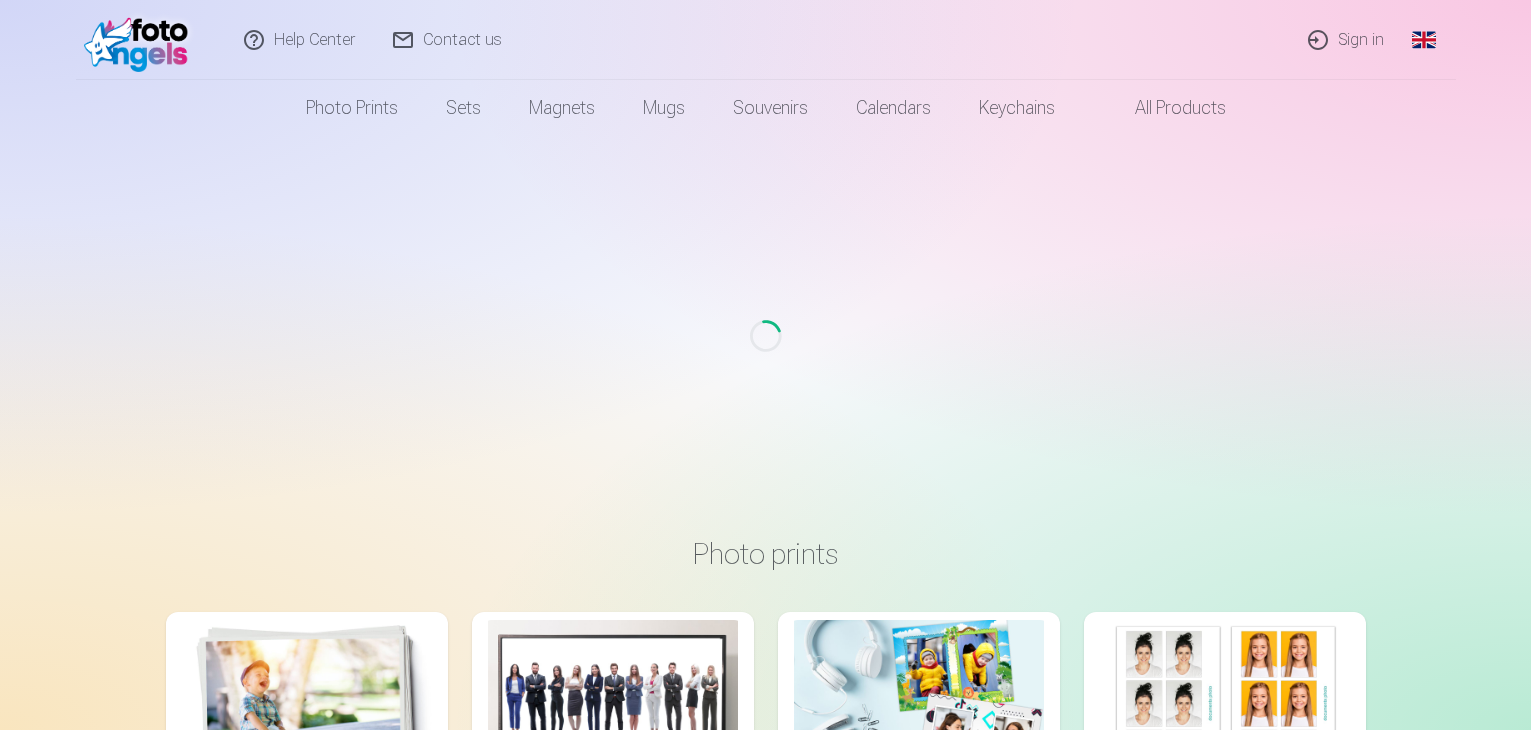 scroll, scrollTop: 0, scrollLeft: 0, axis: both 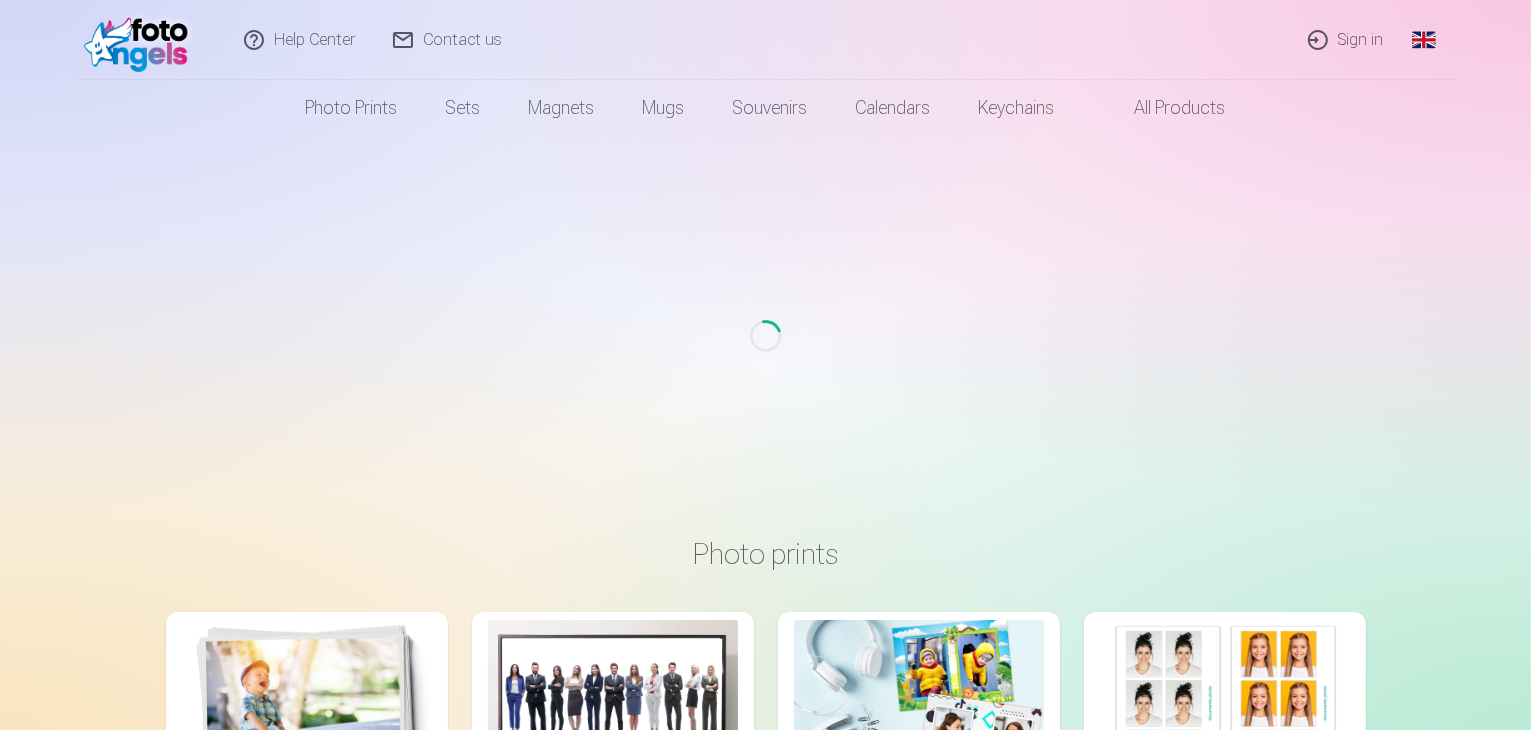 click on "Global" at bounding box center [1424, 40] 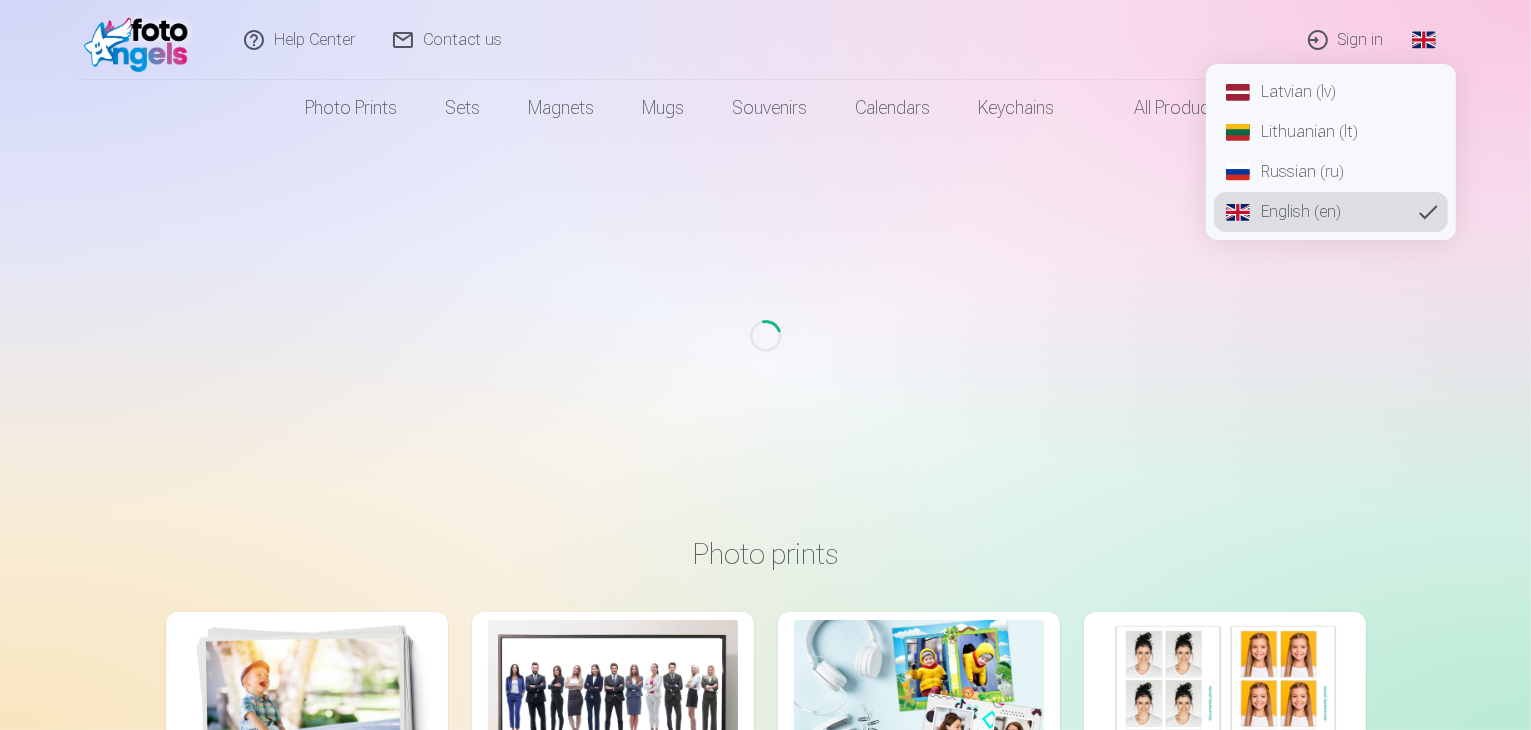 click on "Latvian (lv)" at bounding box center (1331, 92) 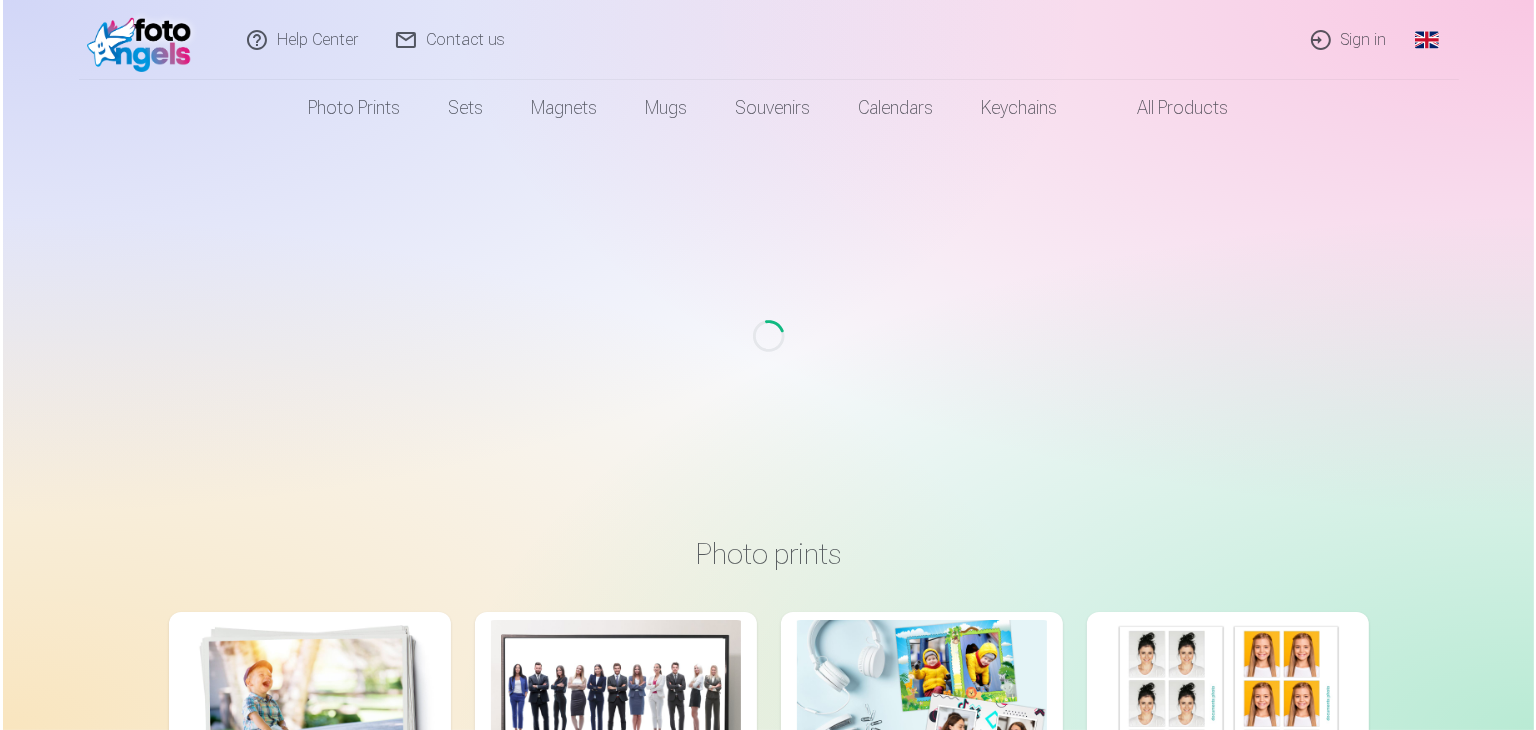 scroll, scrollTop: 0, scrollLeft: 0, axis: both 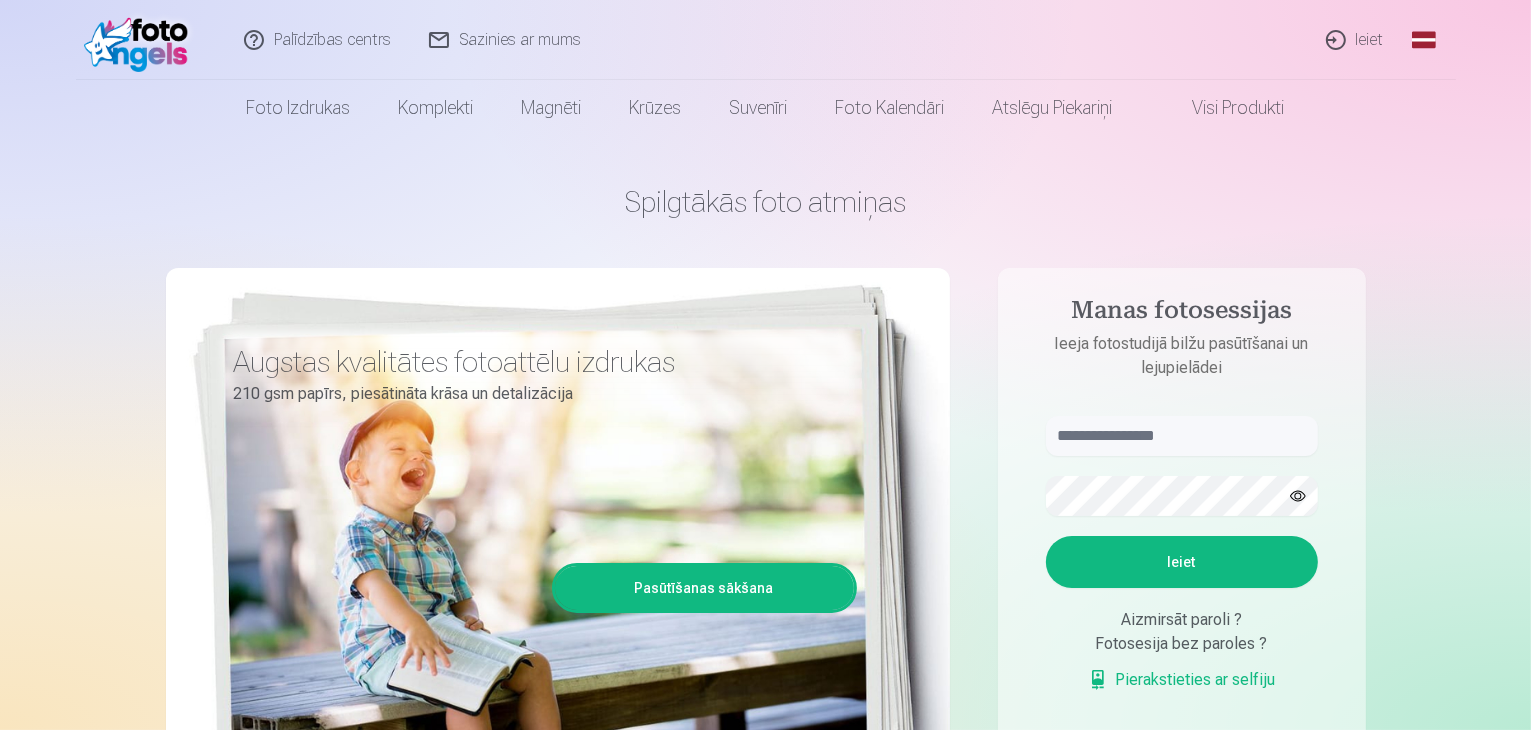 click on "Ieiet" at bounding box center [1356, 40] 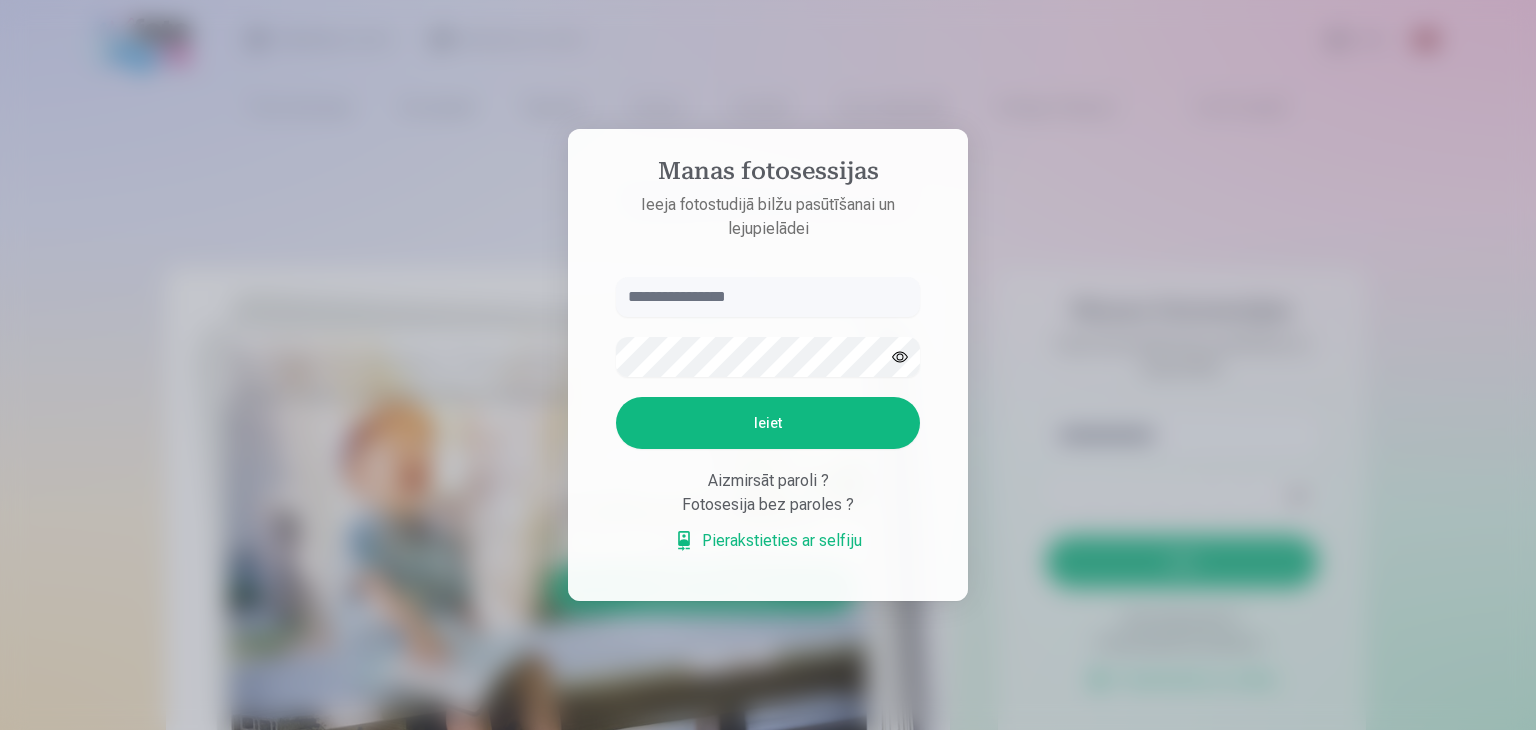 type on "*" 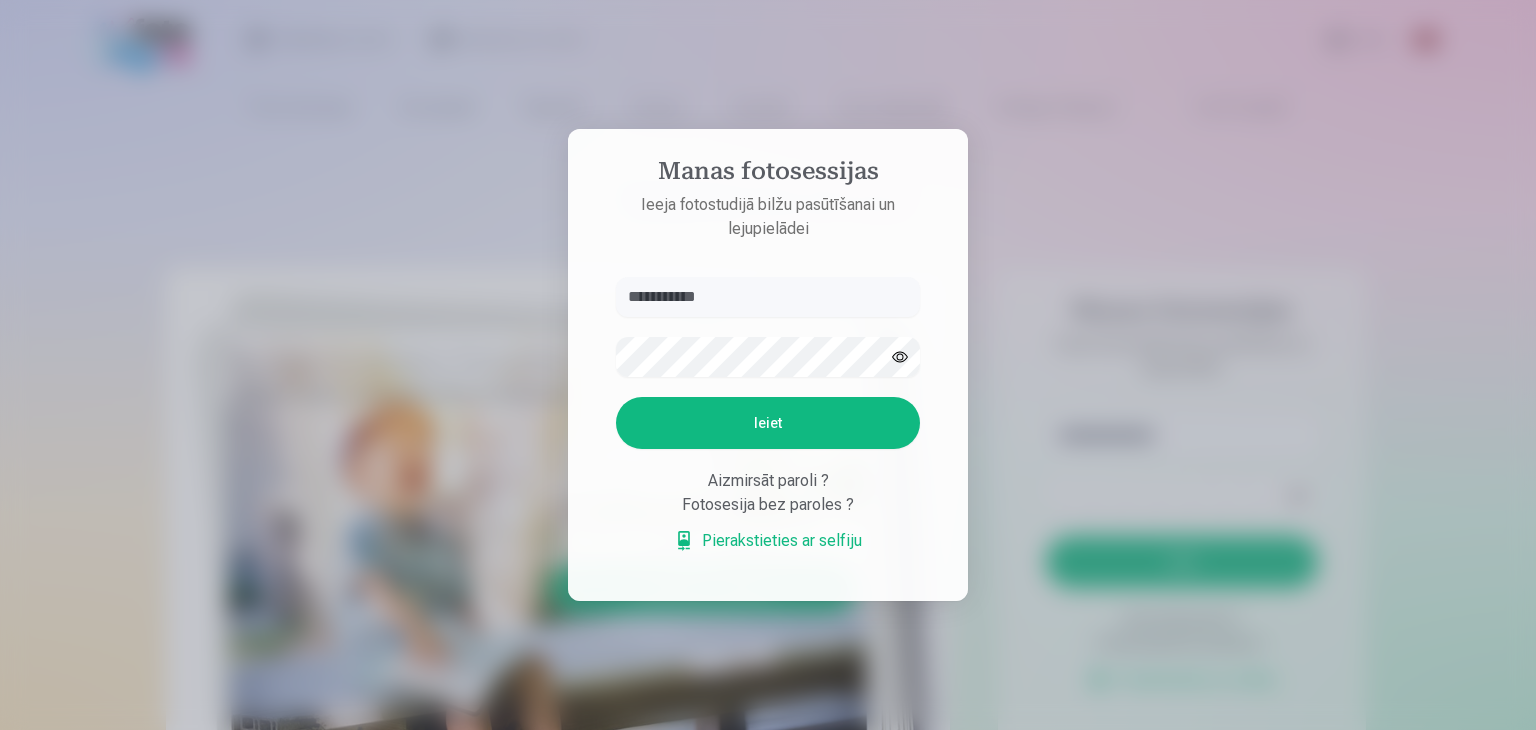 type on "**********" 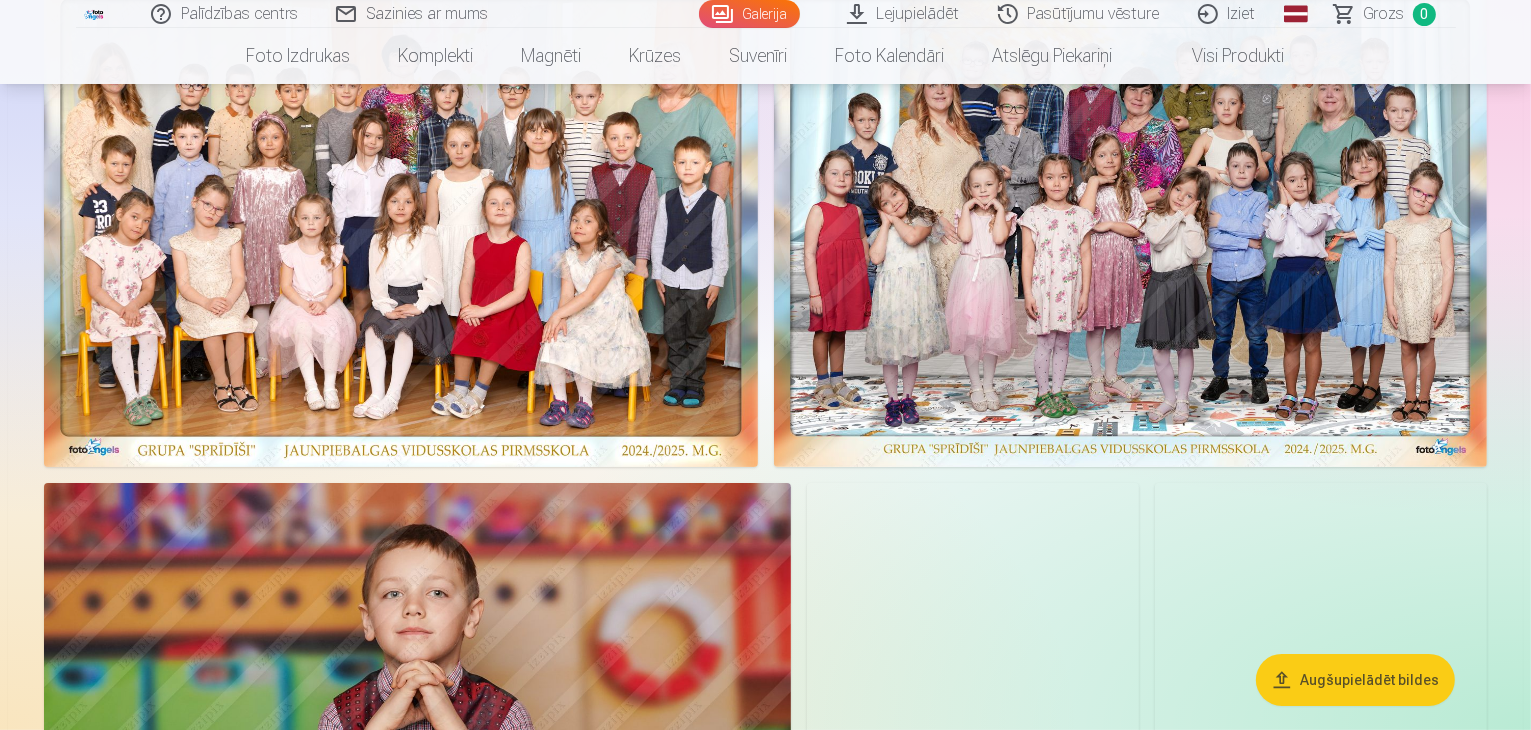 scroll, scrollTop: 0, scrollLeft: 0, axis: both 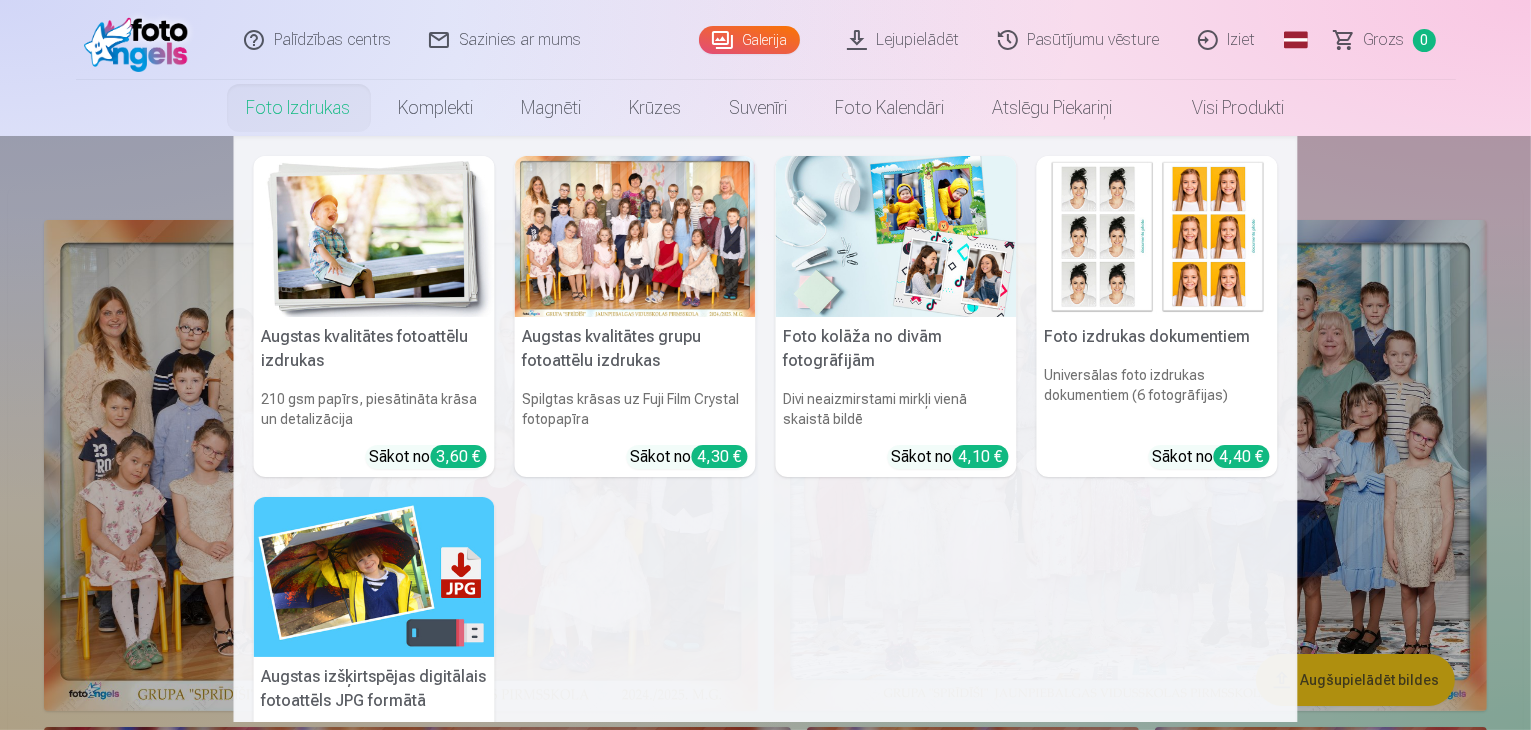 click on "Augstas kvalitātes fotoattēlu izdrukas 210 gsm papīrs, piesātināta krāsa un detalizācija Sākot no  3,60 € Augstas kvalitātes grupu fotoattēlu izdrukas Spilgtas krāsas uz Fuji Film Crystal fotopapīra Sākot no  4,30 € Foto kolāža no divām fotogrāfijām Divi neaizmirstami mirkļi vienā skaistā bildē Sākot no  4,10 € Foto izdrukas dokumentiem Universālas foto izdrukas dokumentiem (6 fotogrāfijas) Sākot no  4,40 € Augstas izšķirtspējas digitālais fotoattēls JPG formātā Iemūžiniet savas atmiņas ērtā digitālā veidā Sākot no  6,00 € See all products" at bounding box center [765, 429] 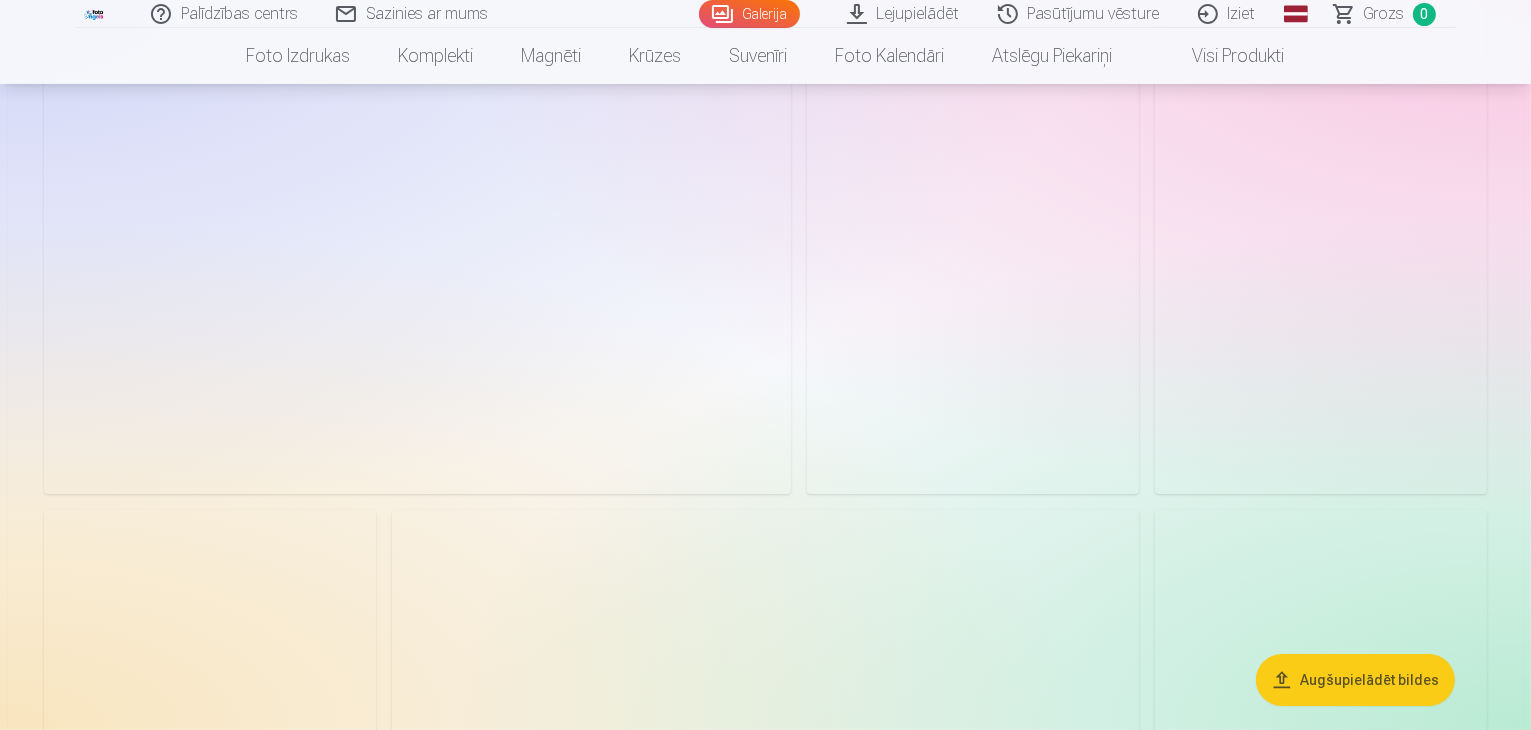 scroll, scrollTop: 7684, scrollLeft: 0, axis: vertical 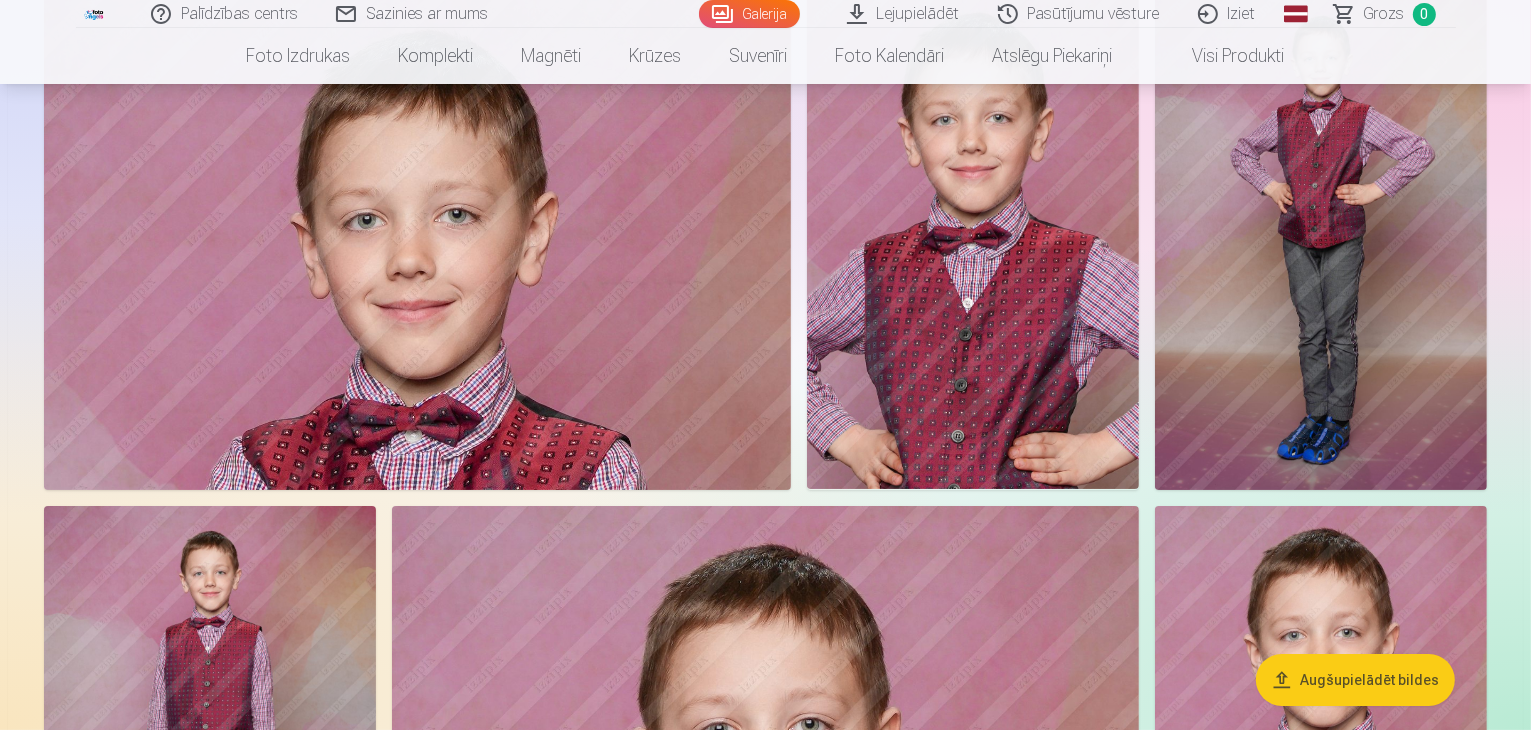 click on "Grozs" at bounding box center [1384, 14] 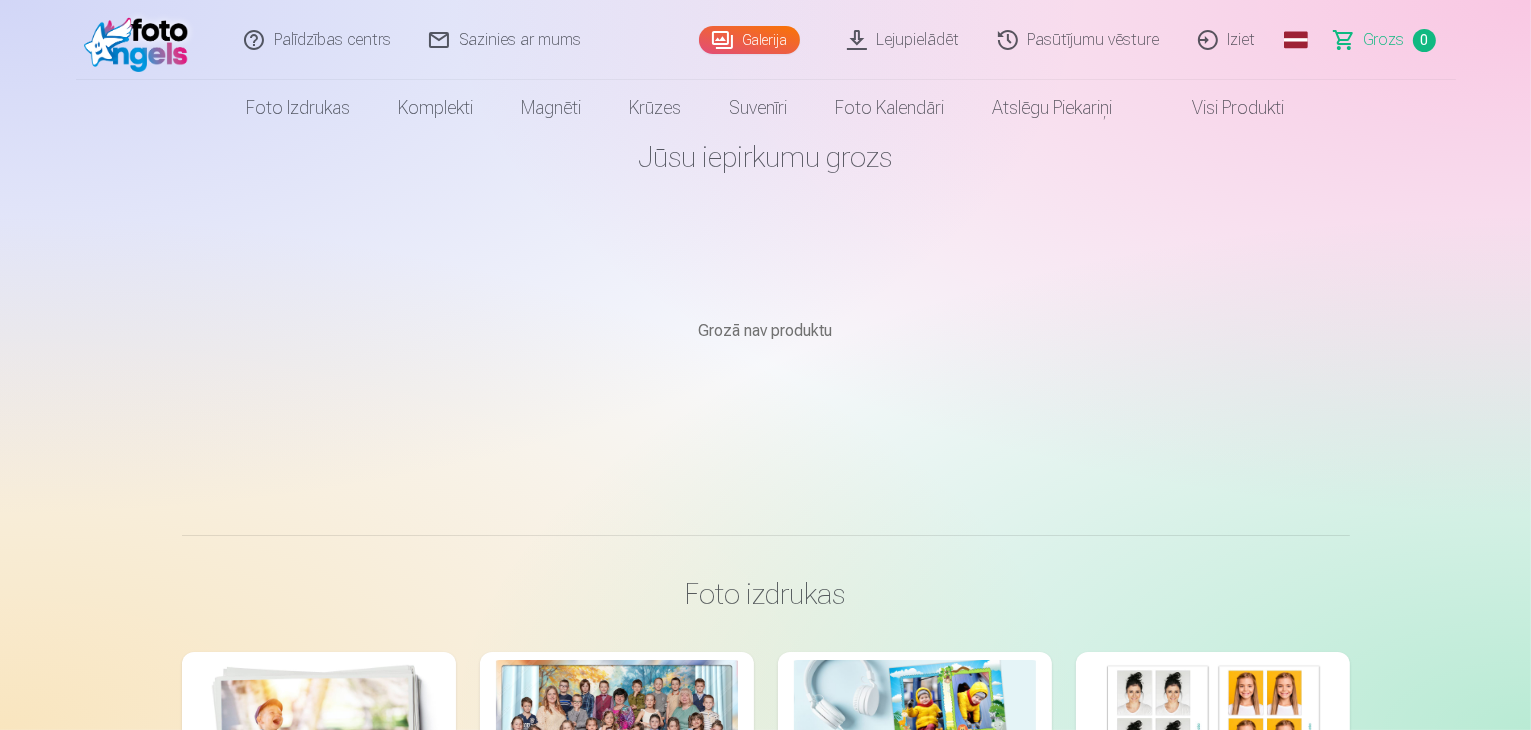 scroll, scrollTop: 0, scrollLeft: 0, axis: both 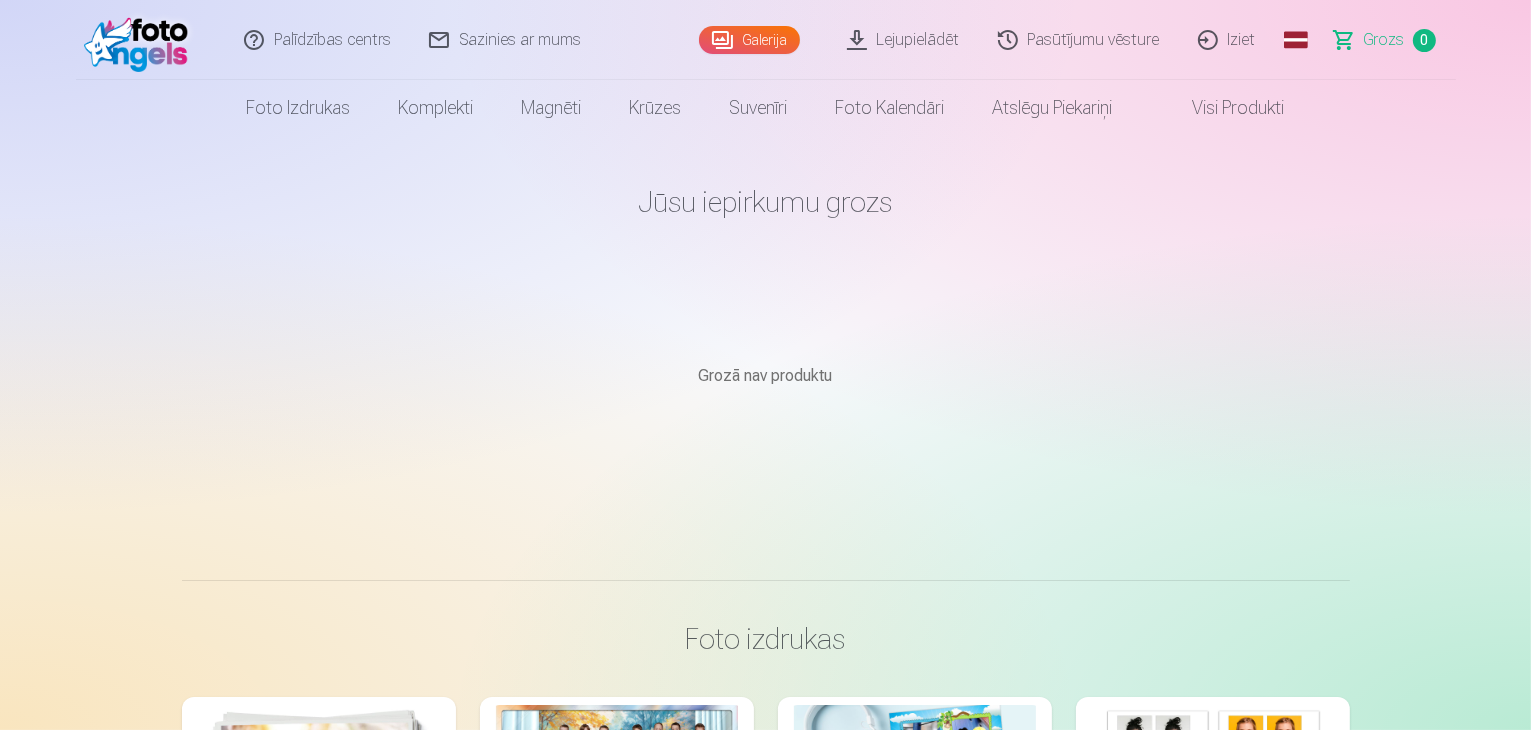 click on "Pasūtījumu vēsture" at bounding box center [1080, 40] 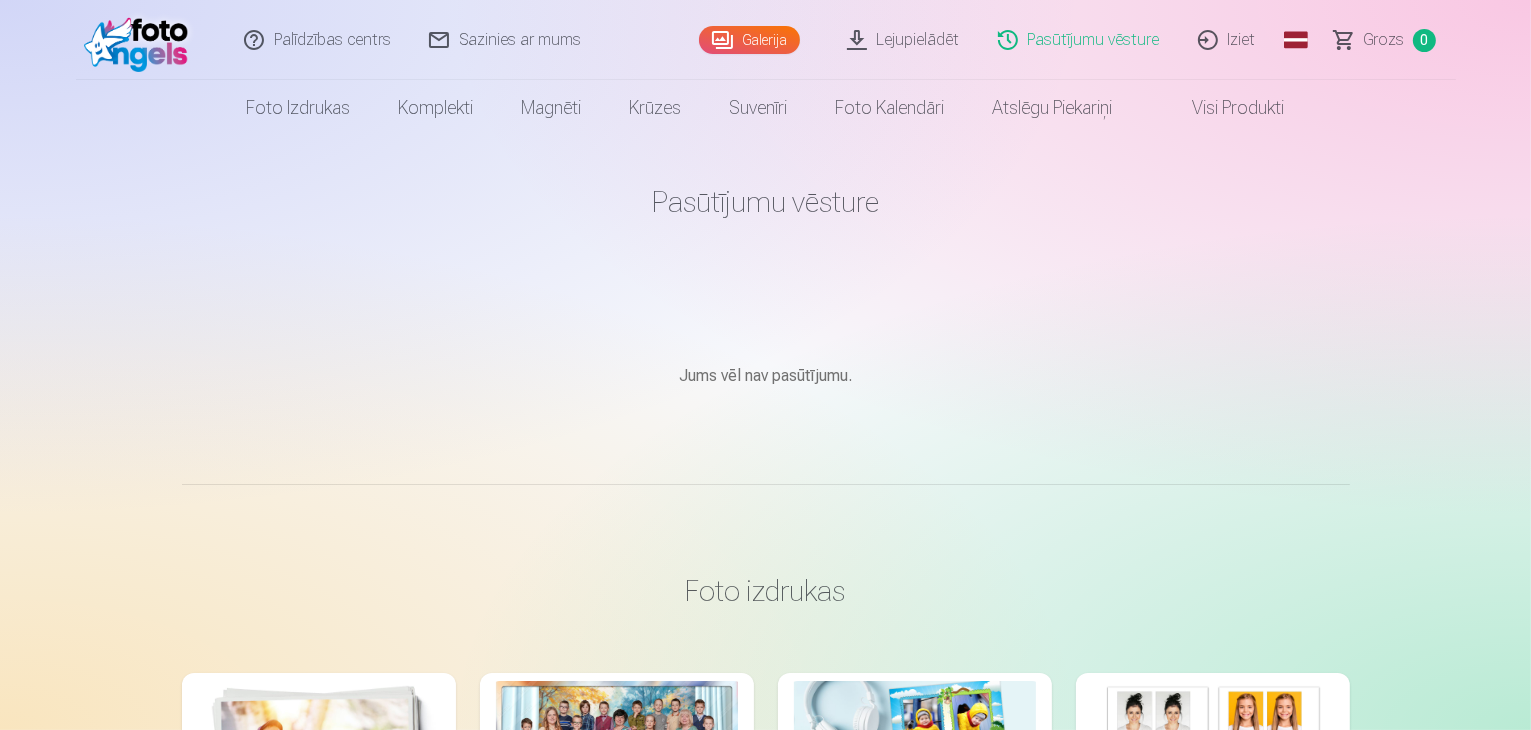 click on "Lejupielādēt" at bounding box center [904, 40] 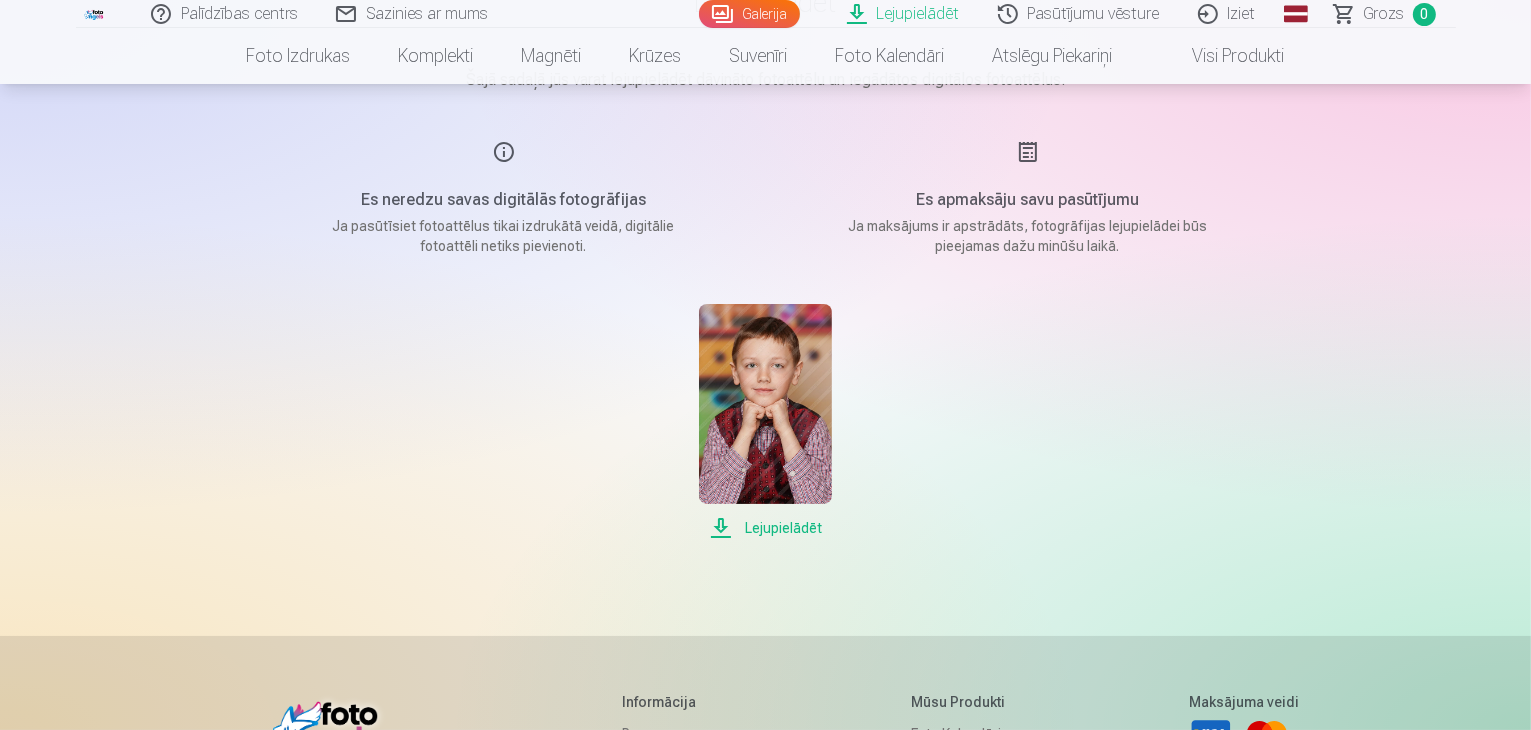 scroll, scrollTop: 0, scrollLeft: 0, axis: both 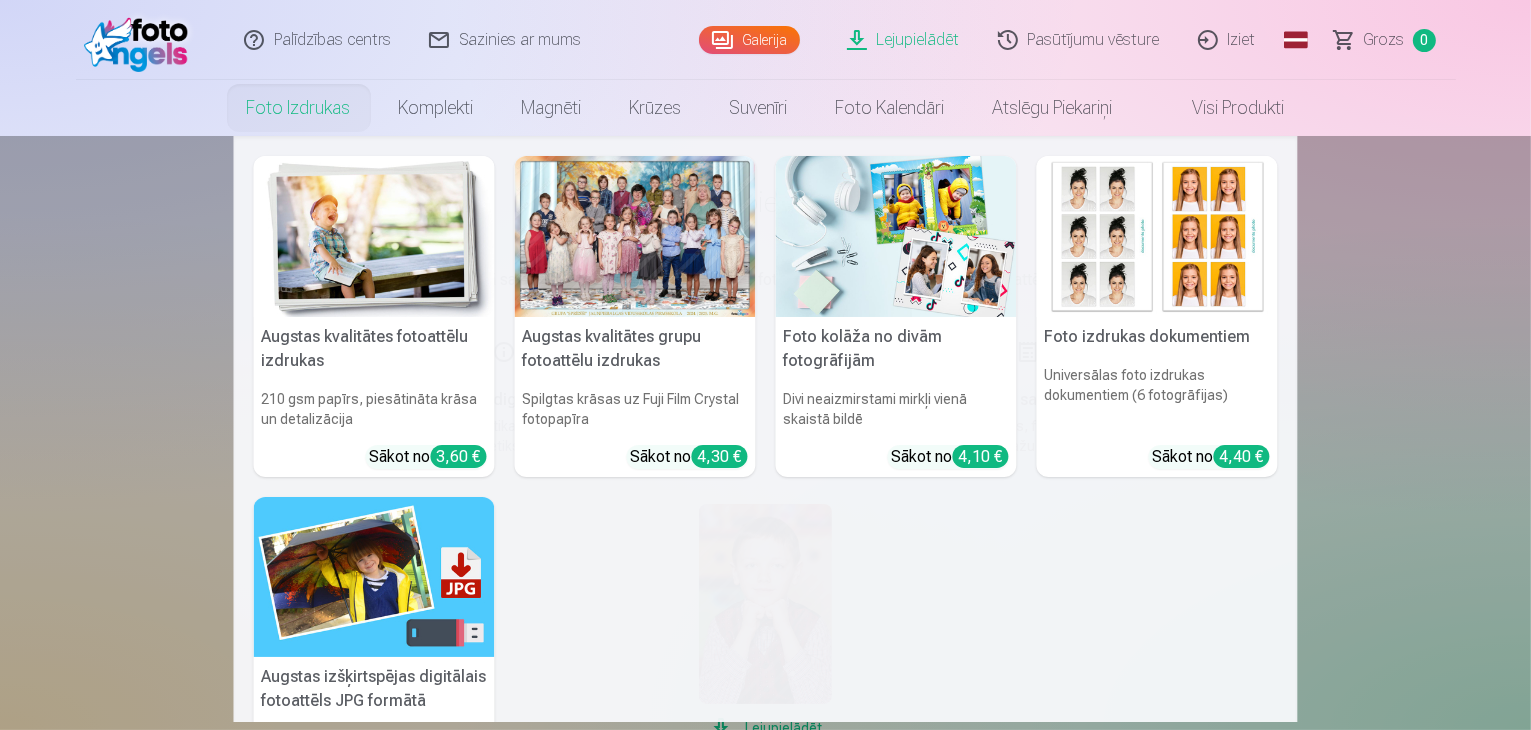 click on "Foto izdrukas" at bounding box center (299, 108) 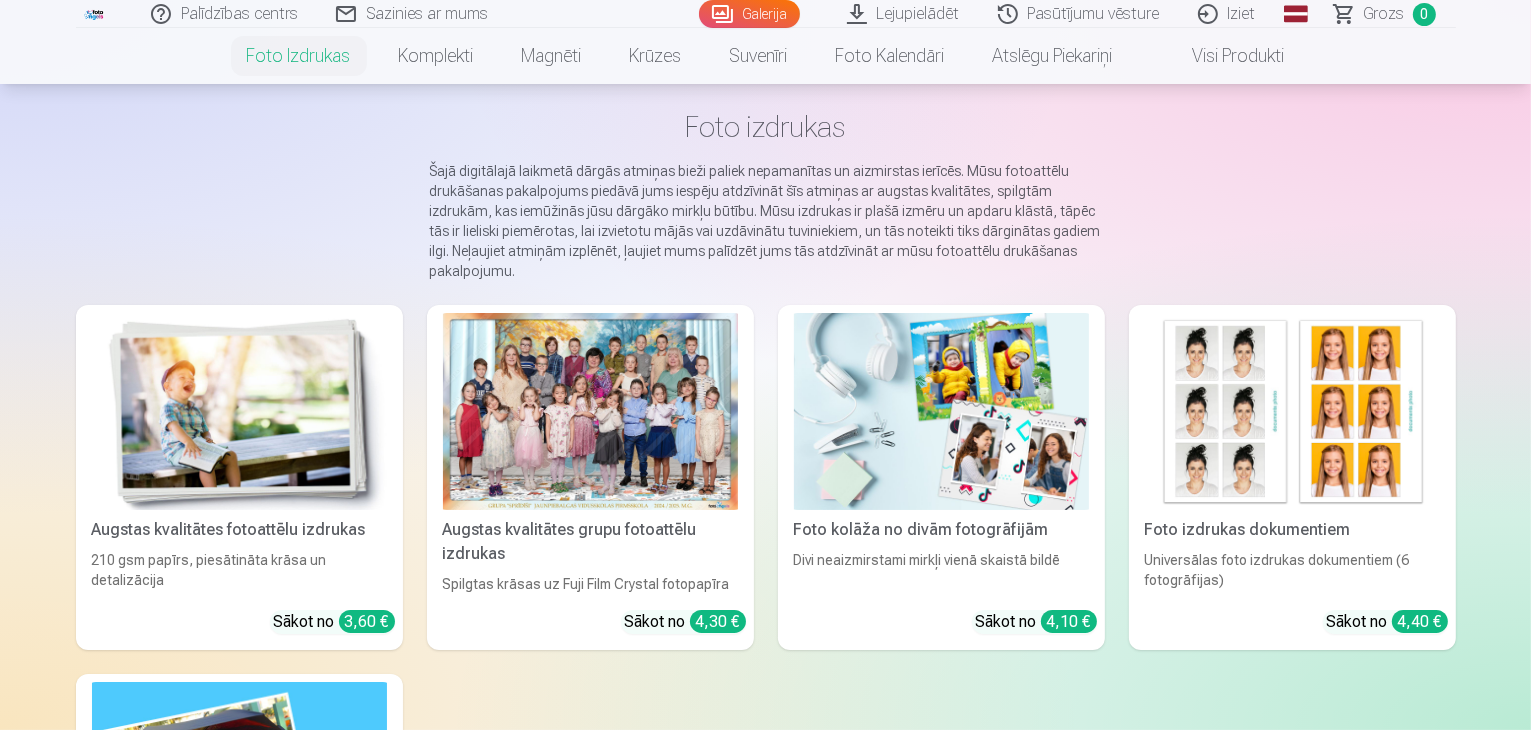 scroll, scrollTop: 200, scrollLeft: 0, axis: vertical 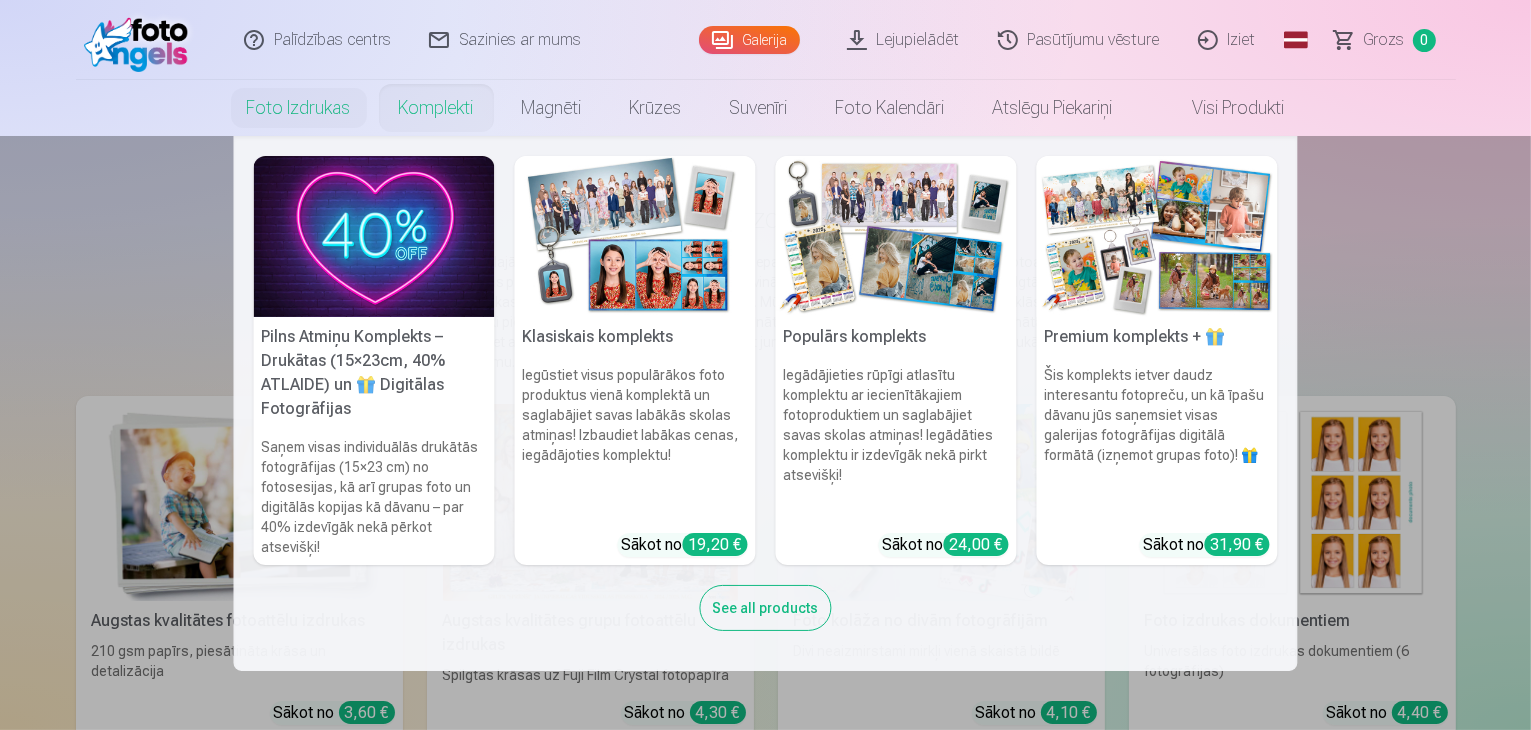 click on "Komplekti" at bounding box center (436, 108) 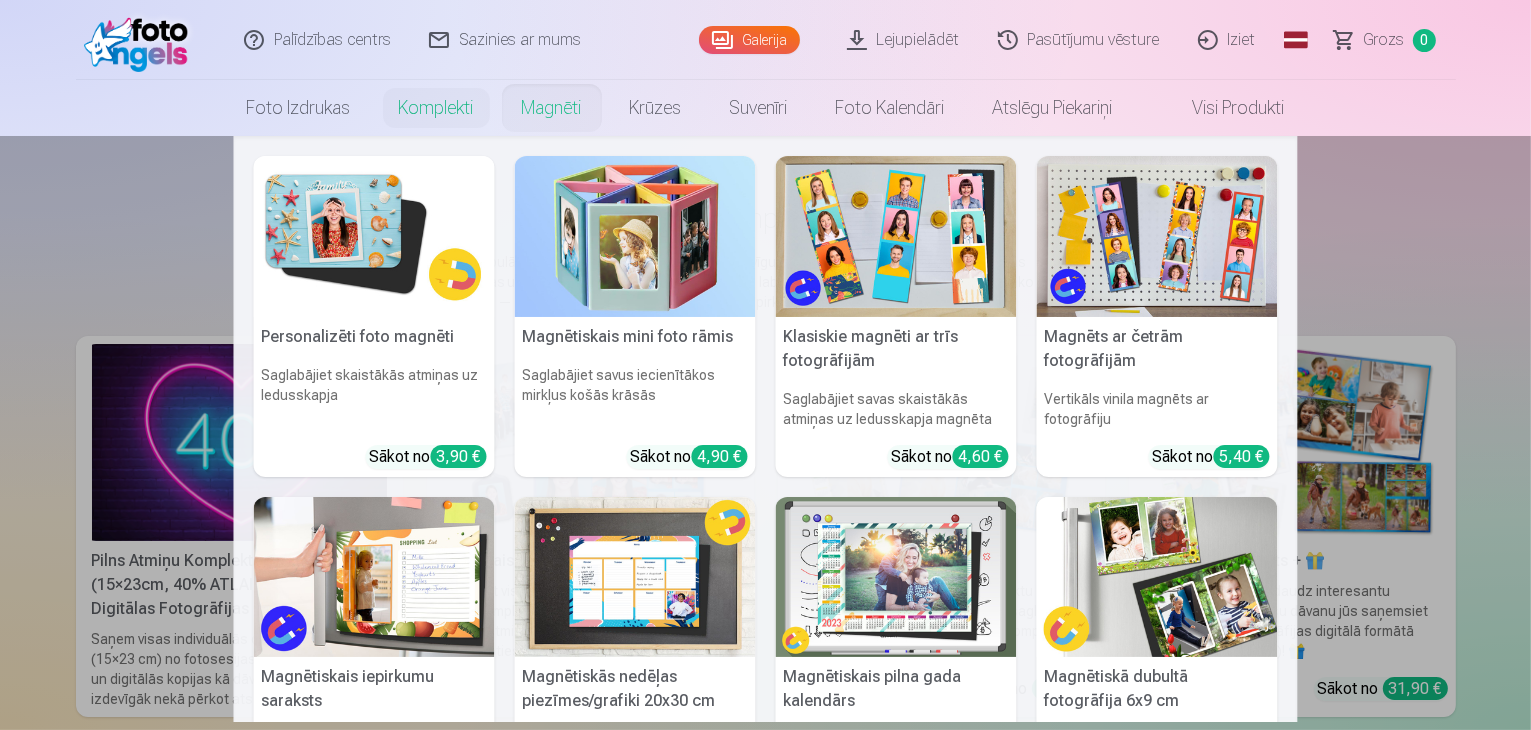 click on "Magnēti" at bounding box center [552, 108] 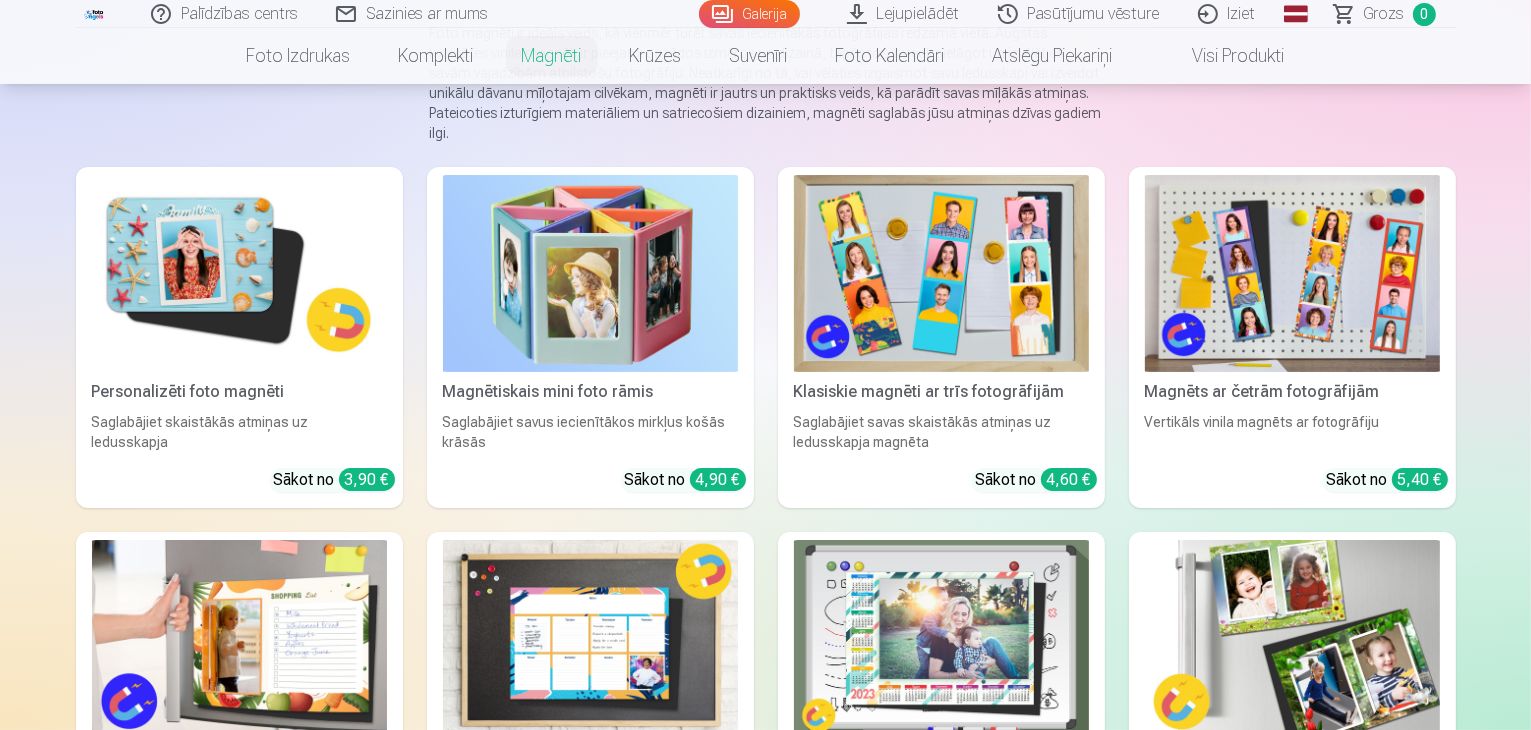 scroll, scrollTop: 200, scrollLeft: 0, axis: vertical 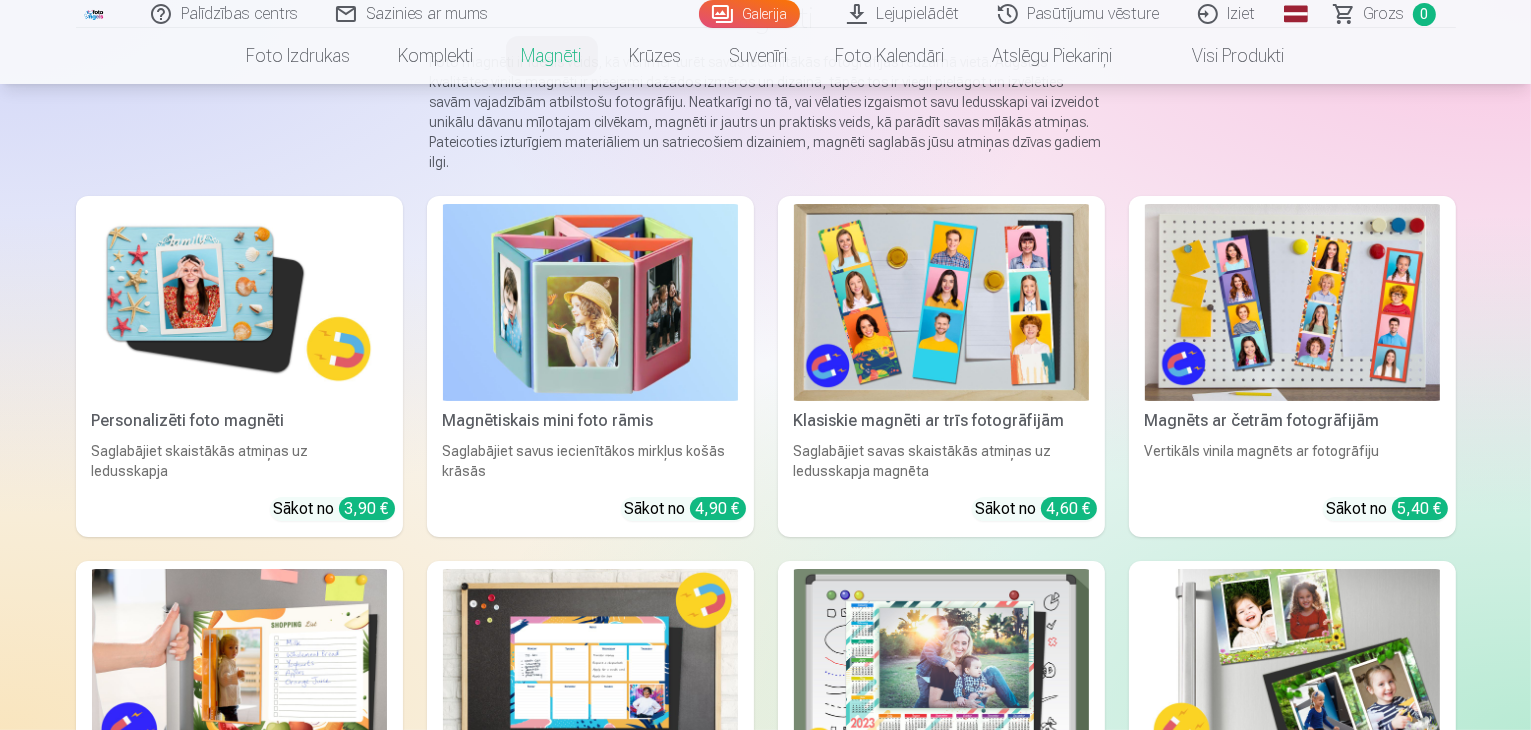 click at bounding box center [239, 302] 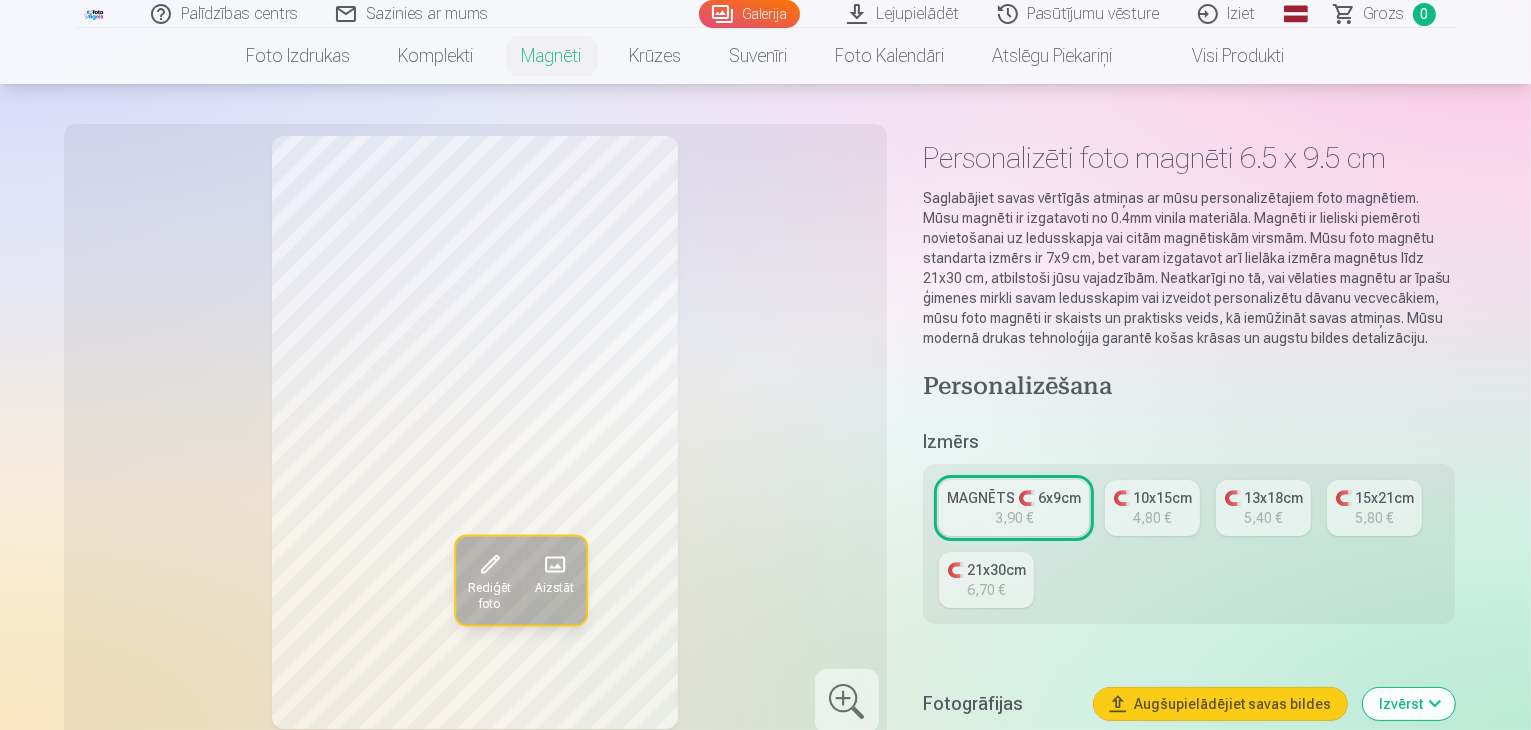 scroll, scrollTop: 100, scrollLeft: 0, axis: vertical 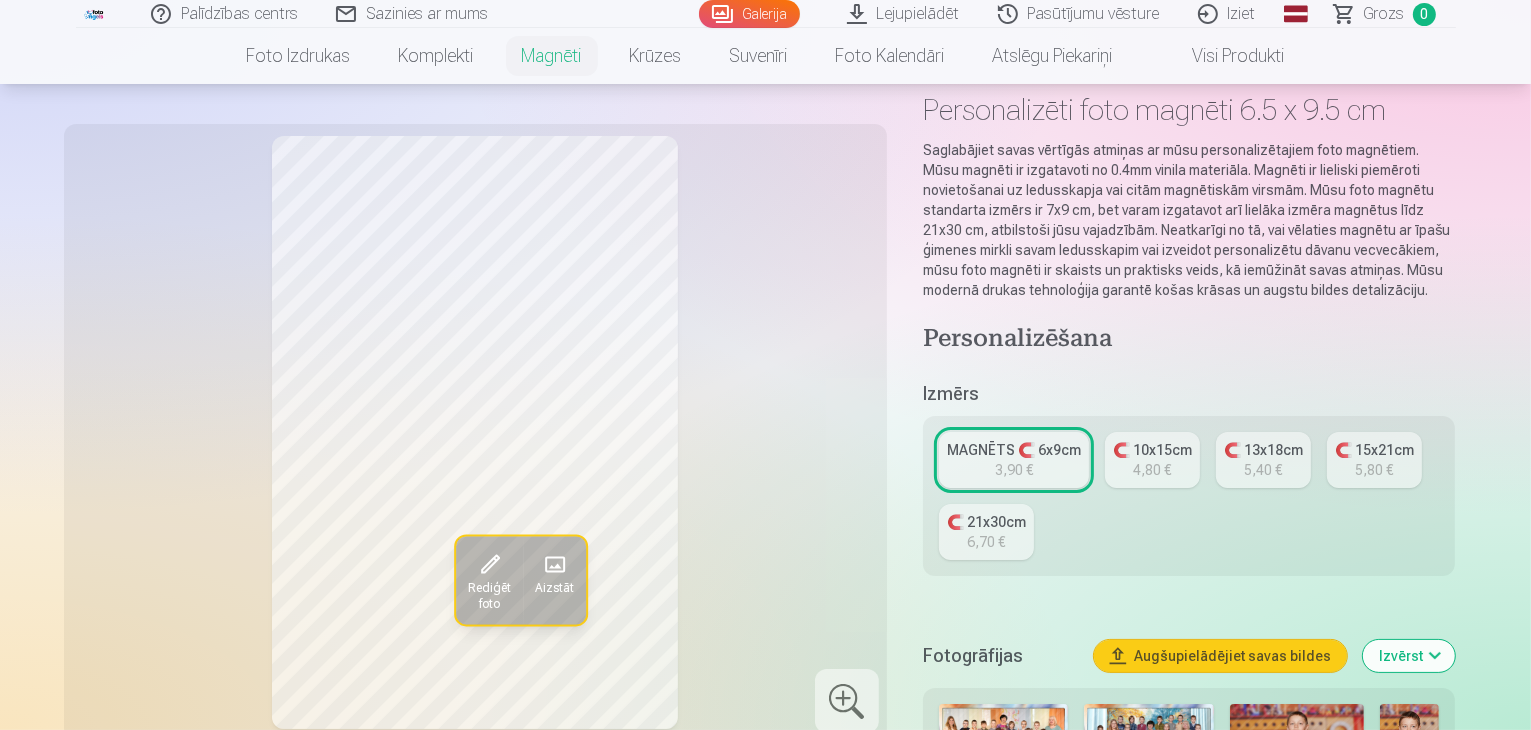click on "🧲 10x15cm" at bounding box center (1152, 450) 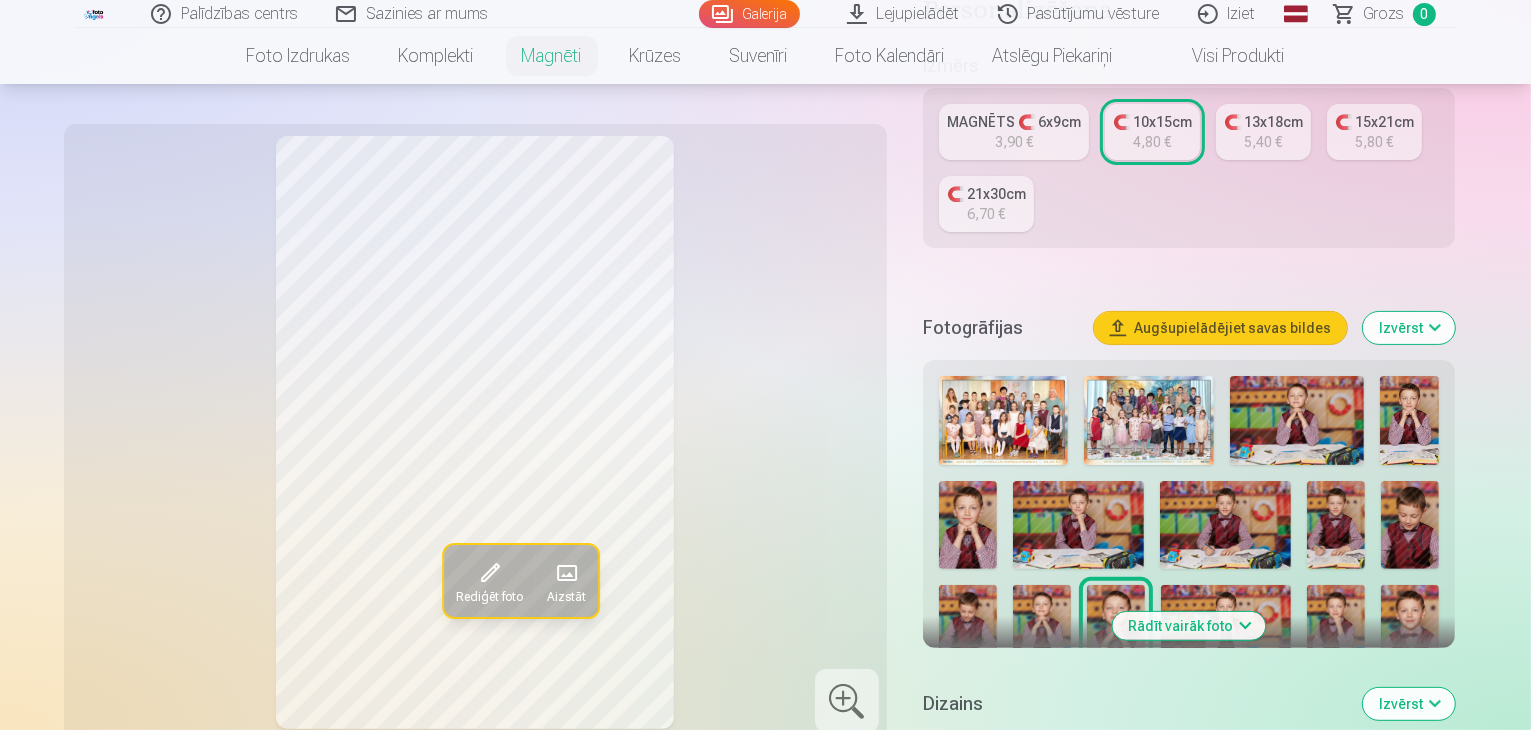 scroll, scrollTop: 500, scrollLeft: 0, axis: vertical 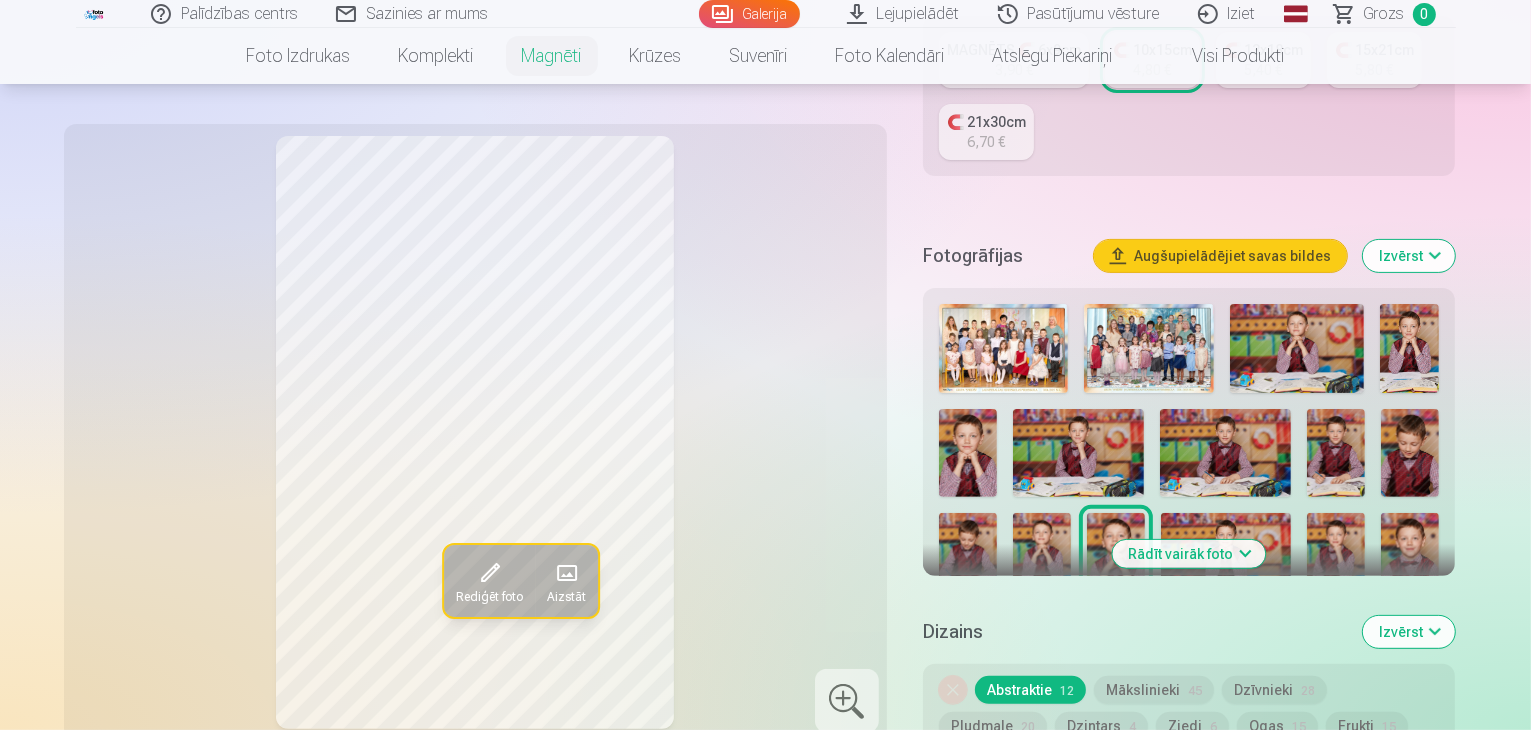 click on "Mākslinieki 45" at bounding box center (1154, 690) 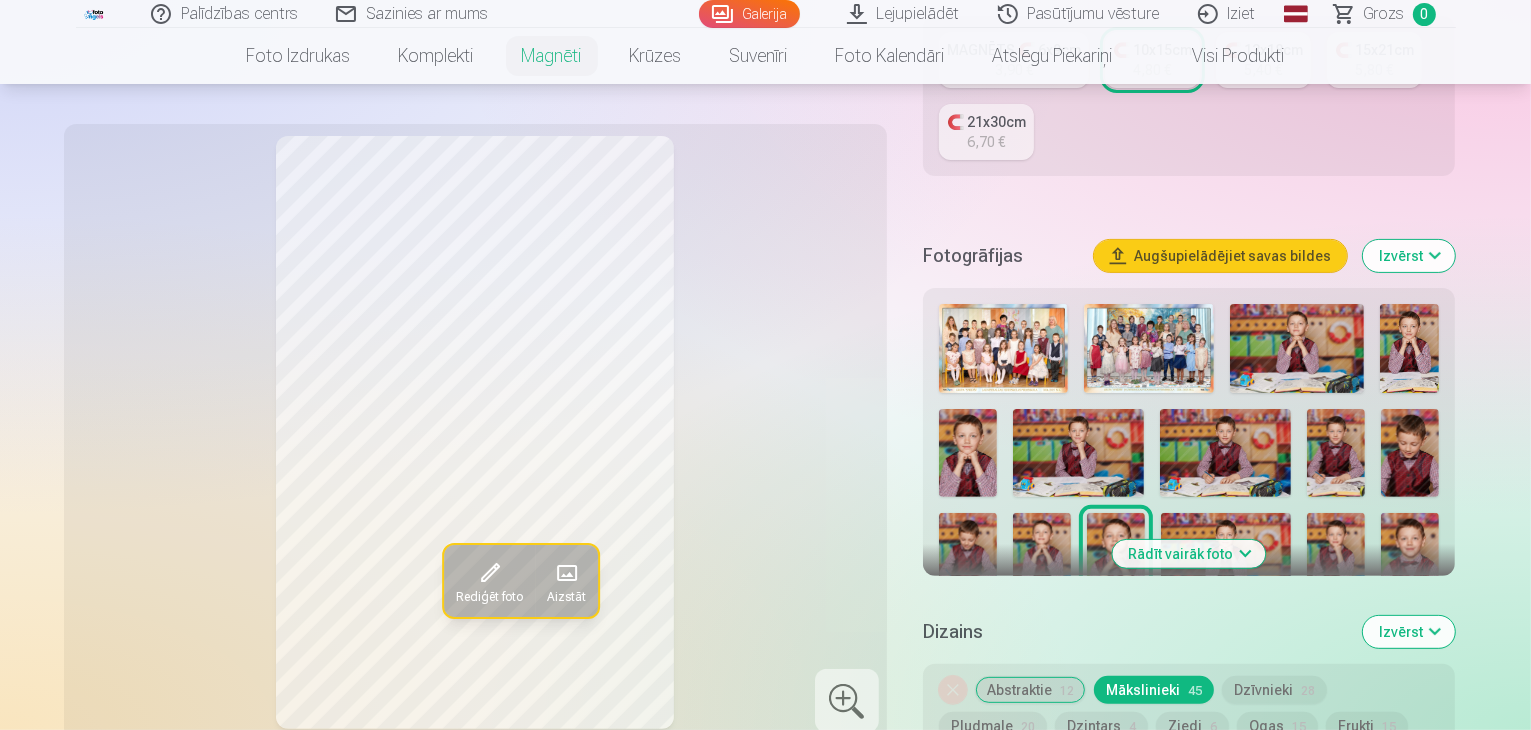 click on "Abstraktie 12" at bounding box center (1030, 690) 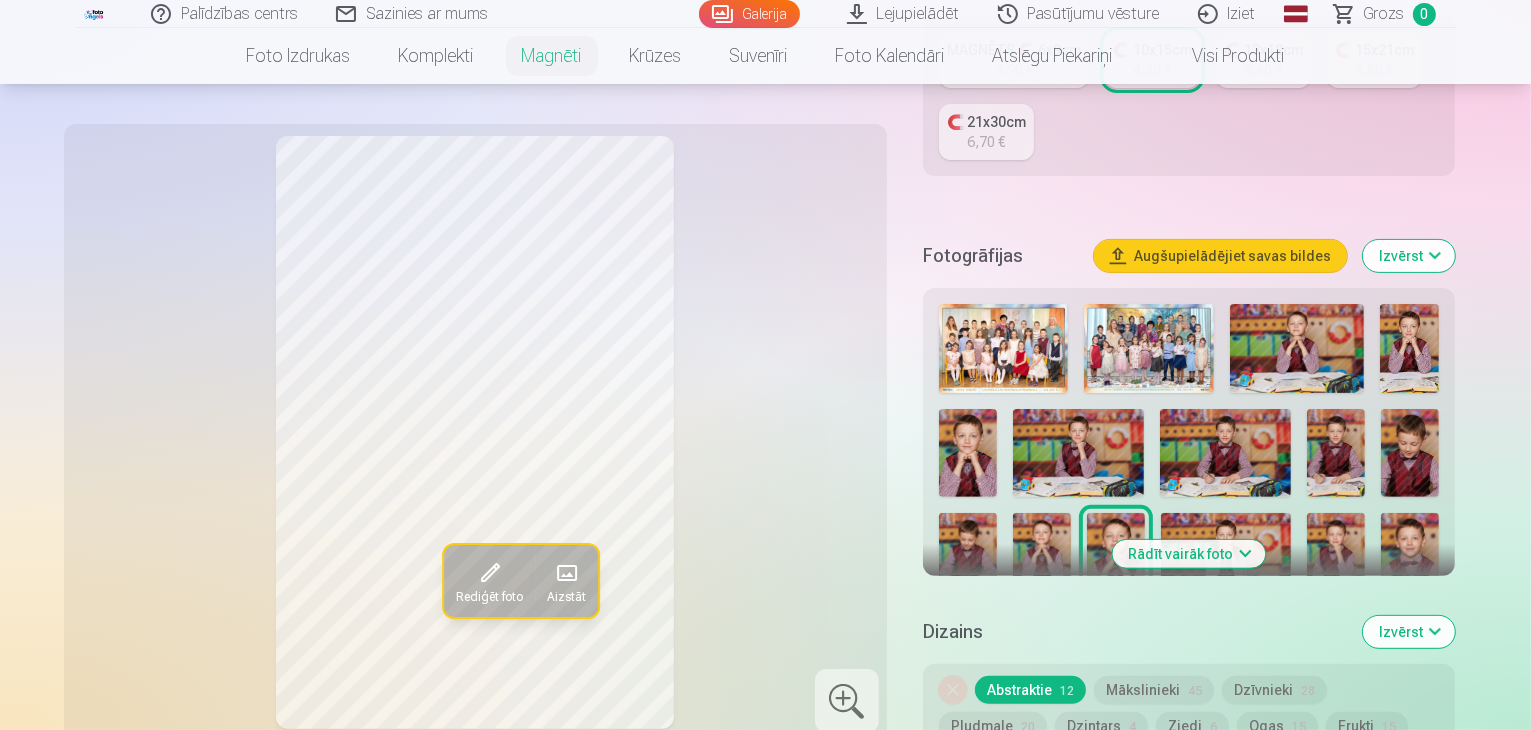 click on "Rādīt vairāk foto" at bounding box center [1189, 554] 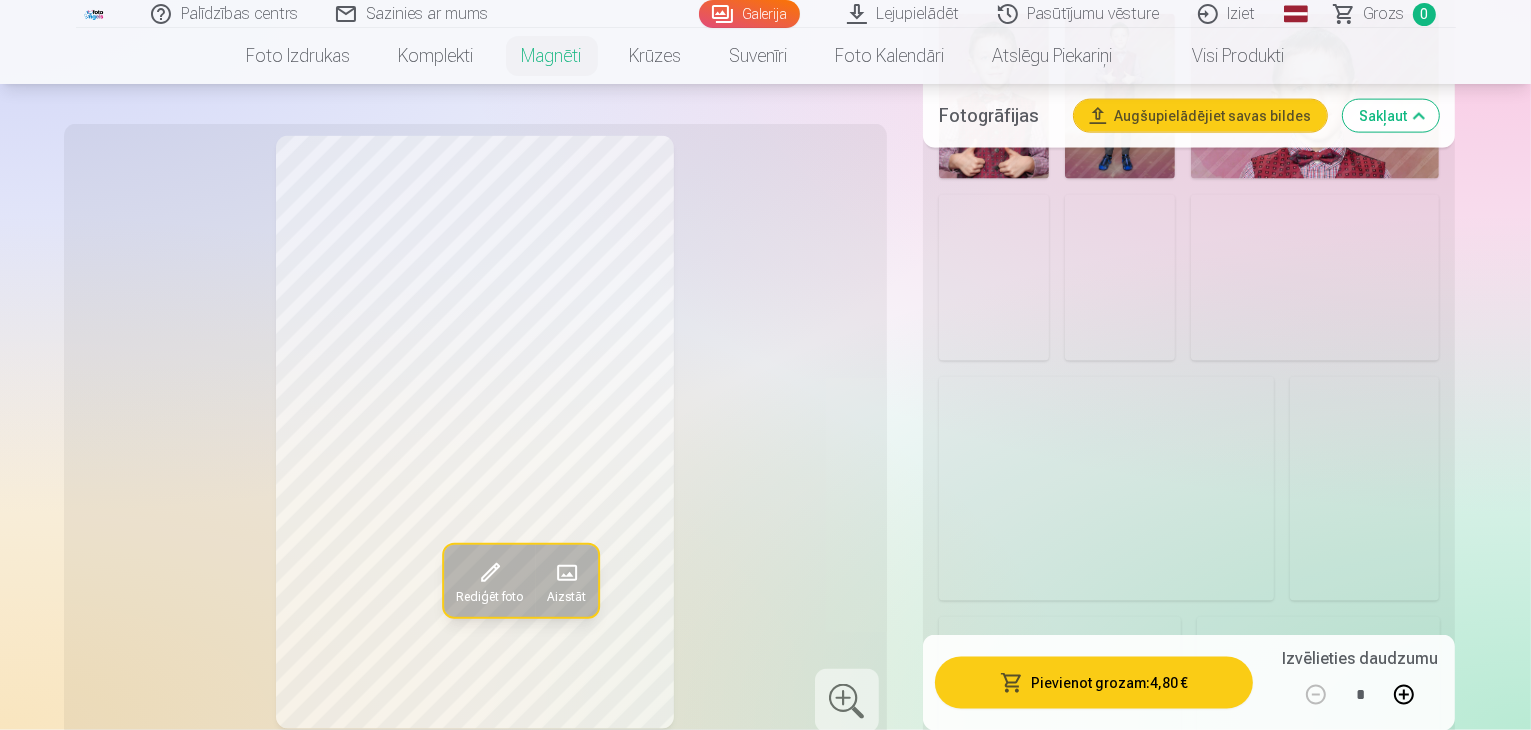 scroll, scrollTop: 2900, scrollLeft: 0, axis: vertical 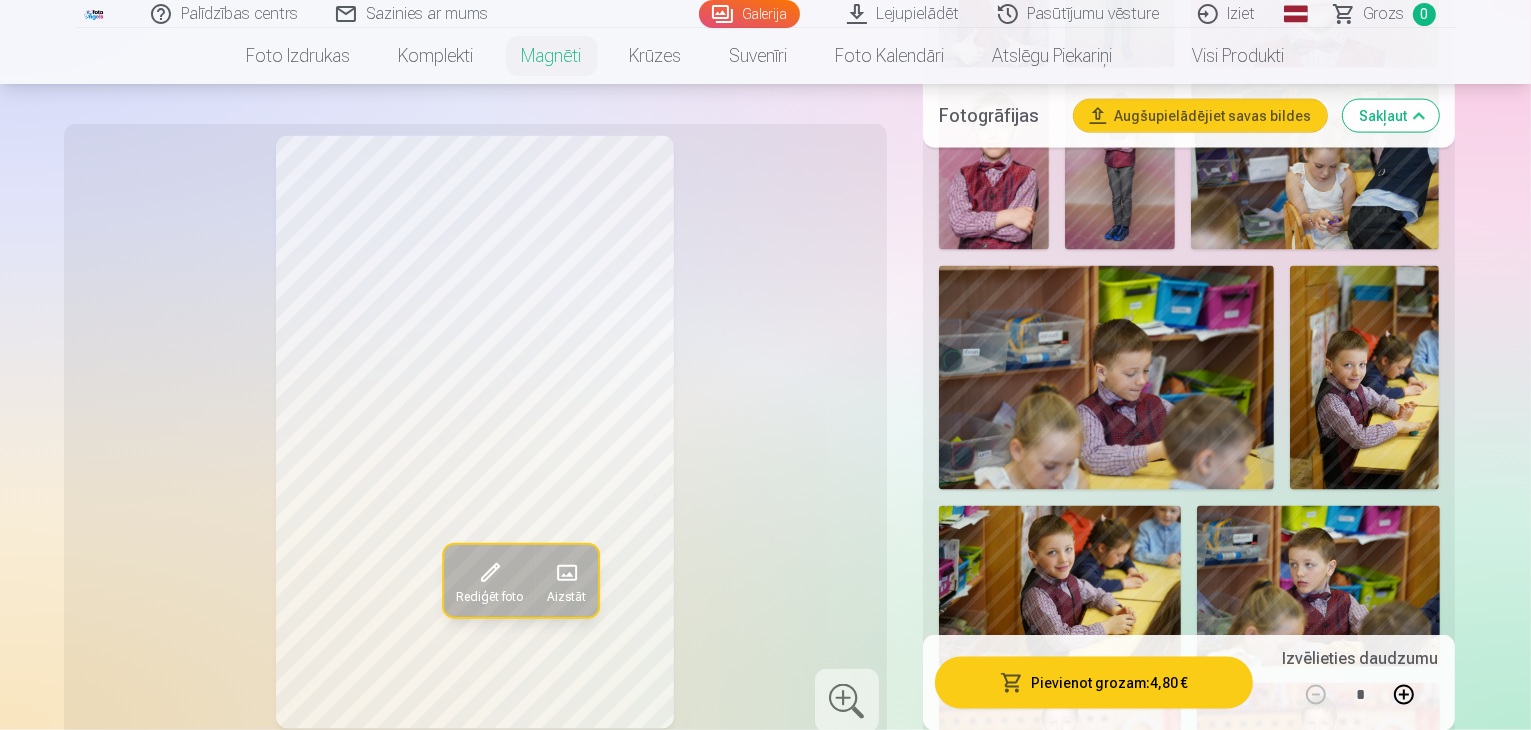 click at bounding box center (1124, 946) 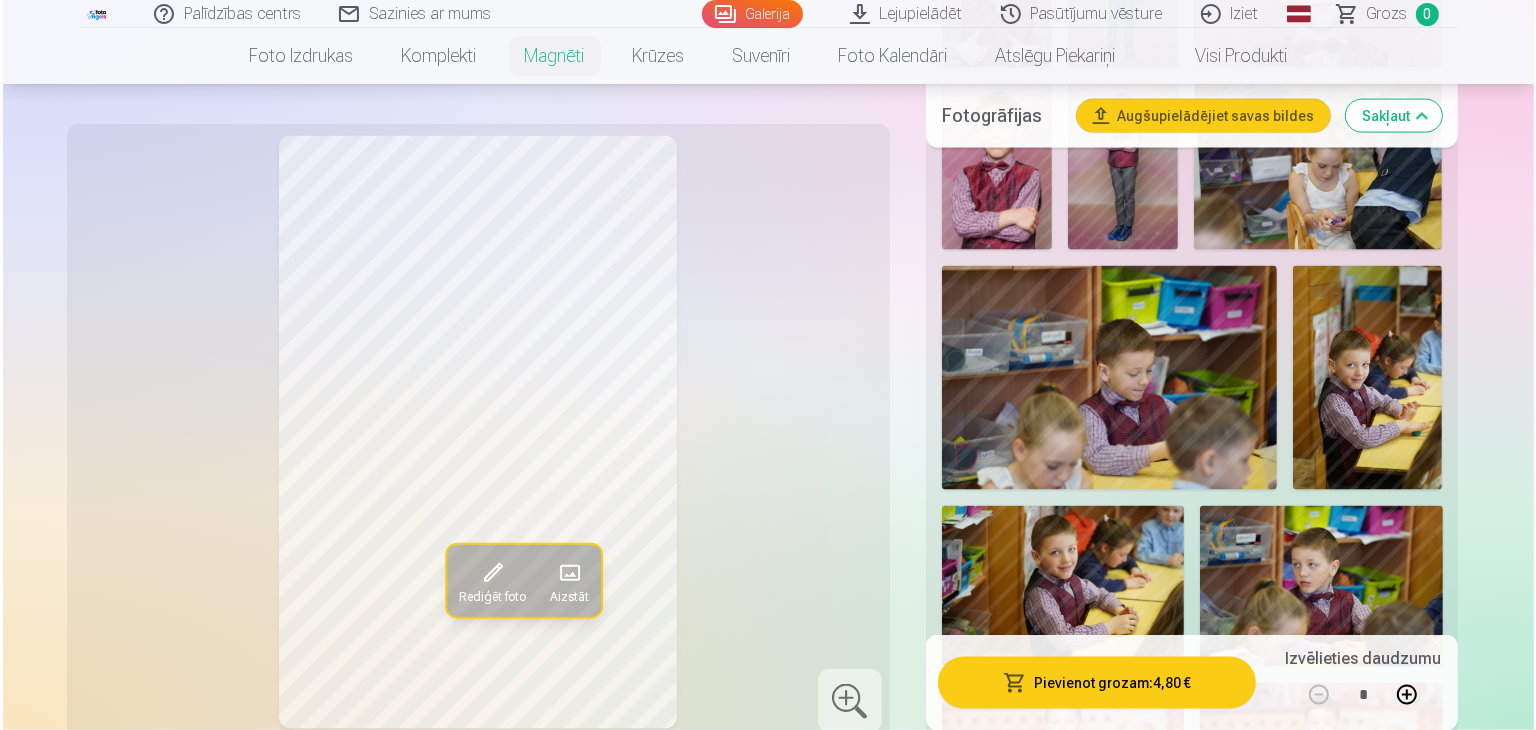 scroll, scrollTop: 3100, scrollLeft: 0, axis: vertical 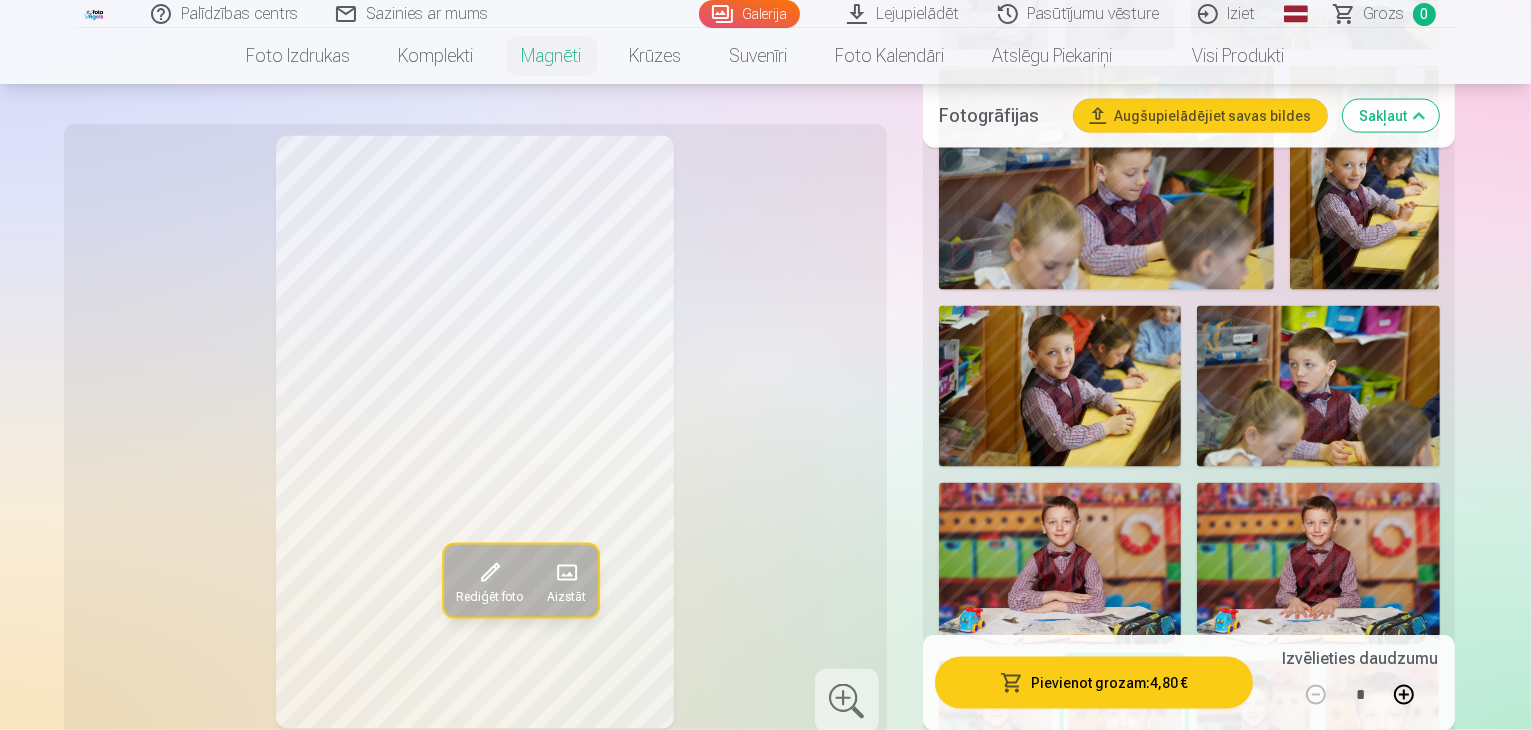 click on "Pievienot grozam :  4,80 €" at bounding box center [1094, 682] 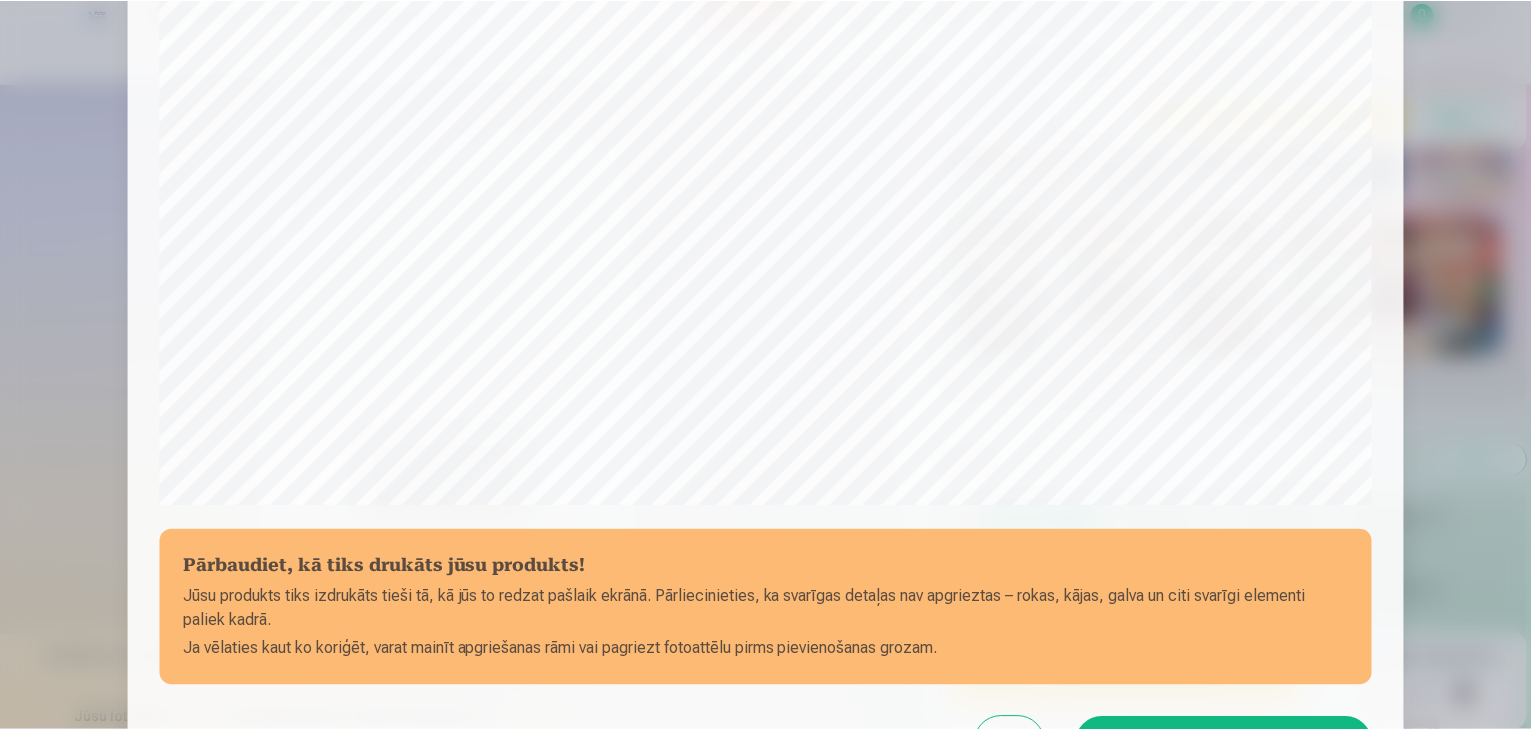 scroll, scrollTop: 710, scrollLeft: 0, axis: vertical 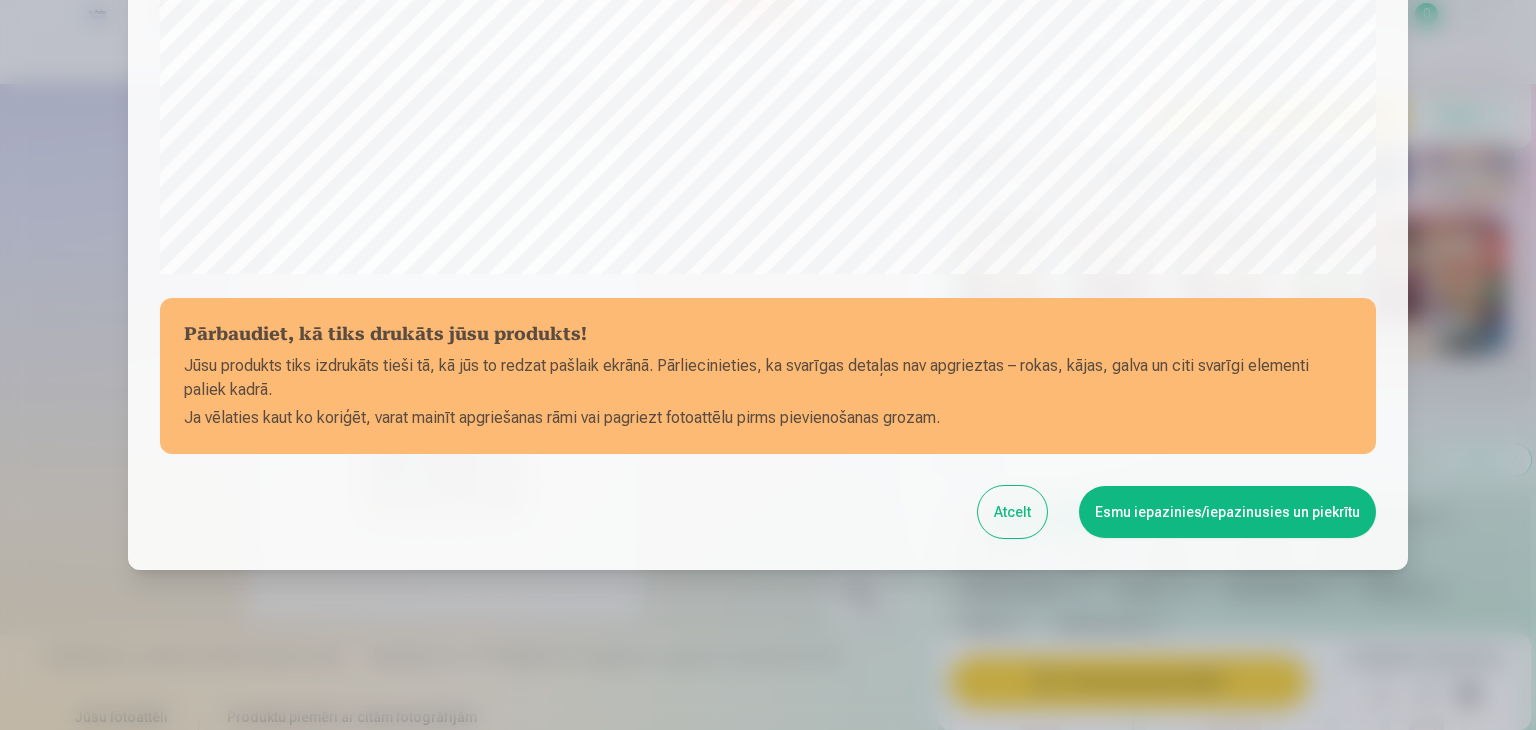 click on "Esmu iepazinies/iepazinusies un piekrītu" at bounding box center [1227, 512] 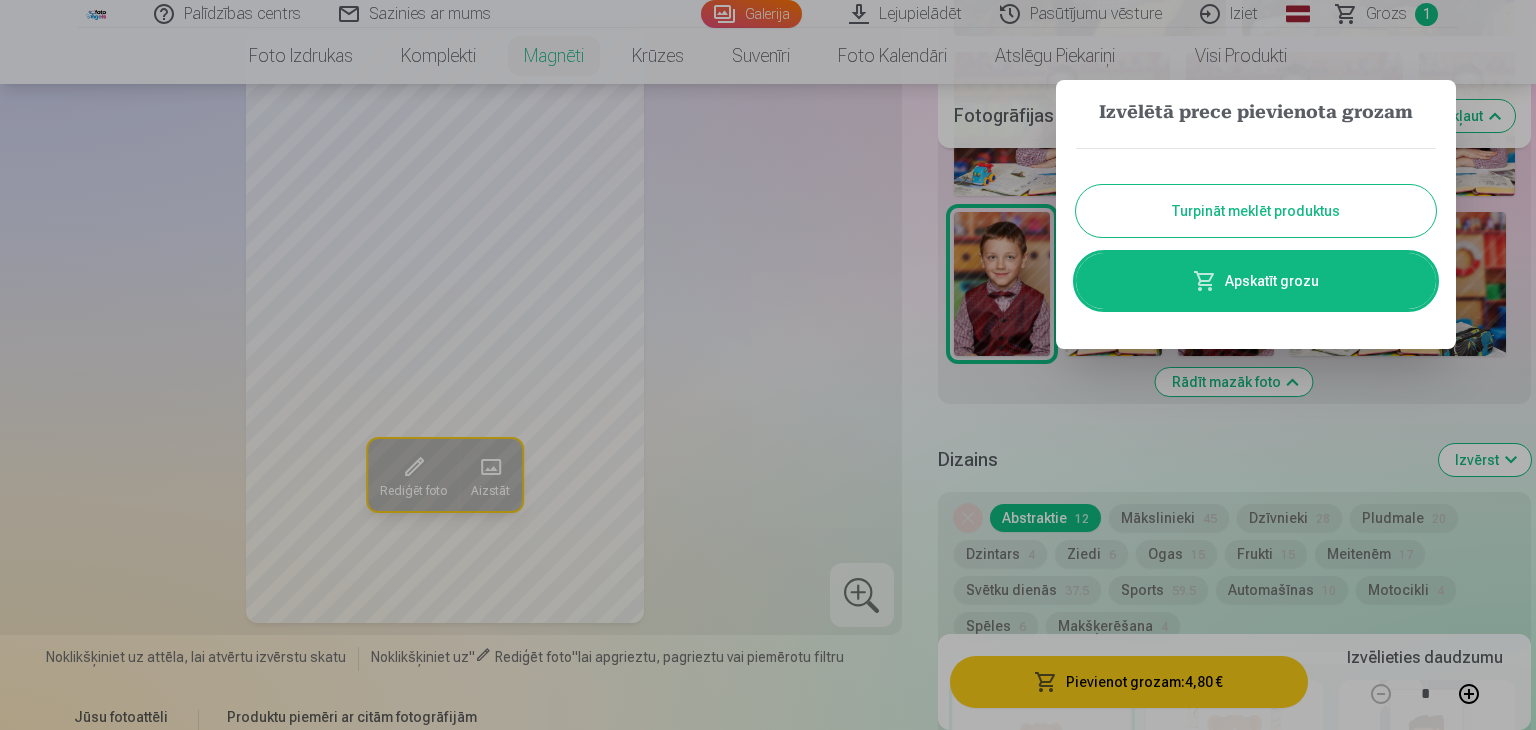 click on "Turpināt meklēt produktus" at bounding box center [1256, 211] 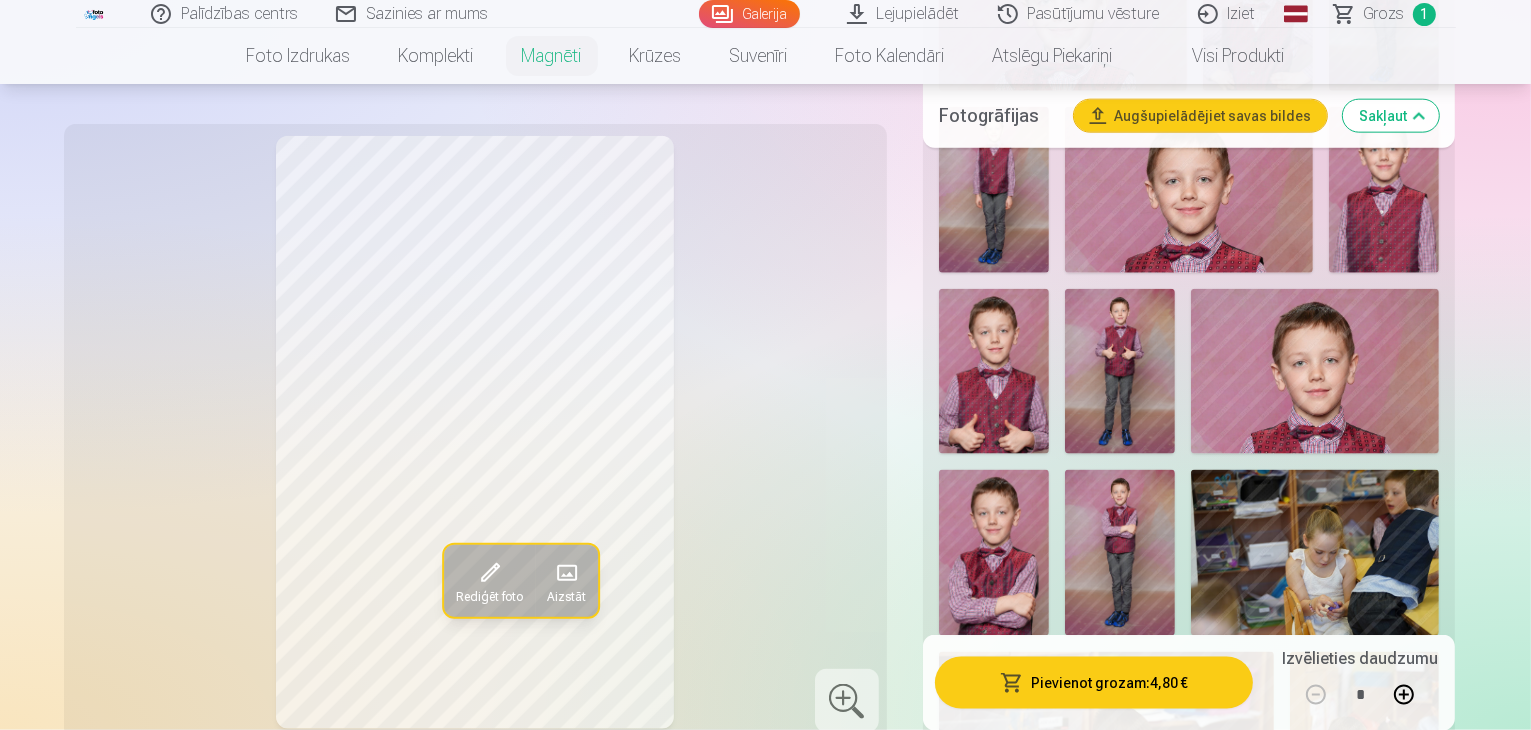 scroll, scrollTop: 2300, scrollLeft: 0, axis: vertical 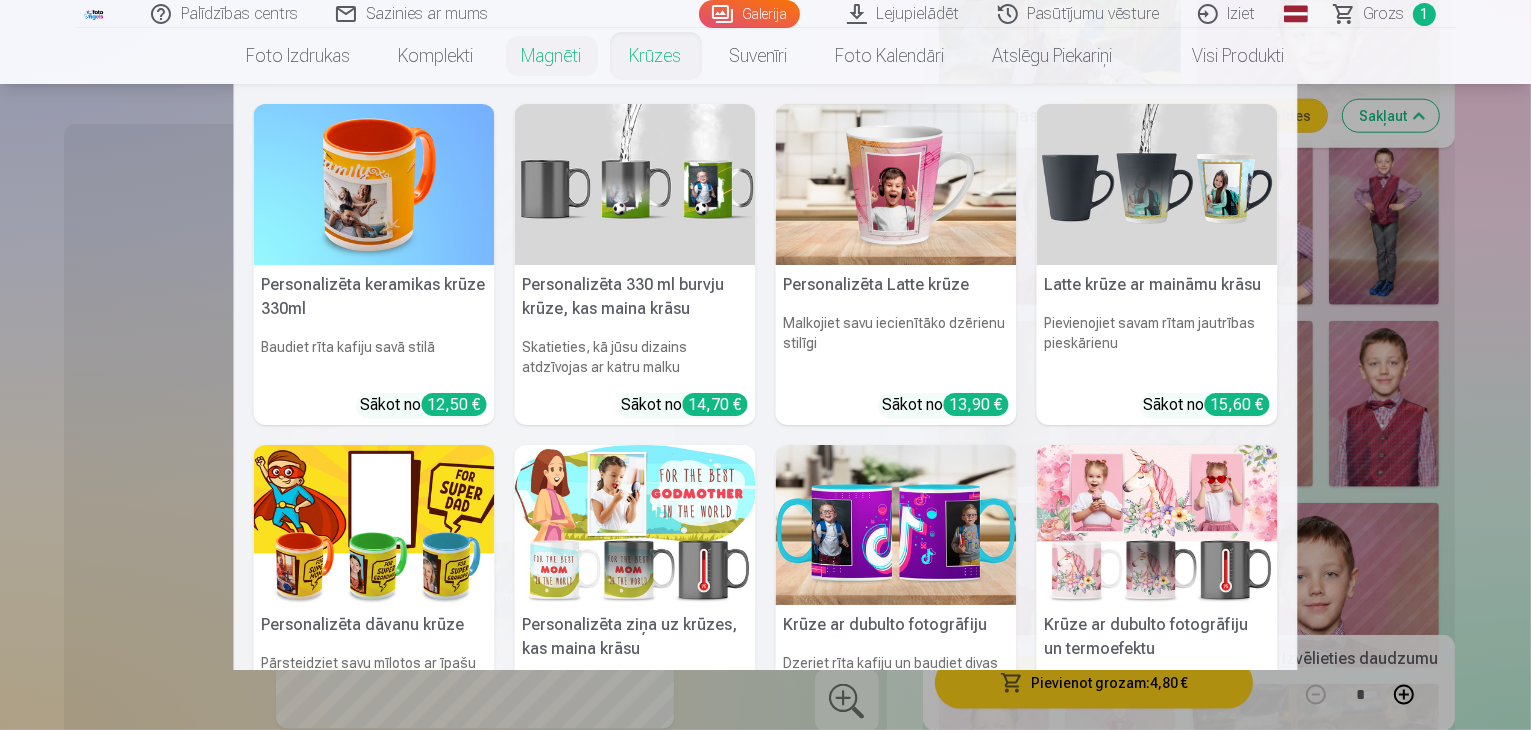 click on "Krūzes" at bounding box center (656, 56) 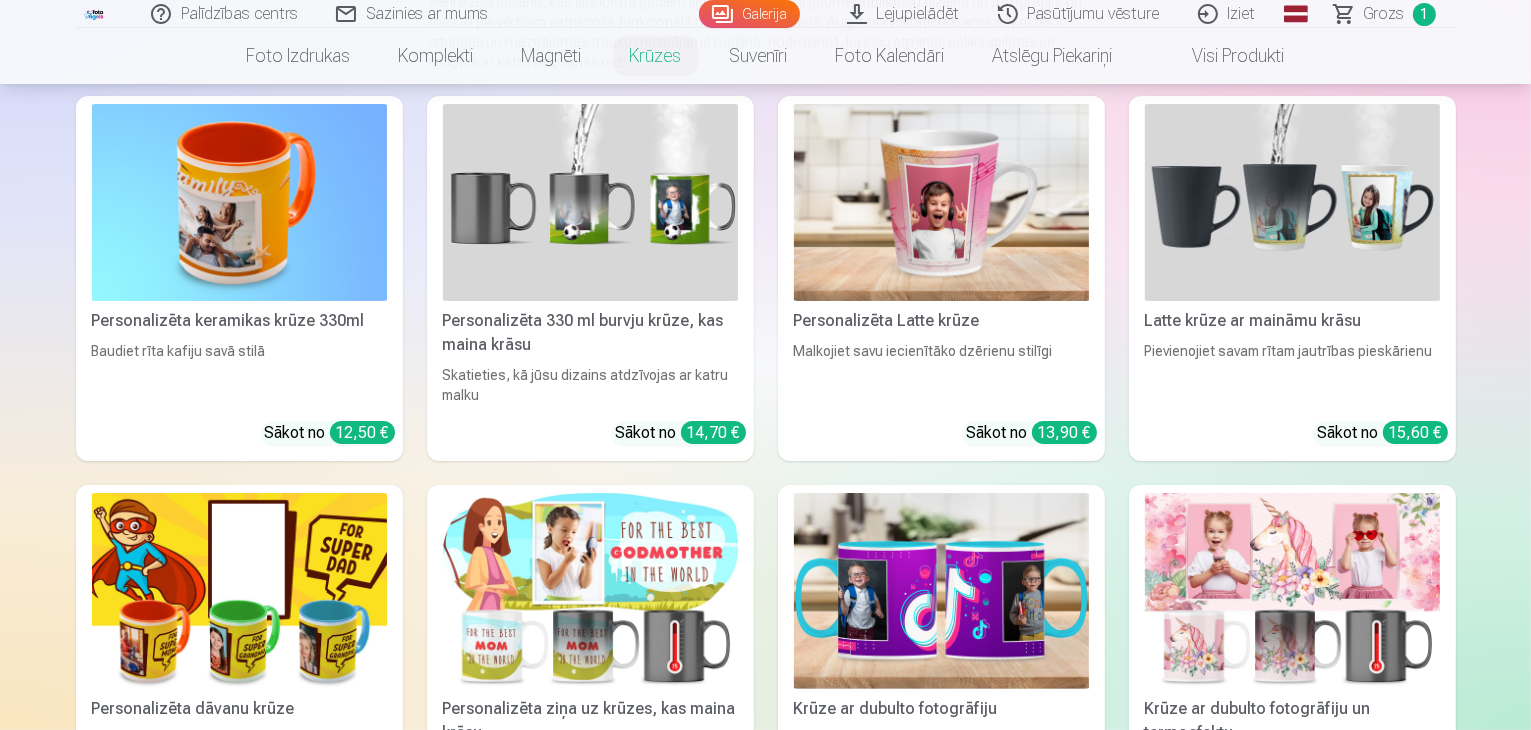 scroll, scrollTop: 0, scrollLeft: 0, axis: both 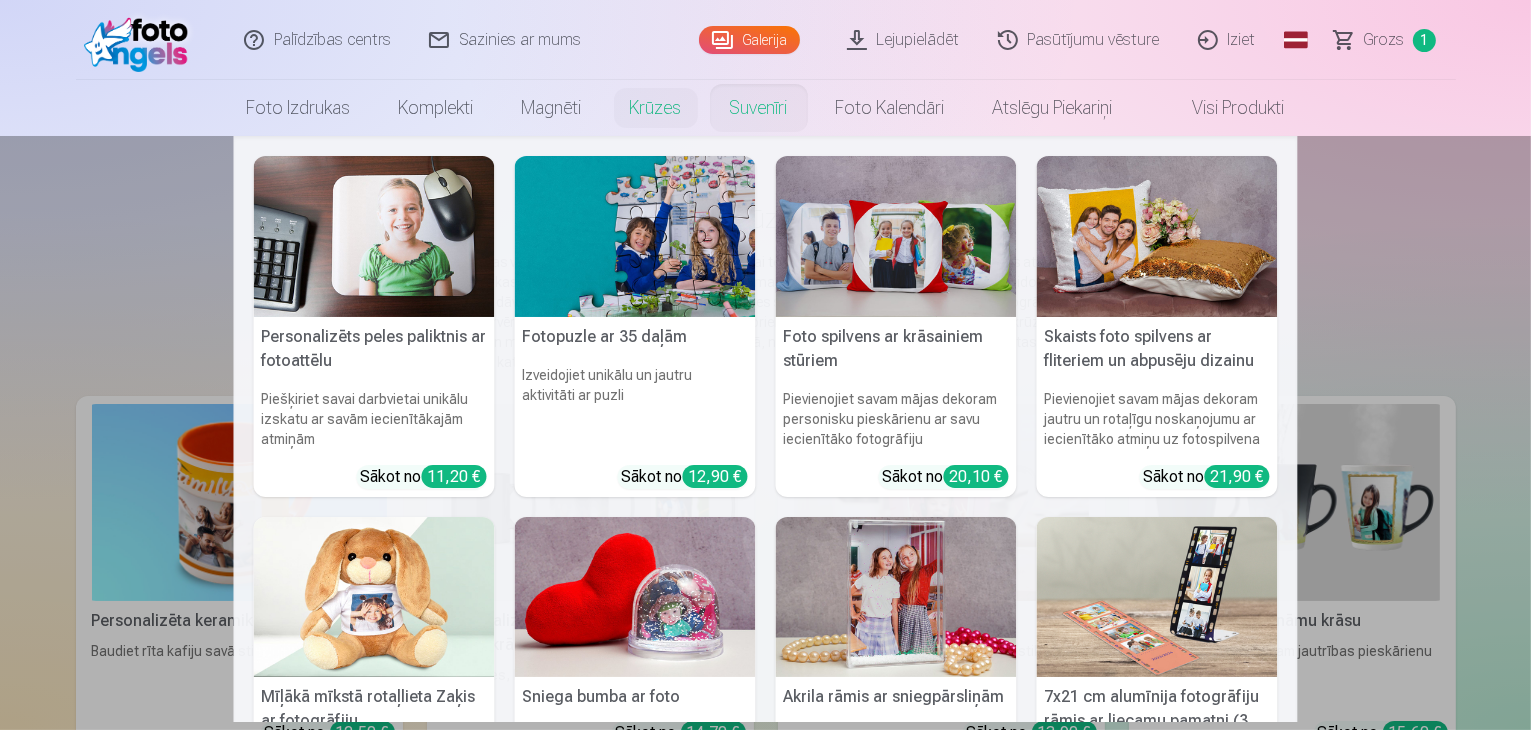 click on "Suvenīri" at bounding box center (759, 108) 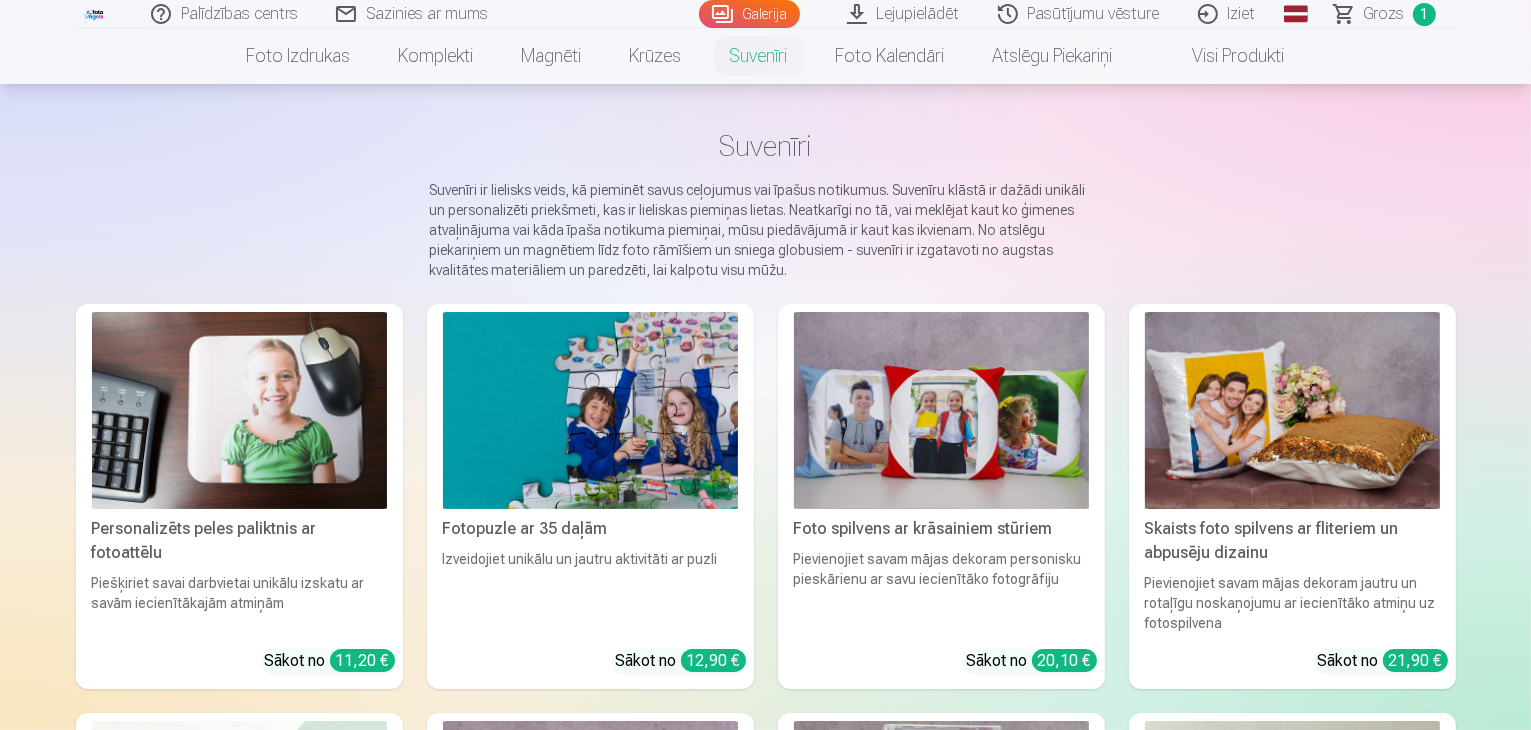 scroll, scrollTop: 0, scrollLeft: 0, axis: both 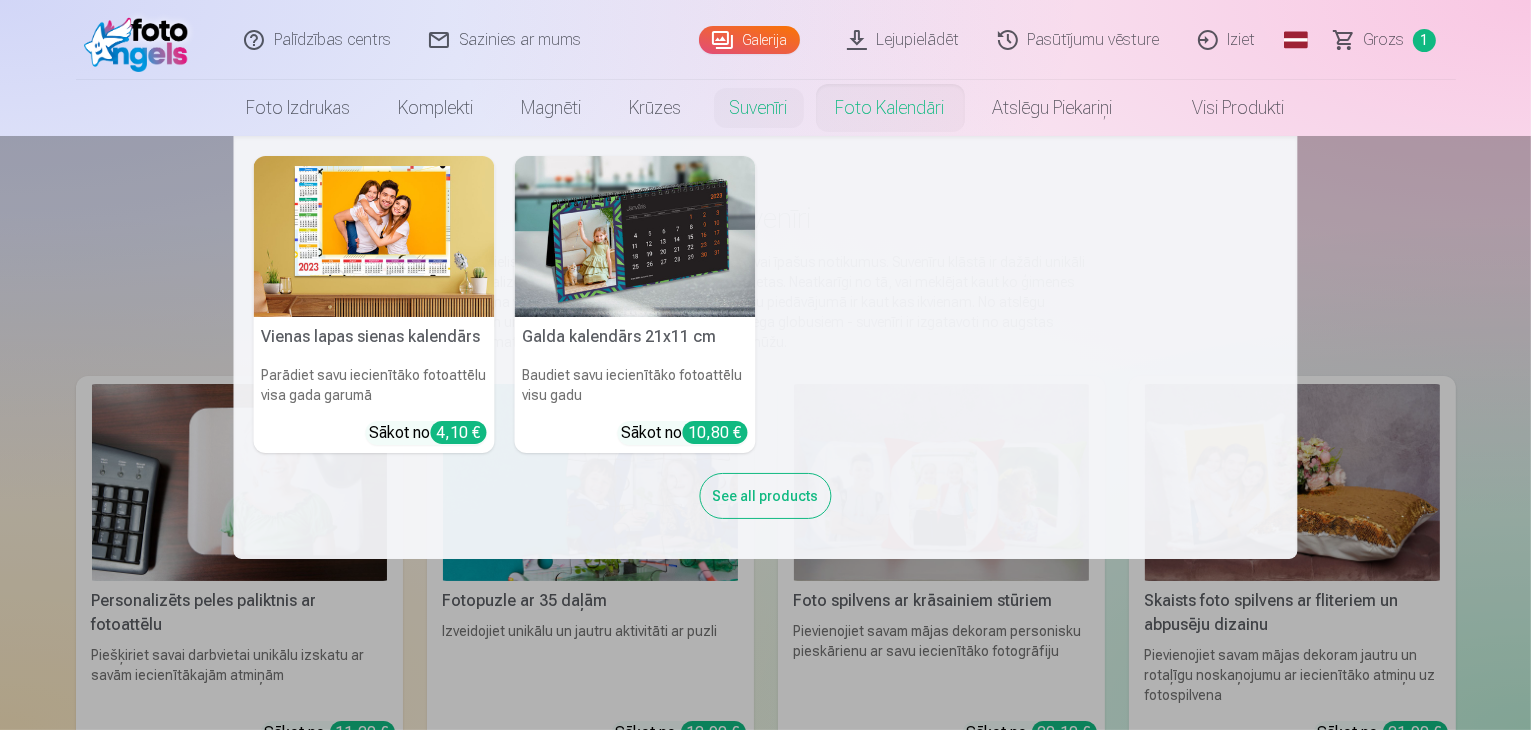 click on "Foto kalendāri" at bounding box center [890, 108] 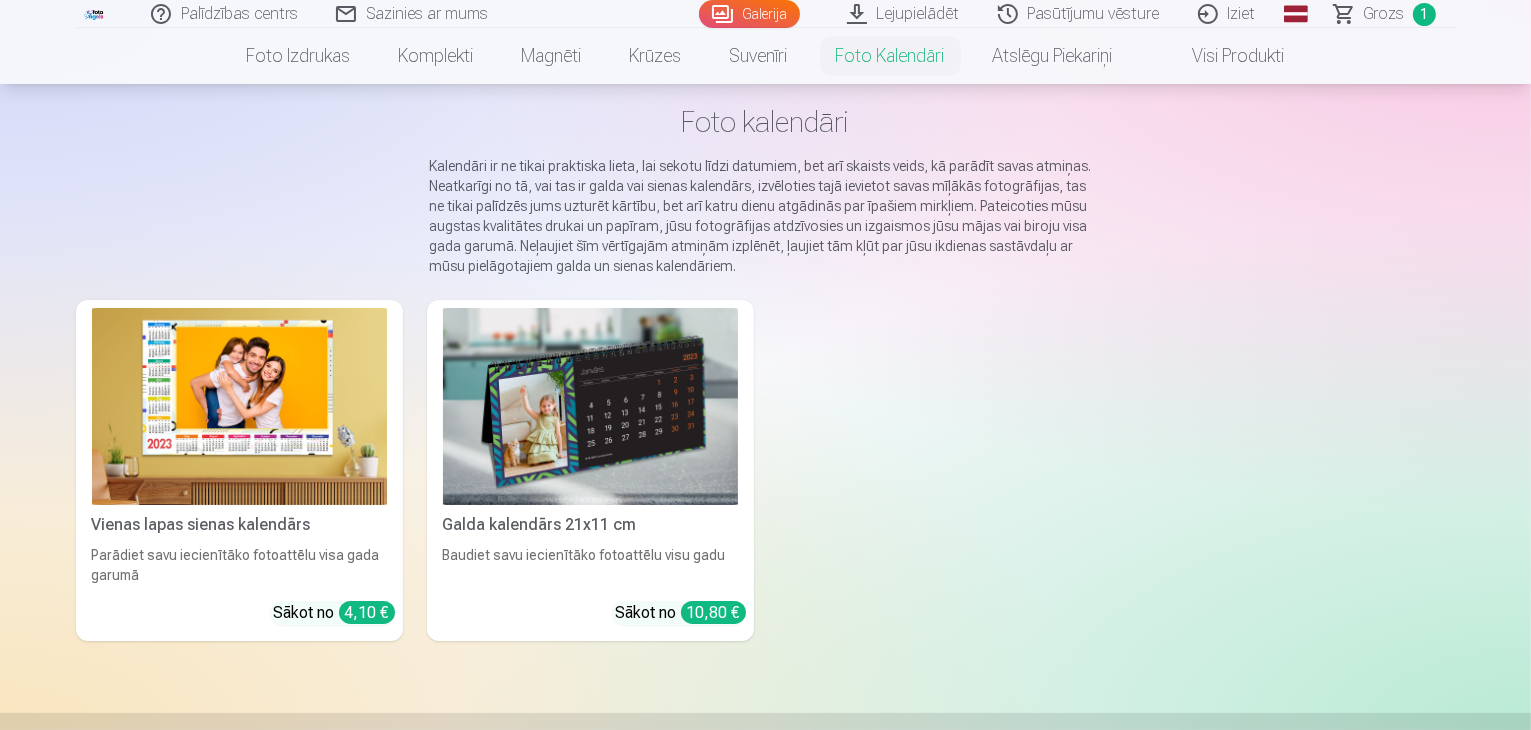 scroll, scrollTop: 100, scrollLeft: 0, axis: vertical 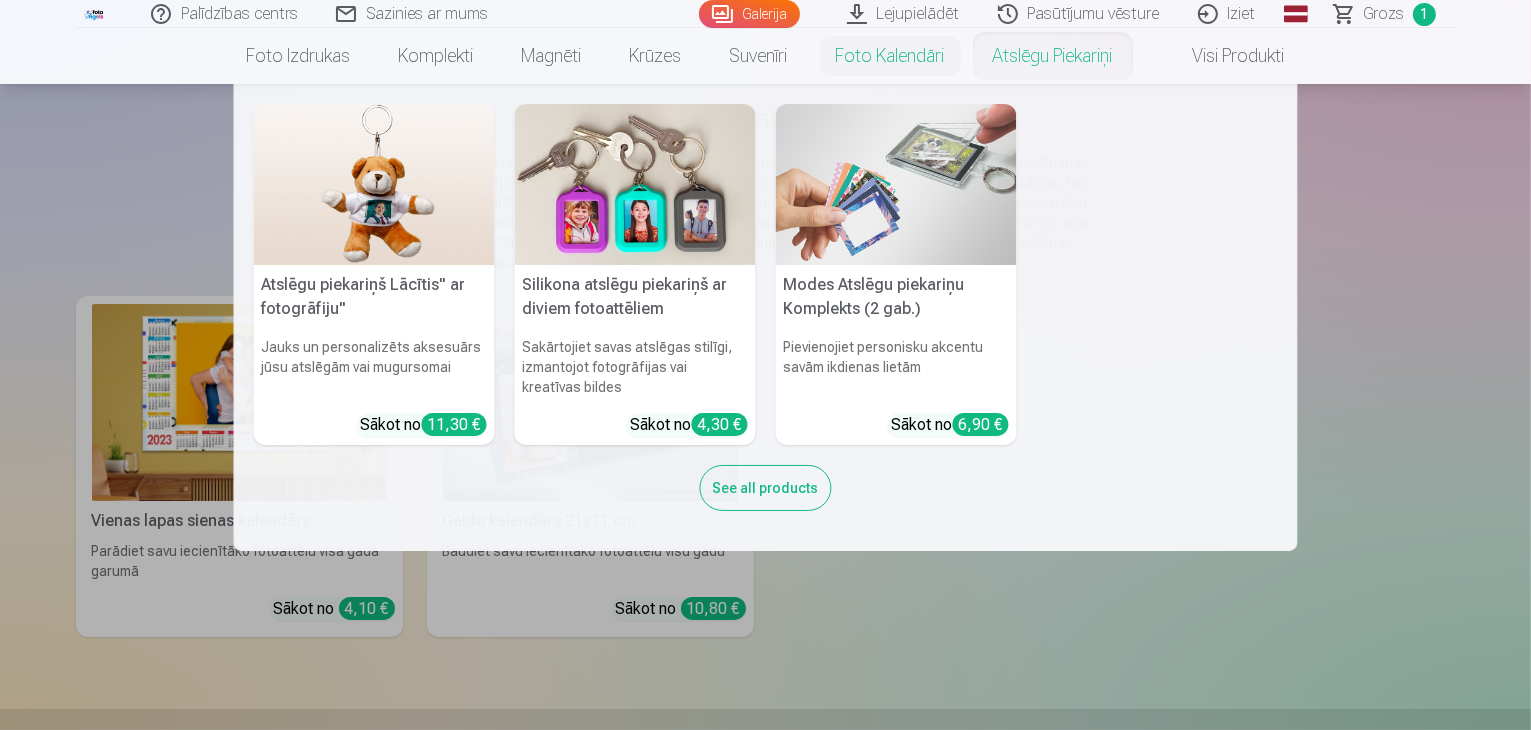 click on "Atslēgu piekariņi" at bounding box center [1053, 56] 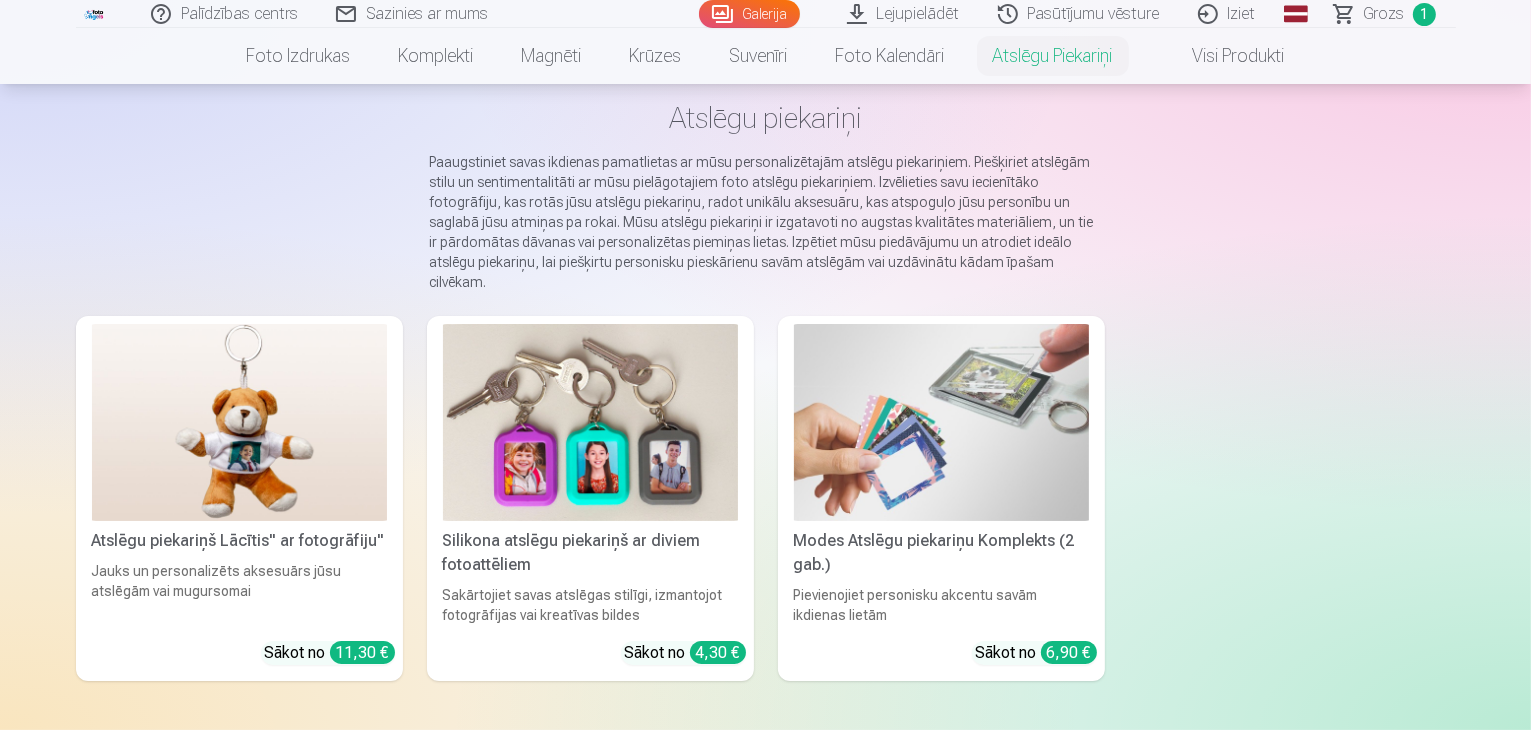 scroll, scrollTop: 200, scrollLeft: 0, axis: vertical 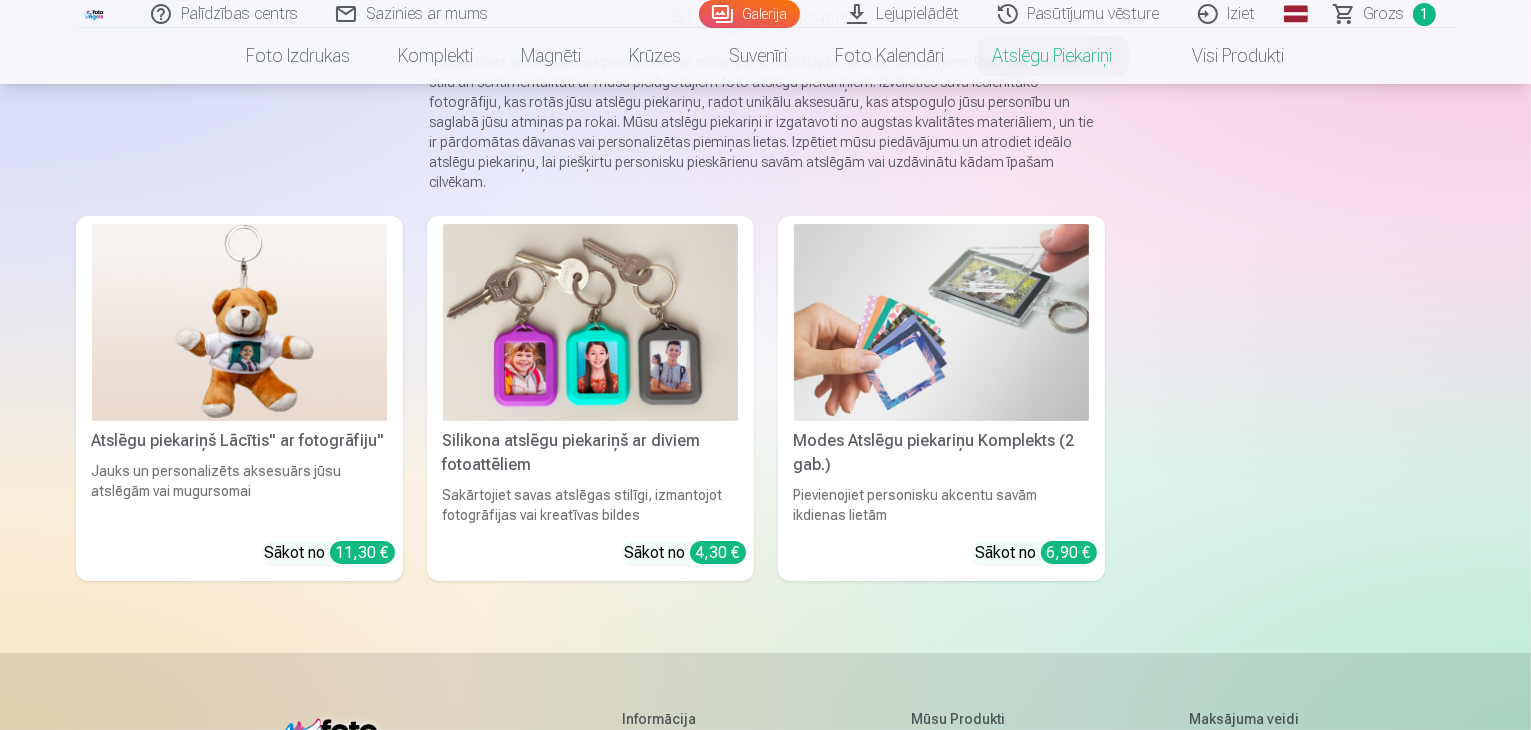 click at bounding box center [590, 322] 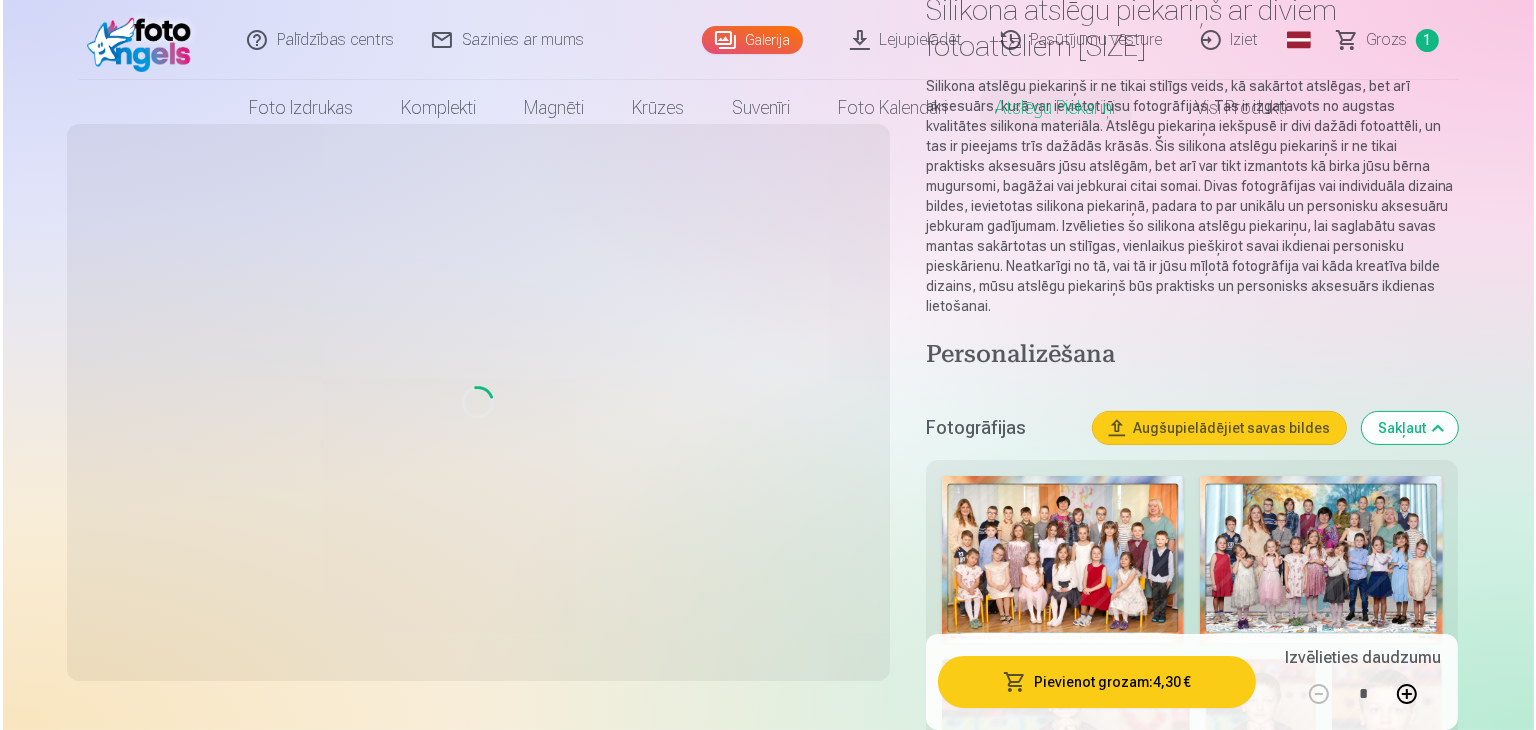 scroll, scrollTop: 0, scrollLeft: 0, axis: both 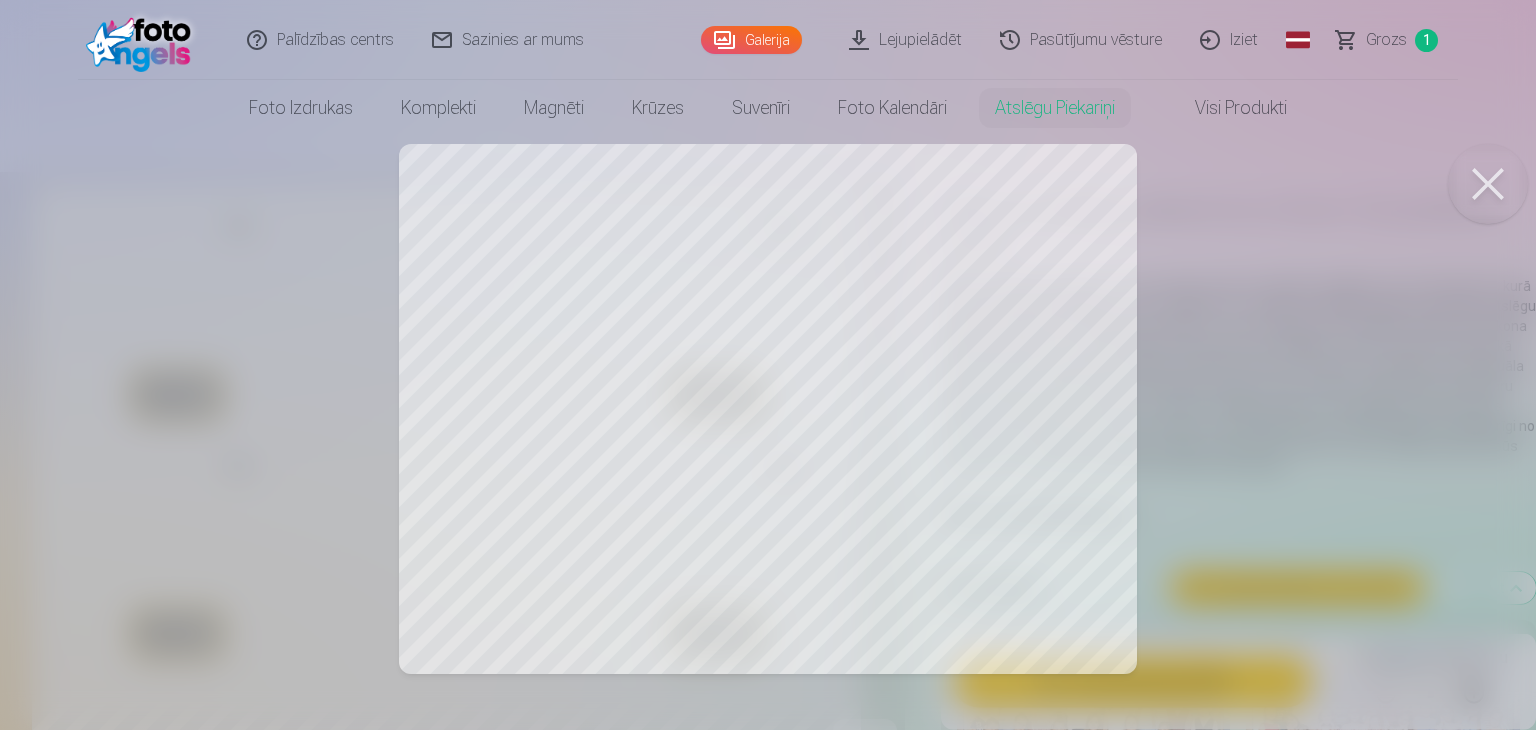 click at bounding box center [1488, 184] 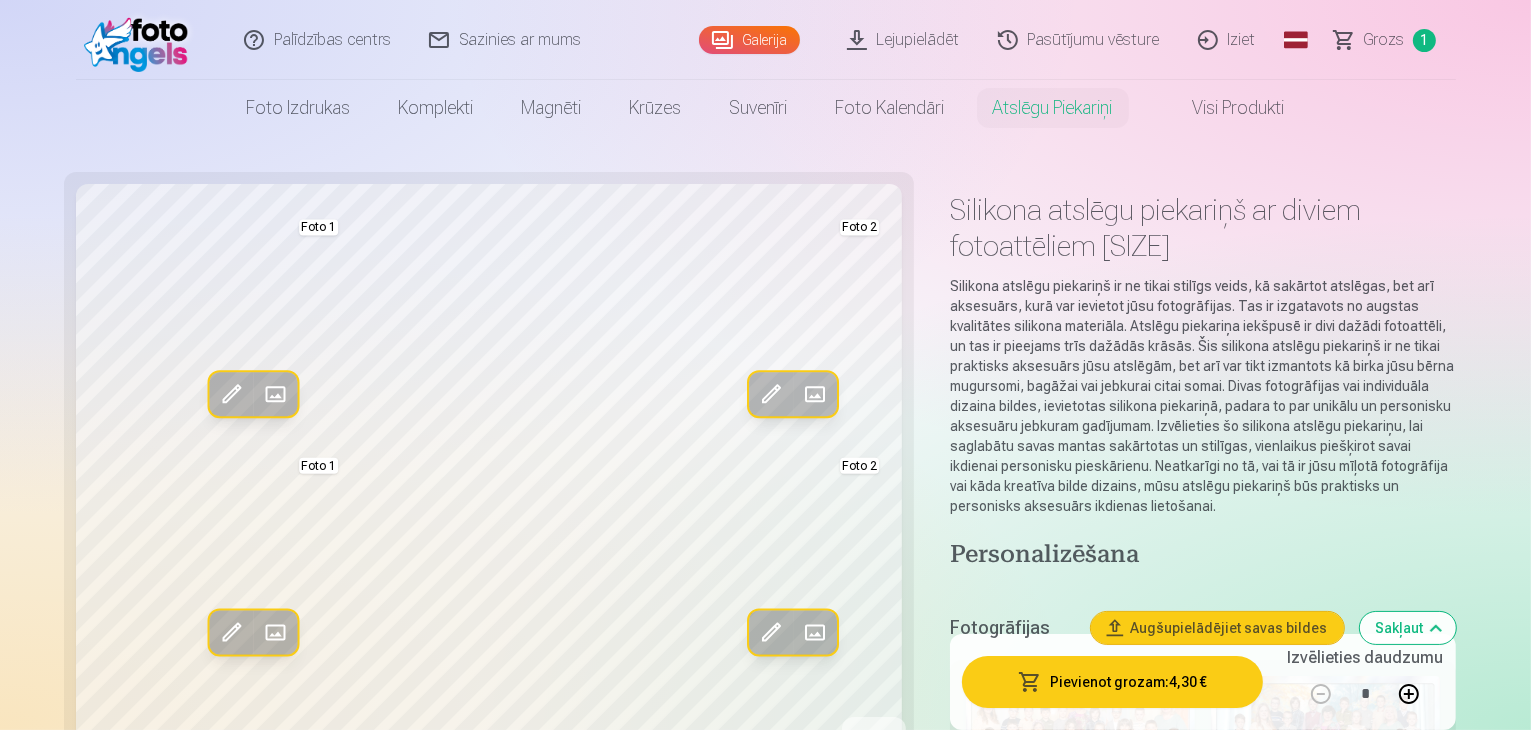 click at bounding box center (771, 395) 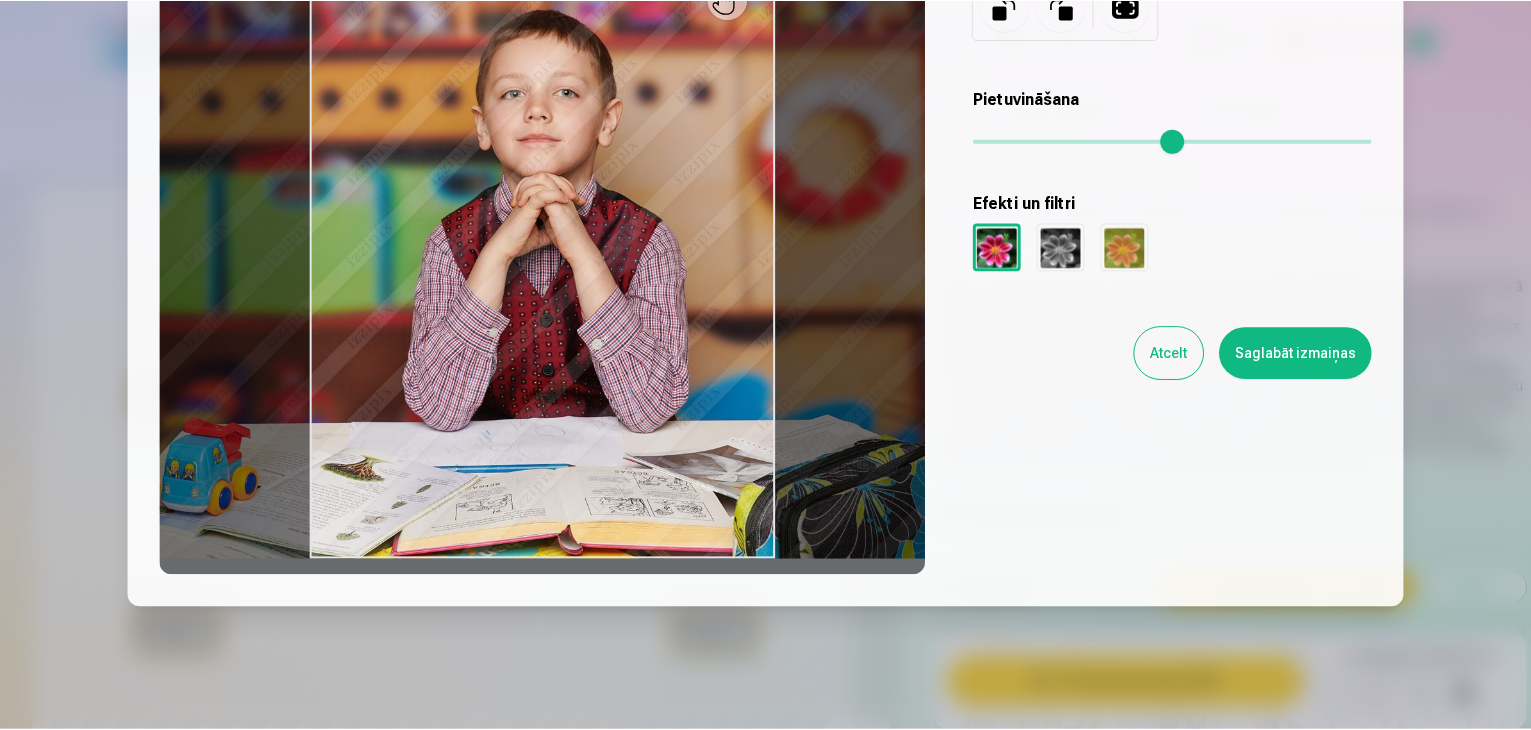scroll, scrollTop: 284, scrollLeft: 0, axis: vertical 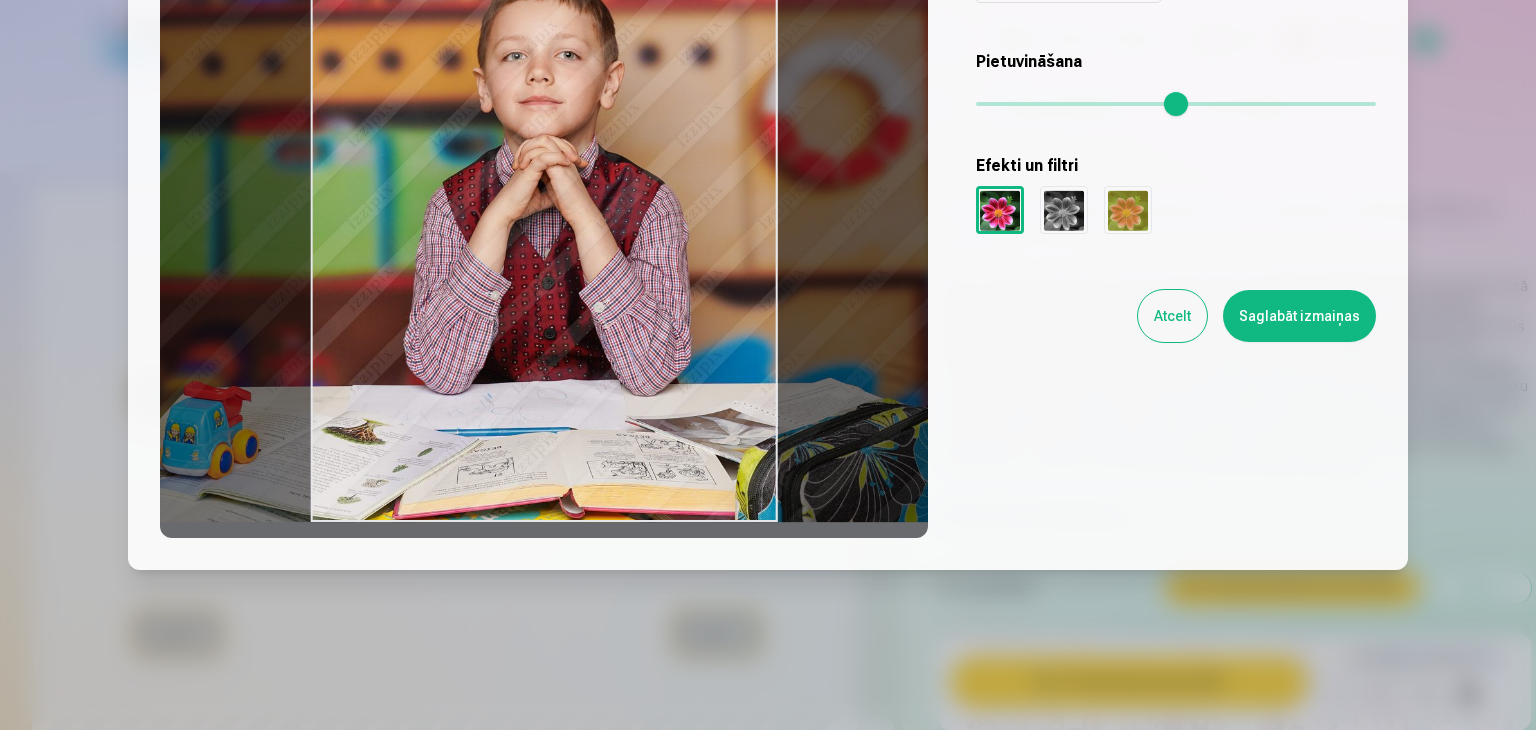 click on "Atcelt" at bounding box center [1172, 316] 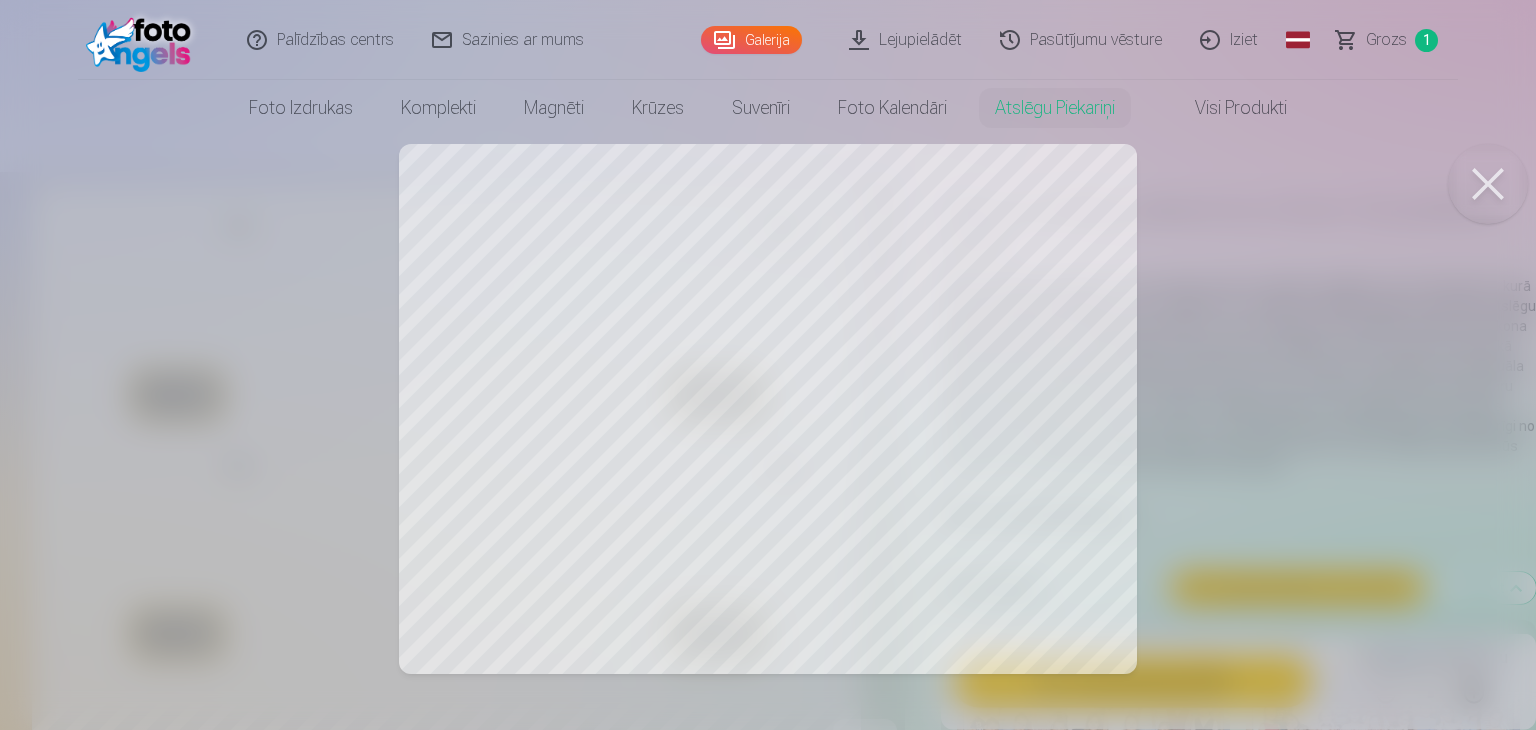 click at bounding box center (768, 365) 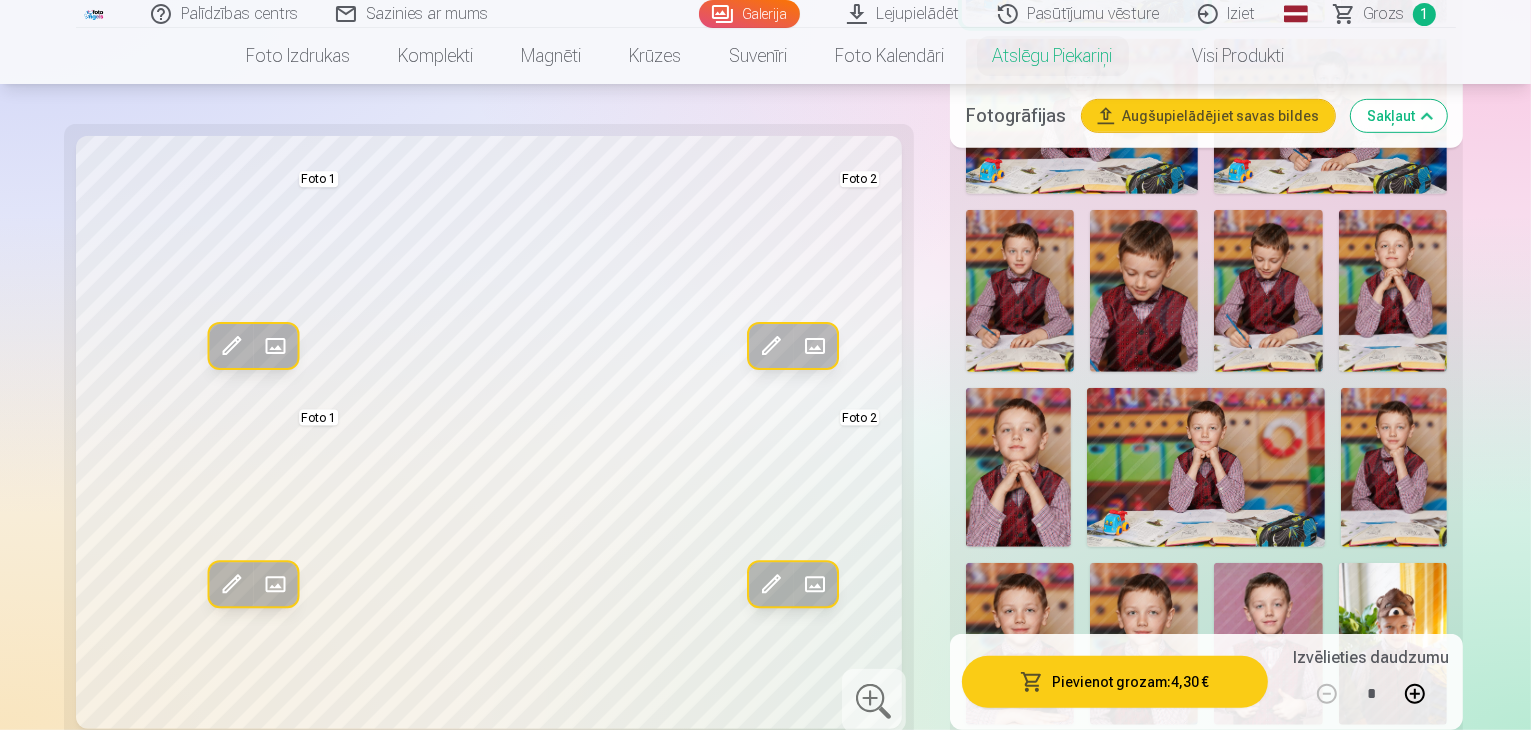 scroll, scrollTop: 1000, scrollLeft: 0, axis: vertical 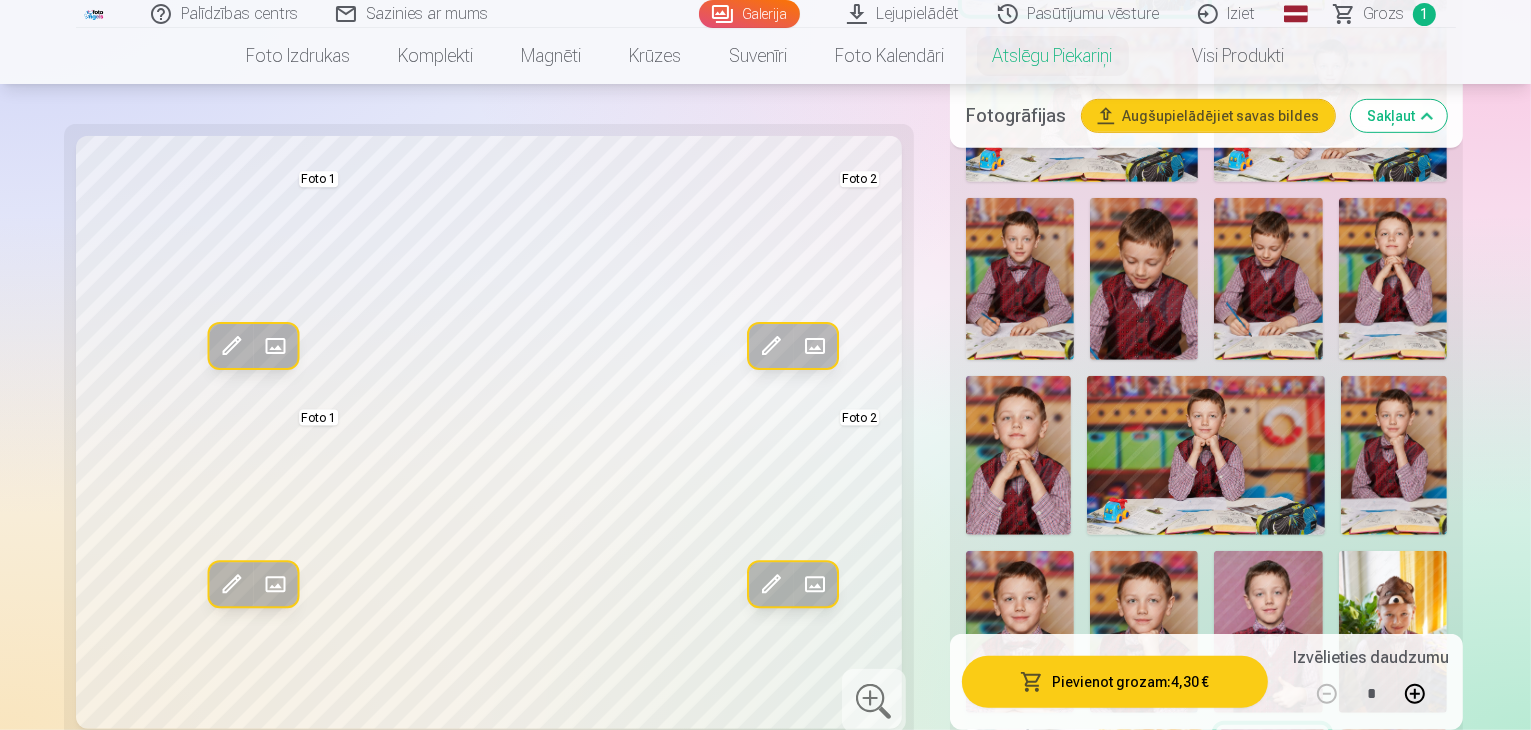click at bounding box center [1020, 632] 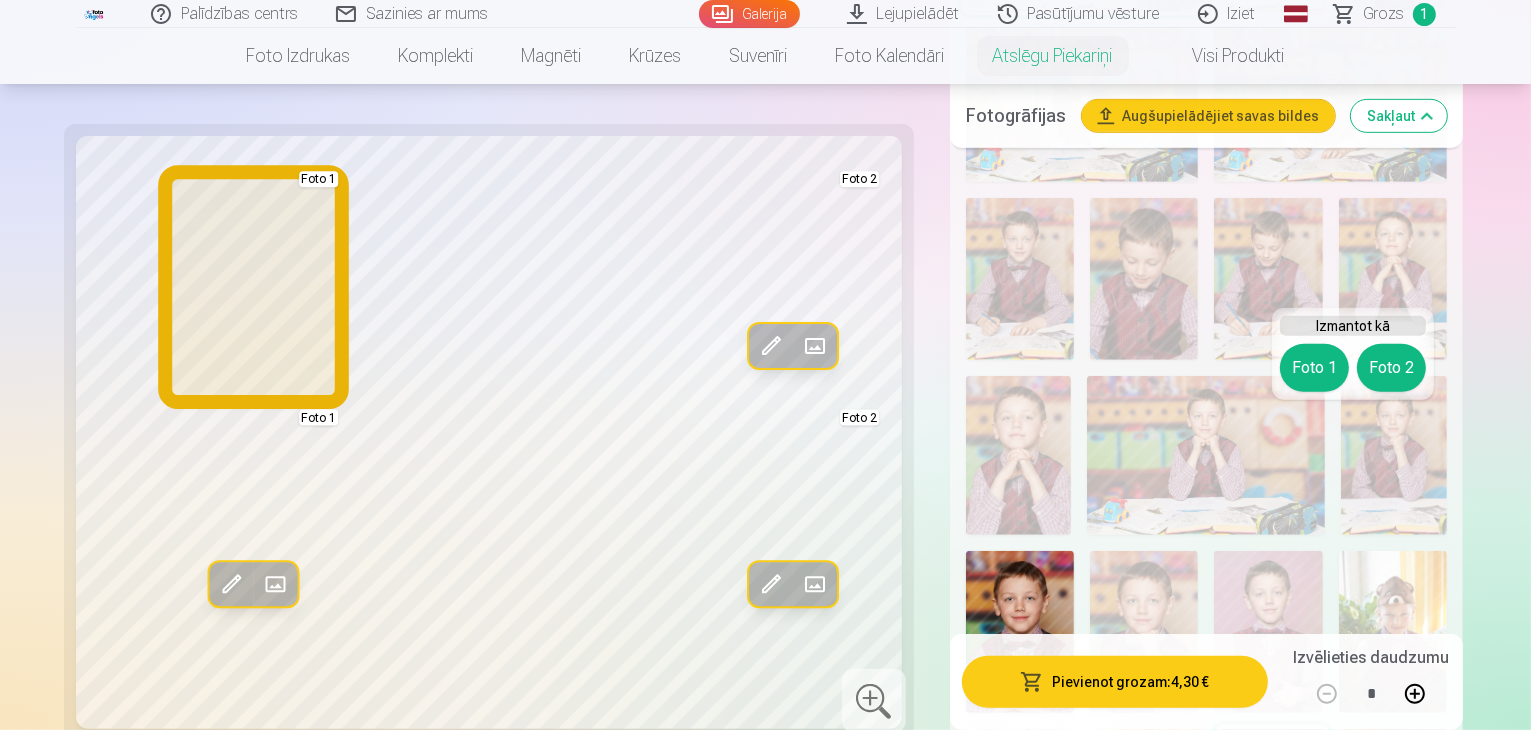 click on "Foto   1" at bounding box center [1314, 368] 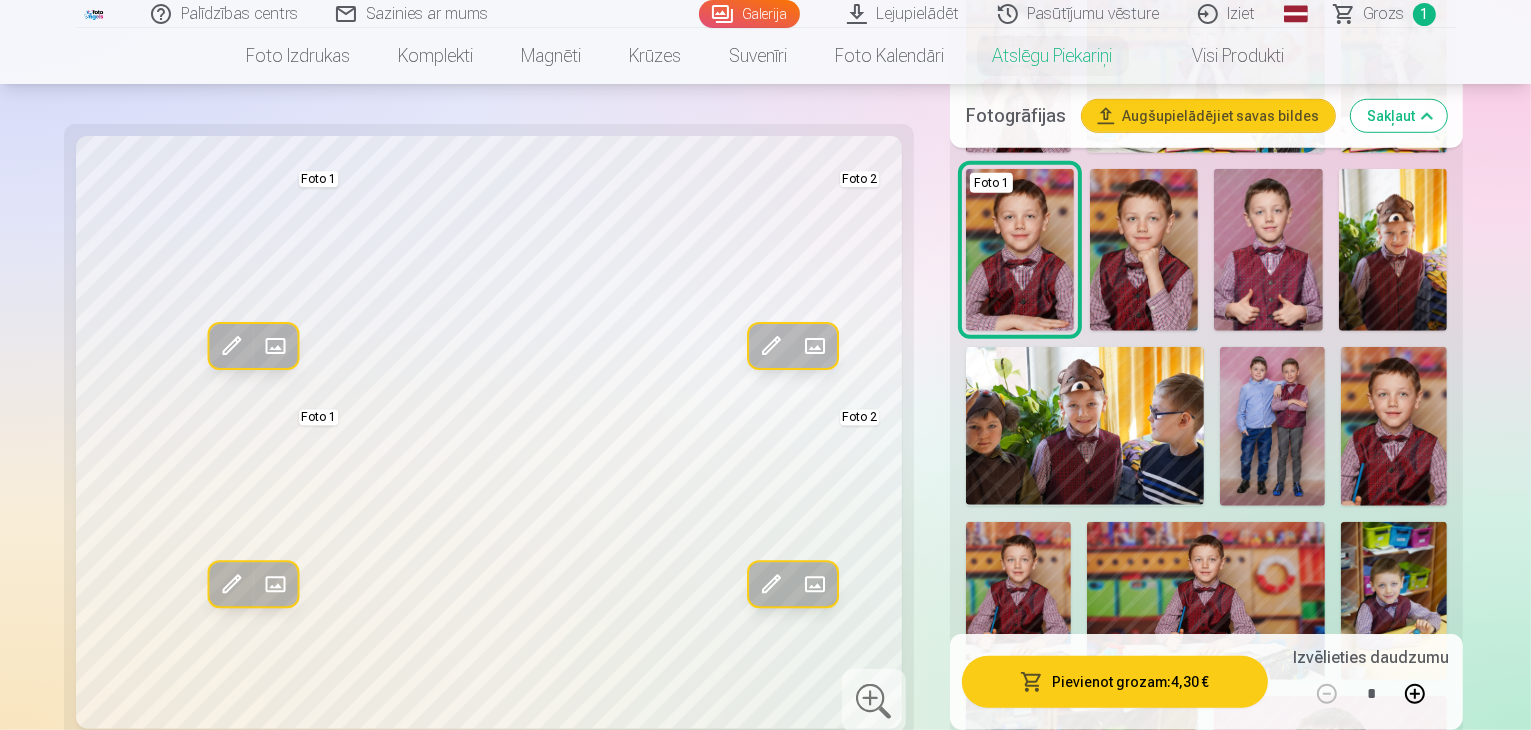 scroll, scrollTop: 1400, scrollLeft: 0, axis: vertical 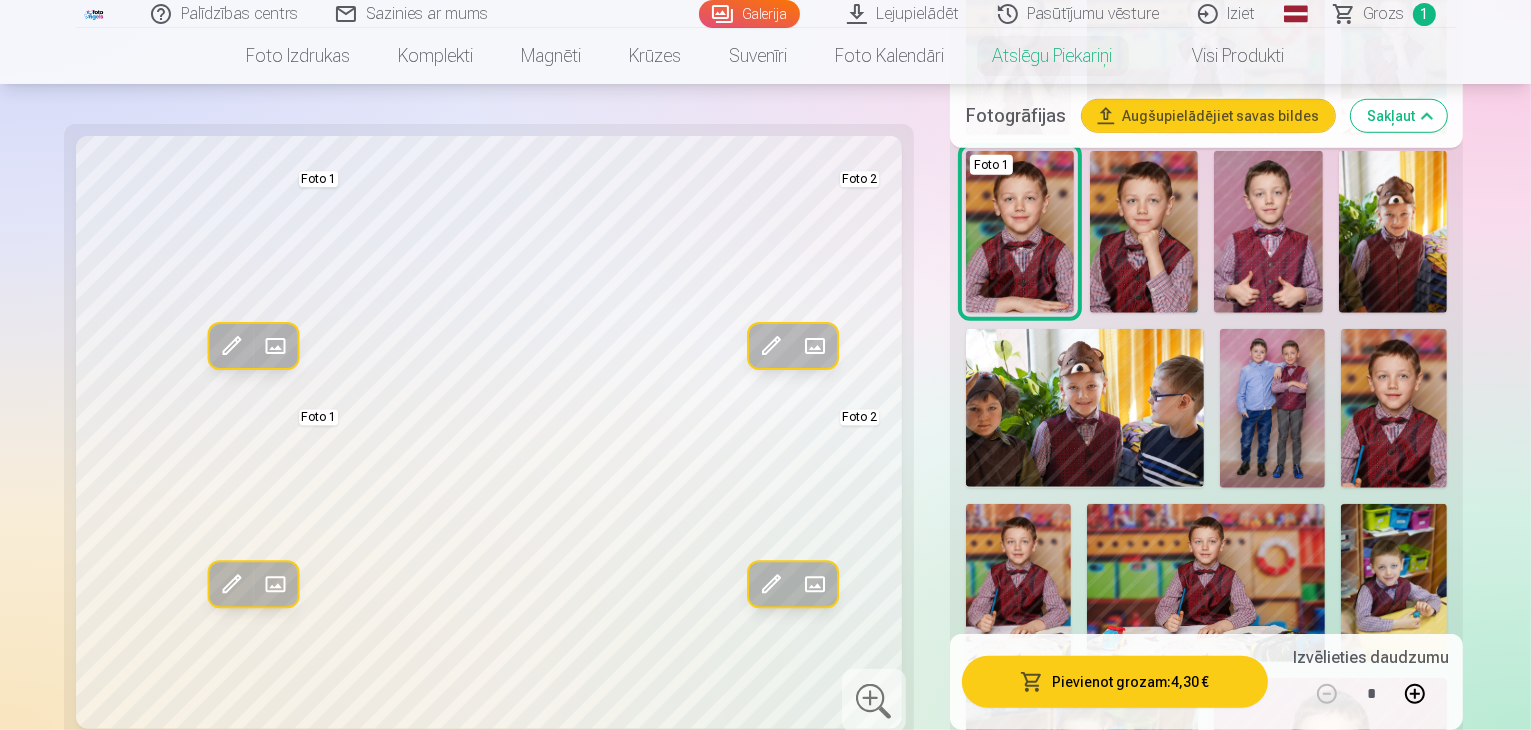 click at bounding box center (1394, 408) 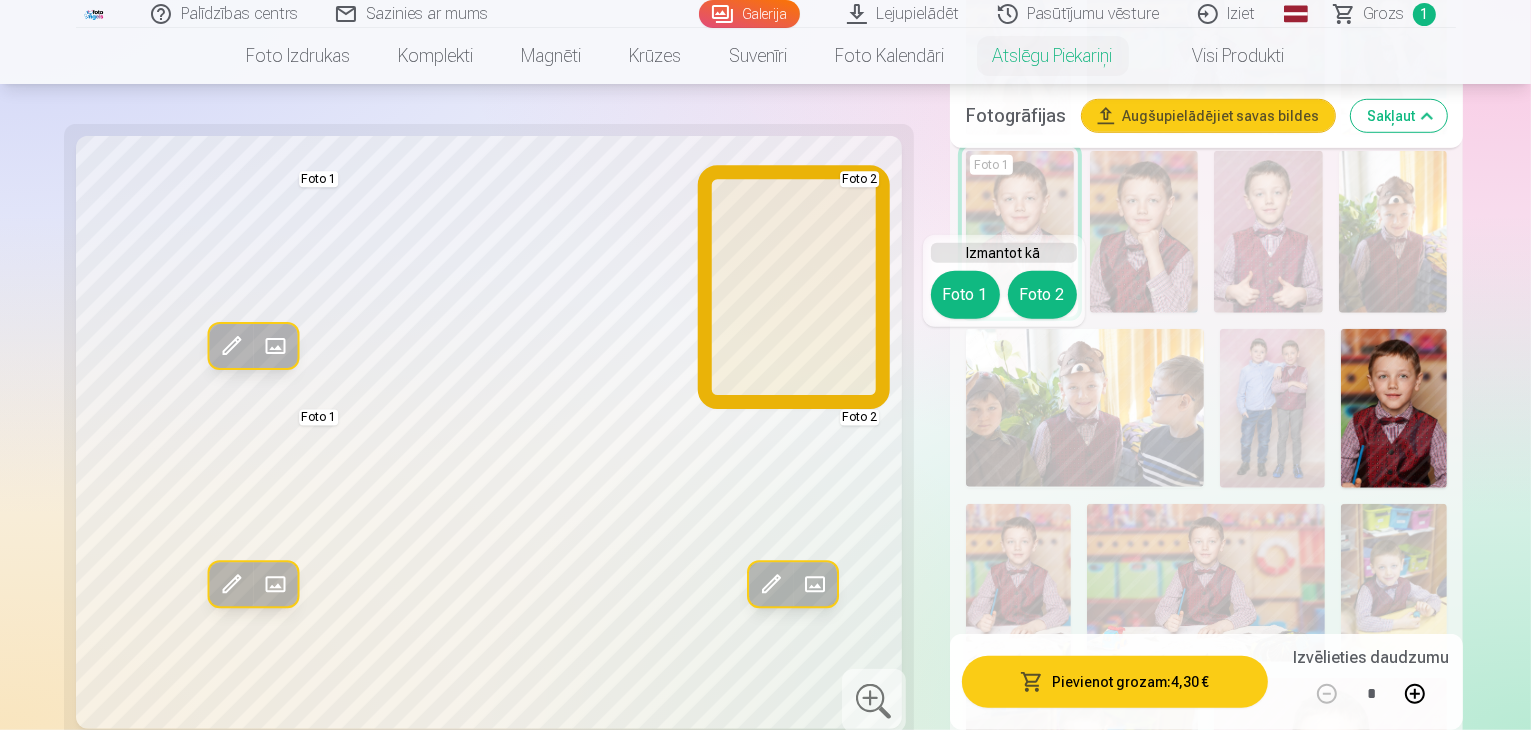 click on "Foto   2" at bounding box center (1042, 295) 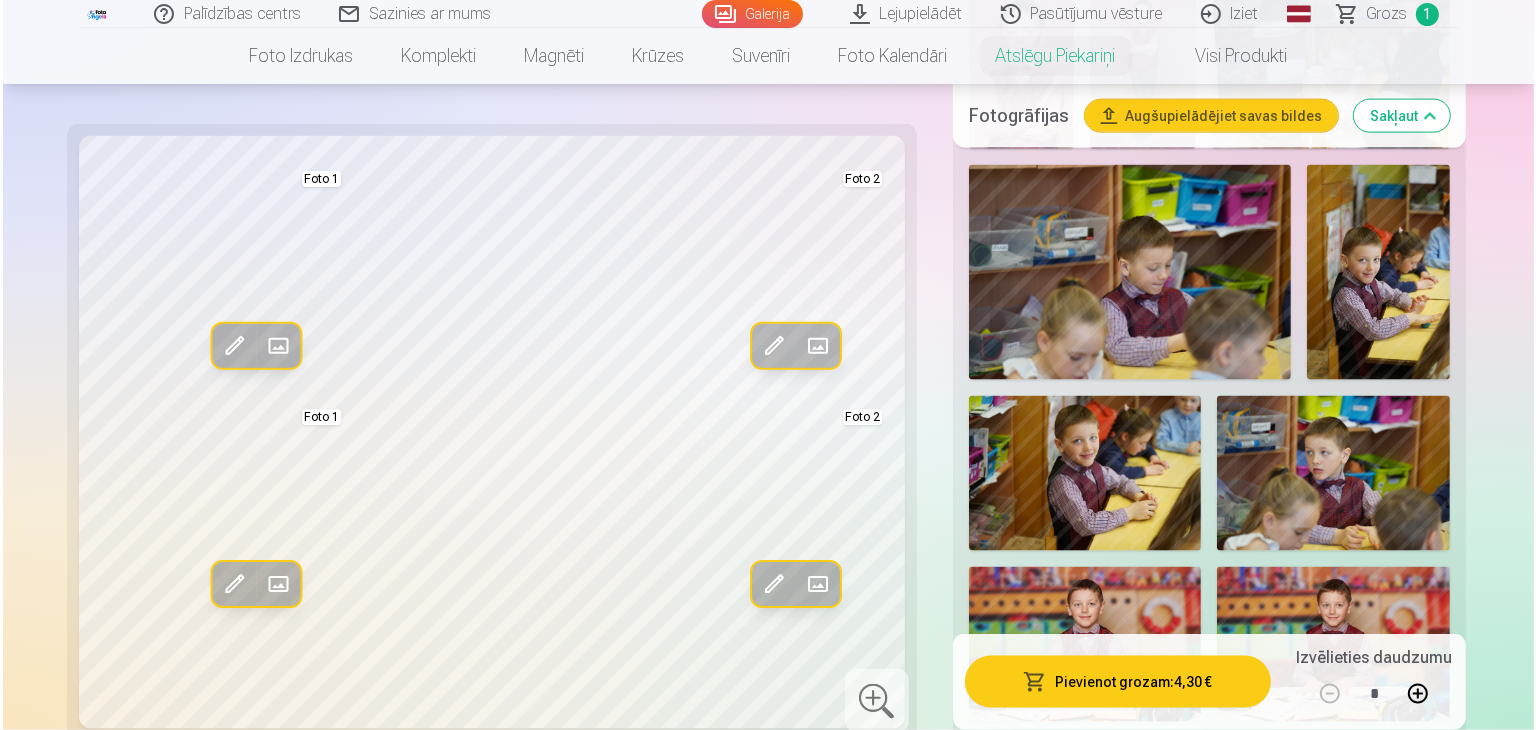 scroll, scrollTop: 2800, scrollLeft: 0, axis: vertical 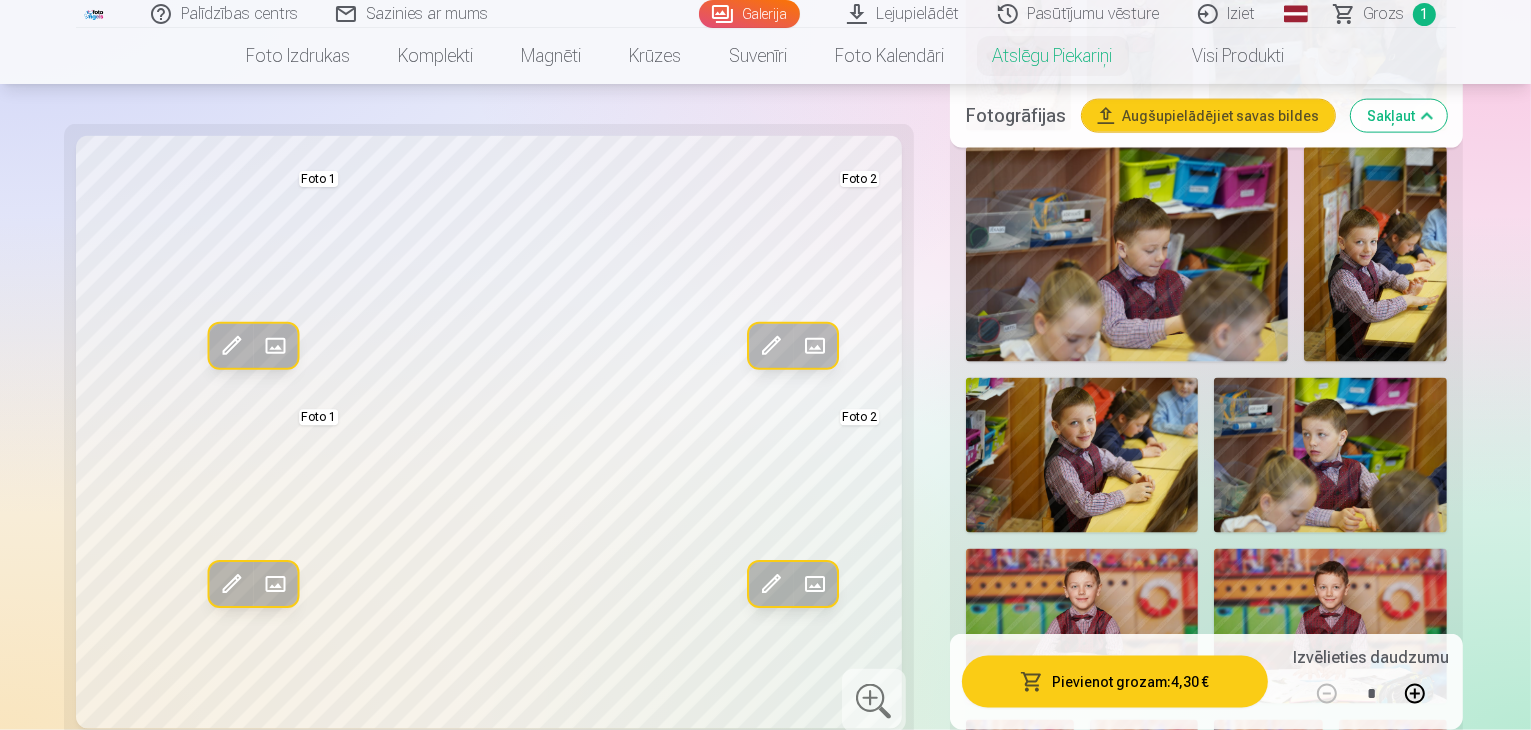 click at bounding box center [1144, 801] 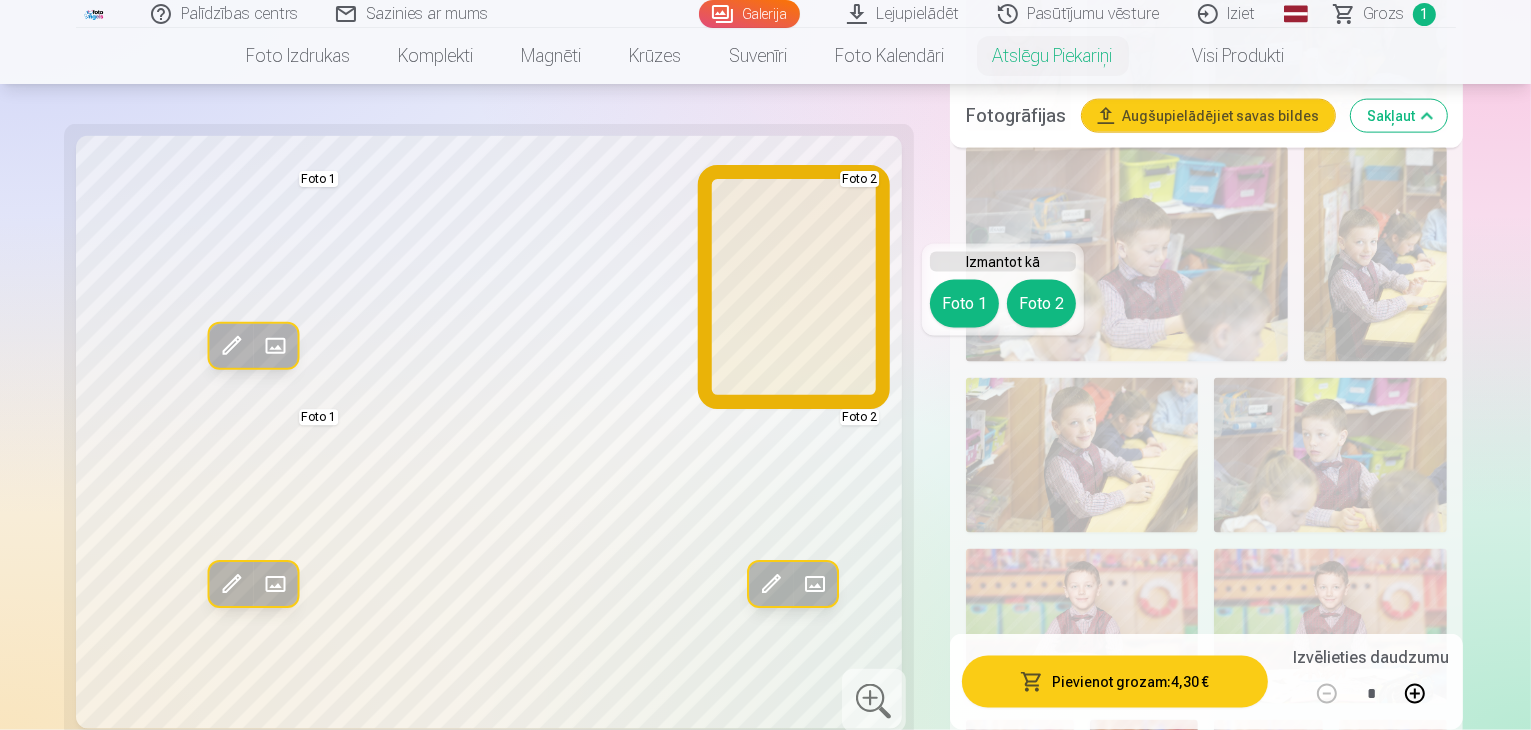 click on "Foto   2" at bounding box center [1041, 304] 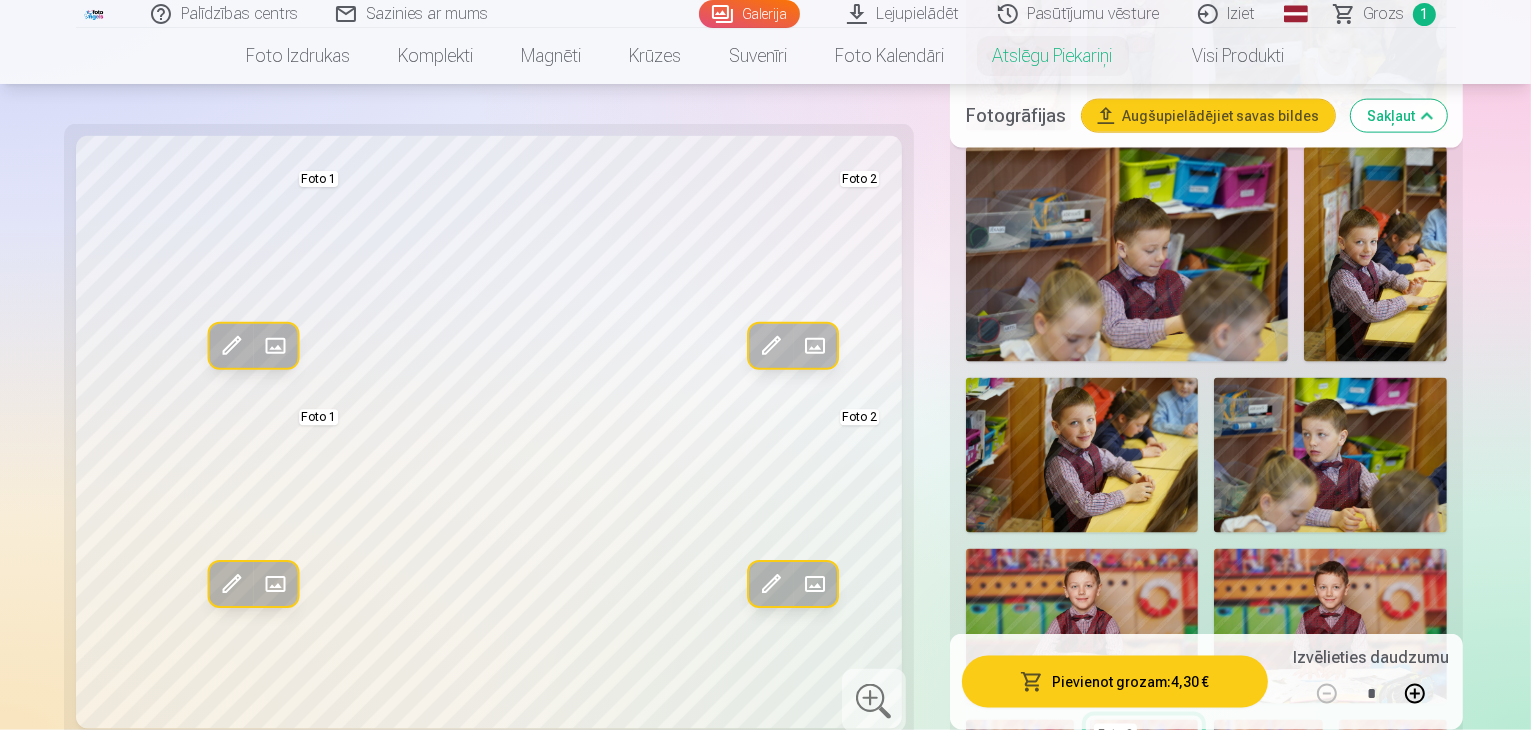 click on "Pievienot grozam :  4,30 €" at bounding box center (1115, 682) 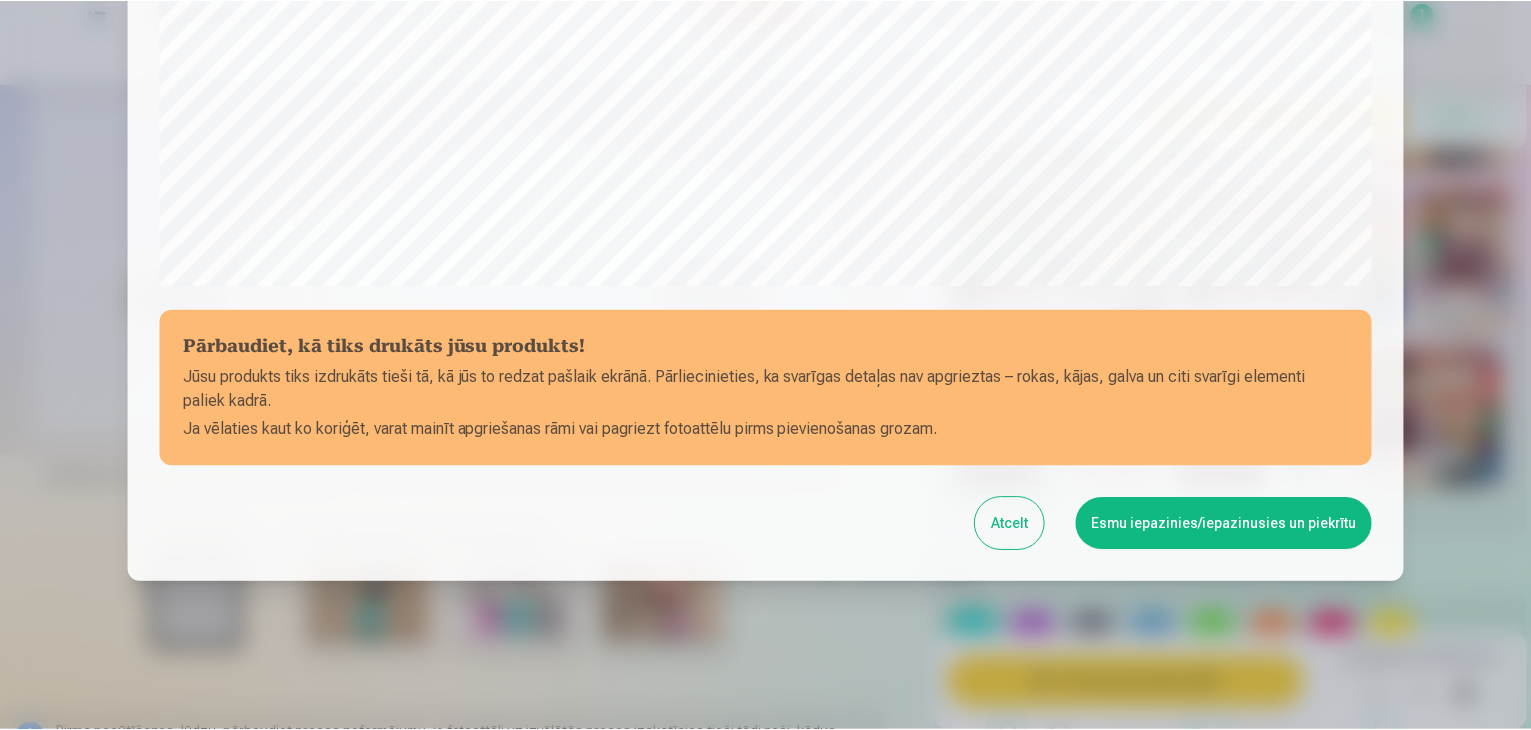 scroll, scrollTop: 710, scrollLeft: 0, axis: vertical 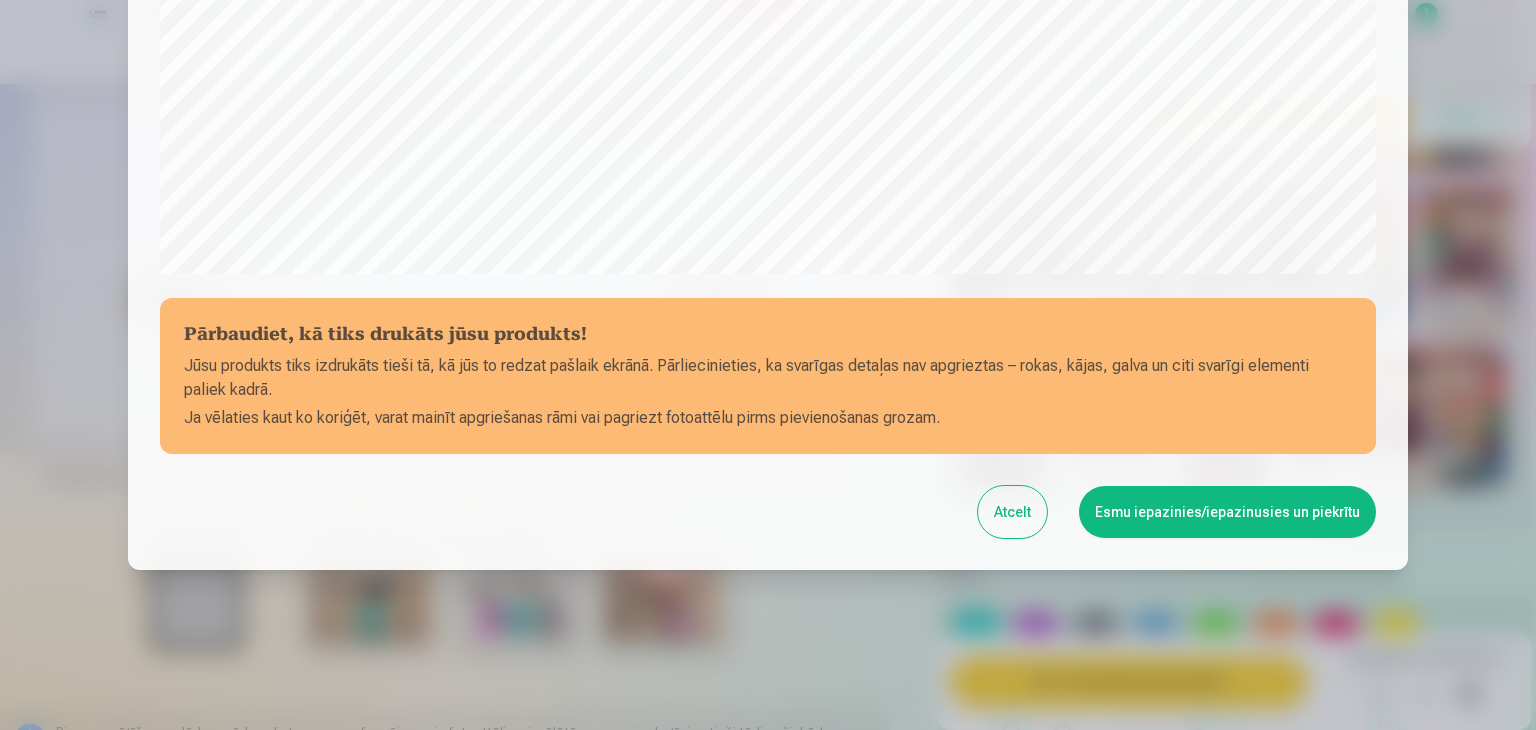 click on "Esmu iepazinies/iepazinusies un piekrītu" at bounding box center (1227, 512) 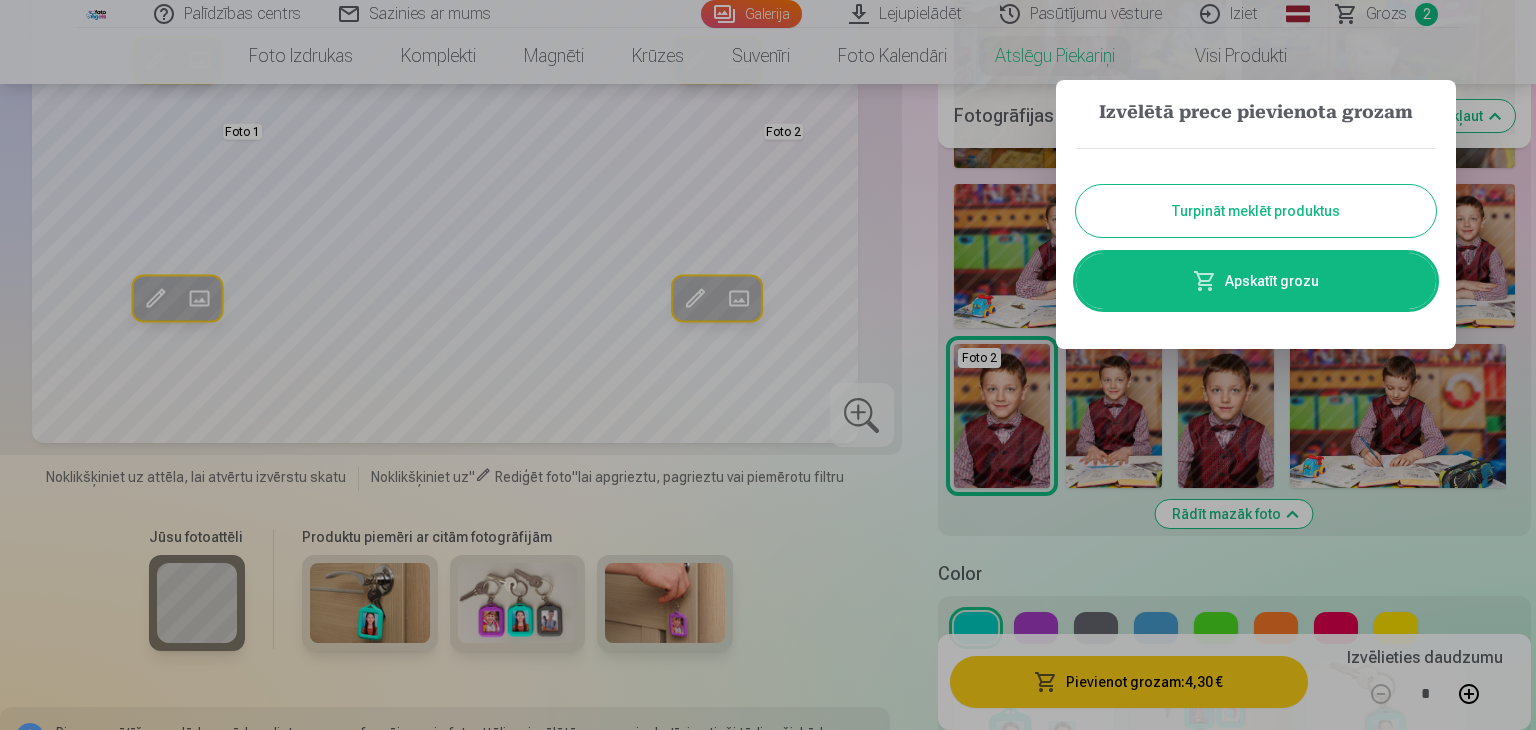 click at bounding box center [768, 365] 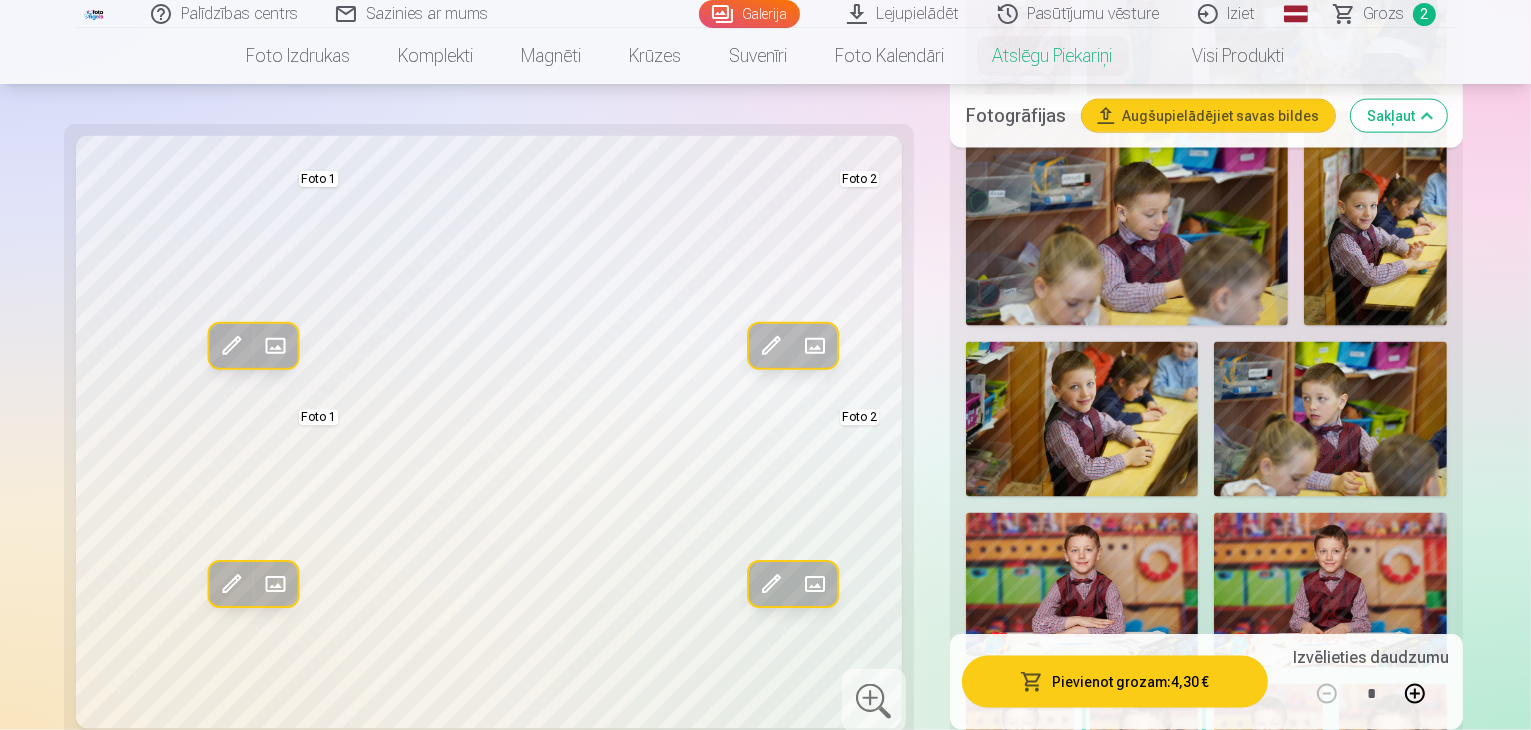 scroll, scrollTop: 2900, scrollLeft: 0, axis: vertical 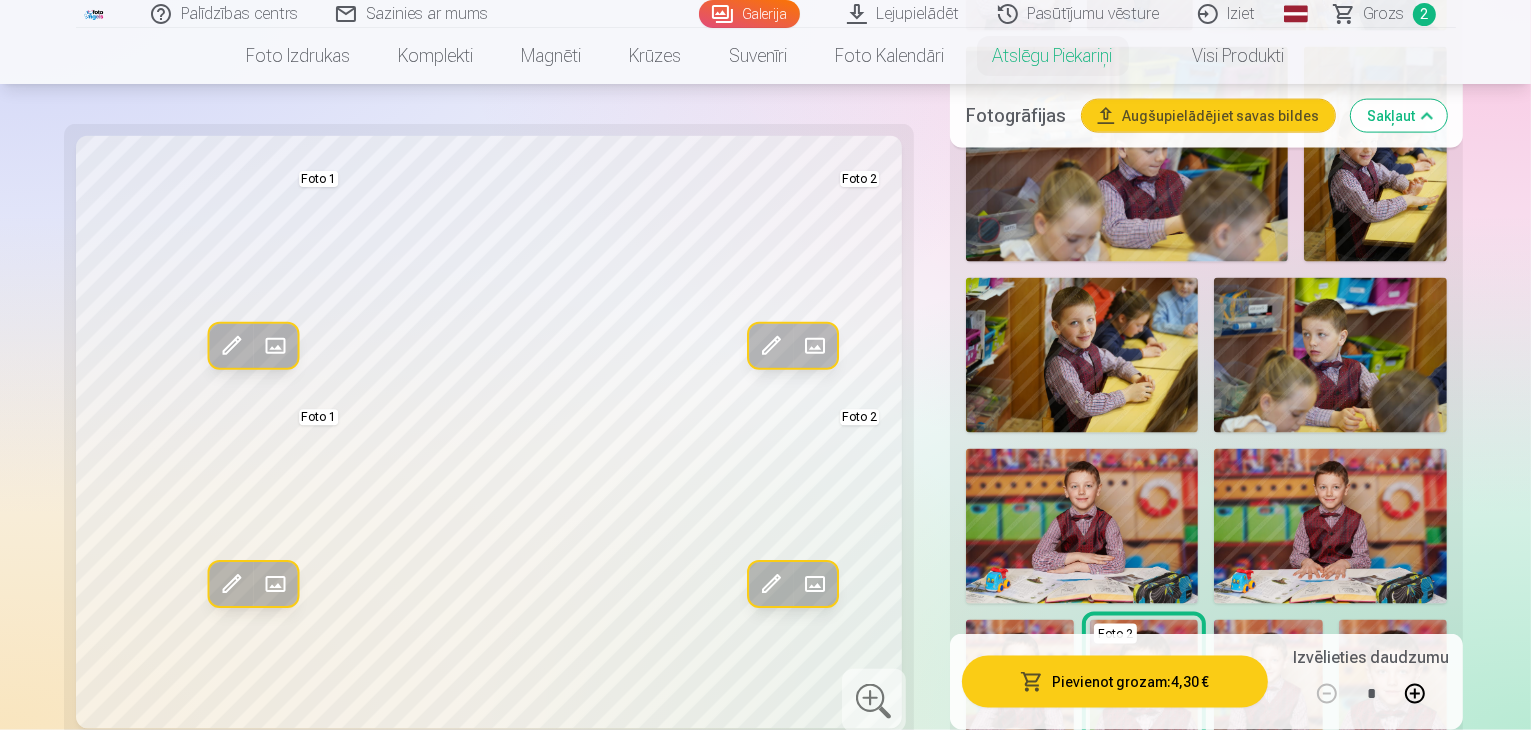 click at bounding box center [1108, 1082] 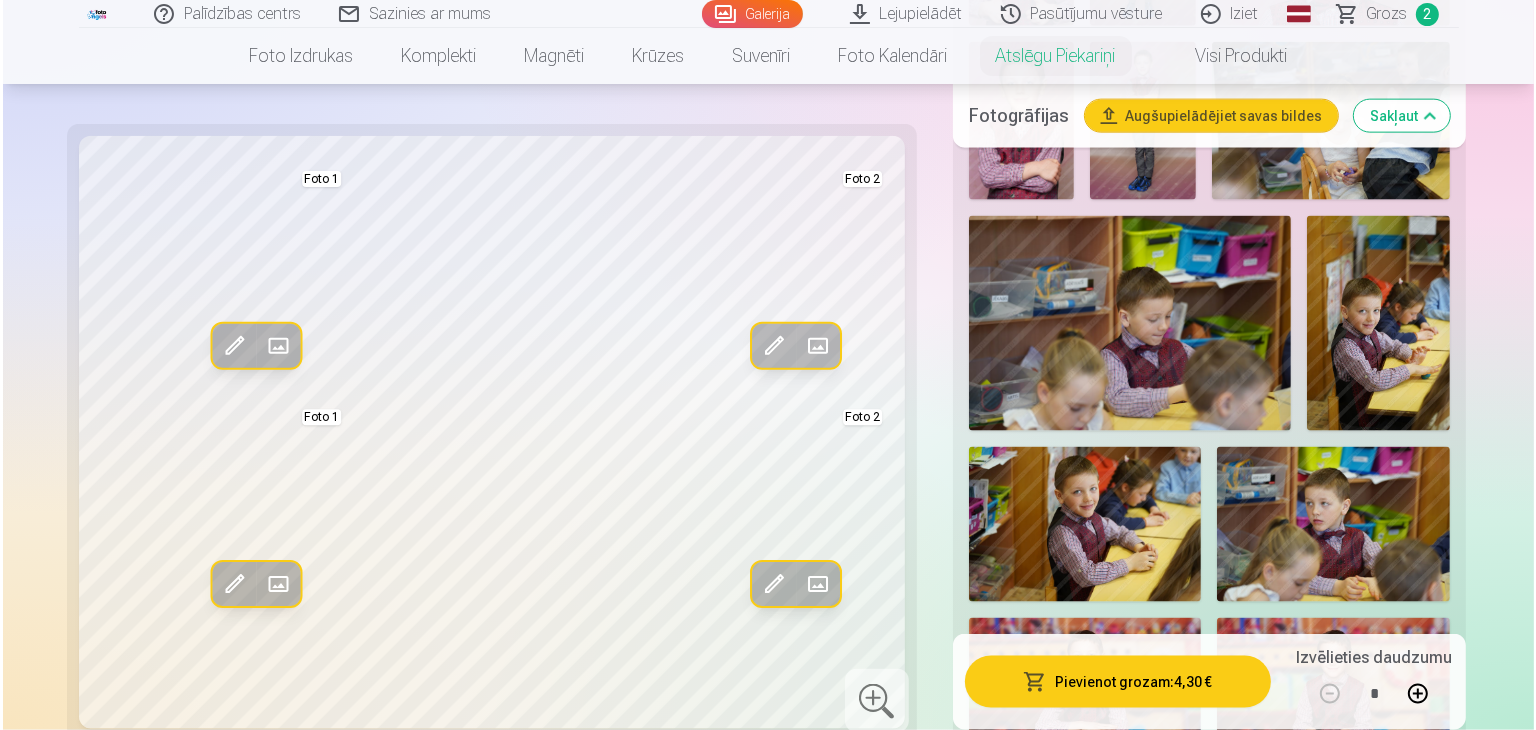 scroll, scrollTop: 2700, scrollLeft: 0, axis: vertical 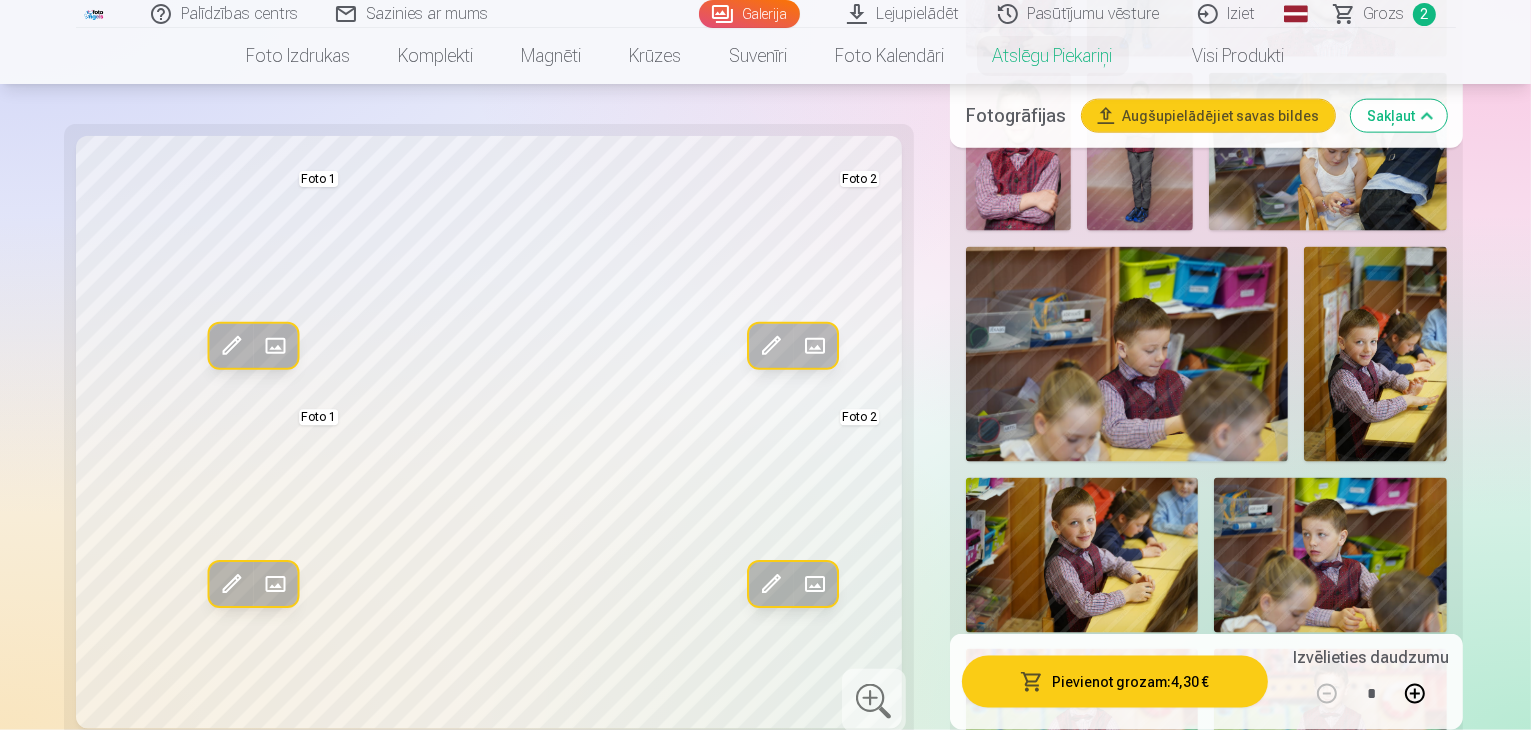 click on "Pievienot grozam :  4,30 €" at bounding box center [1115, 682] 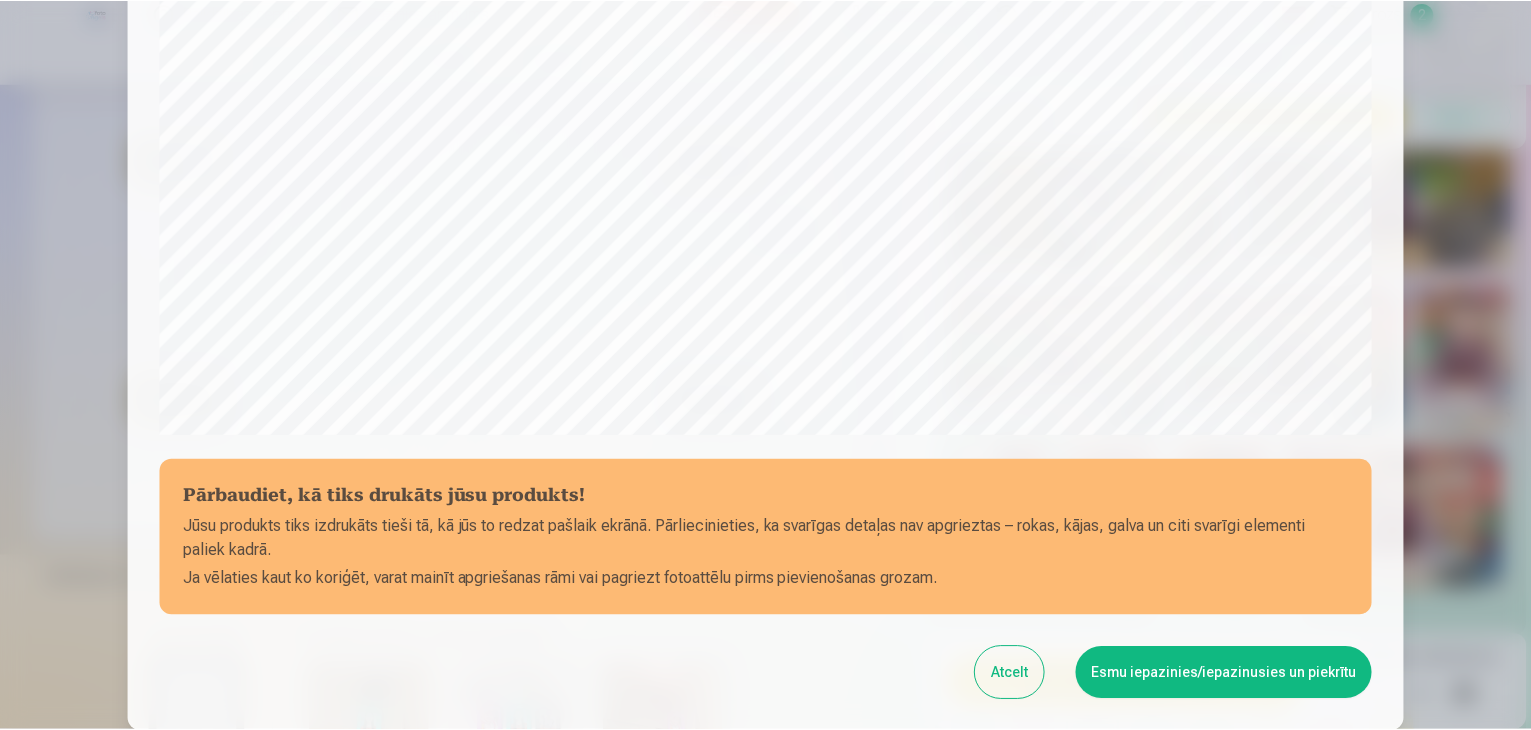 scroll, scrollTop: 710, scrollLeft: 0, axis: vertical 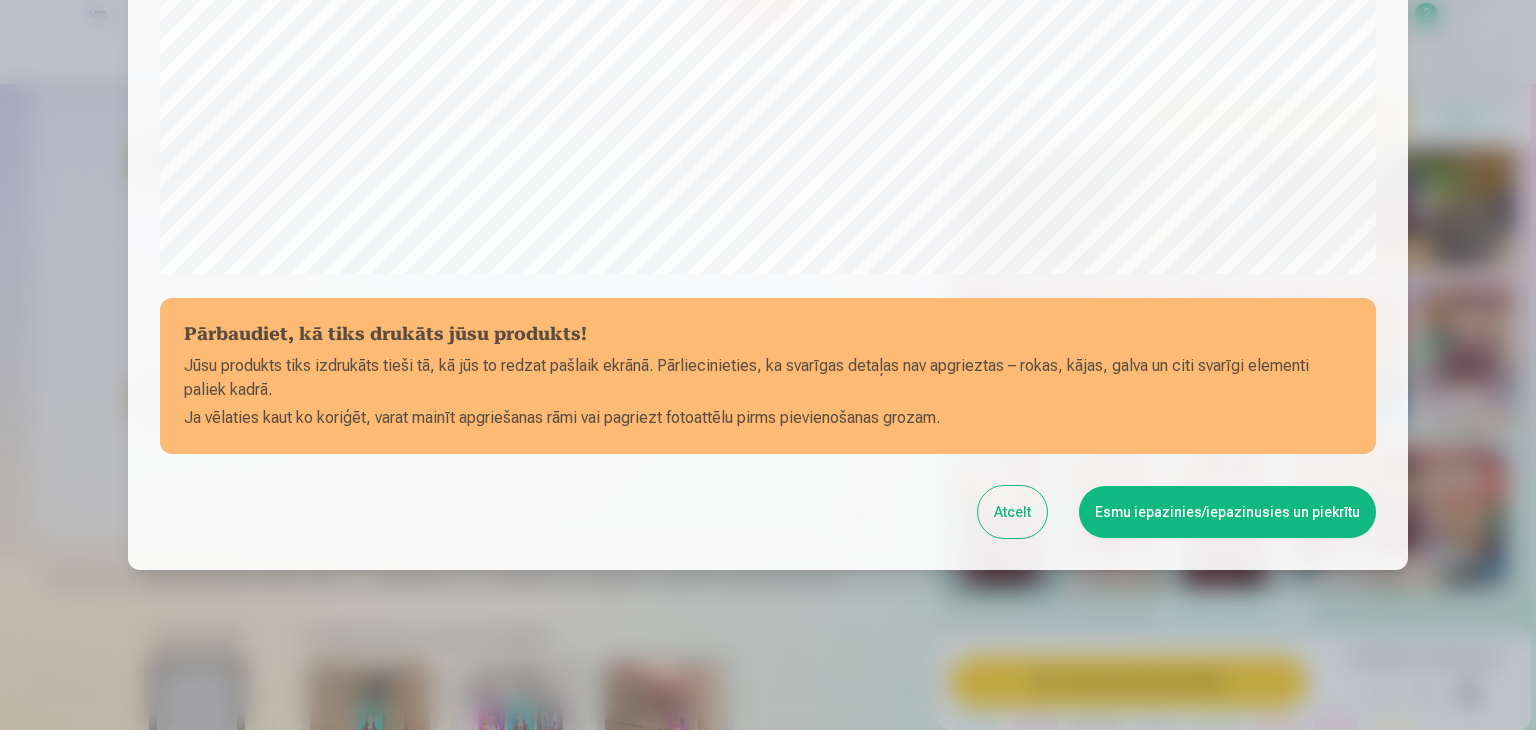 click on "Esmu iepazinies/iepazinusies un piekrītu" at bounding box center [1227, 512] 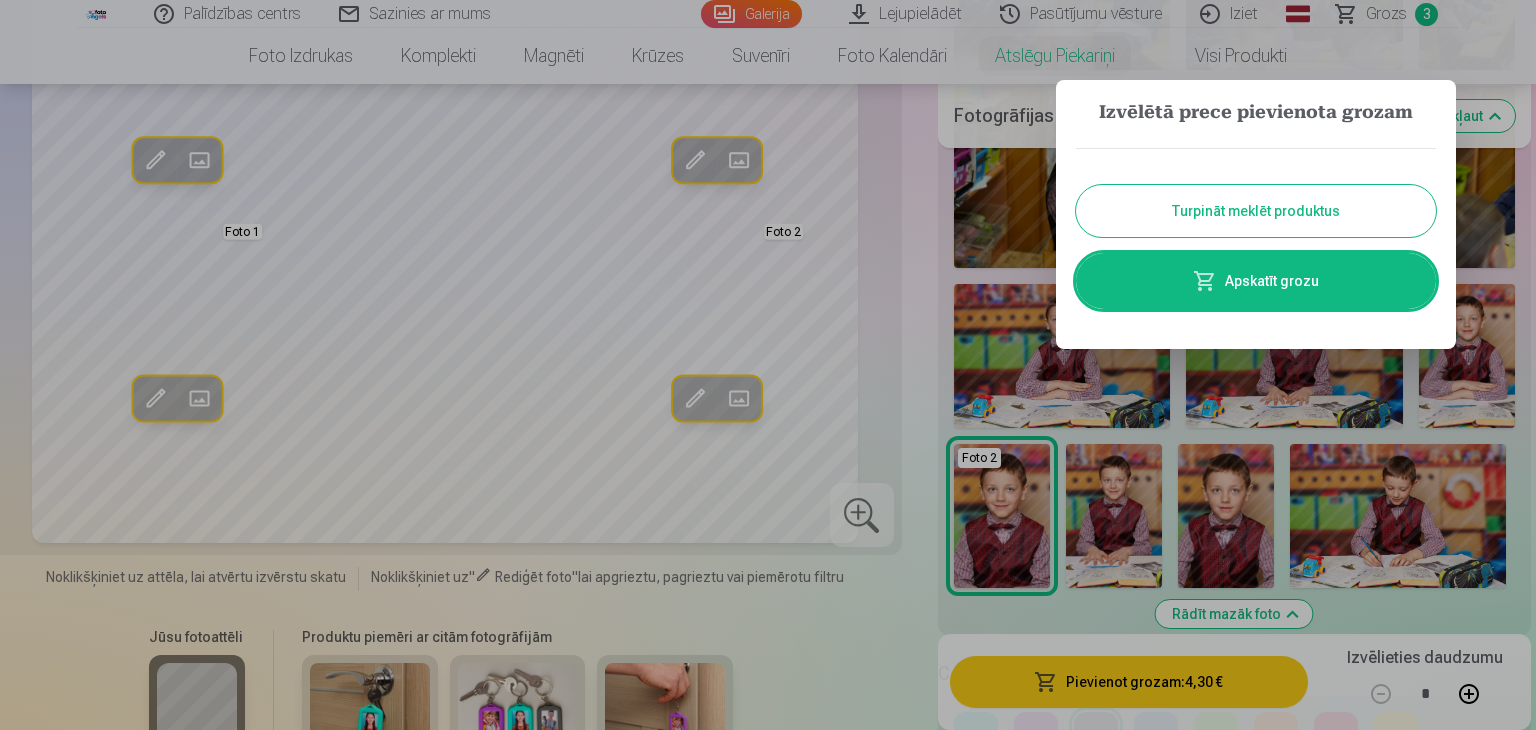 click at bounding box center (768, 365) 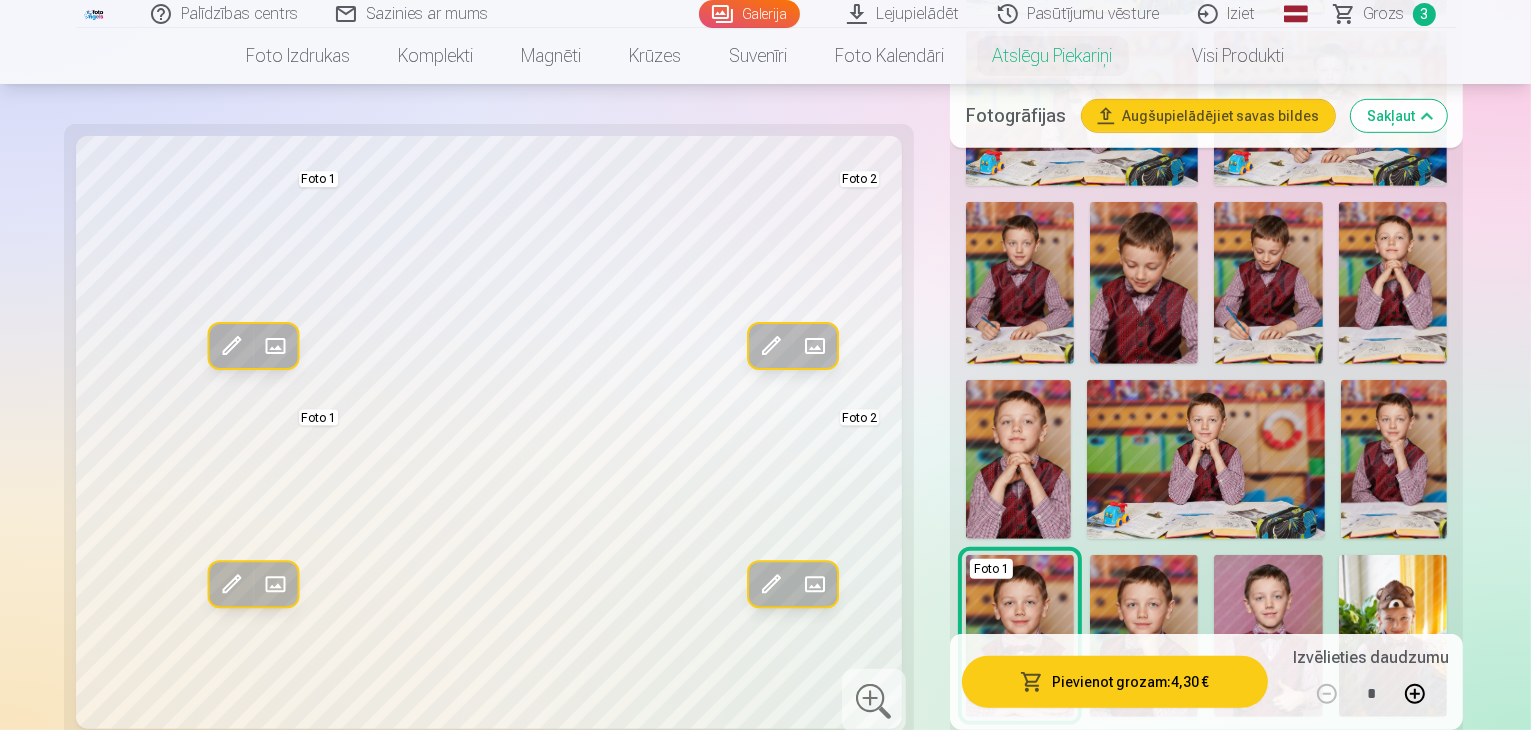 scroll, scrollTop: 1000, scrollLeft: 0, axis: vertical 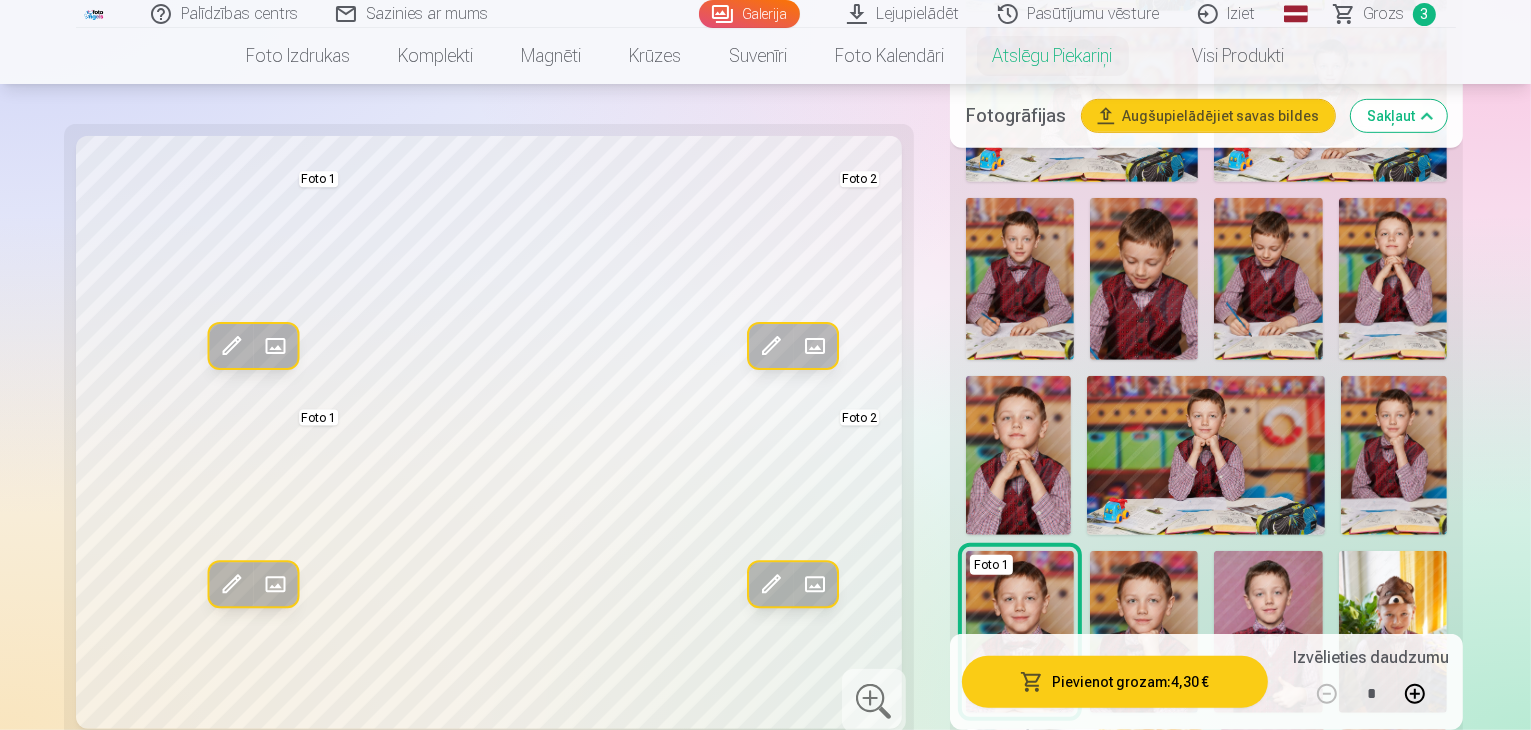 click at bounding box center [1394, 455] 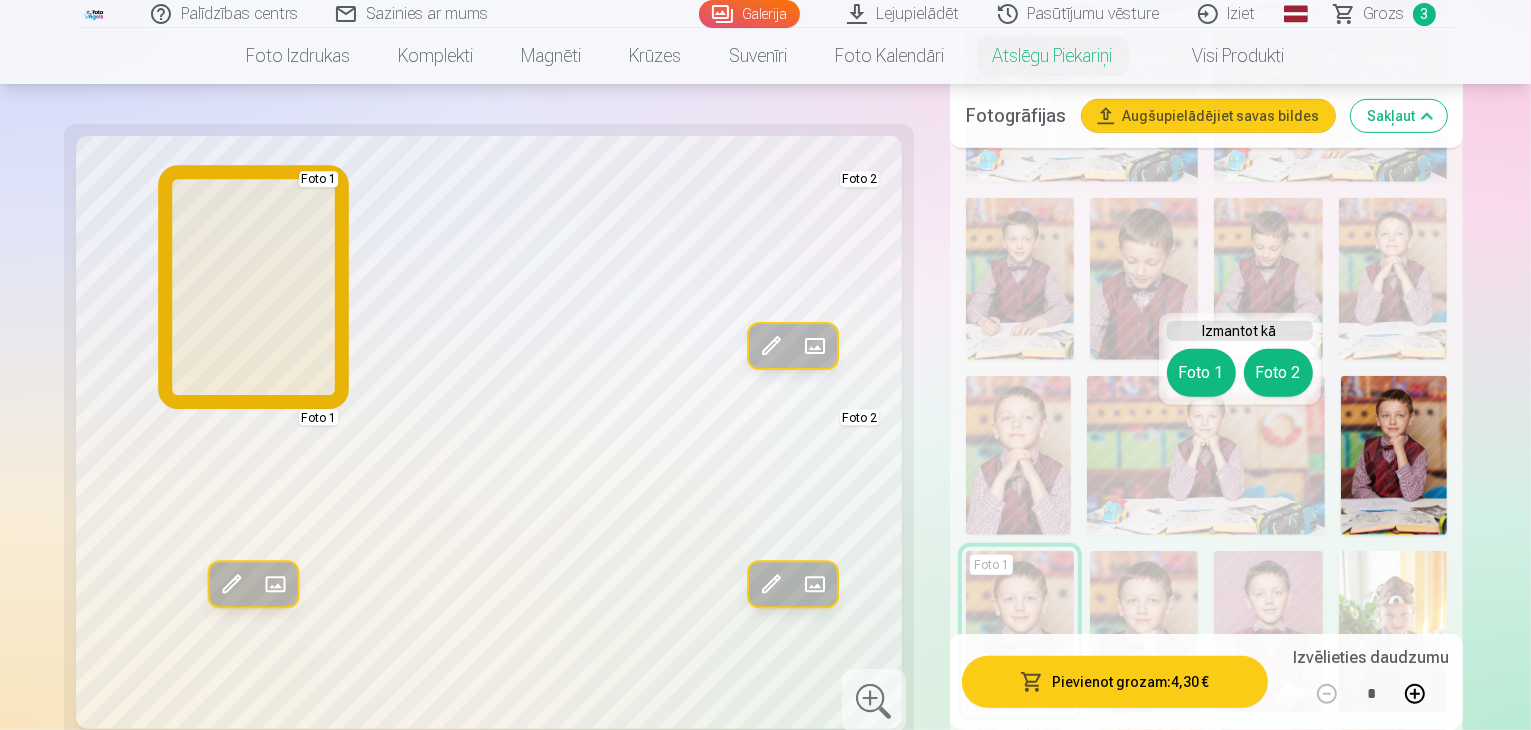 click on "Foto   1" at bounding box center (1201, 373) 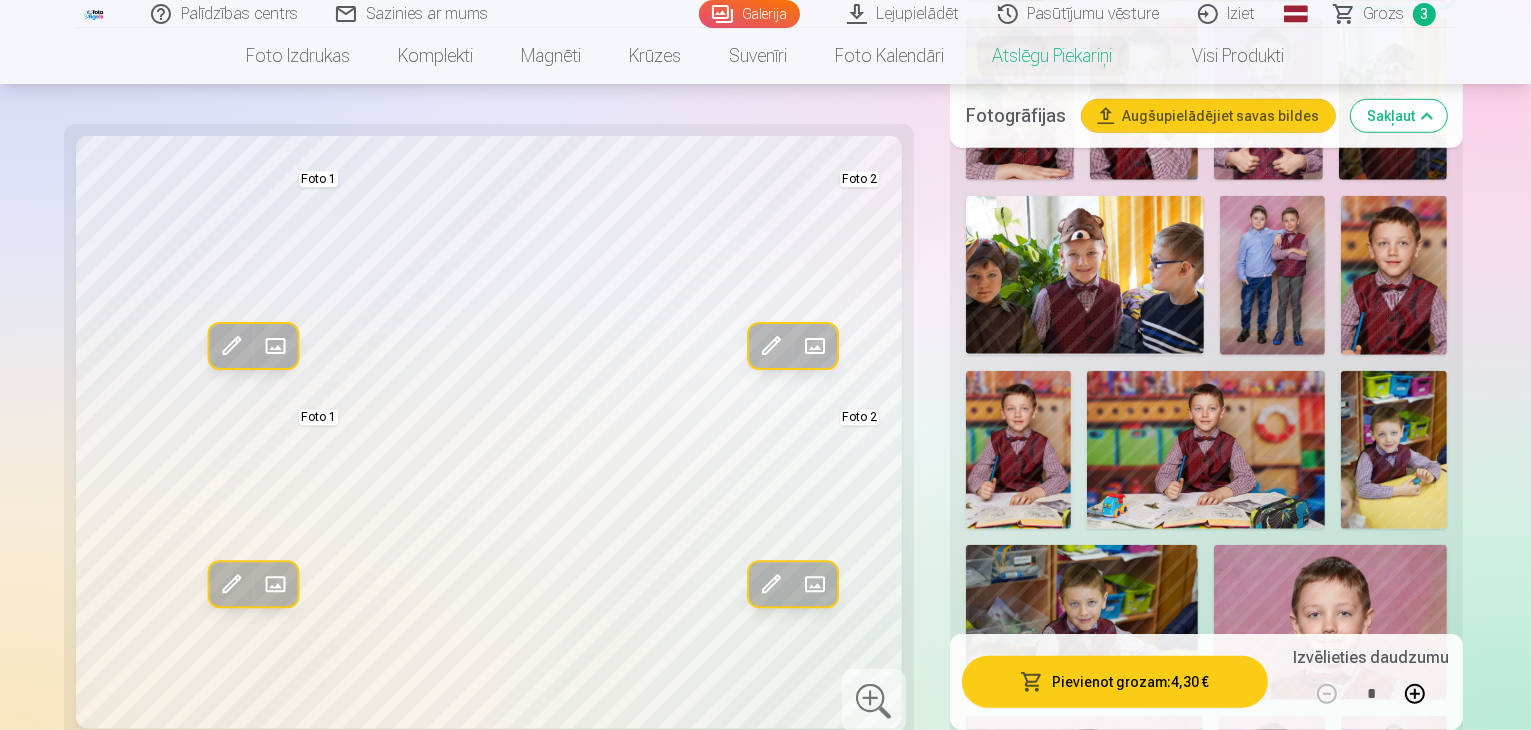 scroll, scrollTop: 1600, scrollLeft: 0, axis: vertical 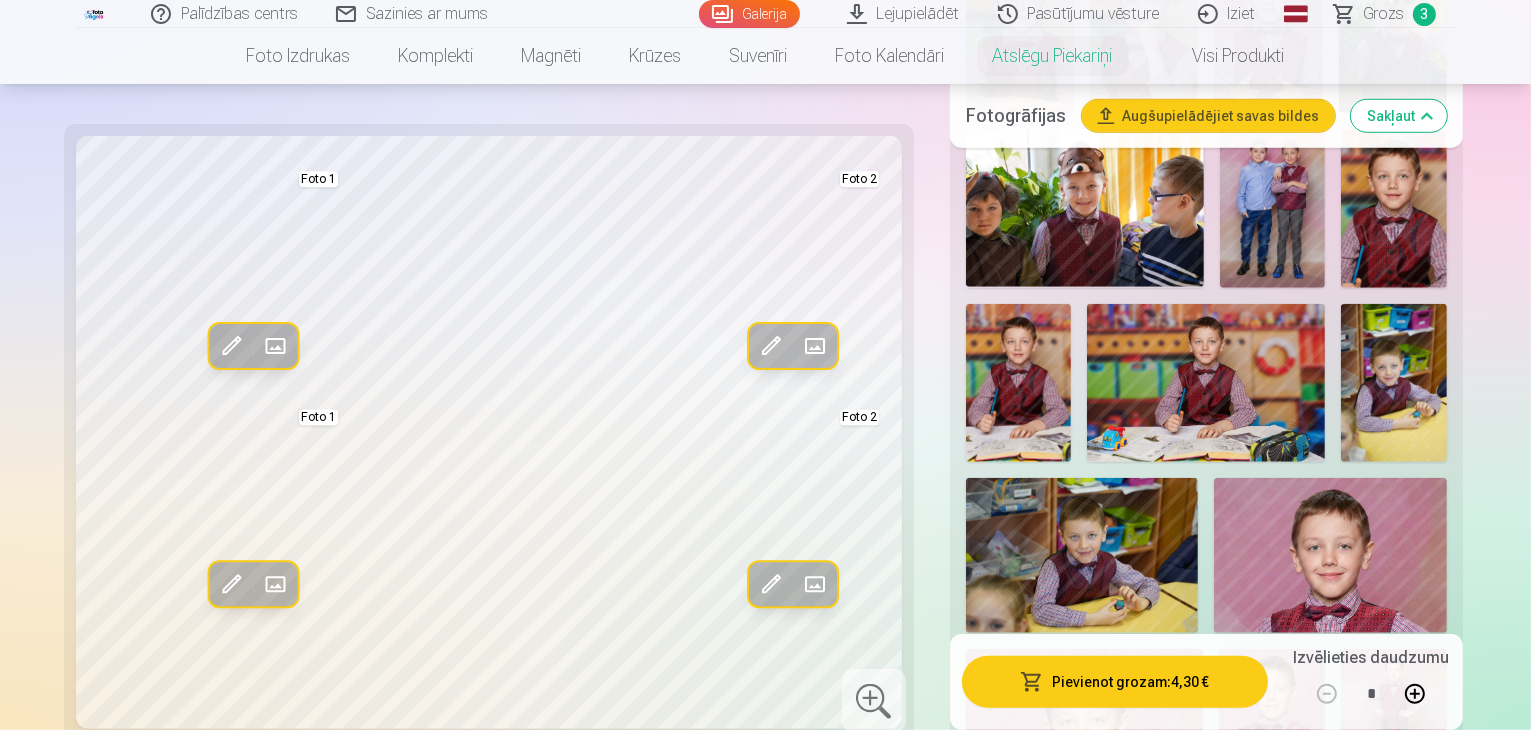 click at bounding box center [1394, 208] 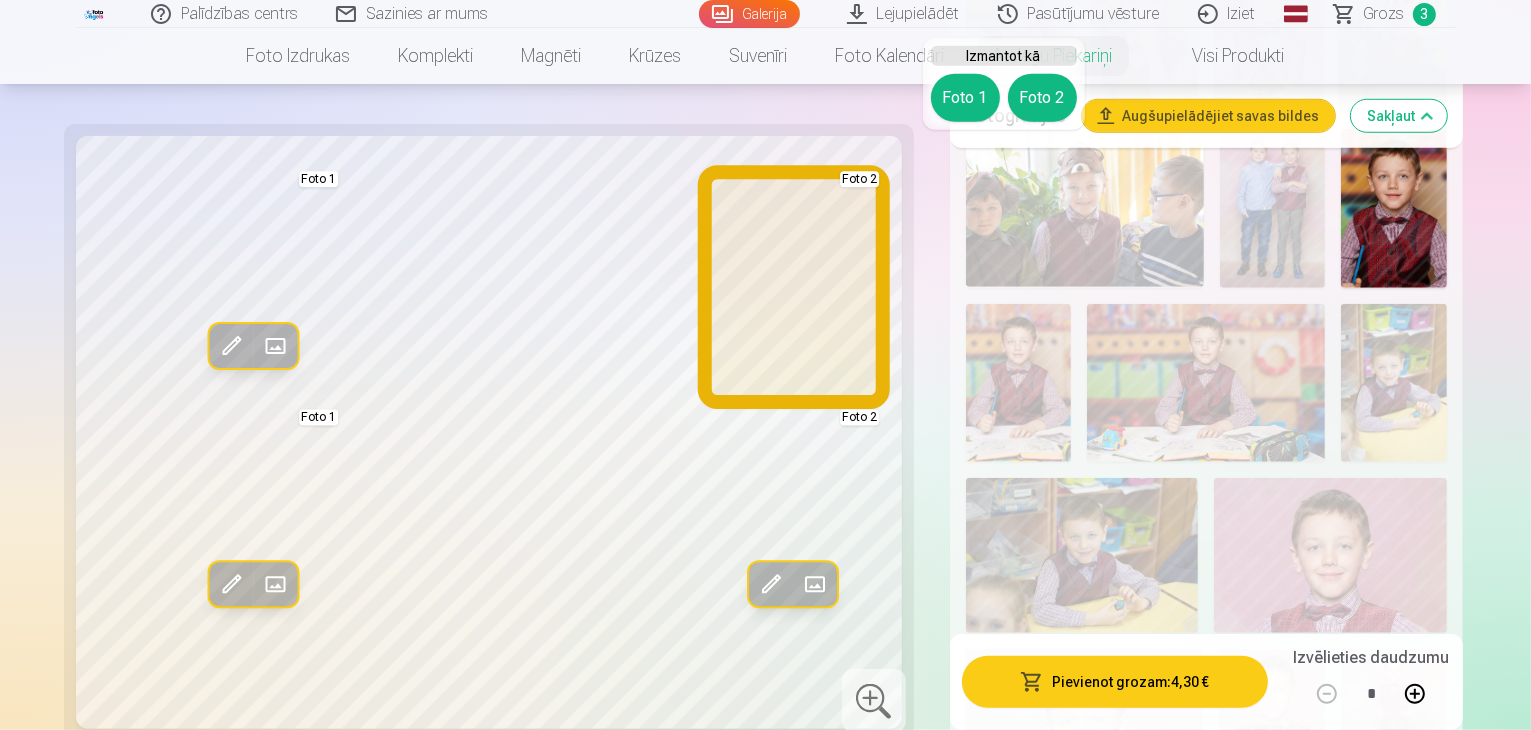 click on "Foto   2" at bounding box center [1042, 98] 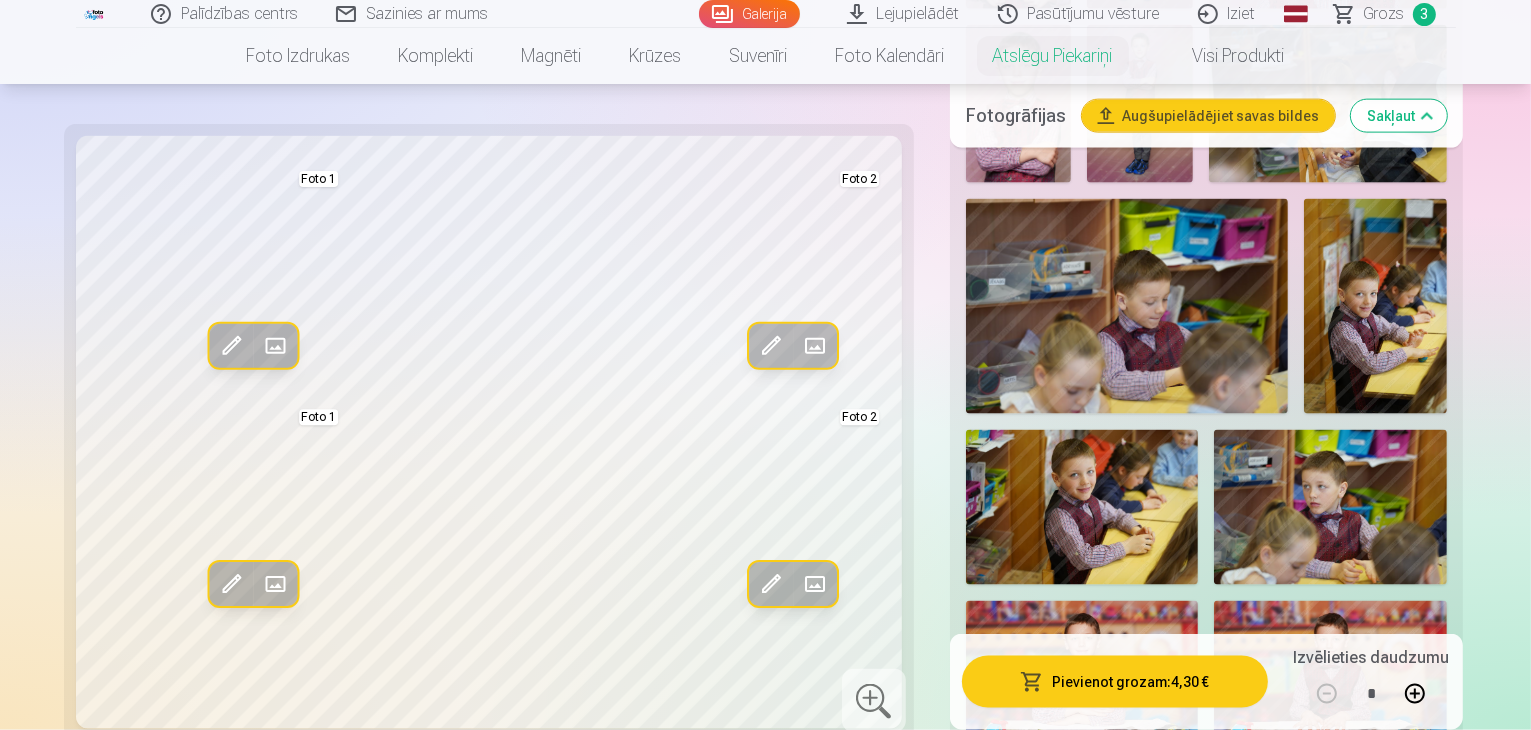 scroll, scrollTop: 2800, scrollLeft: 0, axis: vertical 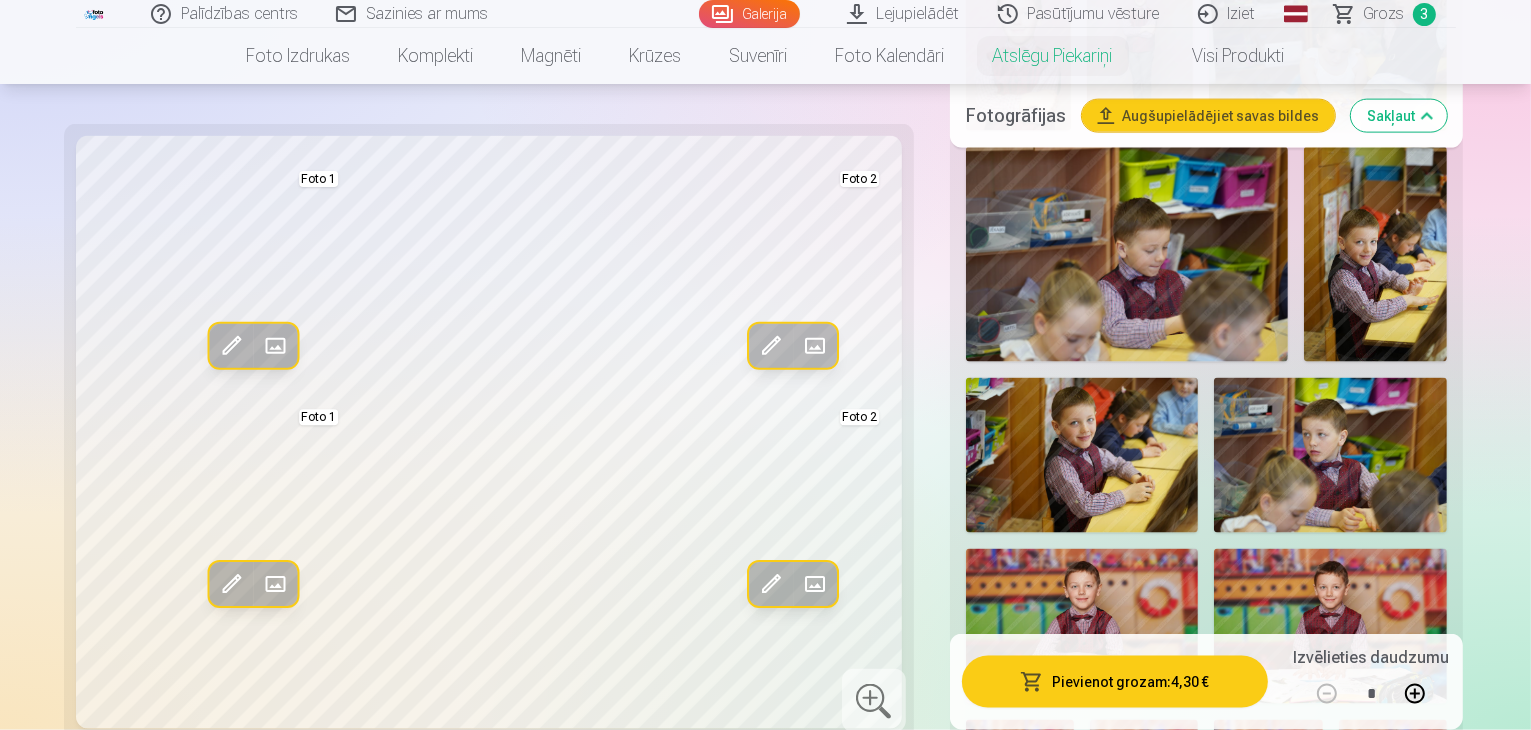 click at bounding box center [1144, 801] 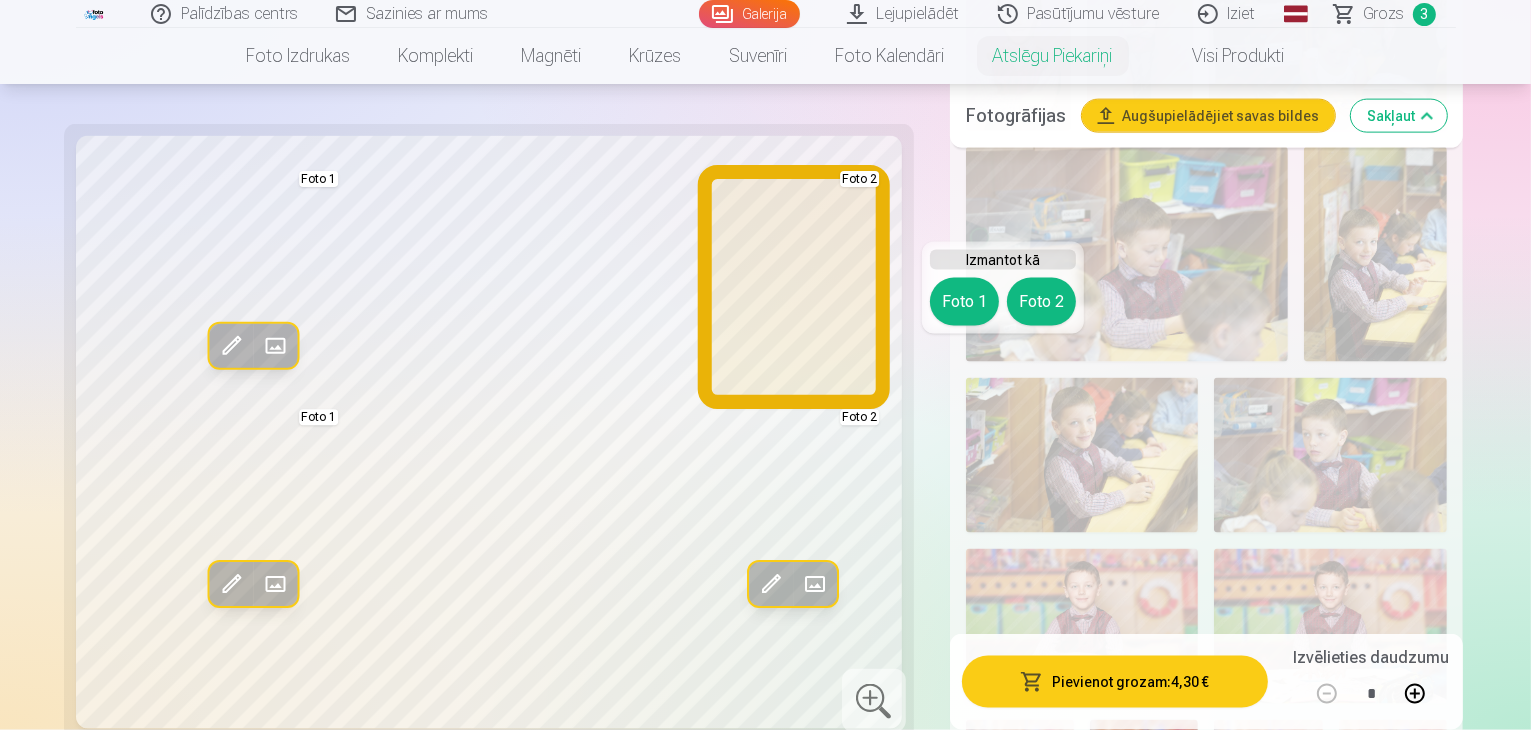 click on "Foto   2" at bounding box center [1041, 302] 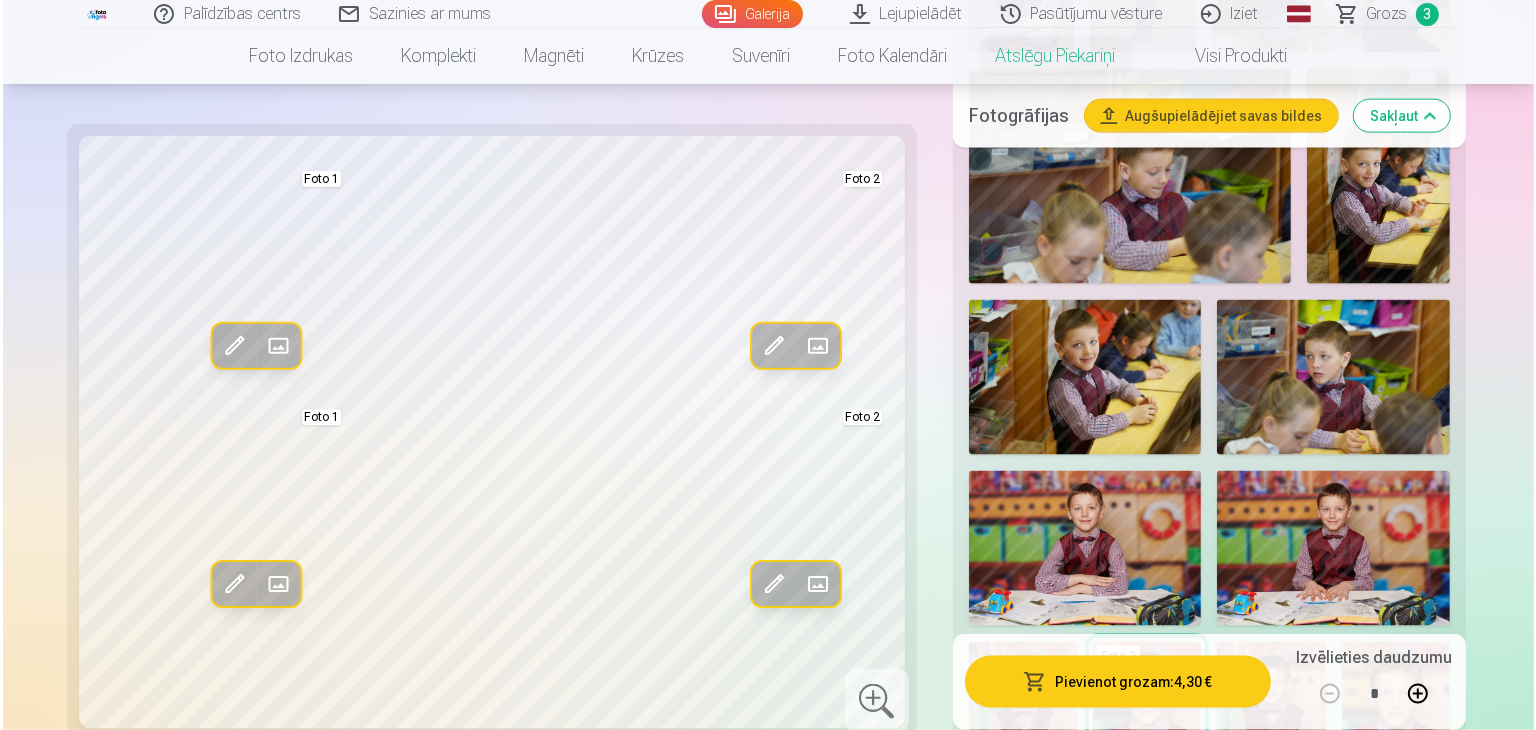 scroll, scrollTop: 2900, scrollLeft: 0, axis: vertical 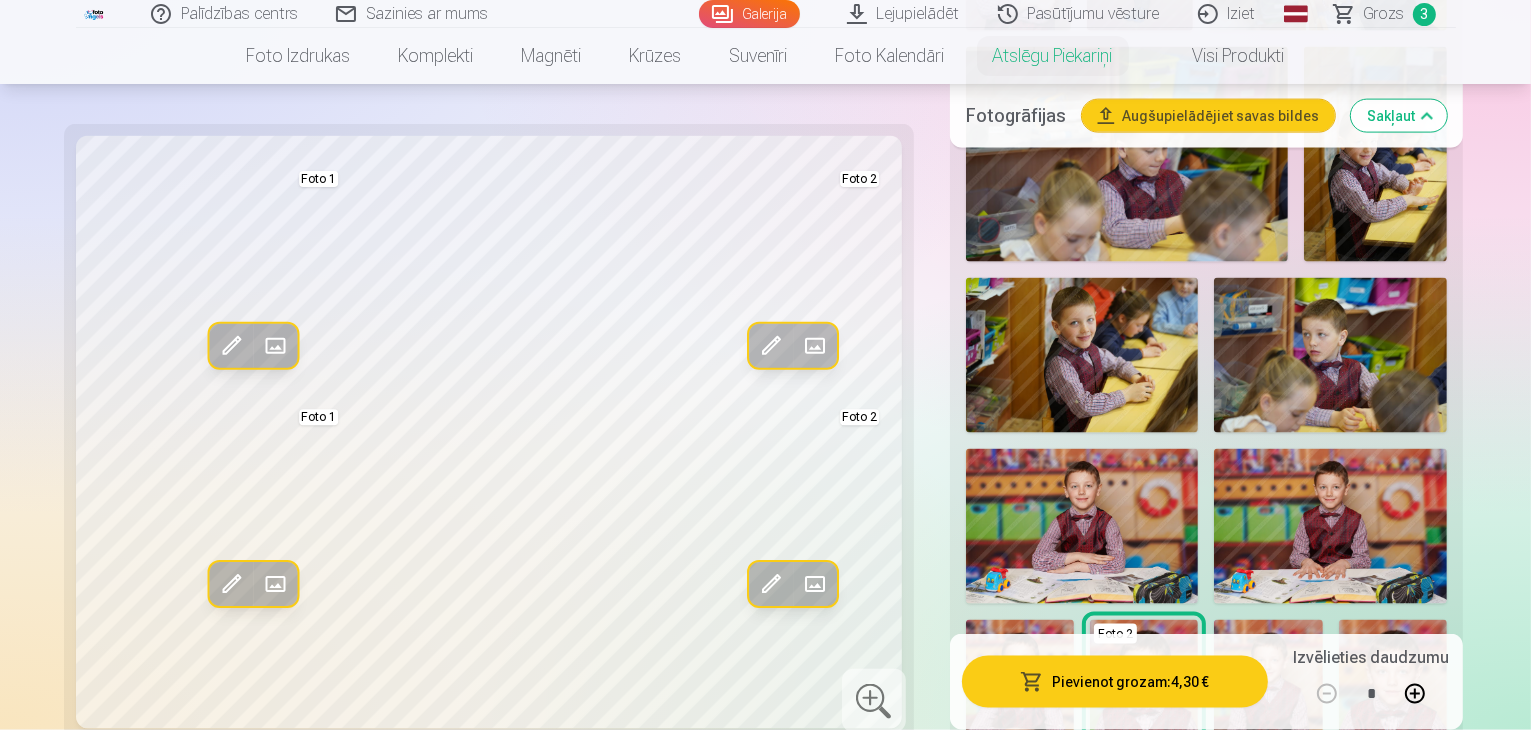 click on "Pievienot grozam :  4,30 €" at bounding box center (1115, 682) 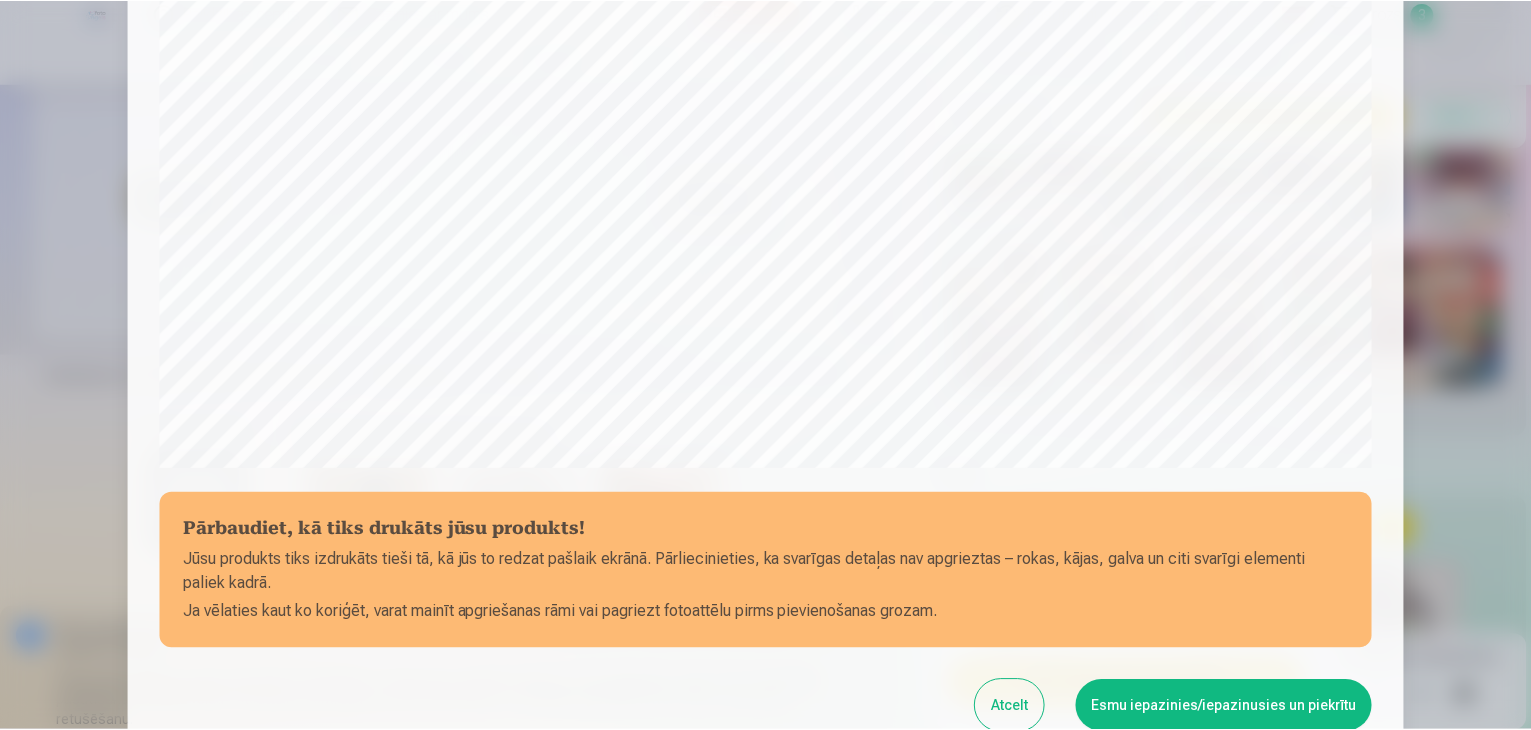 scroll, scrollTop: 710, scrollLeft: 0, axis: vertical 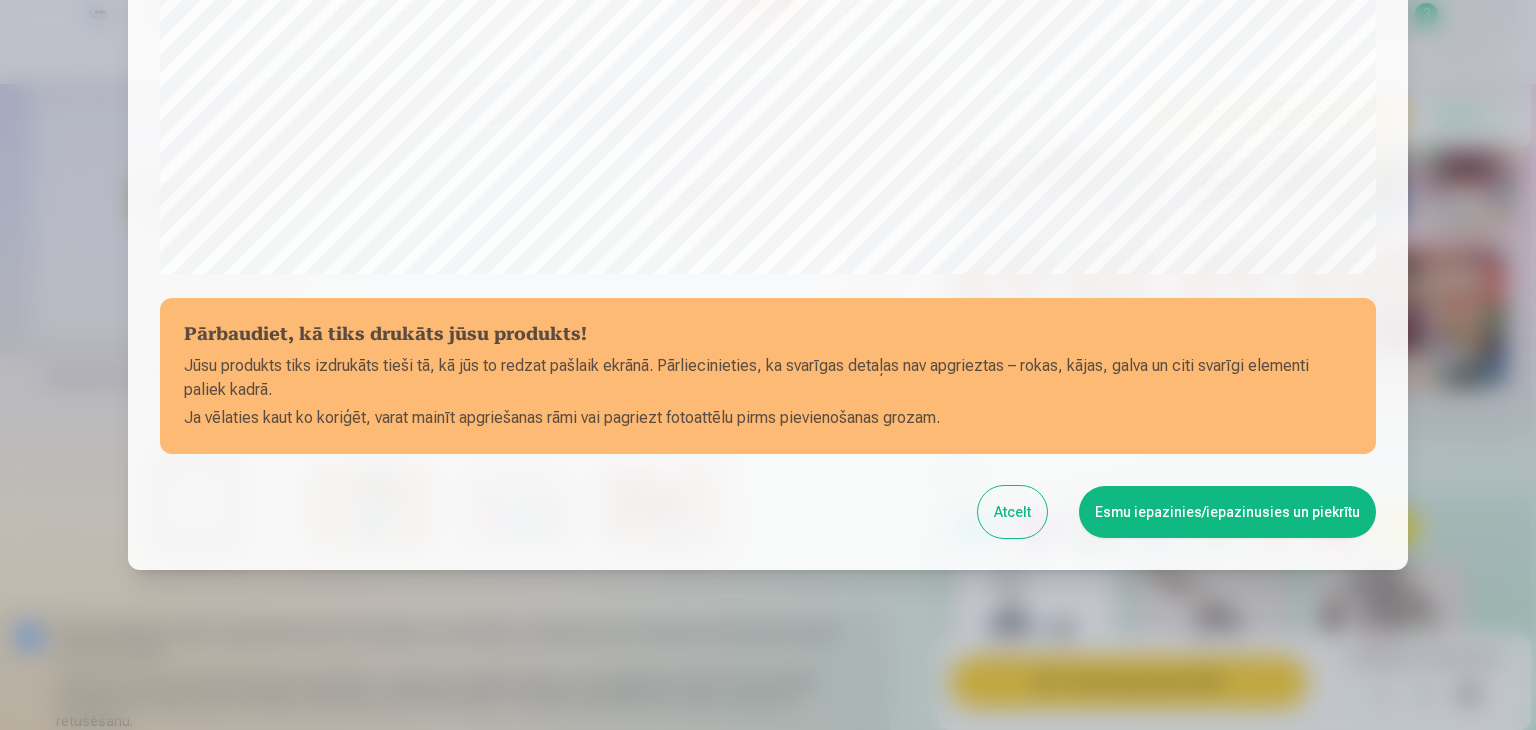 click on "Esmu iepazinies/iepazinusies un piekrītu" at bounding box center (1227, 512) 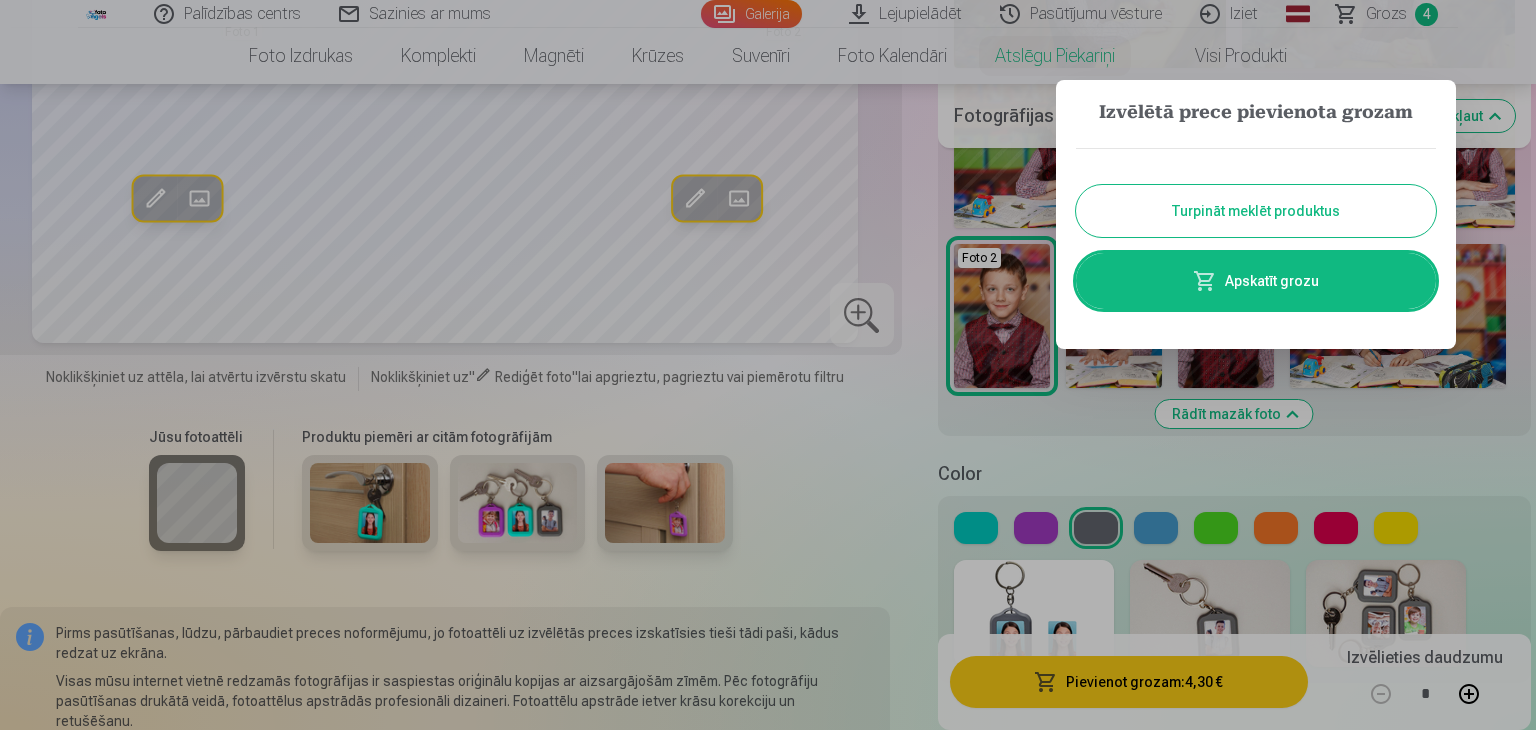 click at bounding box center (768, 365) 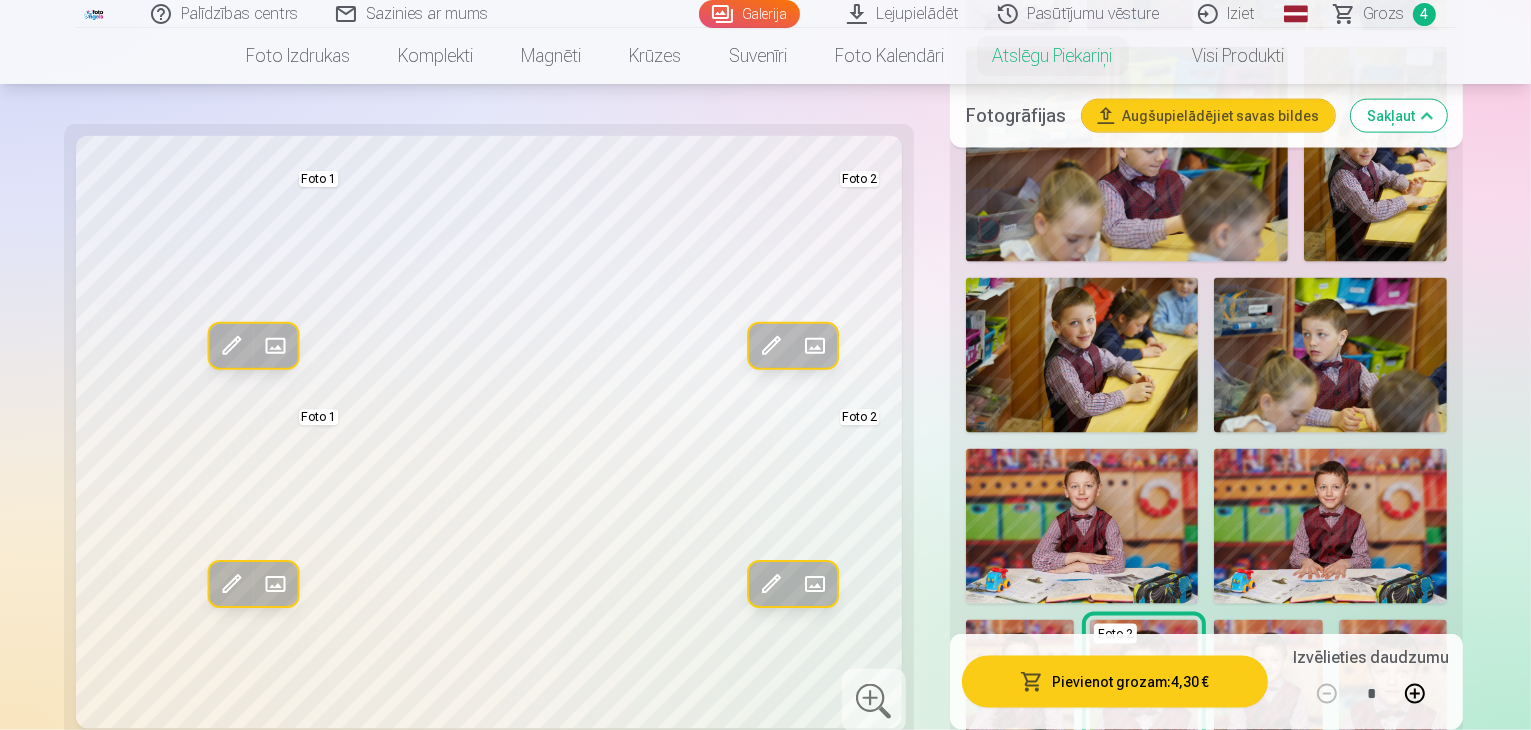 click on "Grozs" at bounding box center [1384, 14] 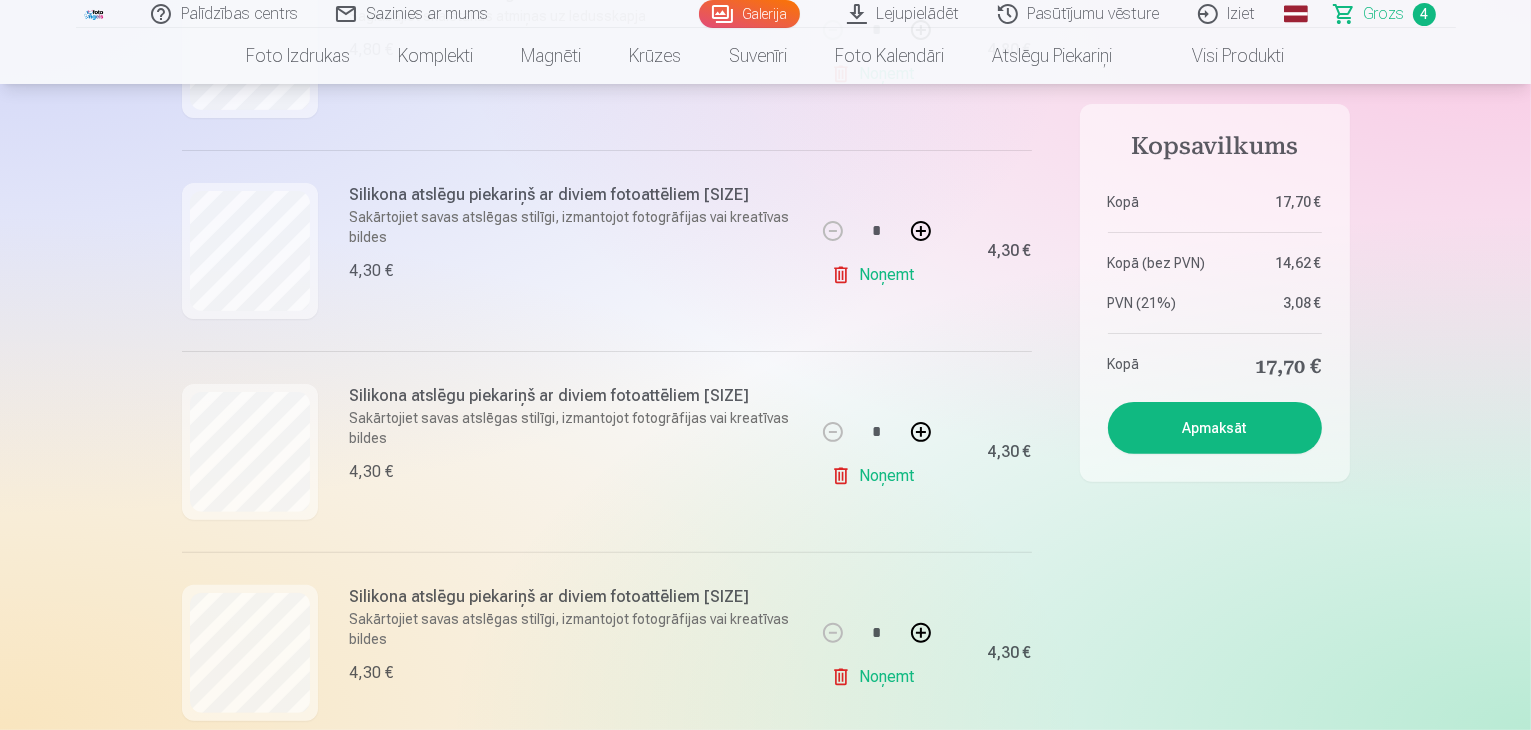 scroll, scrollTop: 600, scrollLeft: 0, axis: vertical 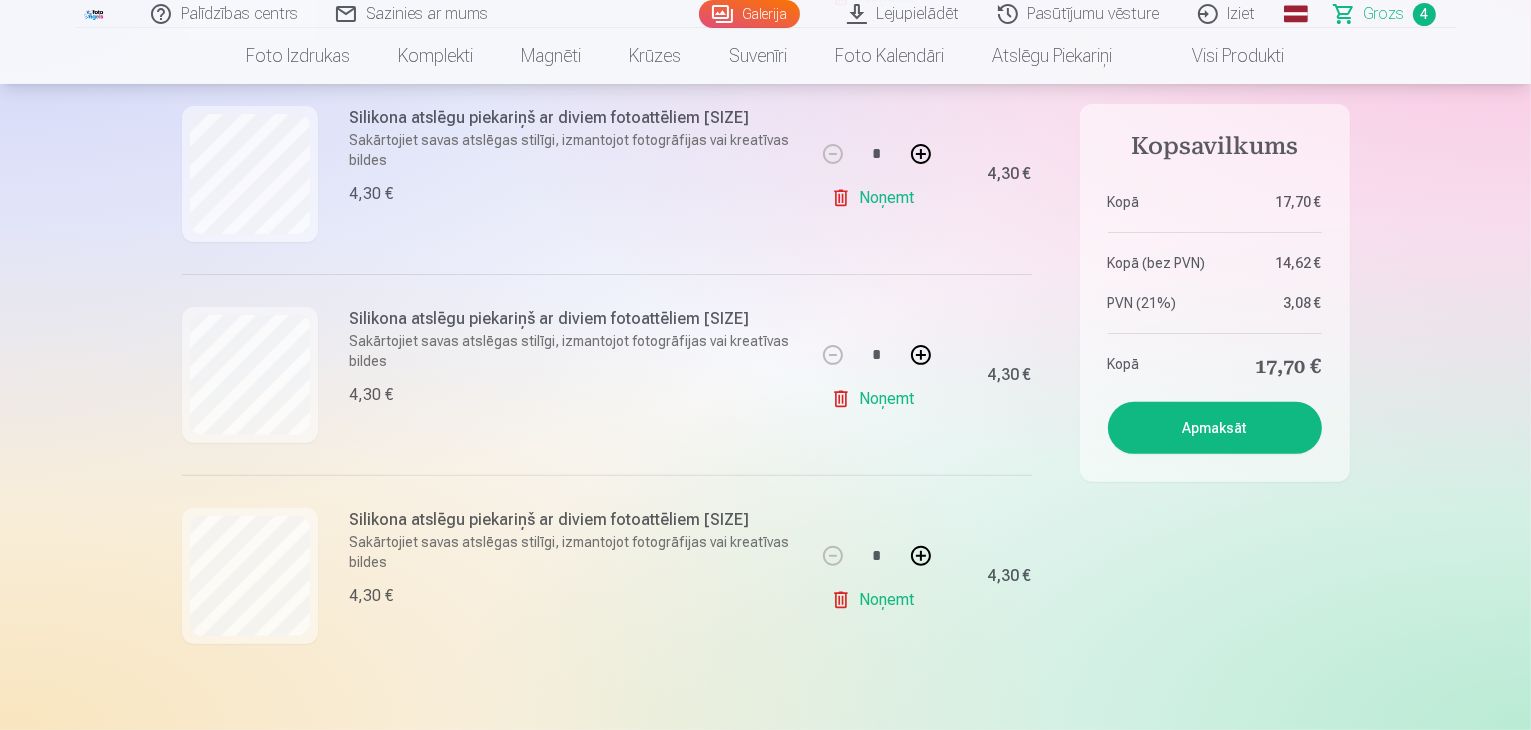 click on "Noņemt" at bounding box center (876, 198) 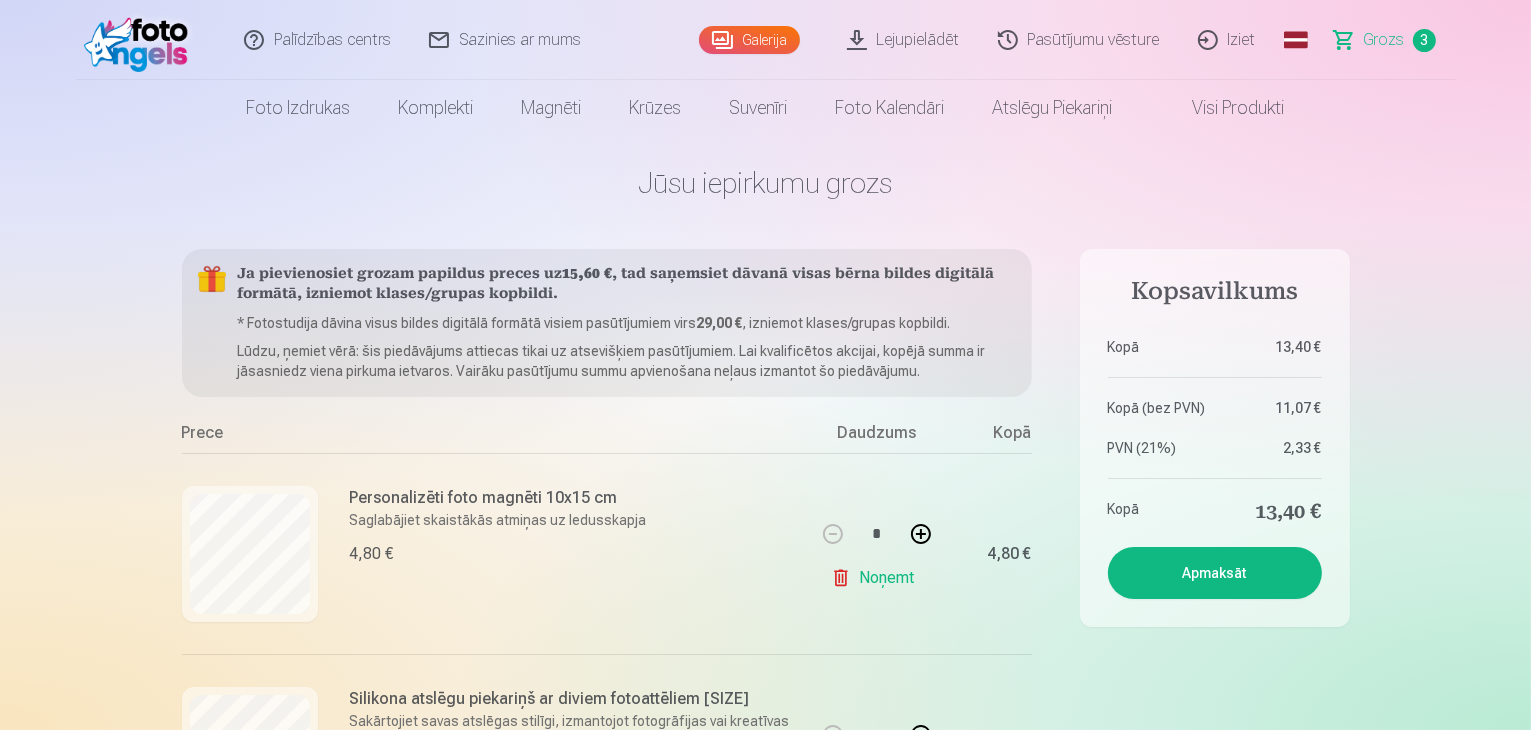 scroll, scrollTop: 0, scrollLeft: 0, axis: both 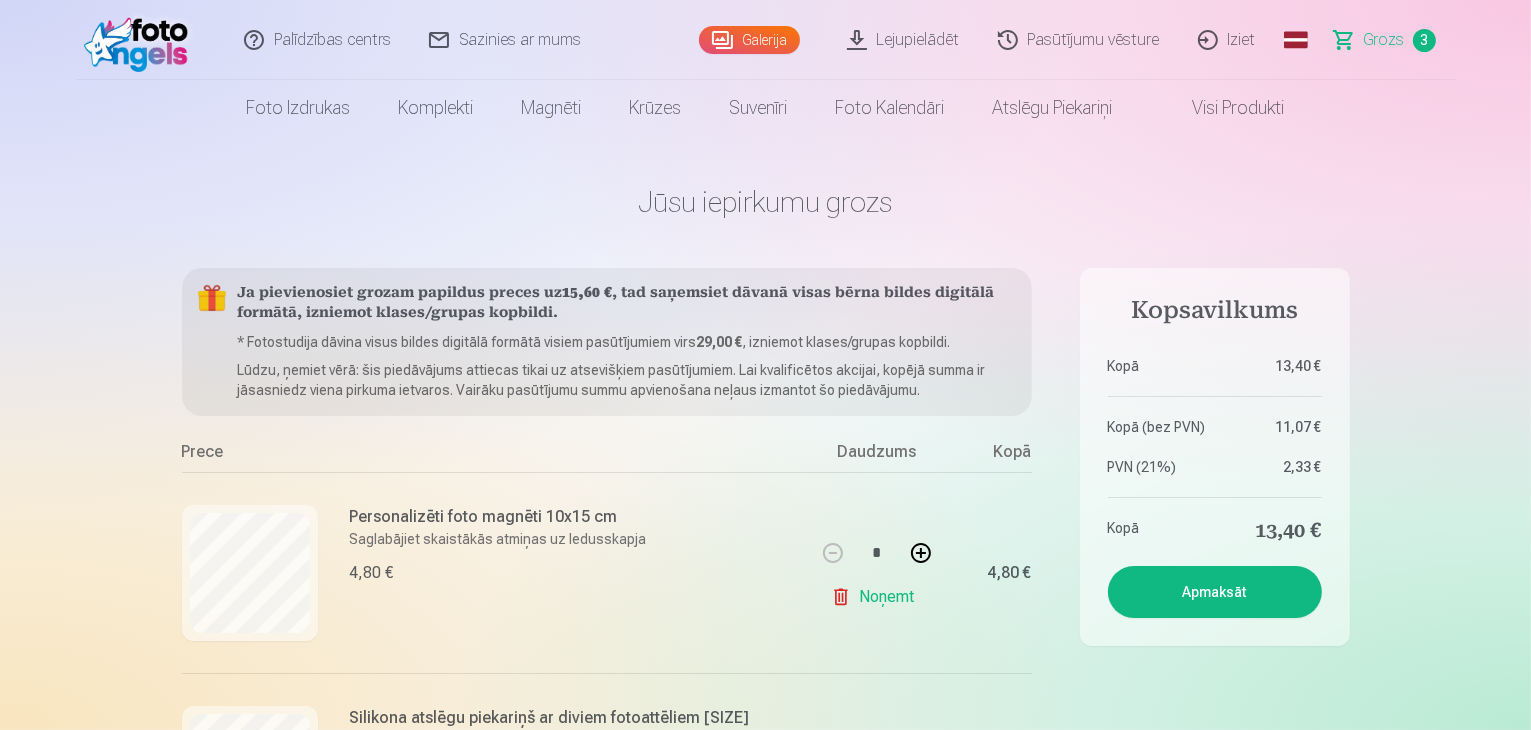 click on "Visi produkti" at bounding box center [1223, 108] 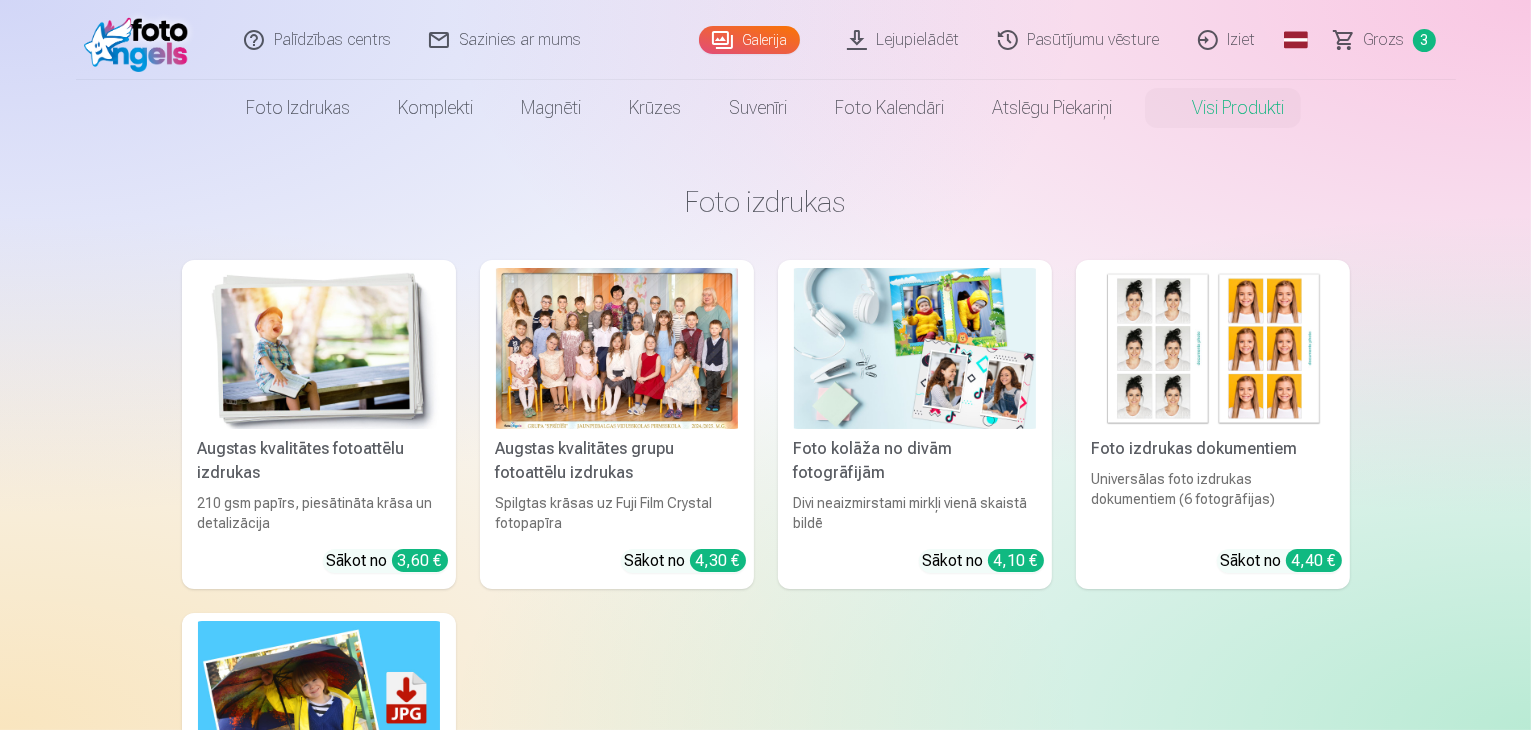 drag, startPoint x: 284, startPoint y: 365, endPoint x: 5, endPoint y: 479, distance: 301.39178 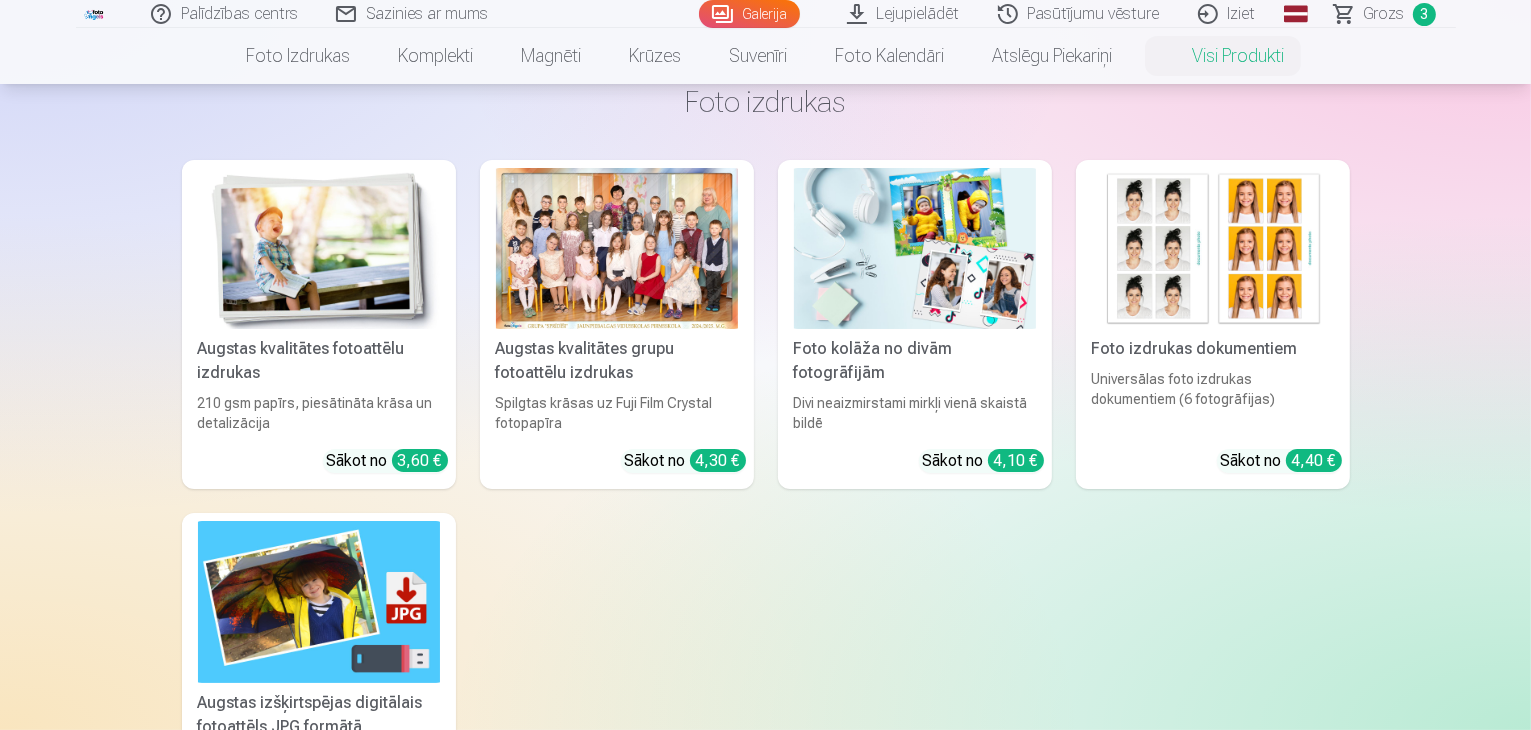 scroll, scrollTop: 200, scrollLeft: 0, axis: vertical 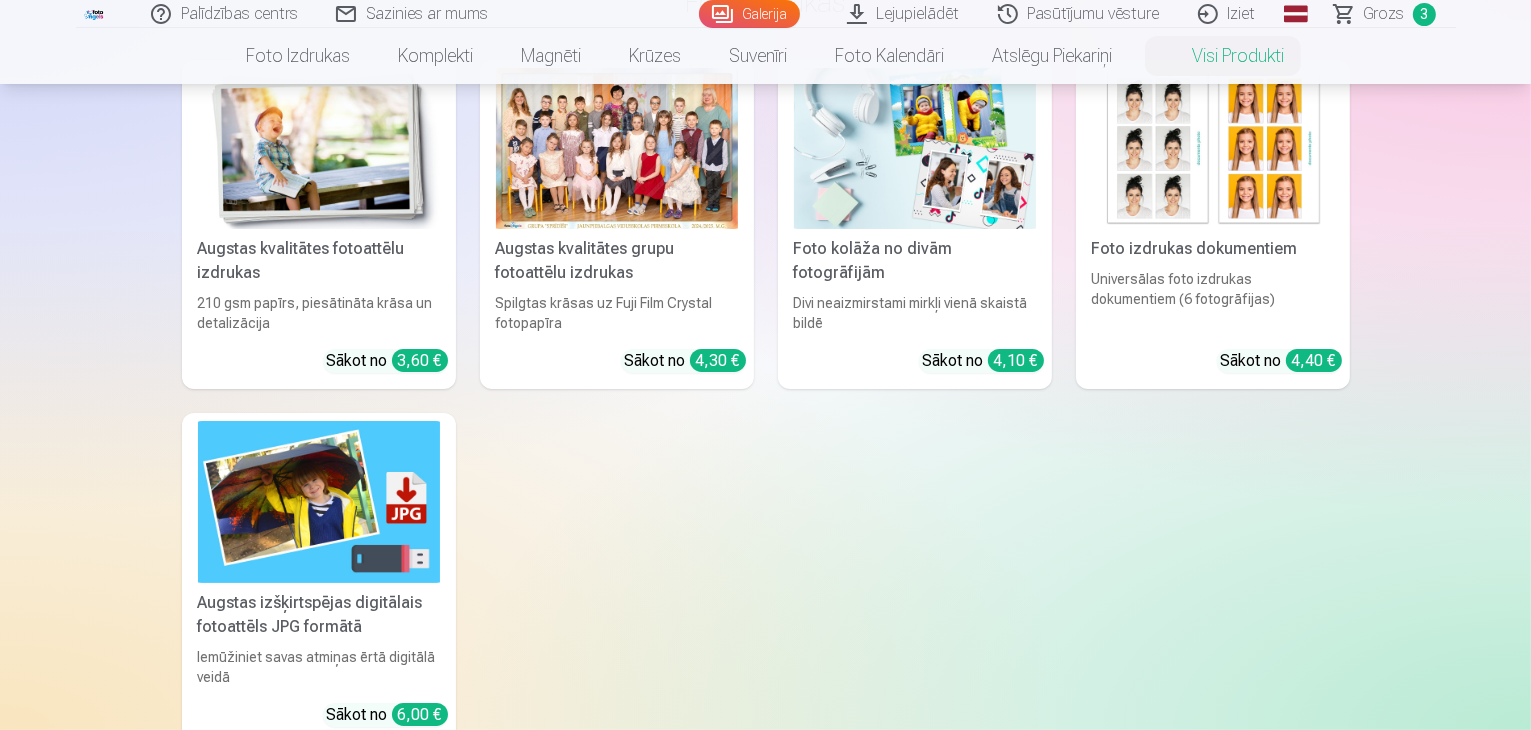 click at bounding box center [617, 148] 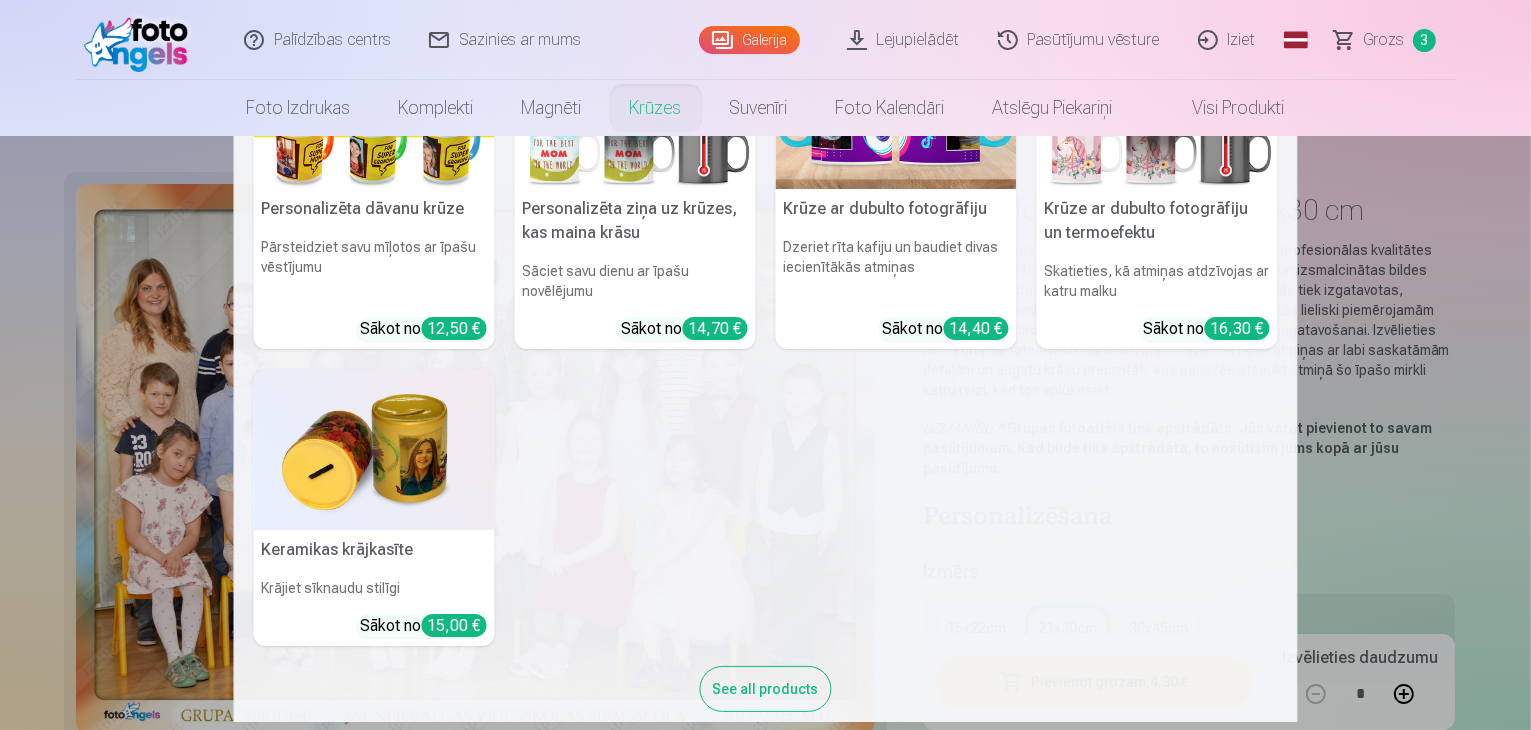 scroll, scrollTop: 497, scrollLeft: 0, axis: vertical 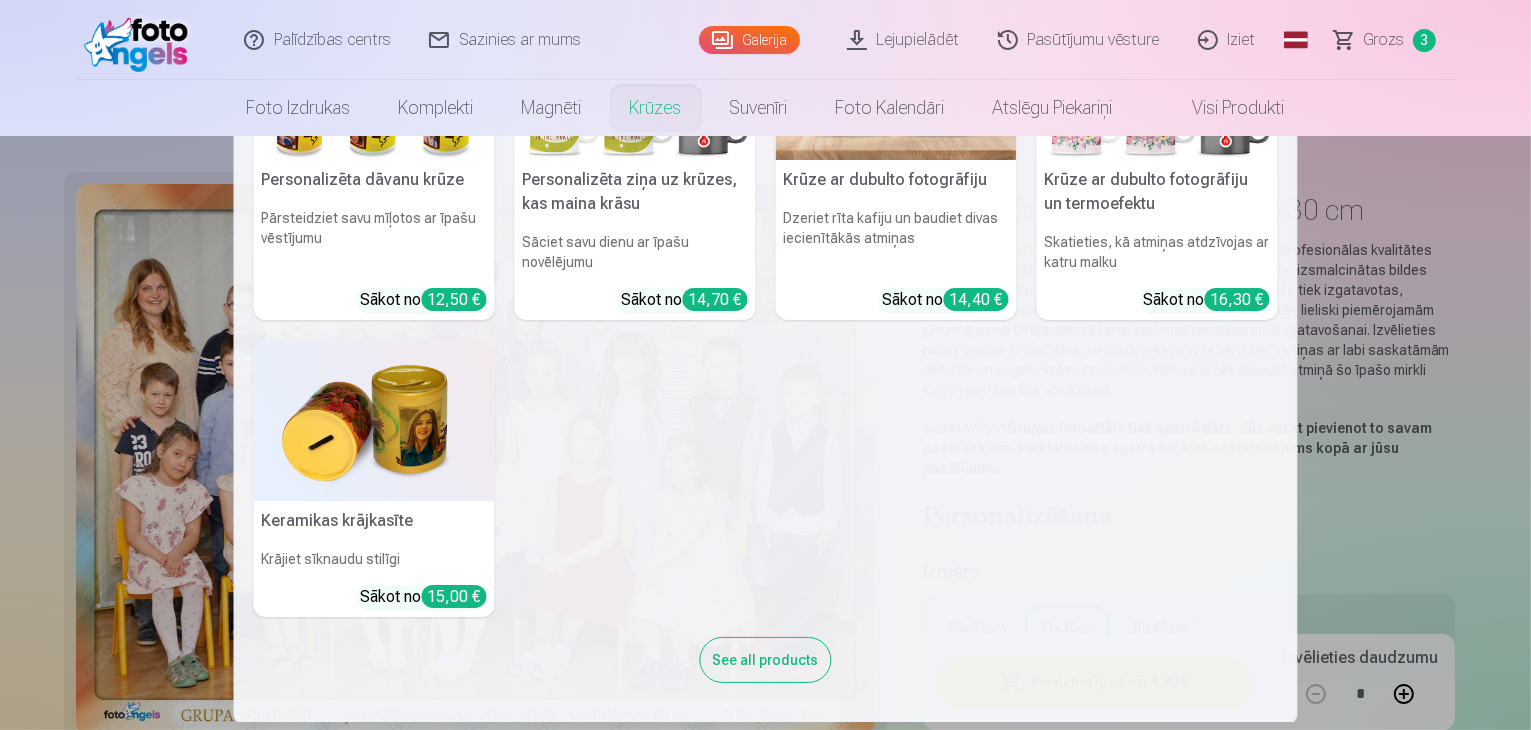 click on "Personalizēta keramikas krūze 330ml Baudiet rīta kafiju savā stilā Sākot no  12,50 € Personalizēta 330 ml burvju krūze, kas maina krāsu Skatieties, kā jūsu dizains atdzīvojas ar katru malku Sākot no  14,70 € Personalizēta Latte krūze Malkojiet savu iecienītāko dzērienu stilīgi Sākot no  13,90 € Latte krūze ar maināmu krāsu Pievienojiet savam rītam jautrības pieskārienu Sākot no  15,60 € Personalizēta dāvanu krūze Pārsteidziet savu mīļotos ar īpašu vēstījumu Sākot no  12,50 € Personalizēta ziņa uz krūzes, kas maina krāsu Sāciet savu dienu ar īpašu novēlējumu Sākot no  14,70 € Krūze ar dubulto fotogrāfiju Dzeriet rīta kafiju un baudiet divas iecienītākās atmiņas Sākot no  14,40 € Krūze ar dubulto fotogrāfiju un termoefektu Skatieties, kā atmiņas atdzīvojas ar katru malku Sākot no  16,30 € Keramikas krājkasīte Krājiet sīknaudu stilīgi Sākot no  15,00 € See all products" at bounding box center [765, 429] 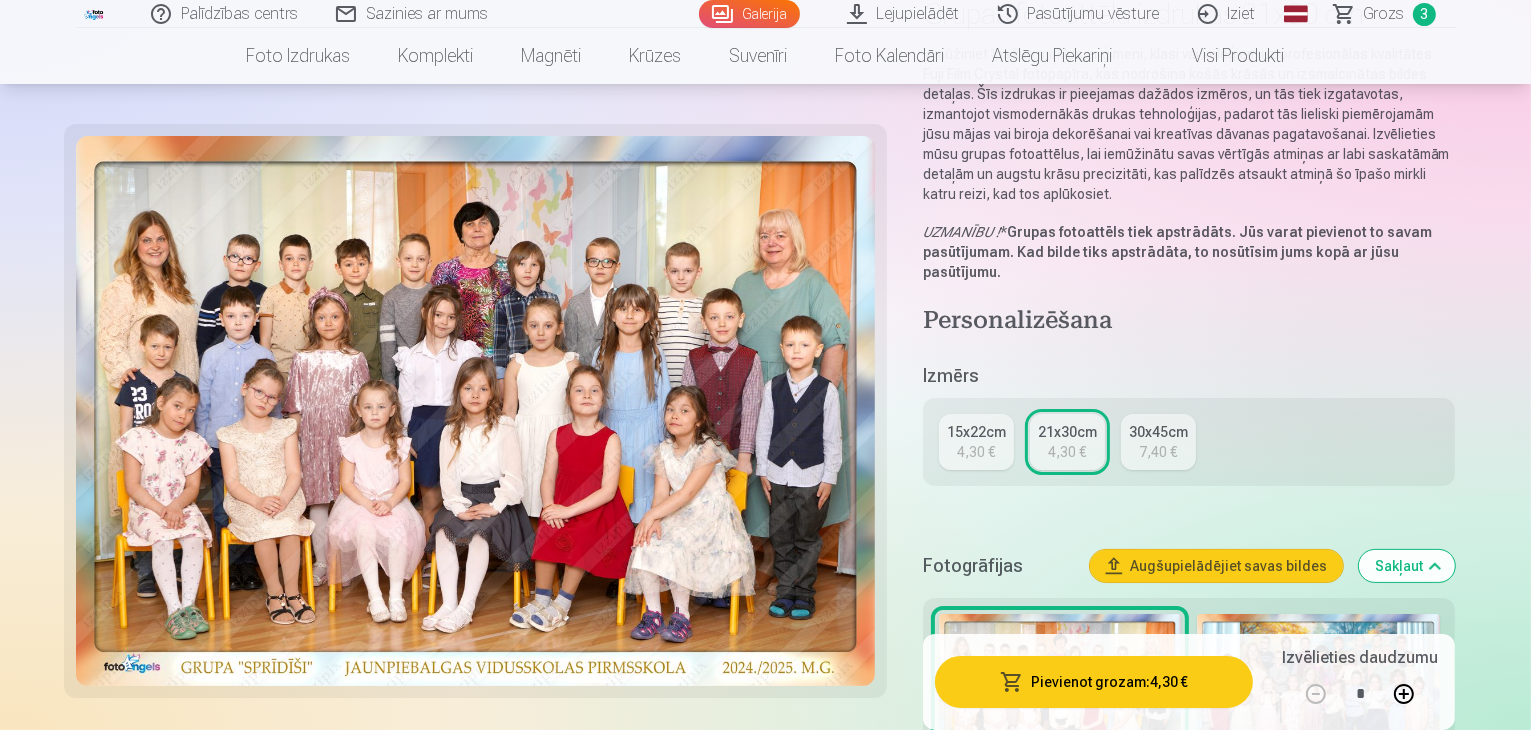 scroll, scrollTop: 200, scrollLeft: 0, axis: vertical 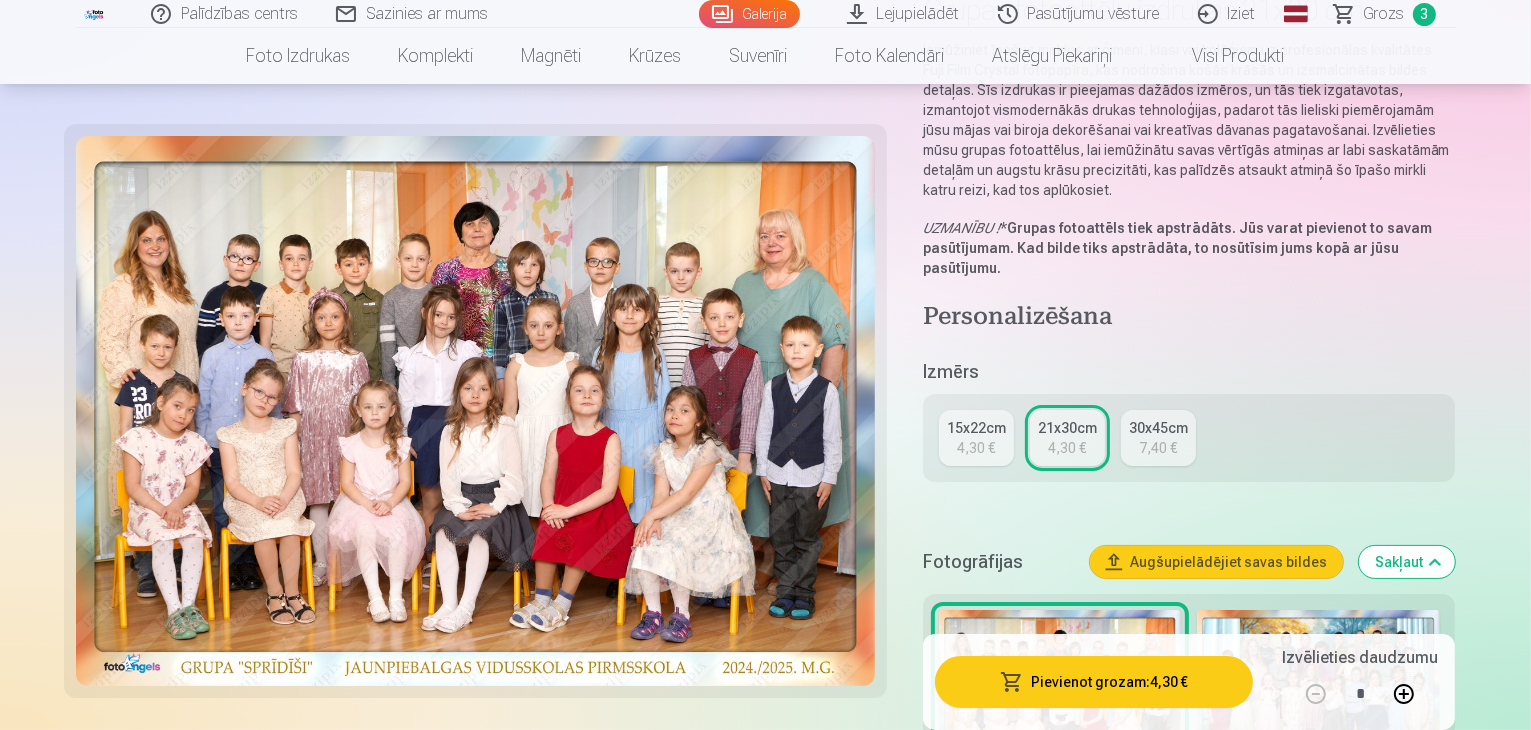 click on "30x45cm" at bounding box center (1158, 428) 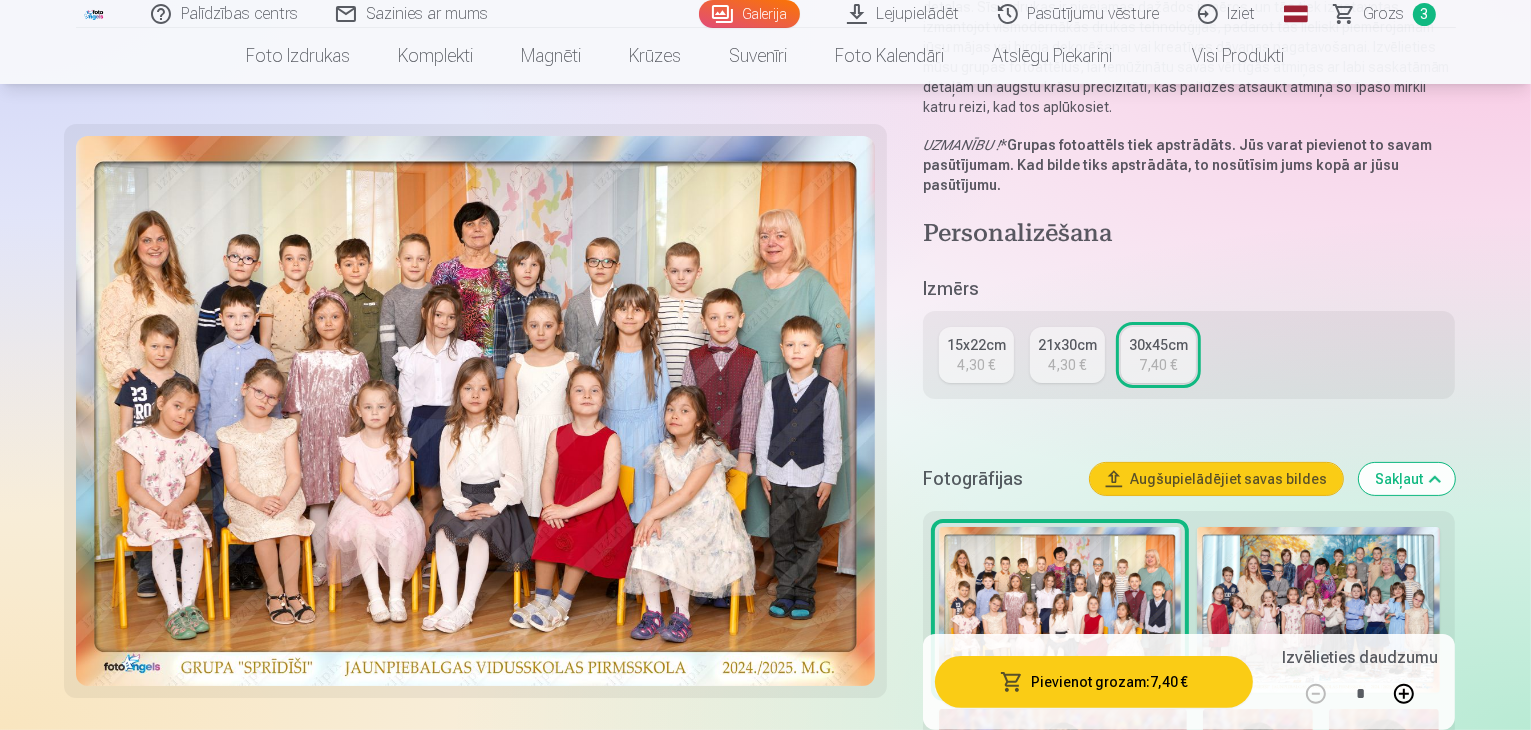 scroll, scrollTop: 300, scrollLeft: 0, axis: vertical 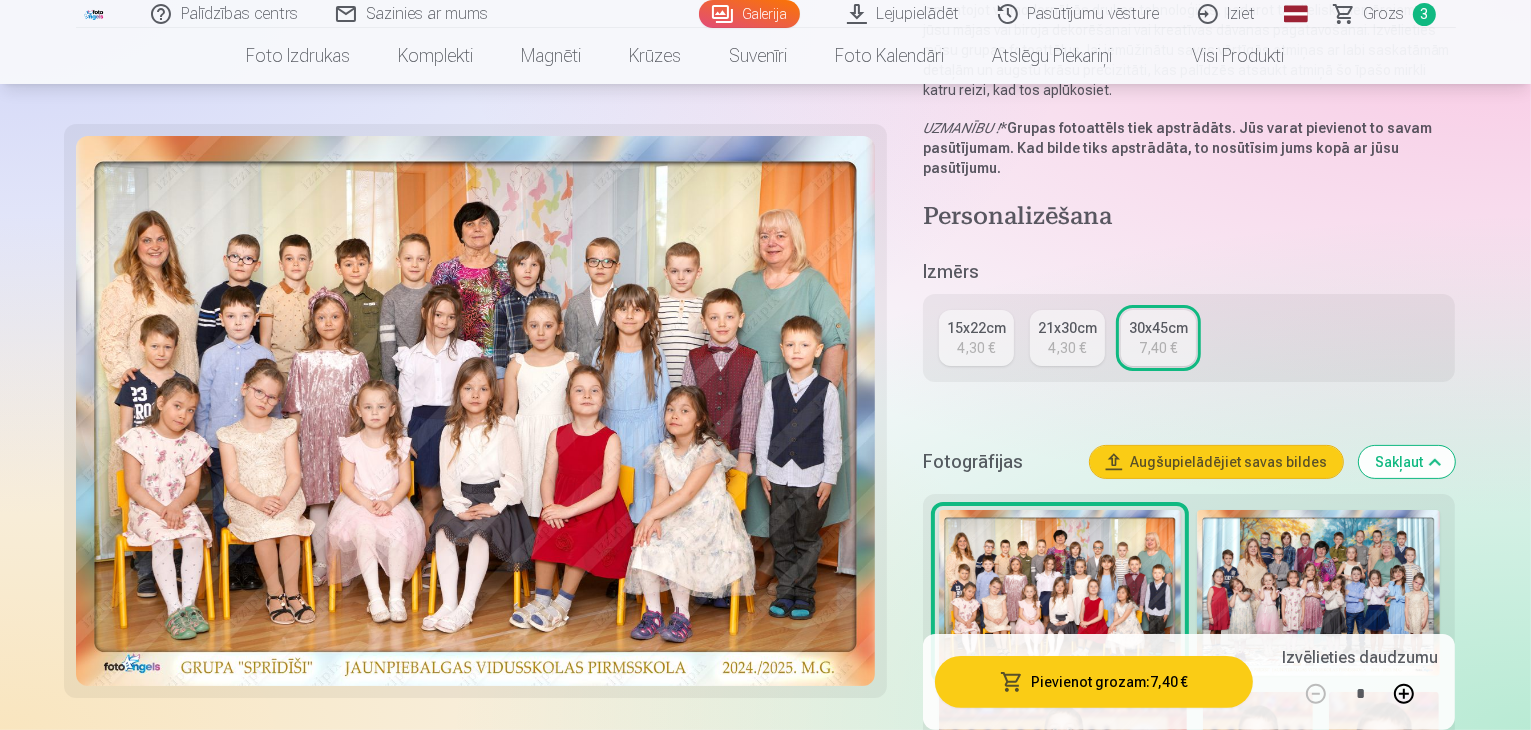 click at bounding box center [1318, 593] 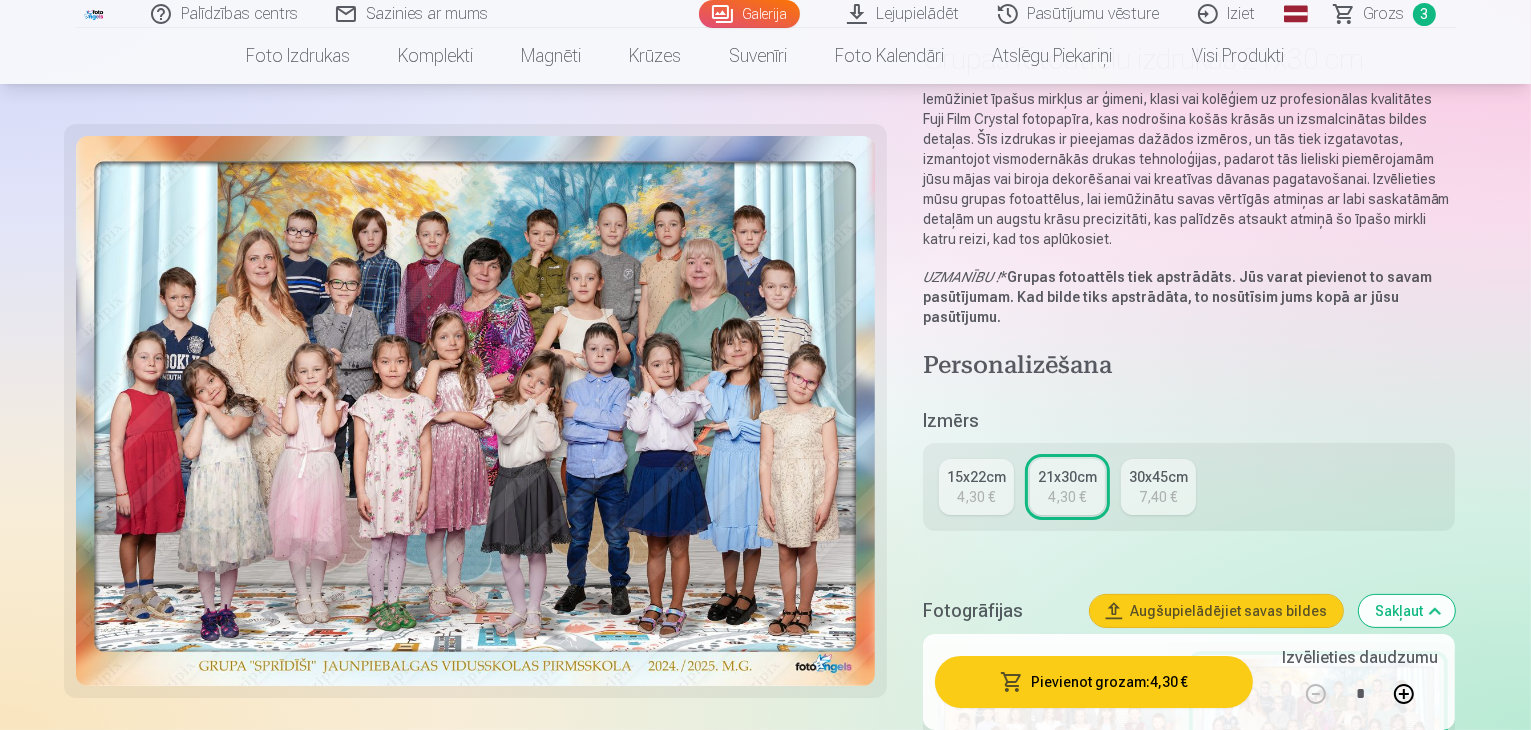 scroll, scrollTop: 300, scrollLeft: 0, axis: vertical 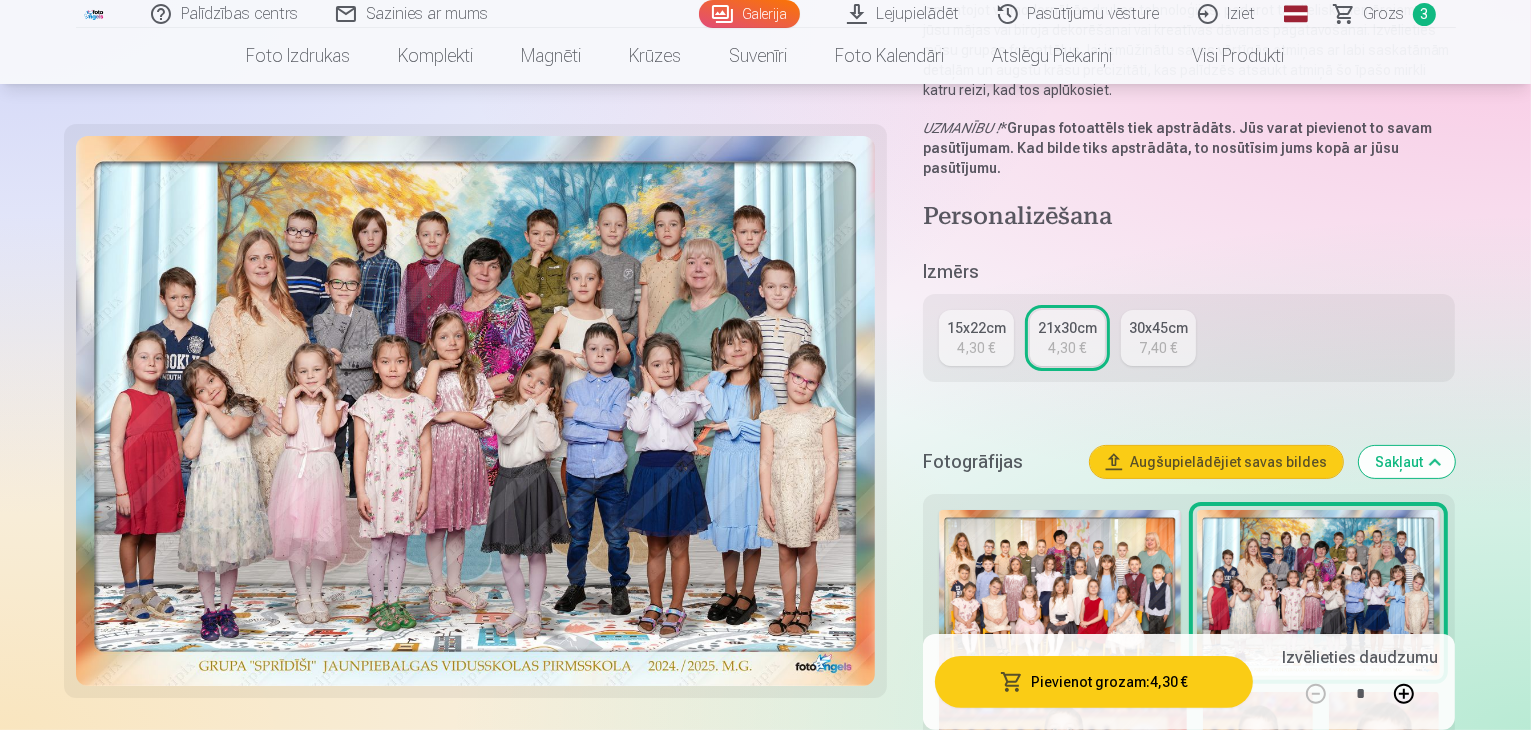 click at bounding box center [1060, 593] 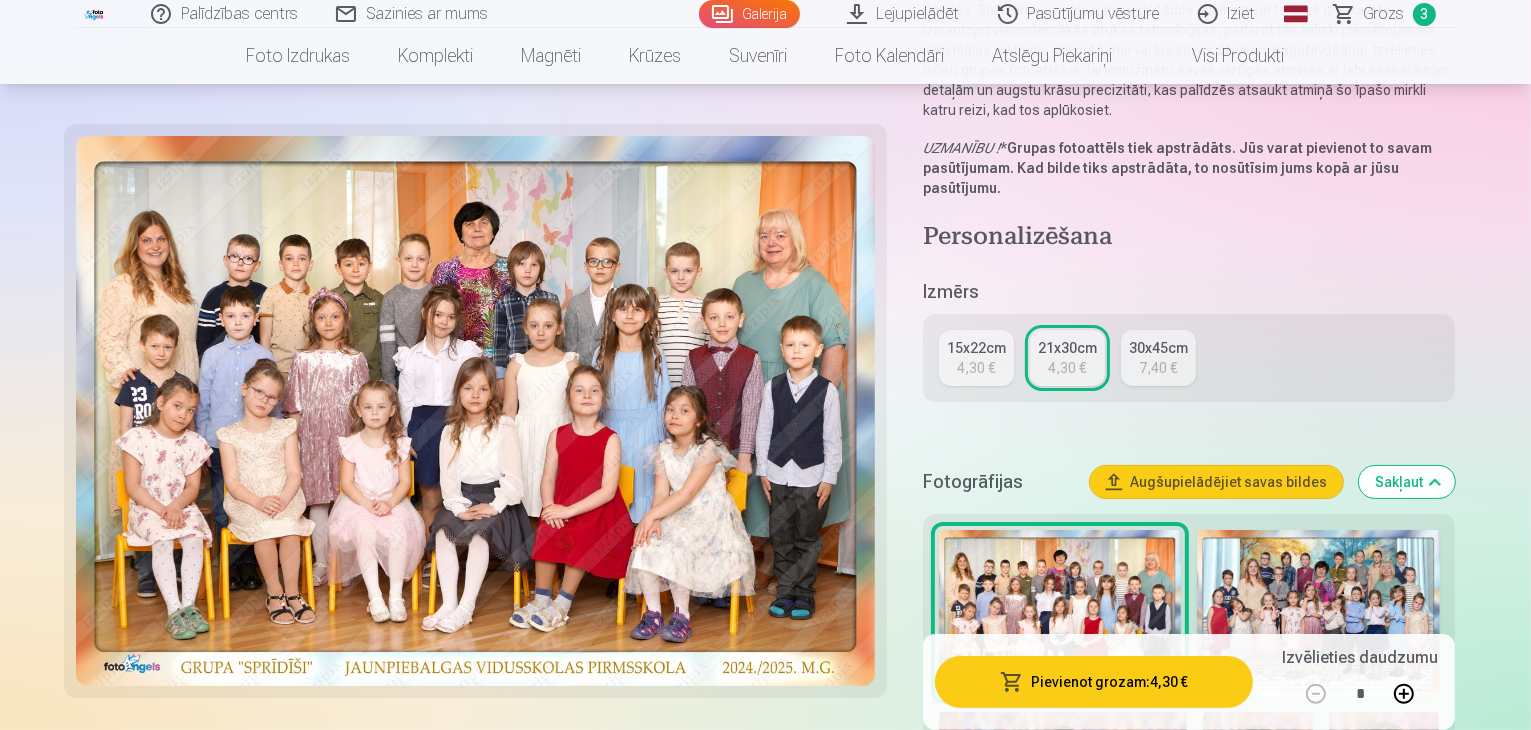 scroll, scrollTop: 300, scrollLeft: 0, axis: vertical 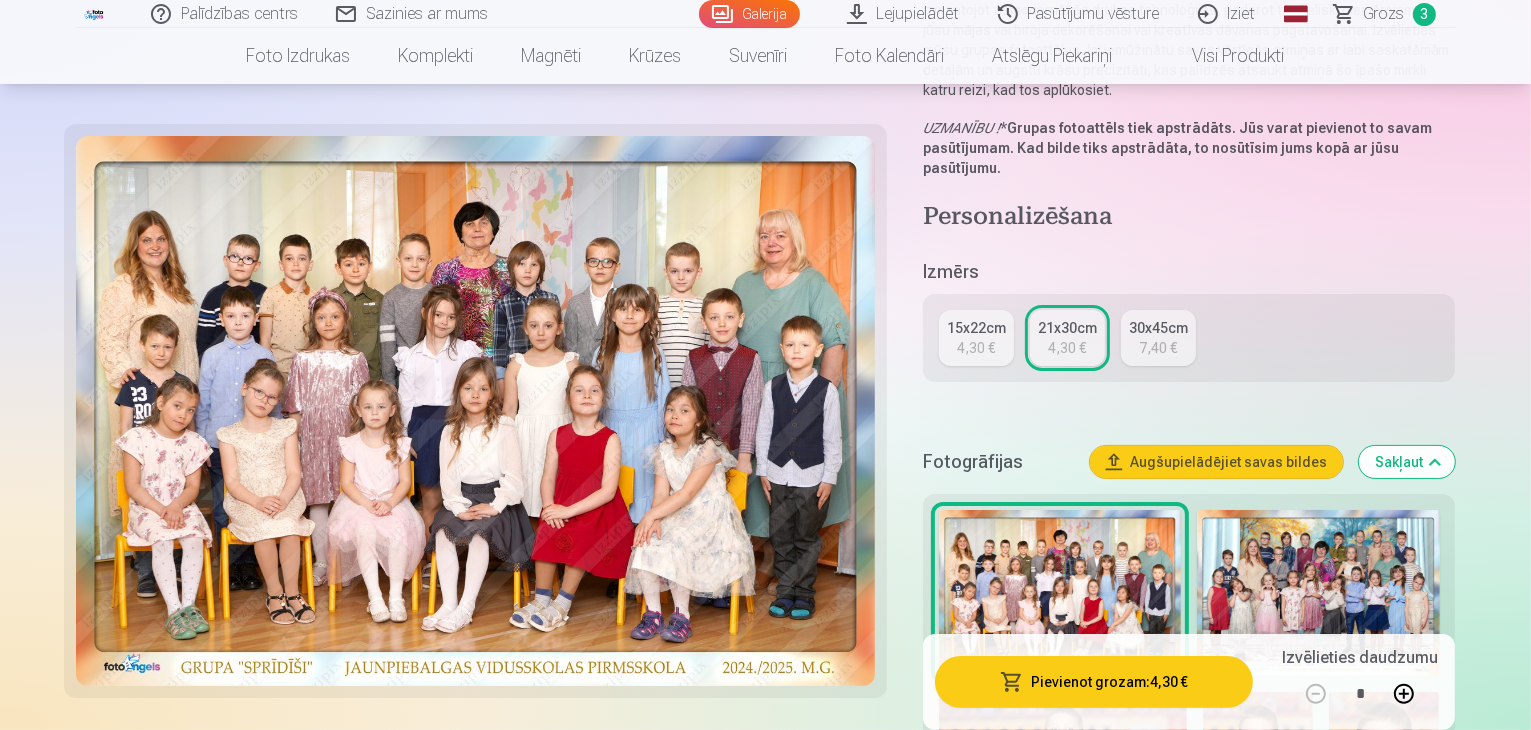 click on "Pievienot grozam :  4,30 €" at bounding box center (1094, 682) 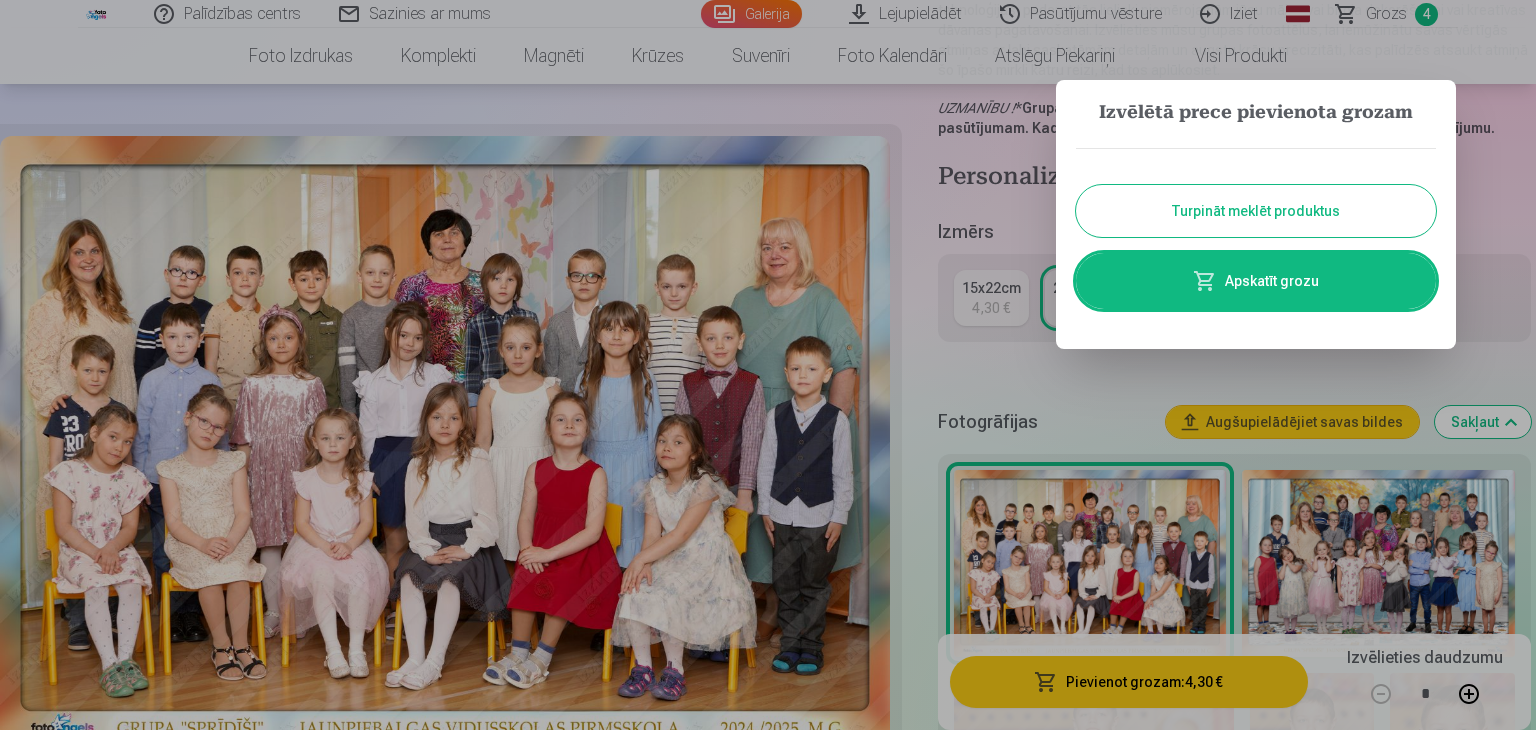 click at bounding box center [768, 365] 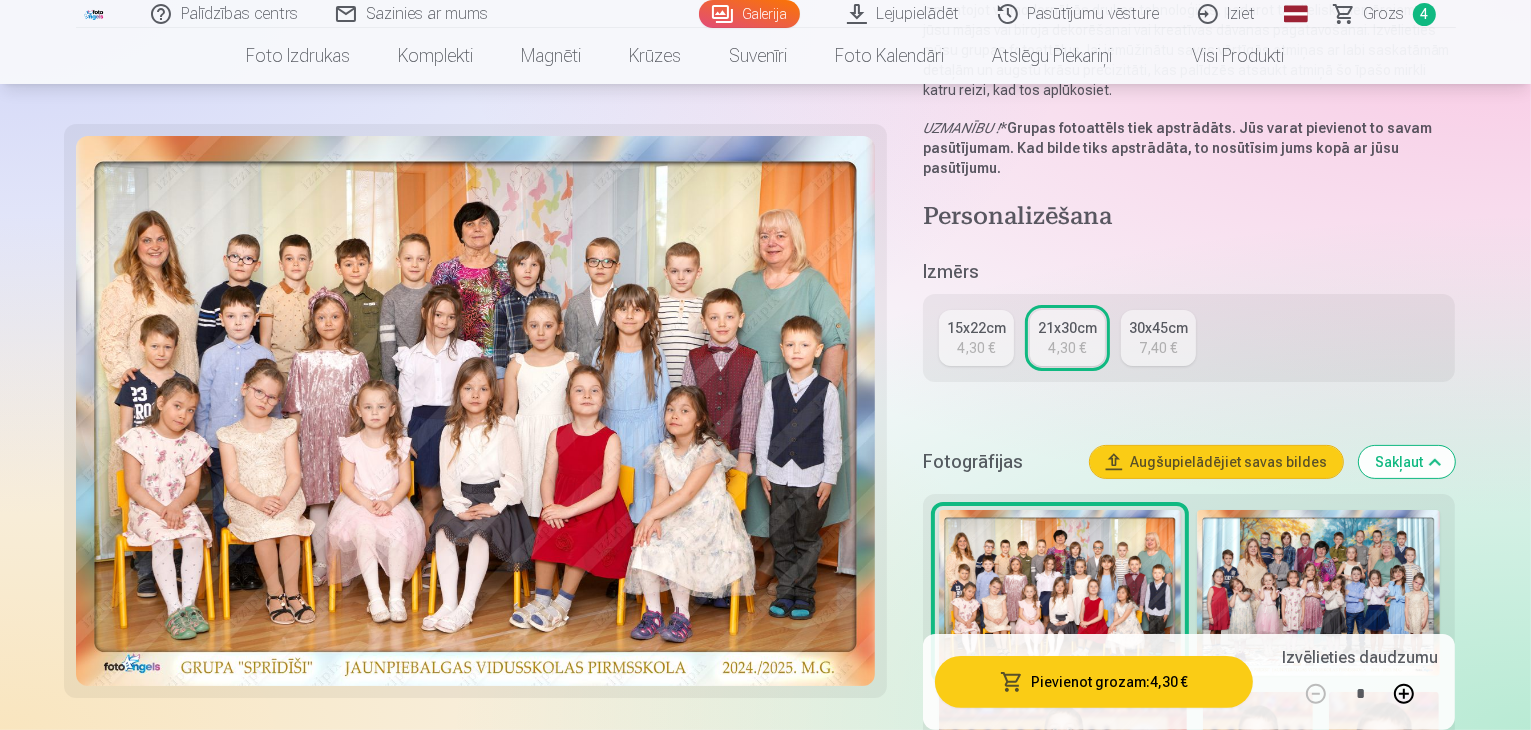 click at bounding box center [1318, 593] 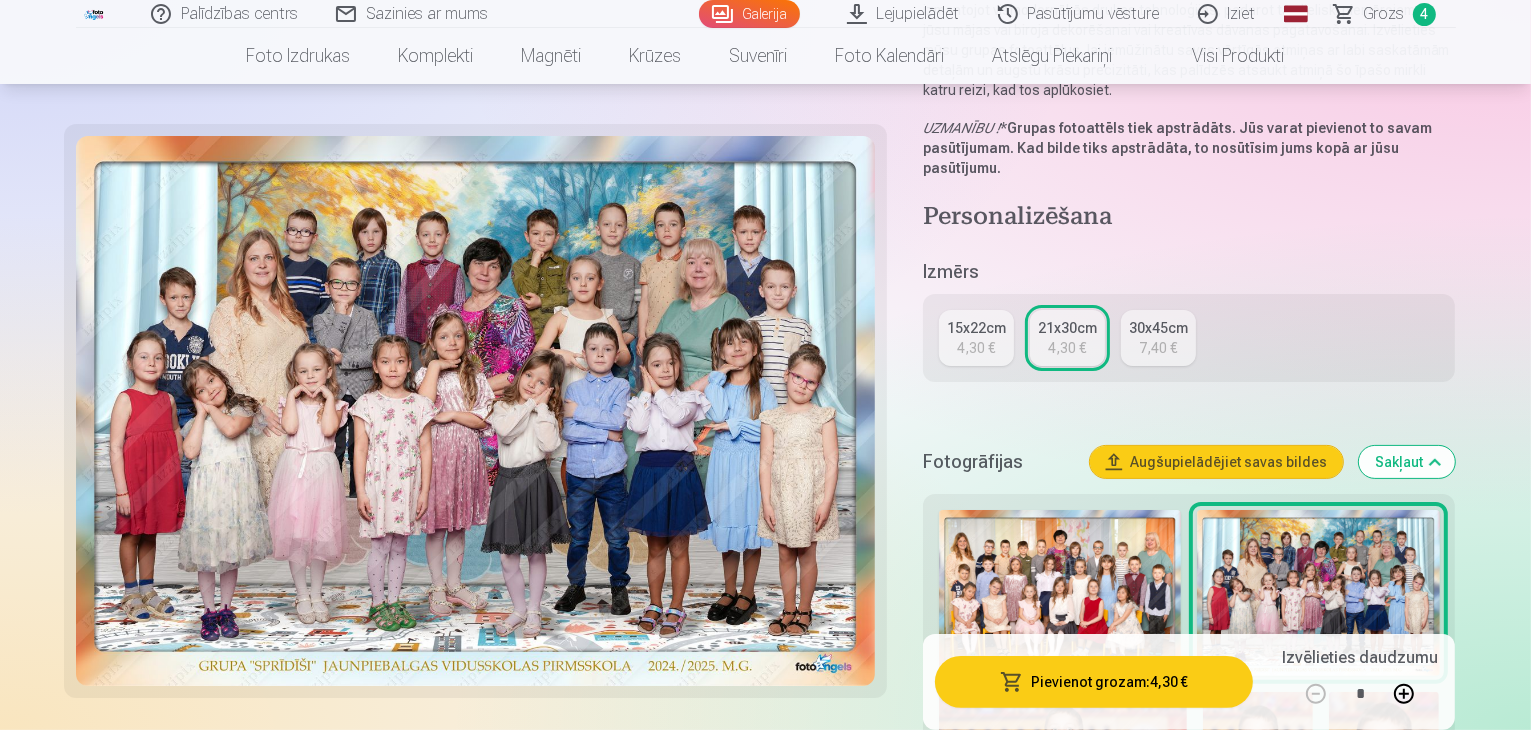 scroll, scrollTop: 0, scrollLeft: 0, axis: both 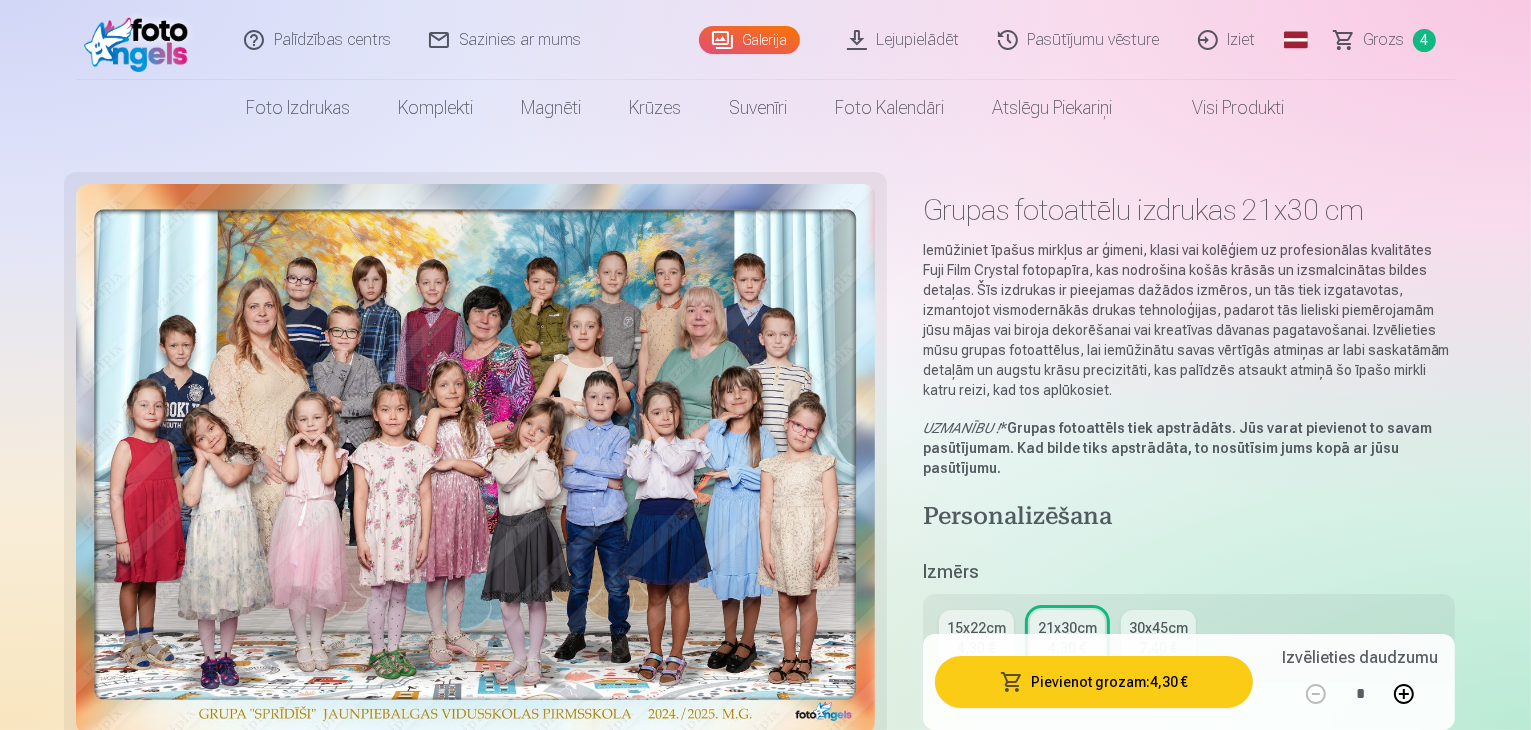 click on "Pievienot grozam :  4,30 €" at bounding box center (1094, 682) 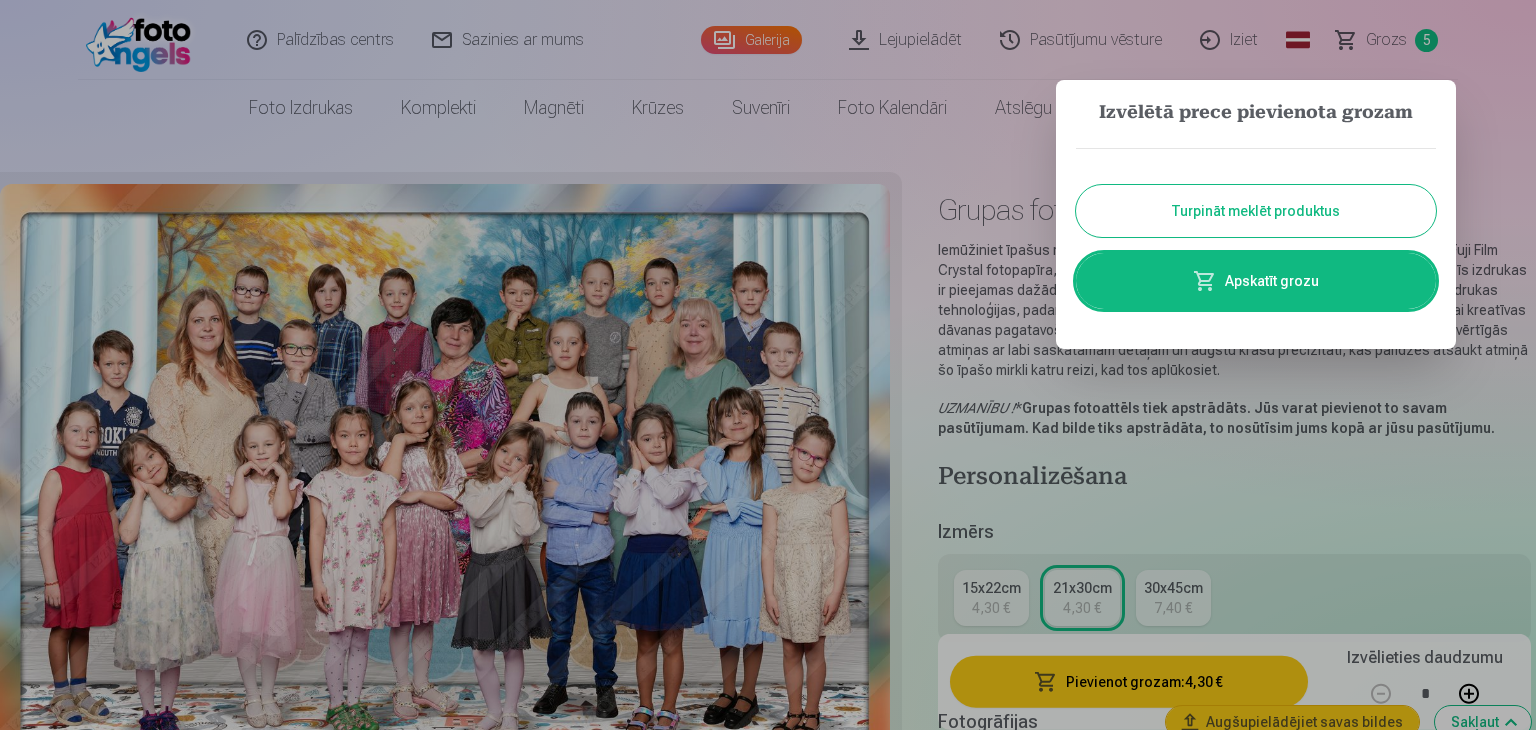 click at bounding box center (768, 365) 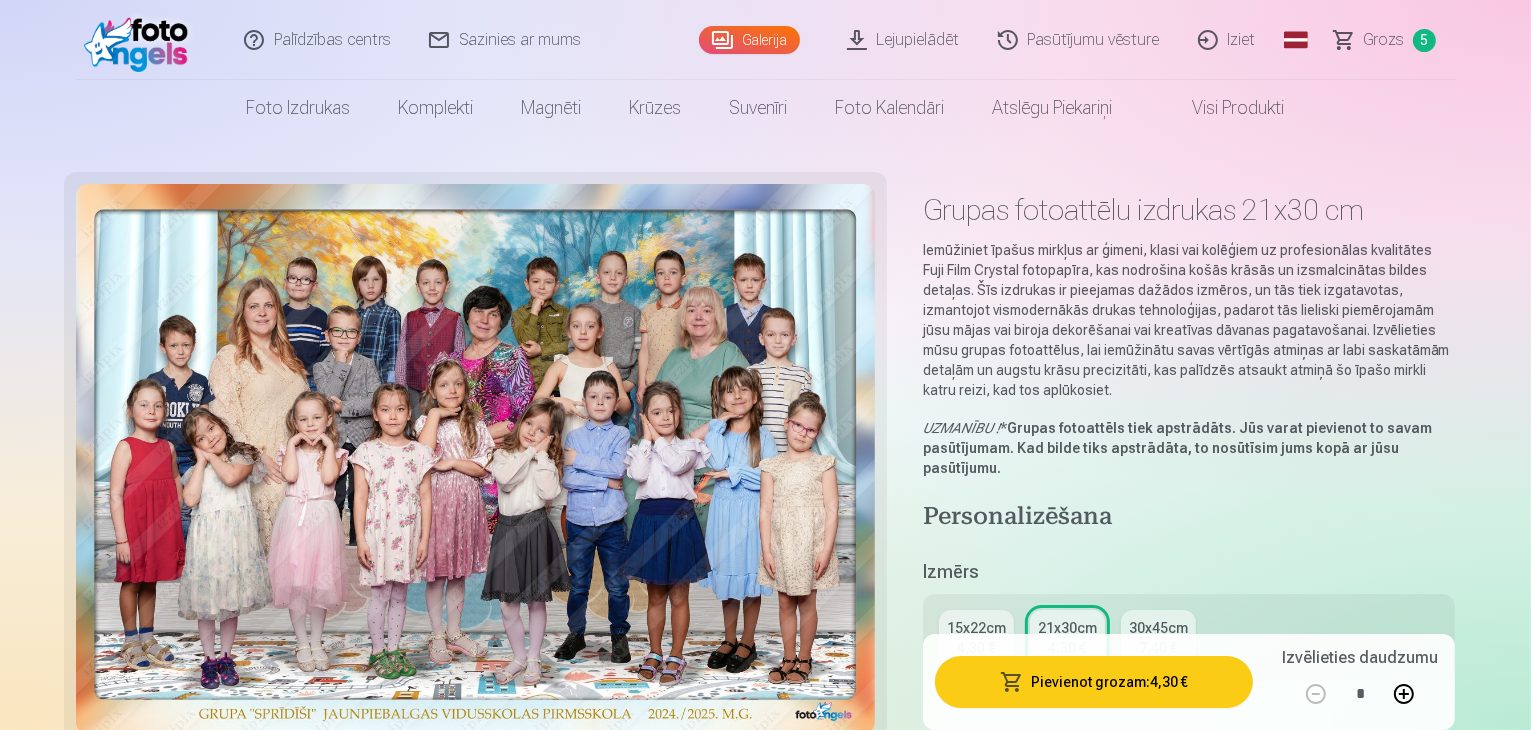 click on "Visi produkti" at bounding box center [1223, 108] 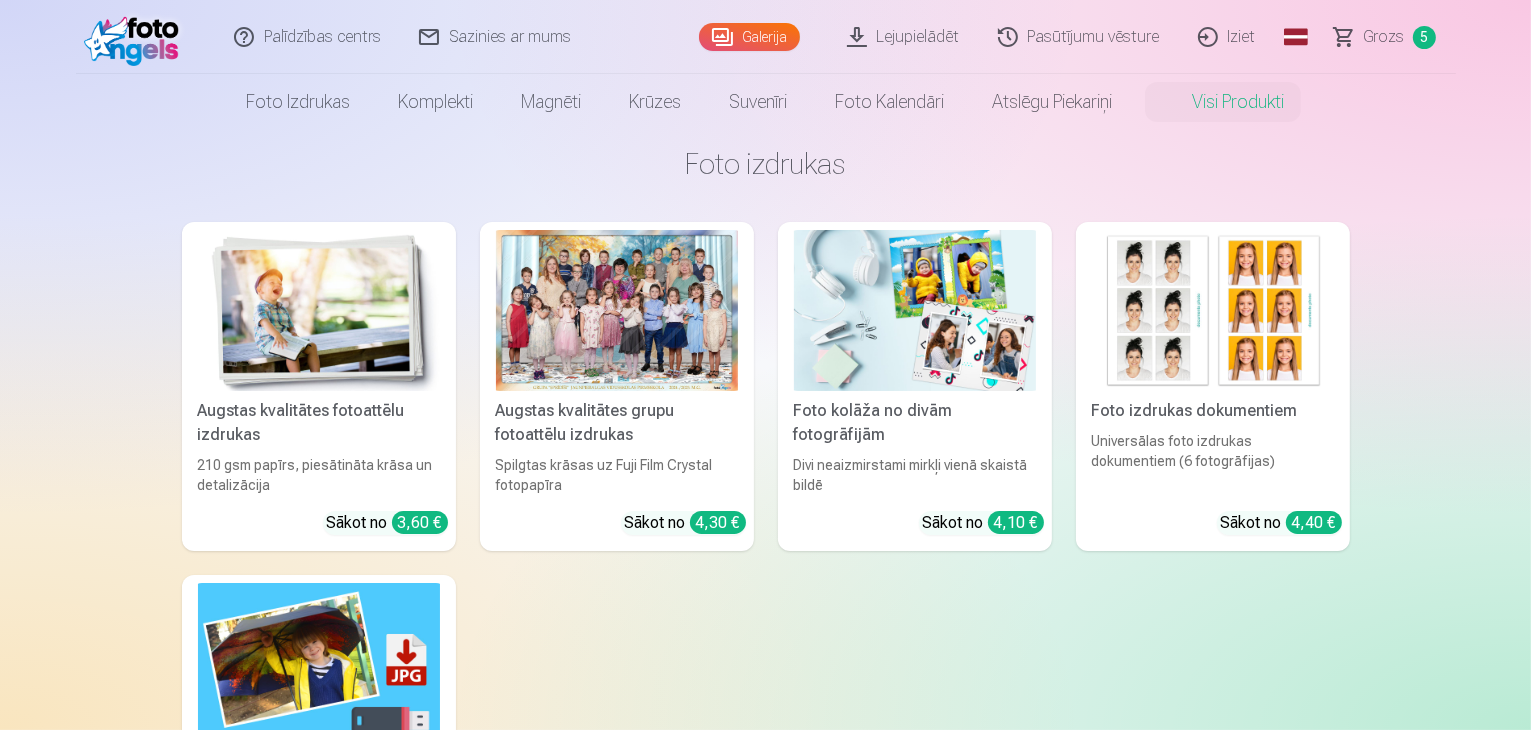 scroll, scrollTop: 100, scrollLeft: 0, axis: vertical 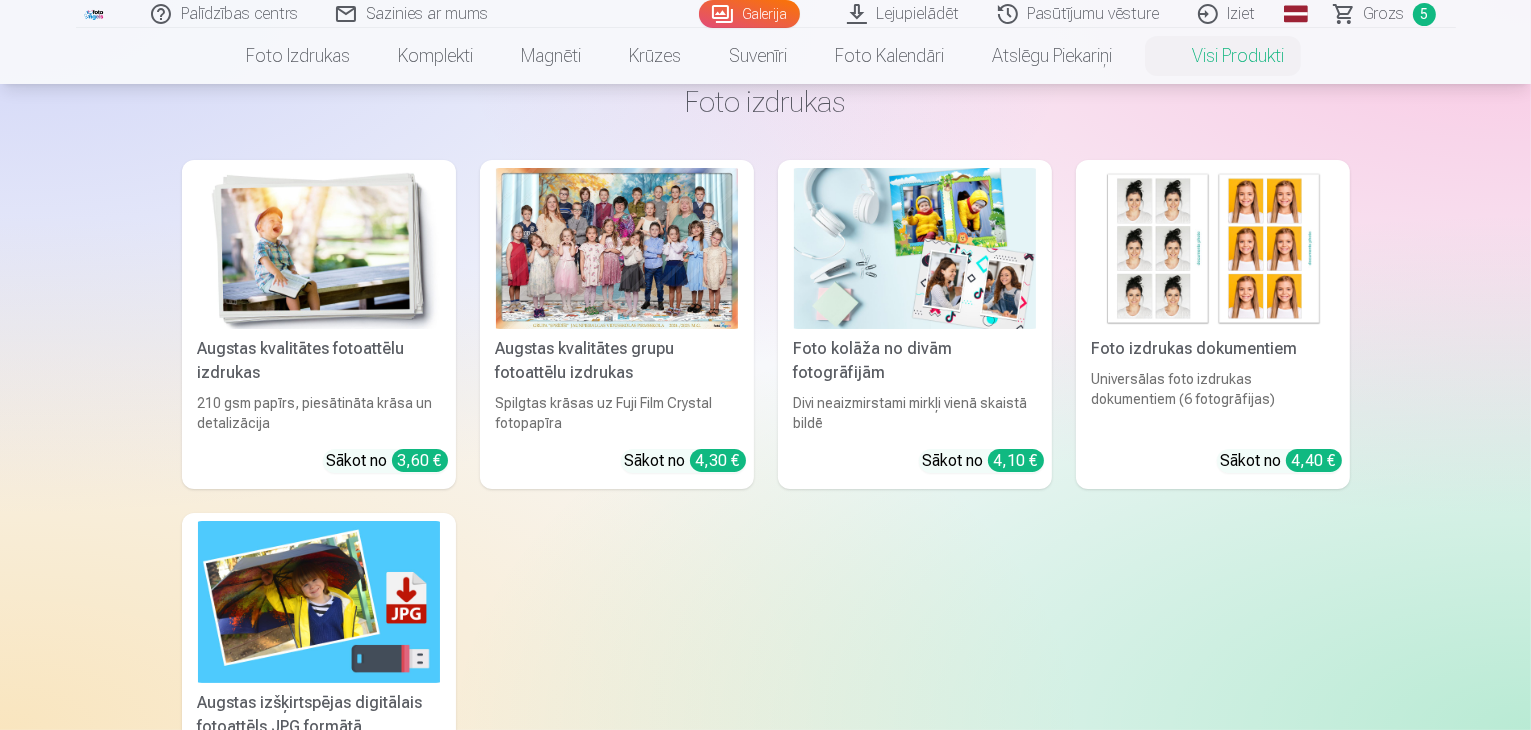 click at bounding box center [915, 248] 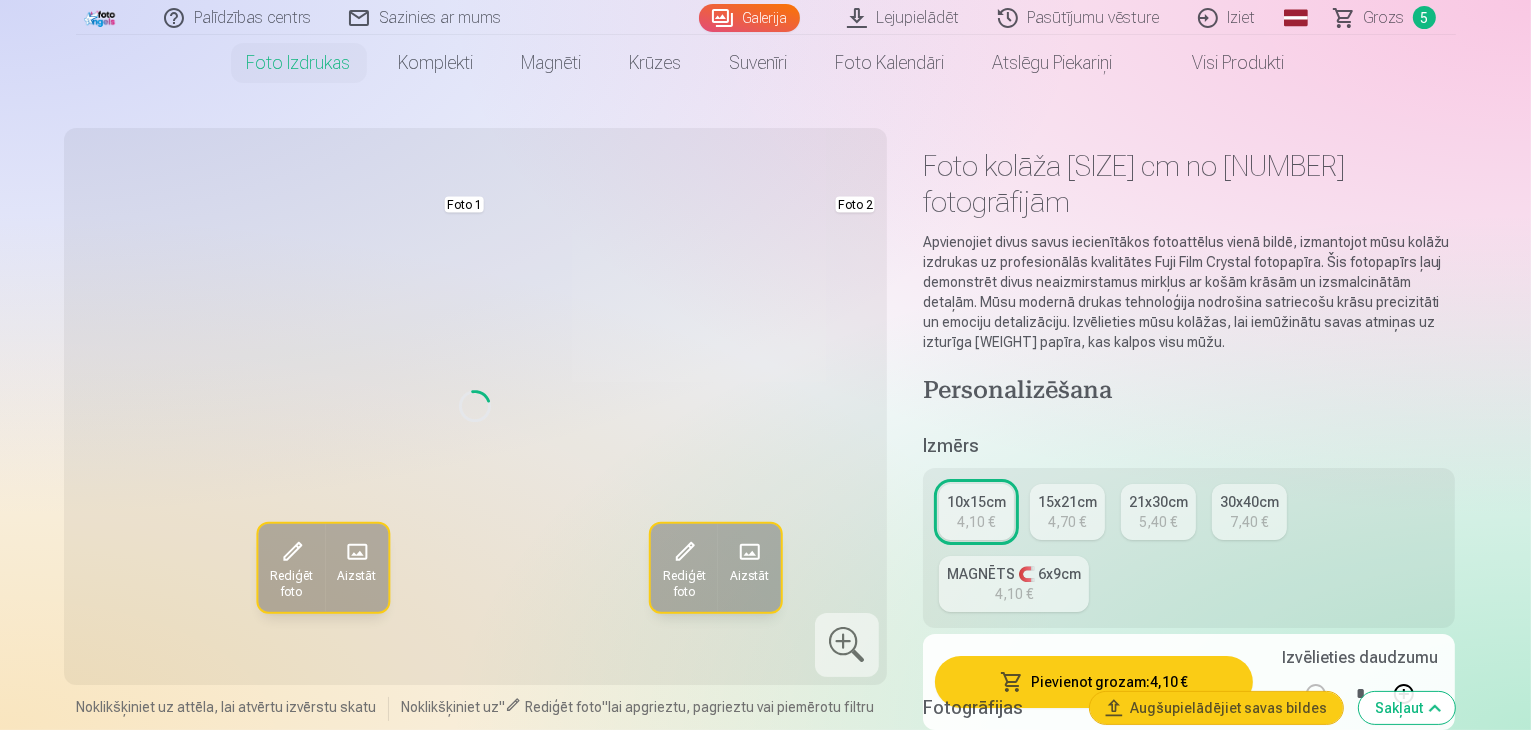 scroll, scrollTop: 0, scrollLeft: 0, axis: both 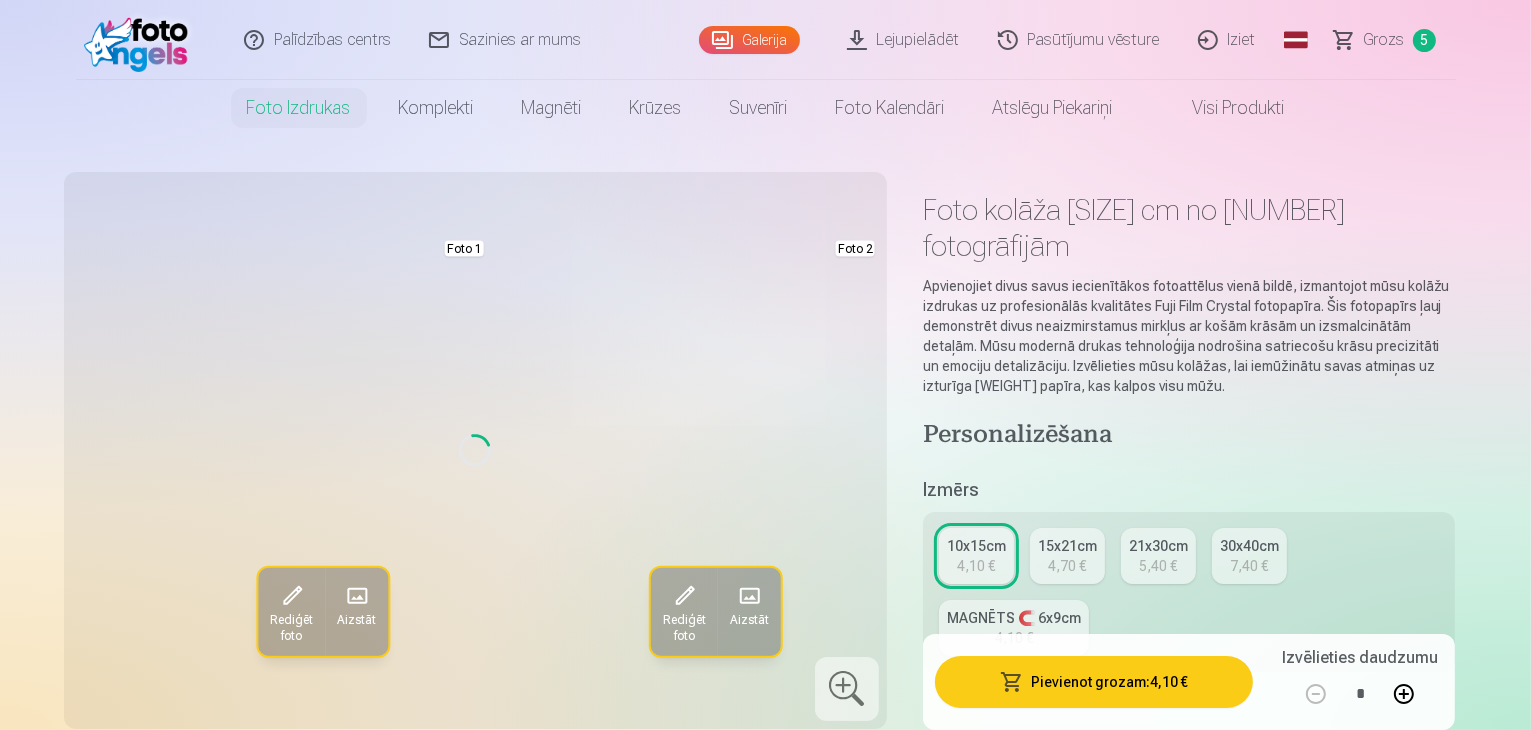 click on "Grozs" at bounding box center [1384, 40] 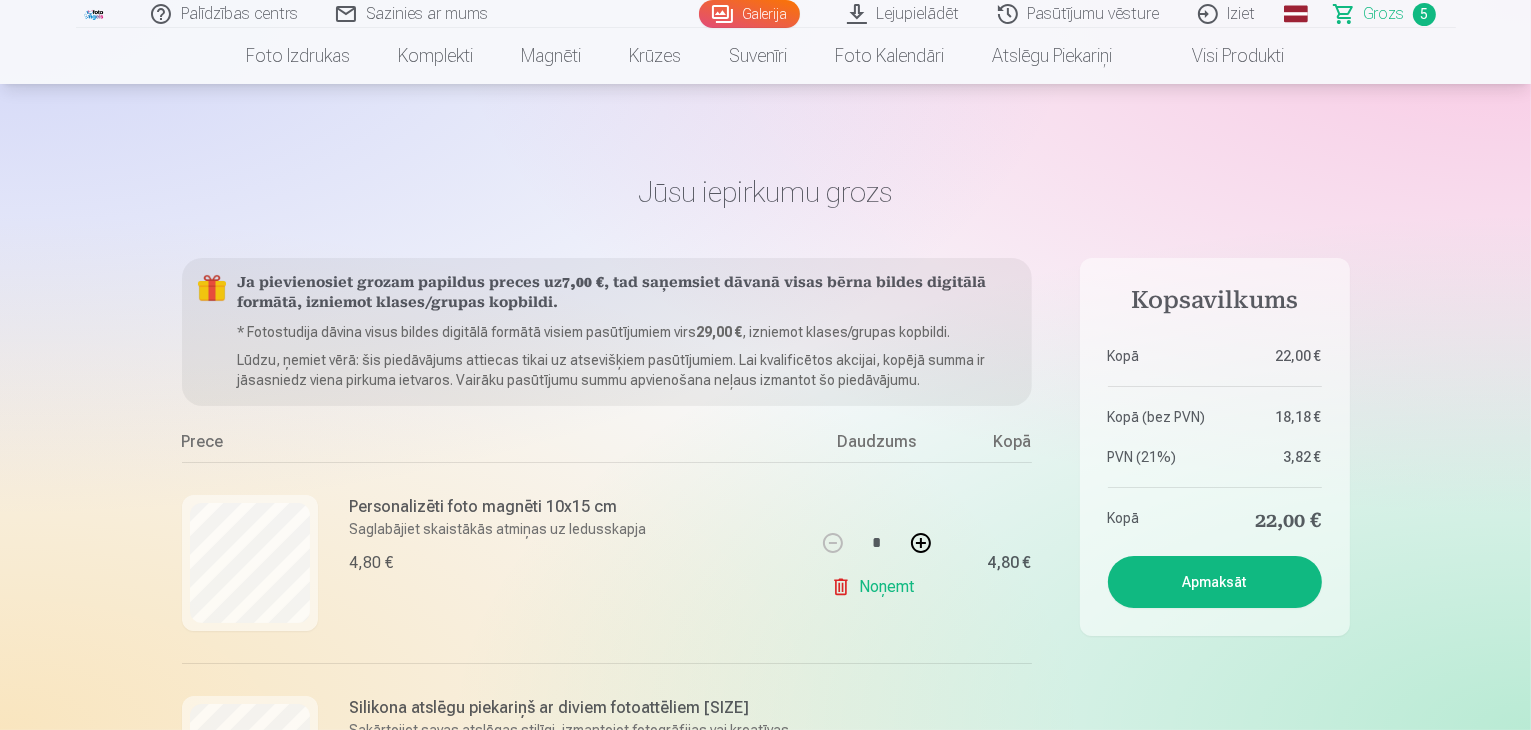 scroll, scrollTop: 0, scrollLeft: 0, axis: both 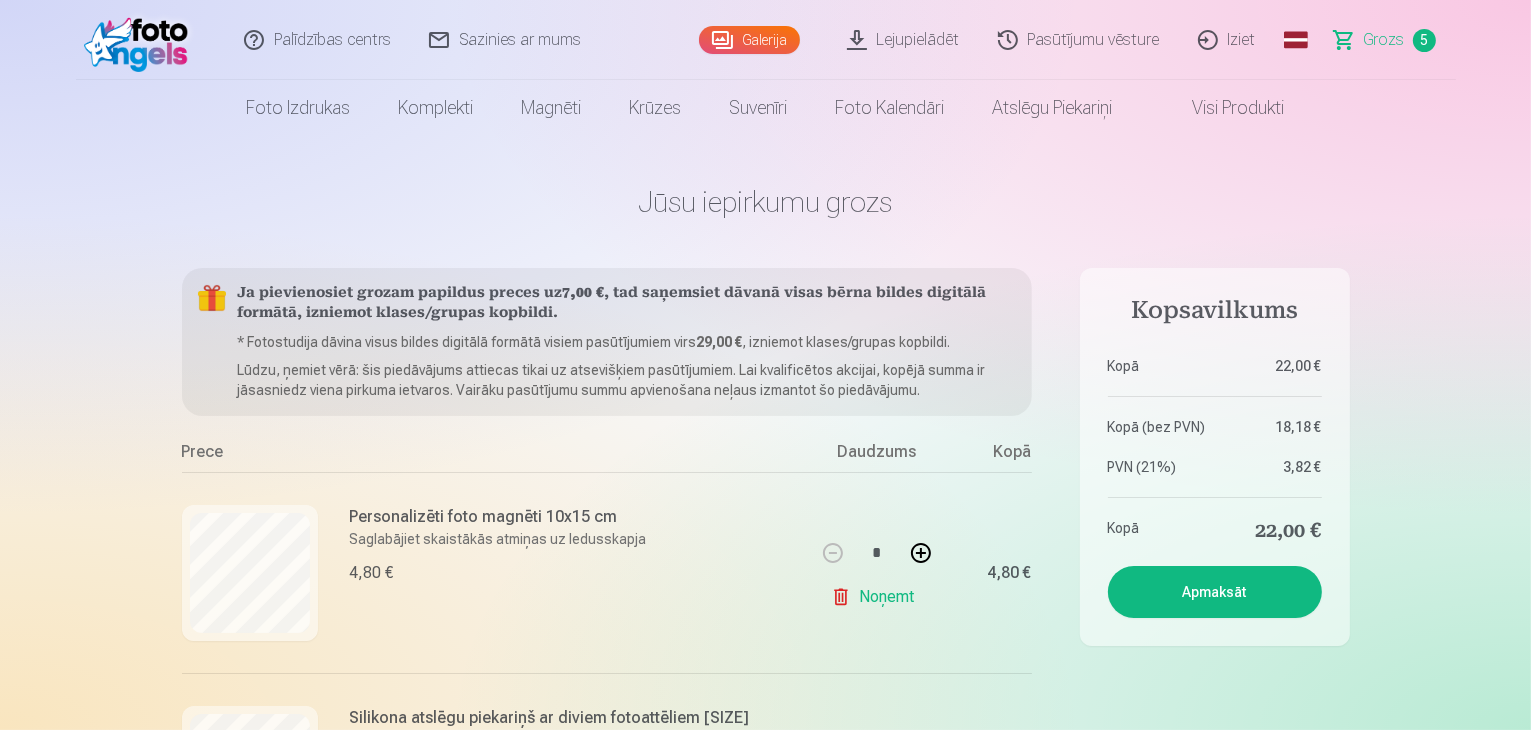 click on "Visi produkti" at bounding box center (1223, 108) 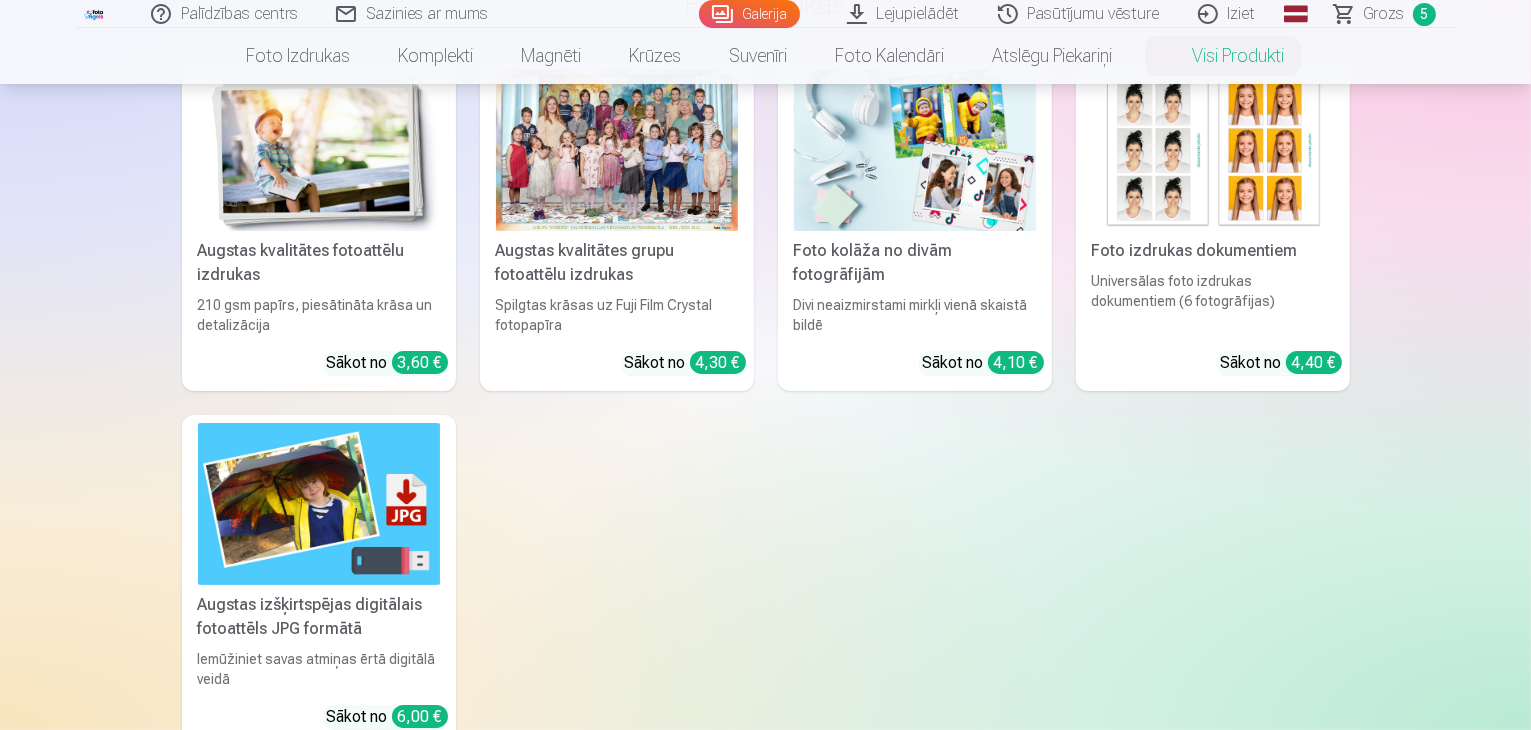 scroll, scrollTop: 200, scrollLeft: 0, axis: vertical 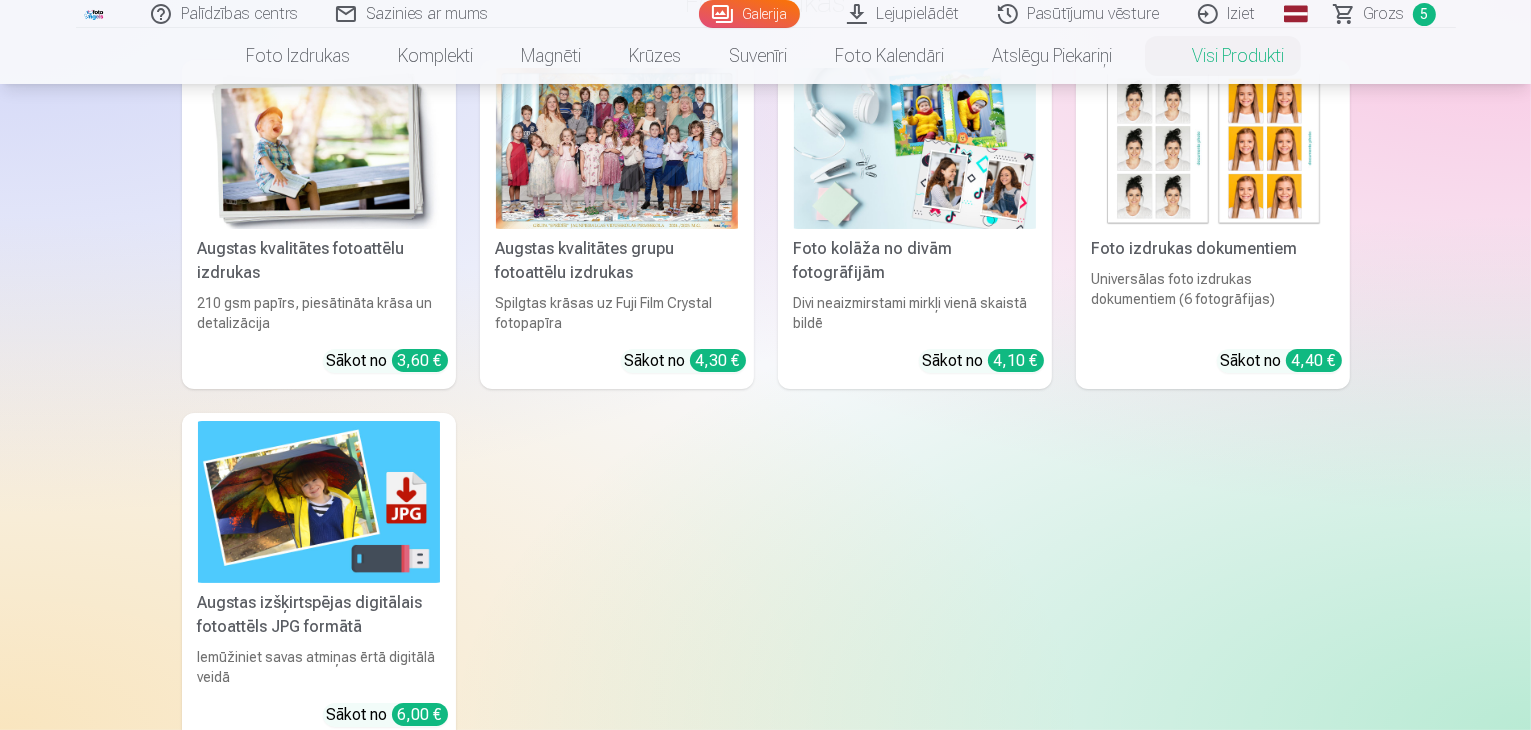 click at bounding box center [319, 501] 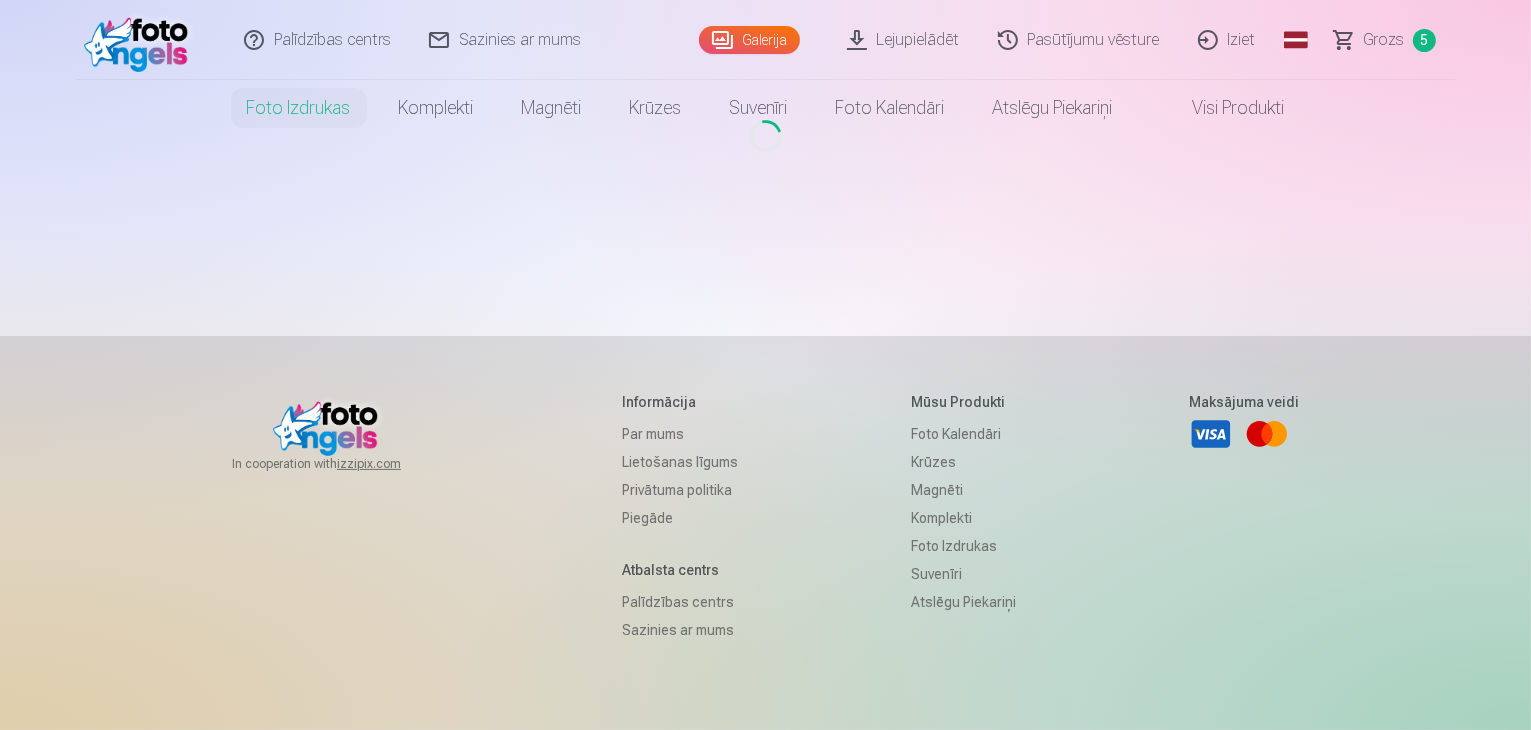 scroll, scrollTop: 0, scrollLeft: 0, axis: both 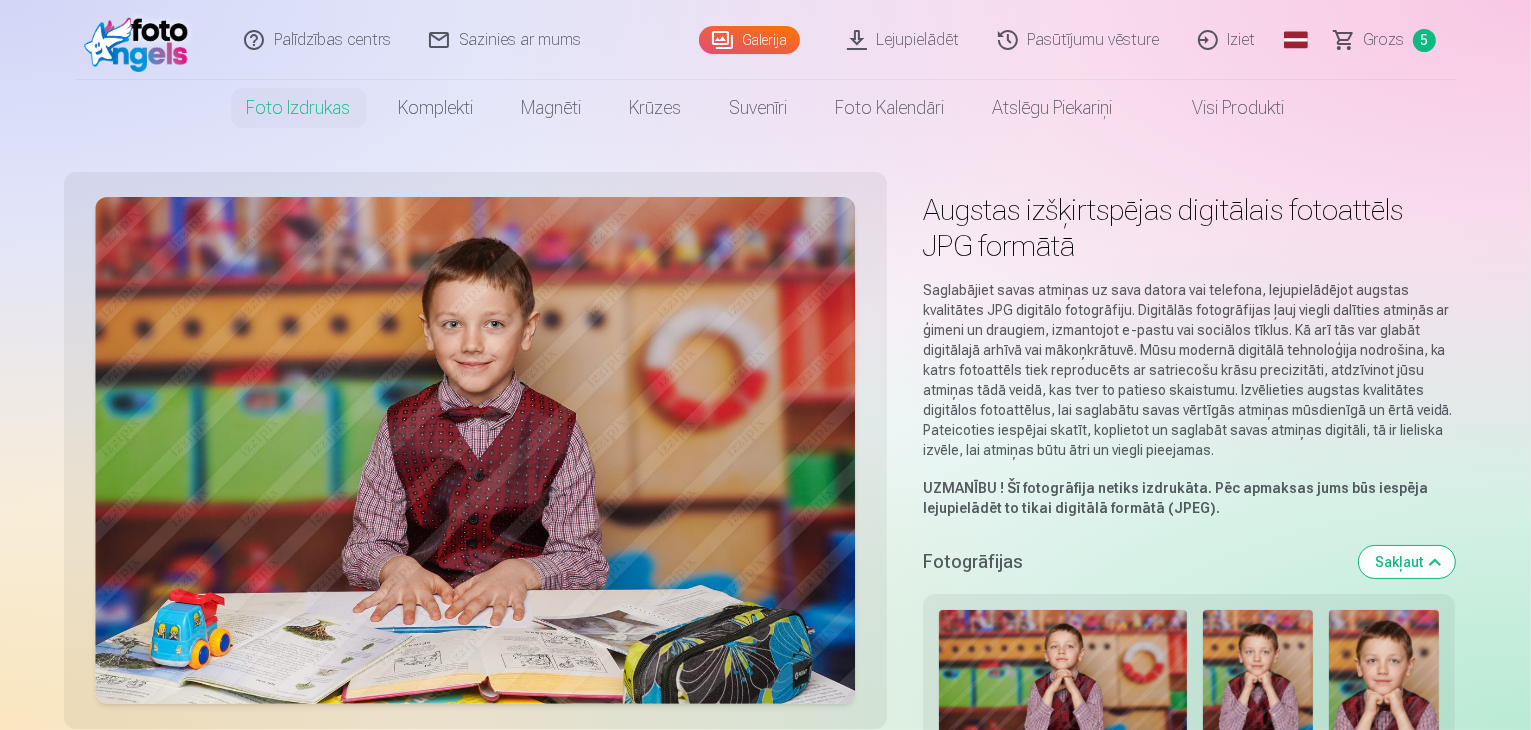 click on "Visi produkti" at bounding box center (1223, 108) 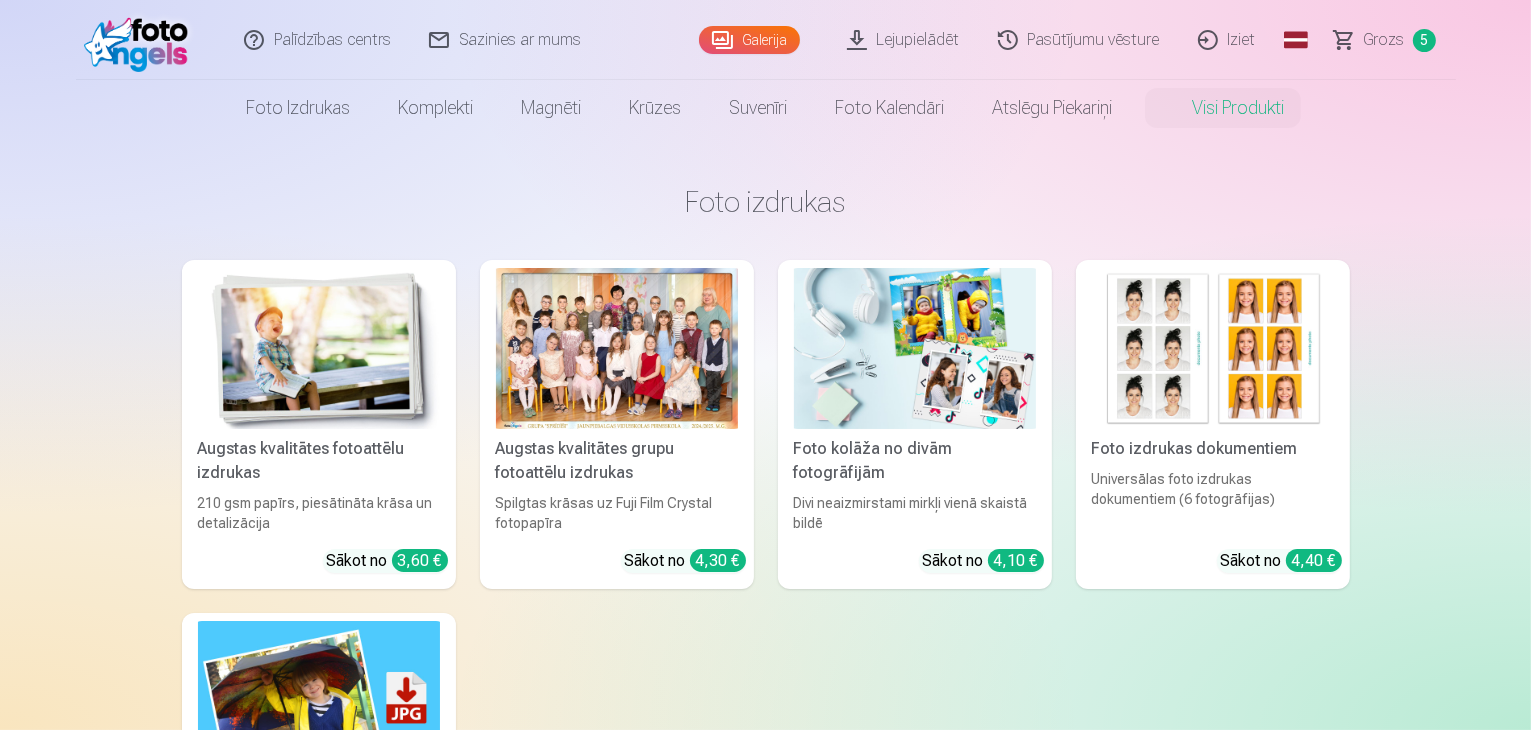 click at bounding box center [319, 348] 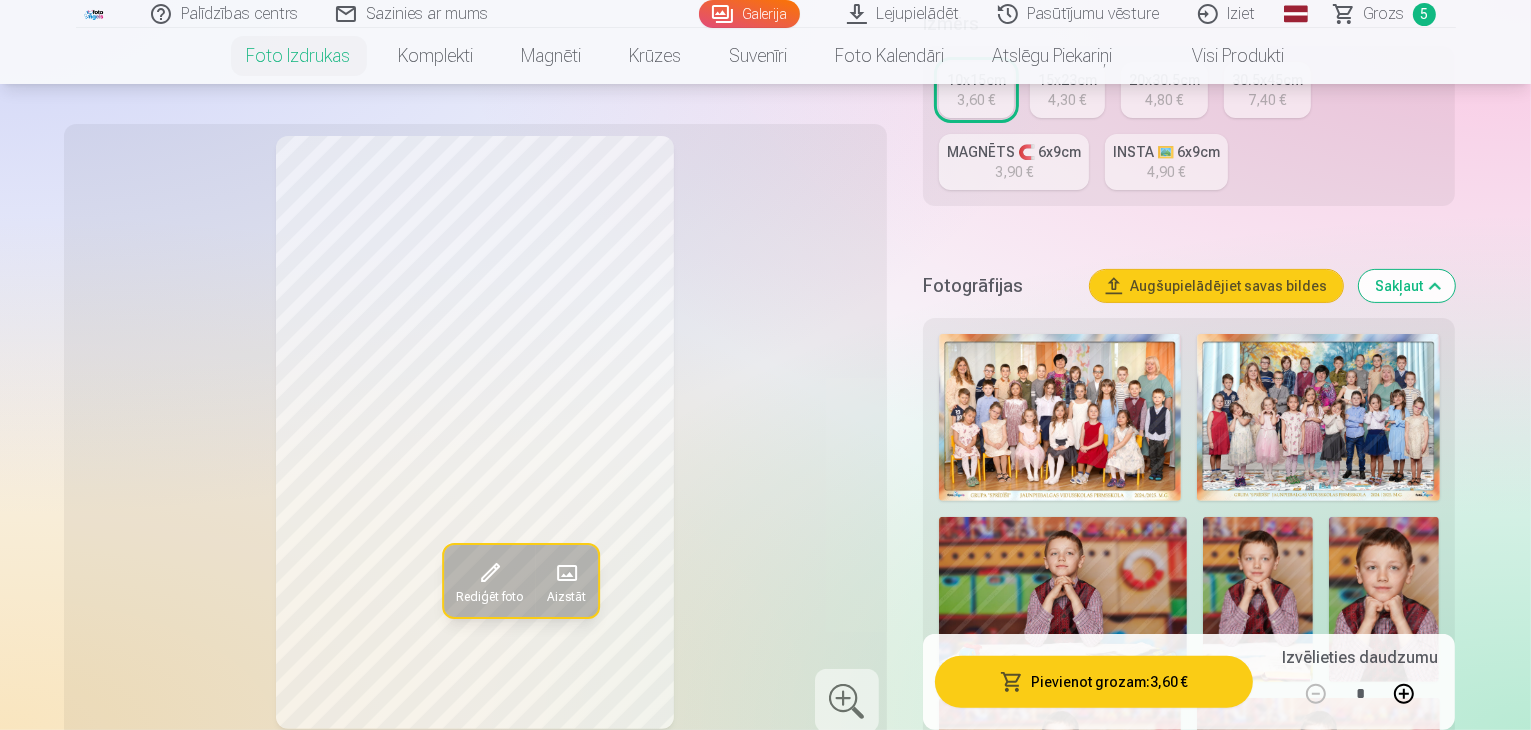 scroll, scrollTop: 600, scrollLeft: 0, axis: vertical 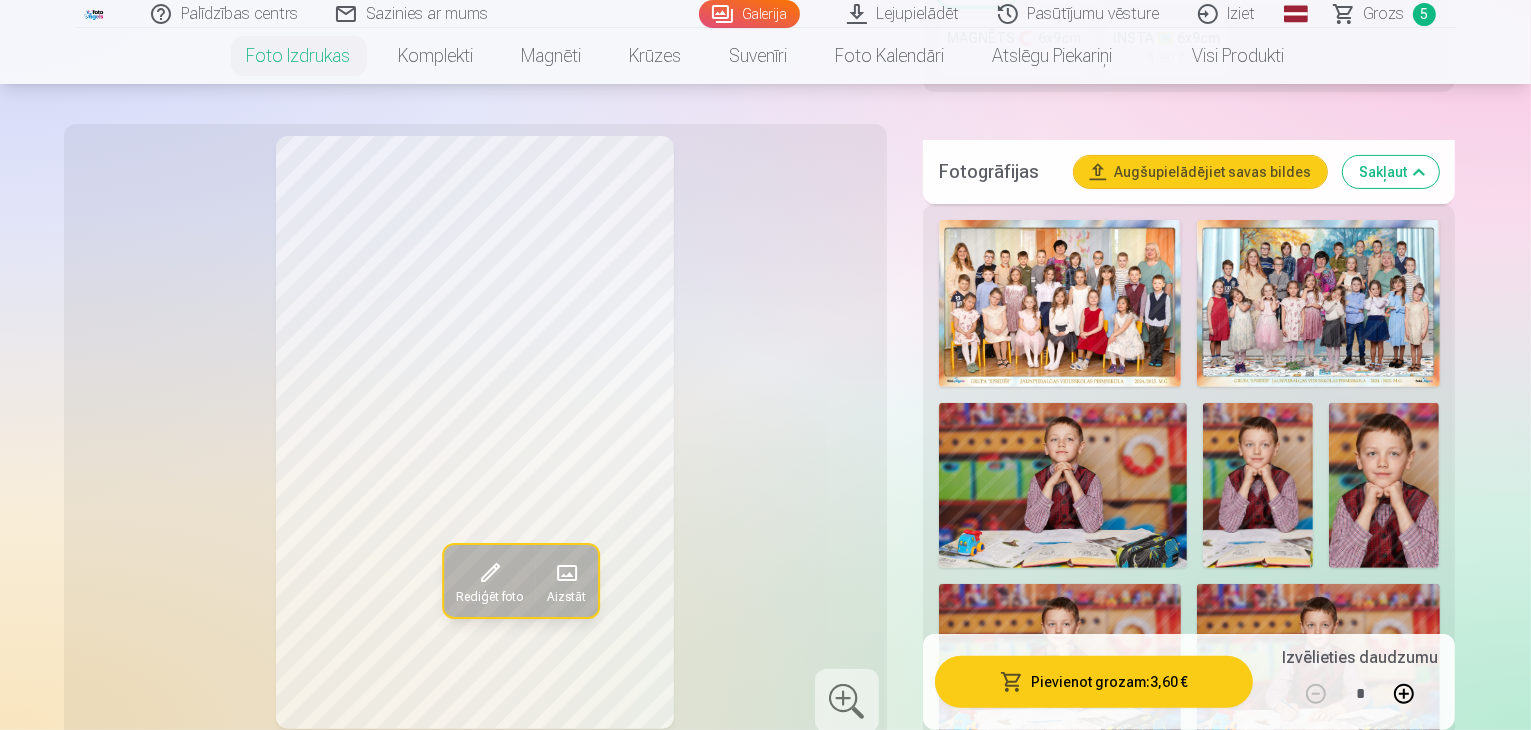 click at bounding box center [1063, 485] 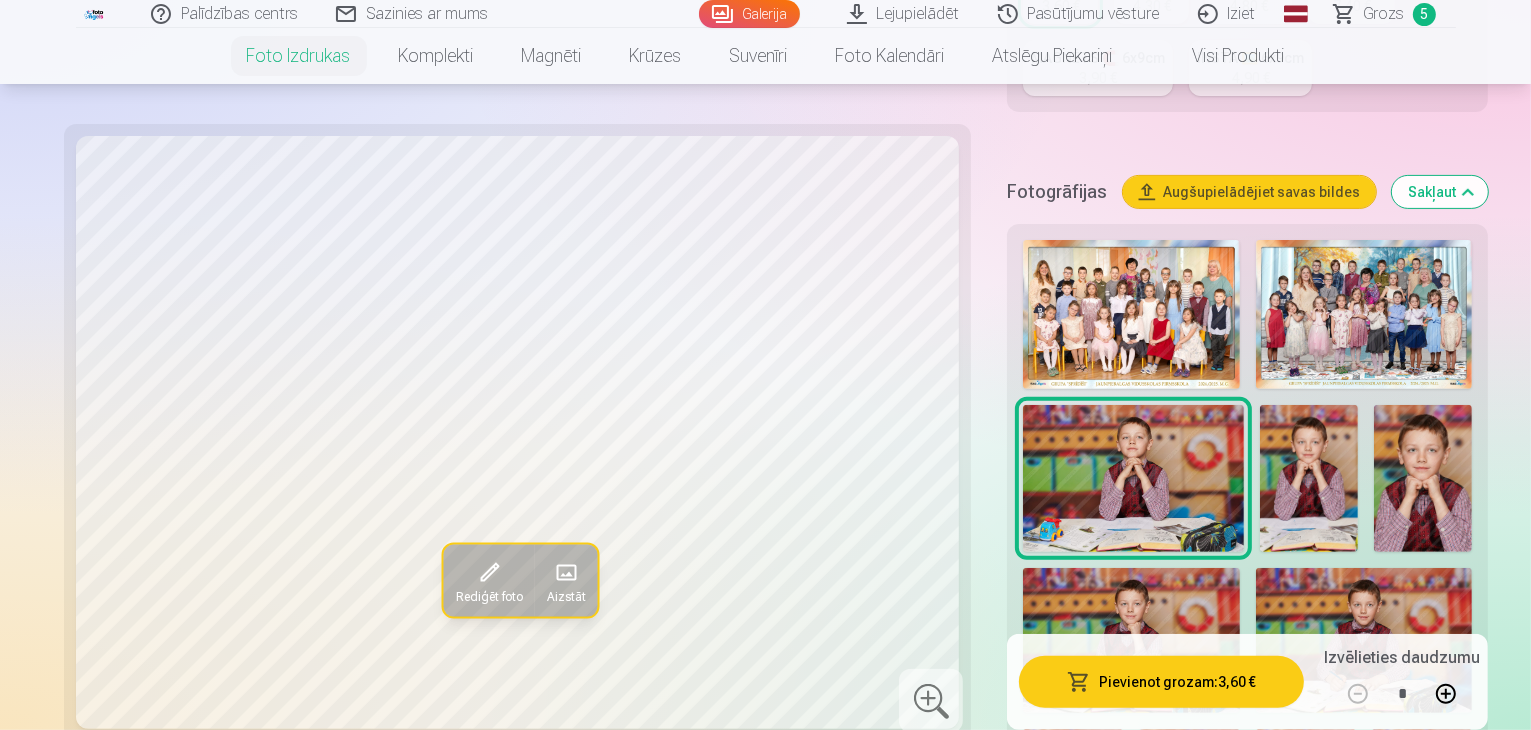 scroll, scrollTop: 400, scrollLeft: 0, axis: vertical 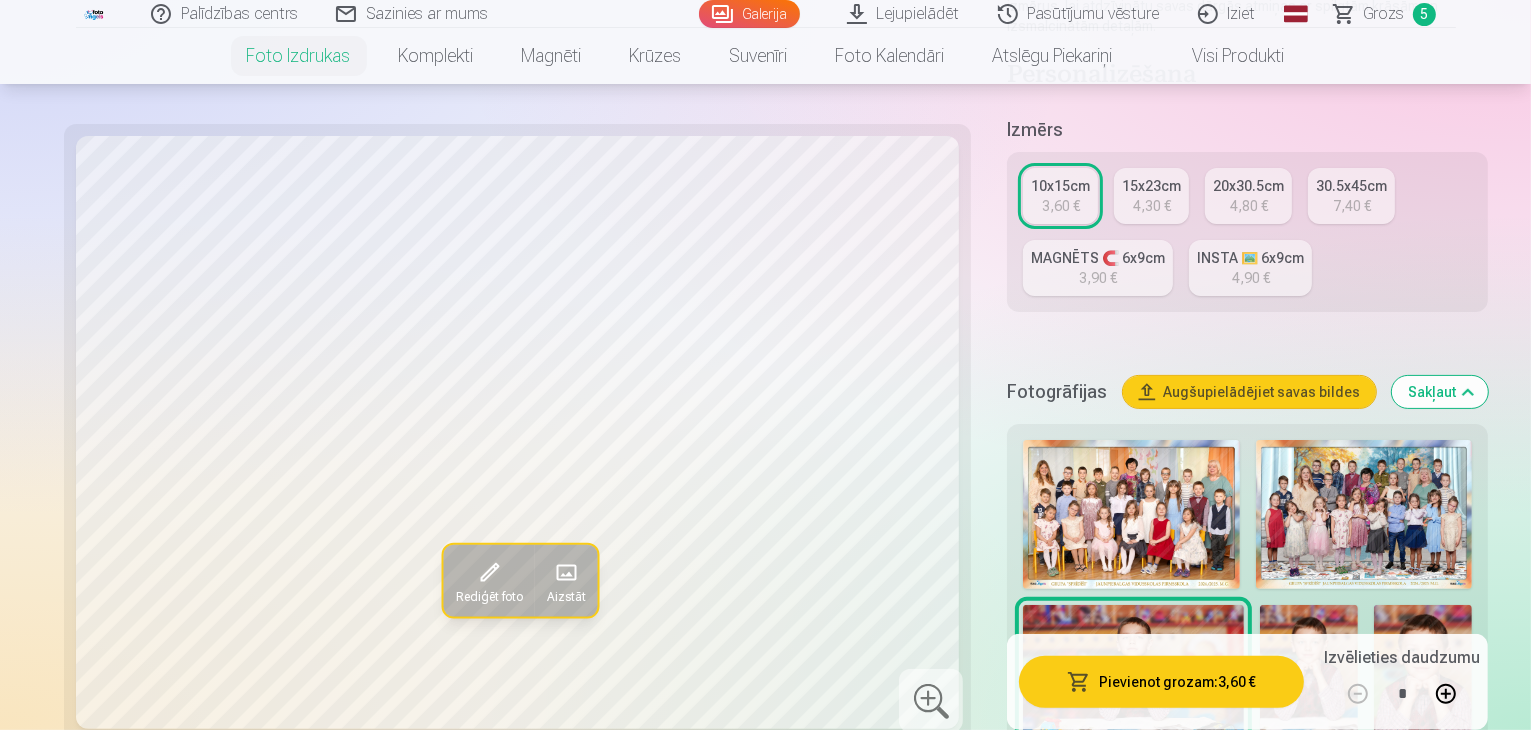 click on "4,30 €" at bounding box center (1152, 206) 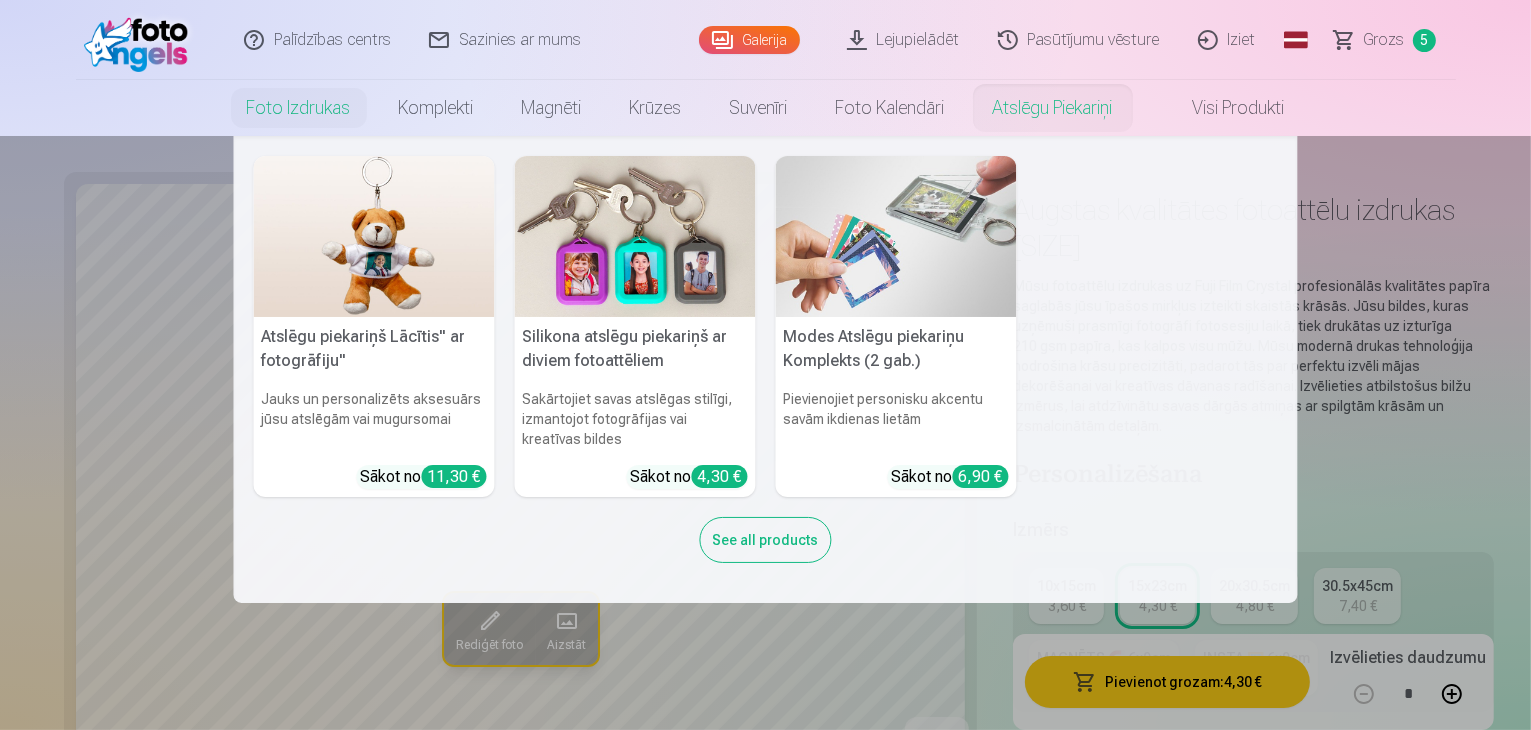 click on "Atslēgu piekariņš Lācītis" ar fotogrāfiju" Jauks un personalizēts aksesuārs jūsu atslēgām vai mugursomai Sākot no  11,30 € Silikona atslēgu piekariņš ar diviem fotoattēliem Sakārtojiet savas atslēgas stilīgi, izmantojot fotogrāfijas vai kreatīvas bildes Sākot no  4,30 € Modes Atslēgu piekariņu Komplekts (2 gab.) Pievienojiet personisku akcentu savām ikdienas lietām Sākot no  6,90 € See all products" at bounding box center [765, 369] 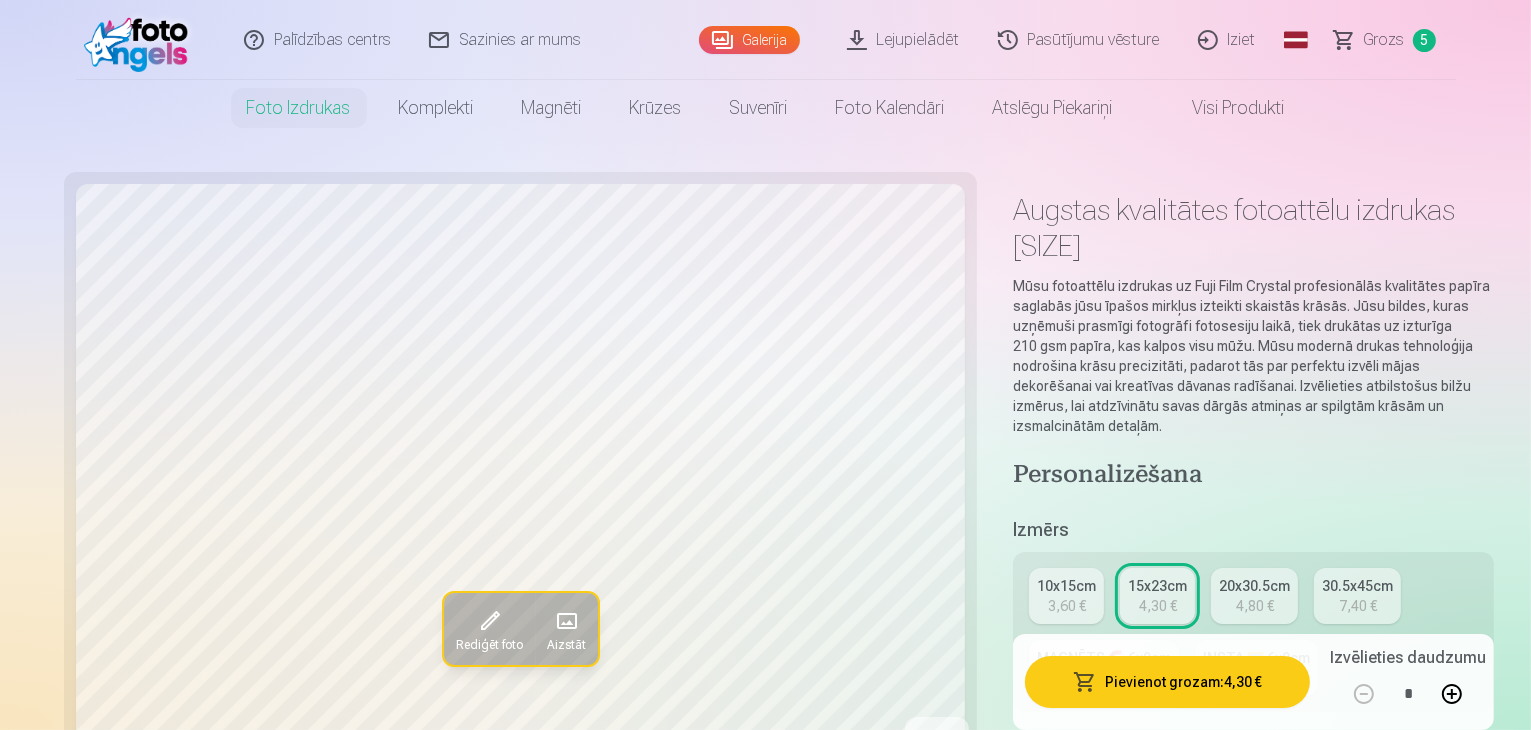 click on "10x15cm 3,60 €" at bounding box center (1066, 596) 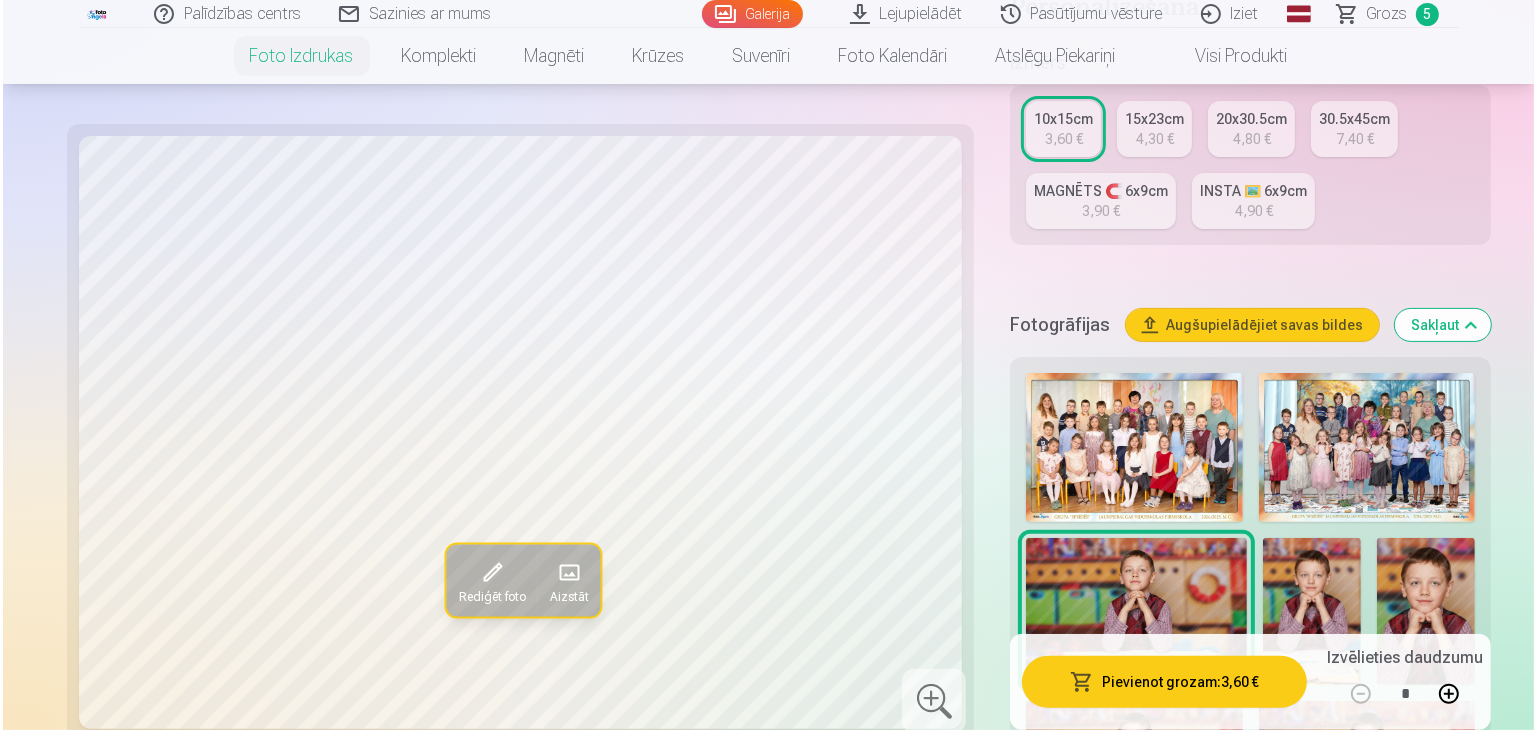 scroll, scrollTop: 500, scrollLeft: 0, axis: vertical 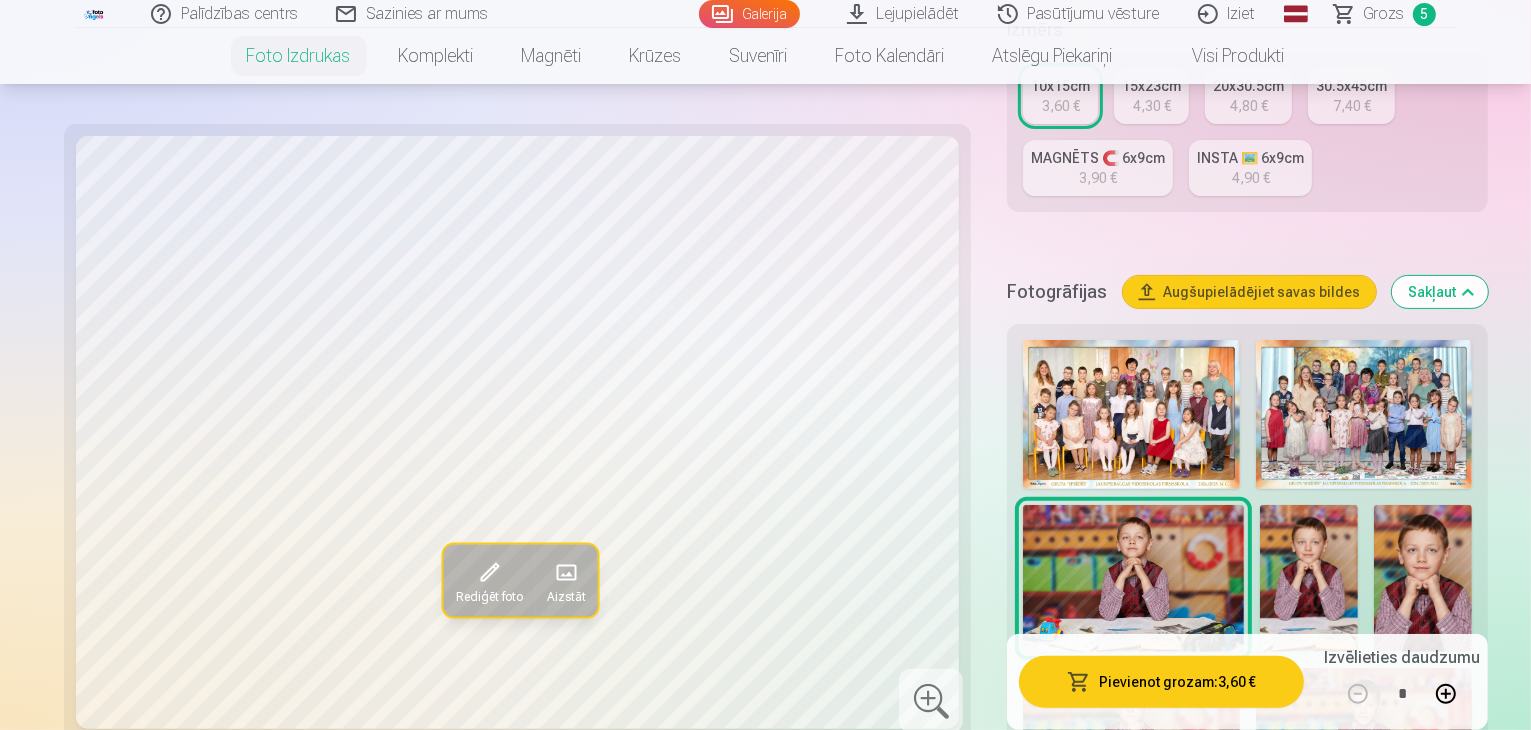 click on "Pievienot grozam :  3,60 €" at bounding box center (1161, 682) 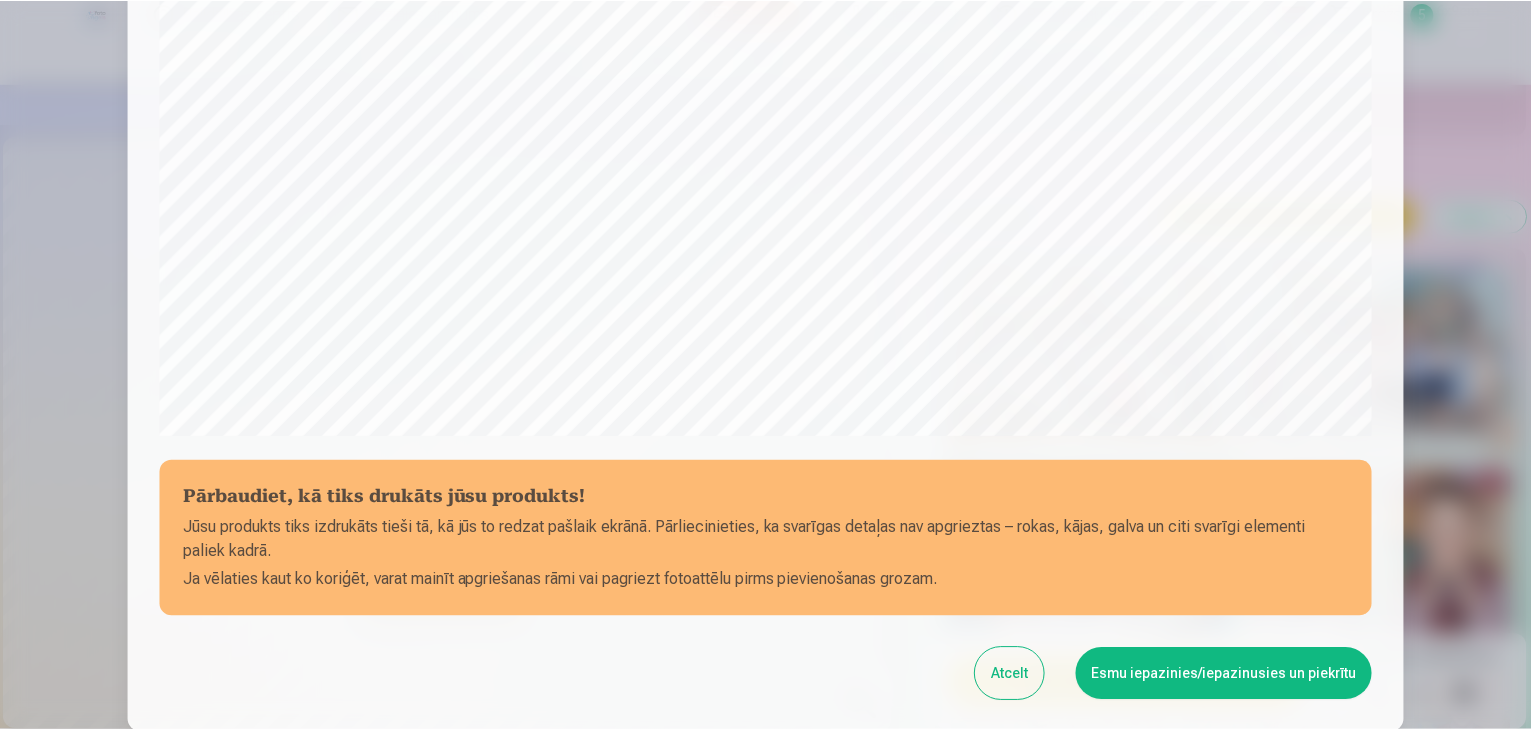 scroll, scrollTop: 710, scrollLeft: 0, axis: vertical 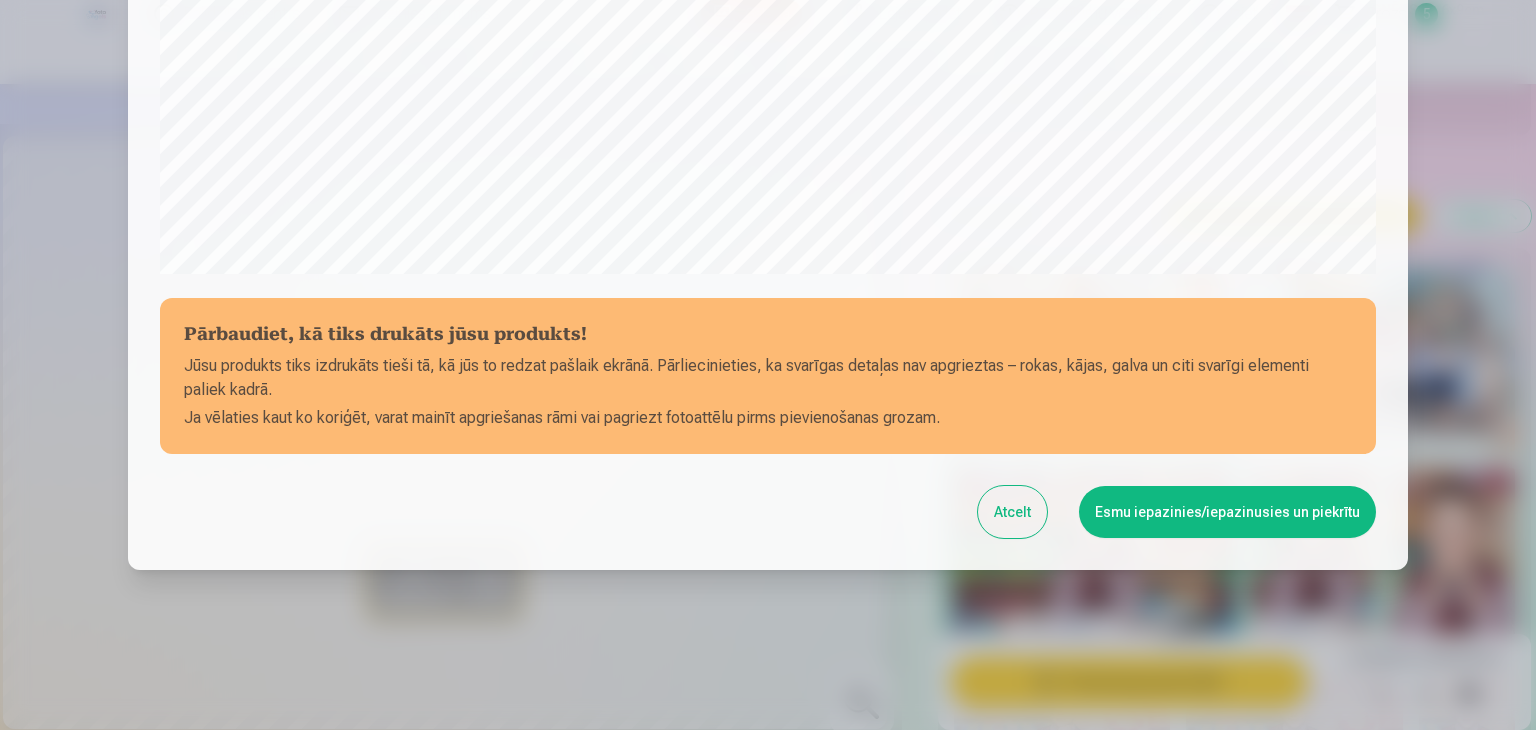 click on "Esmu iepazinies/iepazinusies un piekrītu" at bounding box center [1227, 512] 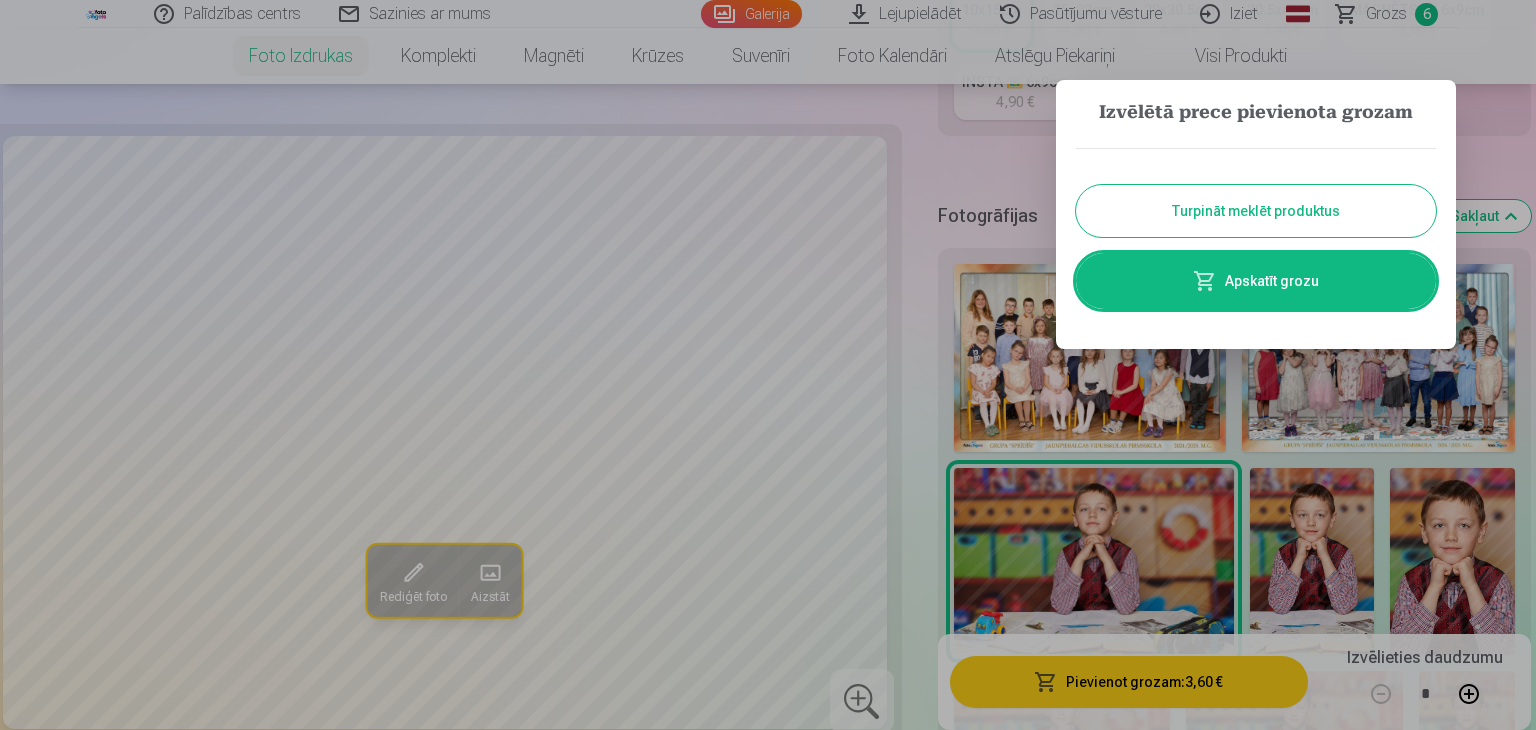 click at bounding box center (768, 365) 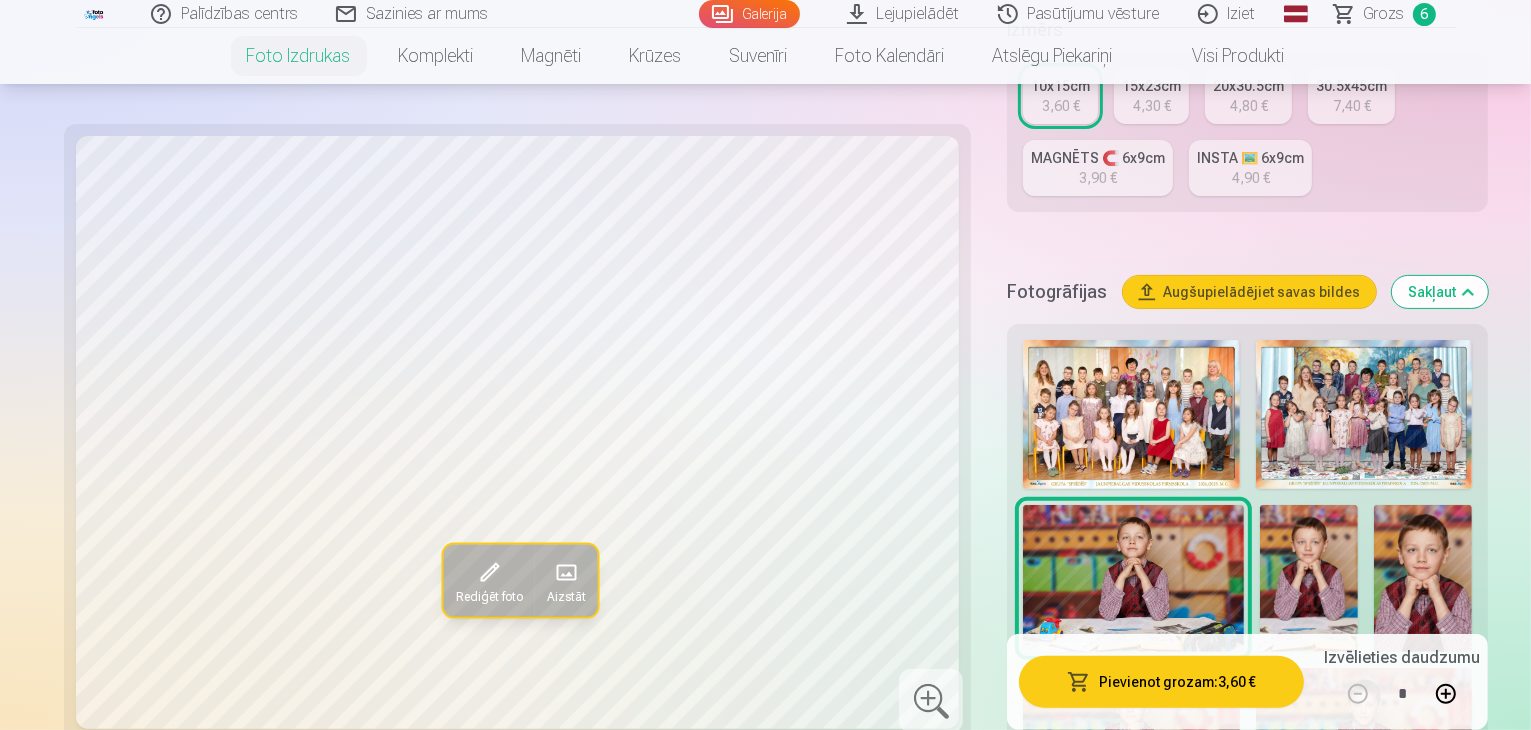 click at bounding box center [1309, 578] 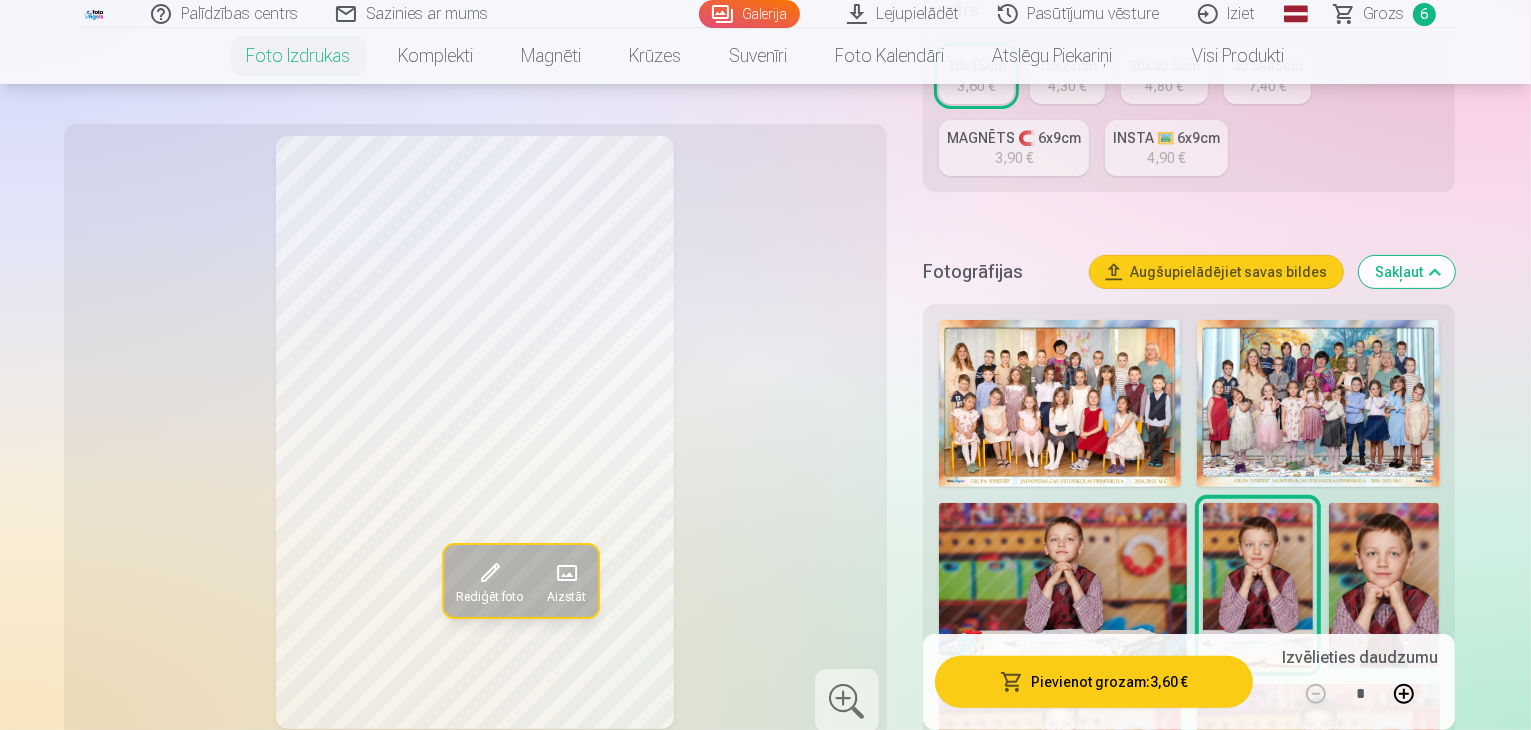 scroll, scrollTop: 400, scrollLeft: 0, axis: vertical 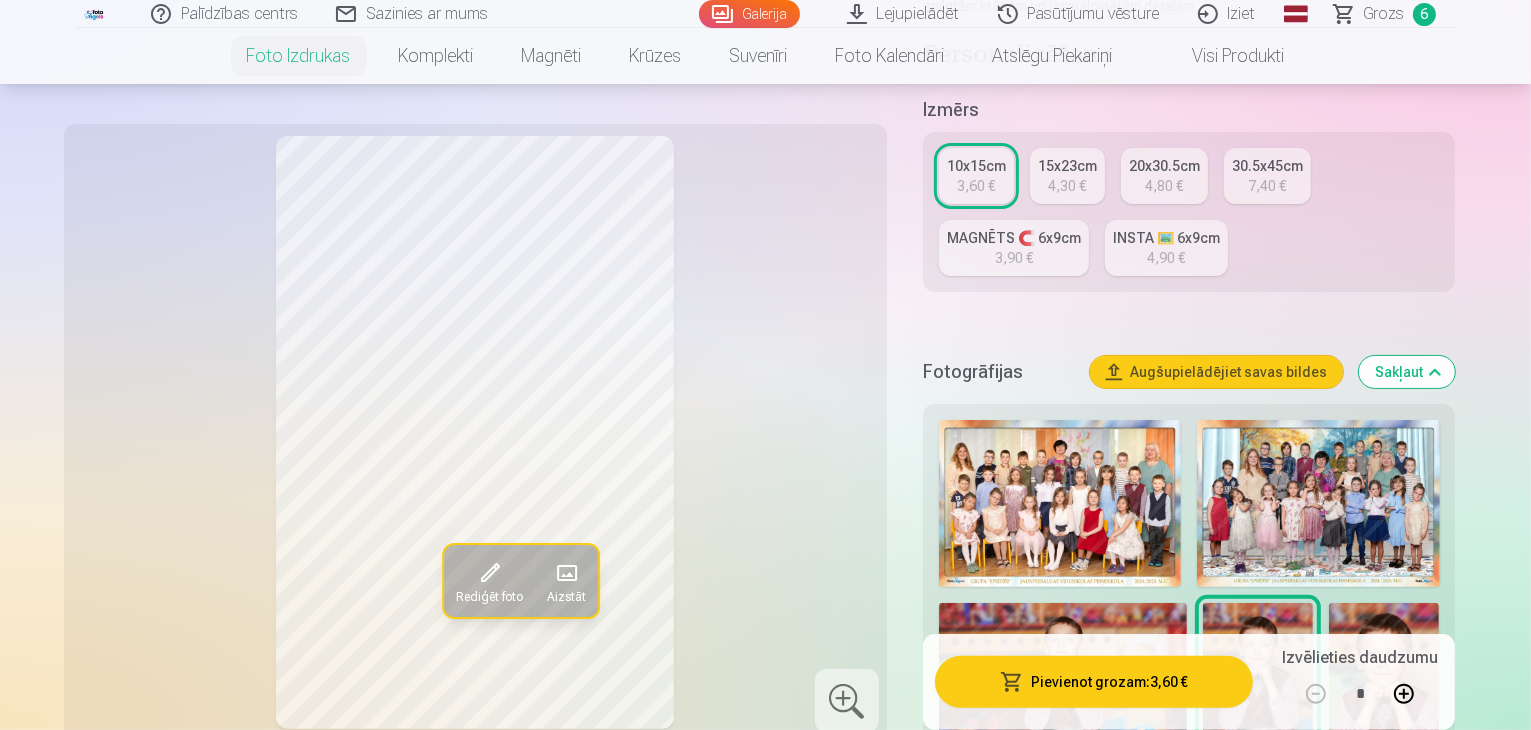 click on "4,30 €" at bounding box center (1067, 186) 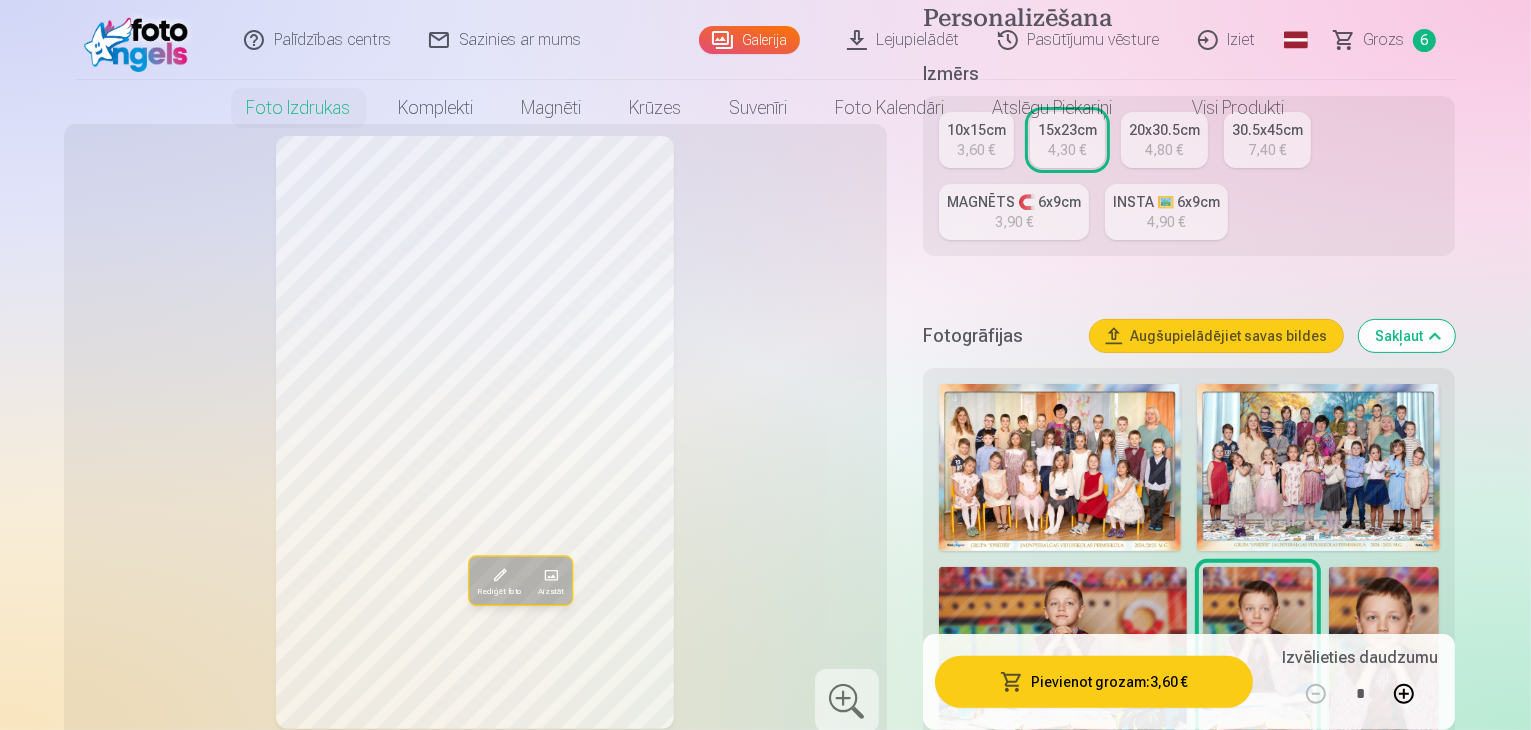 scroll, scrollTop: 0, scrollLeft: 0, axis: both 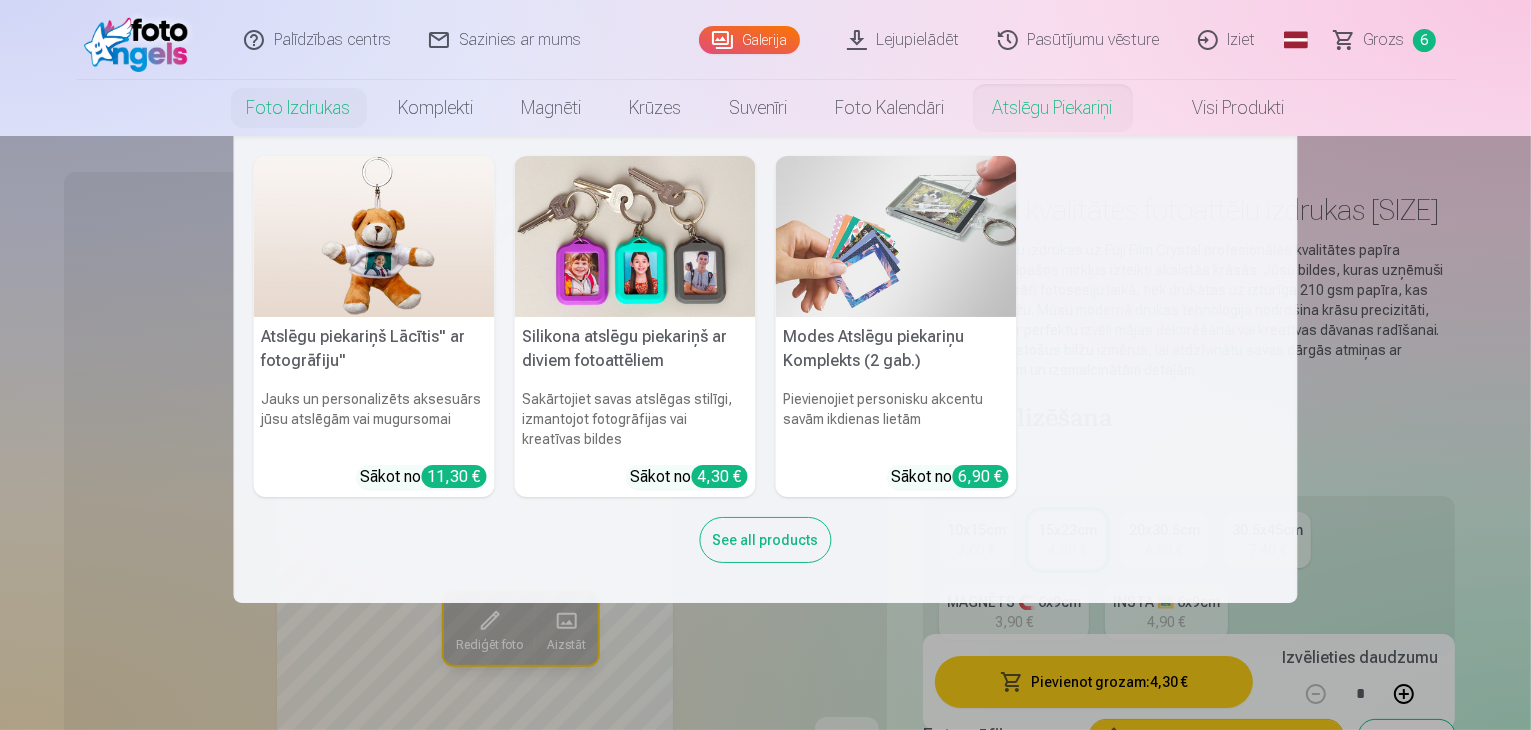 click on "Atslēgu piekariņš Lācītis" ar fotogrāfiju" Jauks un personalizēts aksesuārs jūsu atslēgām vai mugursomai Sākot no  11,30 € Silikona atslēgu piekariņš ar diviem fotoattēliem Sakārtojiet savas atslēgas stilīgi, izmantojot fotogrāfijas vai kreatīvas bildes Sākot no  4,30 € Modes Atslēgu piekariņu Komplekts (2 gab.) Pievienojiet personisku akcentu savām ikdienas lietām Sākot no  6,90 € See all products" at bounding box center (765, 369) 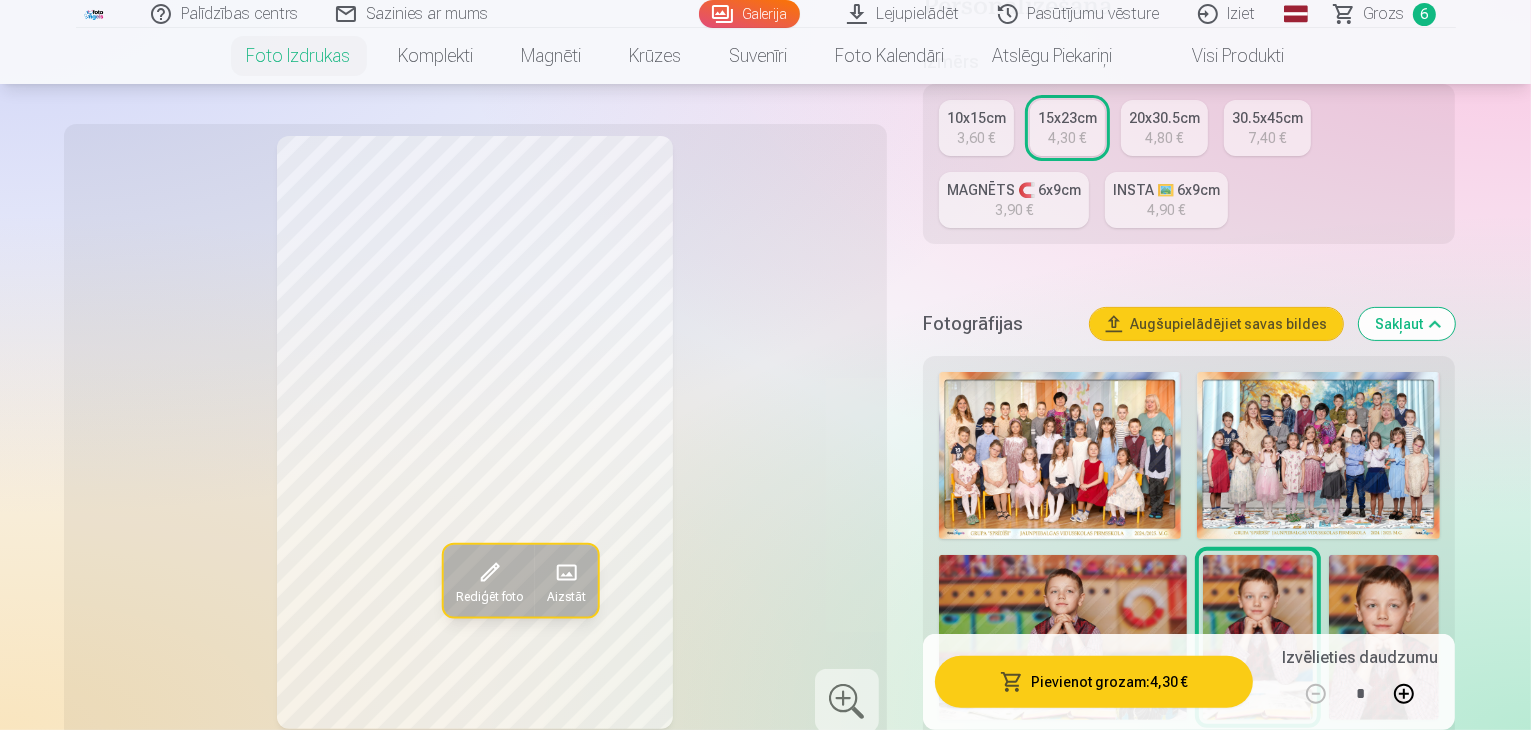 scroll, scrollTop: 300, scrollLeft: 0, axis: vertical 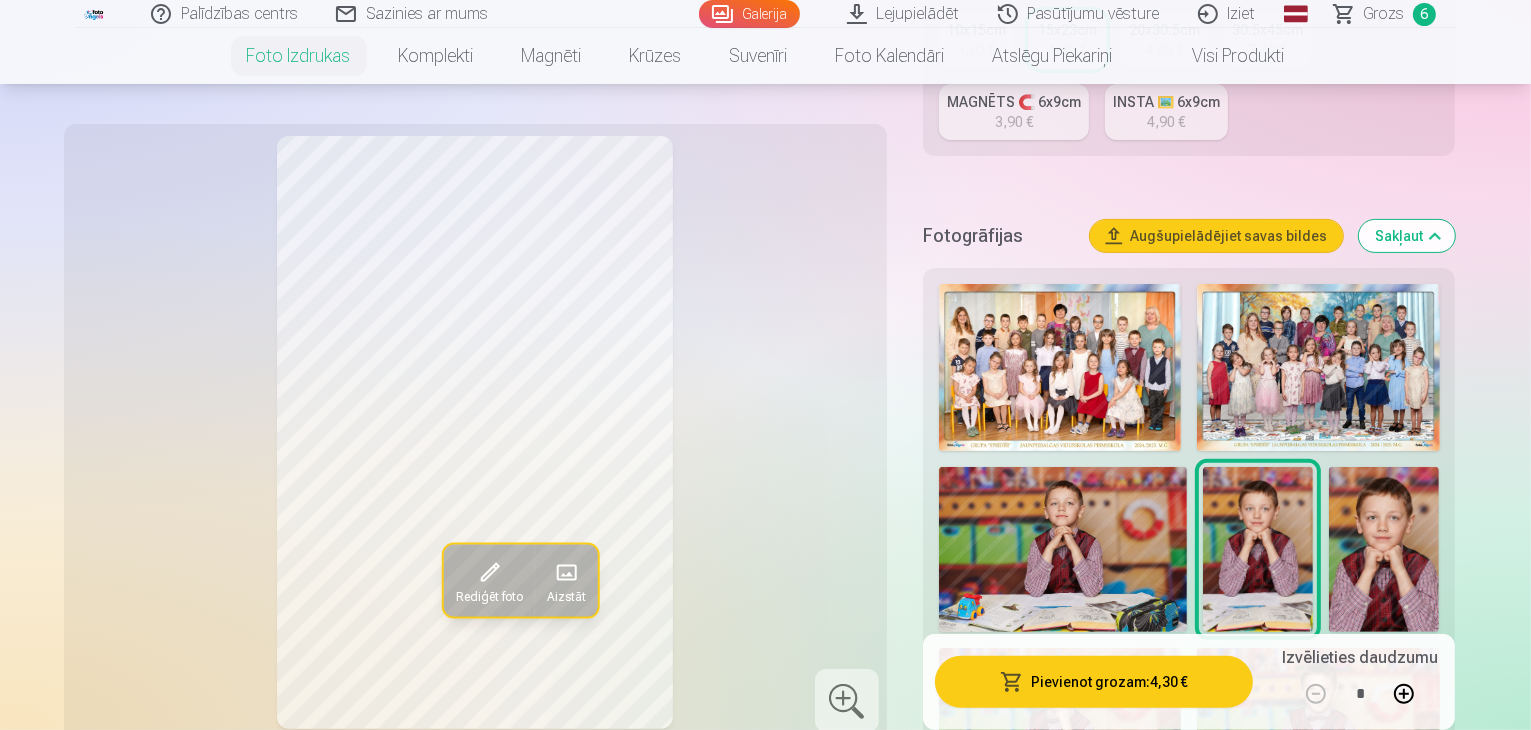 click on "Pievienot grozam :  4,30 €" at bounding box center (1094, 682) 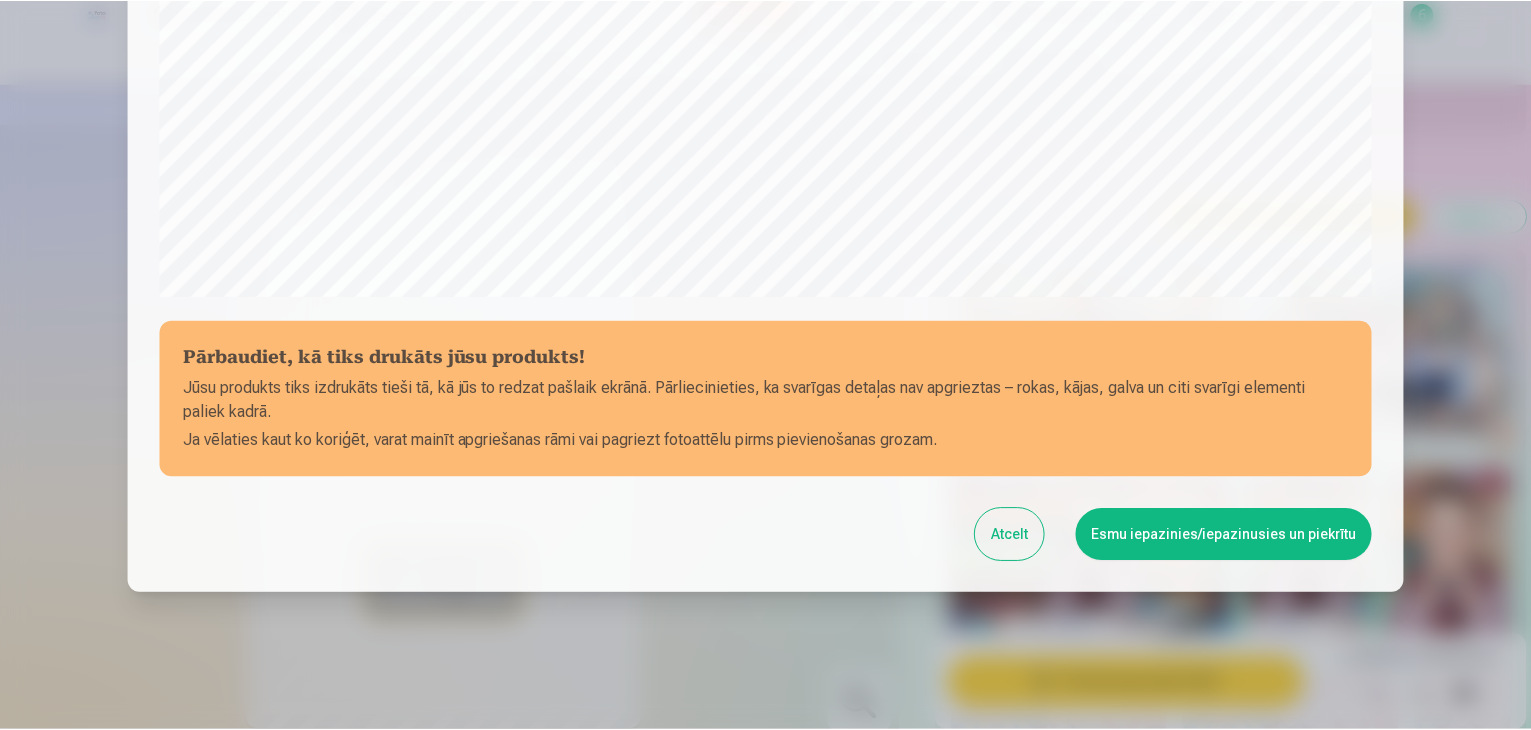 scroll, scrollTop: 710, scrollLeft: 0, axis: vertical 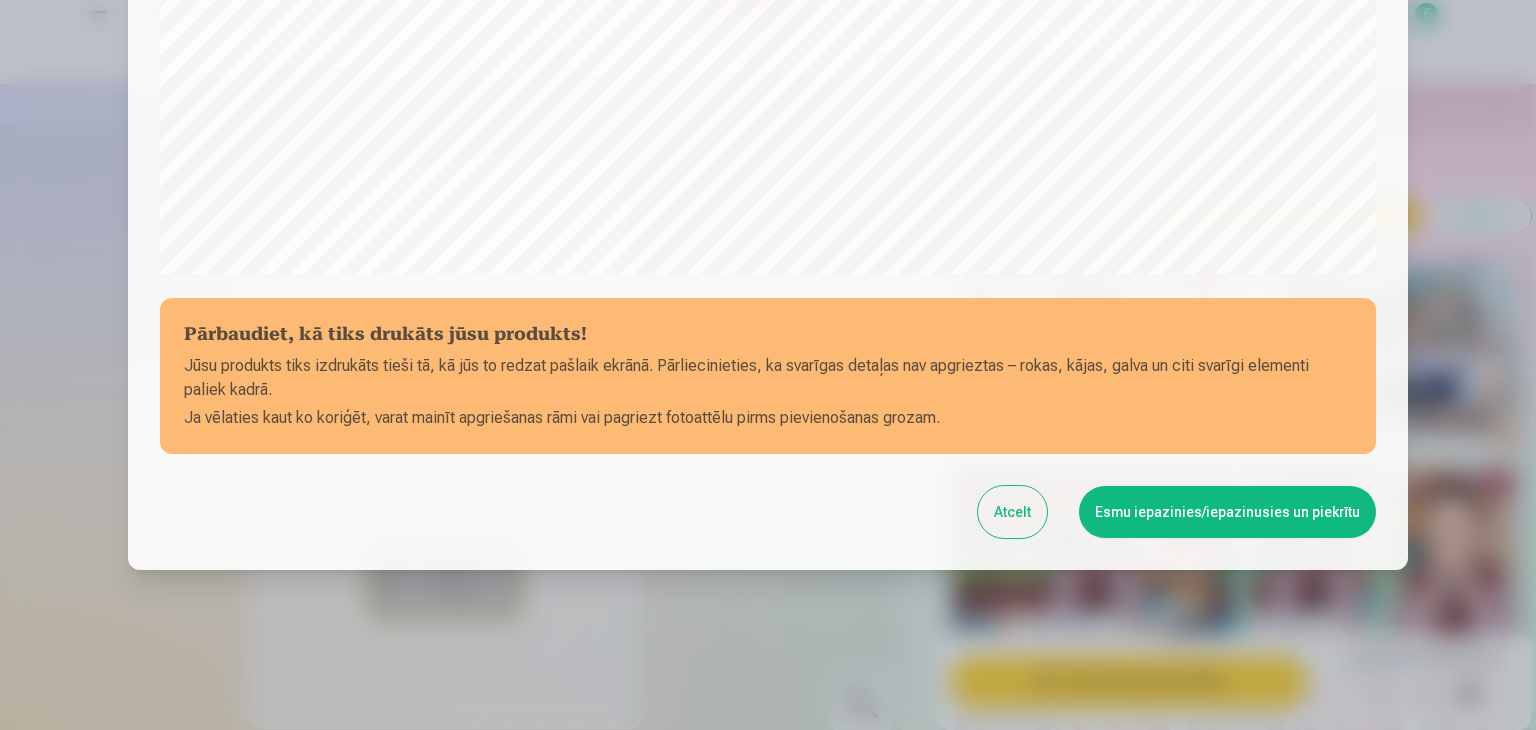 click on "Esmu iepazinies/iepazinusies un piekrītu" at bounding box center (1227, 512) 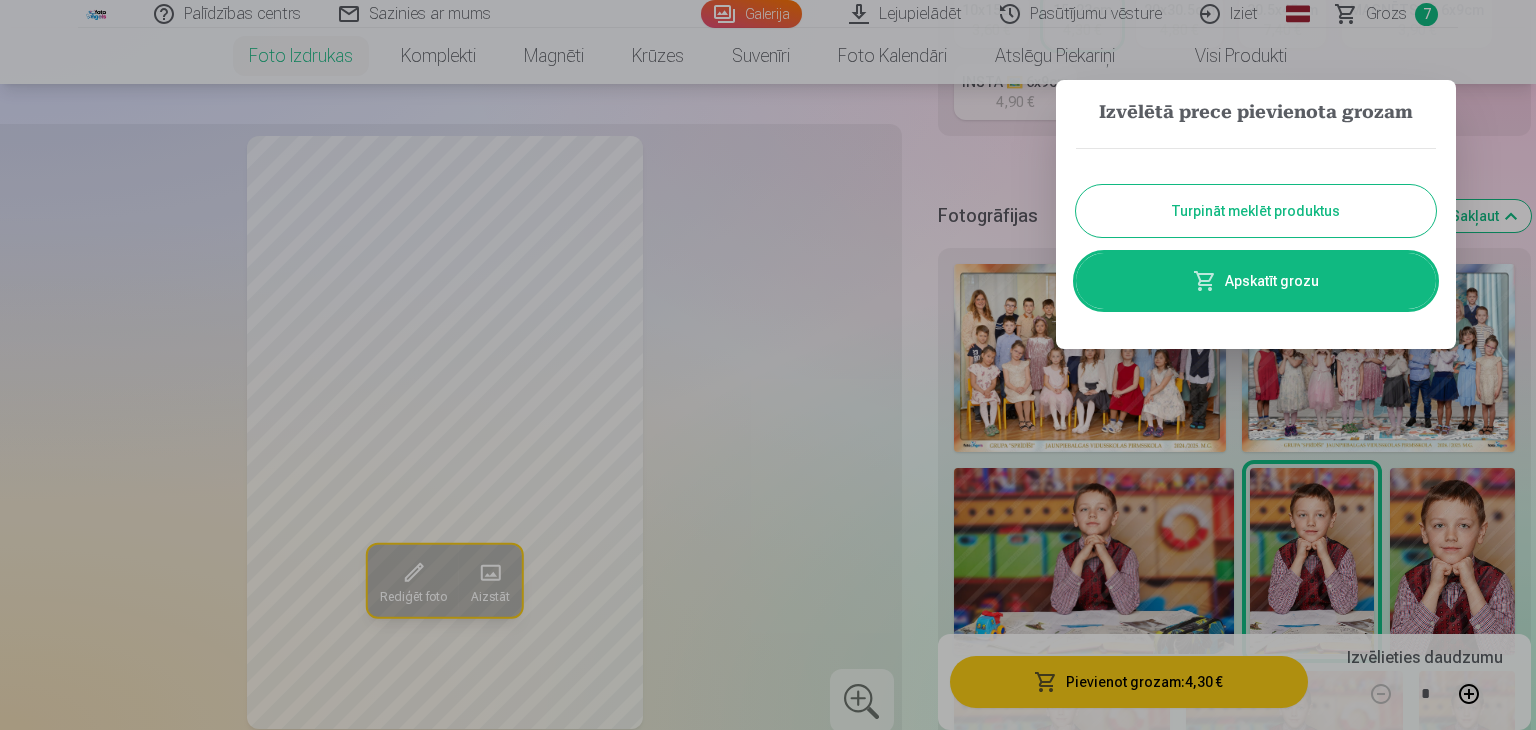 click at bounding box center (768, 365) 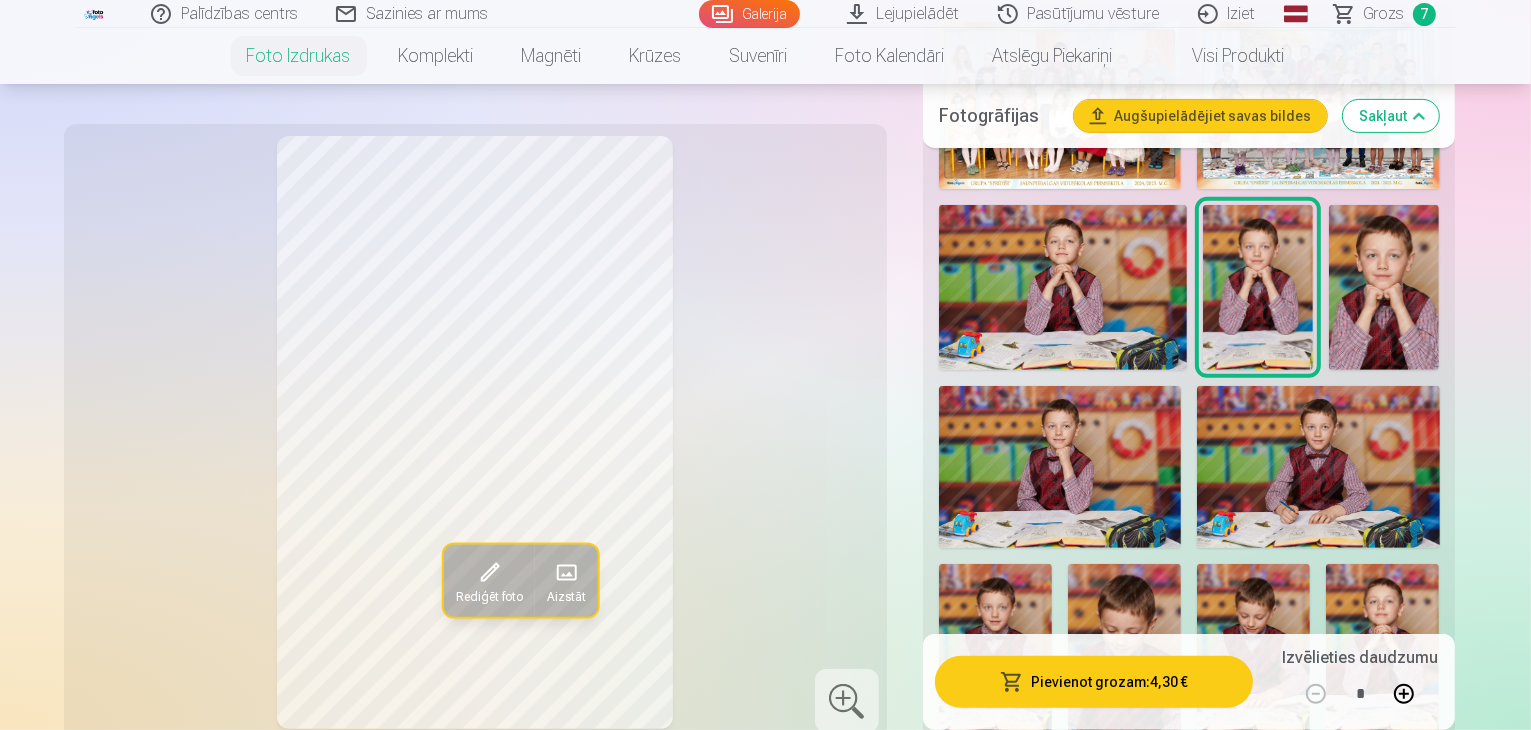scroll, scrollTop: 800, scrollLeft: 0, axis: vertical 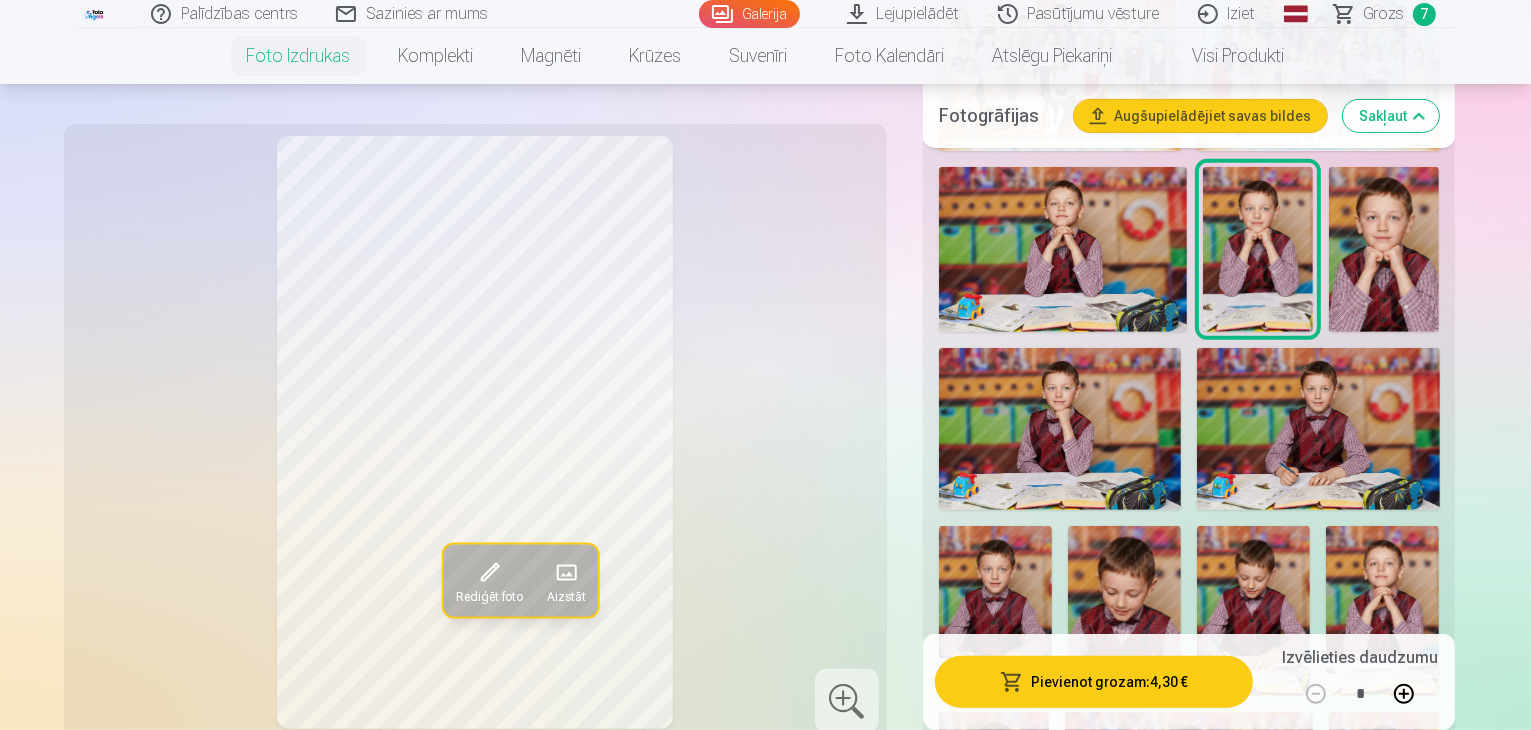click at bounding box center (1060, 429) 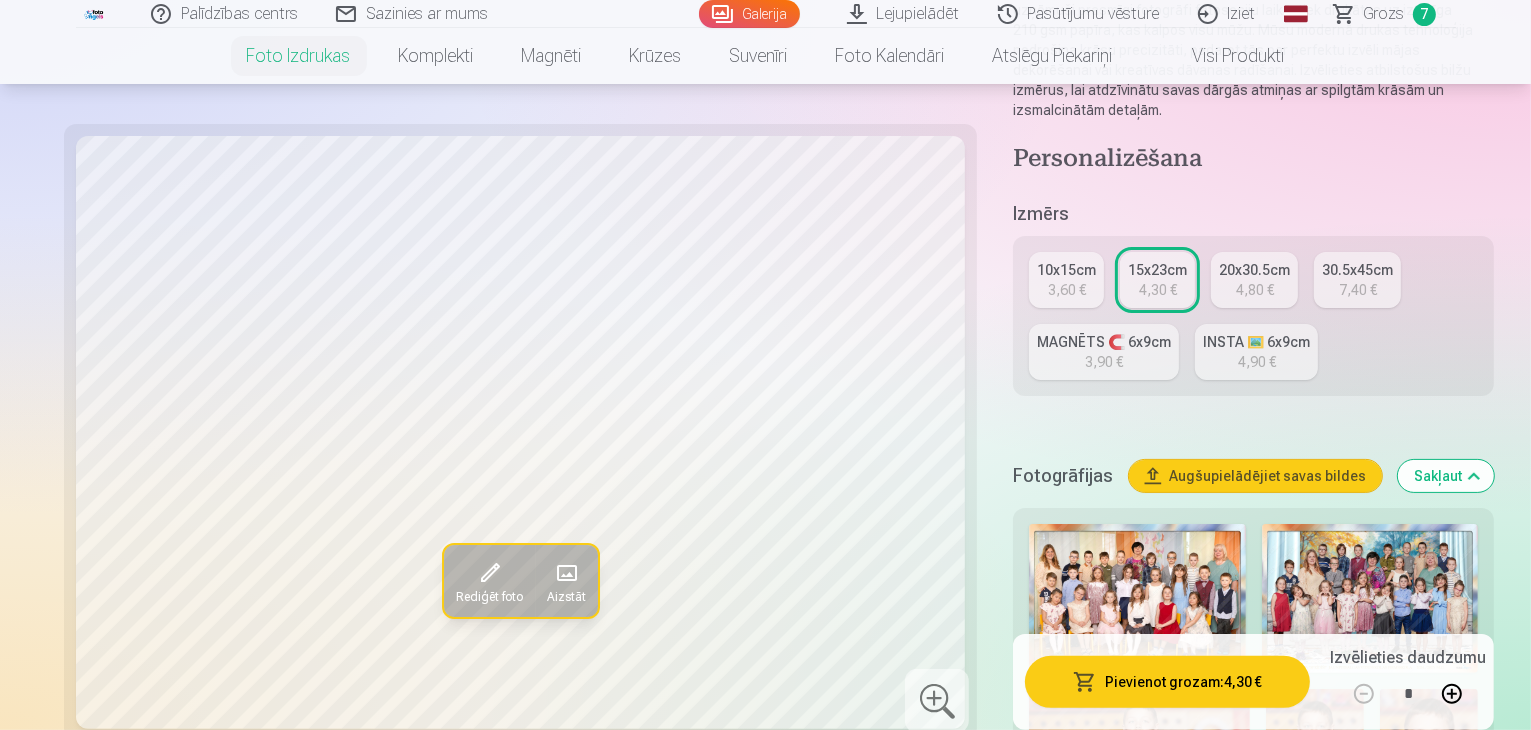 scroll, scrollTop: 300, scrollLeft: 0, axis: vertical 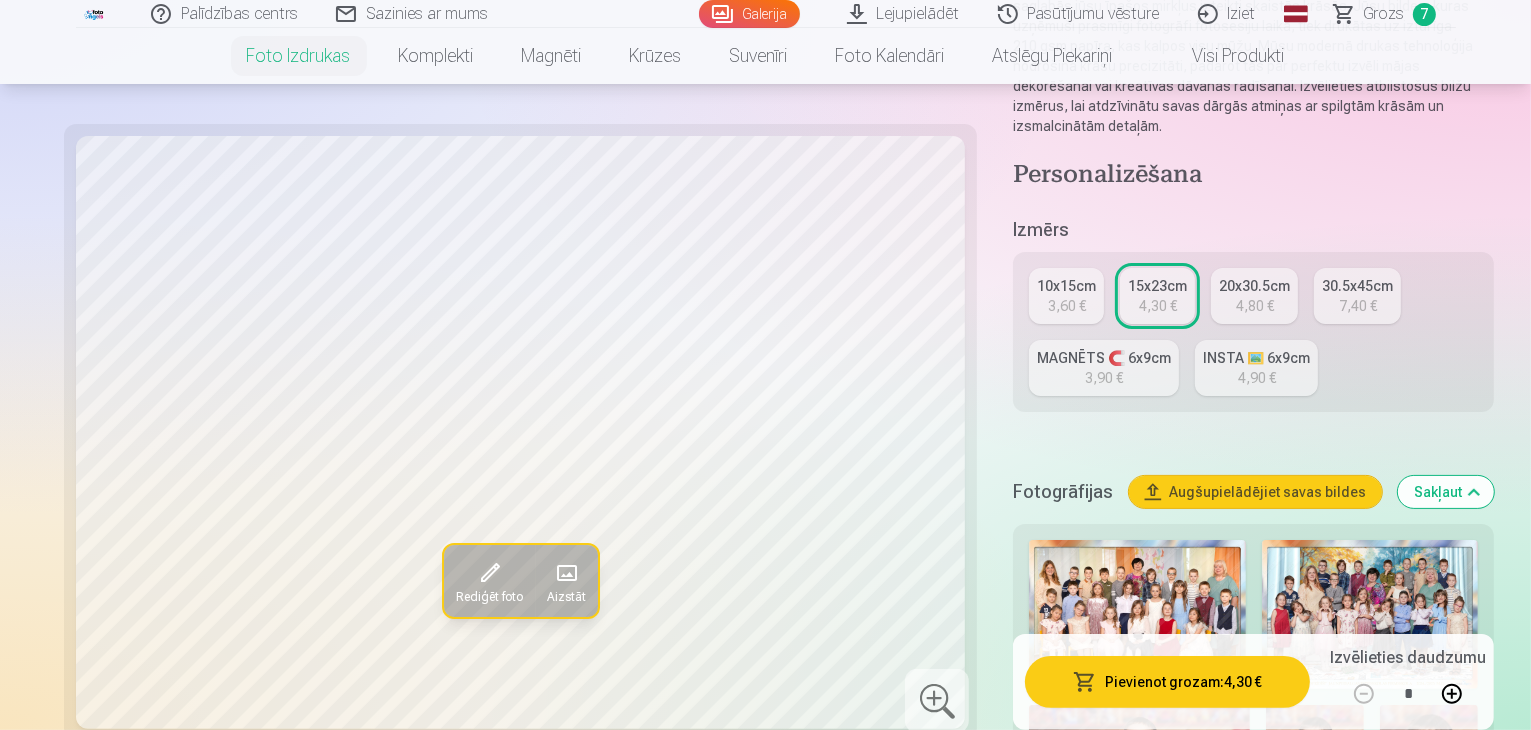 click on "10x15cm 3,60 €" at bounding box center [1066, 296] 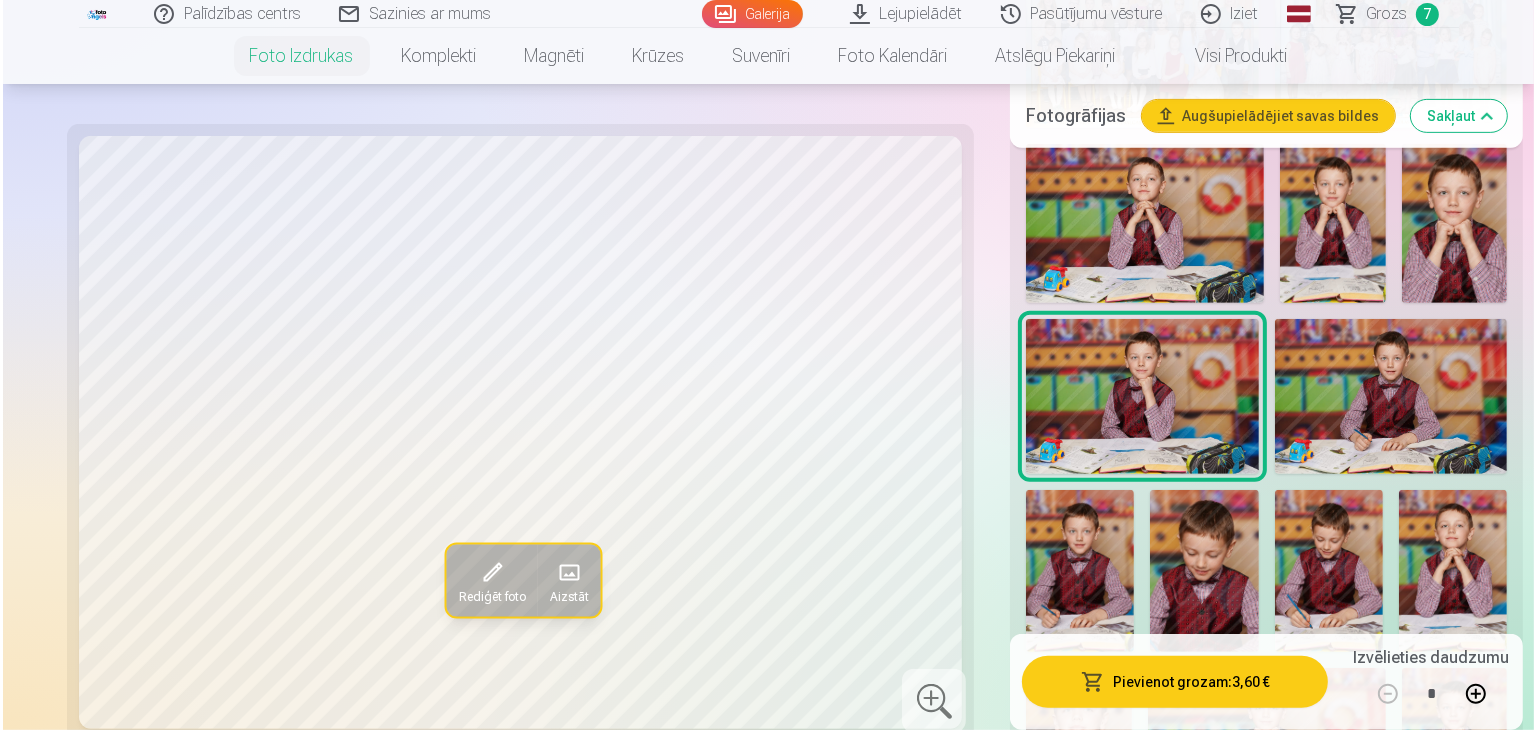 scroll, scrollTop: 1000, scrollLeft: 0, axis: vertical 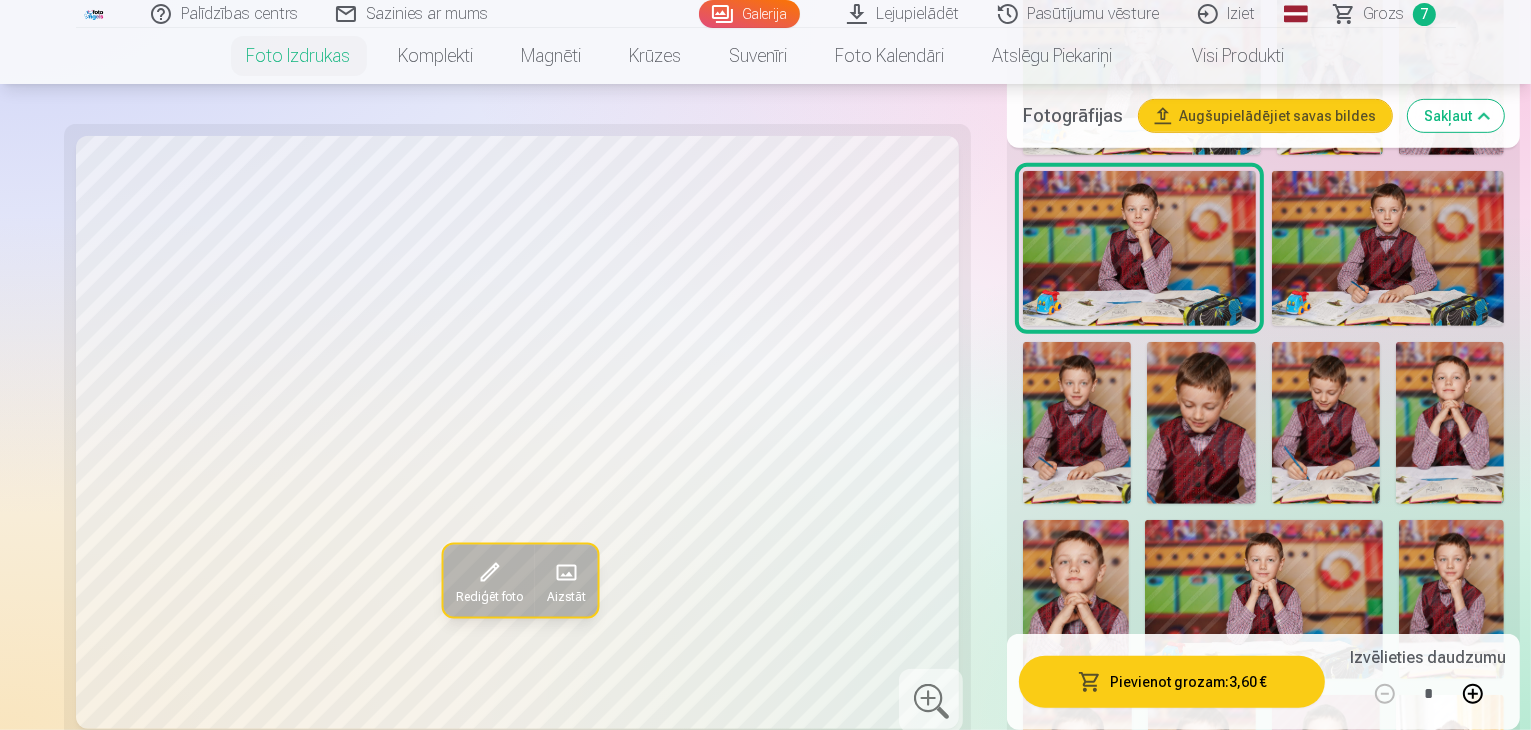 click on "Pievienot grozam :  3,60 €" at bounding box center (1172, 682) 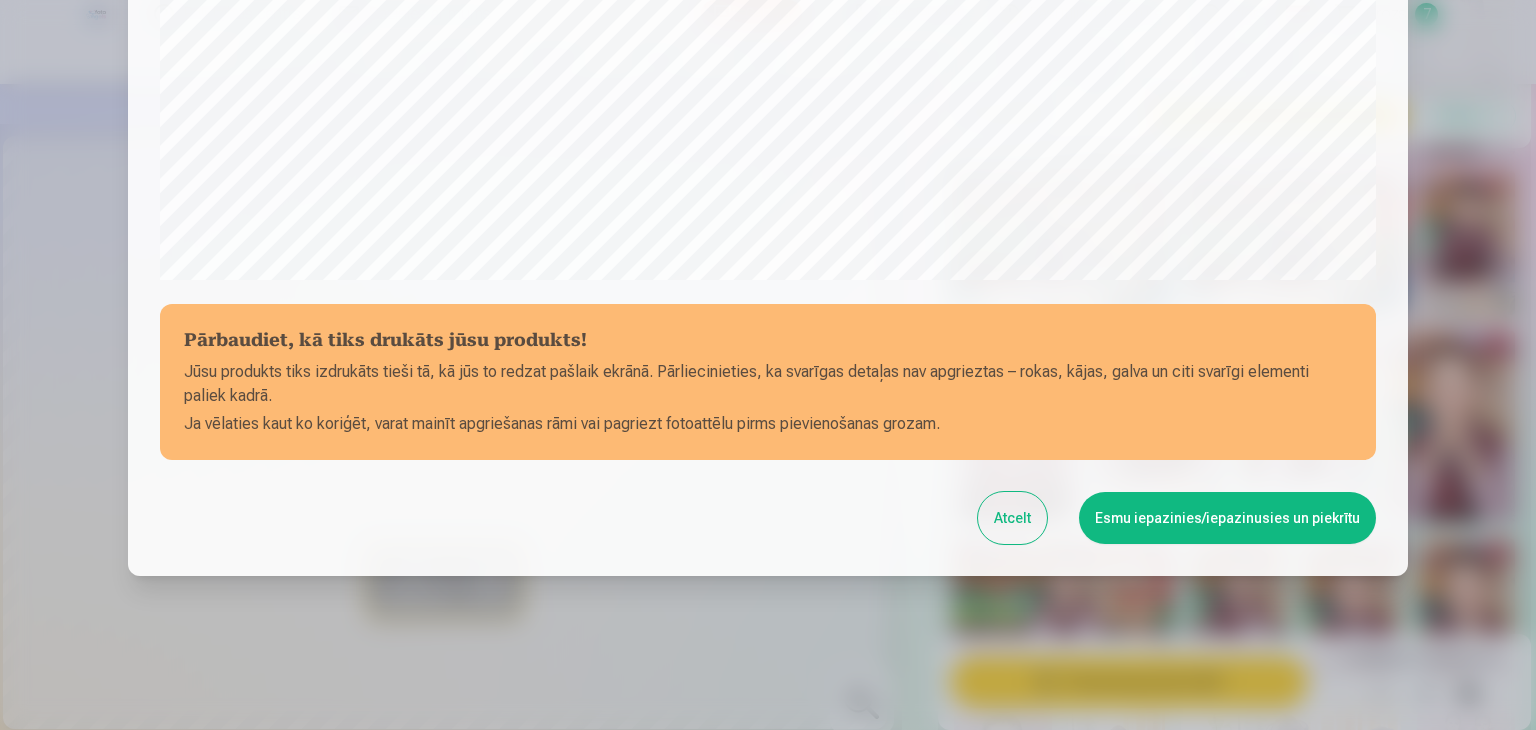 scroll, scrollTop: 710, scrollLeft: 0, axis: vertical 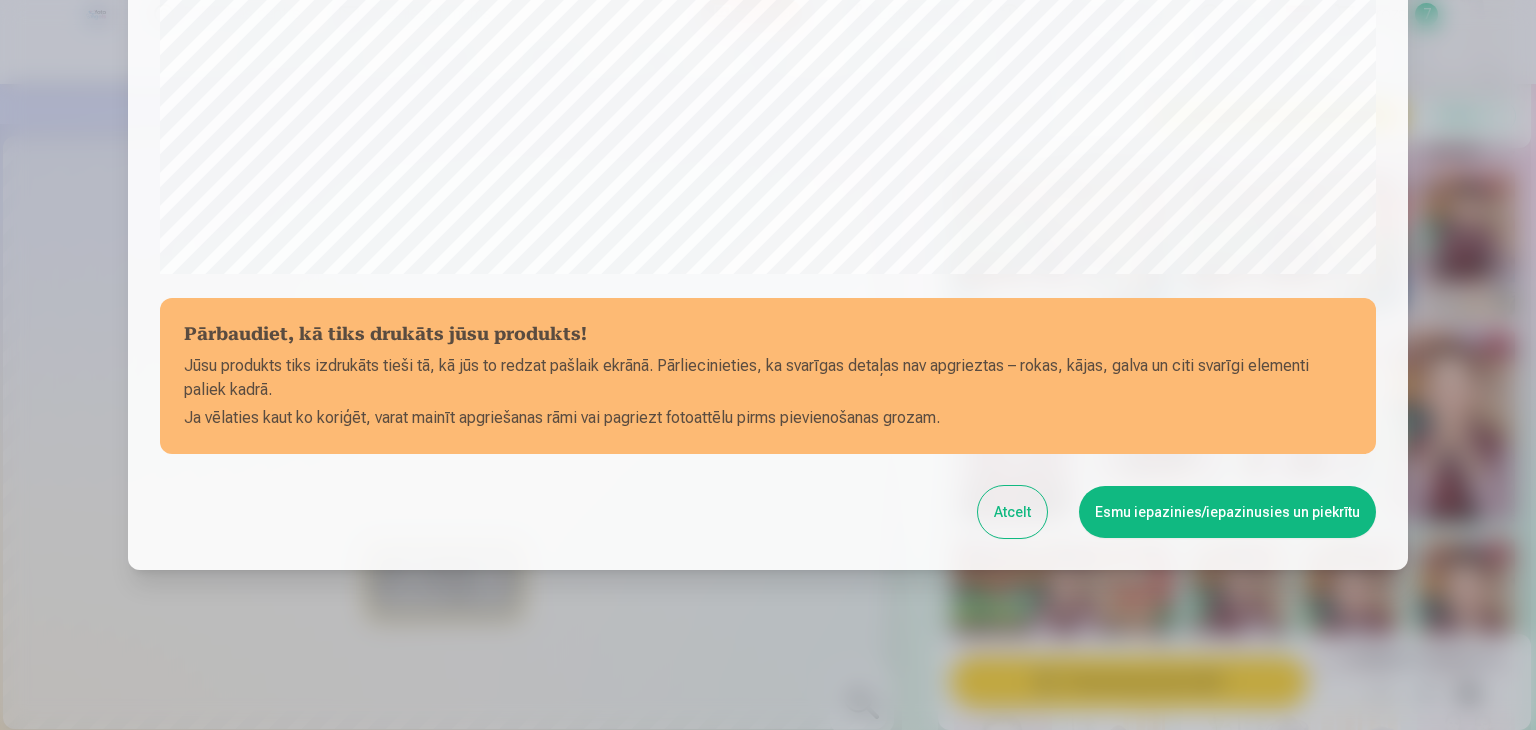 click on "Esmu iepazinies/iepazinusies un piekrītu" at bounding box center (1227, 512) 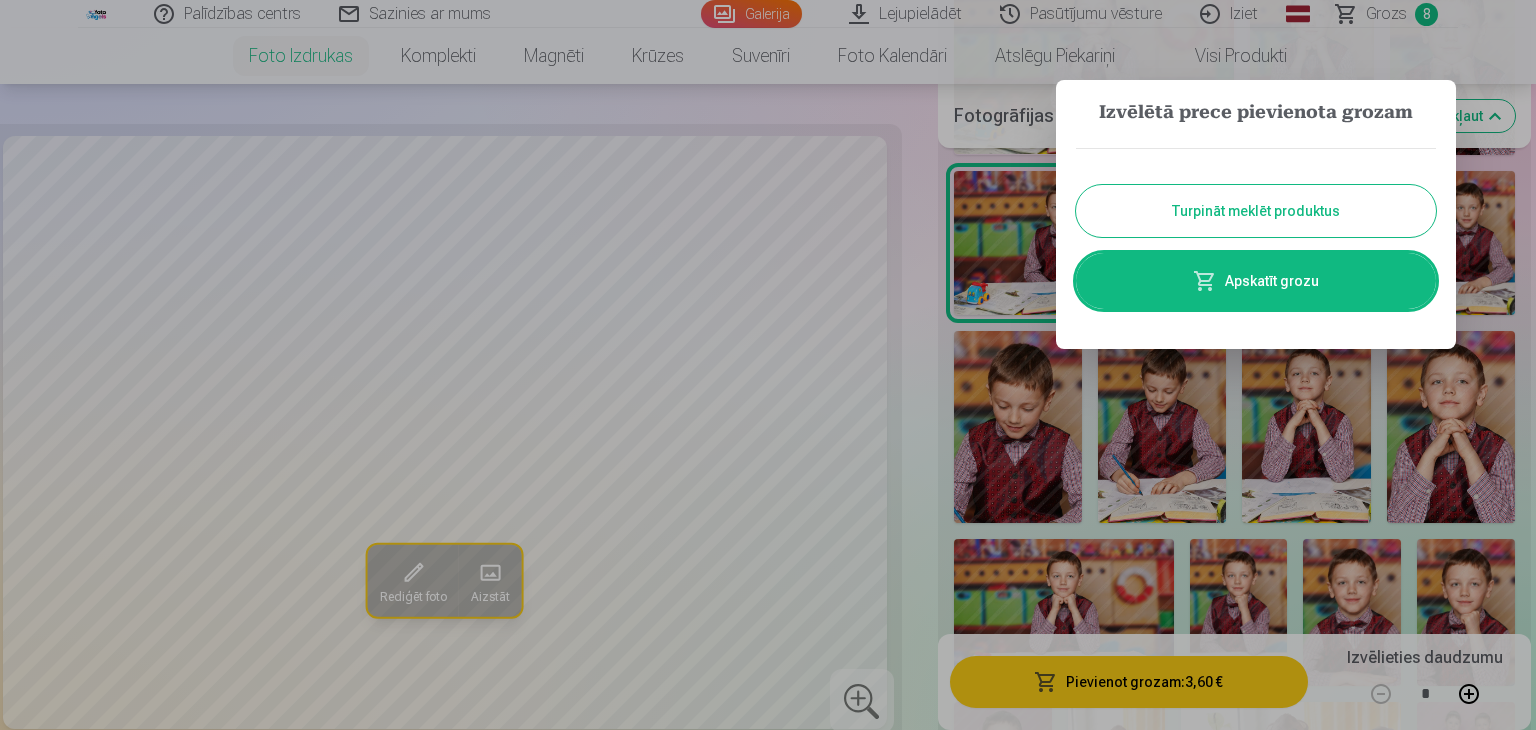 click at bounding box center [768, 365] 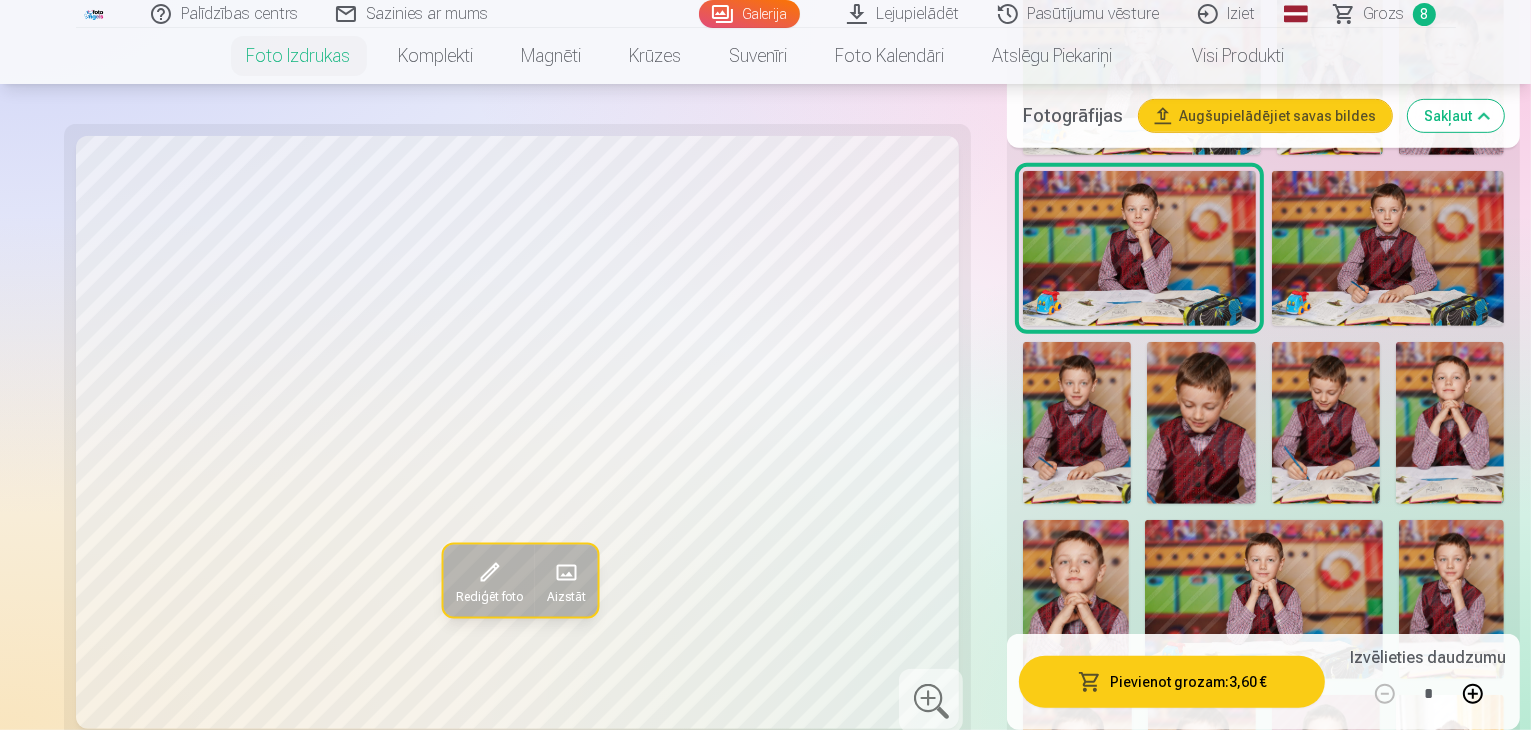 click at bounding box center (1388, 248) 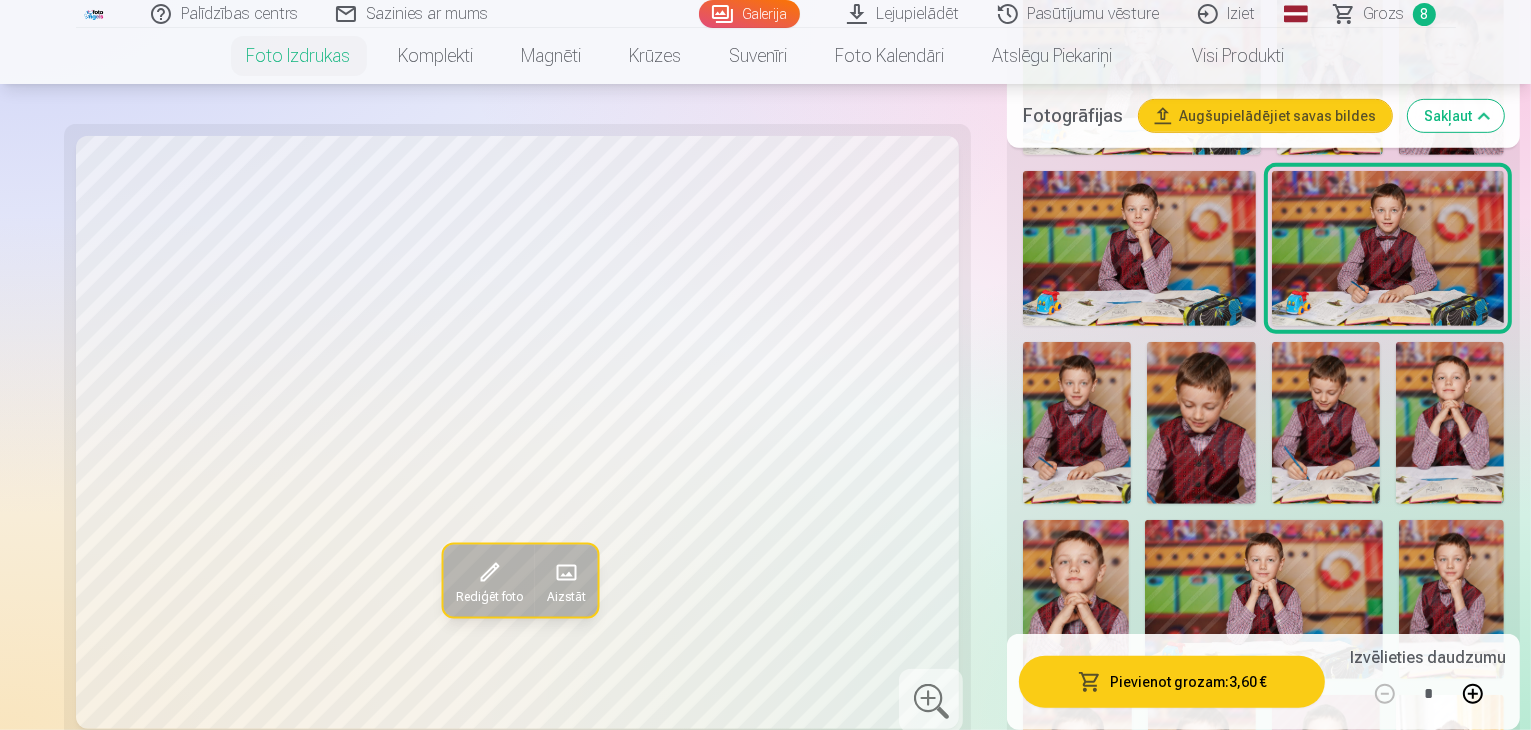 click on "Pievienot grozam :  3,60 €" at bounding box center (1172, 682) 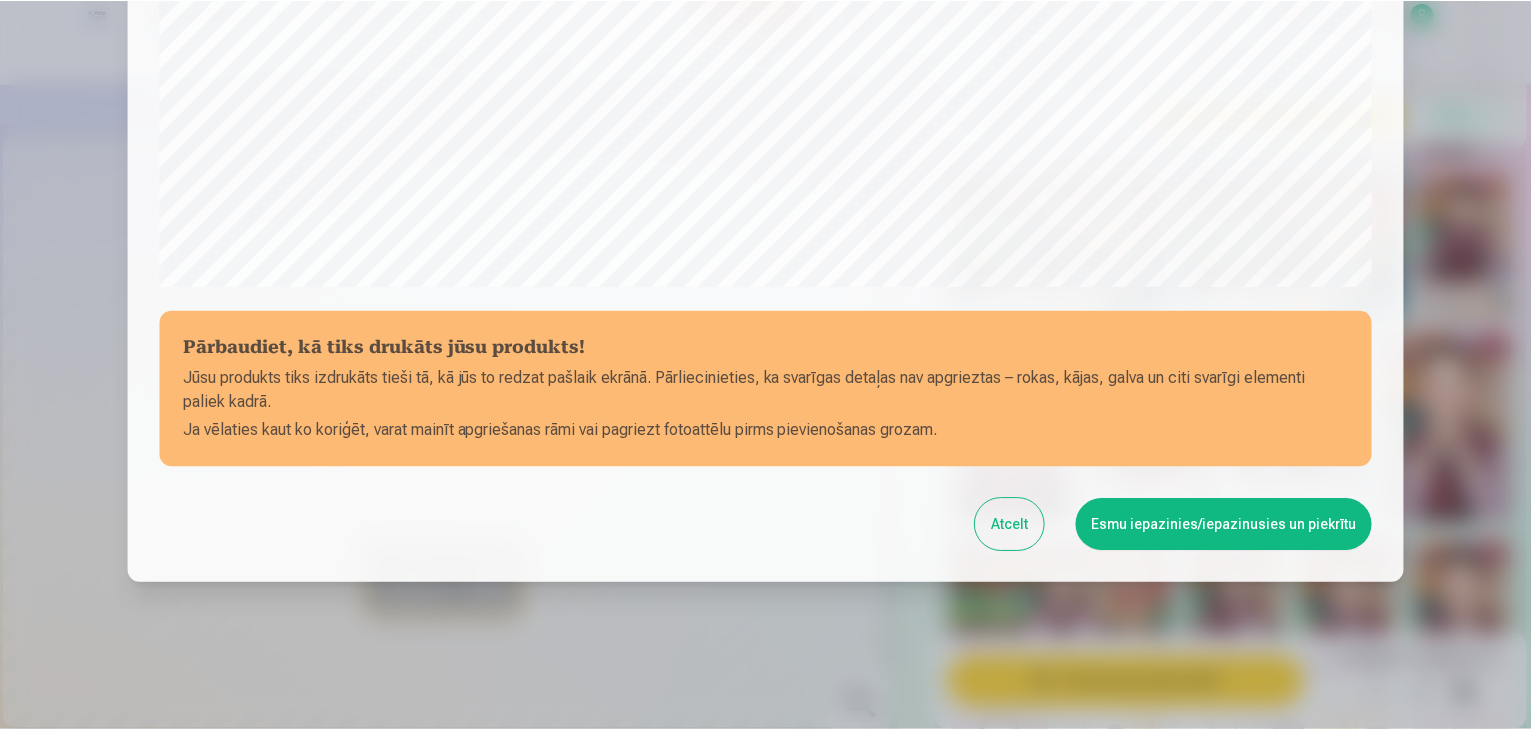 scroll, scrollTop: 710, scrollLeft: 0, axis: vertical 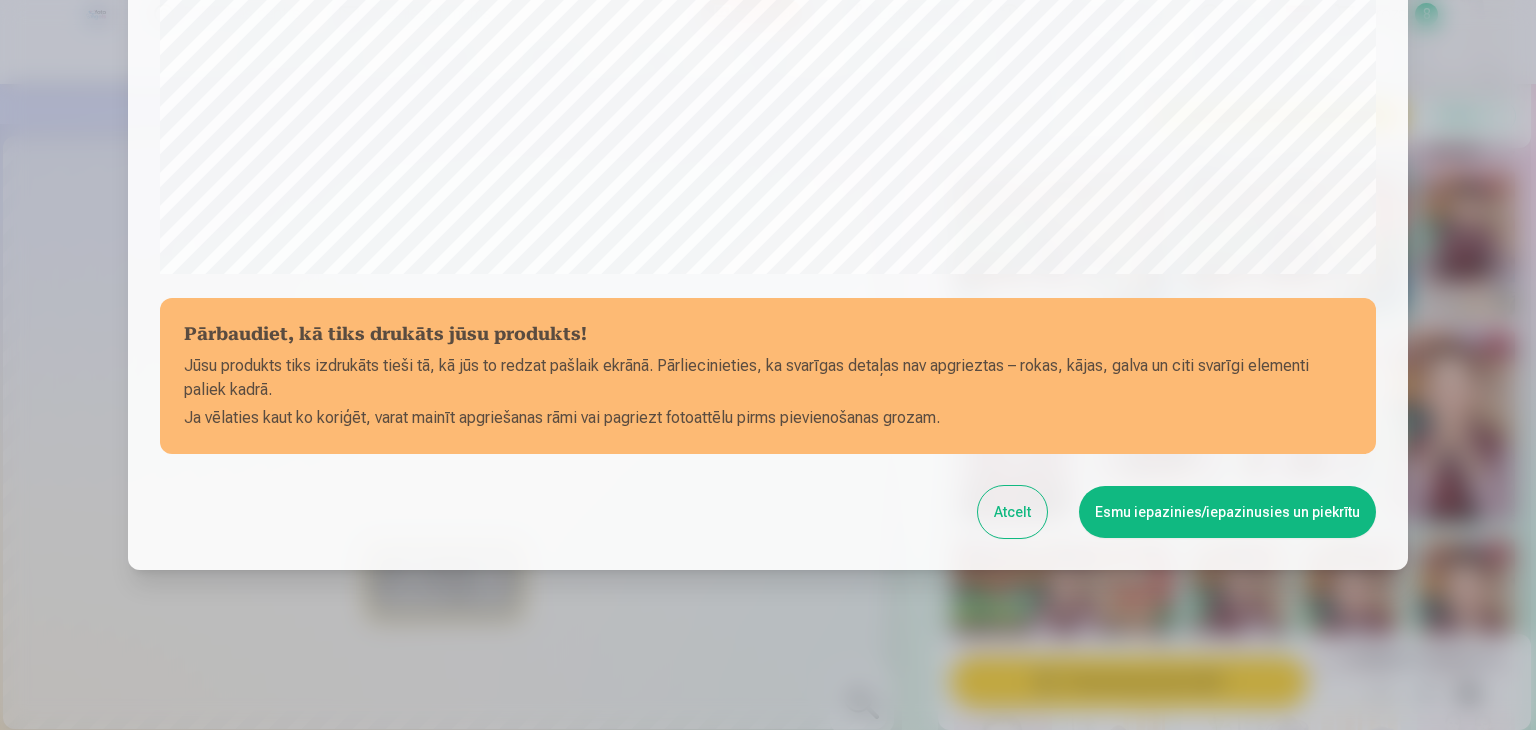 click on "Esmu iepazinies/iepazinusies un piekrītu" at bounding box center (1227, 512) 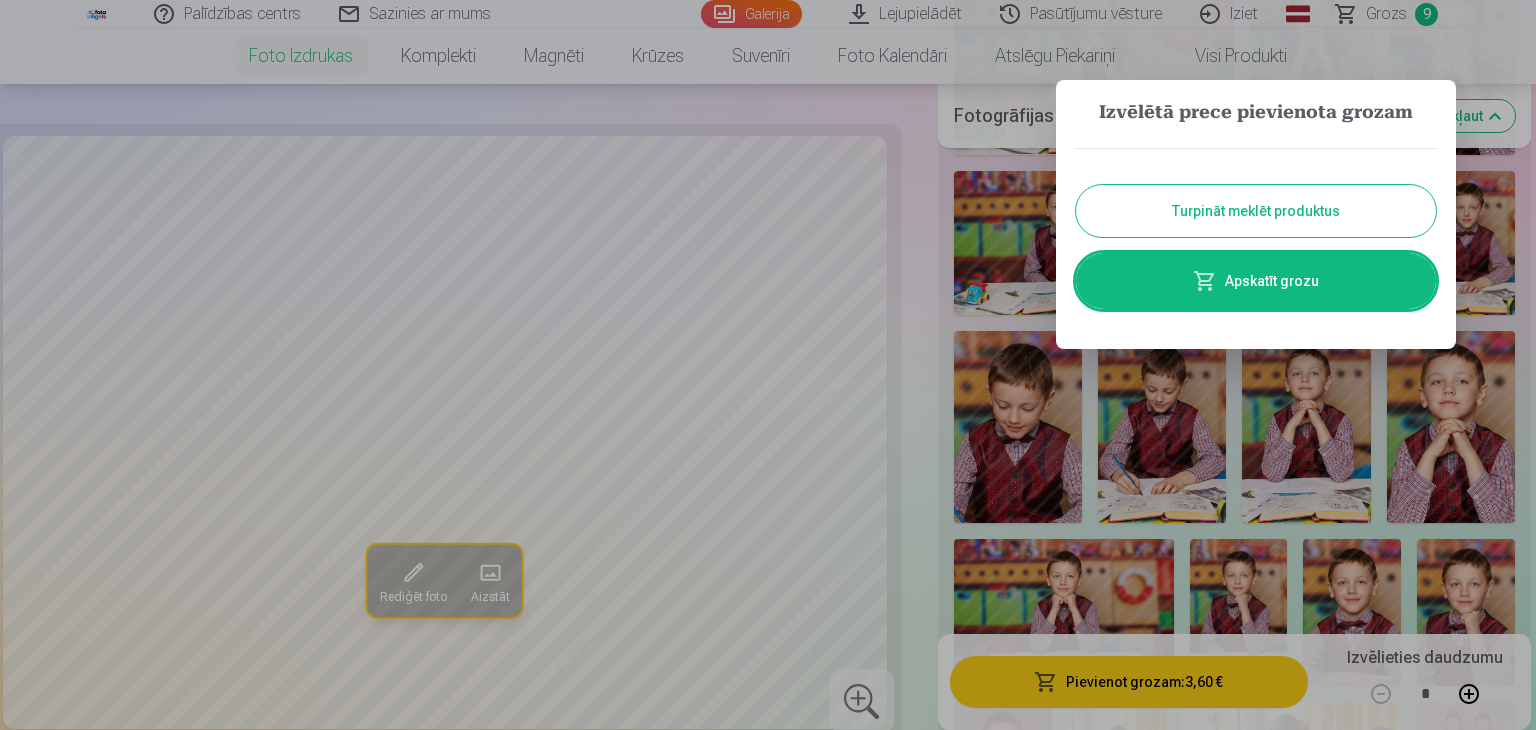 click at bounding box center (768, 365) 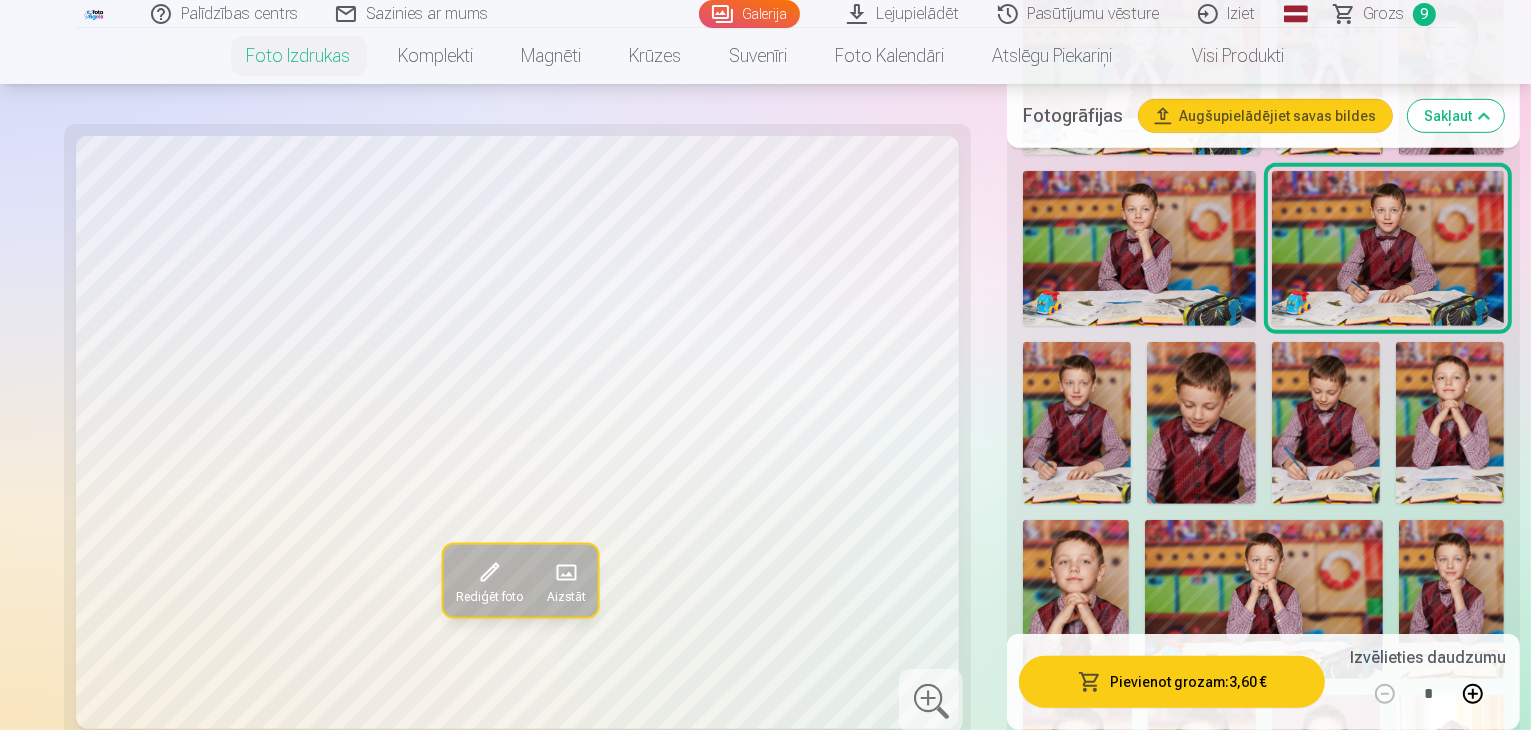 click at bounding box center (1077, 423) 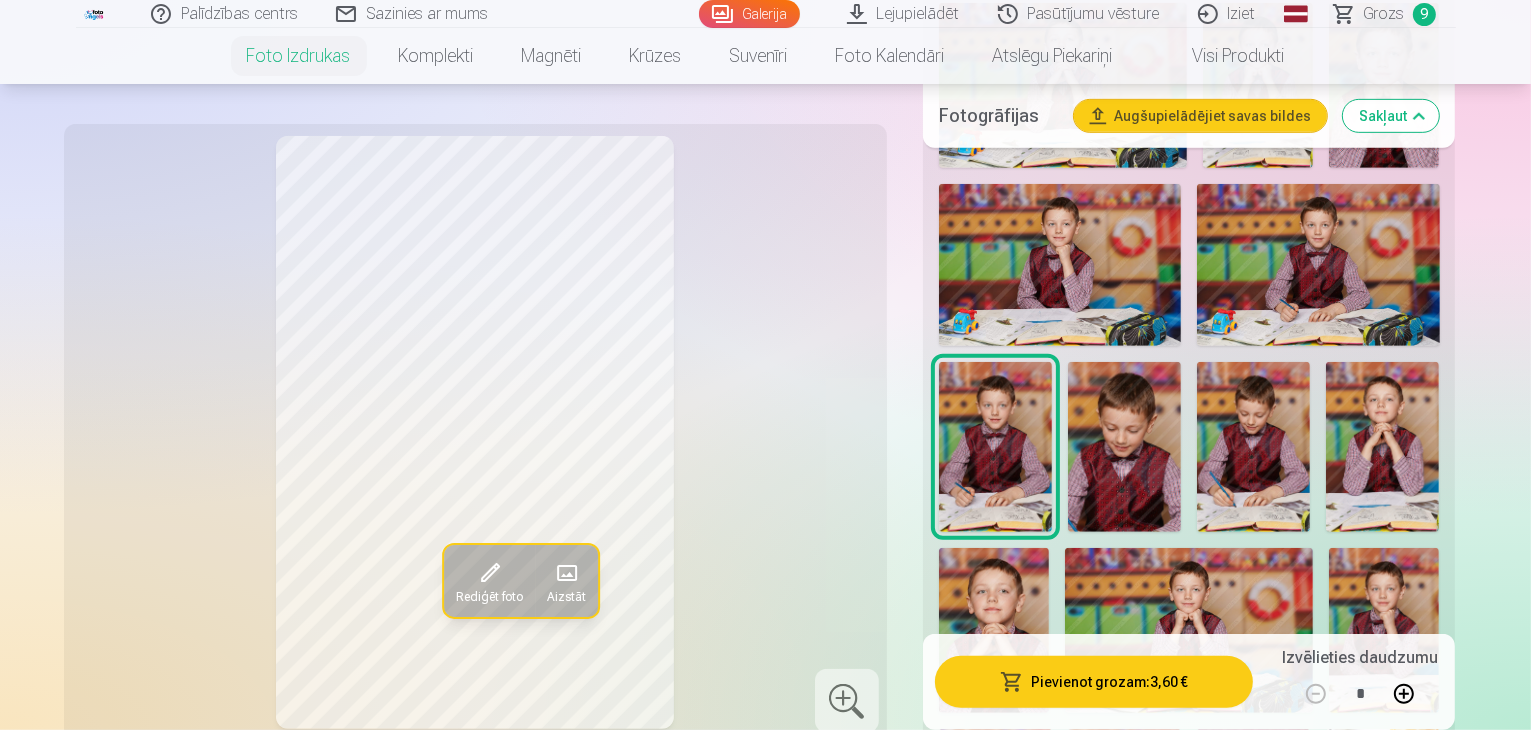 click at bounding box center [1124, 447] 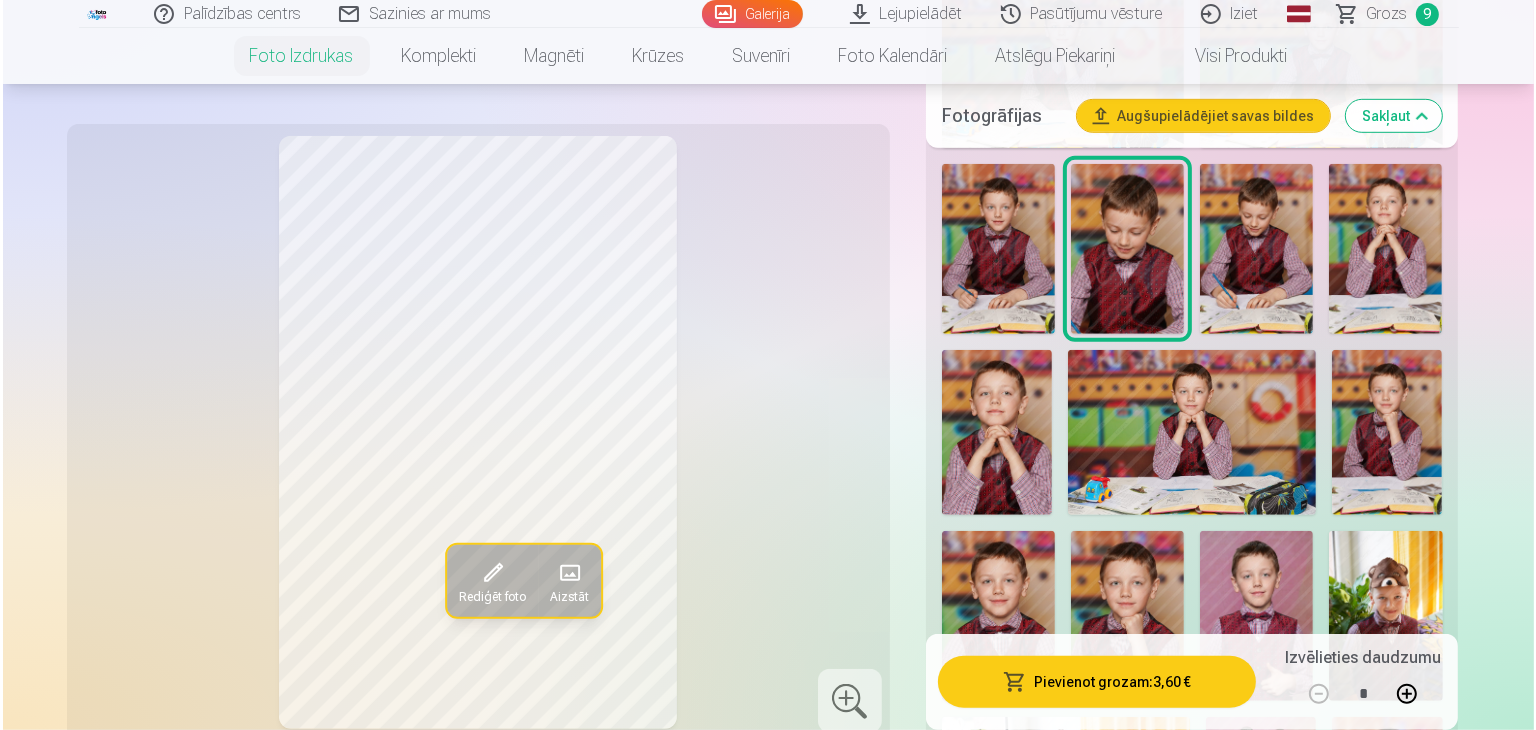 scroll, scrollTop: 1200, scrollLeft: 0, axis: vertical 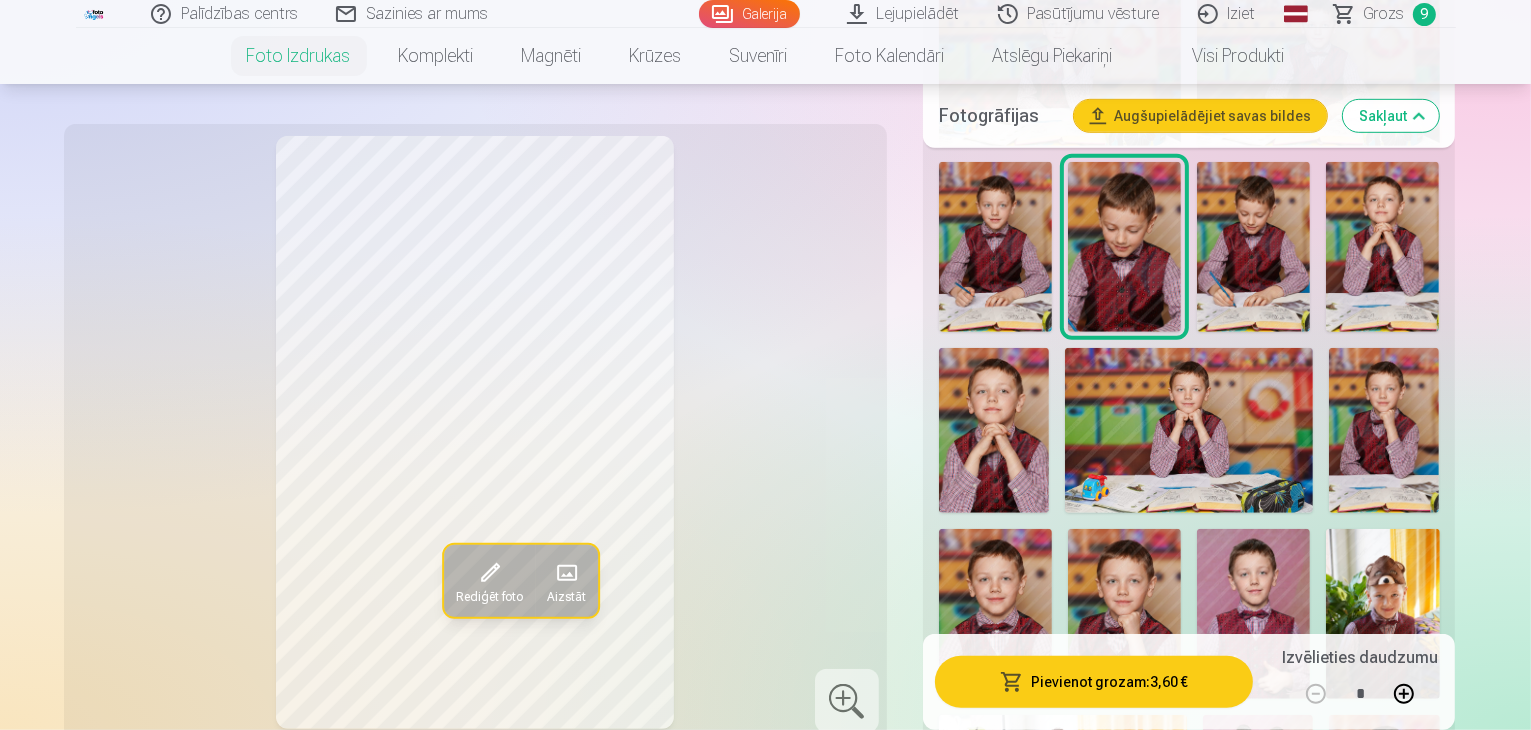 click at bounding box center [1253, 247] 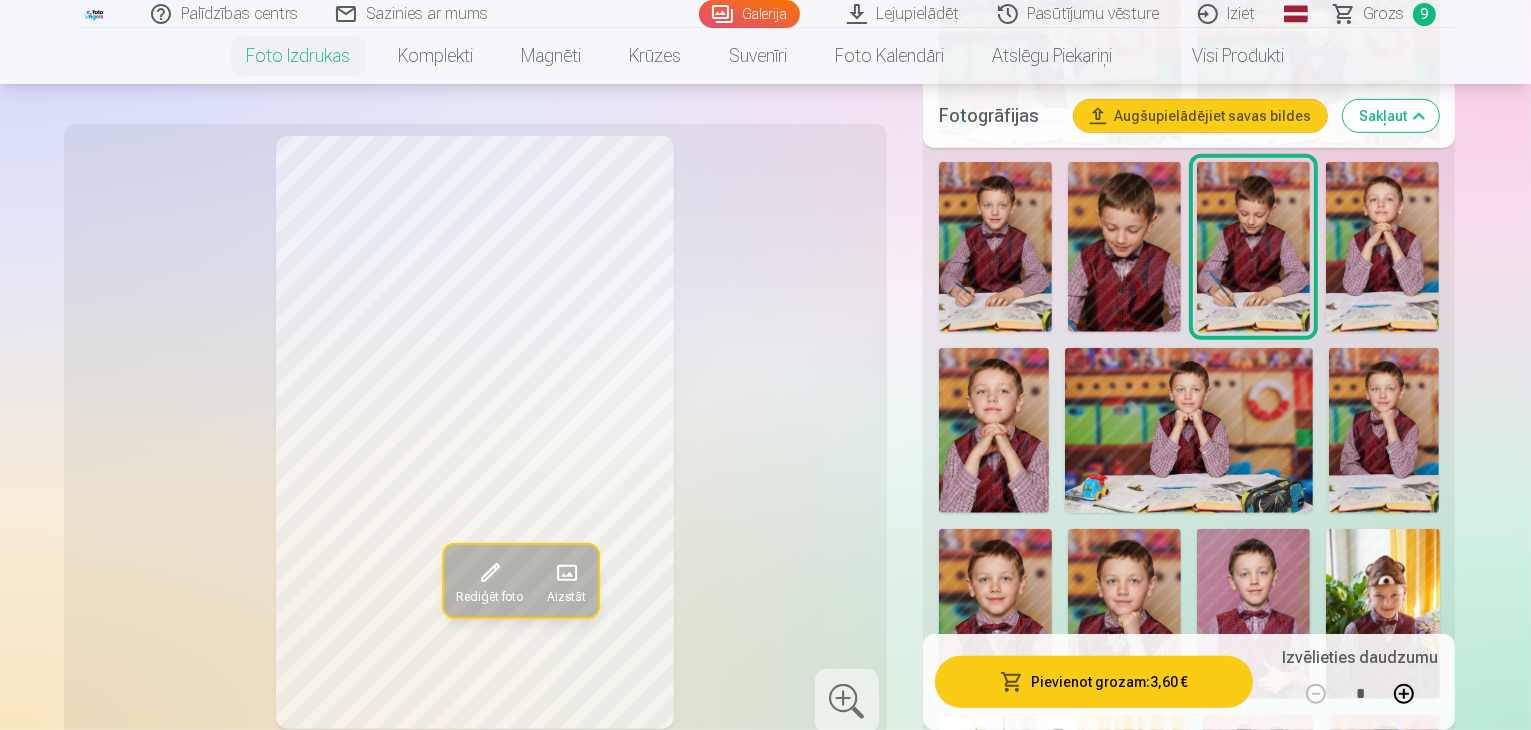 click on "Pievienot grozam :  3,60 €" at bounding box center [1094, 682] 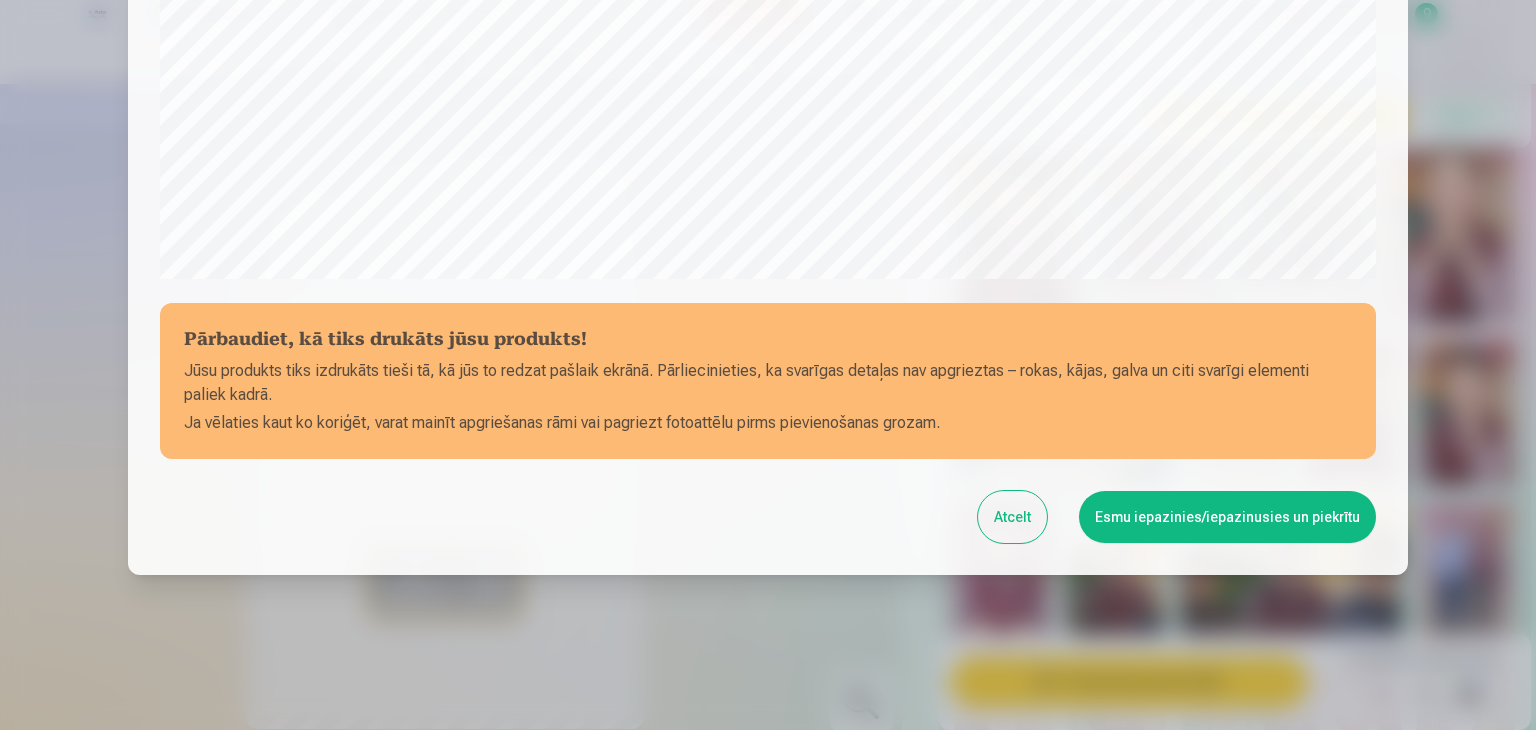 scroll, scrollTop: 710, scrollLeft: 0, axis: vertical 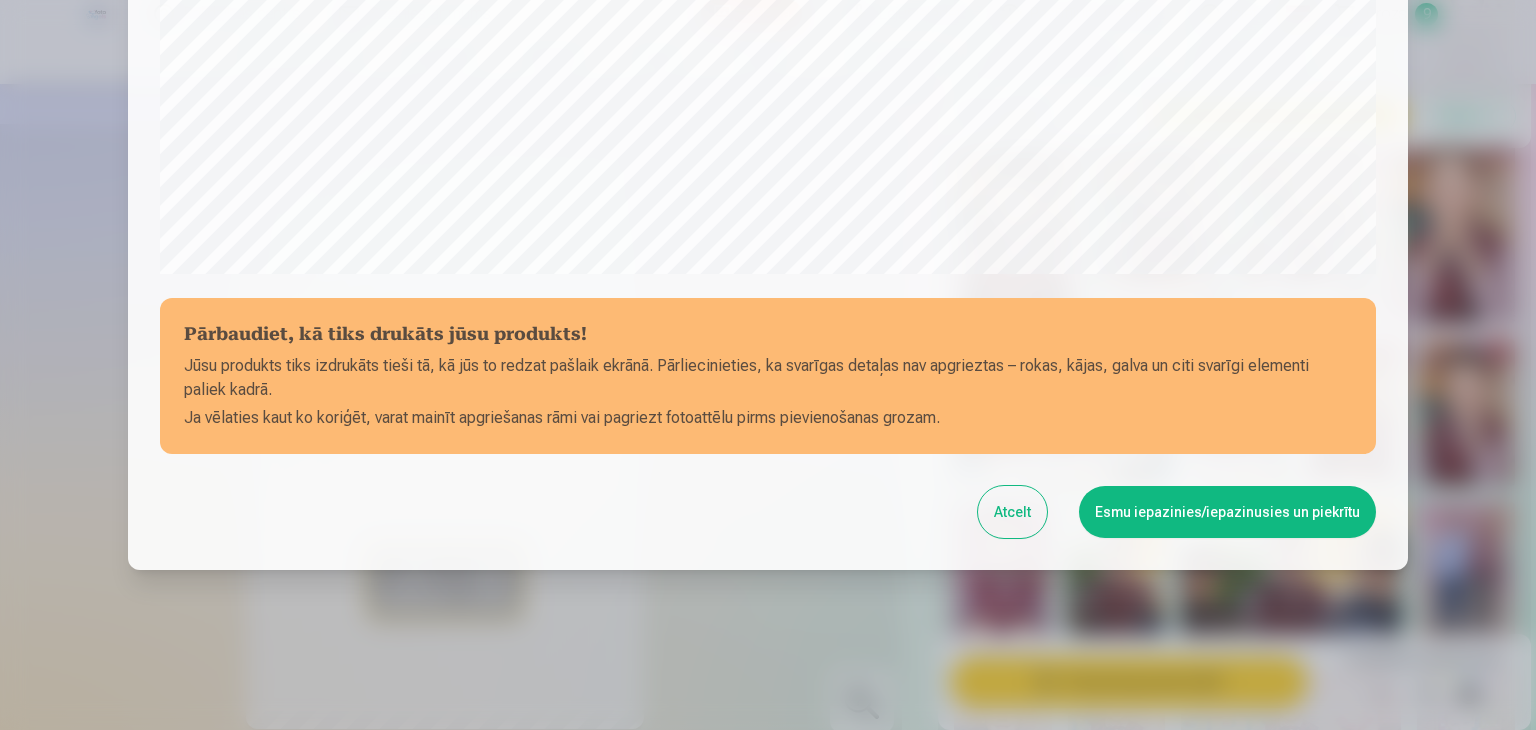 click on "Esmu iepazinies/iepazinusies un piekrītu" at bounding box center [1227, 512] 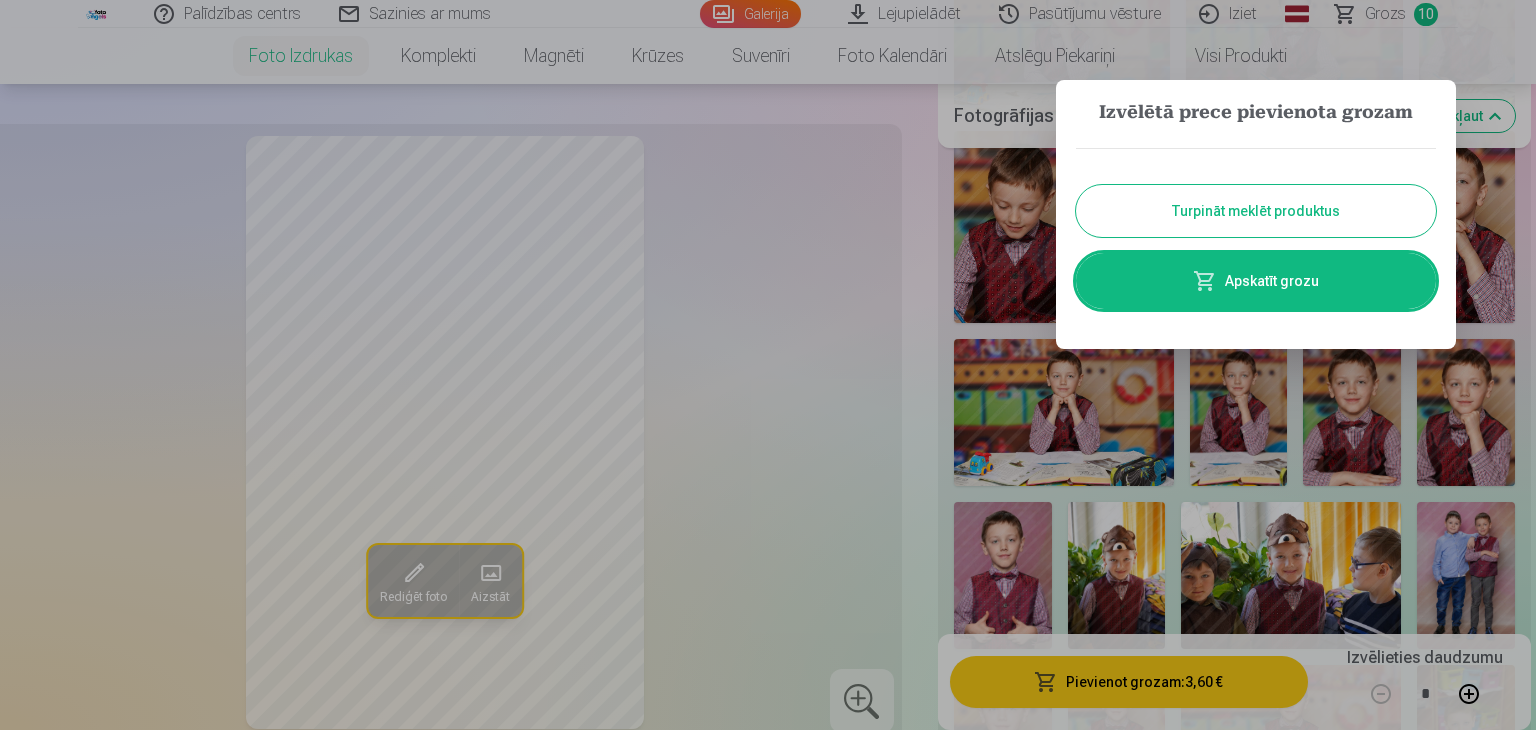 click at bounding box center [768, 365] 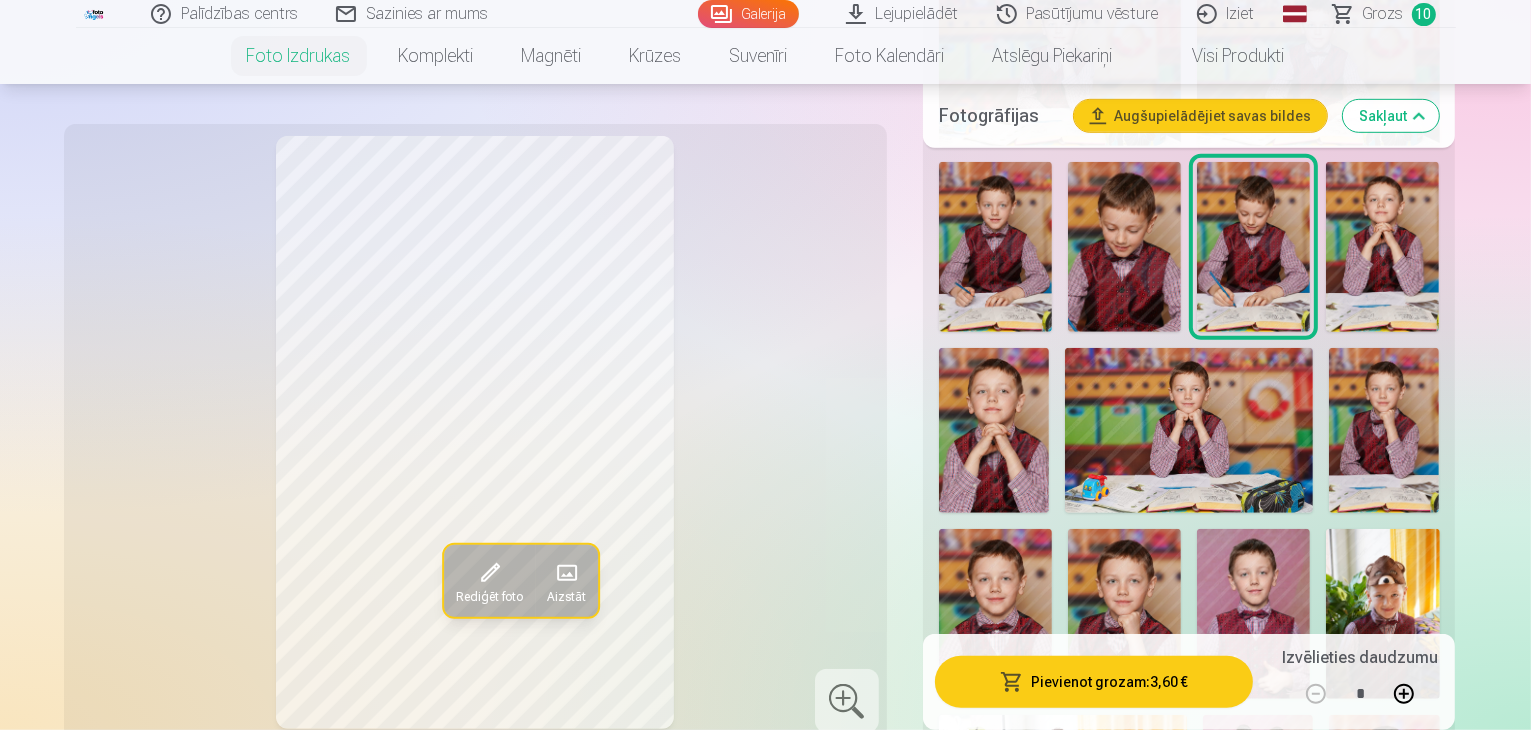 click at bounding box center [1382, 247] 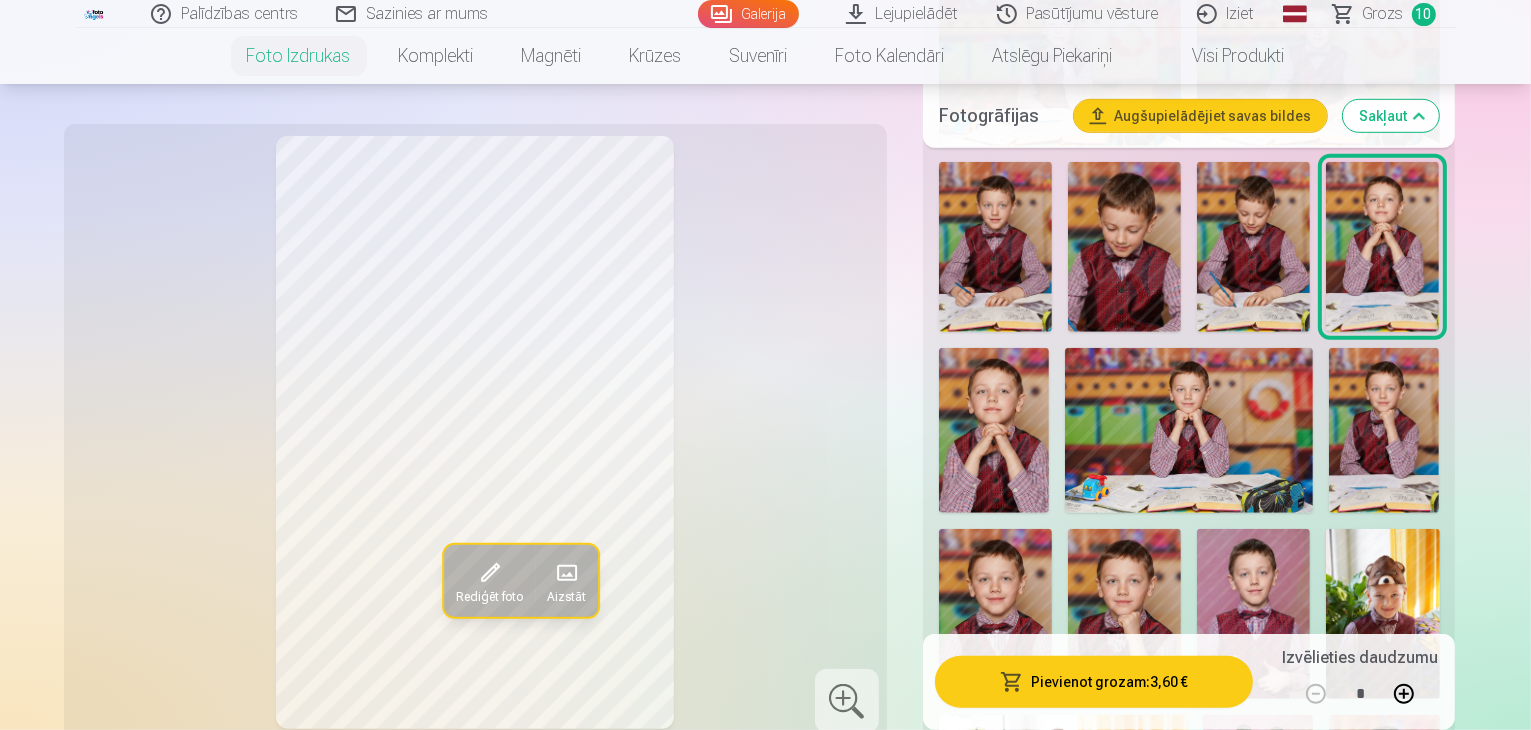 click at bounding box center (994, 431) 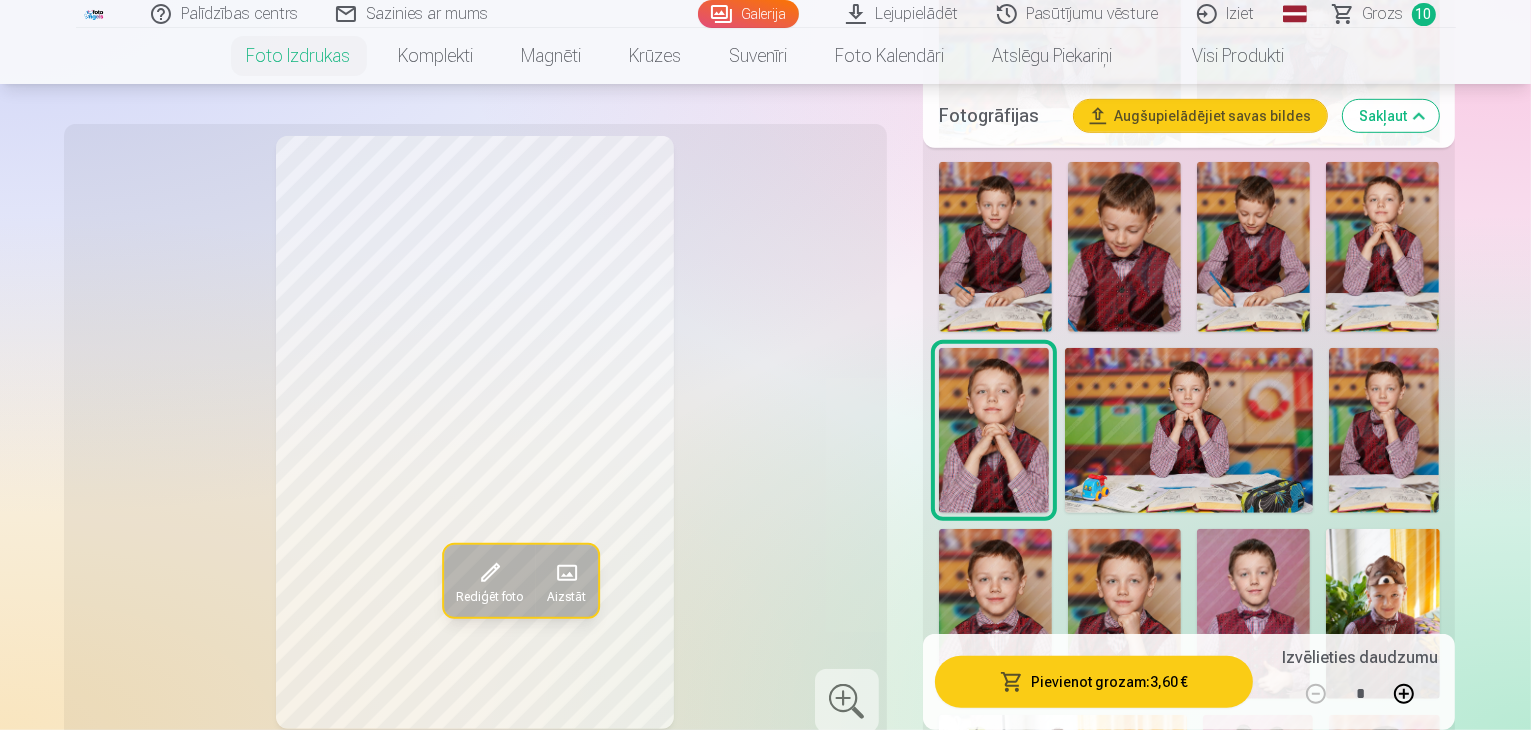 click at bounding box center [1189, 430] 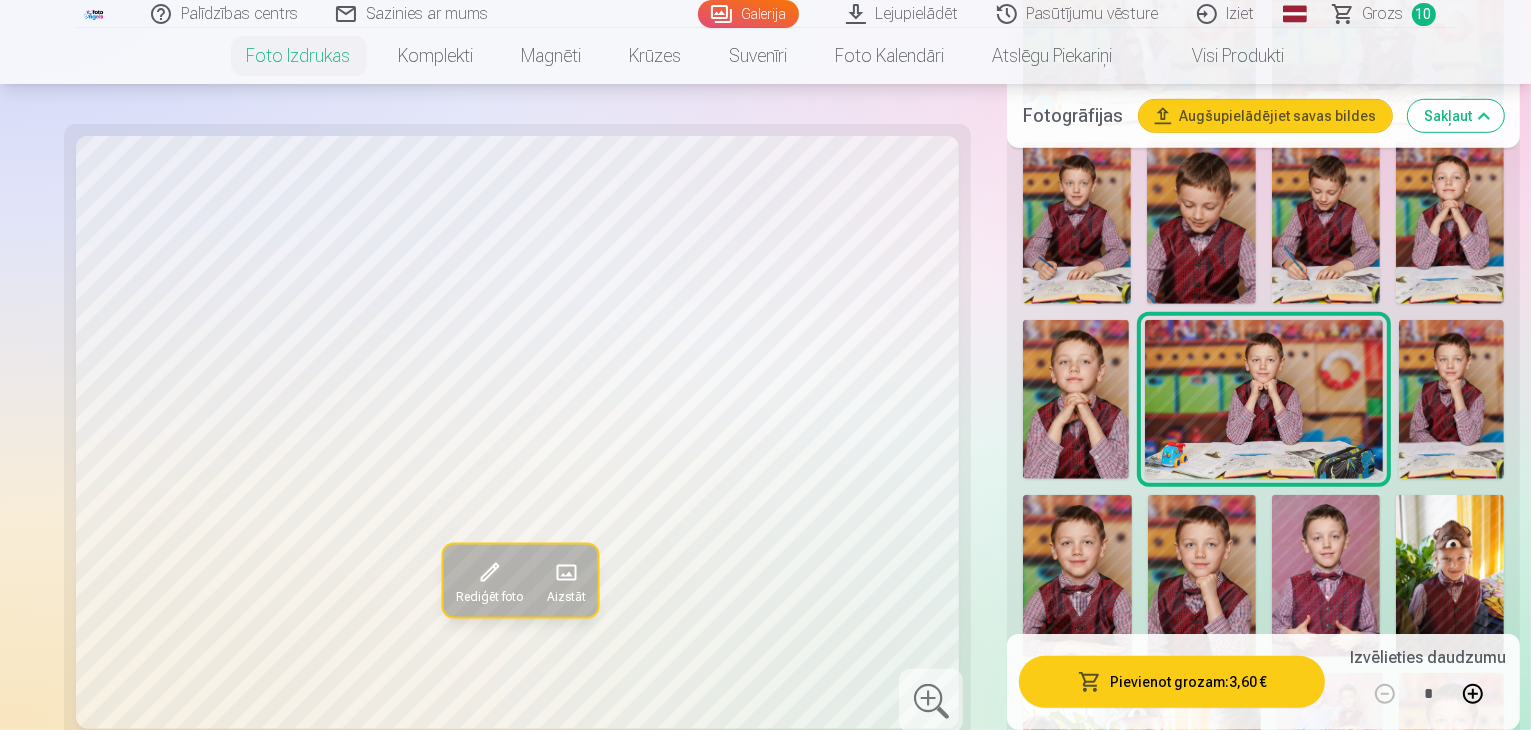 click on "Pievienot grozam :  3,60 €" at bounding box center [1172, 682] 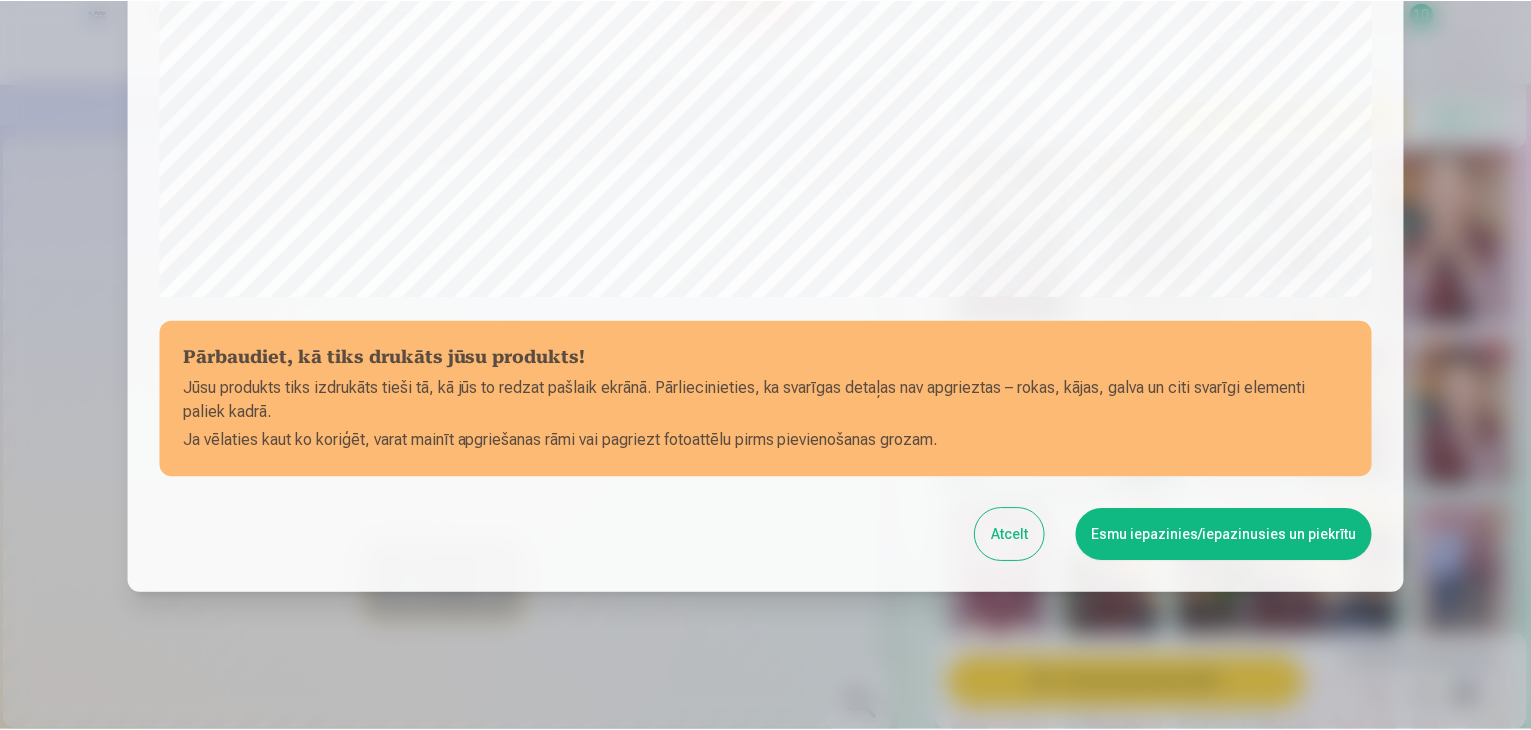 scroll, scrollTop: 710, scrollLeft: 0, axis: vertical 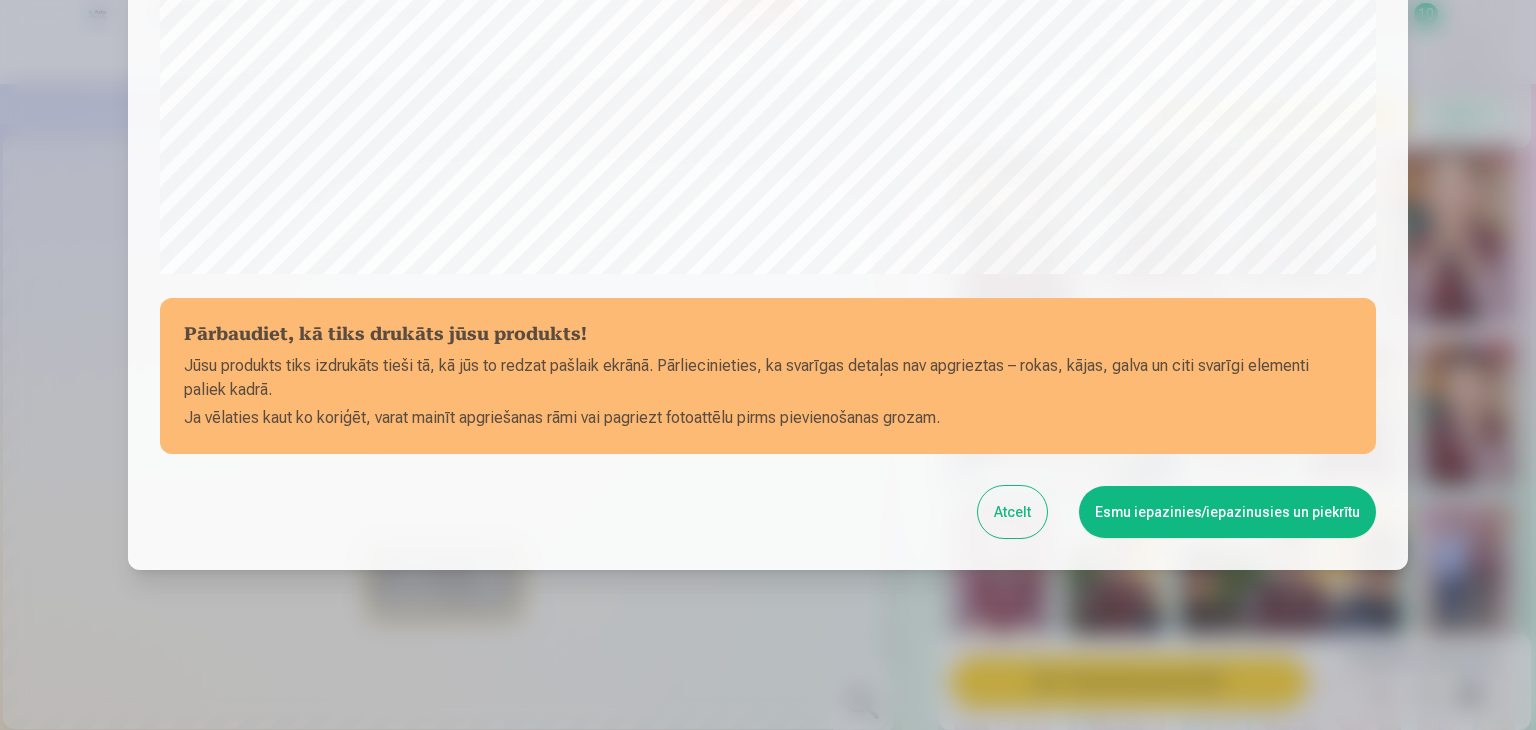click on "Esmu iepazinies/iepazinusies un piekrītu" at bounding box center [1227, 512] 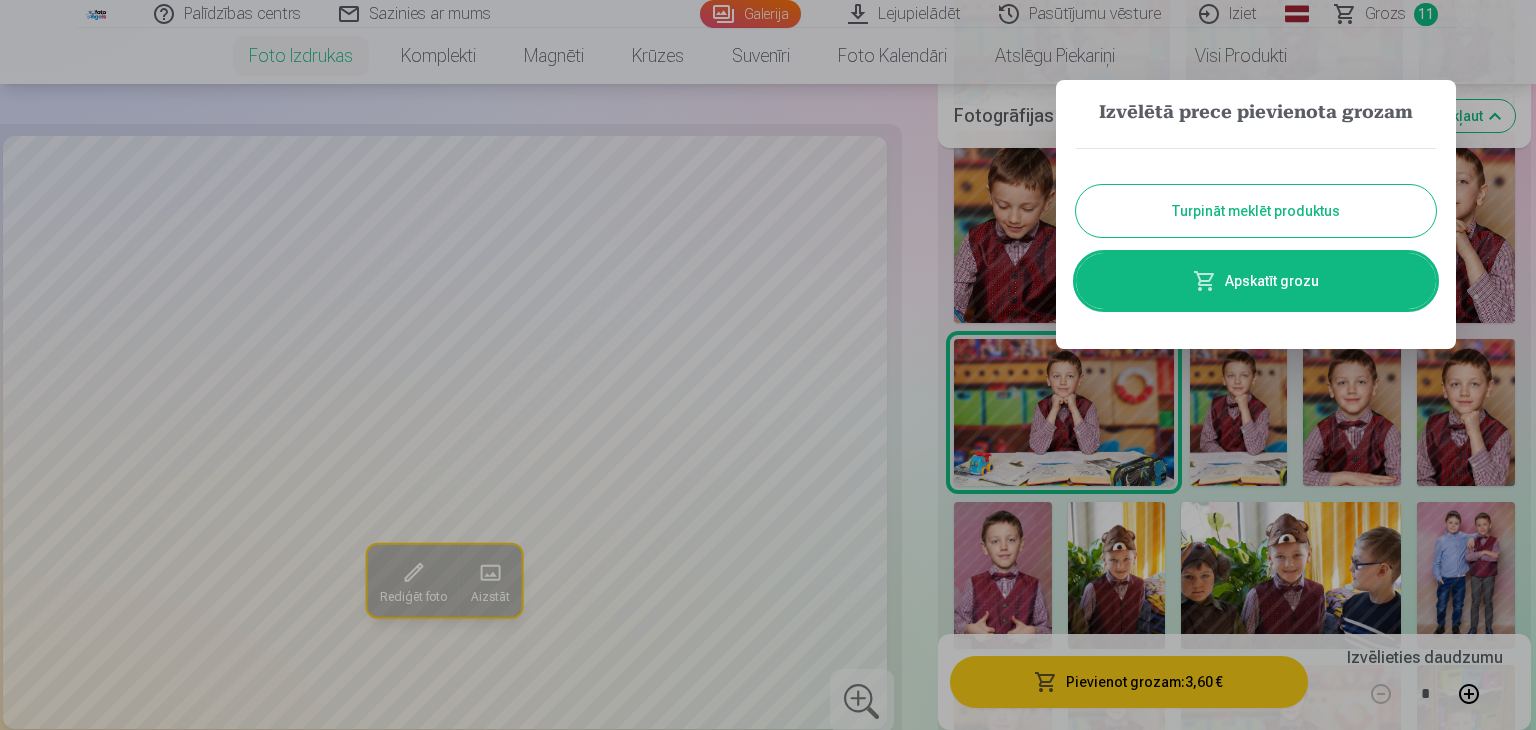 click at bounding box center [768, 365] 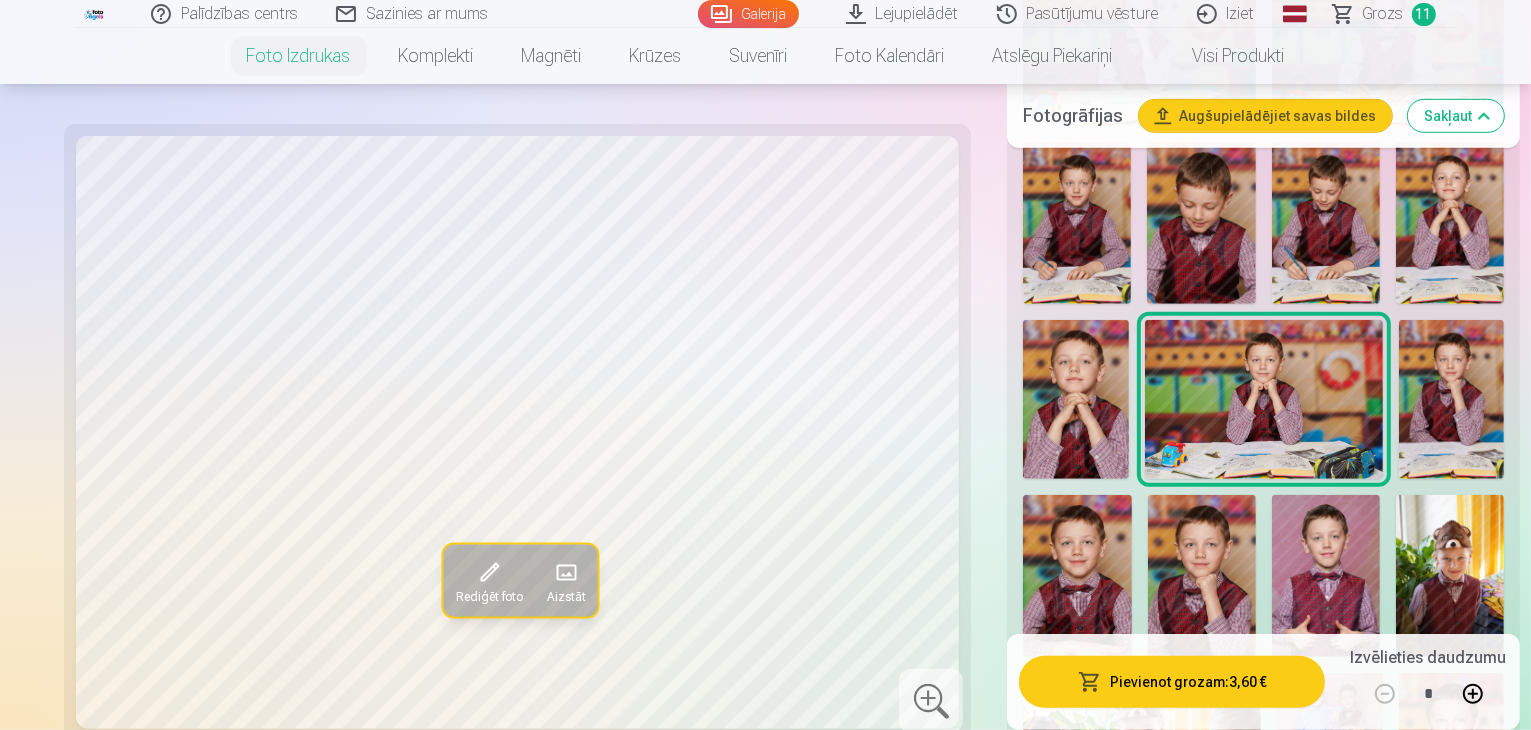 click at bounding box center (1452, 399) 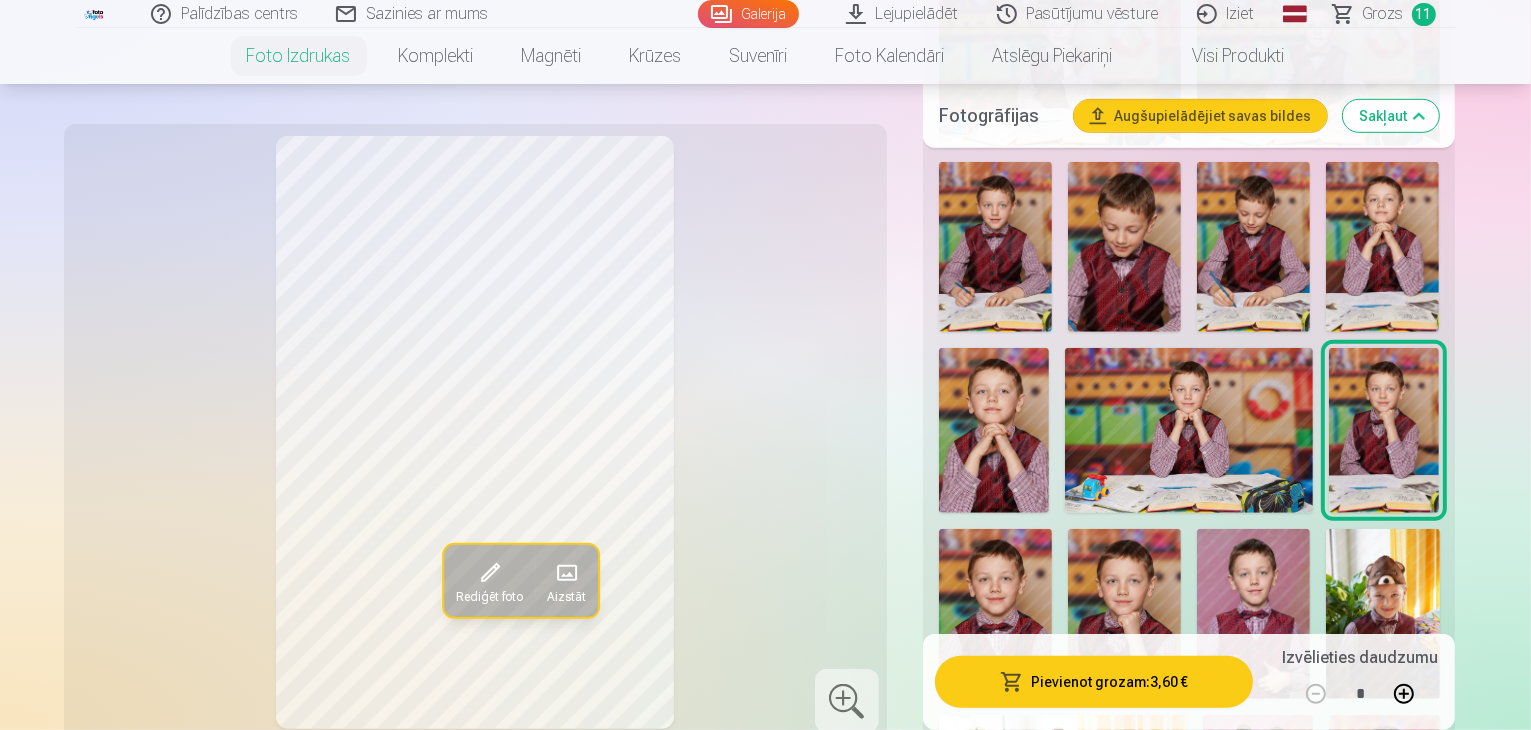 click at bounding box center (995, 614) 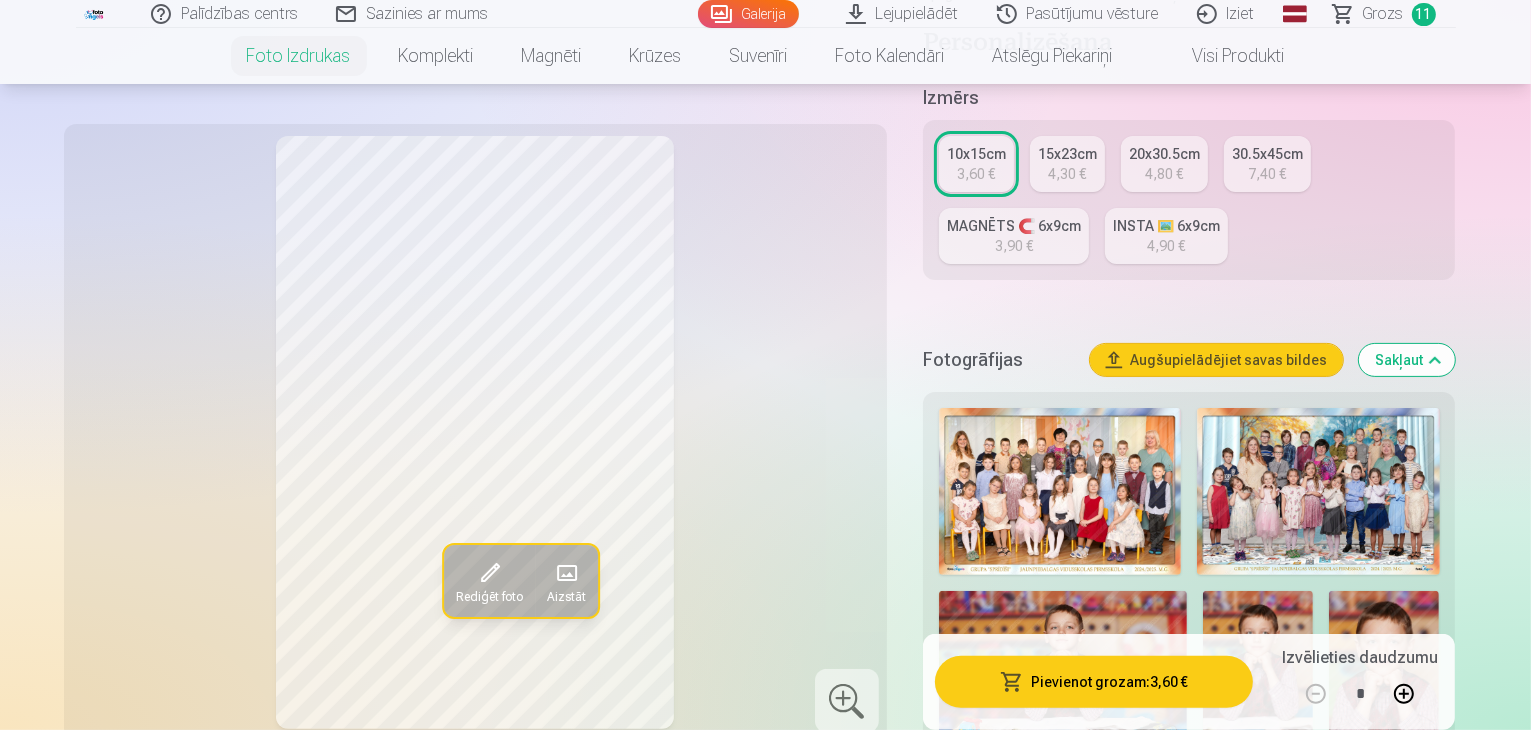 scroll, scrollTop: 200, scrollLeft: 0, axis: vertical 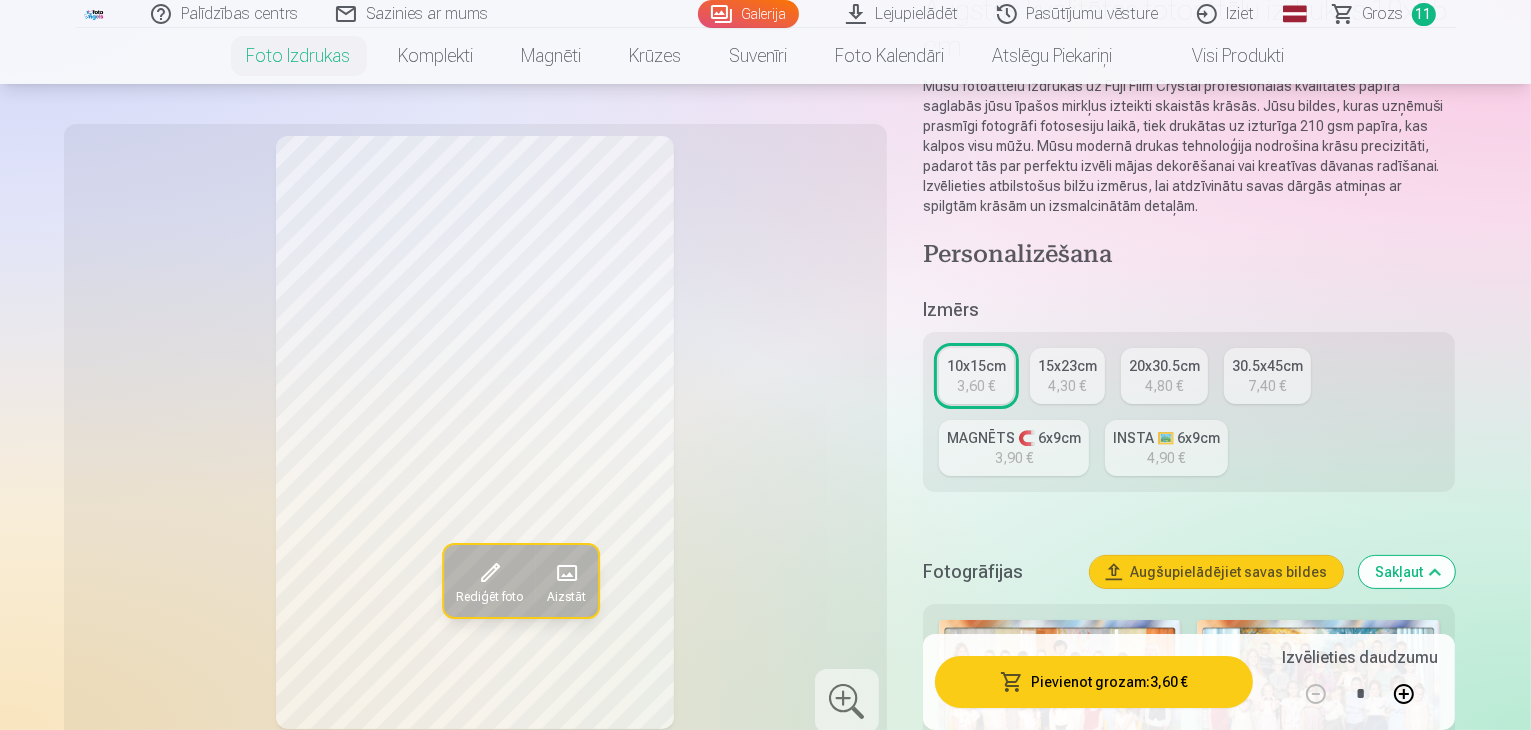 click on "4,30 €" at bounding box center (1067, 386) 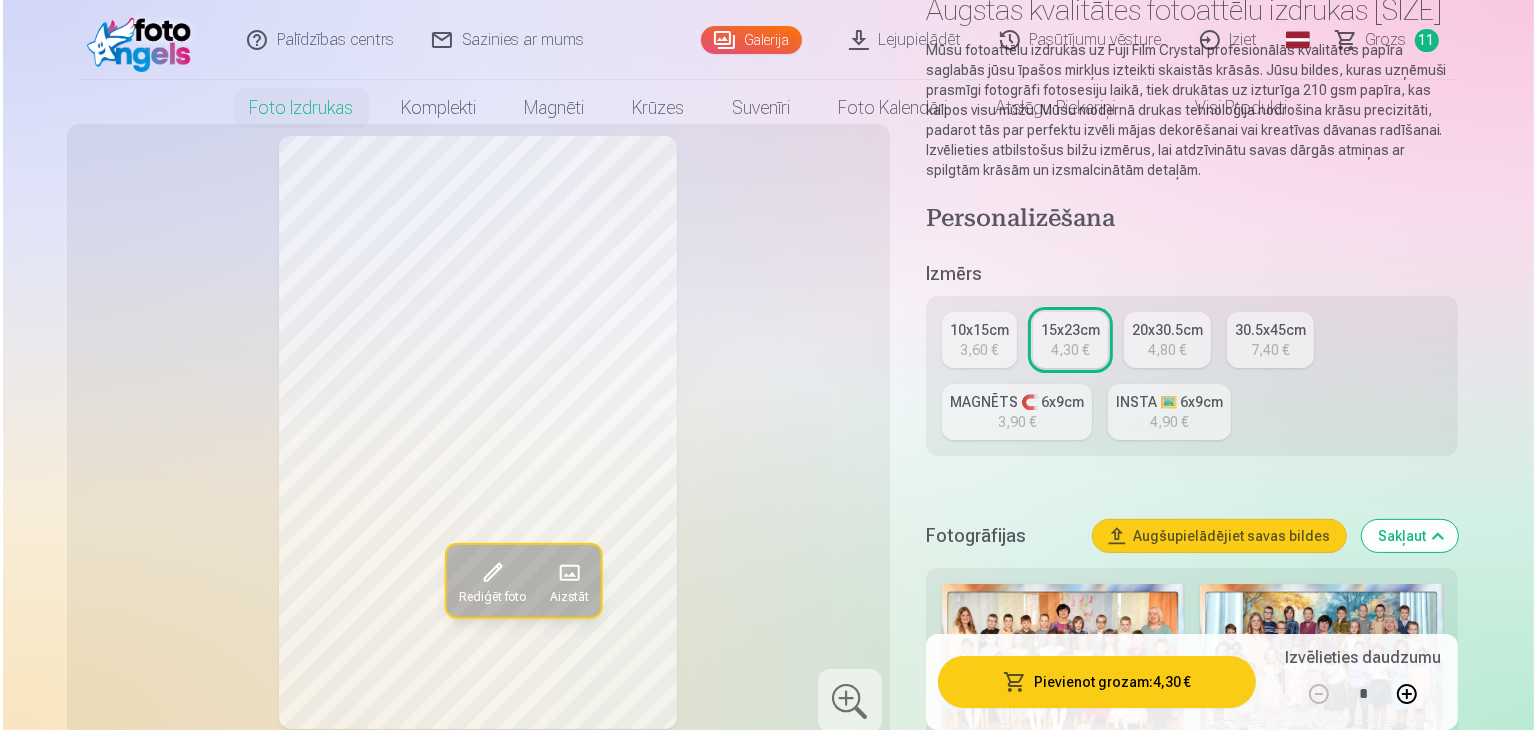 scroll, scrollTop: 0, scrollLeft: 0, axis: both 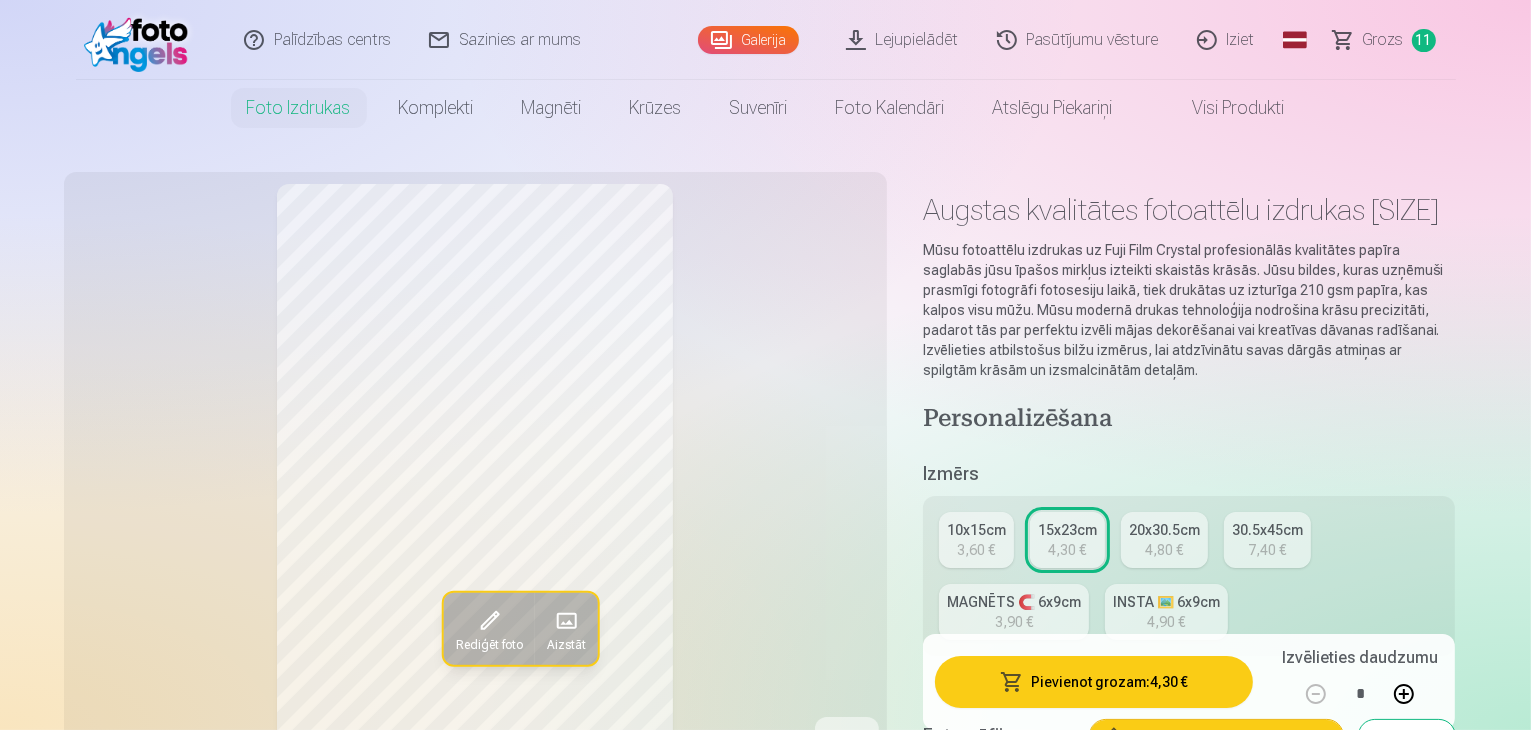click on "Pievienot grozam :  4,30 €" at bounding box center (1094, 682) 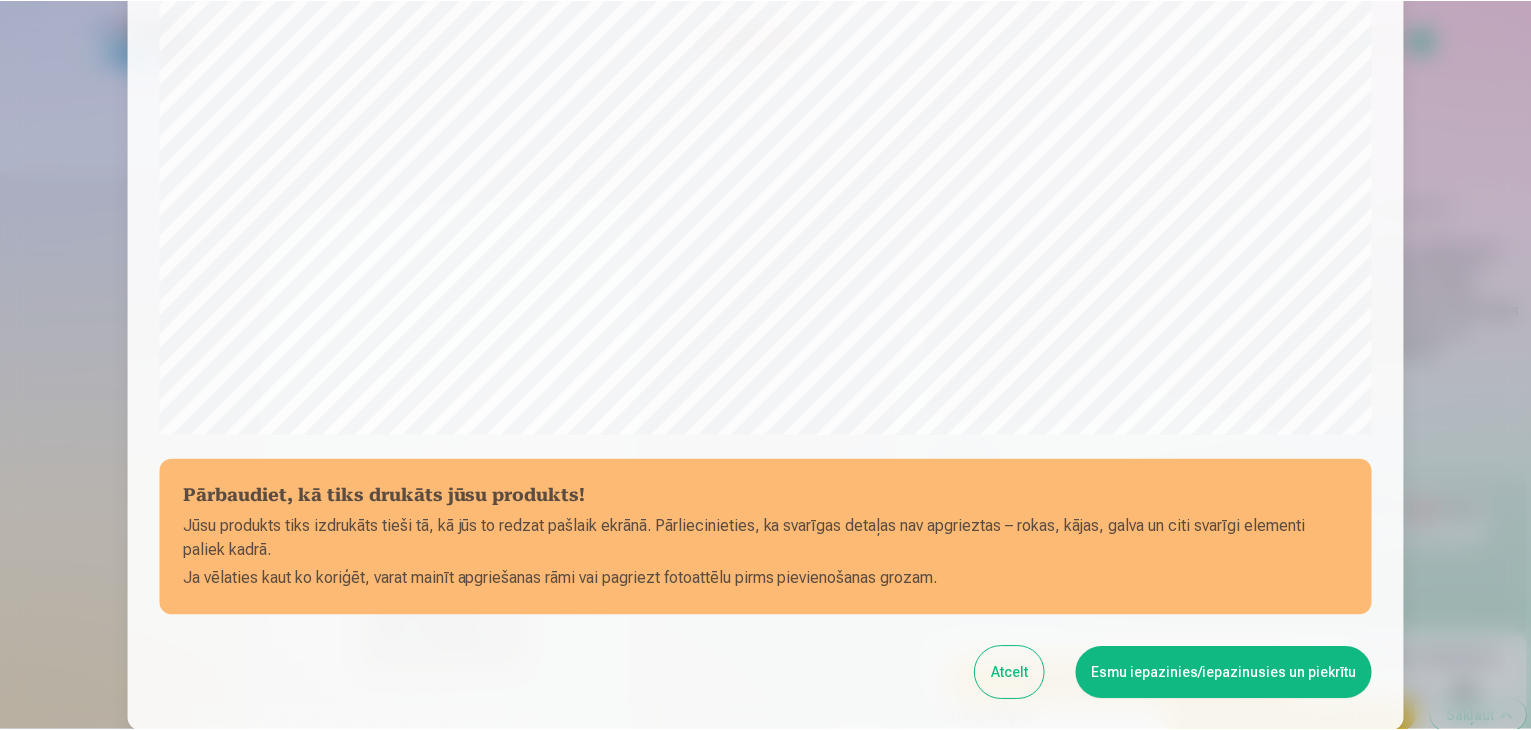 scroll, scrollTop: 710, scrollLeft: 0, axis: vertical 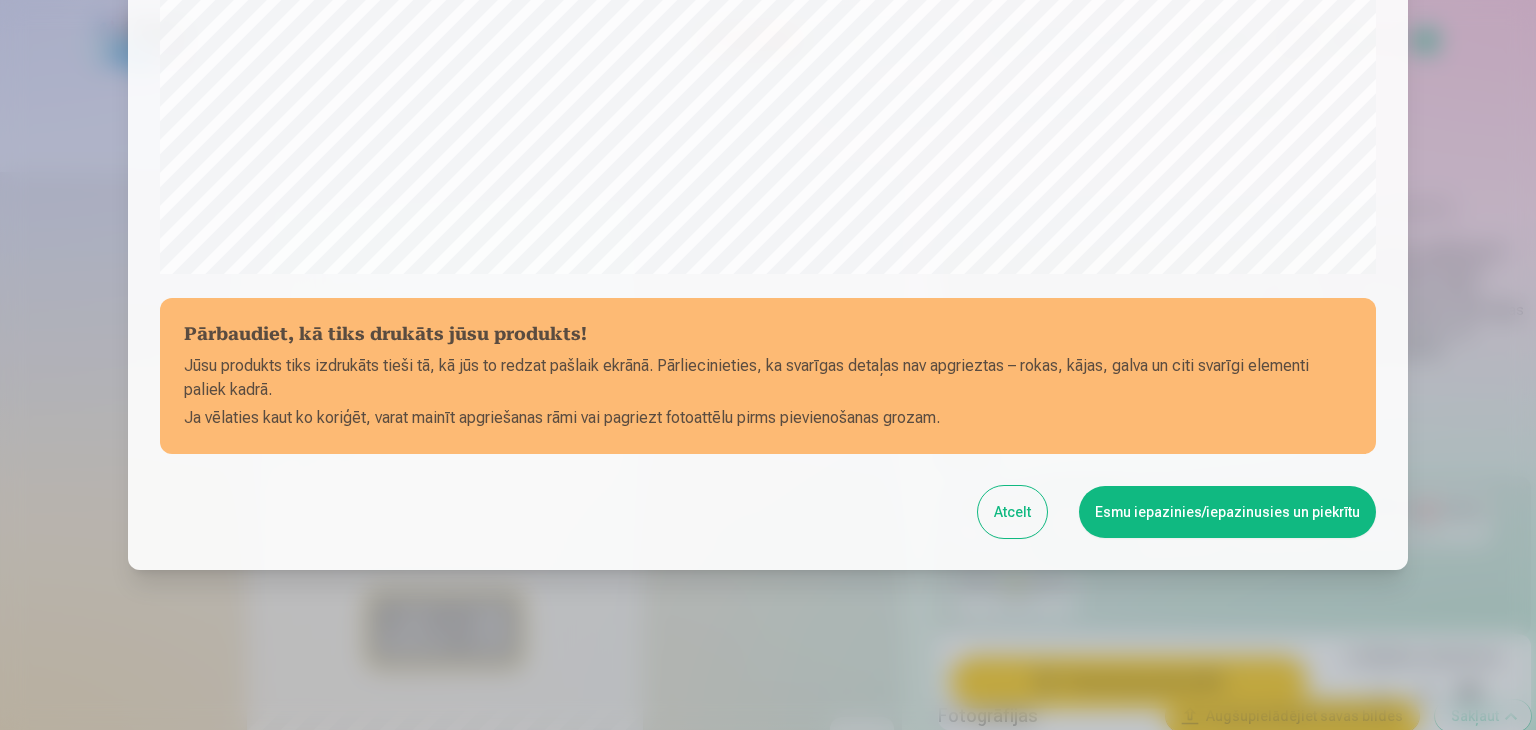 click on "Esmu iepazinies/iepazinusies un piekrītu" at bounding box center (1227, 512) 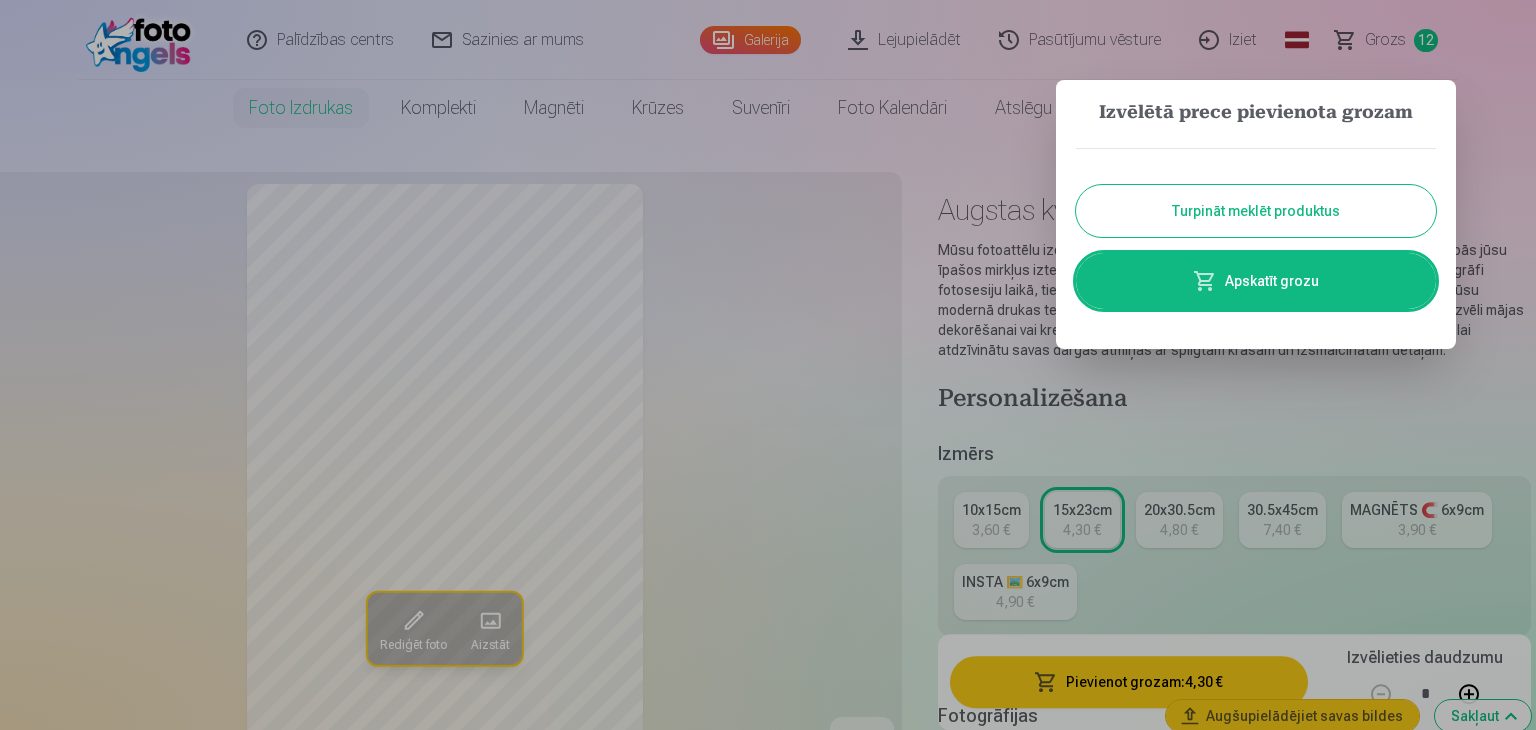 click at bounding box center (768, 365) 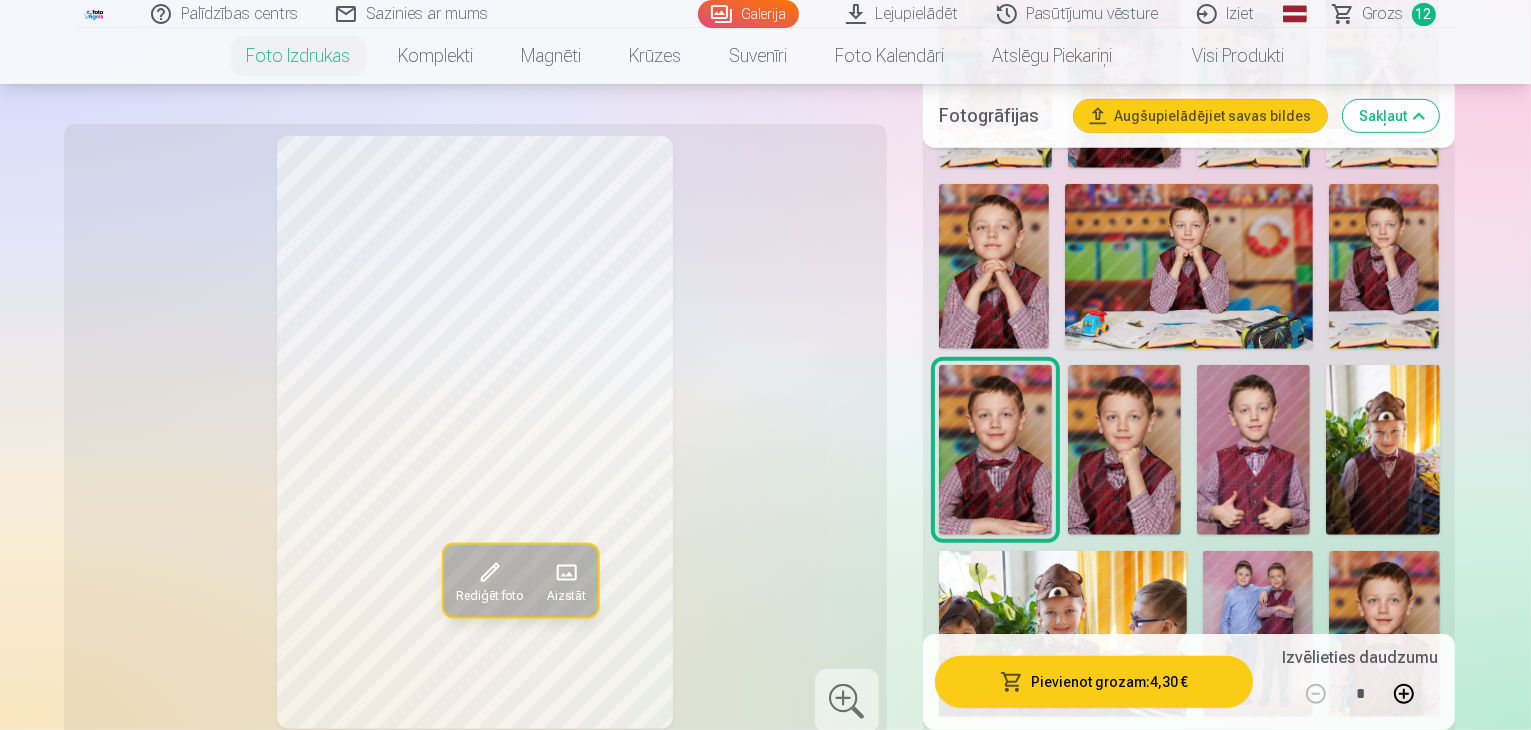 scroll, scrollTop: 1300, scrollLeft: 0, axis: vertical 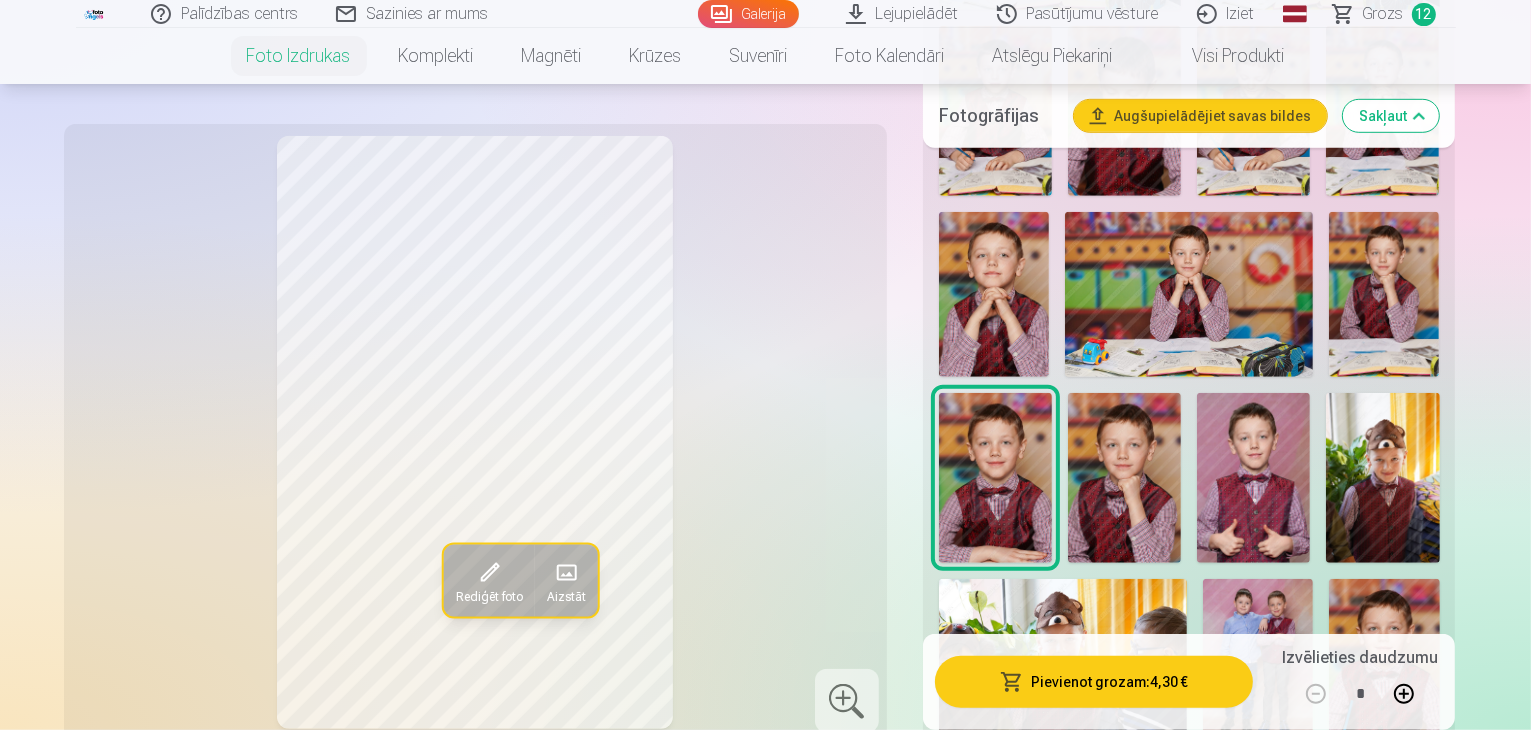 click at bounding box center [1124, 478] 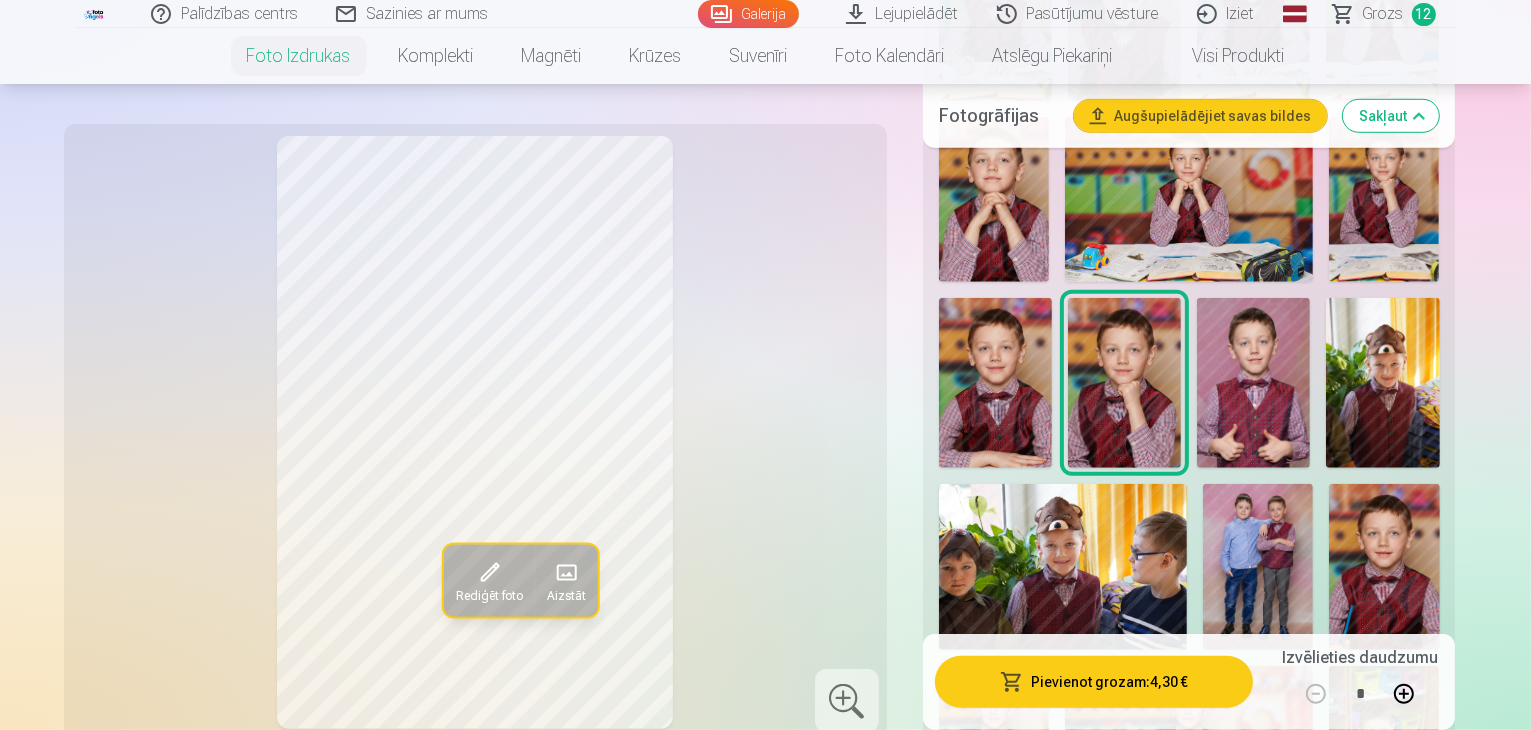 scroll, scrollTop: 1400, scrollLeft: 0, axis: vertical 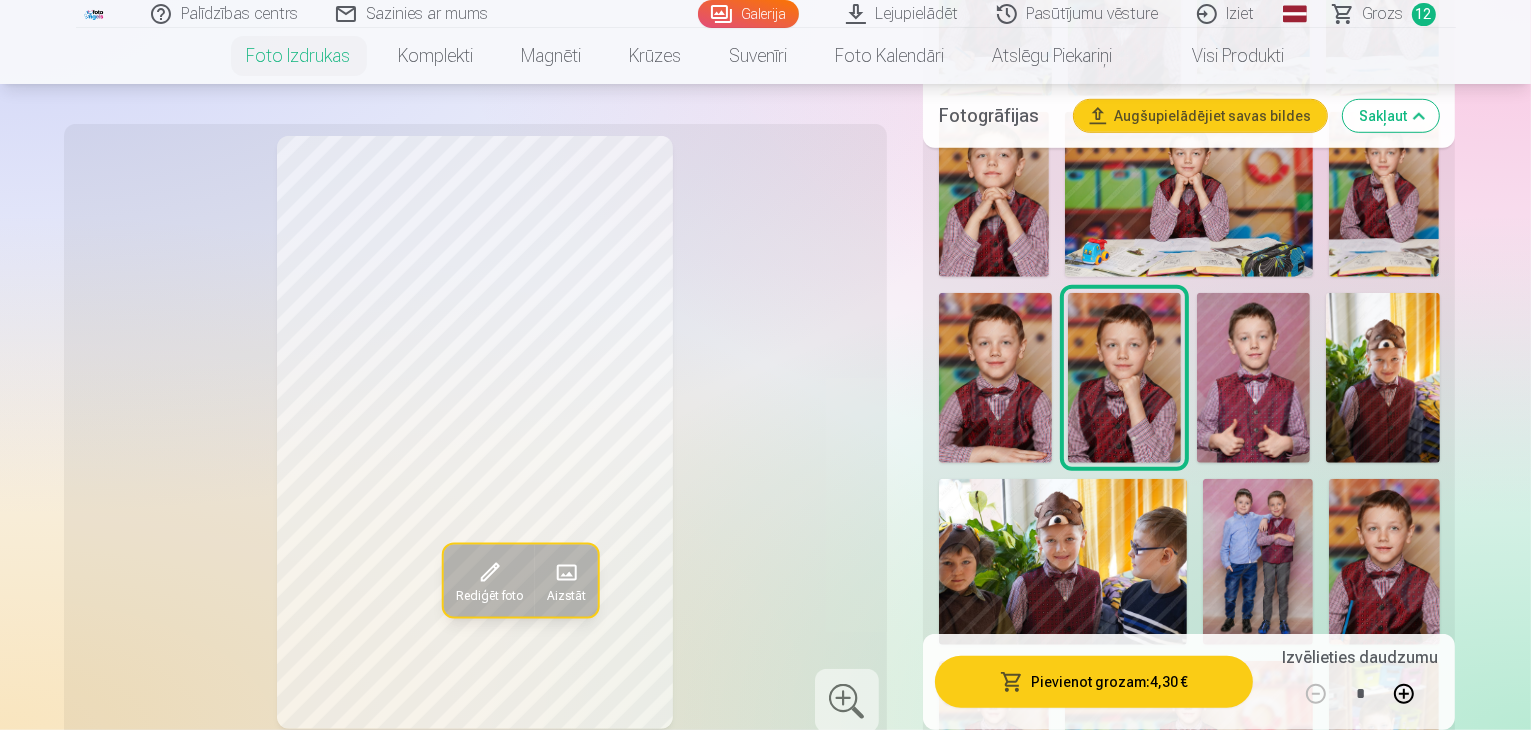 click at bounding box center [1253, 378] 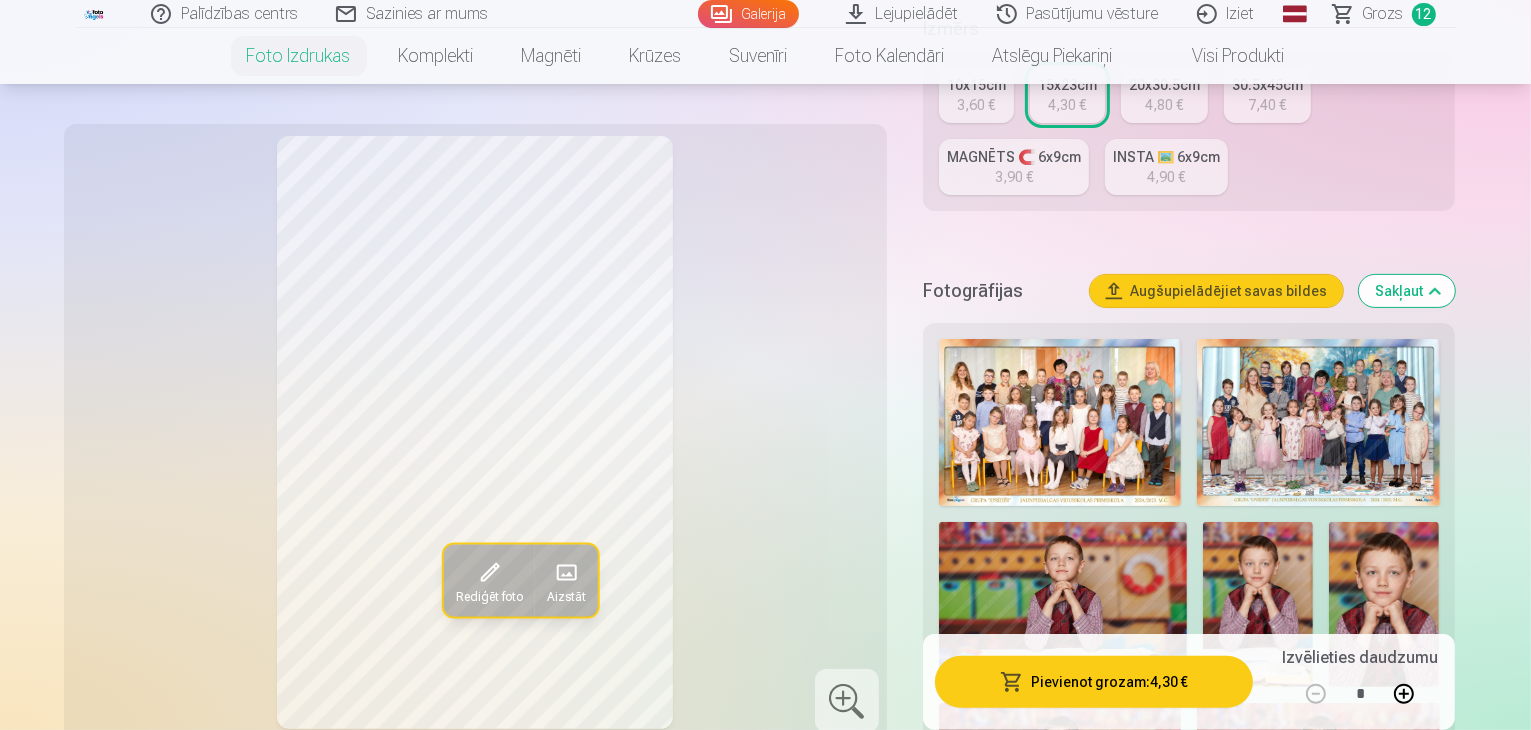 scroll, scrollTop: 300, scrollLeft: 0, axis: vertical 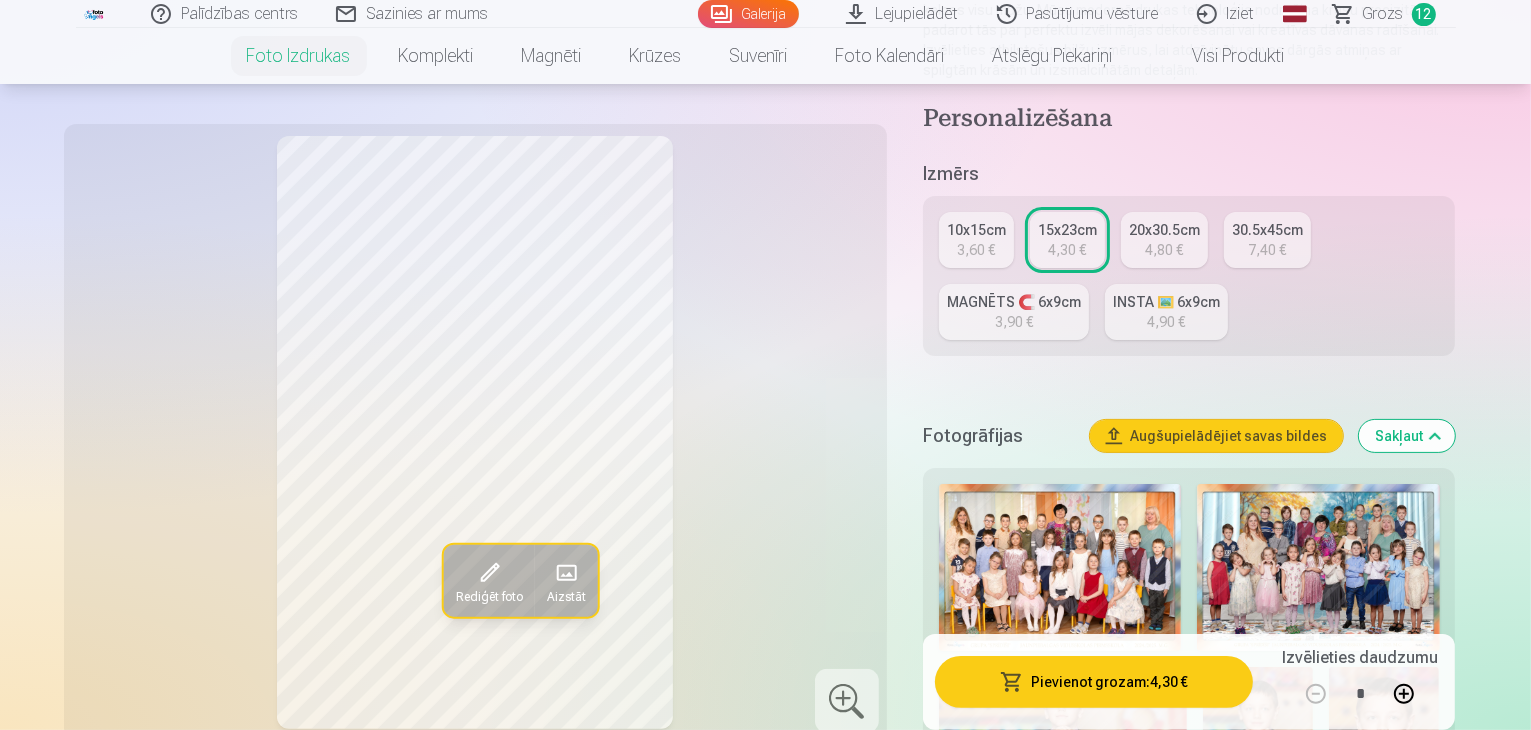 click on "10x15cm 3,60 €" at bounding box center [976, 240] 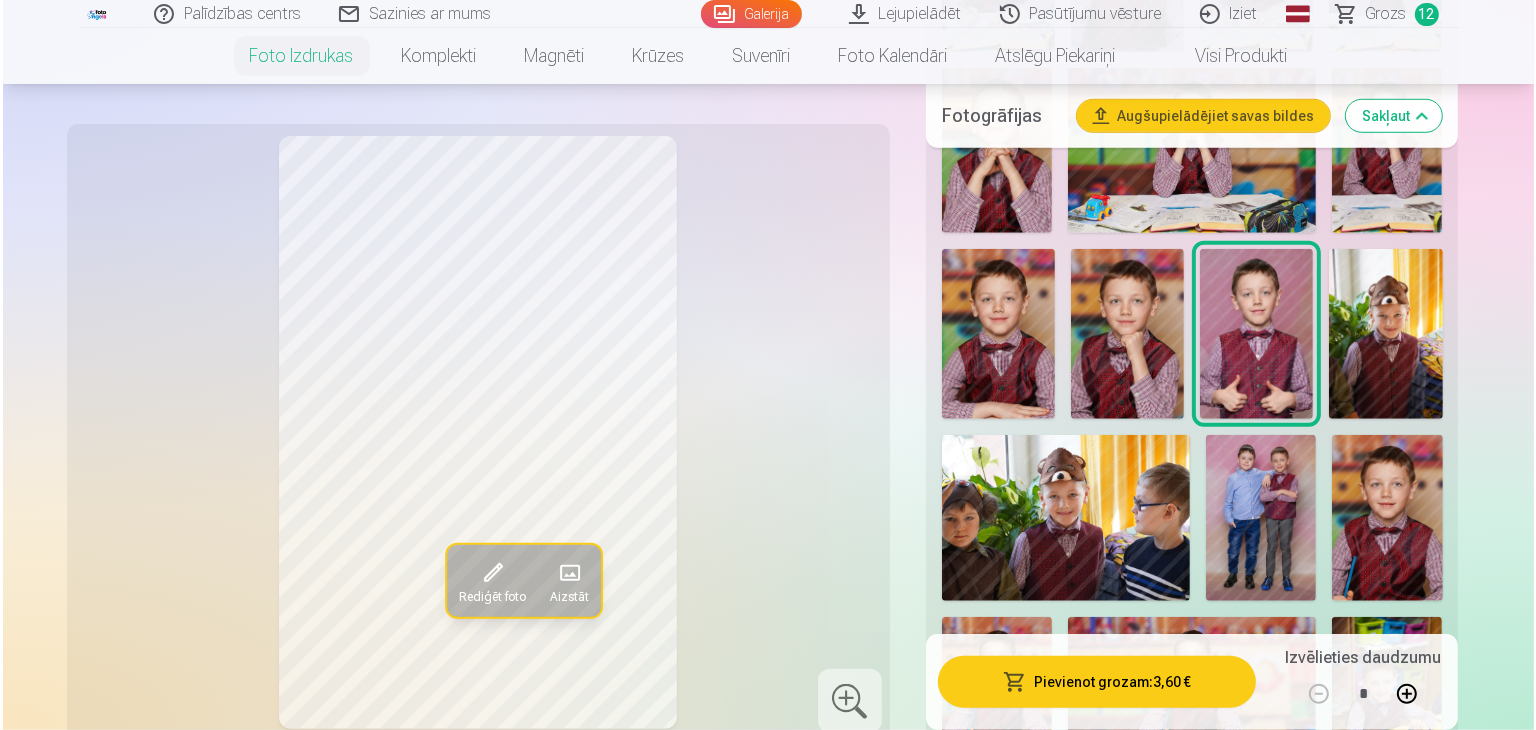 scroll, scrollTop: 1500, scrollLeft: 0, axis: vertical 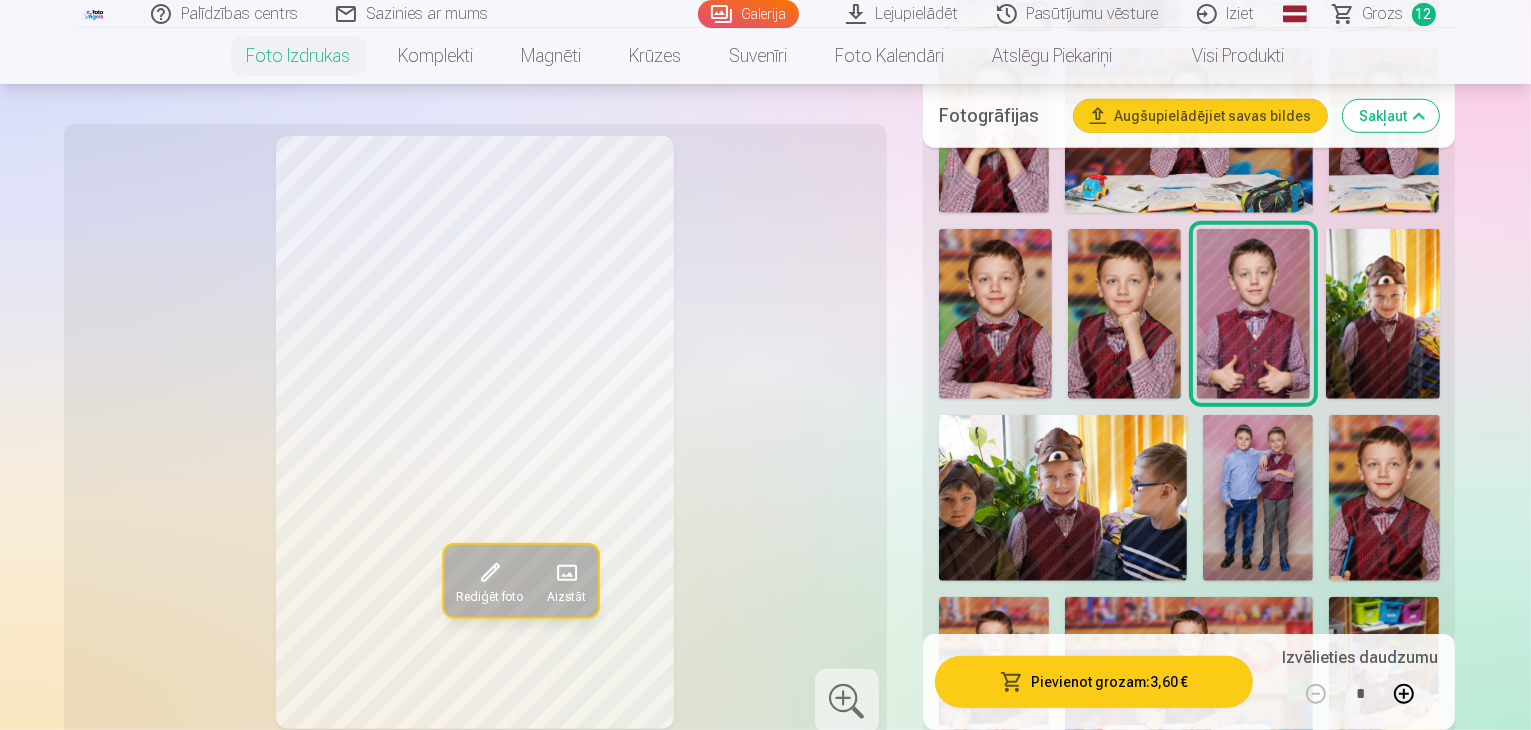 click on "Pievienot grozam :  3,60 €" at bounding box center (1094, 682) 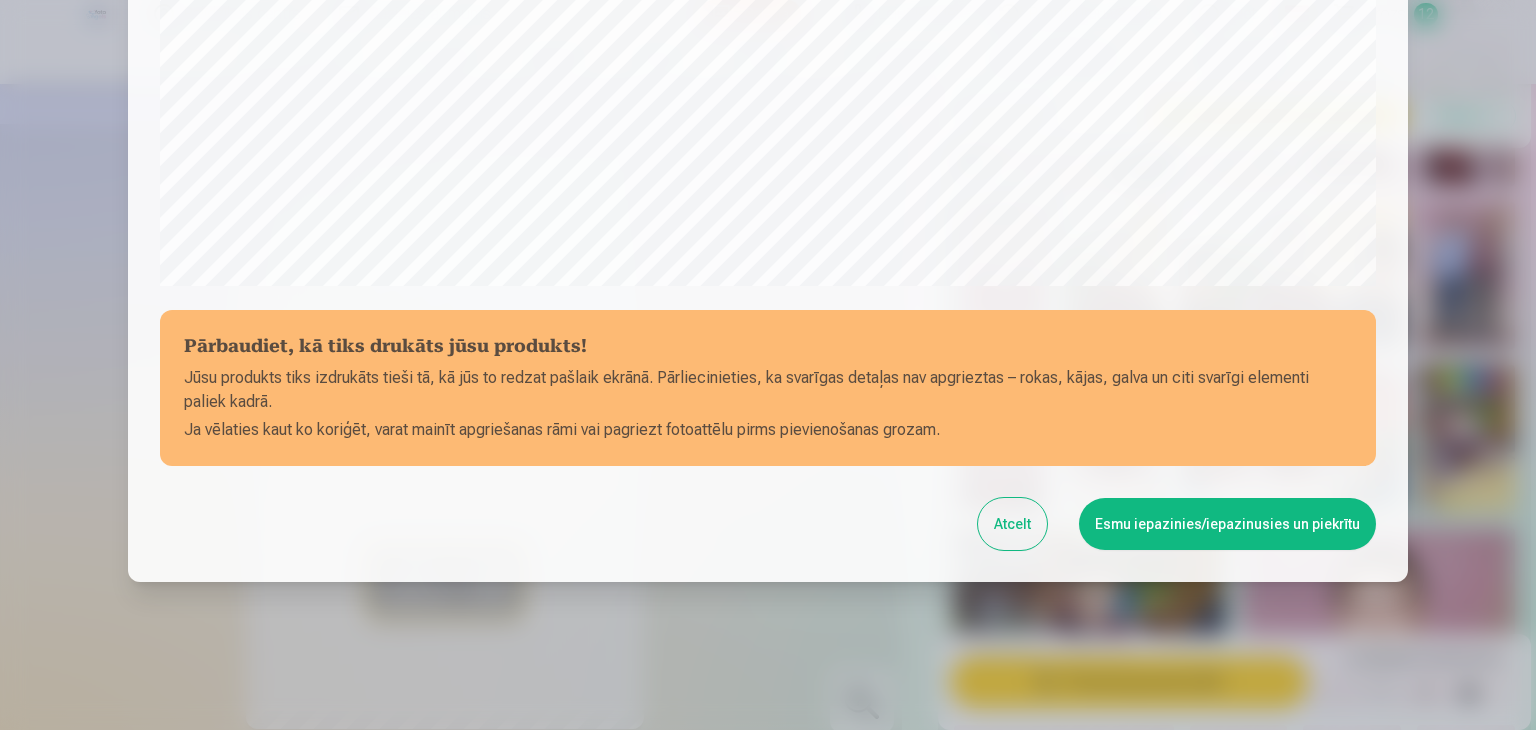 scroll, scrollTop: 710, scrollLeft: 0, axis: vertical 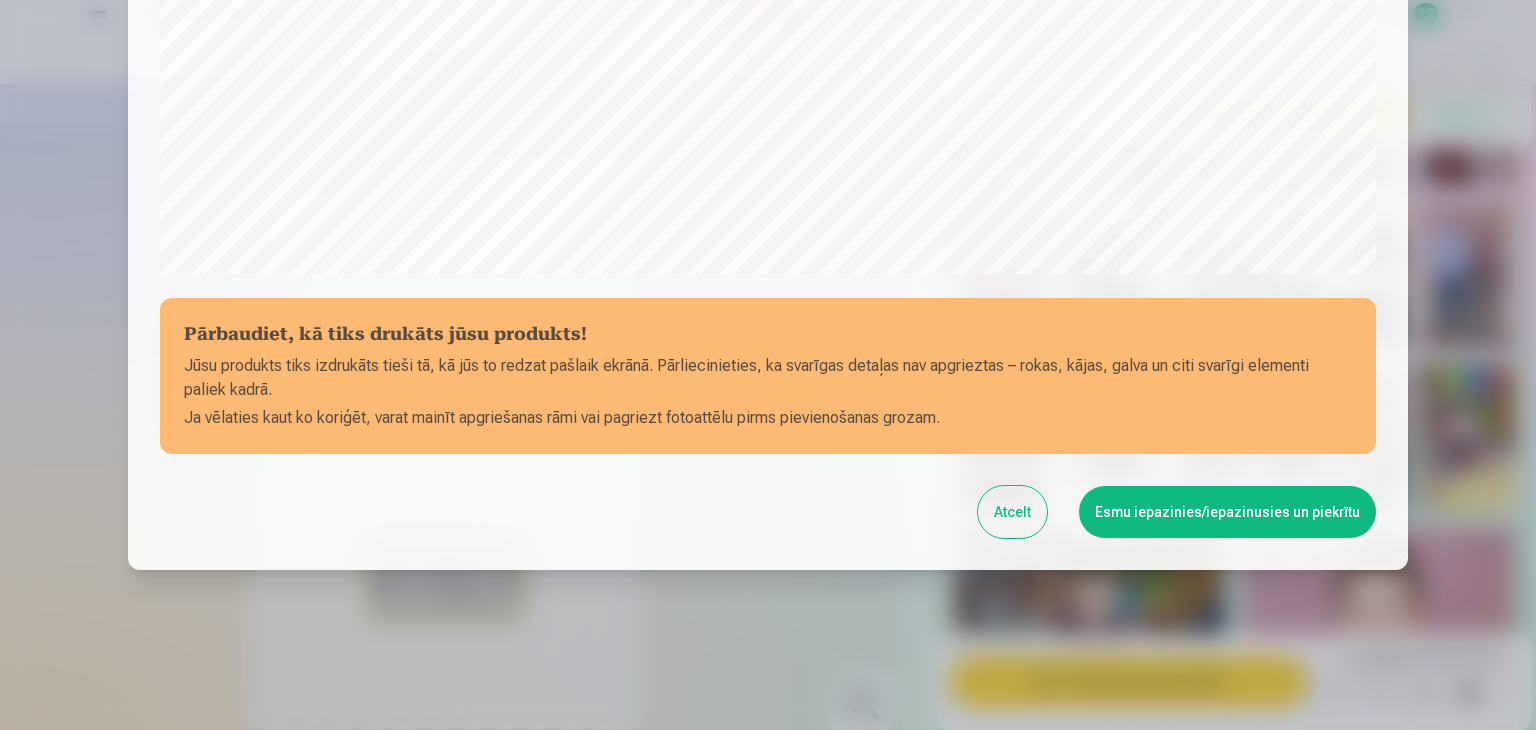 drag, startPoint x: 1331, startPoint y: 485, endPoint x: 1332, endPoint y: 501, distance: 16.03122 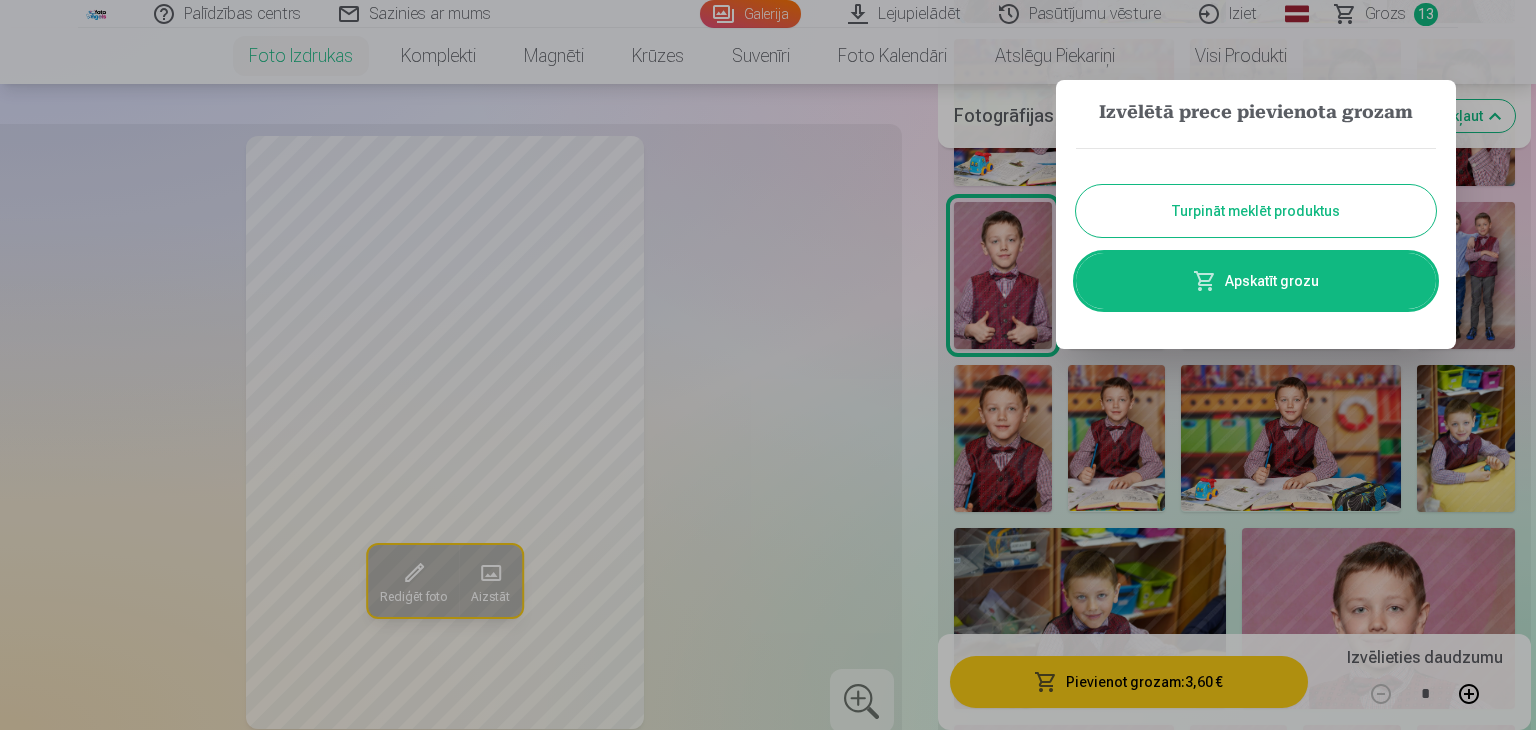 click at bounding box center [768, 365] 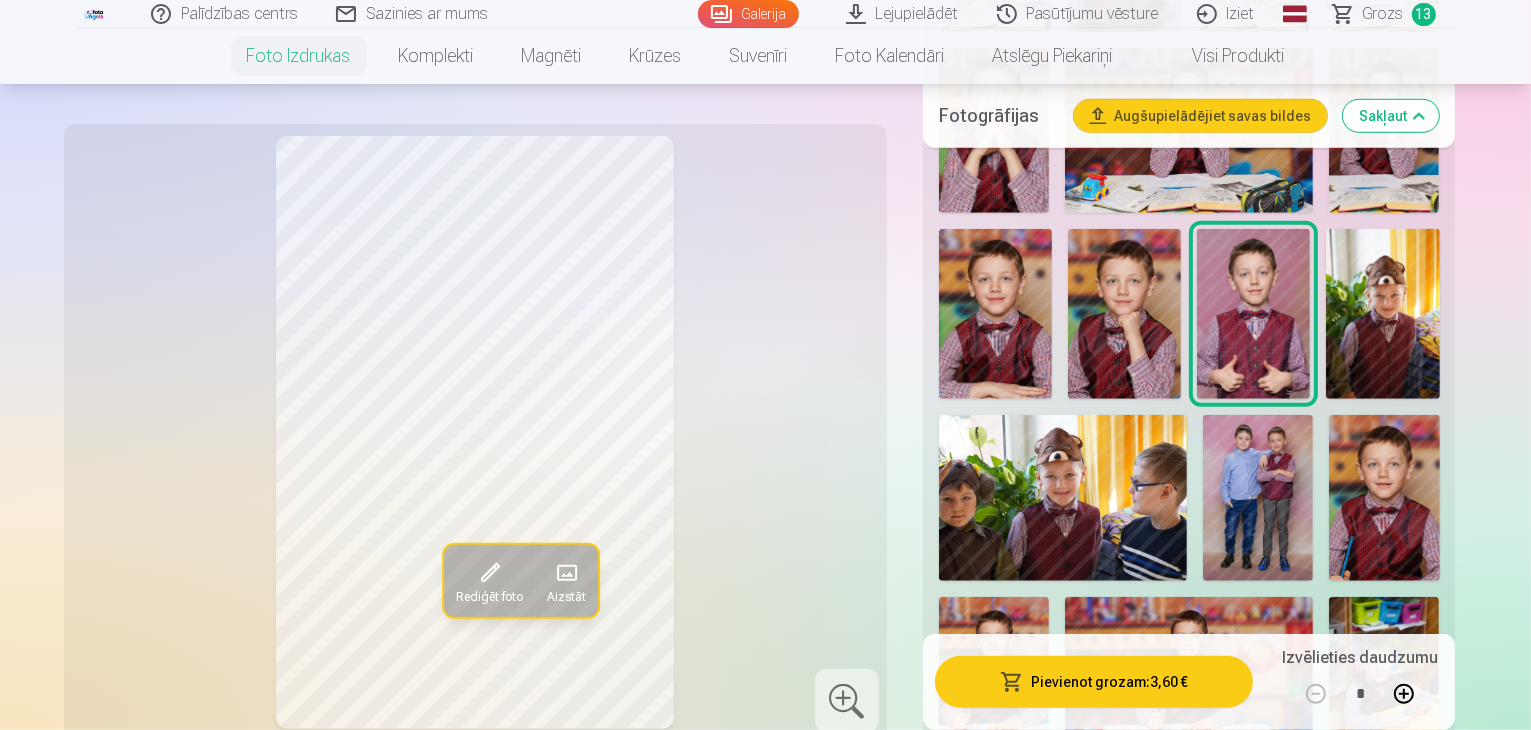 click at bounding box center (1382, 314) 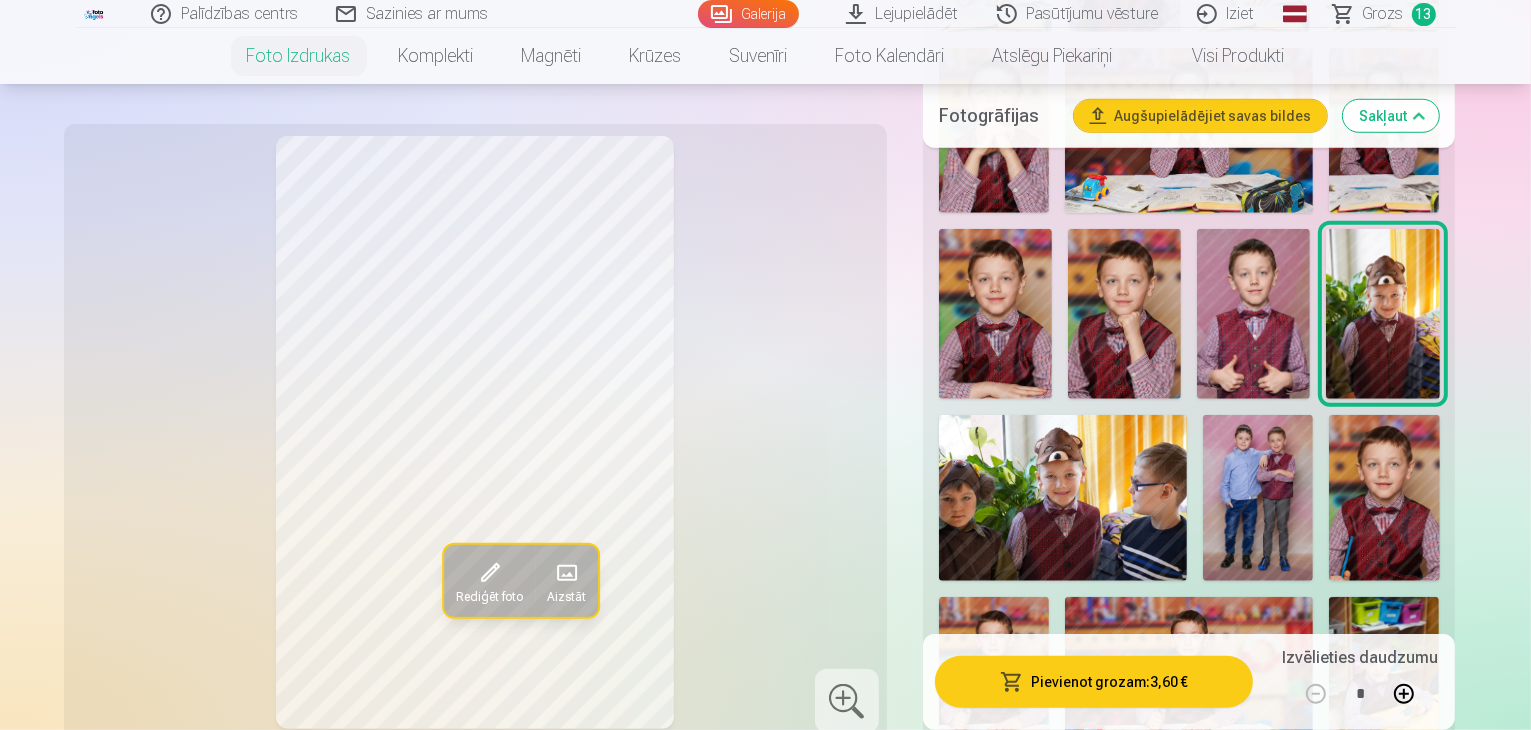 click on "Pievienot grozam :  3,60 €" at bounding box center [1094, 682] 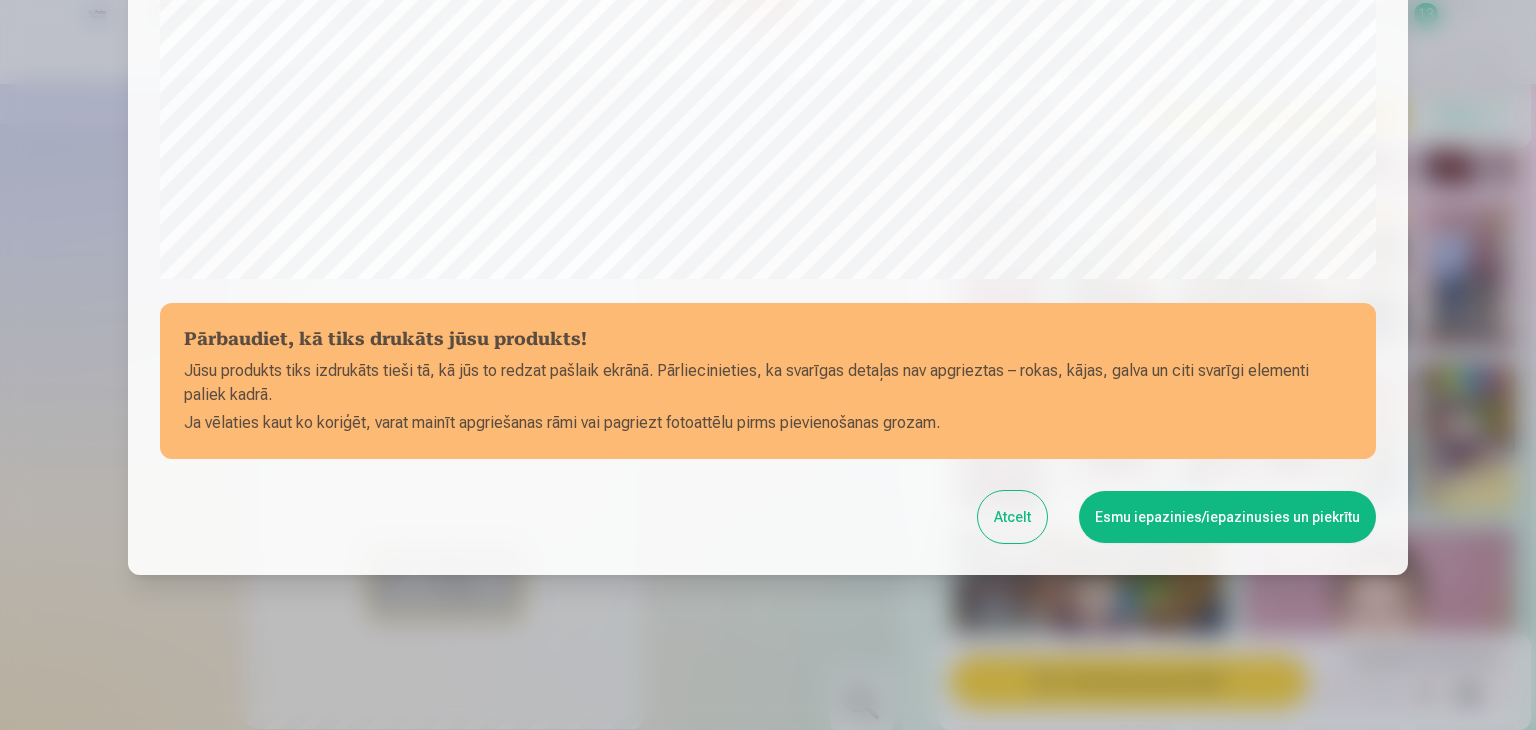 scroll, scrollTop: 710, scrollLeft: 0, axis: vertical 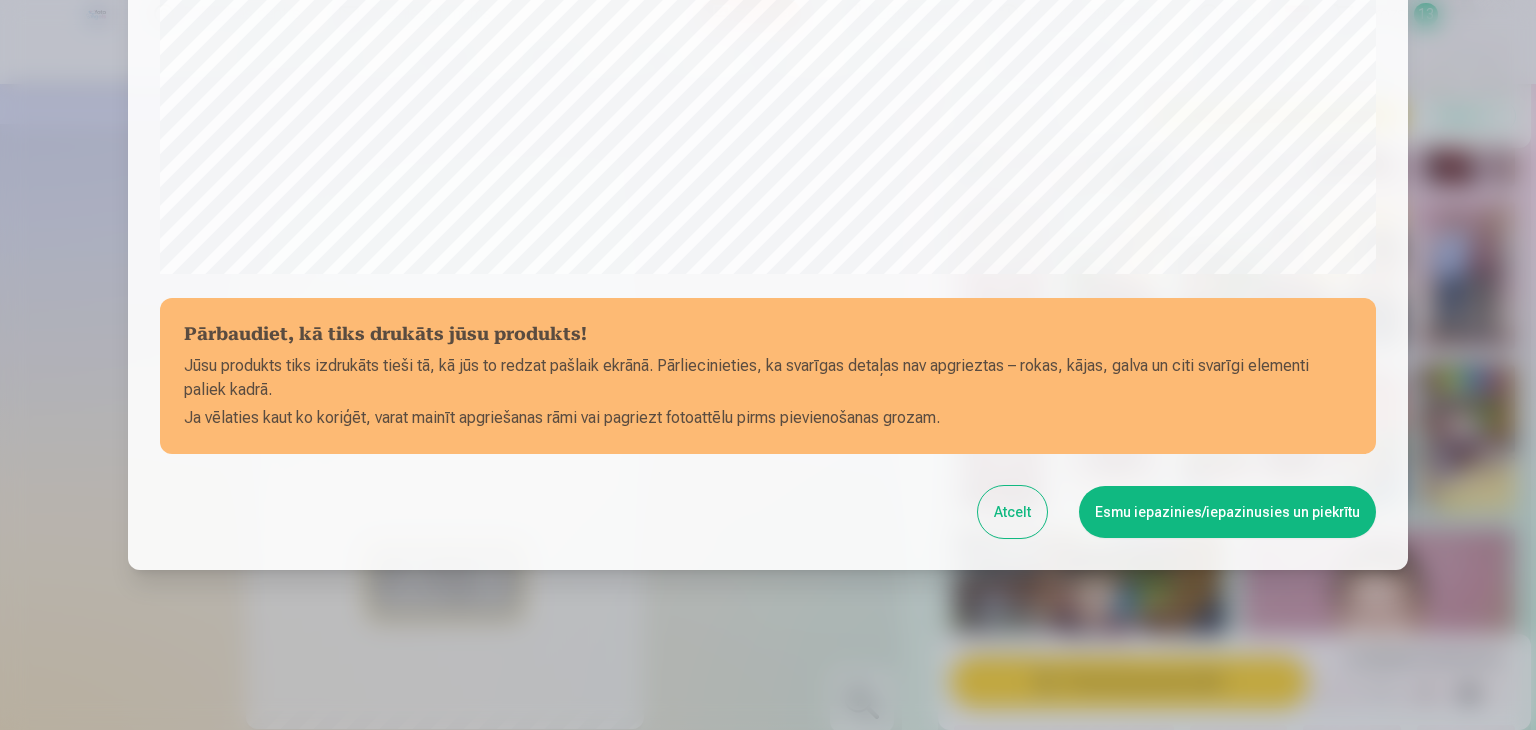 click on "Esmu iepazinies/iepazinusies un piekrītu" at bounding box center (1227, 512) 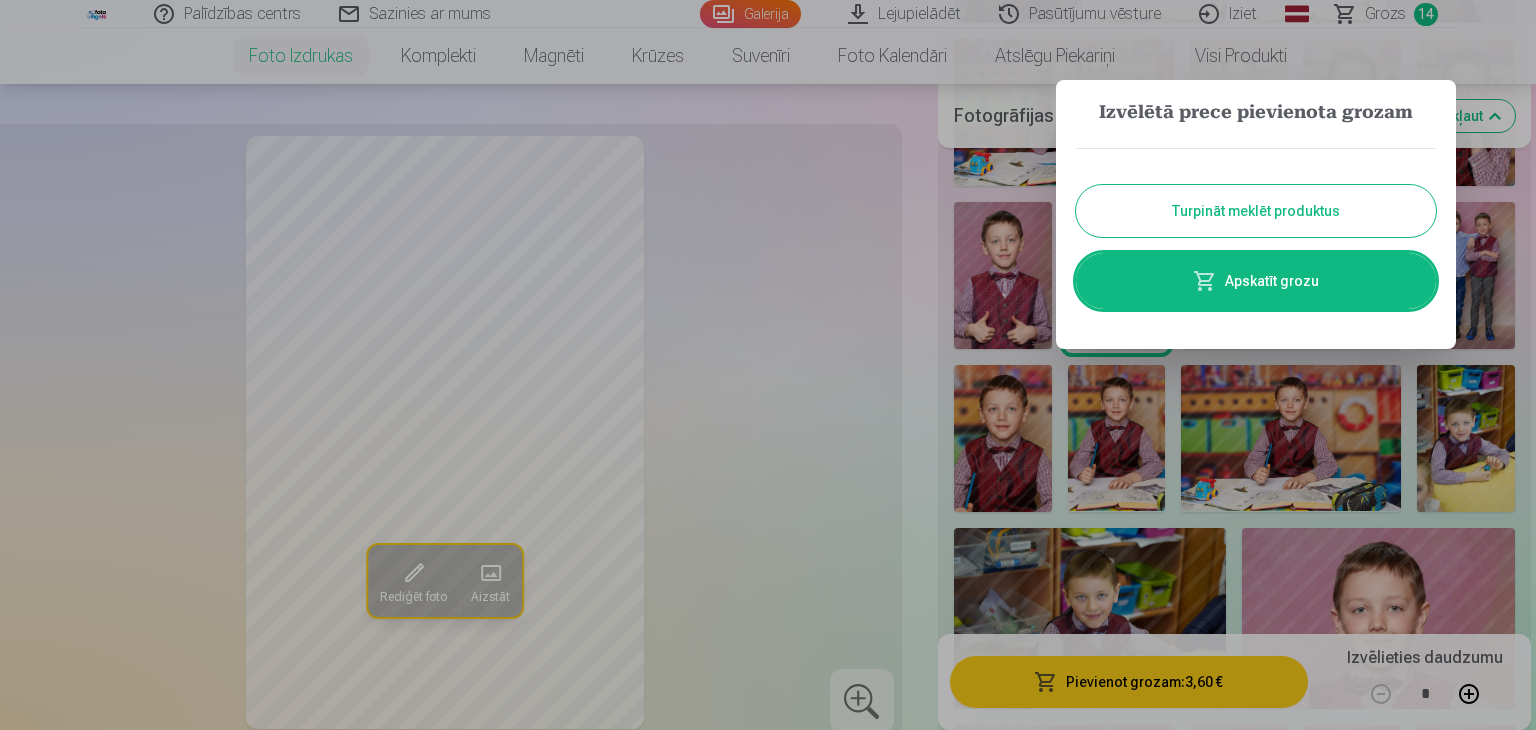 click at bounding box center [768, 365] 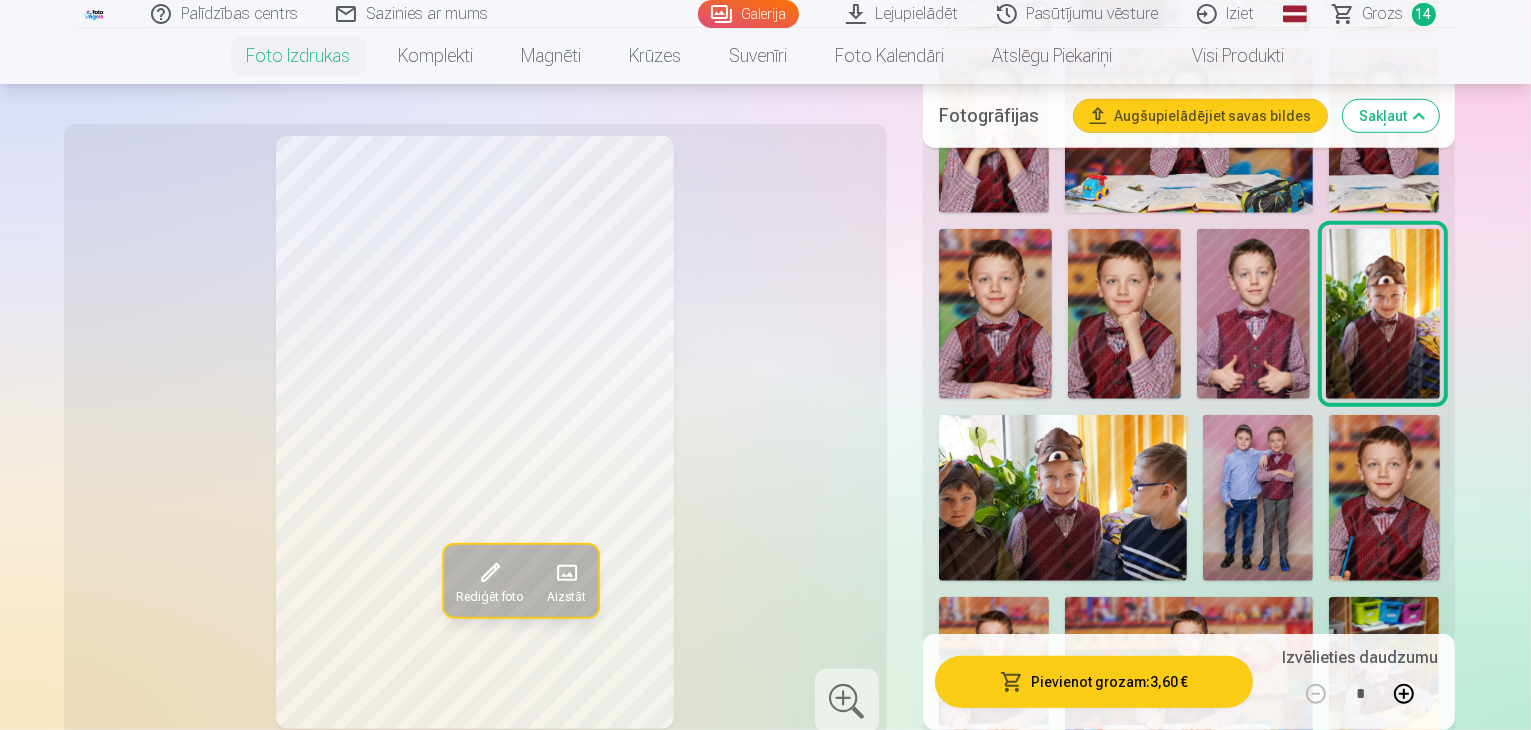 click at bounding box center (1063, 497) 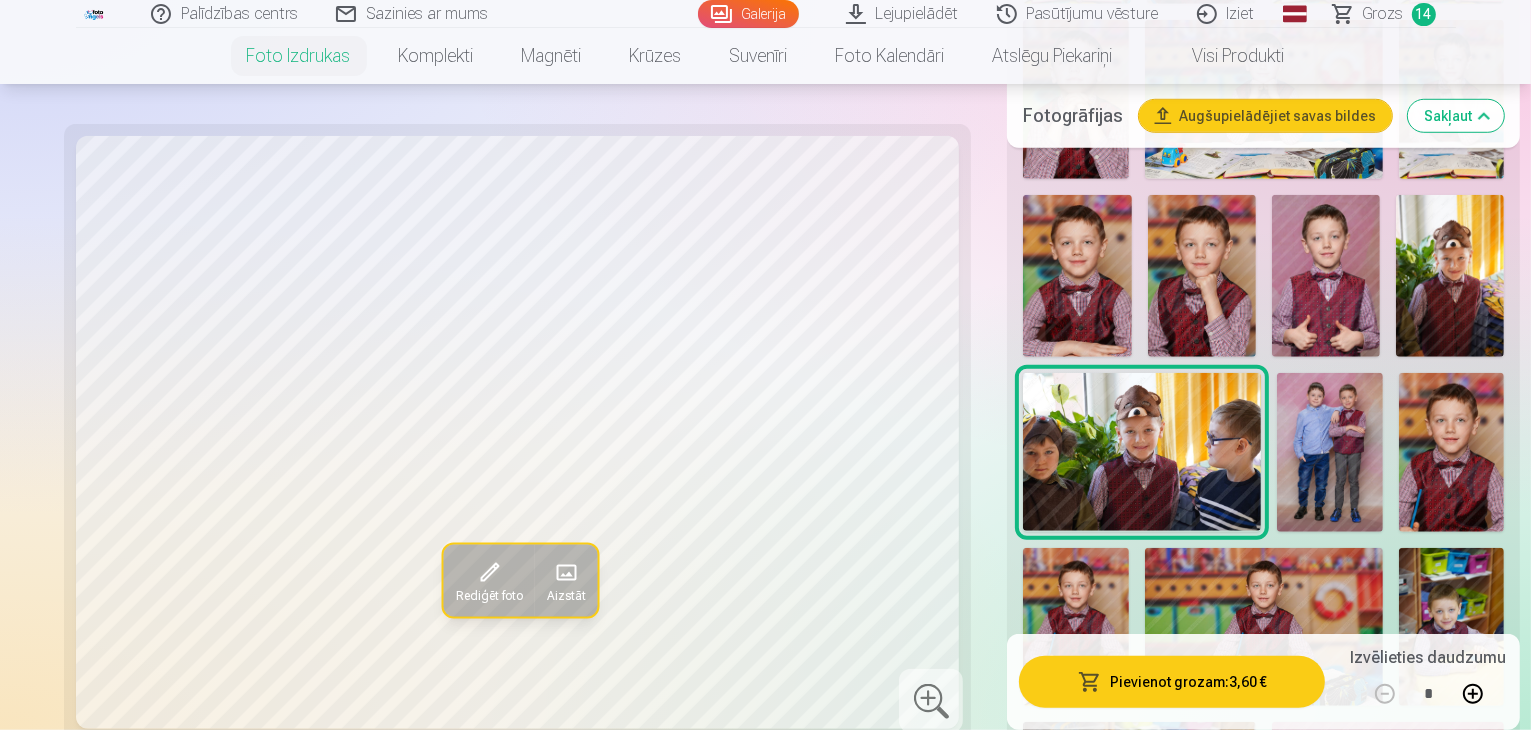 click on "Pievienot grozam :  3,60 €" at bounding box center (1172, 682) 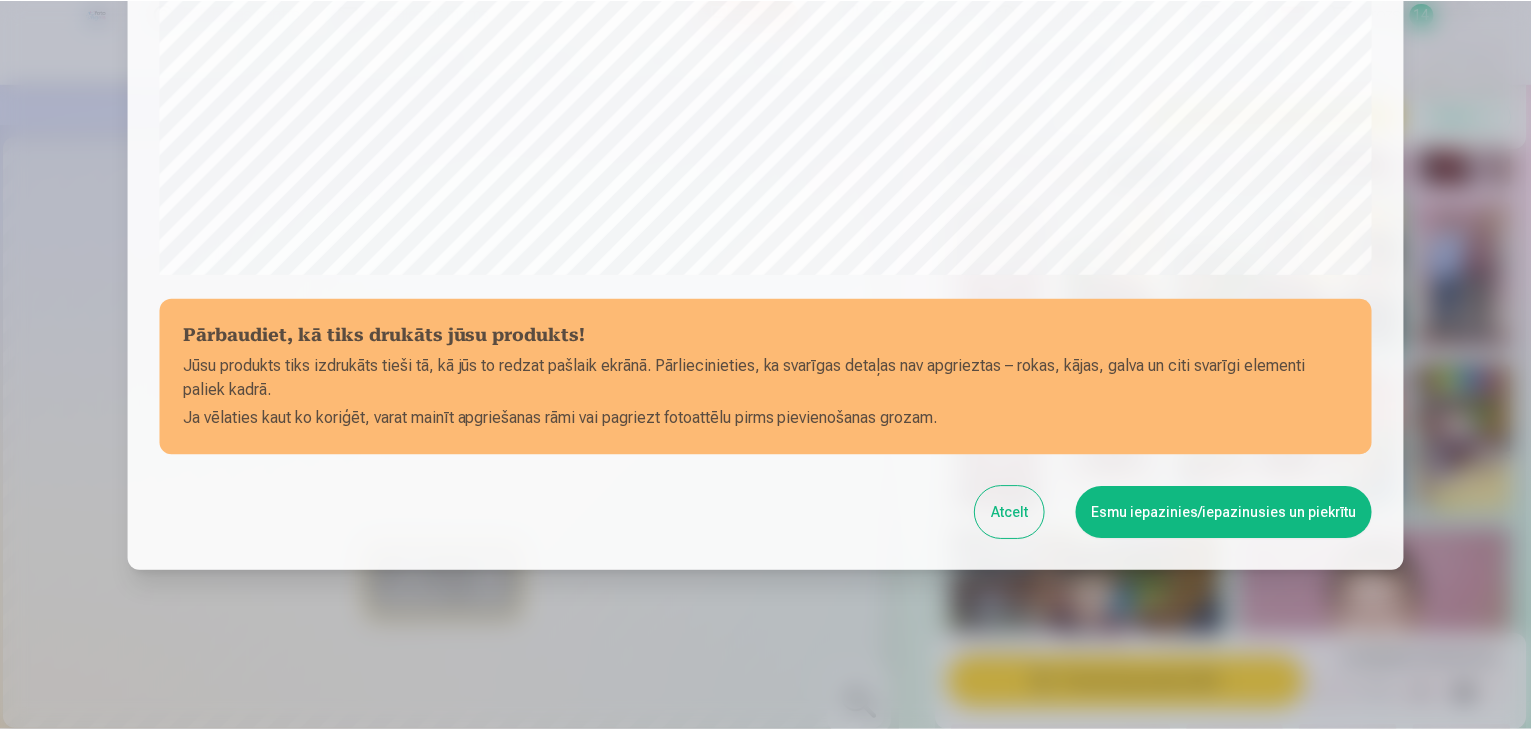 scroll, scrollTop: 710, scrollLeft: 0, axis: vertical 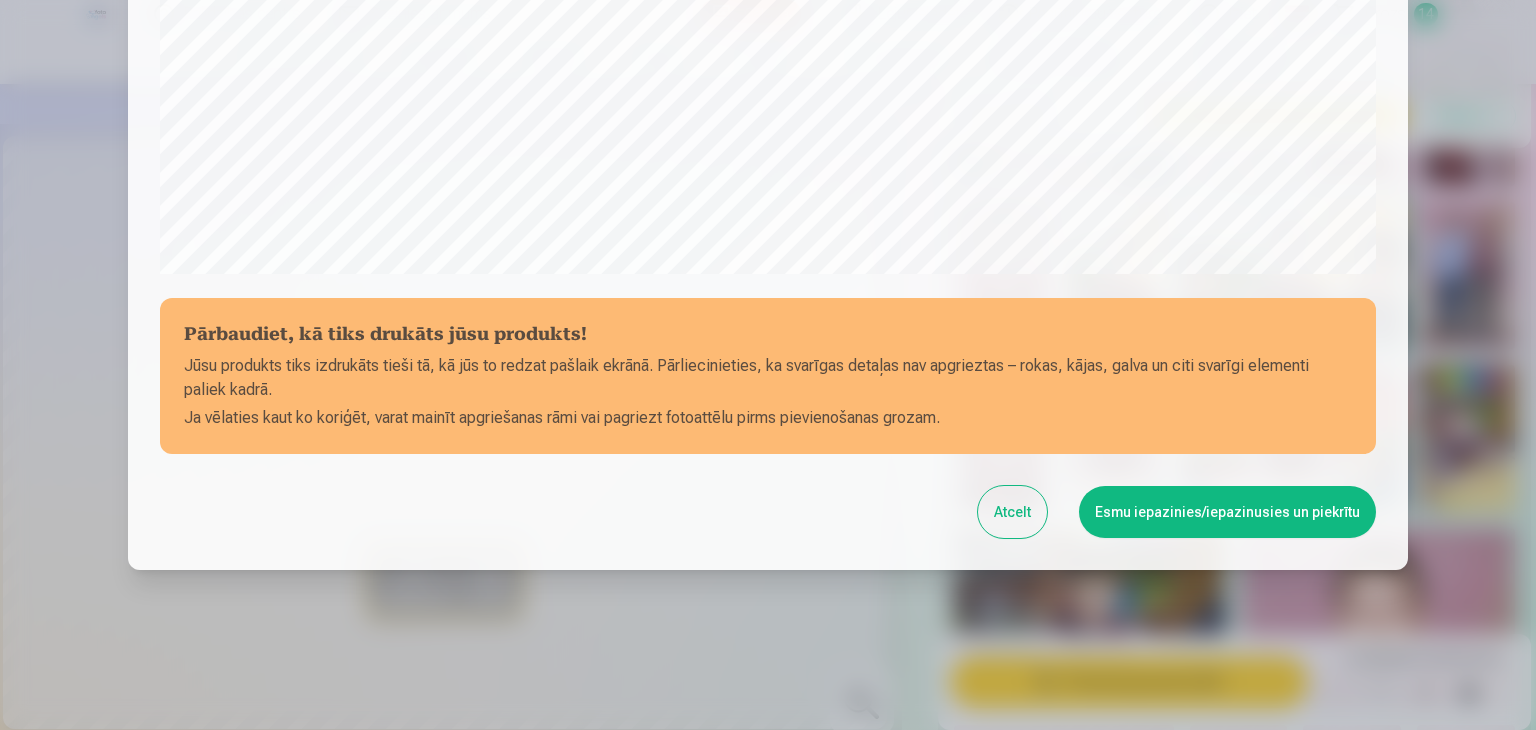 drag, startPoint x: 1157, startPoint y: 513, endPoint x: 1254, endPoint y: 529, distance: 98.31073 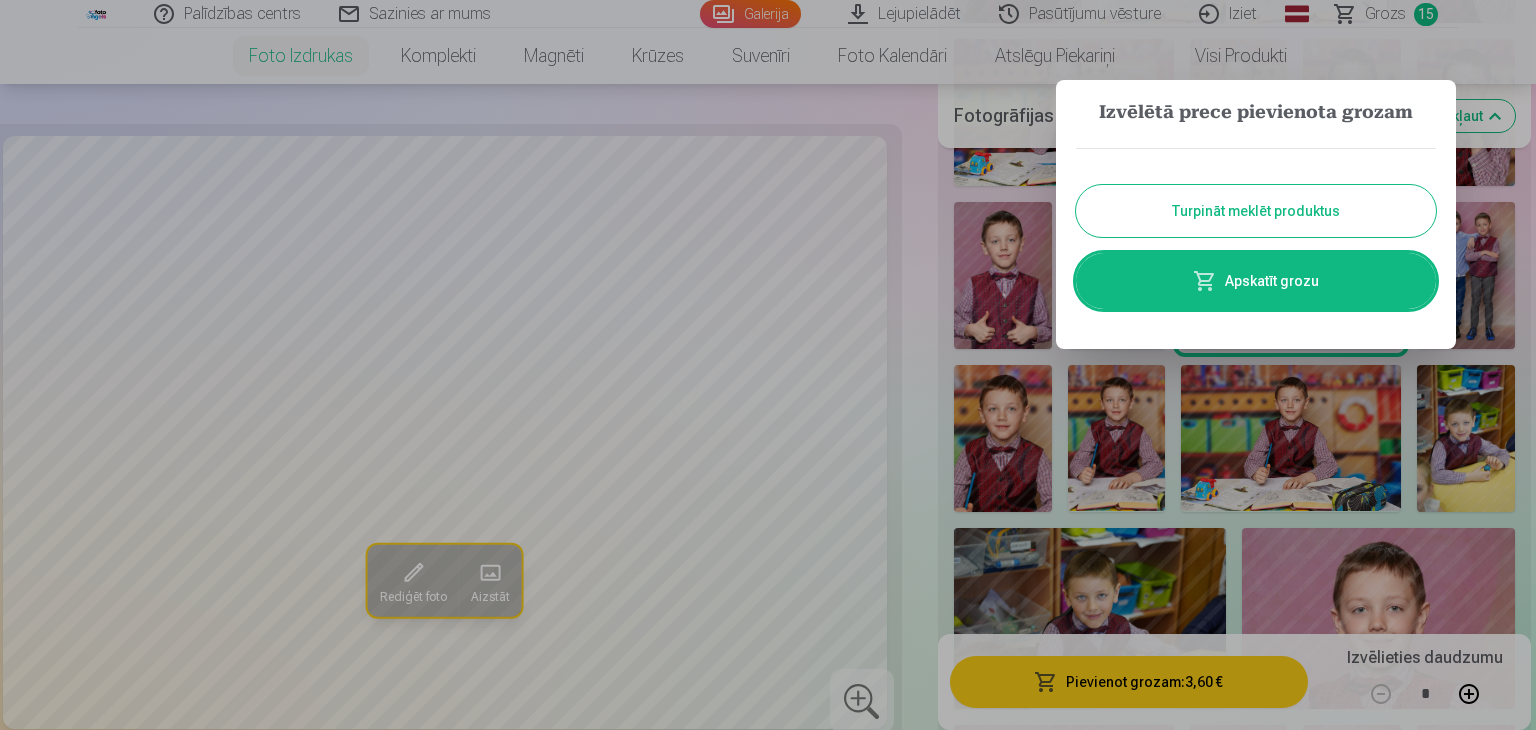 click at bounding box center [768, 365] 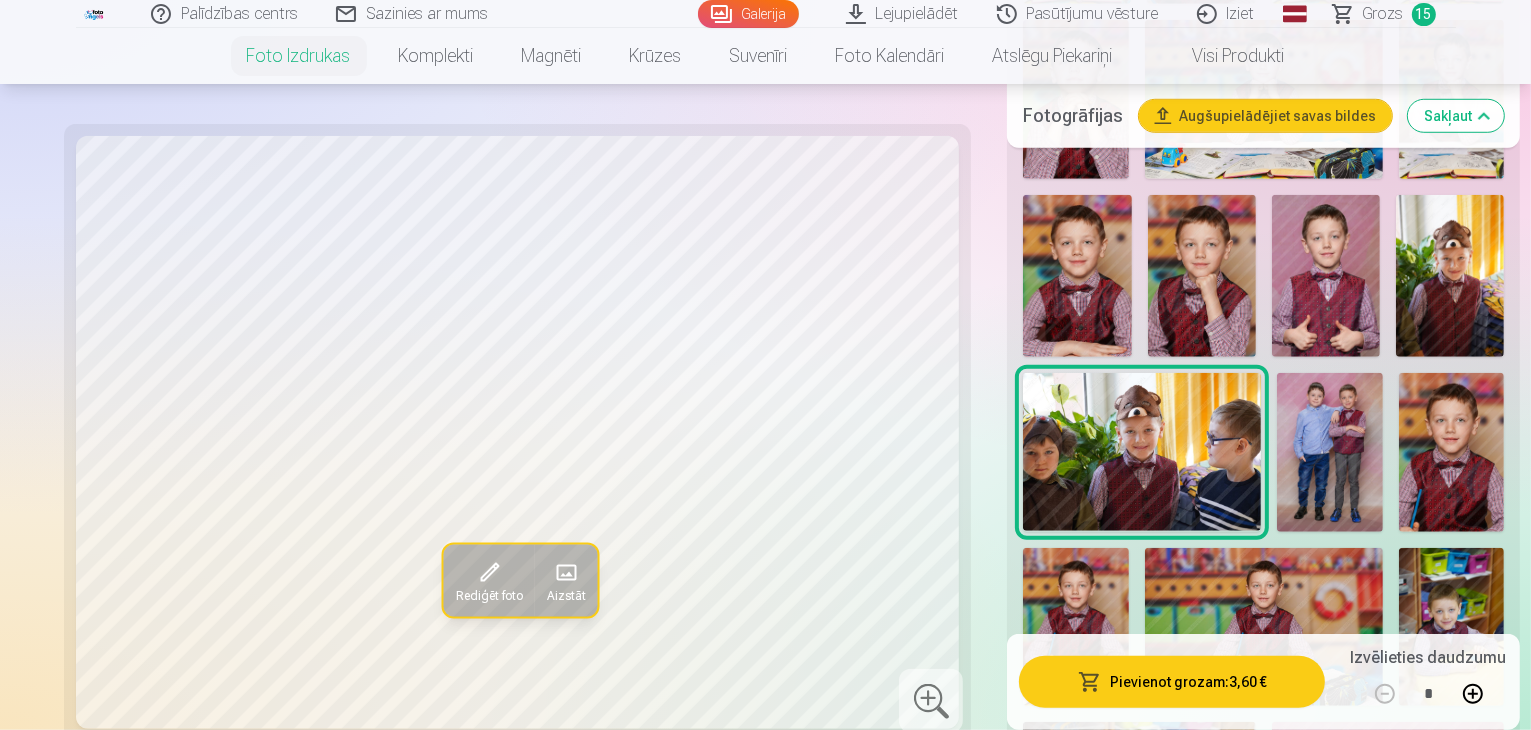 click at bounding box center [1330, 452] 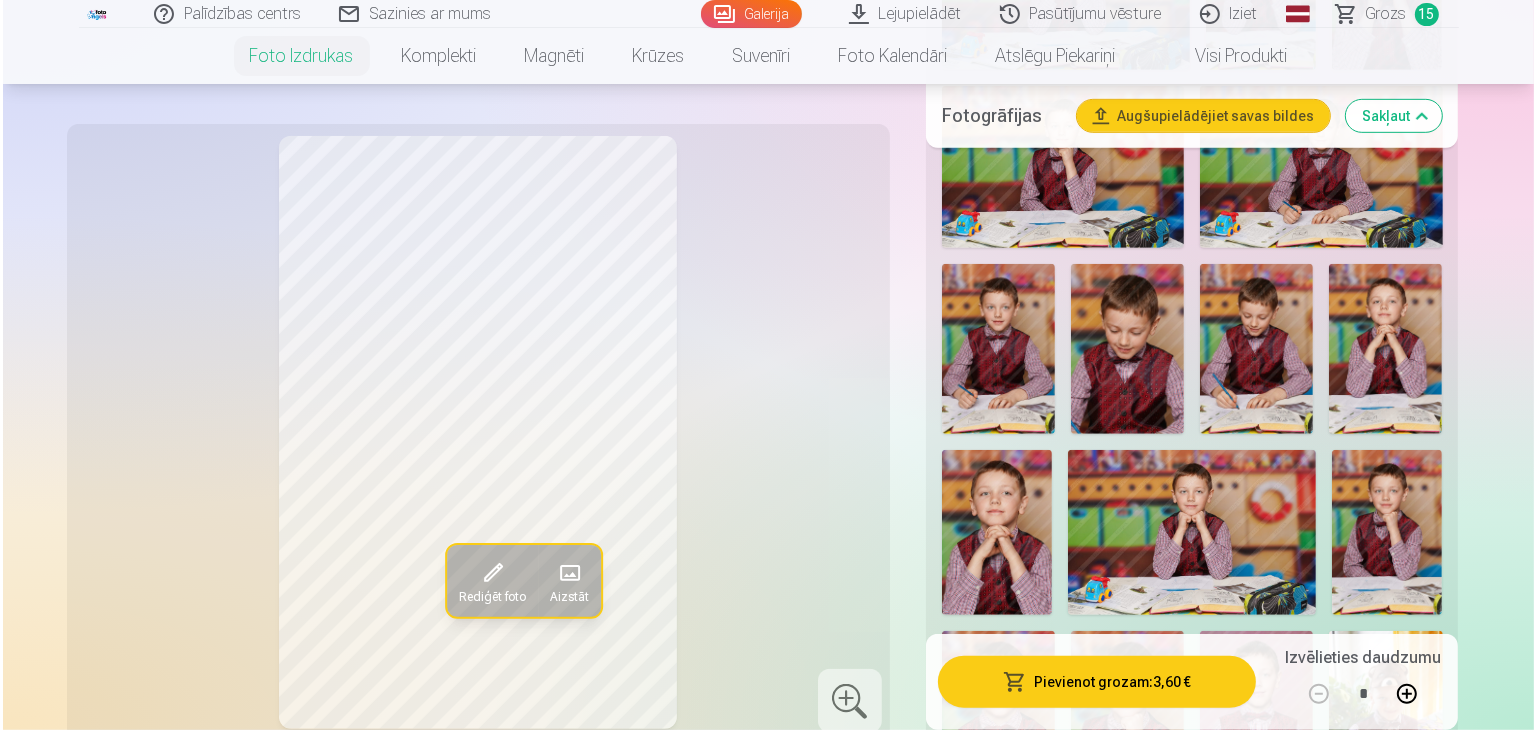 scroll, scrollTop: 700, scrollLeft: 0, axis: vertical 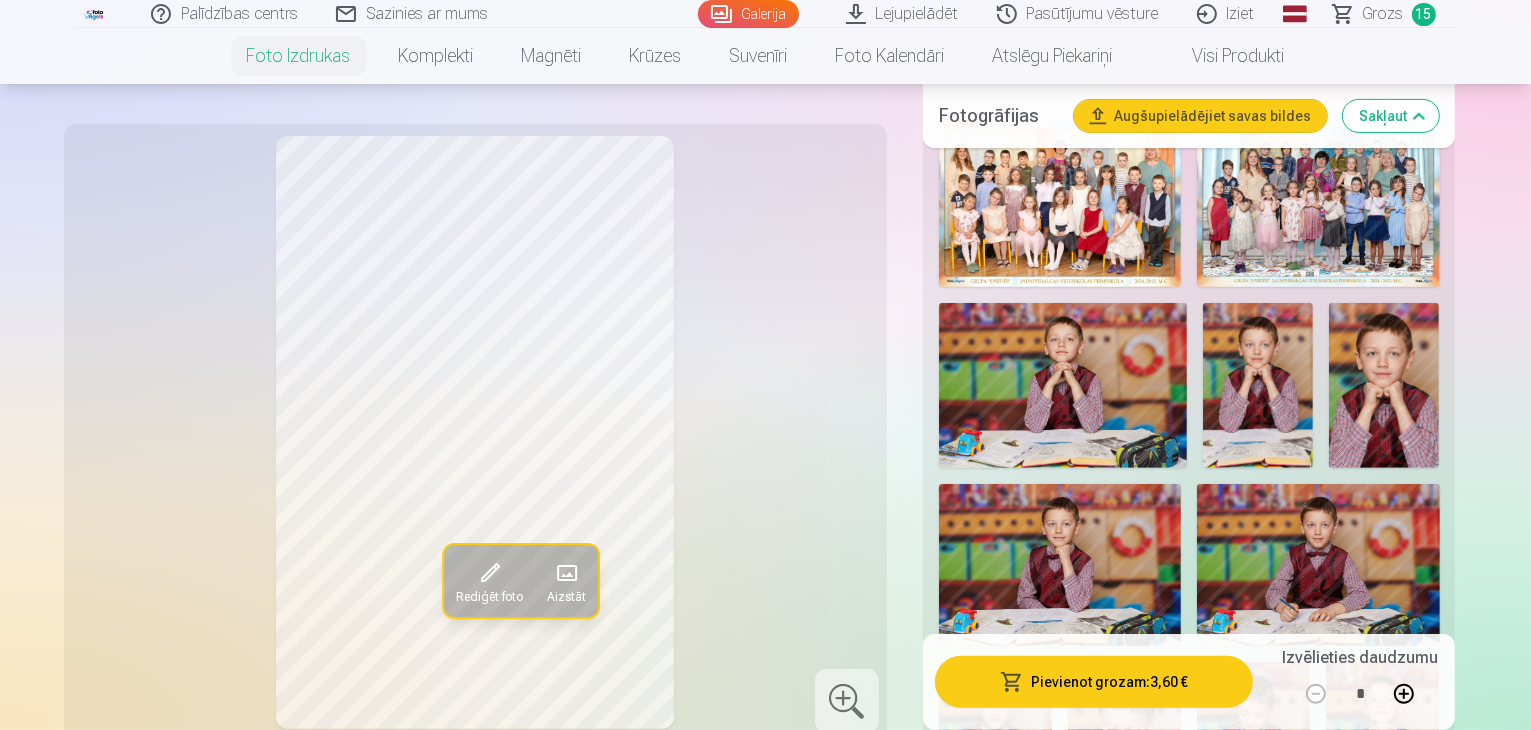 click on "Pievienot grozam :  3,60 € Izvēlieties daudzumu *" at bounding box center (1189, 682) 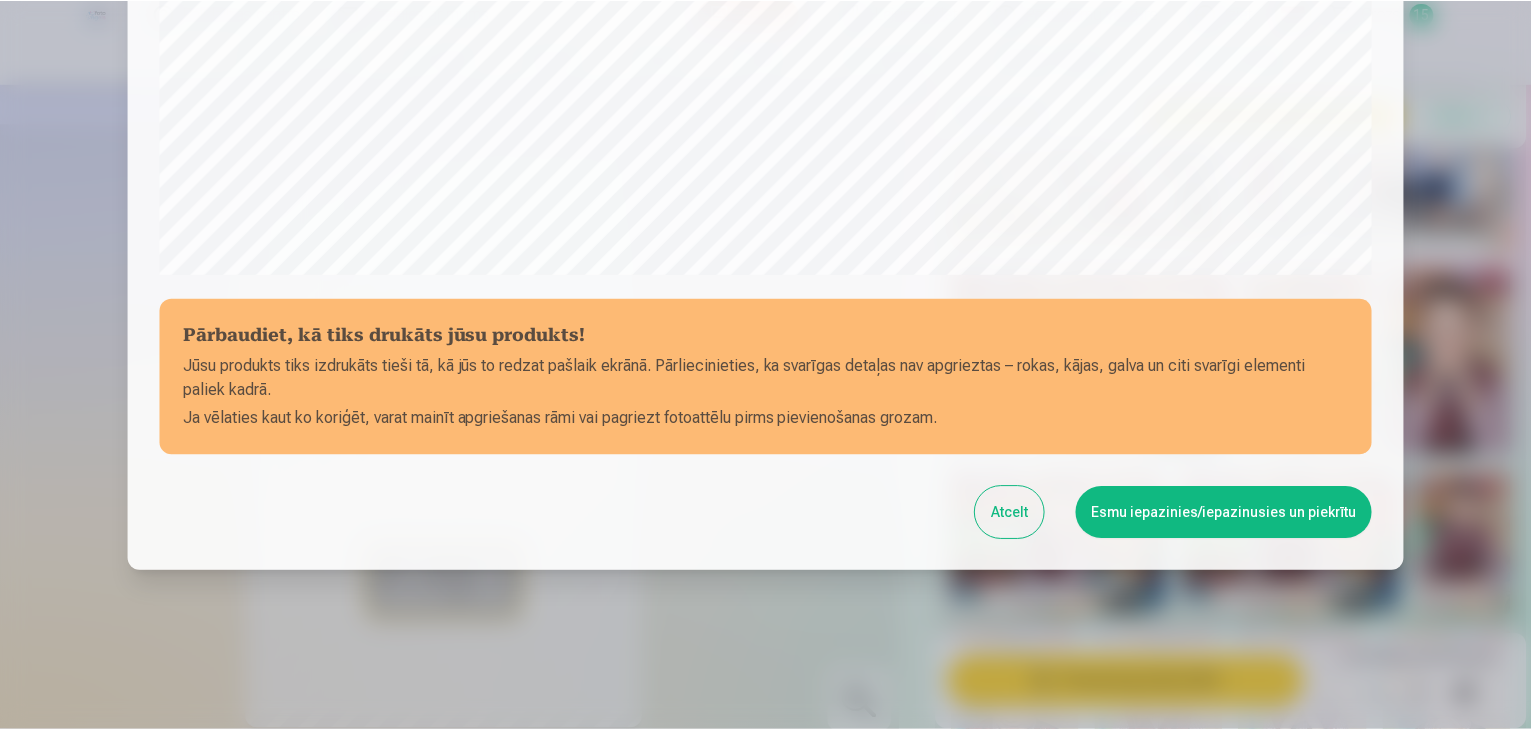 scroll, scrollTop: 710, scrollLeft: 0, axis: vertical 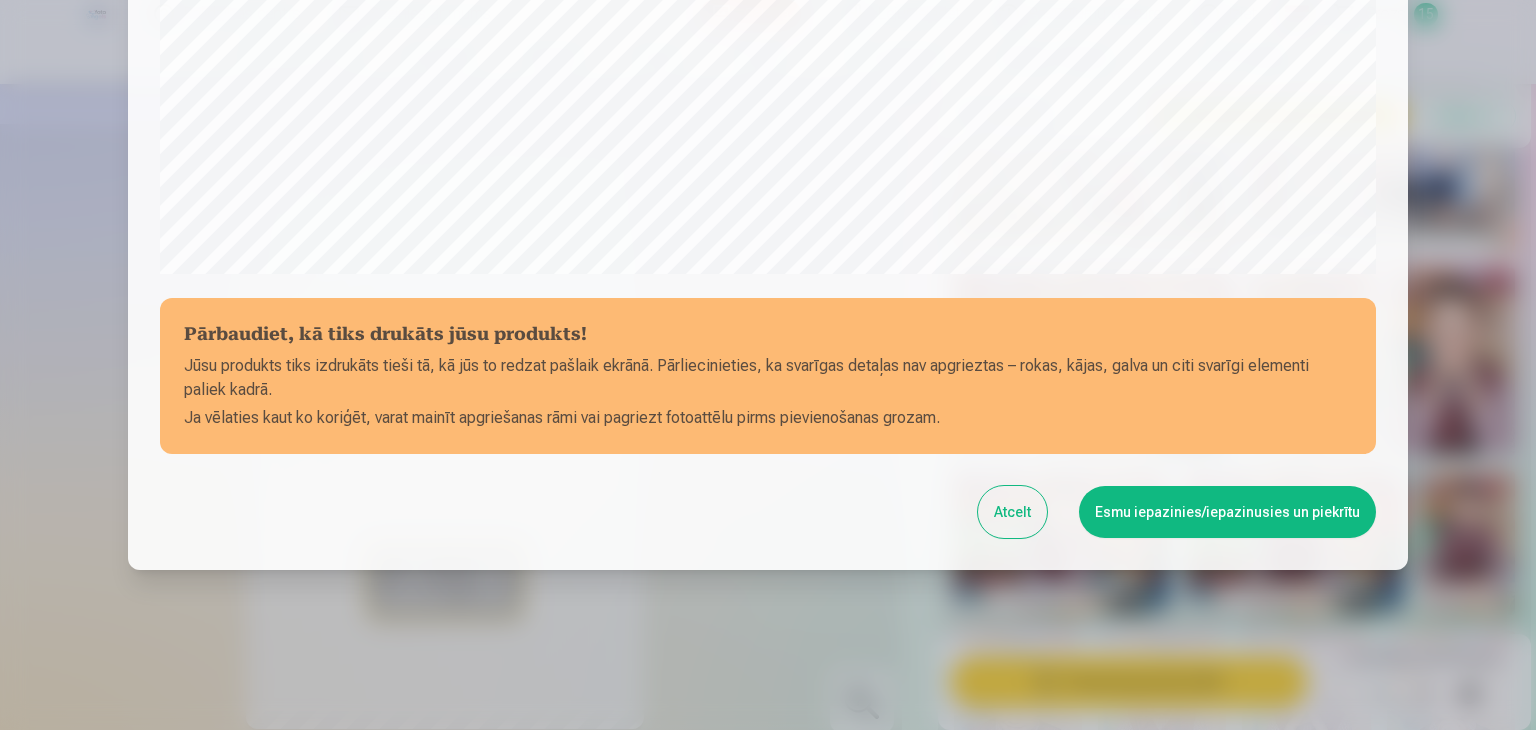 click on "Esmu iepazinies/iepazinusies un piekrītu" at bounding box center [1227, 512] 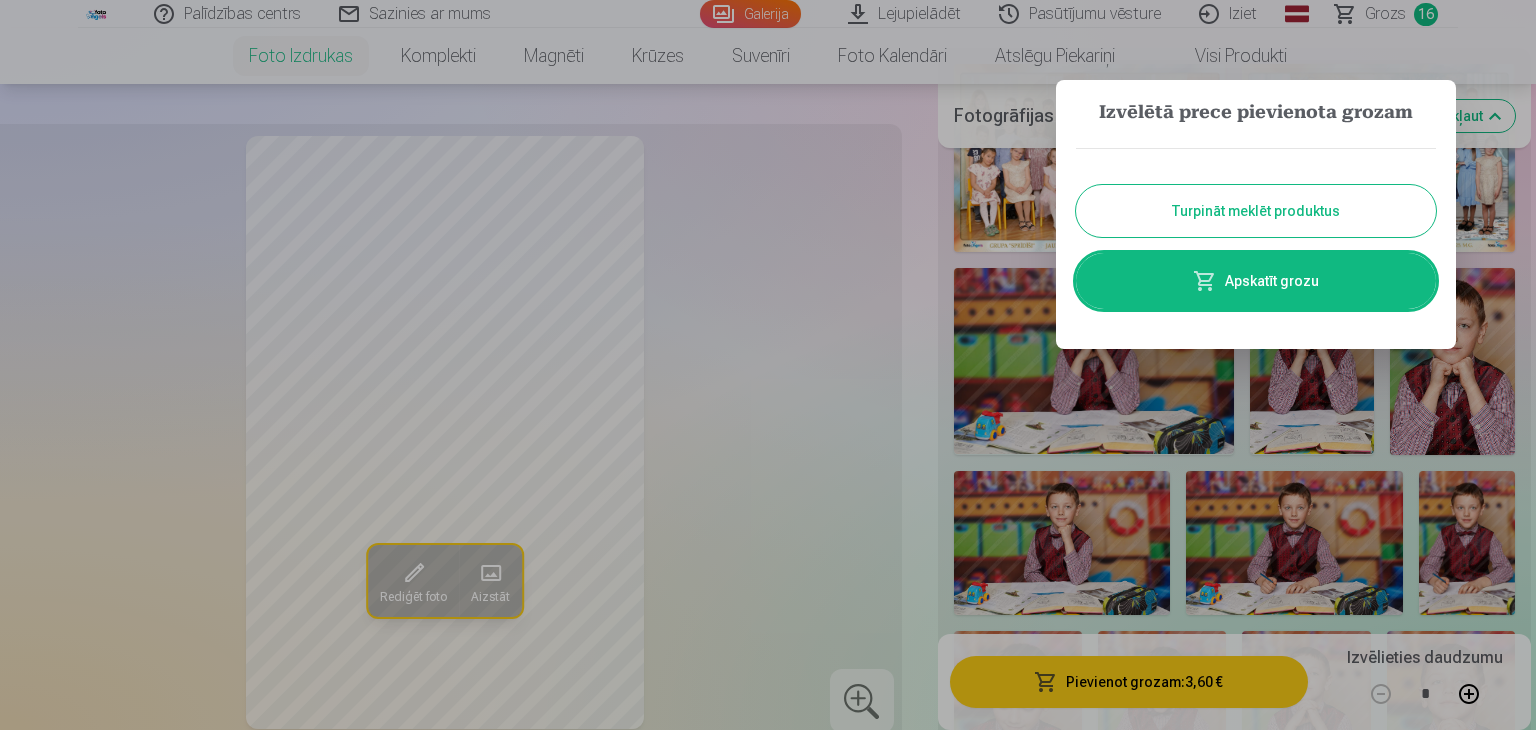 click at bounding box center (768, 365) 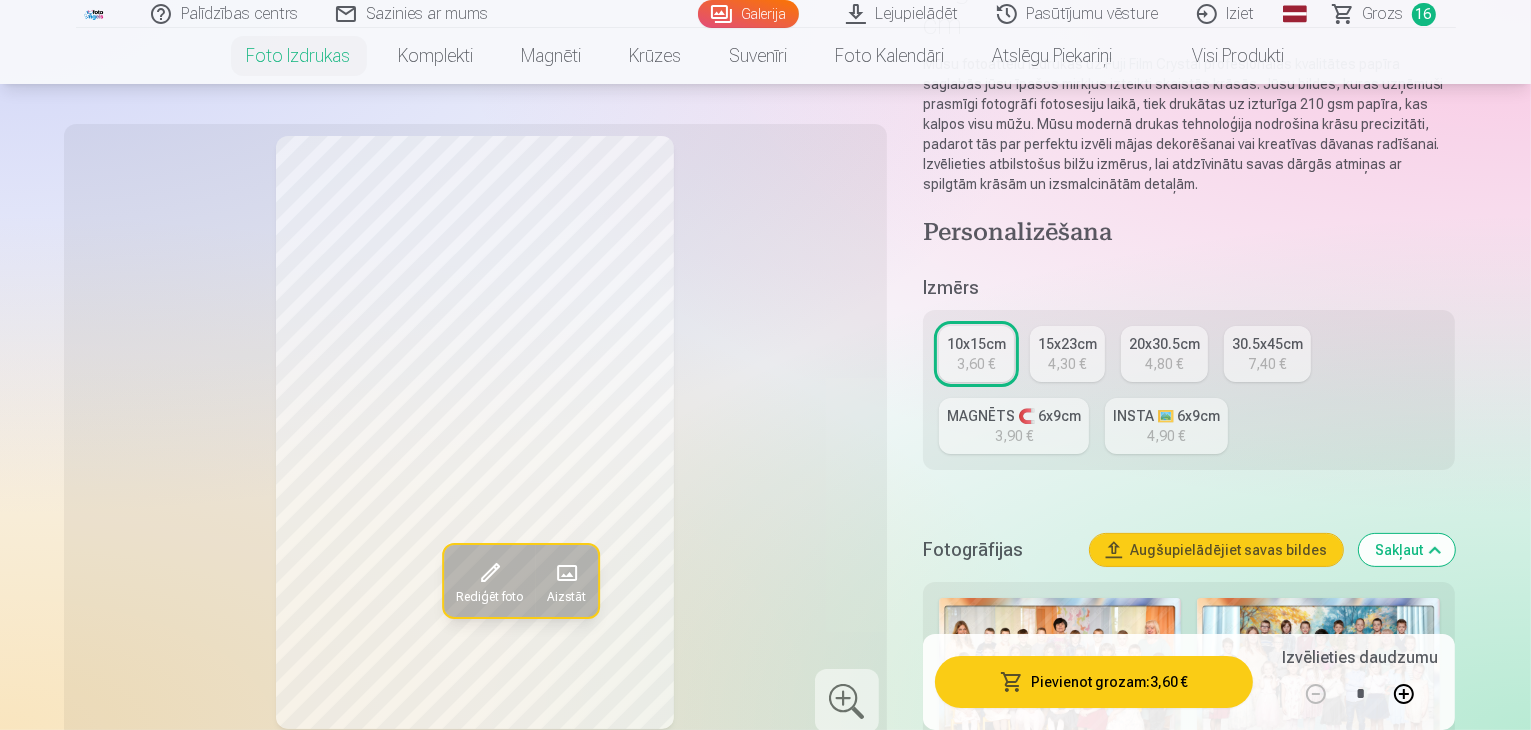 scroll, scrollTop: 0, scrollLeft: 0, axis: both 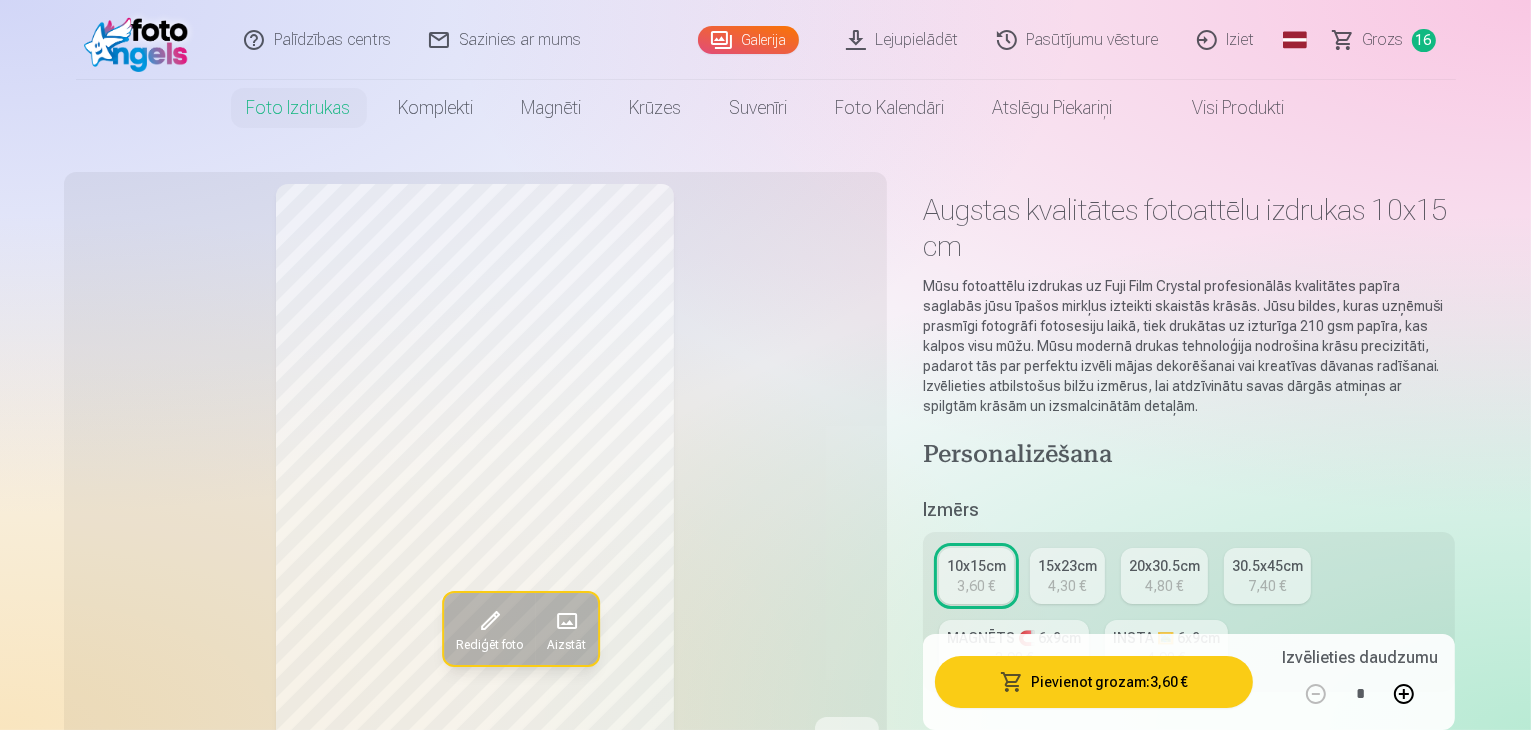 click on "15x23cm" at bounding box center [1067, 566] 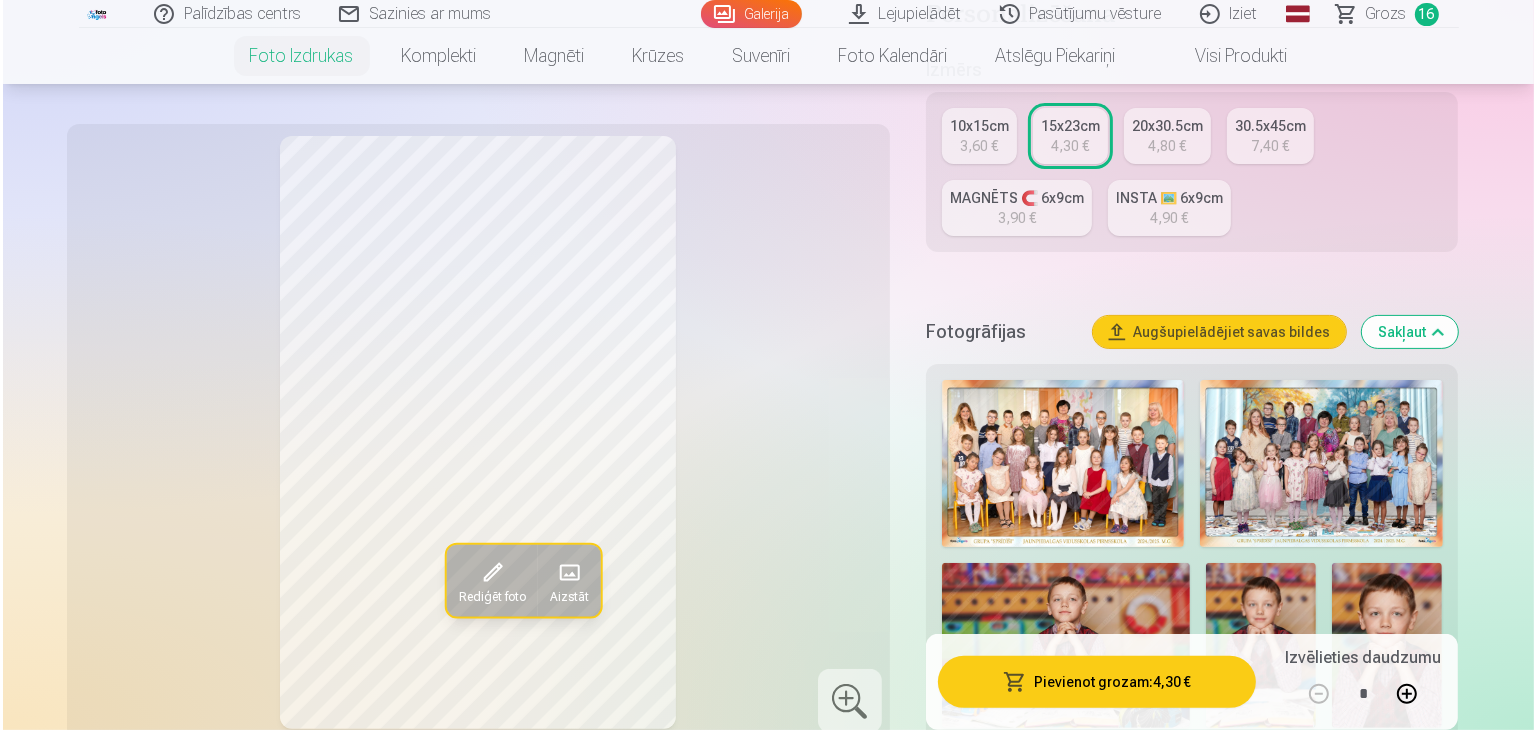 scroll, scrollTop: 600, scrollLeft: 0, axis: vertical 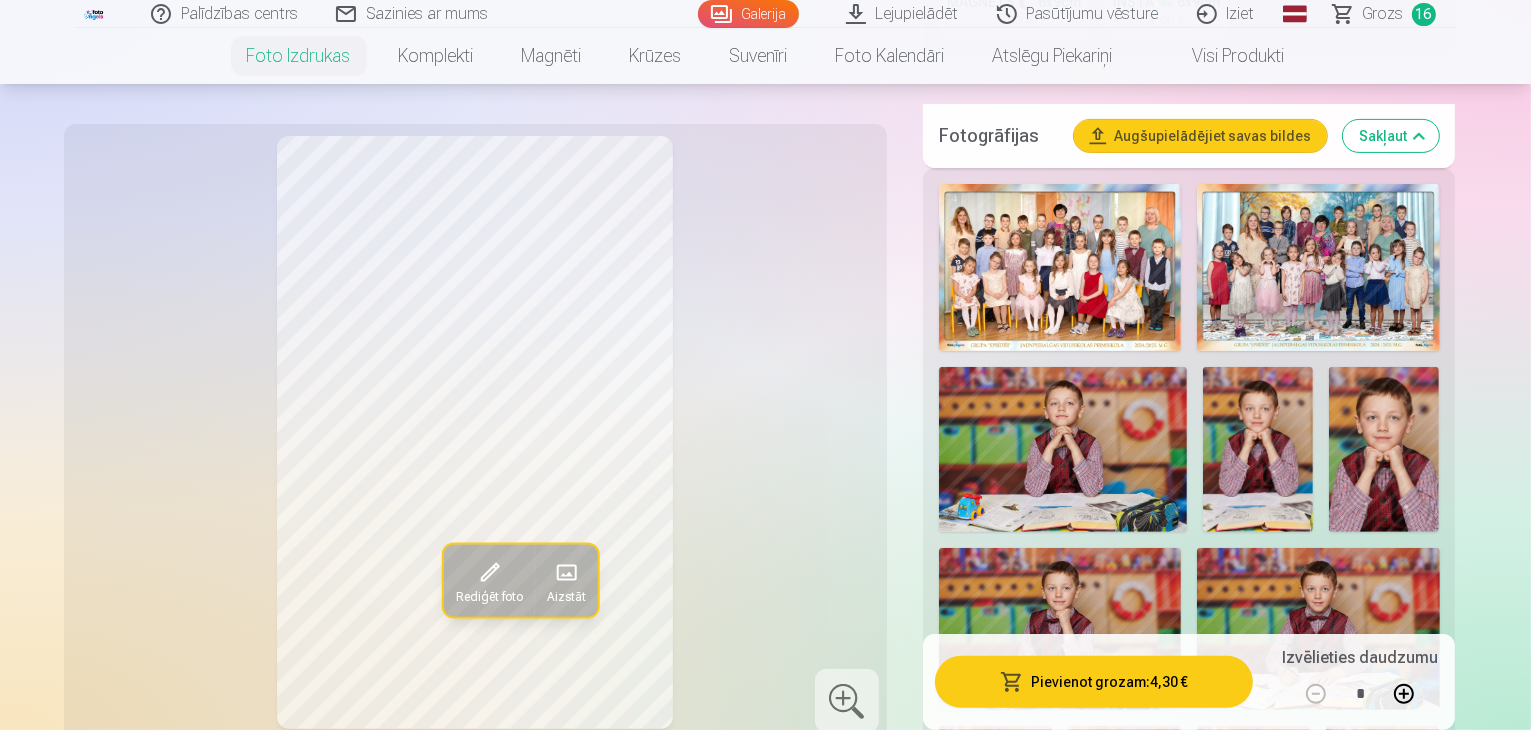 click on "Pievienot grozam :  4,30 €" at bounding box center (1094, 682) 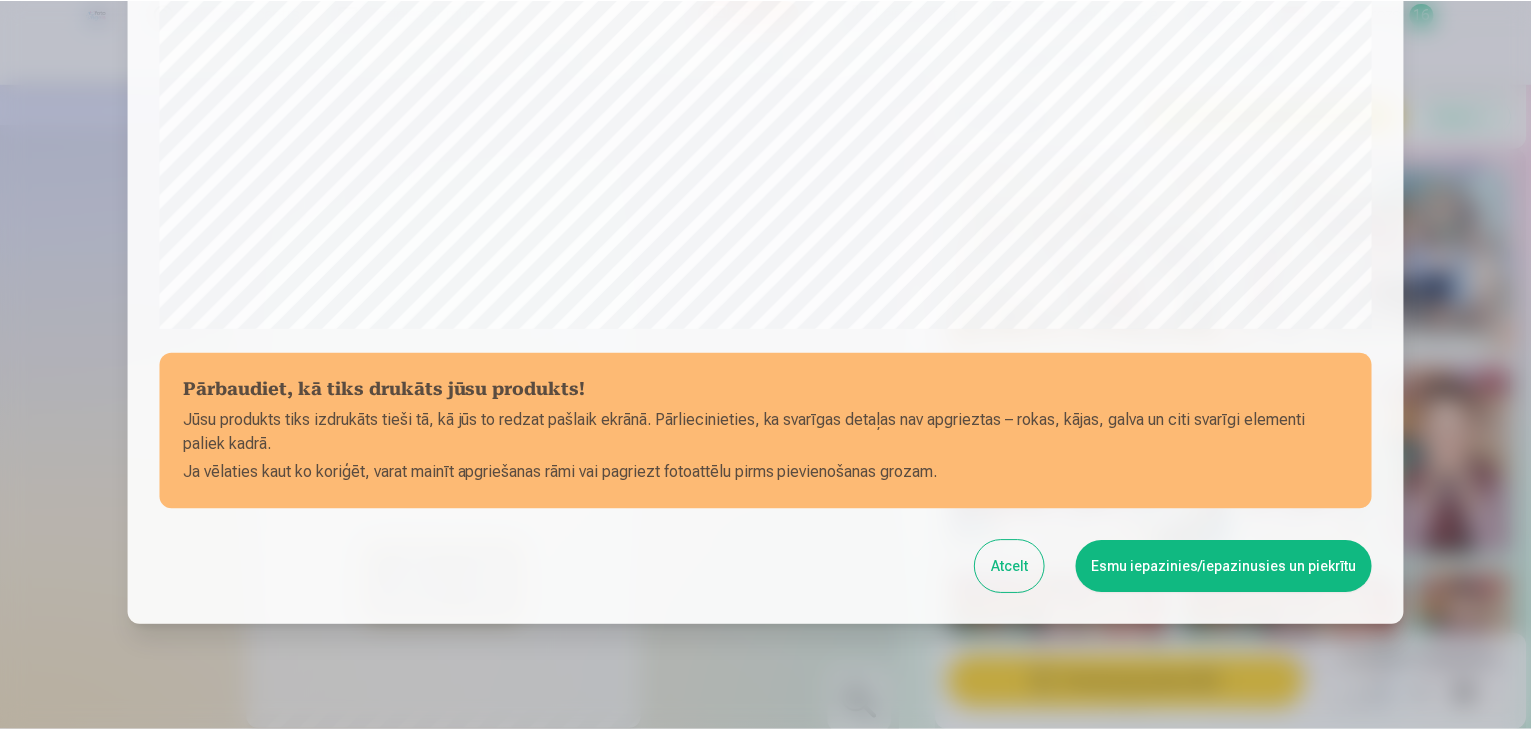 scroll, scrollTop: 710, scrollLeft: 0, axis: vertical 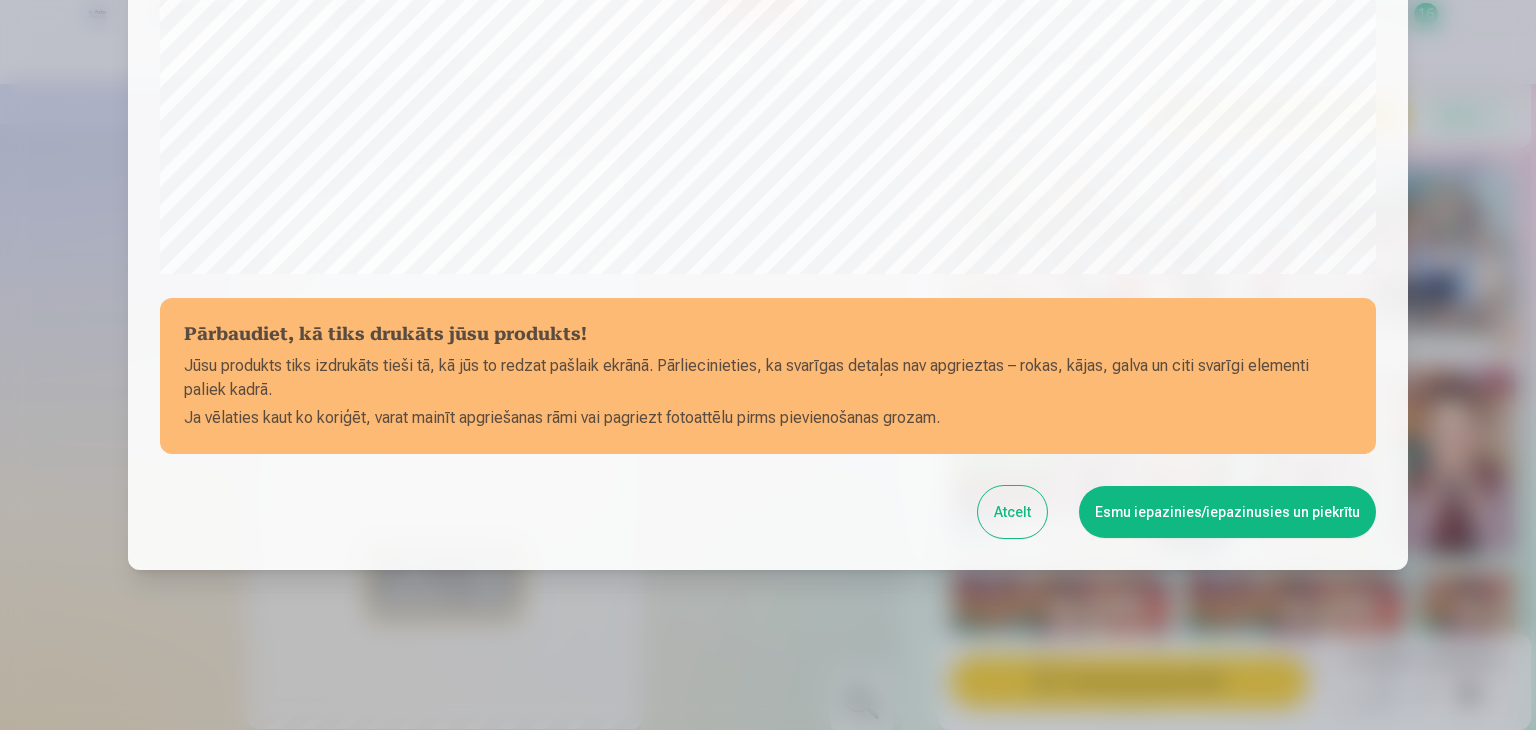 click on "Esmu iepazinies/iepazinusies un piekrītu" at bounding box center [1227, 512] 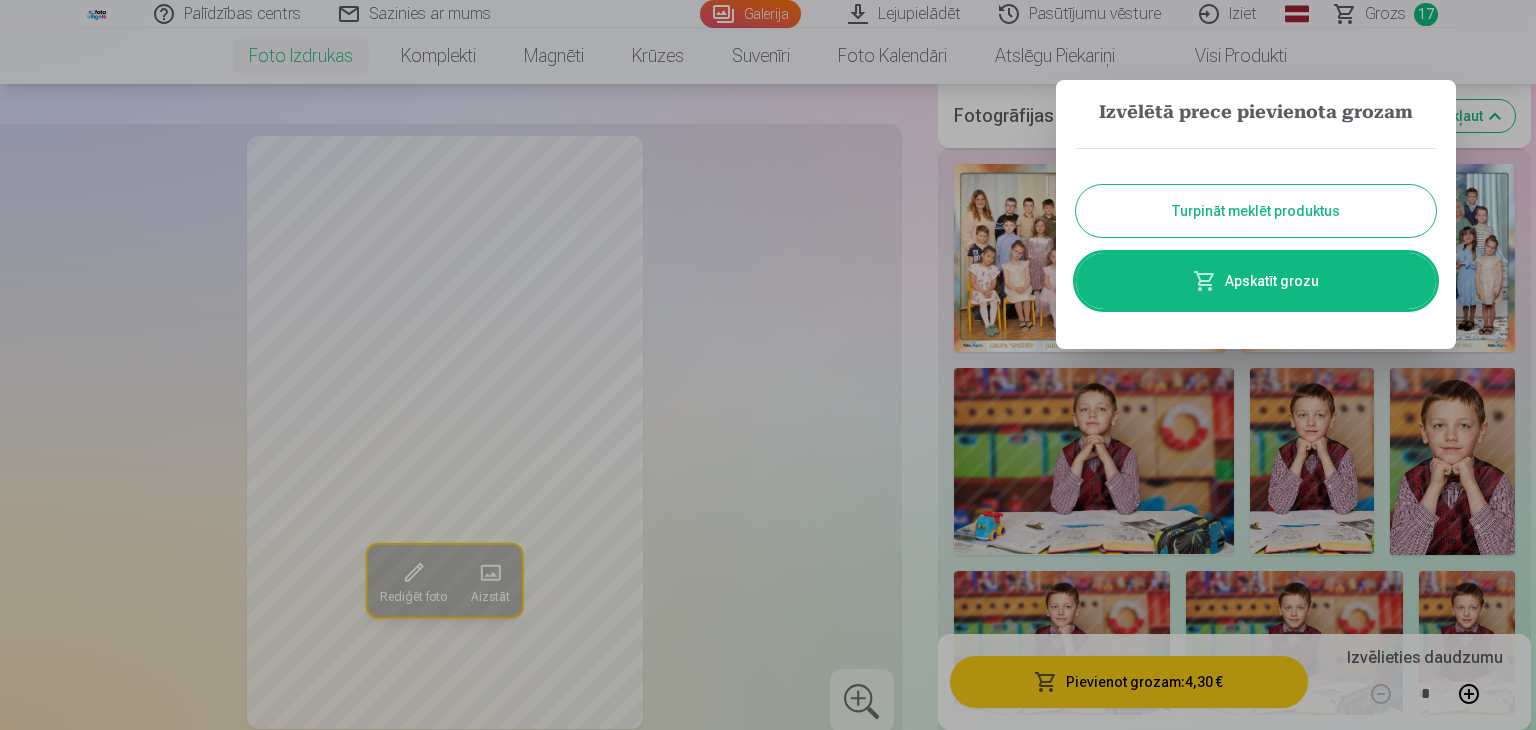 click at bounding box center (768, 365) 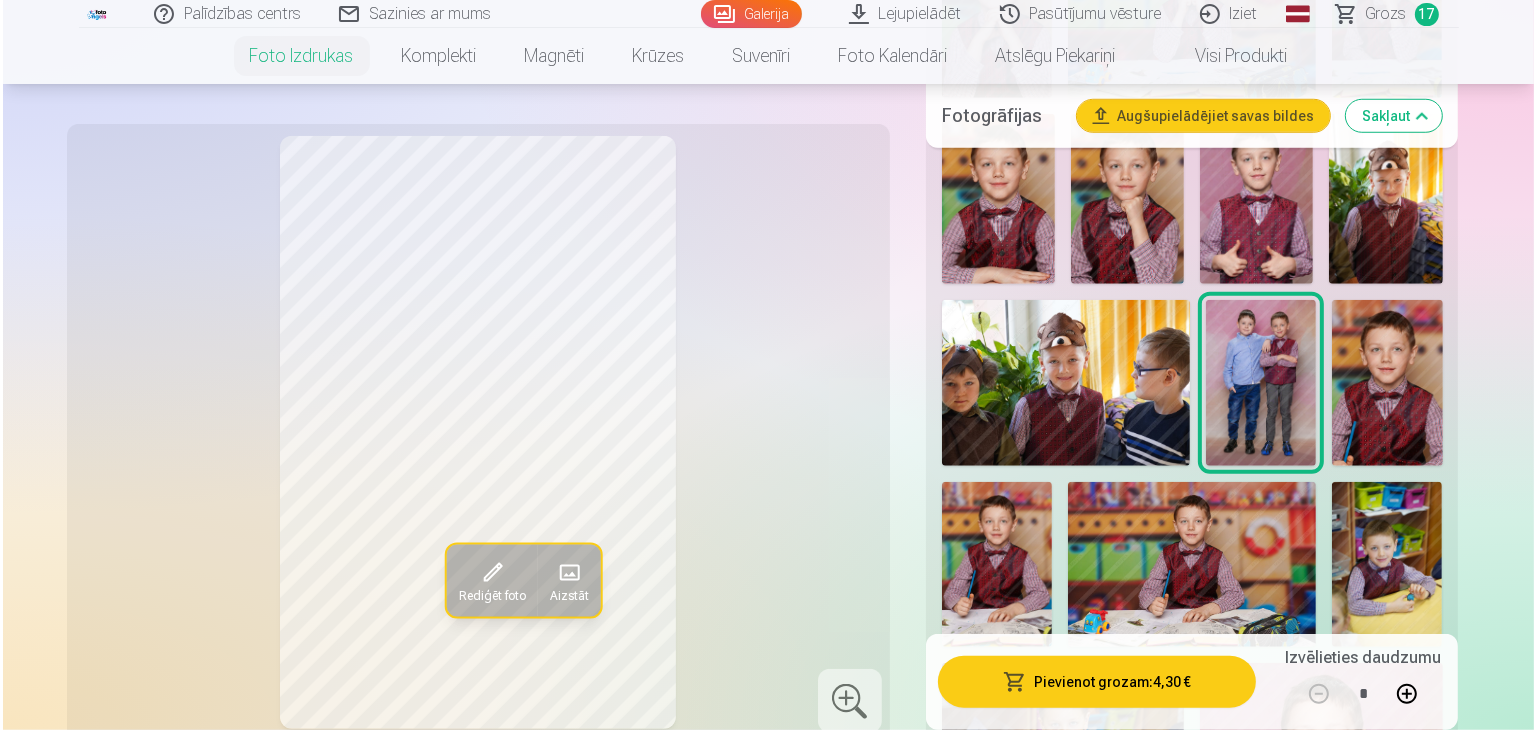 scroll, scrollTop: 1600, scrollLeft: 0, axis: vertical 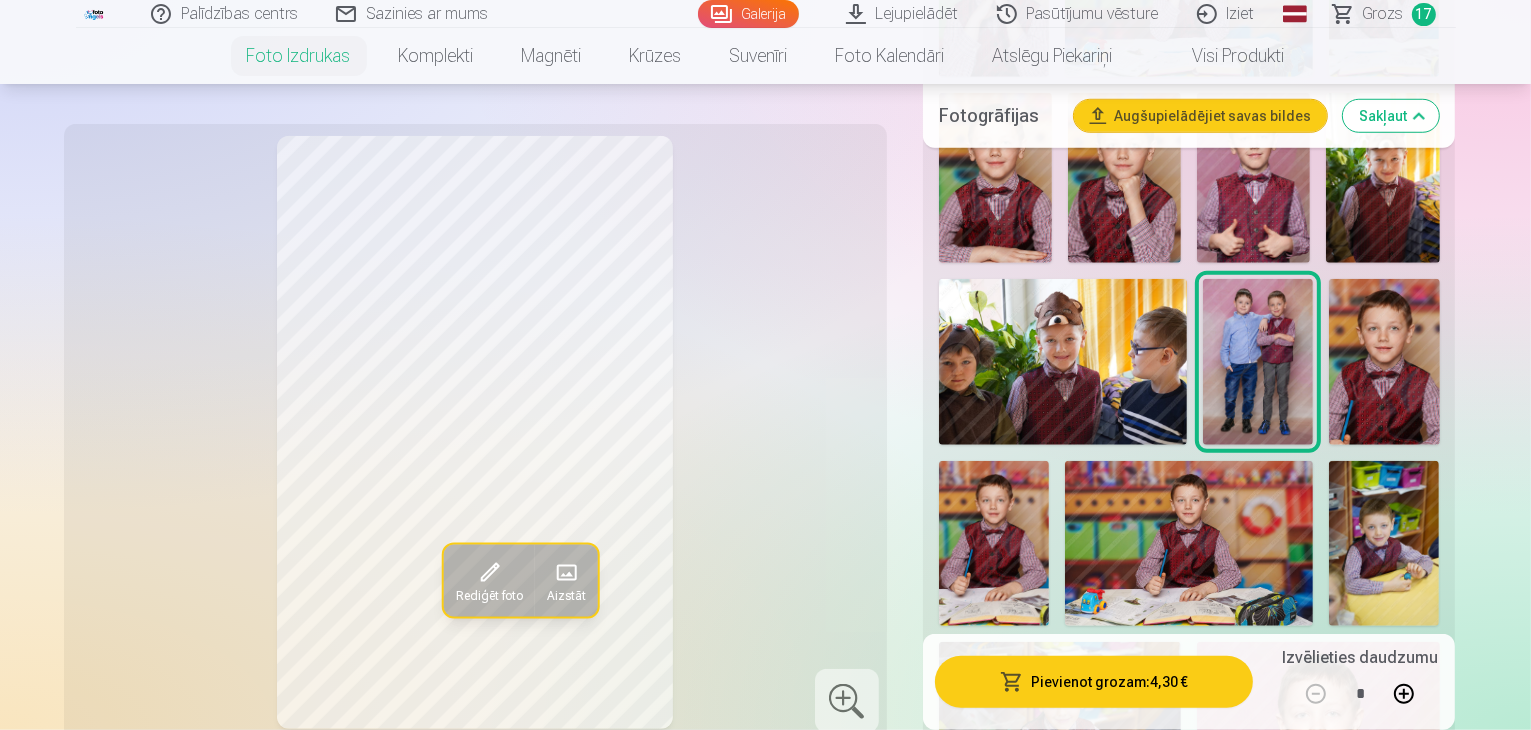 click at bounding box center [1384, 362] 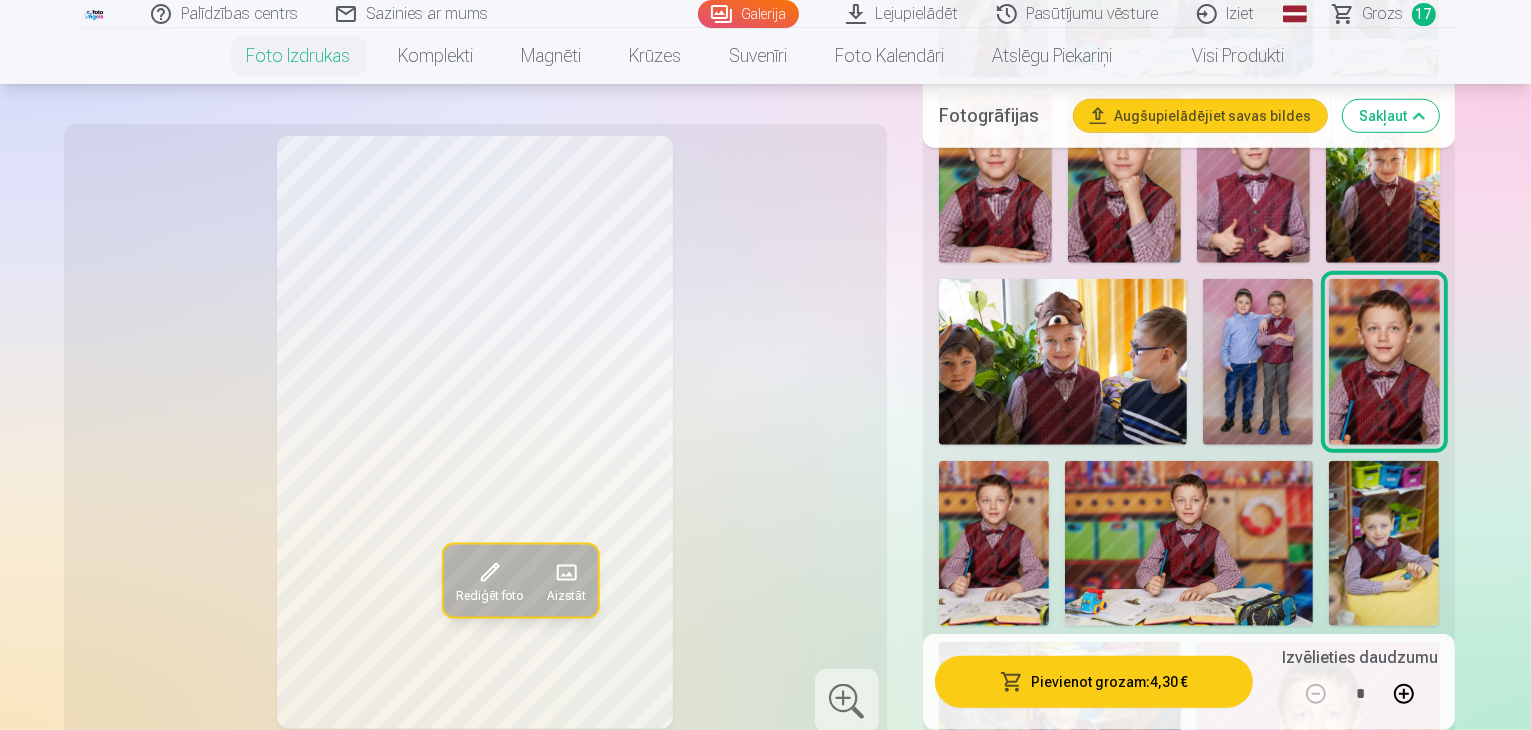 click on "Pievienot grozam :  4,30 €" at bounding box center (1094, 682) 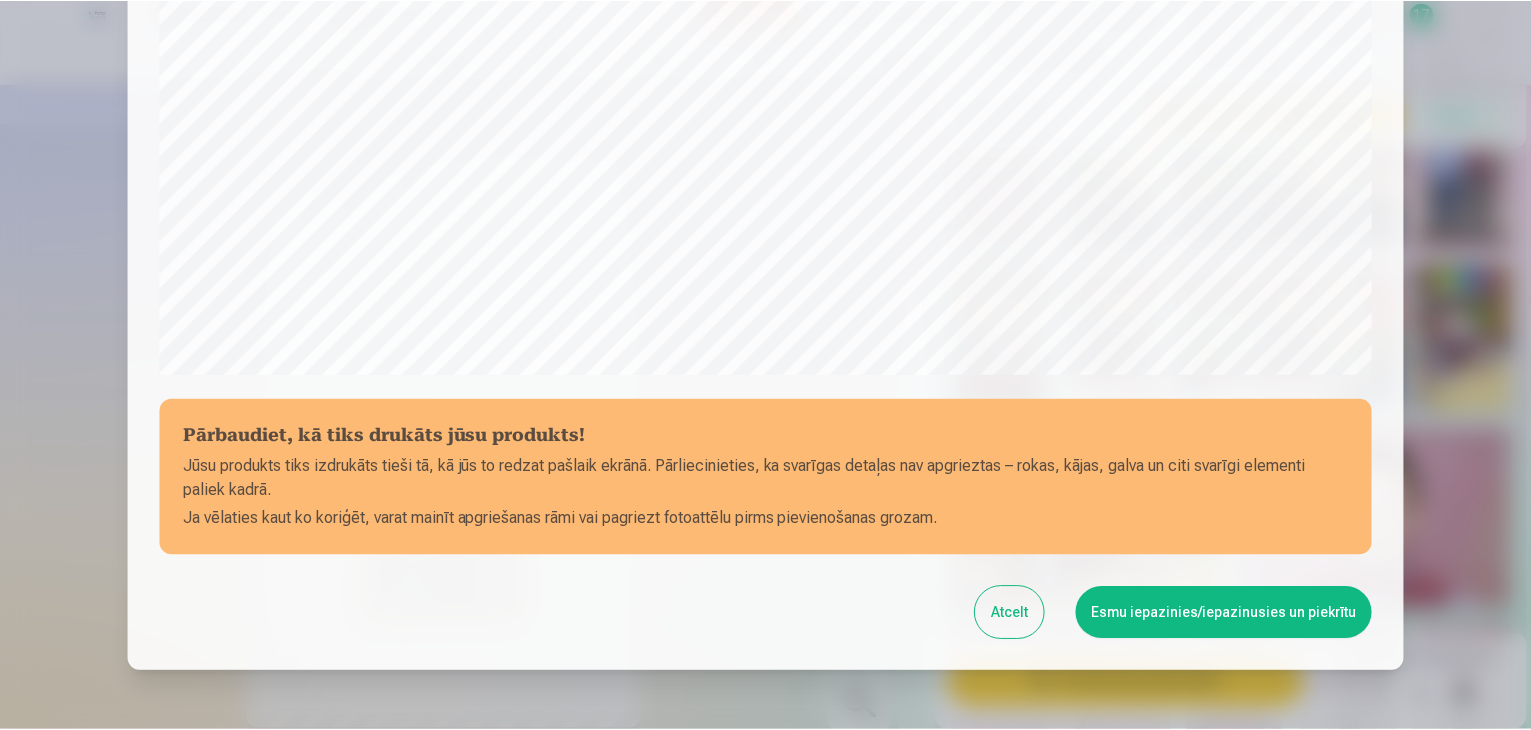 scroll, scrollTop: 710, scrollLeft: 0, axis: vertical 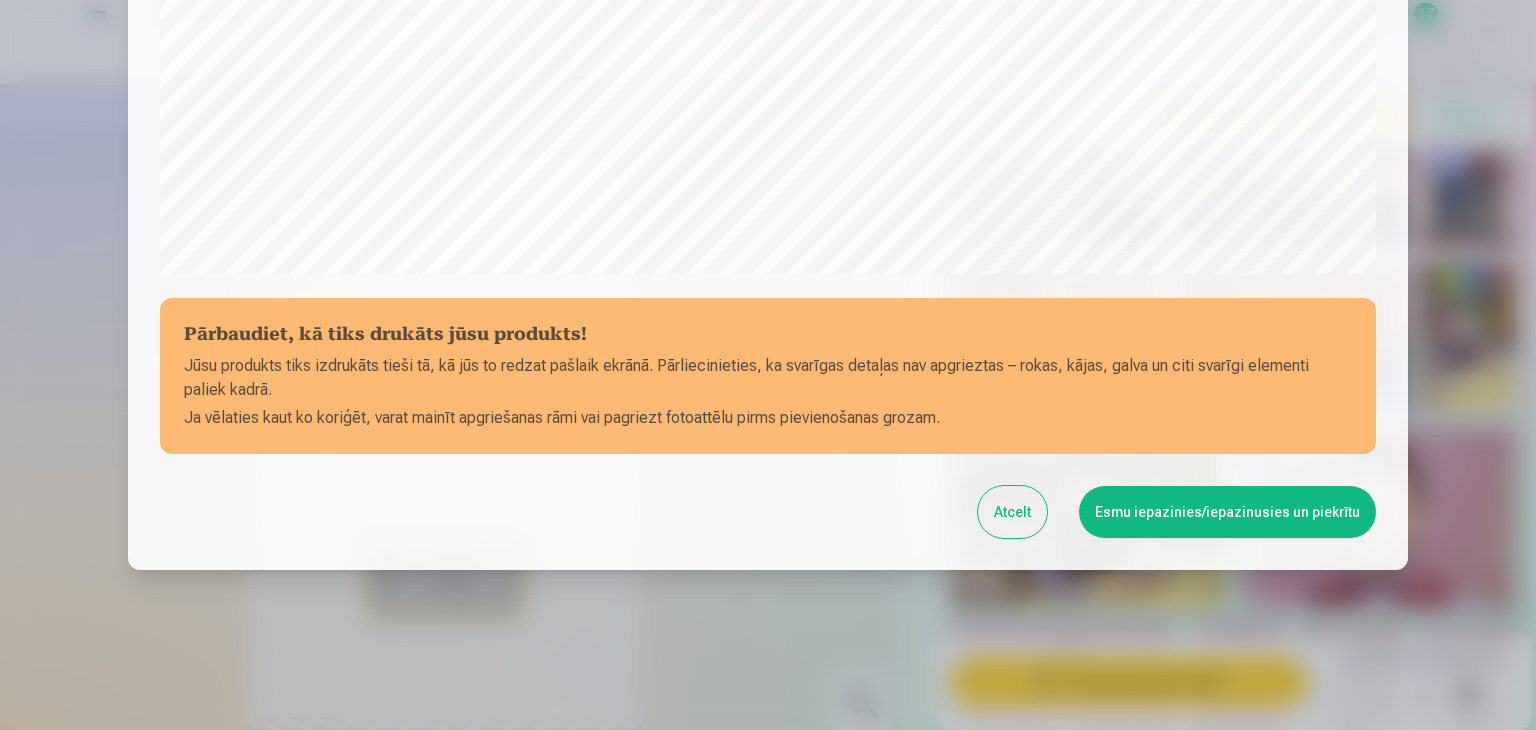click on "Atcelt" at bounding box center (1012, 512) 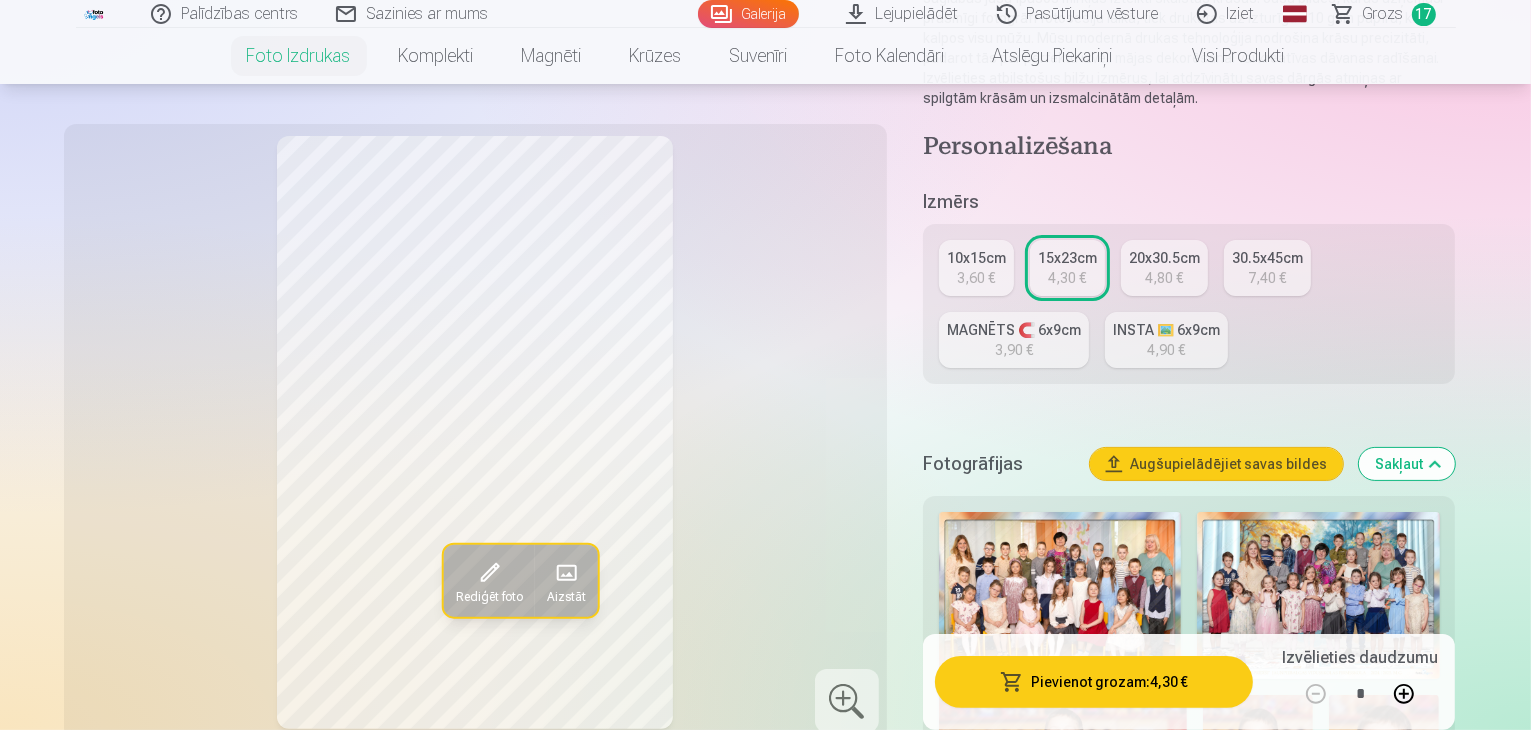 scroll, scrollTop: 100, scrollLeft: 0, axis: vertical 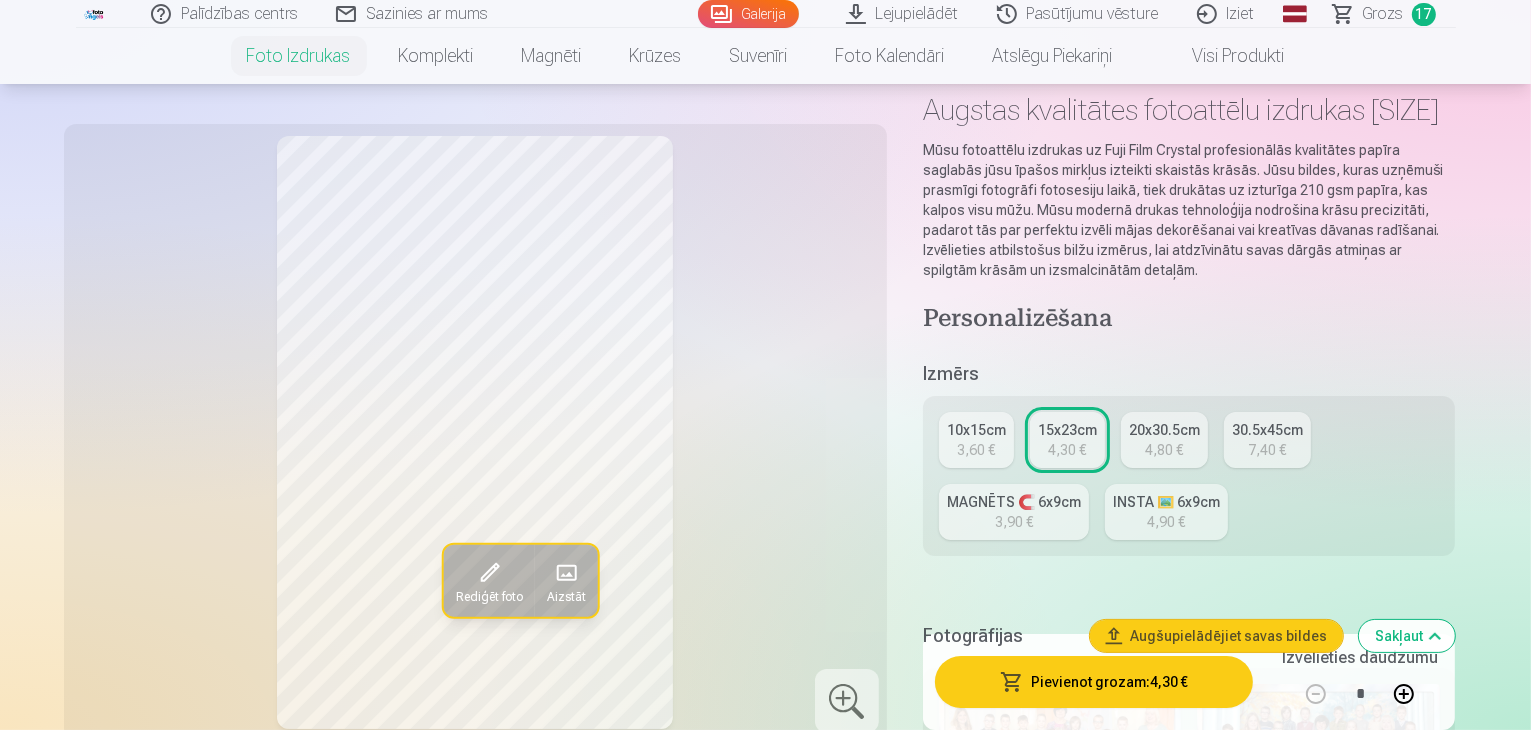click on "3,60 €" at bounding box center (976, 450) 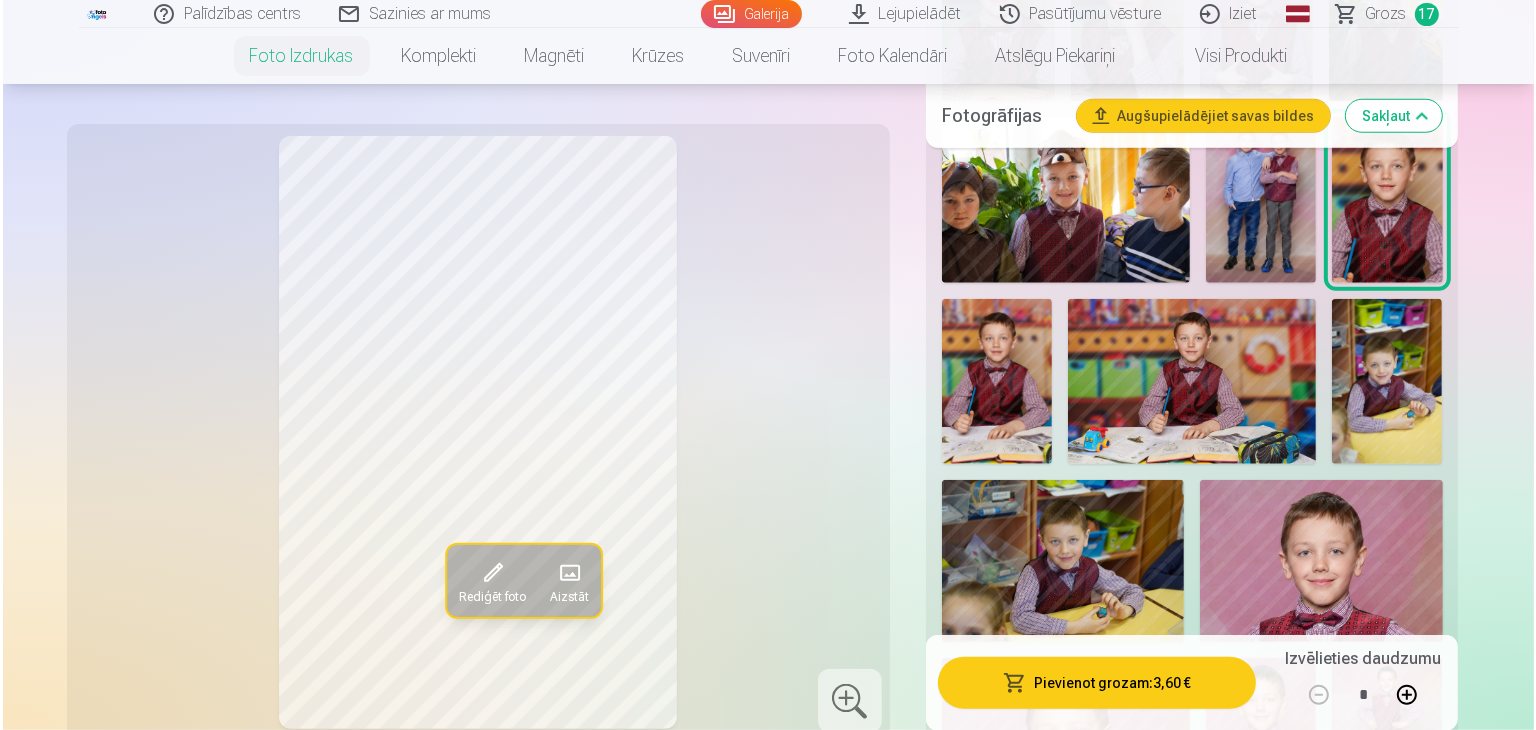 scroll, scrollTop: 1800, scrollLeft: 0, axis: vertical 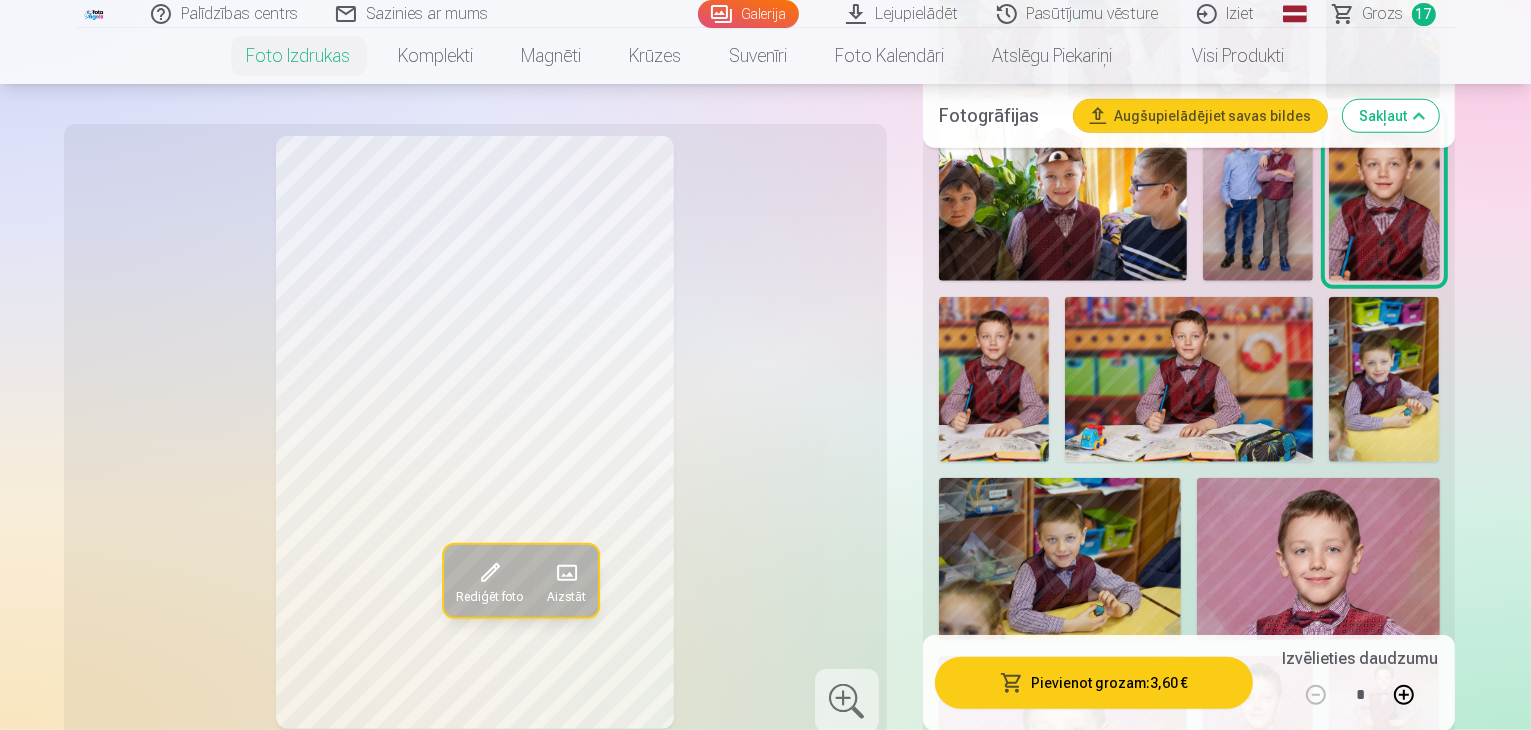 click on "Pievienot grozam :  3,60 €" at bounding box center (1094, 682) 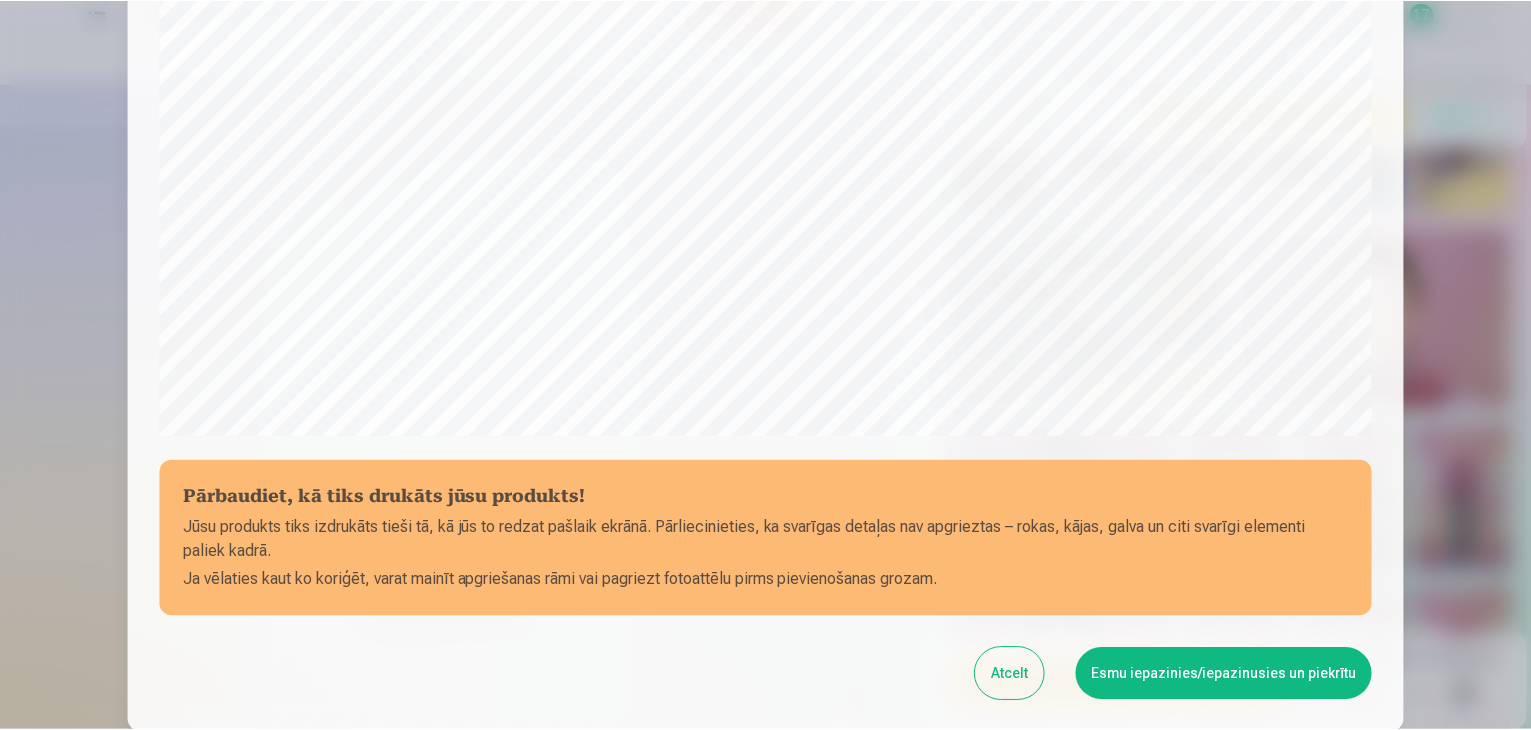scroll, scrollTop: 710, scrollLeft: 0, axis: vertical 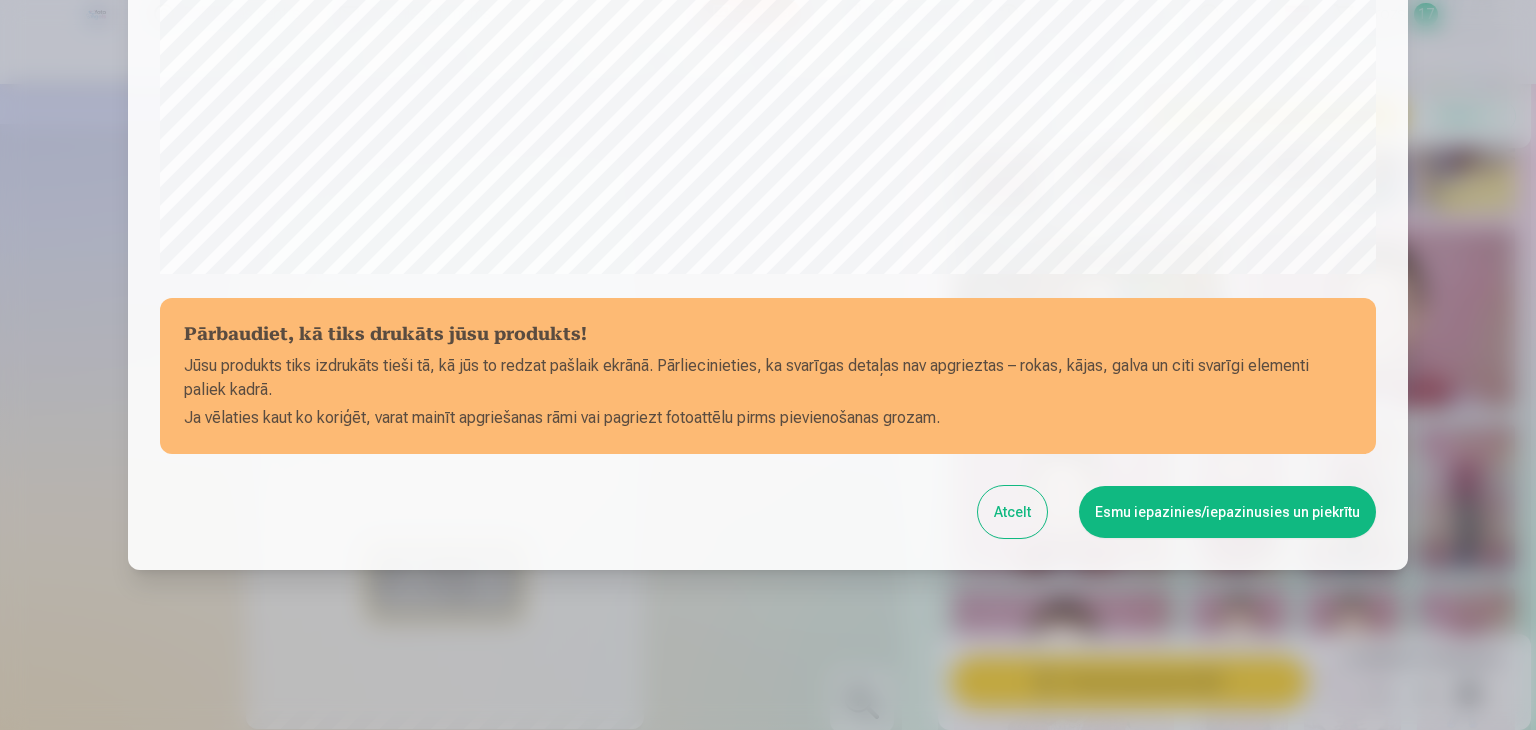 click on "Esmu iepazinies/iepazinusies un piekrītu" at bounding box center (1227, 512) 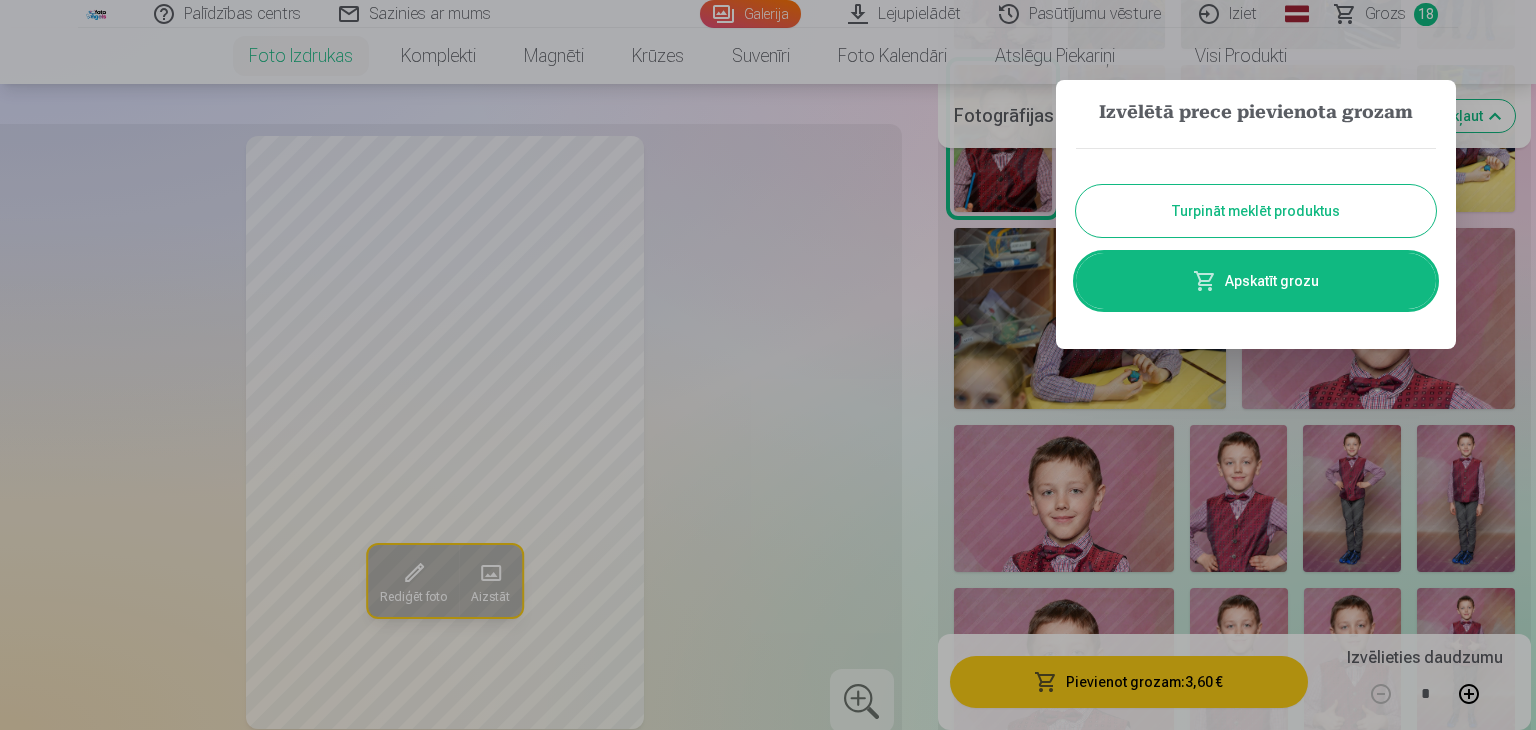click at bounding box center [768, 365] 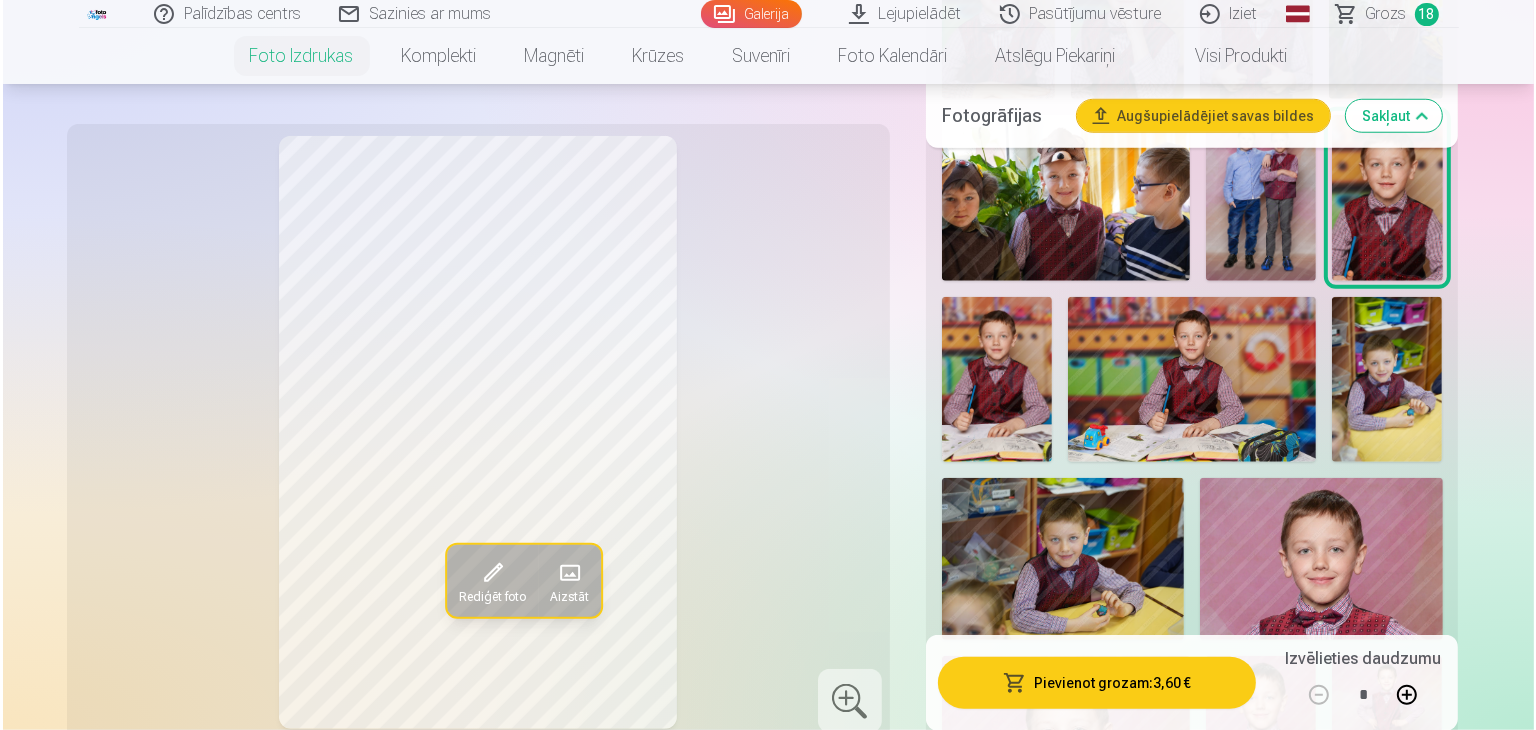 scroll, scrollTop: 1700, scrollLeft: 0, axis: vertical 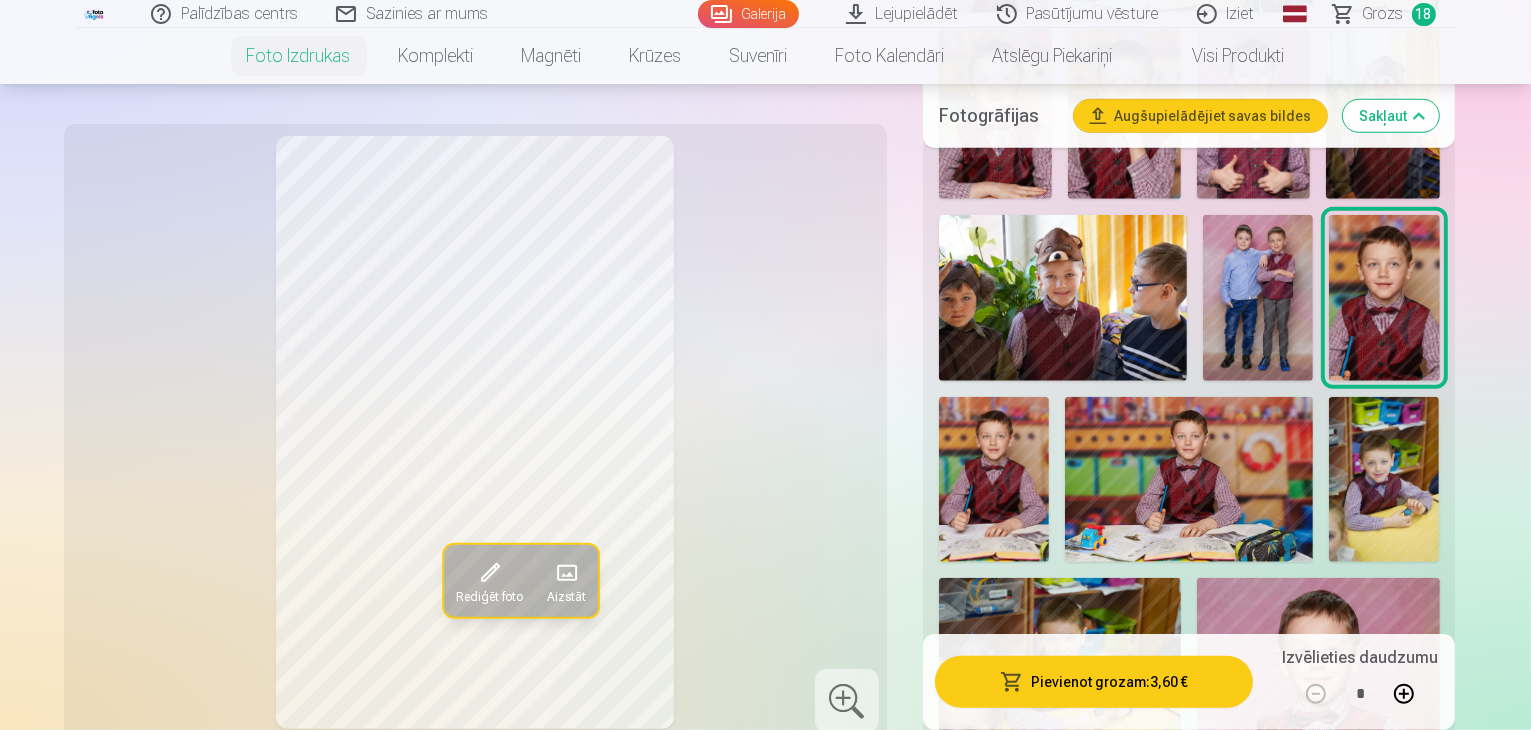 click at bounding box center [994, 479] 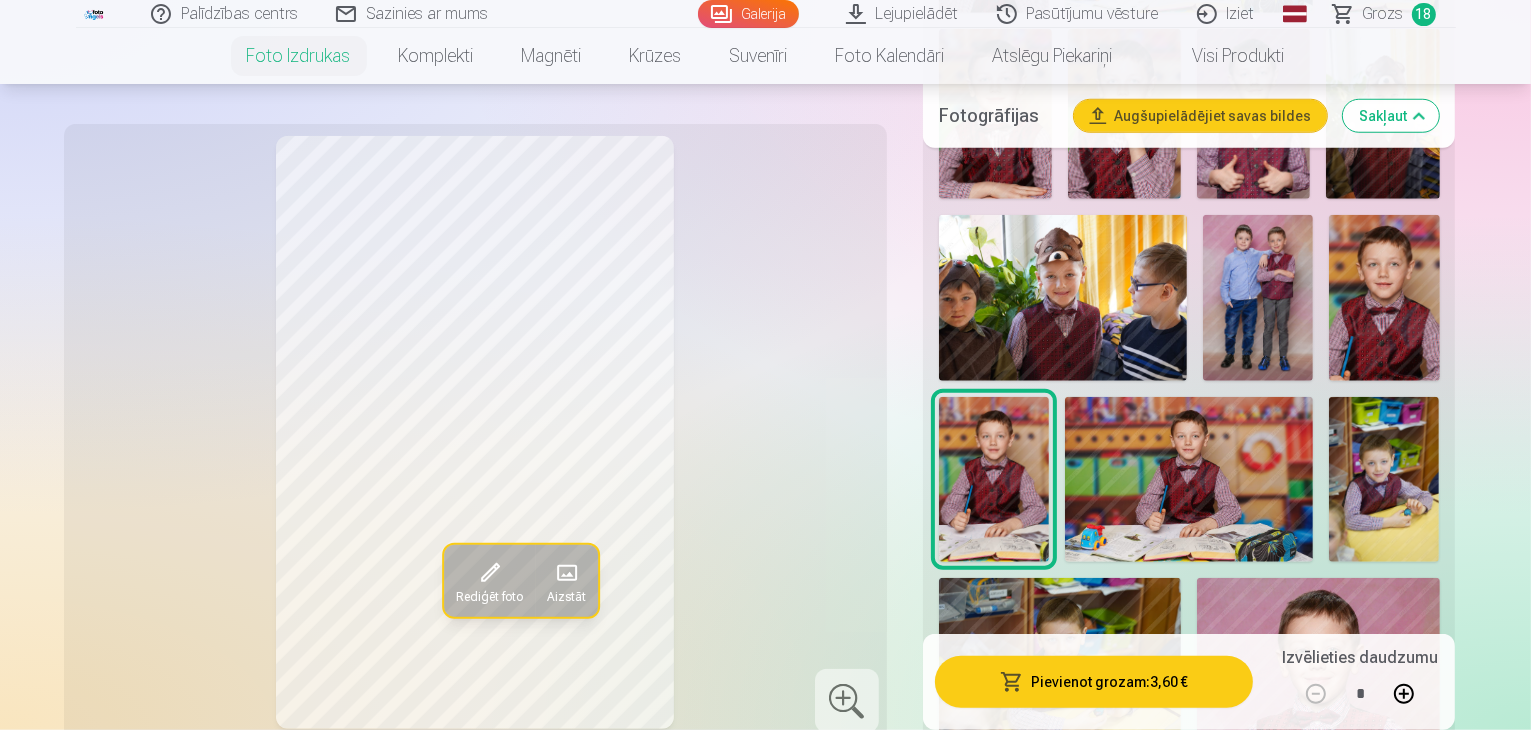 click on "Pievienot grozam :  3,60 €" at bounding box center [1094, 682] 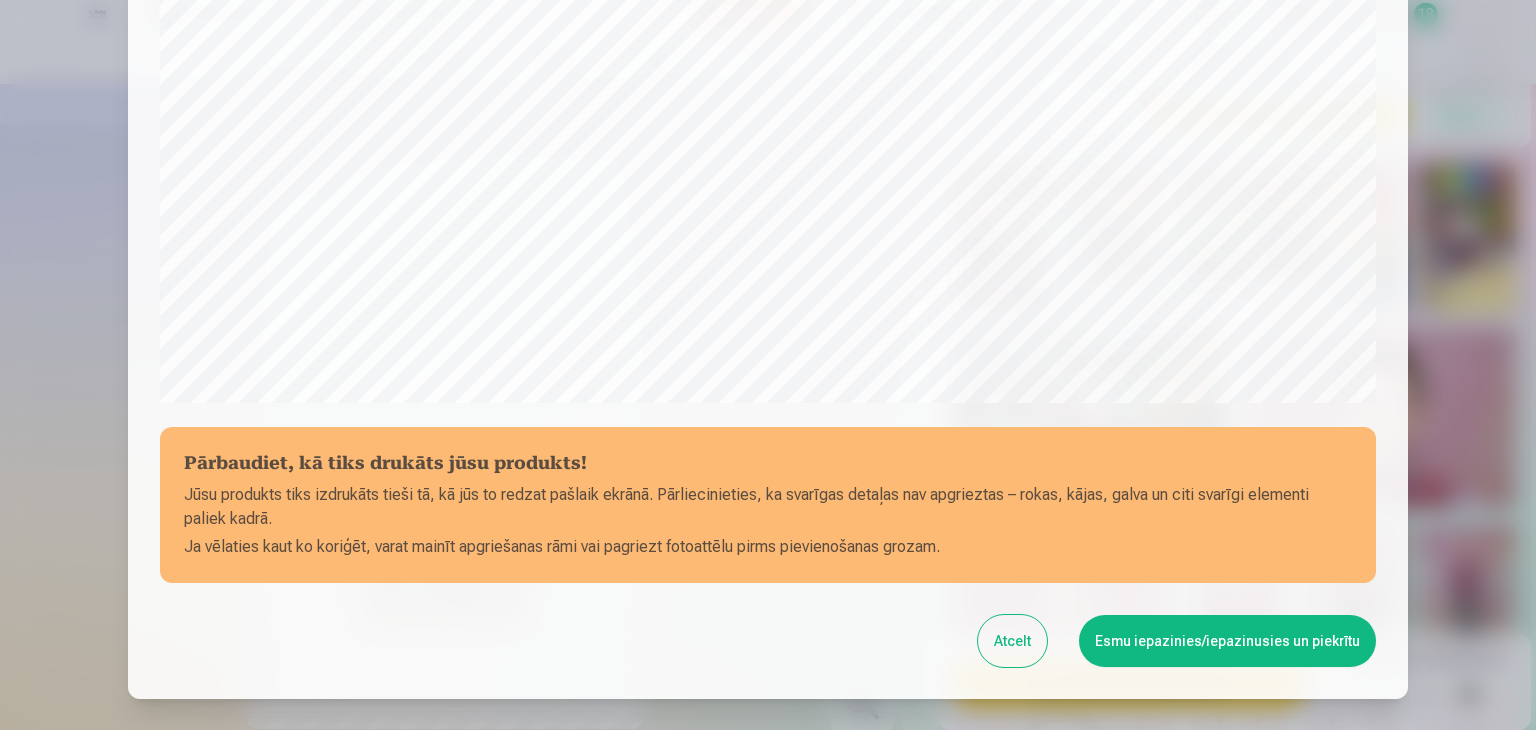 scroll, scrollTop: 710, scrollLeft: 0, axis: vertical 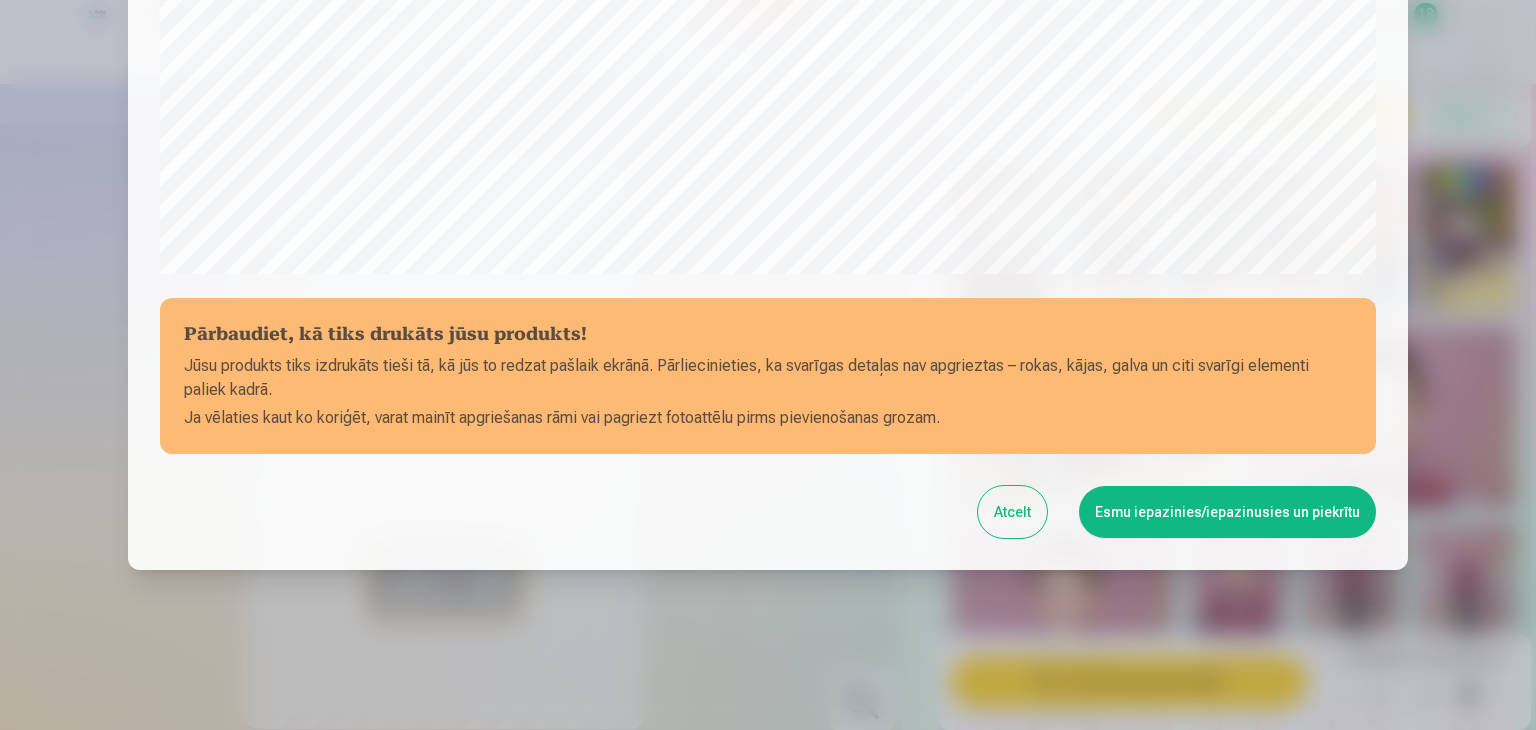click on "Esmu iepazinies/iepazinusies un piekrītu" at bounding box center [1227, 512] 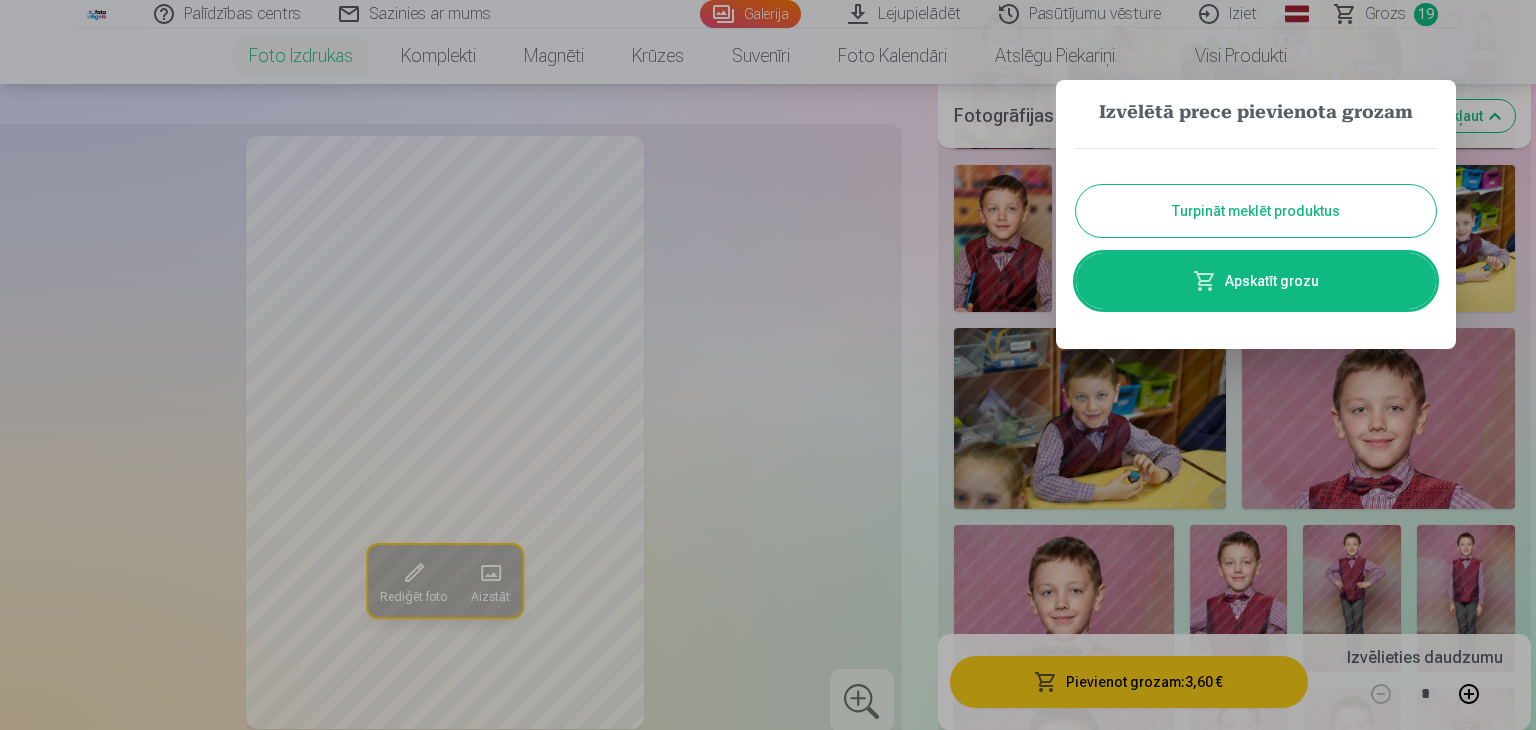click at bounding box center (768, 365) 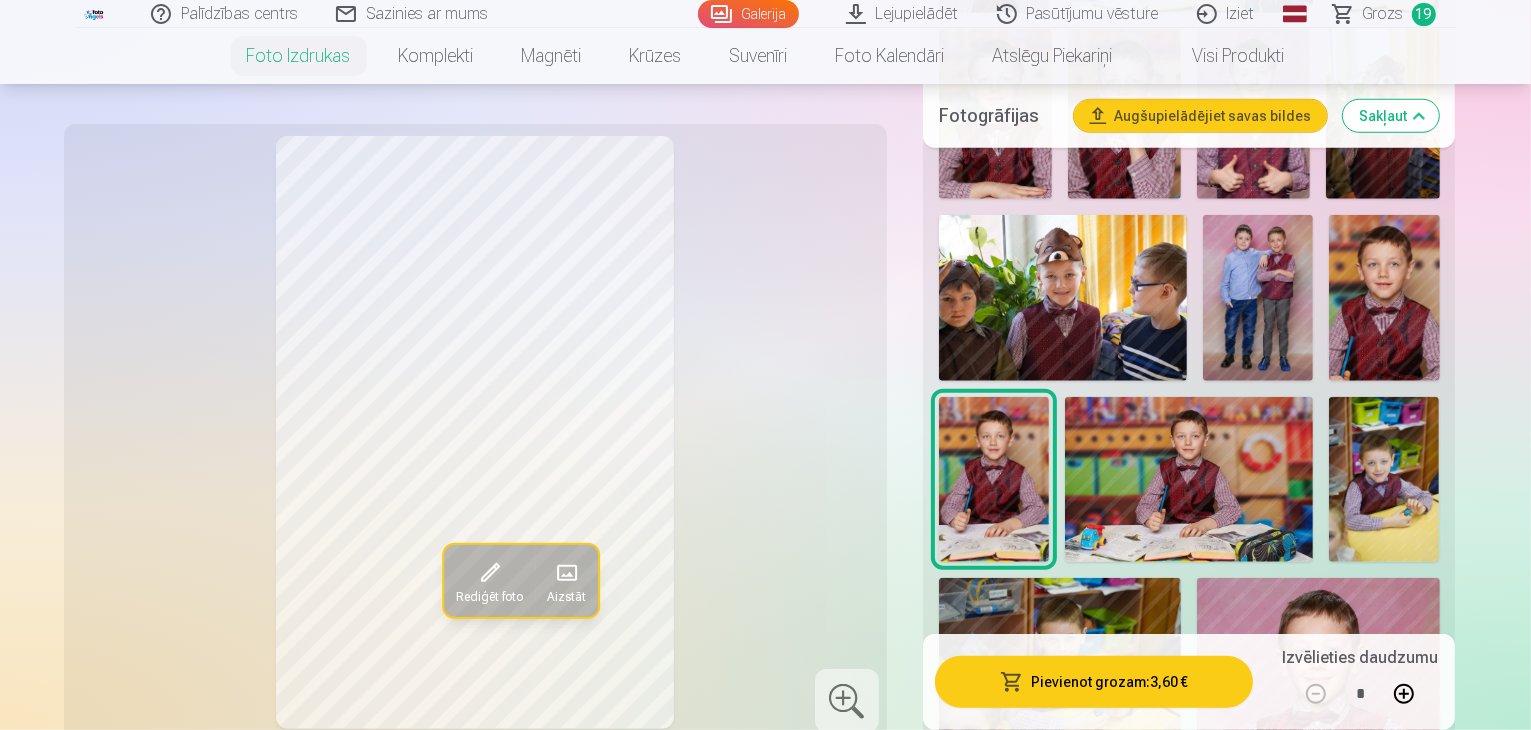 click at bounding box center (1189, 479) 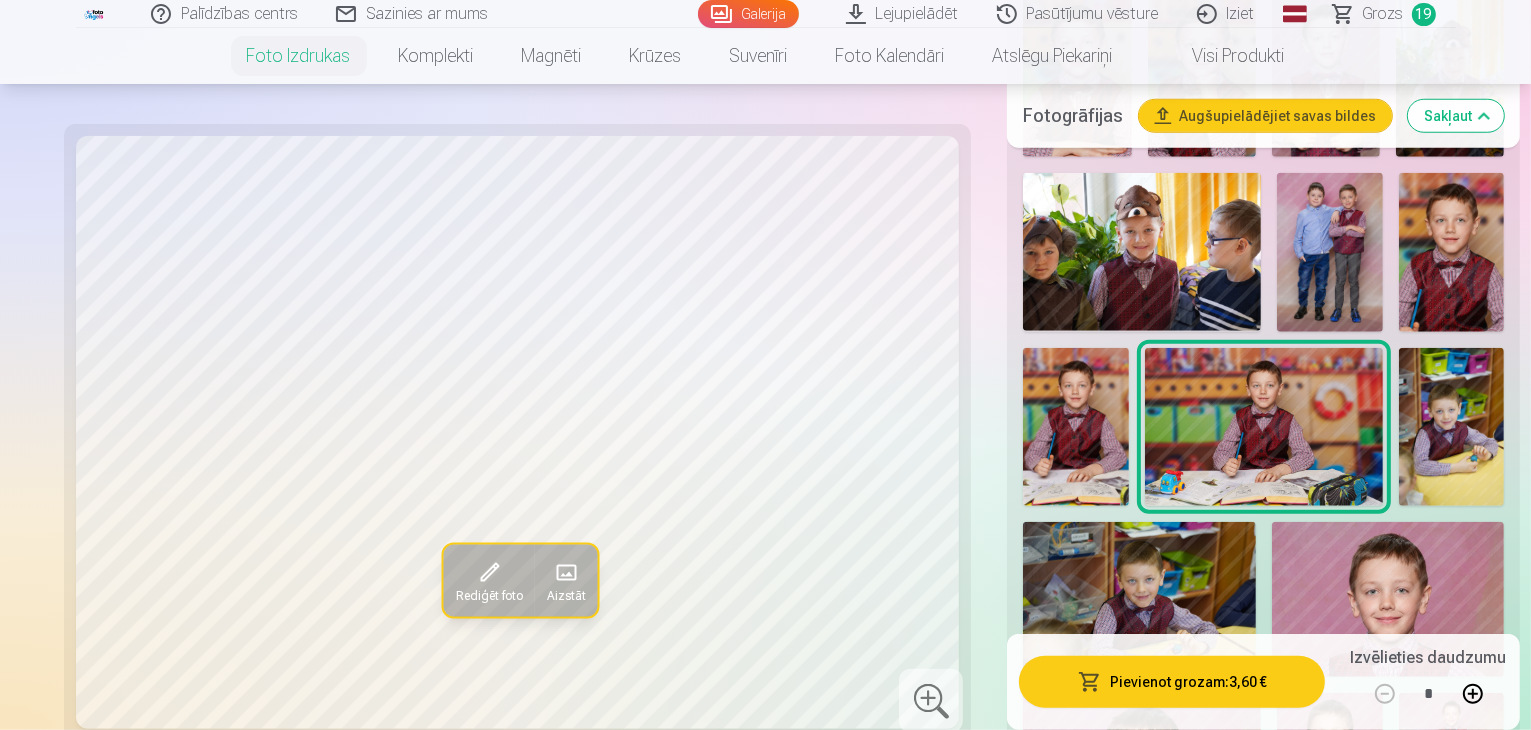 click on "Pievienot grozam :  3,60 €" at bounding box center (1172, 682) 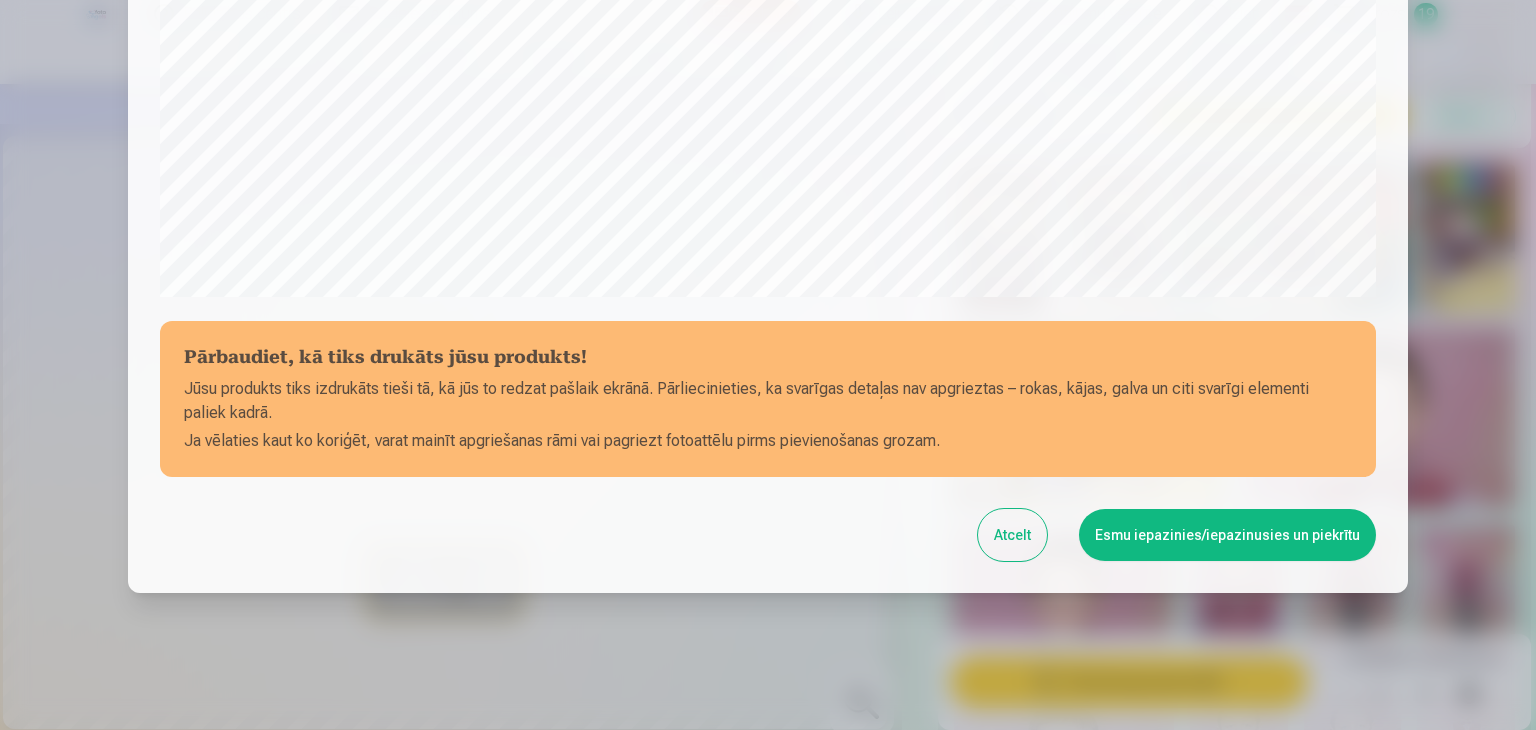 scroll, scrollTop: 710, scrollLeft: 0, axis: vertical 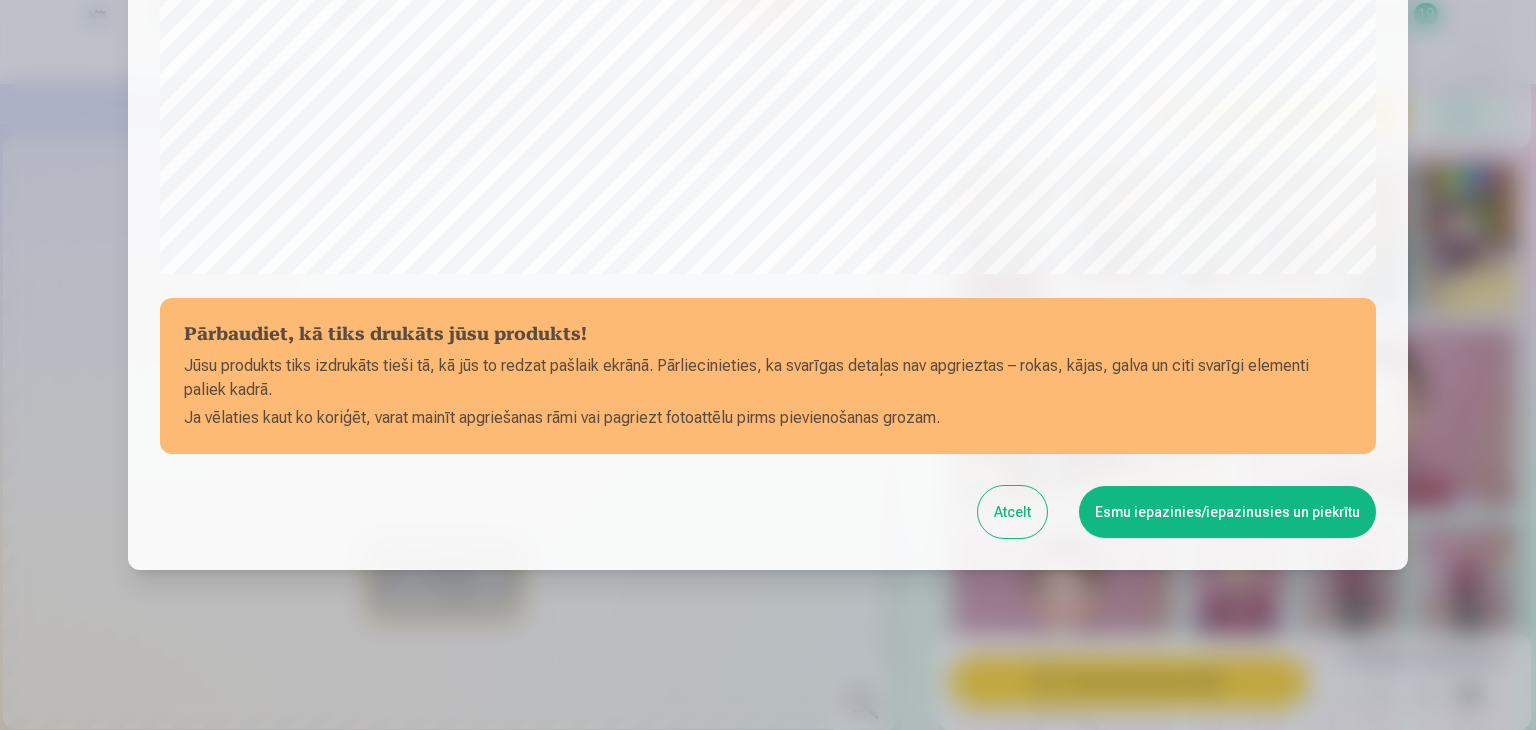 click on "Esmu iepazinies/iepazinusies un piekrītu" at bounding box center (1227, 512) 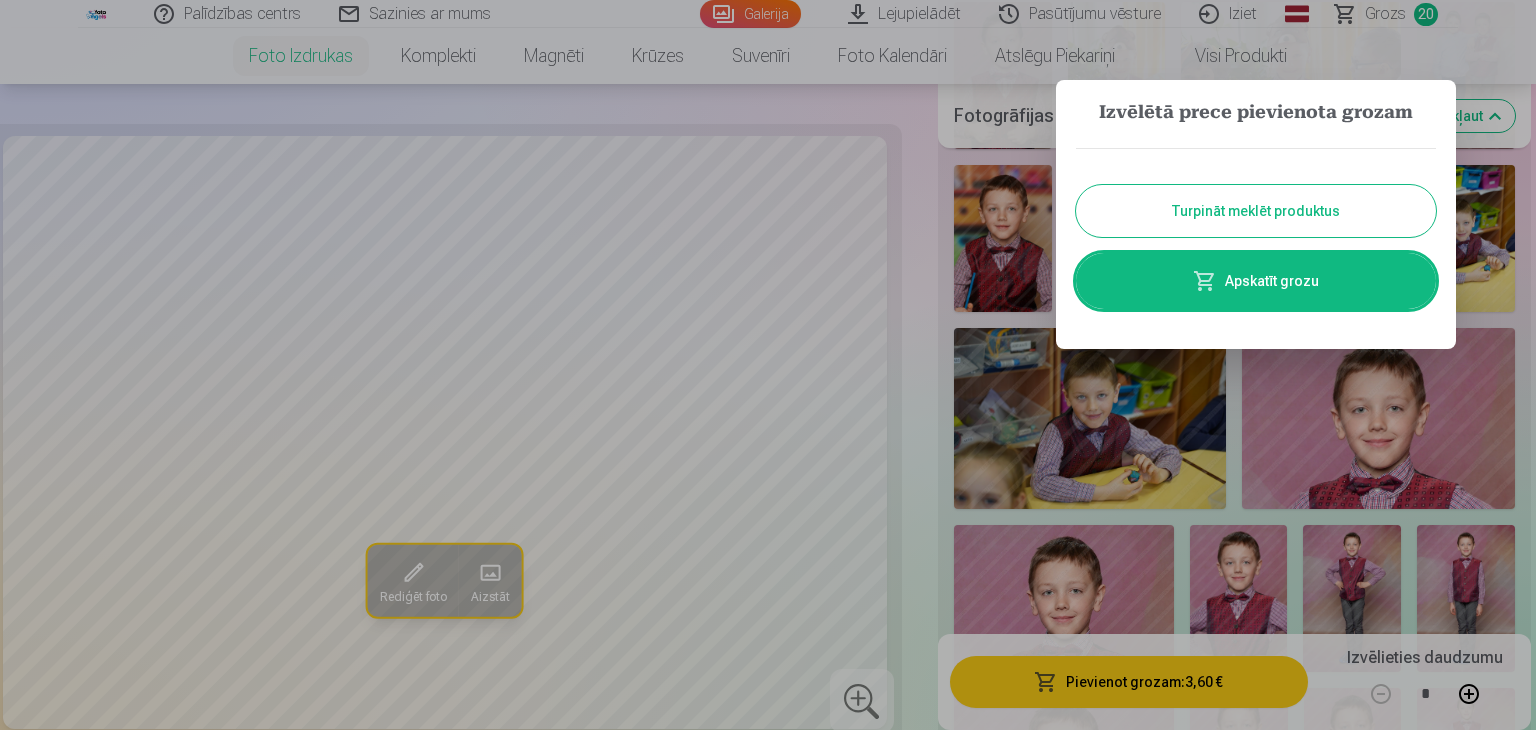 click at bounding box center [768, 365] 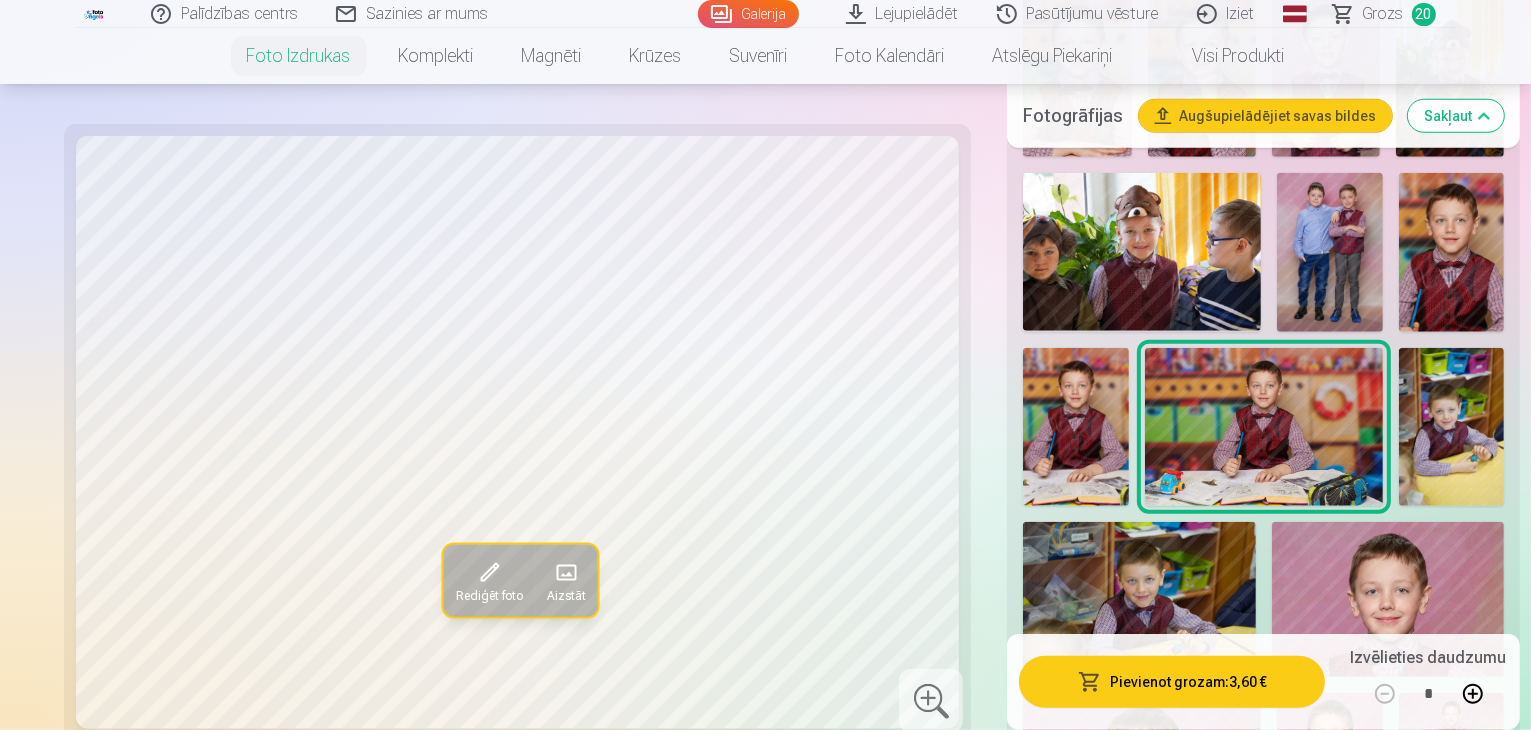 click at bounding box center [1452, 427] 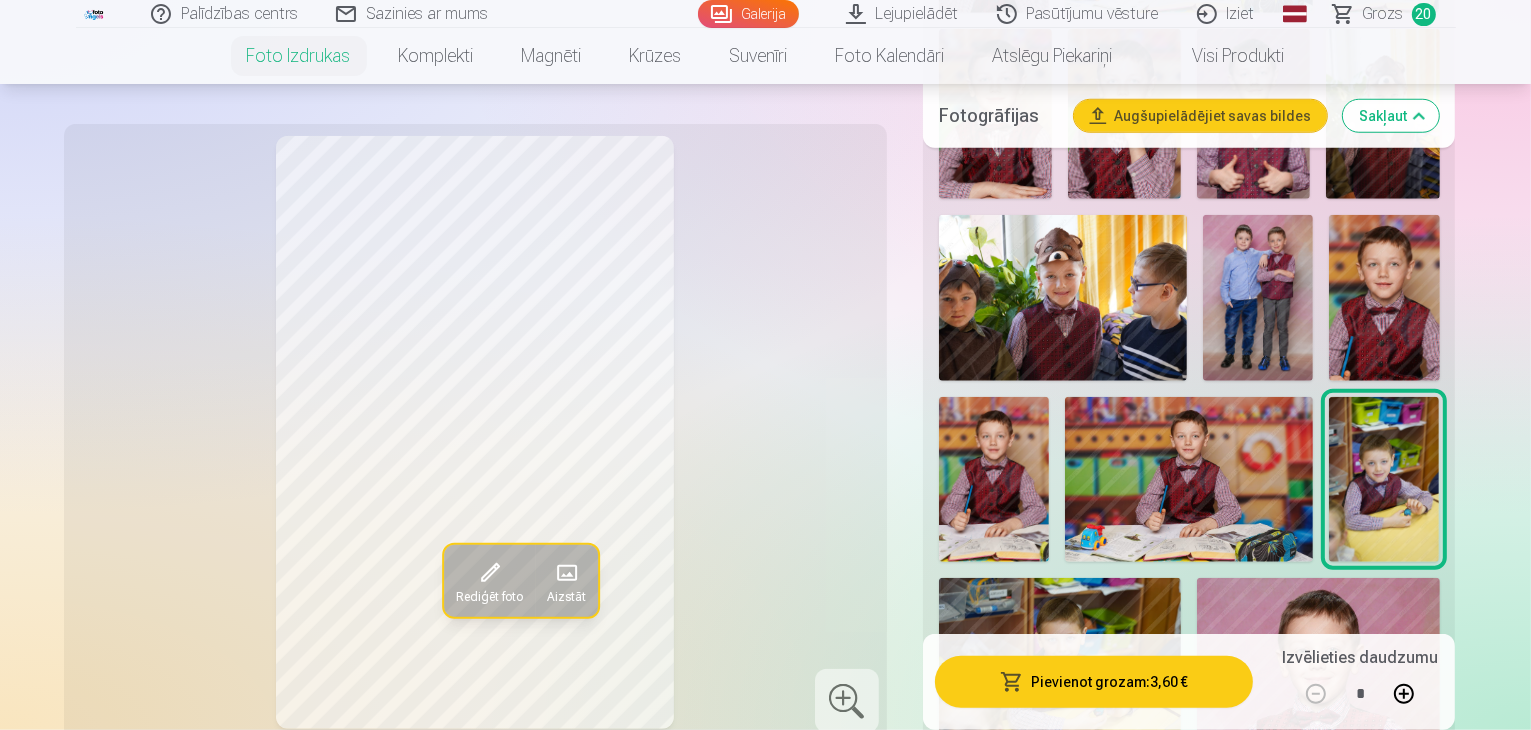 click on "Pievienot grozam :  3,60 €" at bounding box center [1094, 682] 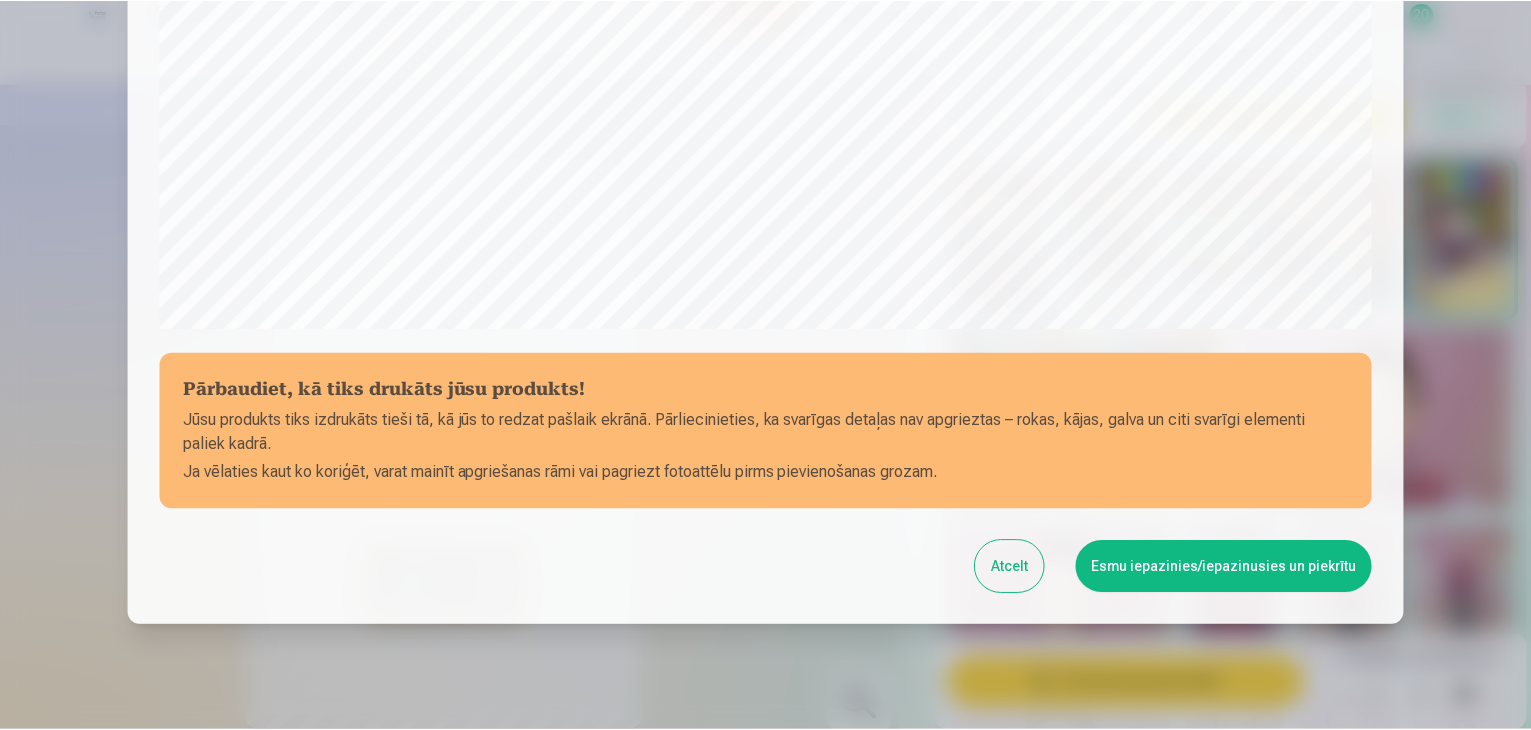 scroll, scrollTop: 710, scrollLeft: 0, axis: vertical 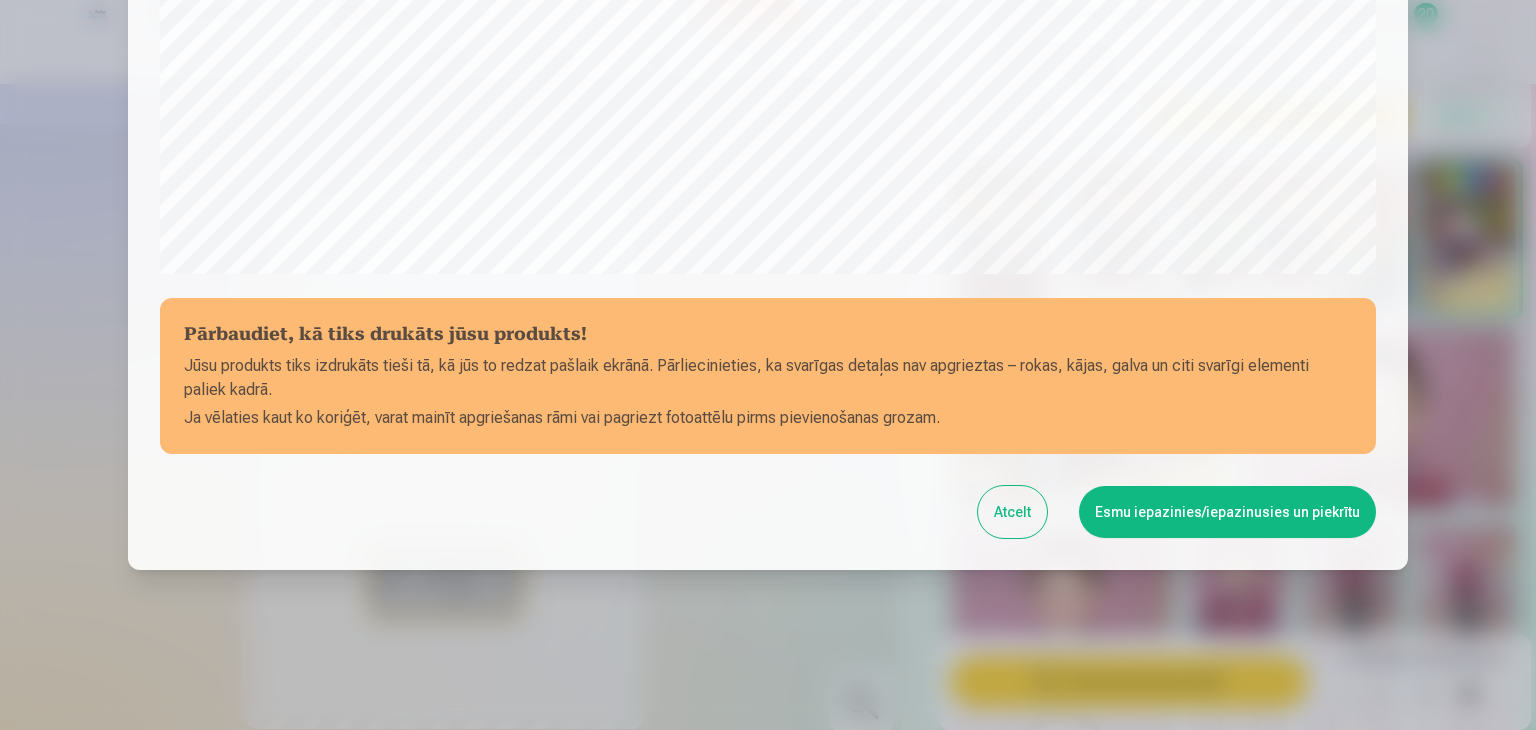 click on "Atcelt" at bounding box center [1012, 512] 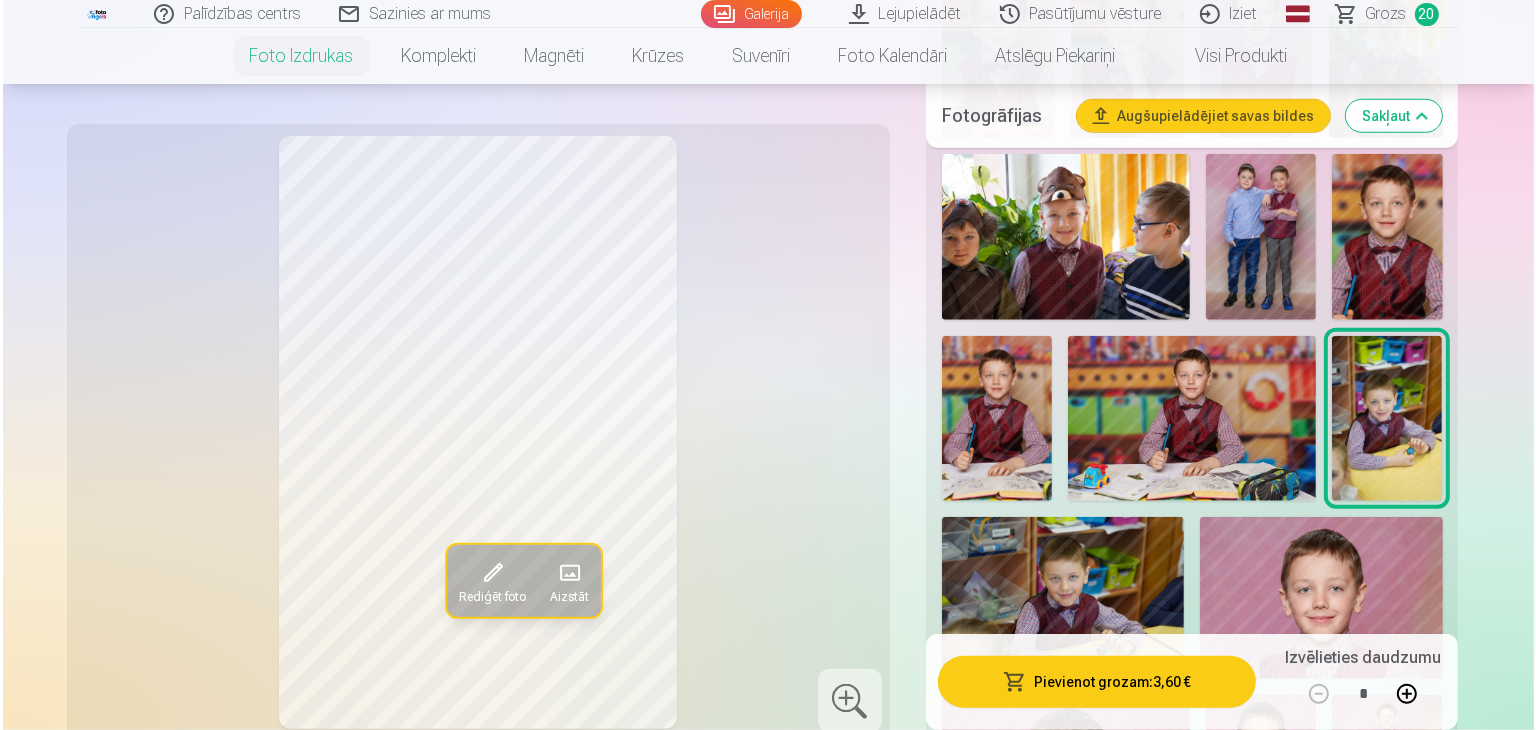 scroll, scrollTop: 1800, scrollLeft: 0, axis: vertical 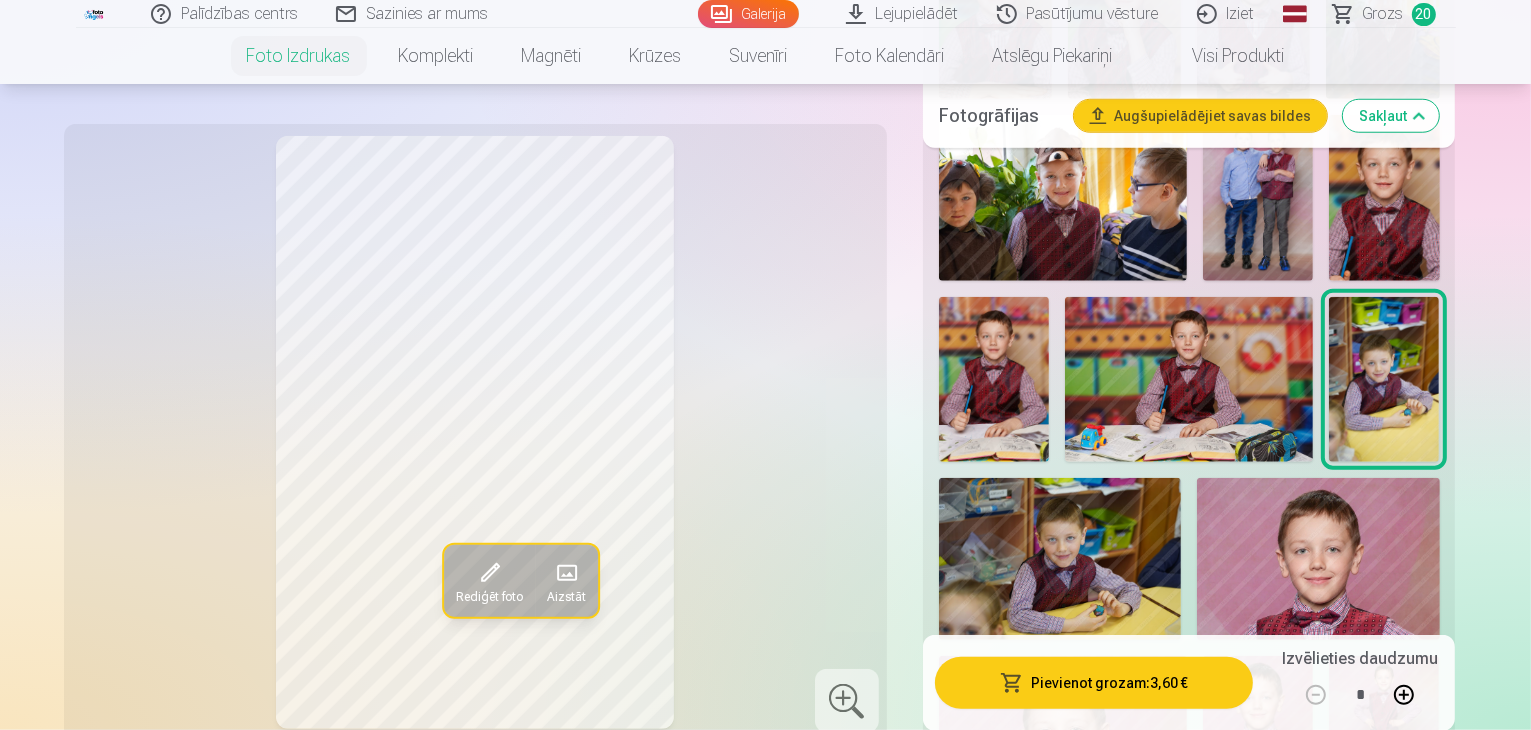 click on "Pievienot grozam :  3,60 €" at bounding box center [1094, 682] 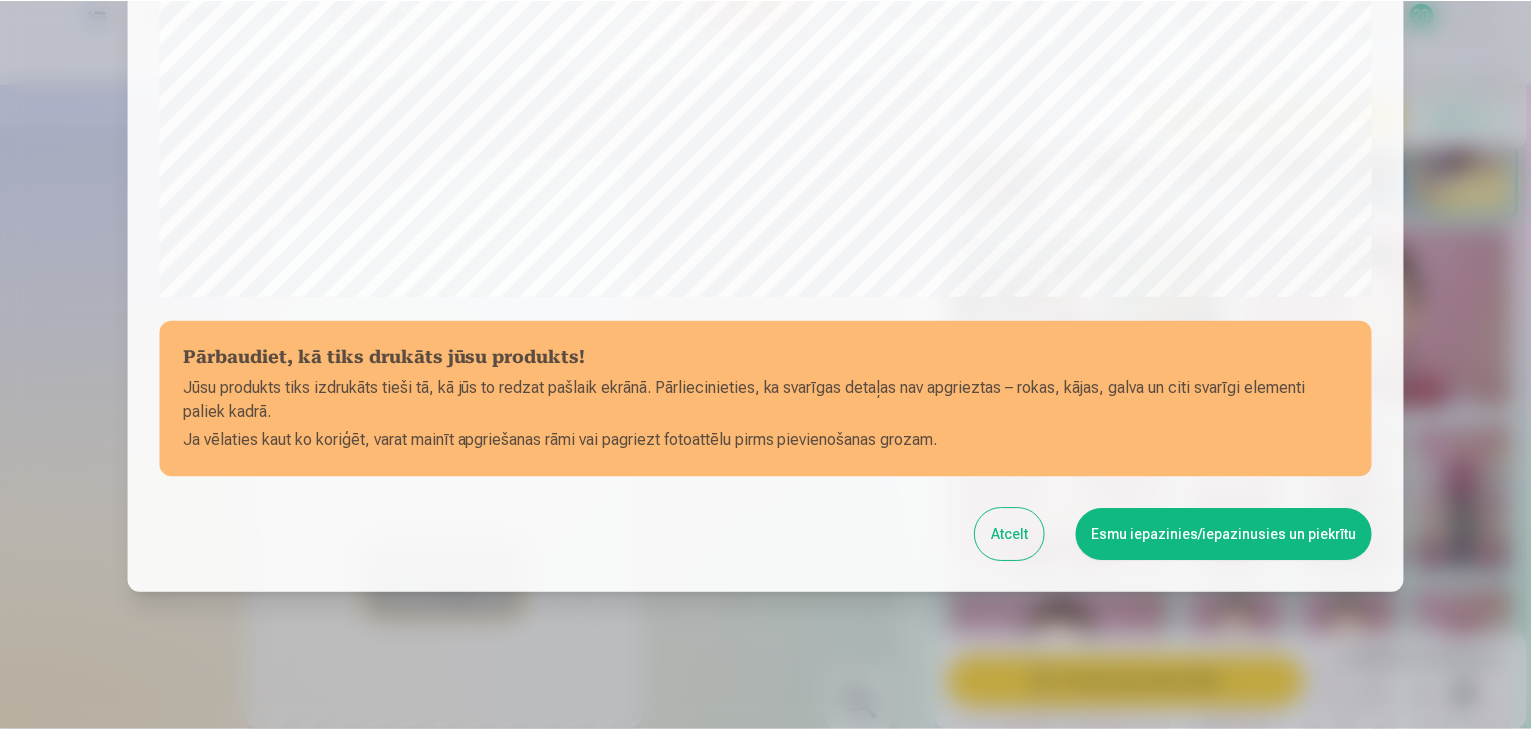 scroll, scrollTop: 710, scrollLeft: 0, axis: vertical 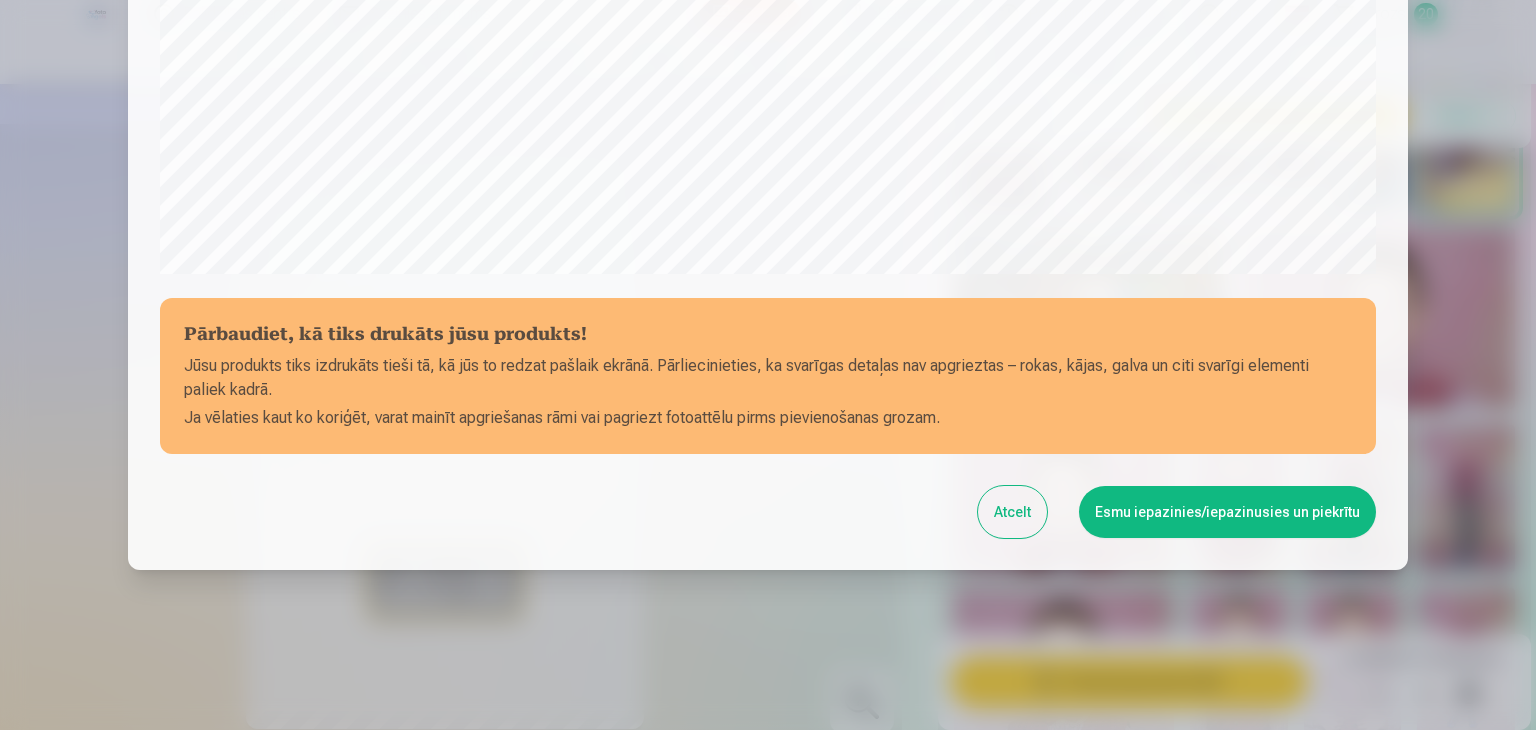 click on "Esmu iepazinies/iepazinusies un piekrītu" at bounding box center [1227, 512] 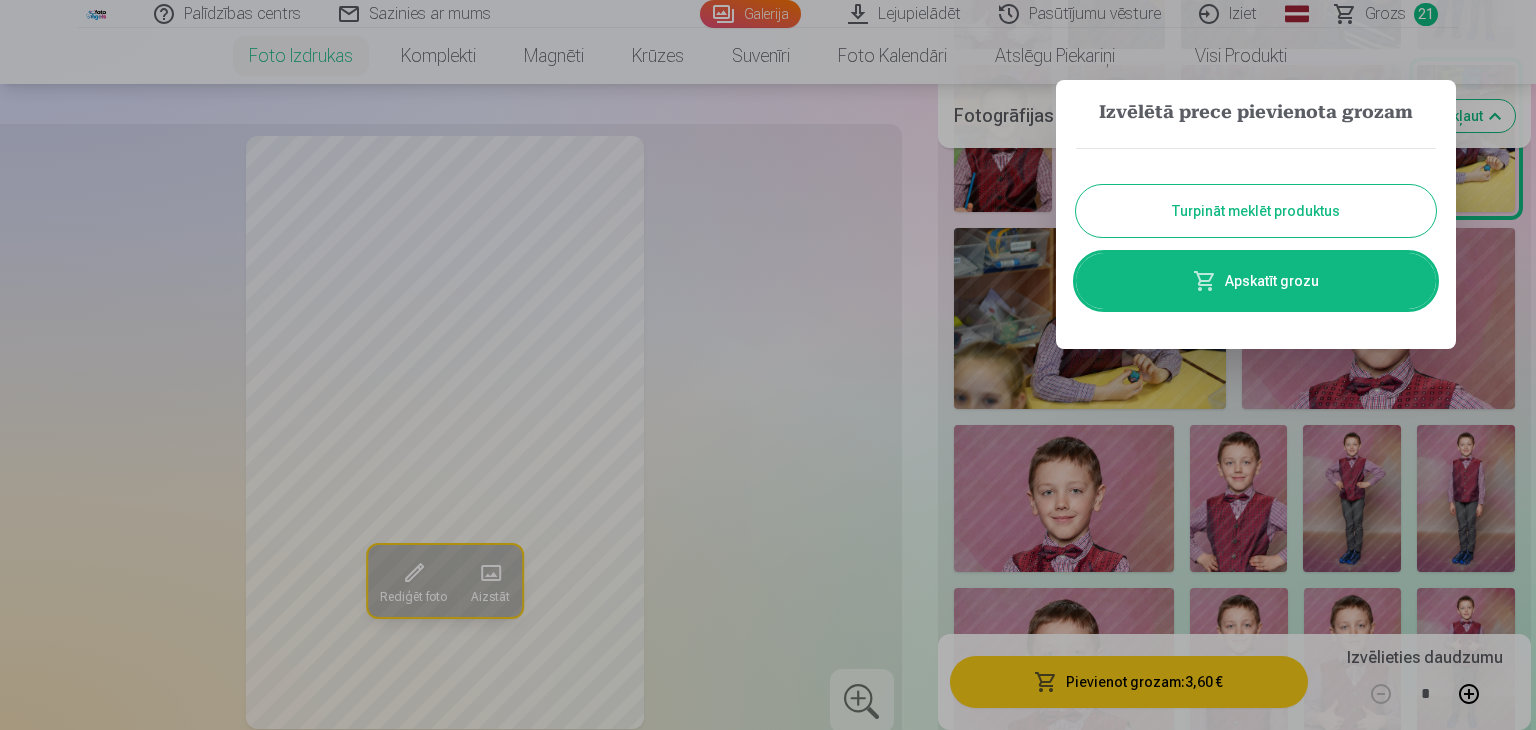 click at bounding box center (768, 365) 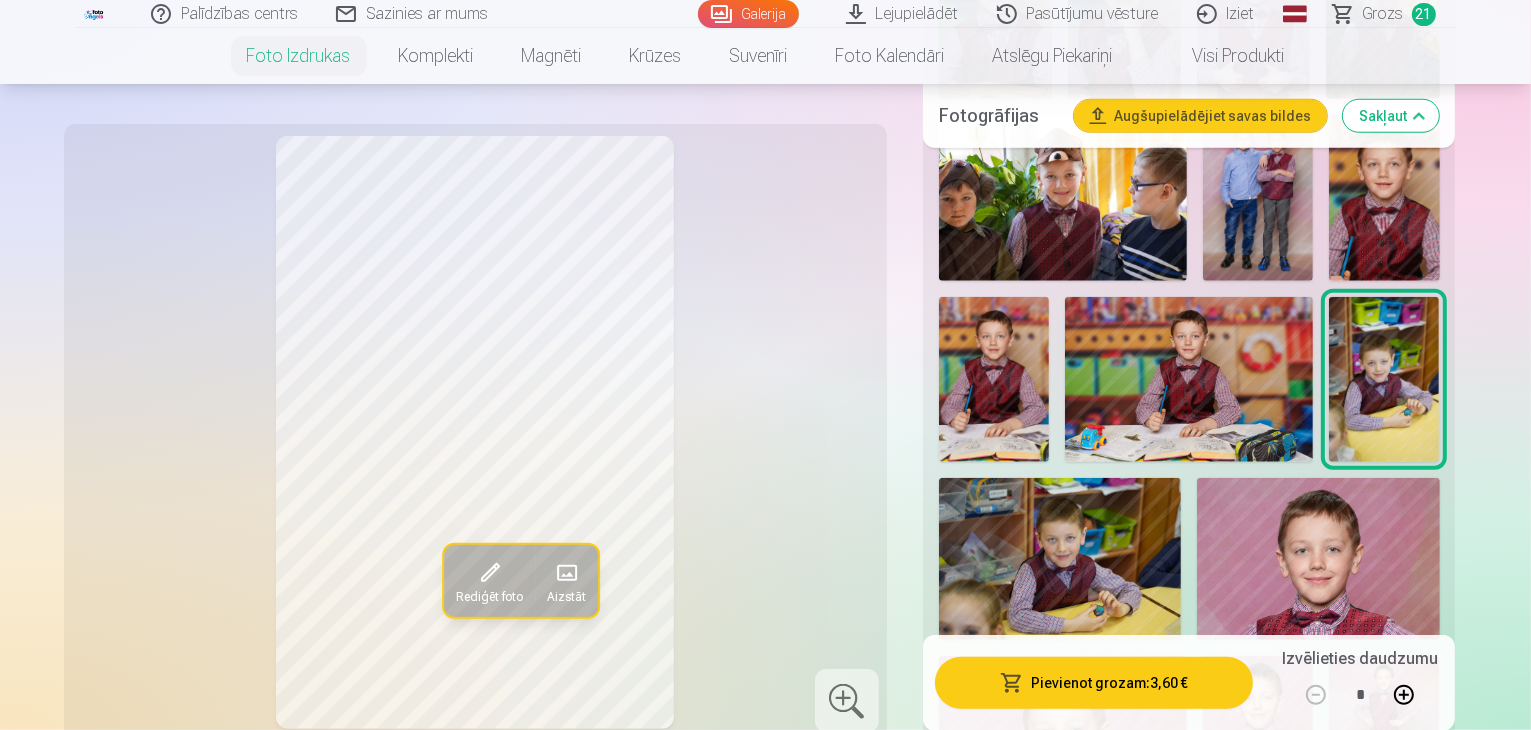 click at bounding box center [1318, 559] 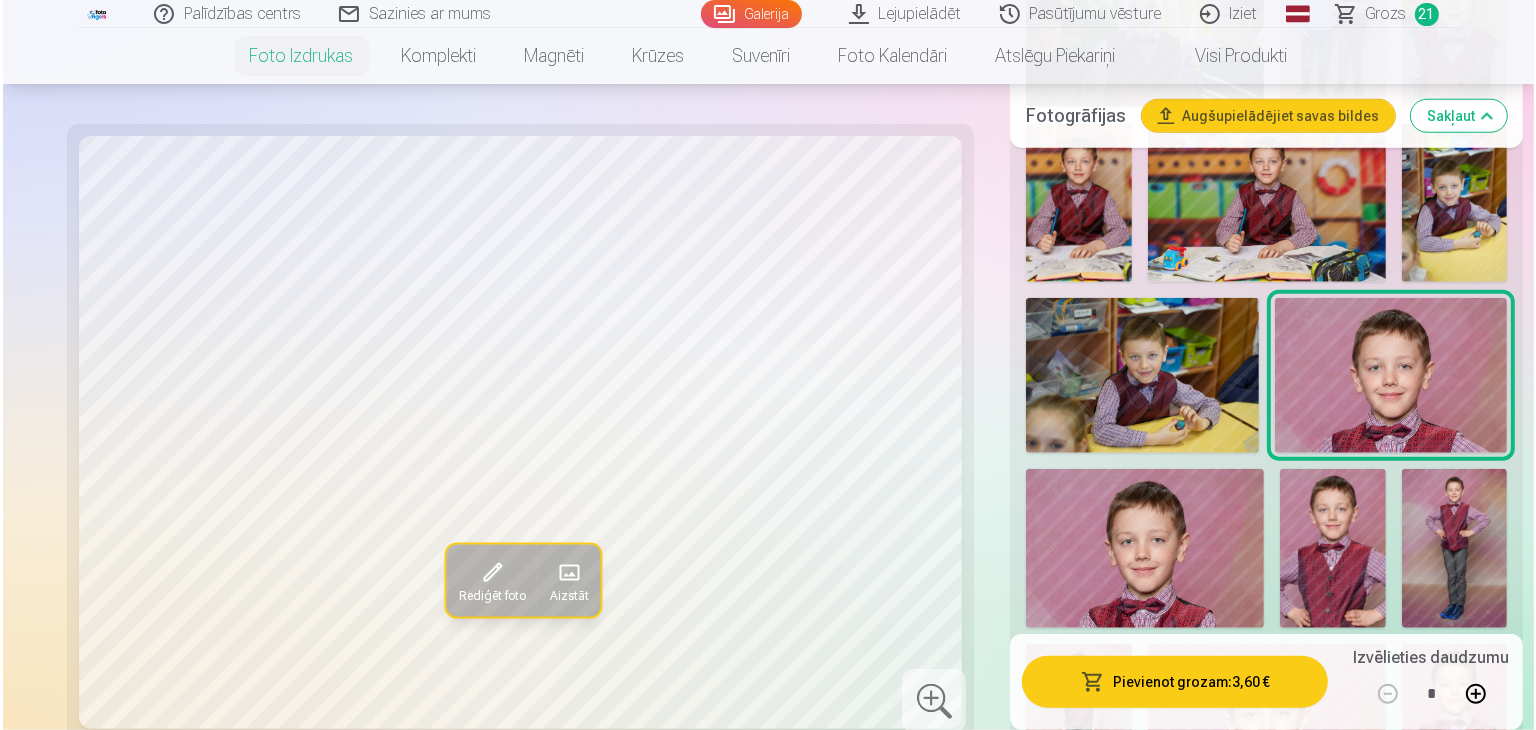 scroll, scrollTop: 2000, scrollLeft: 0, axis: vertical 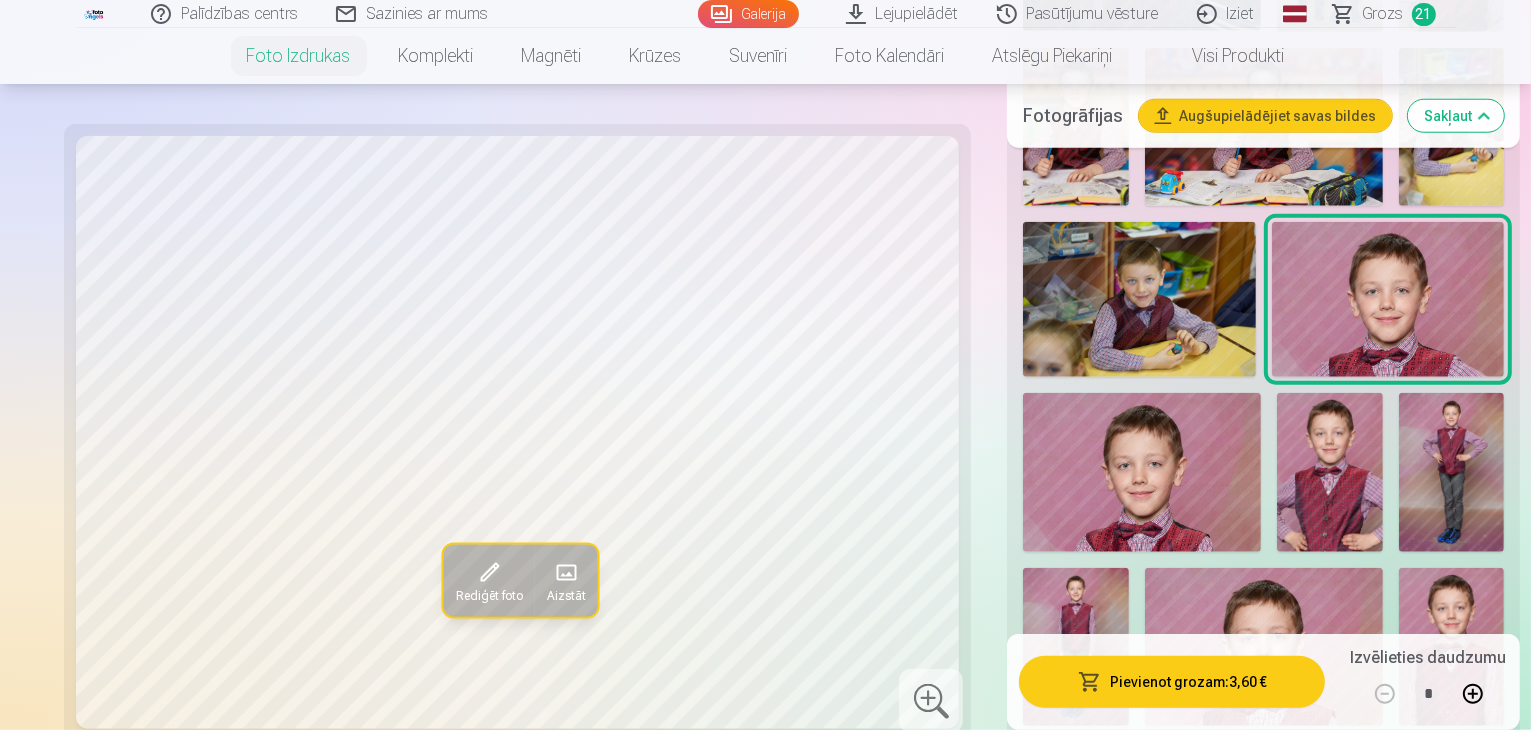 click on "Pievienot grozam :  3,60 €" at bounding box center (1172, 682) 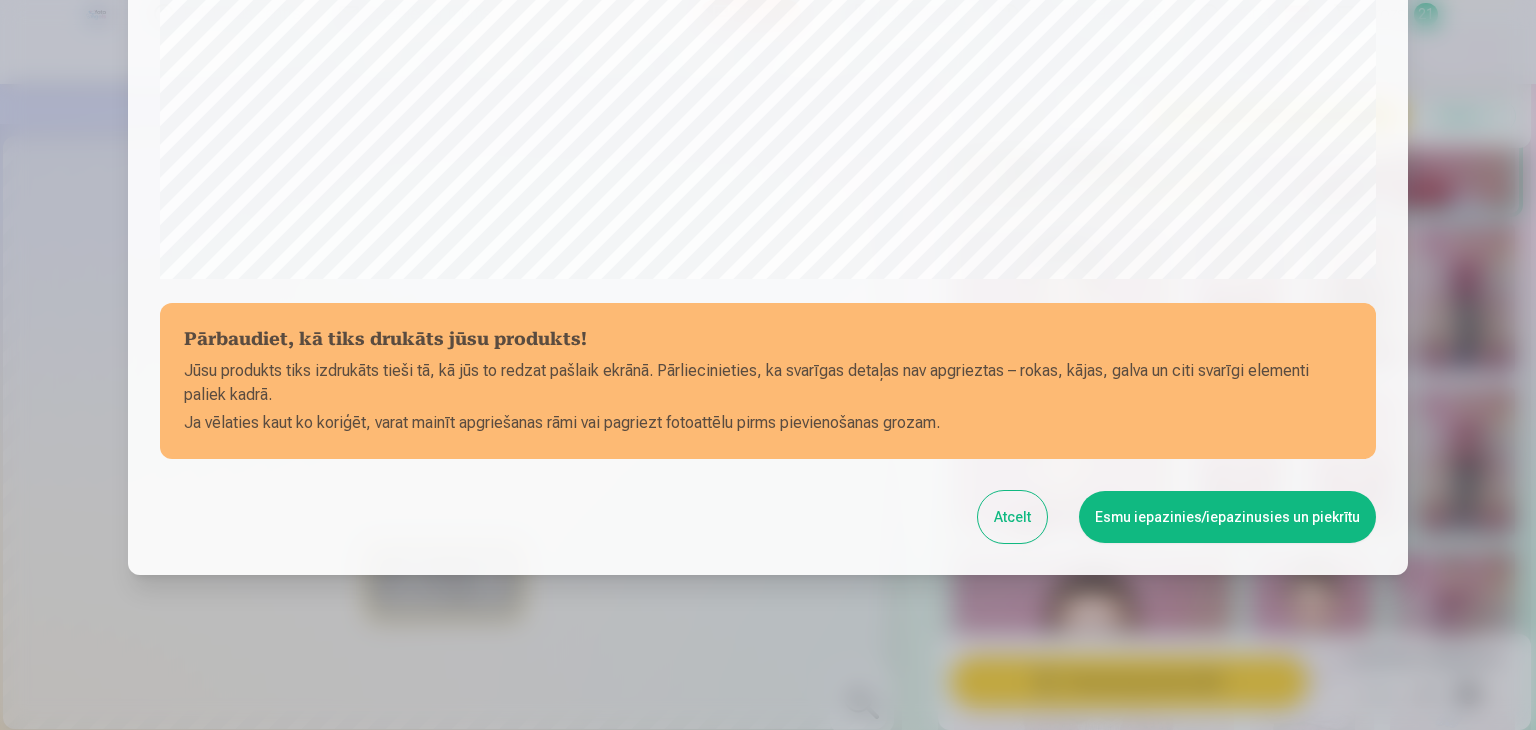scroll, scrollTop: 710, scrollLeft: 0, axis: vertical 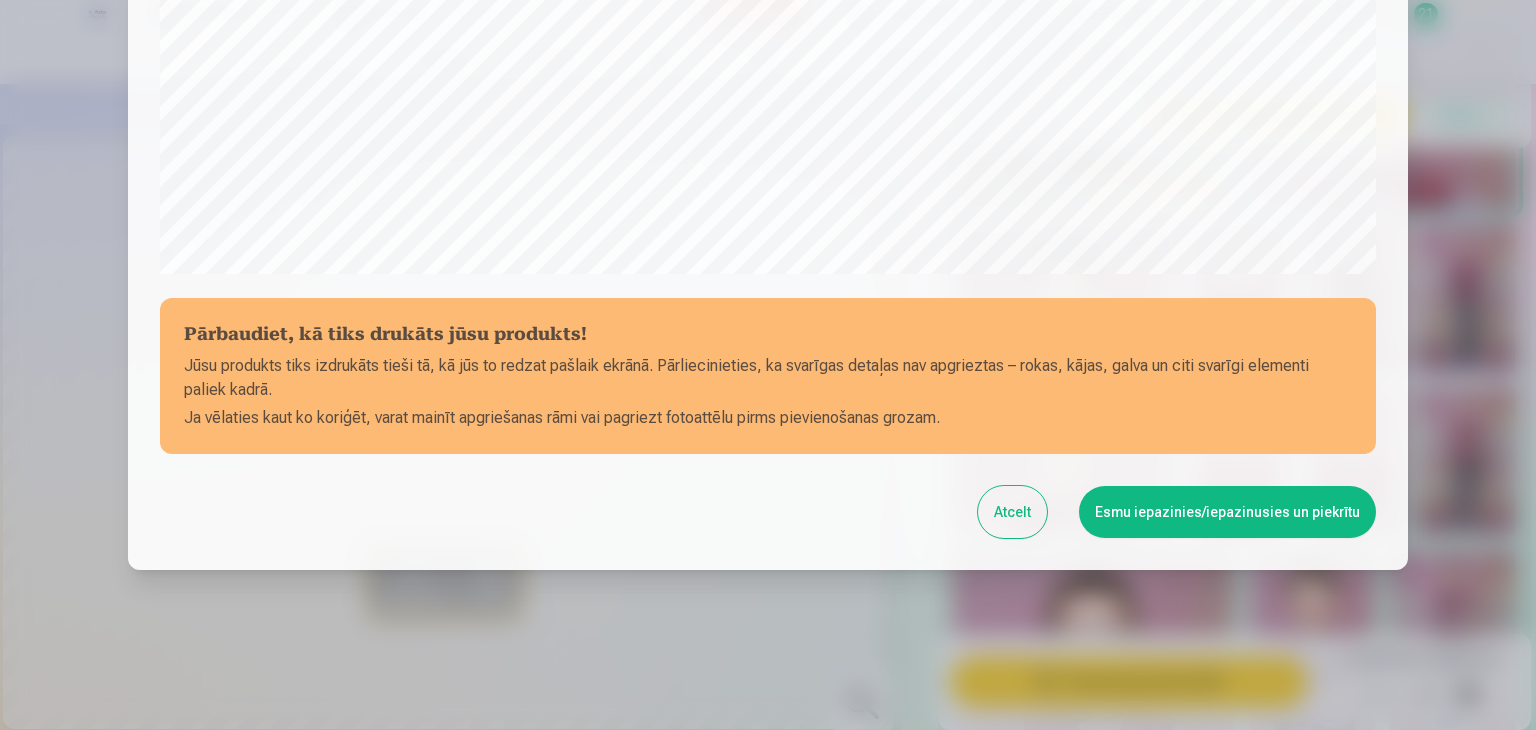 click on "Esmu iepazinies/iepazinusies un piekrītu" at bounding box center (1227, 512) 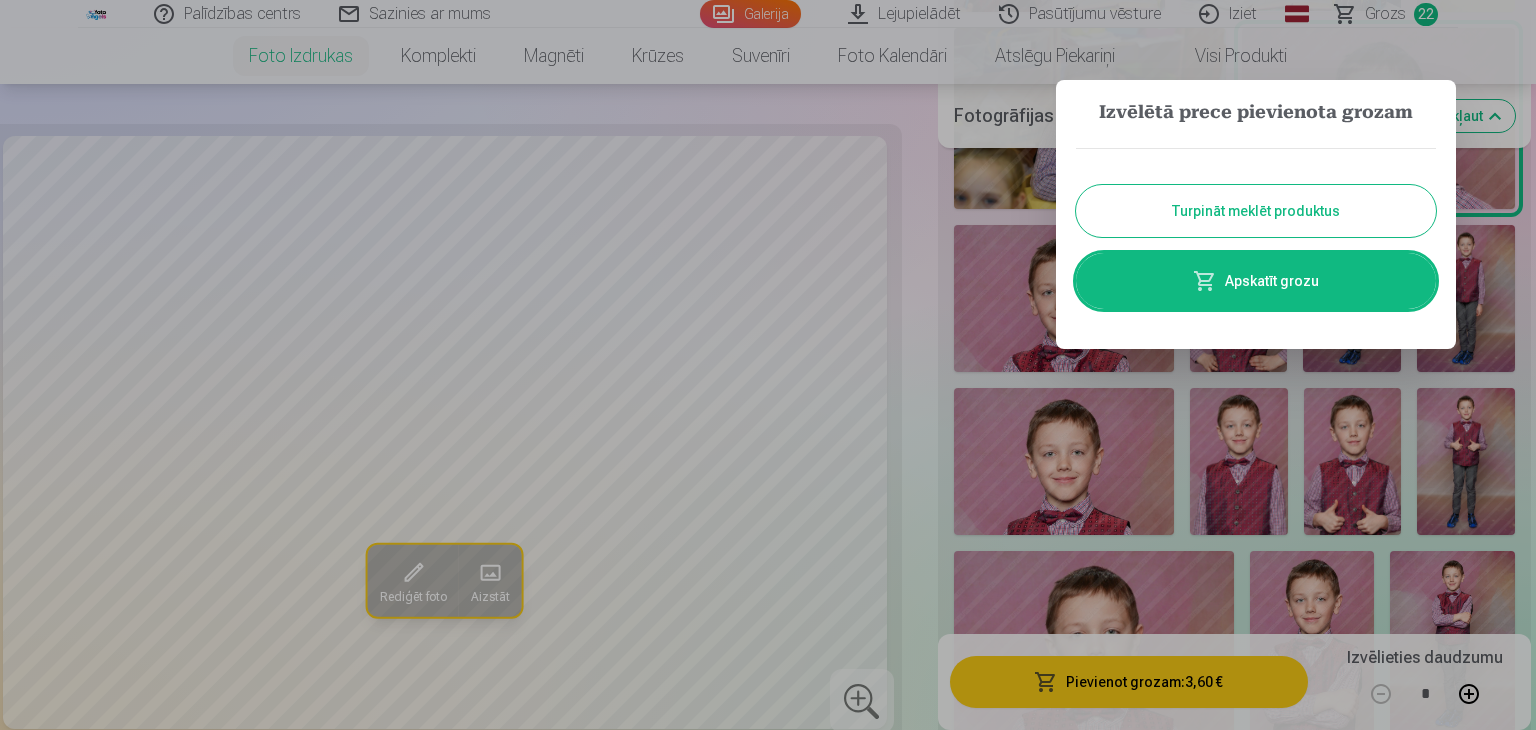 click at bounding box center (768, 365) 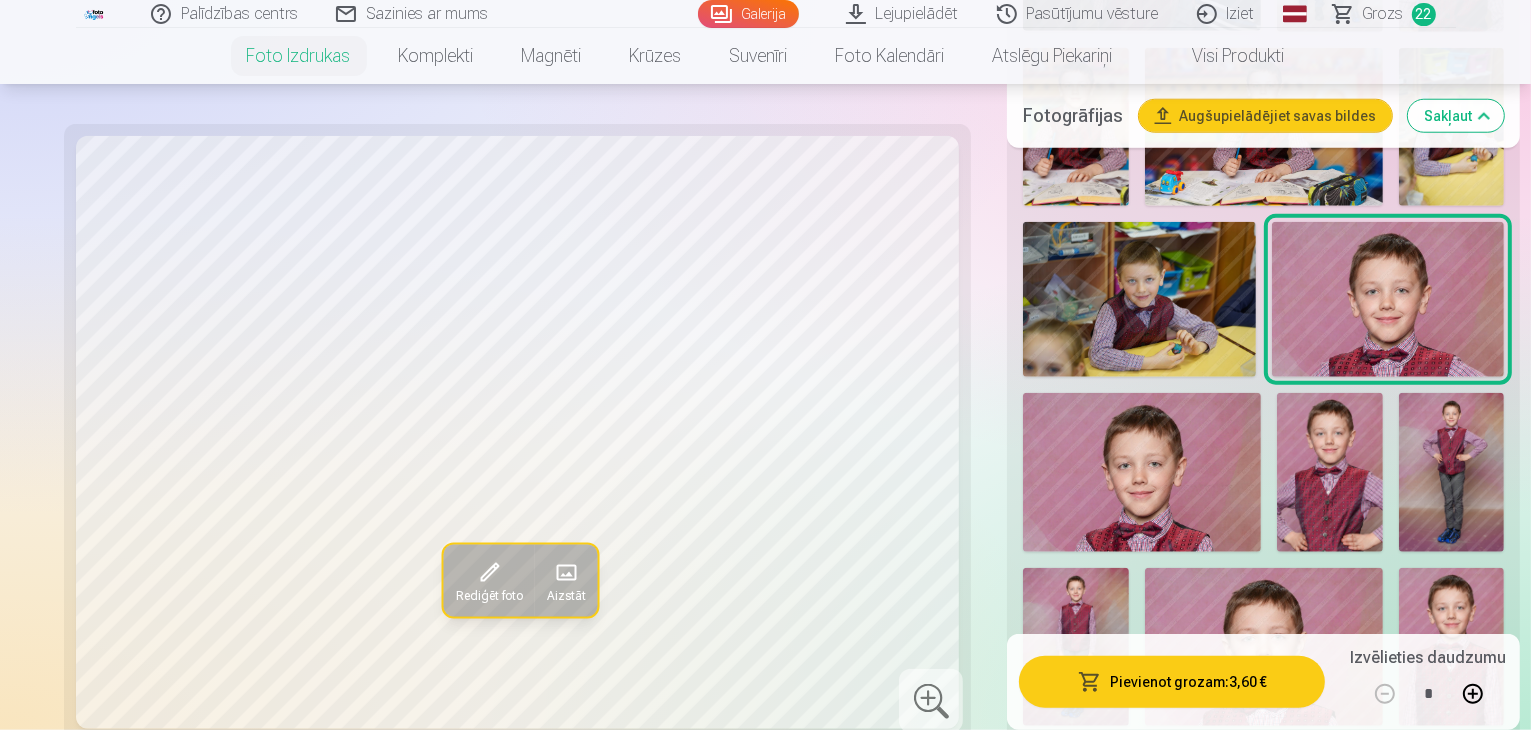 click at bounding box center [1142, 472] 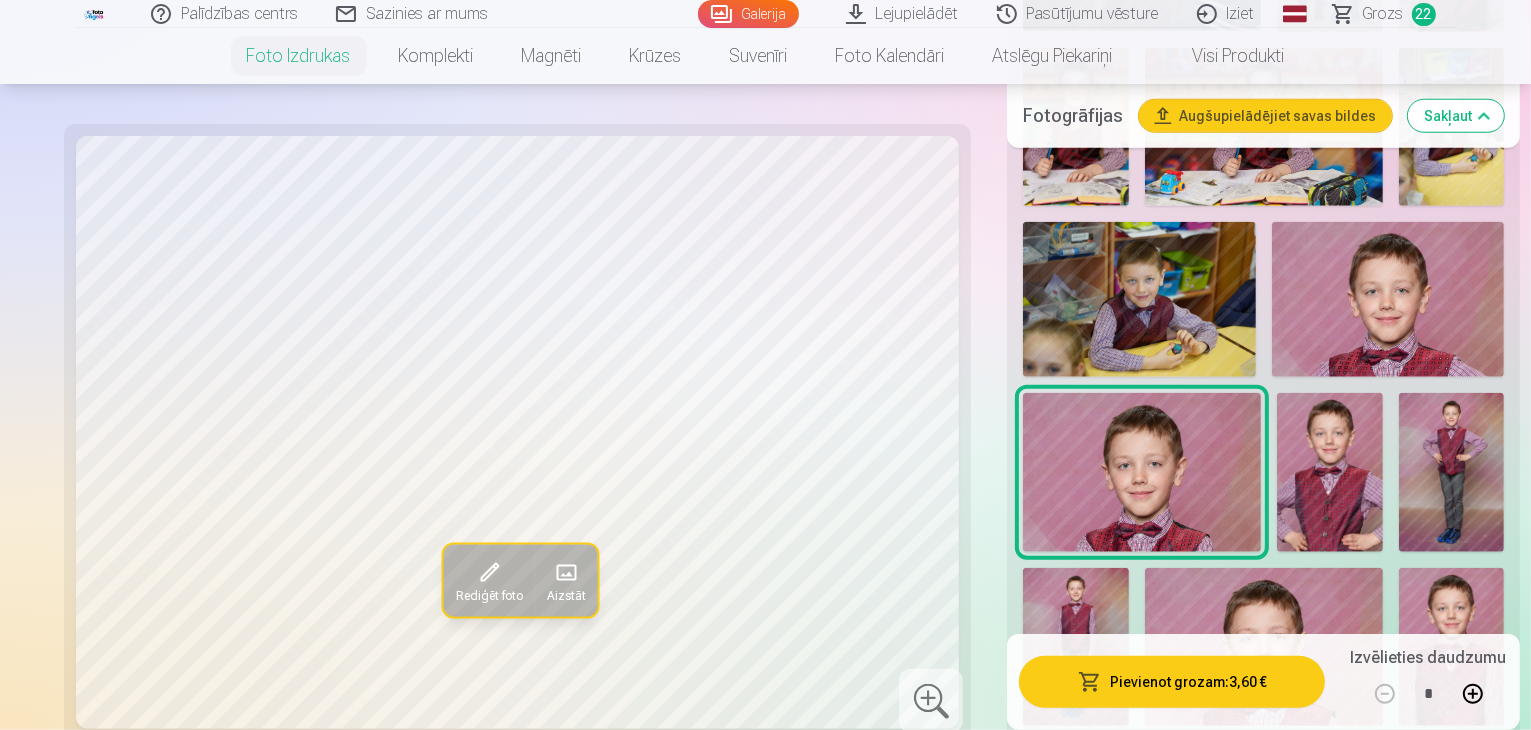 click at bounding box center [1388, 299] 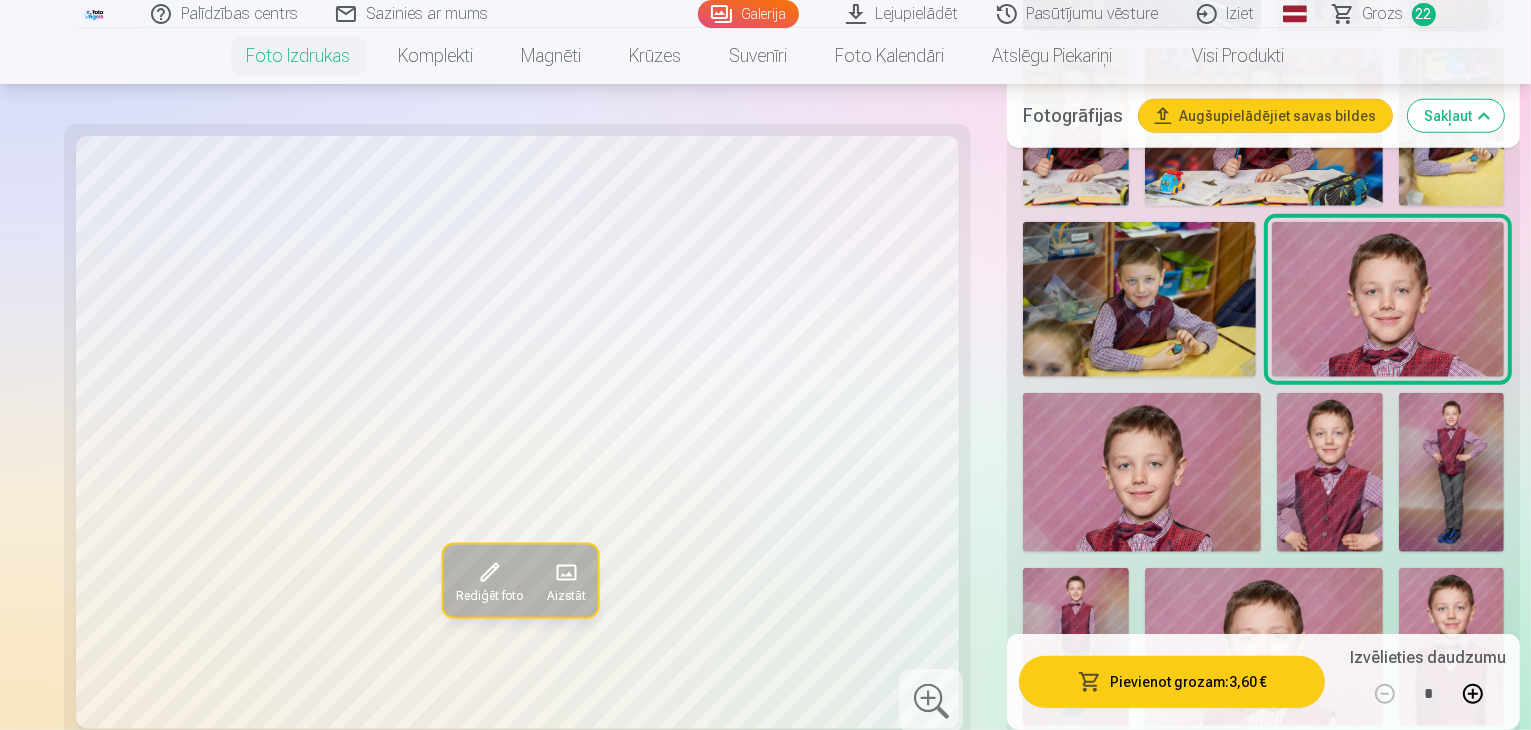 click at bounding box center [1330, 472] 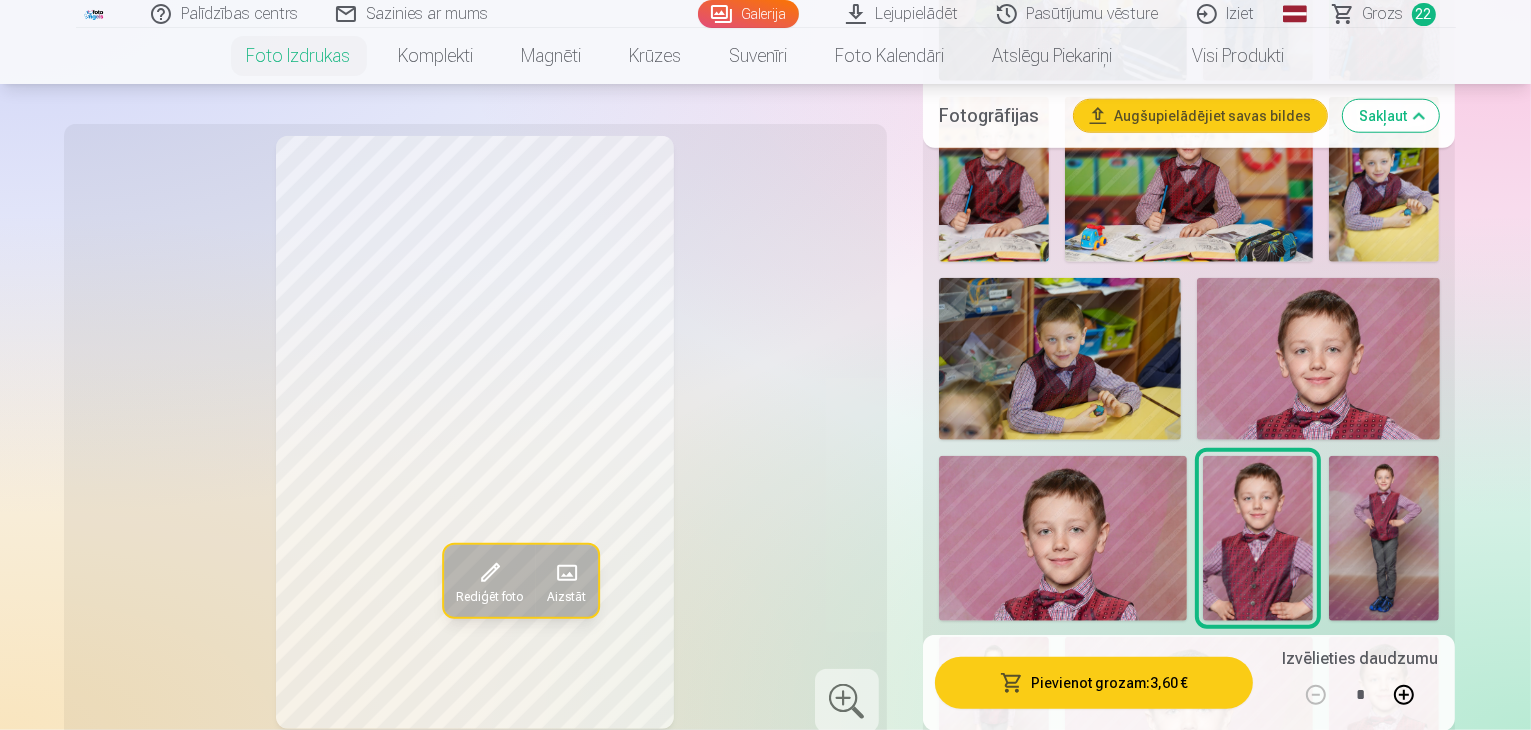 click on "Pievienot grozam :  3,60 €" at bounding box center [1094, 682] 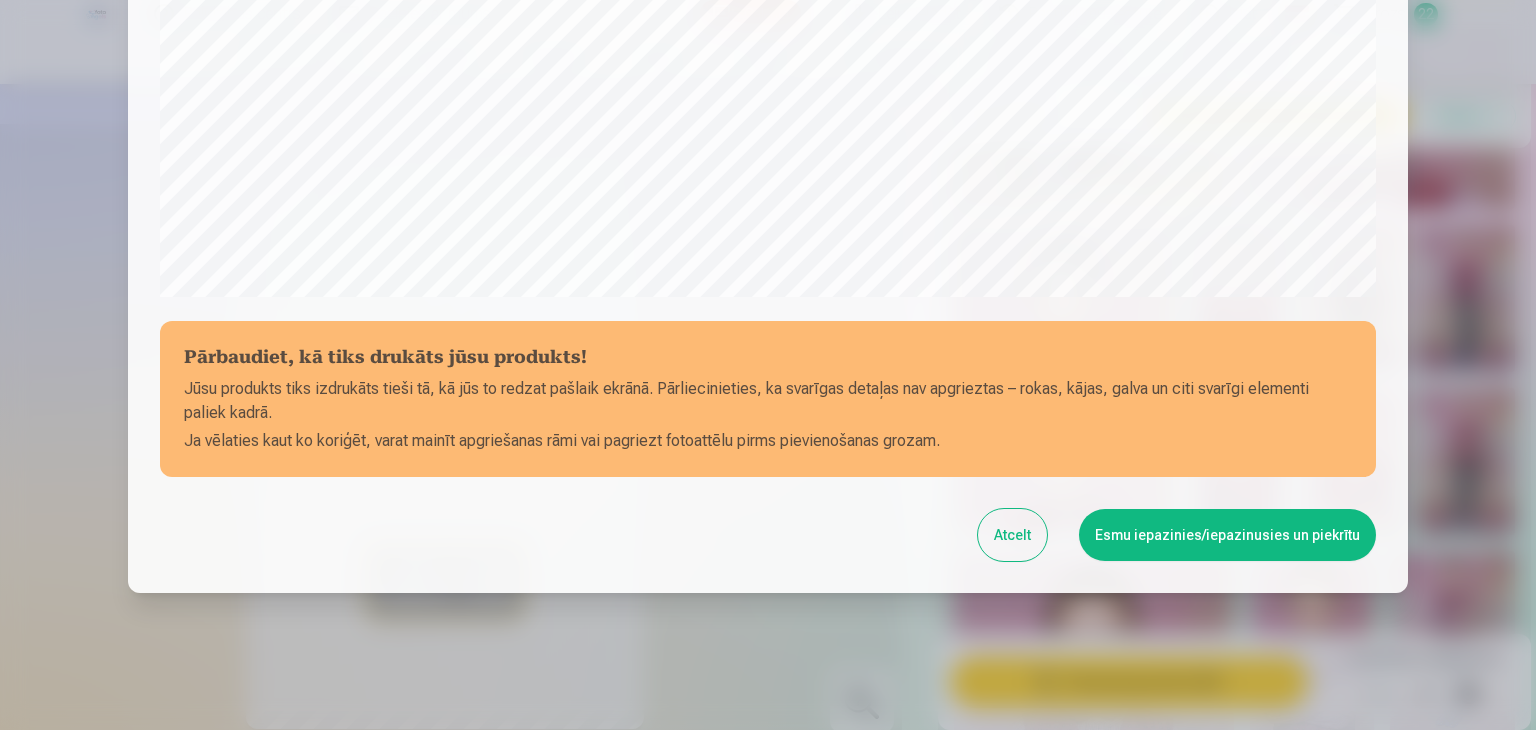 scroll, scrollTop: 710, scrollLeft: 0, axis: vertical 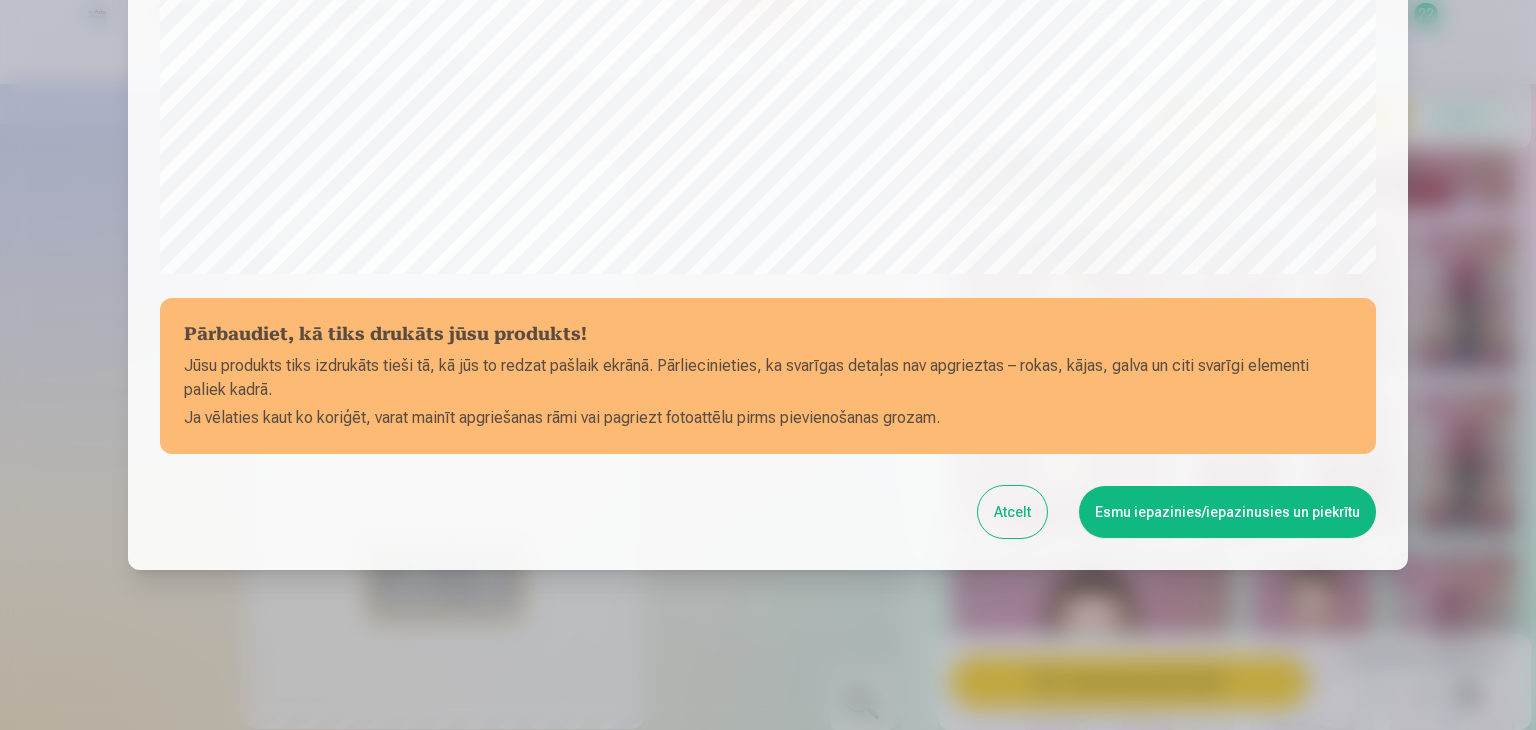 click on "Esmu iepazinies/iepazinusies un piekrītu" at bounding box center [1227, 512] 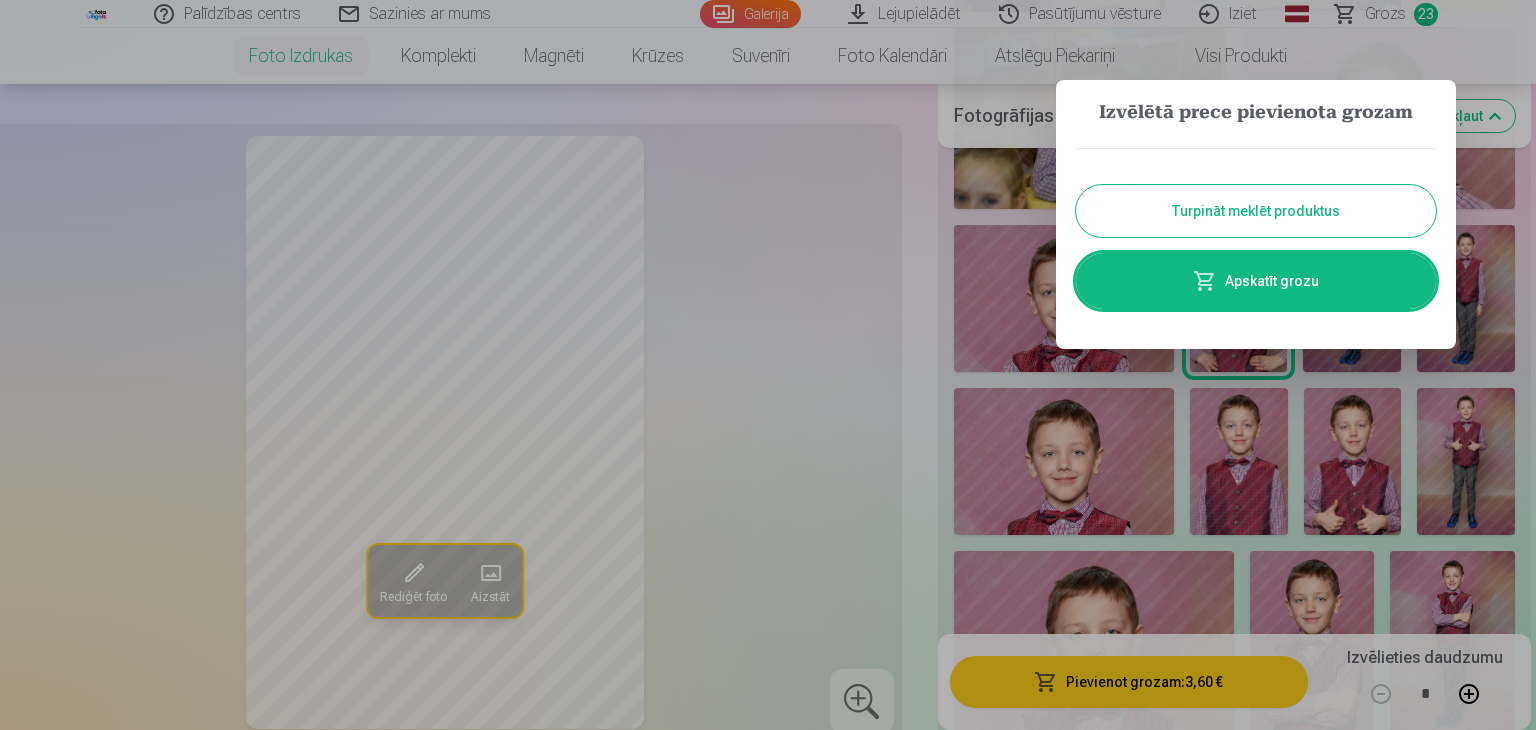 click at bounding box center [768, 365] 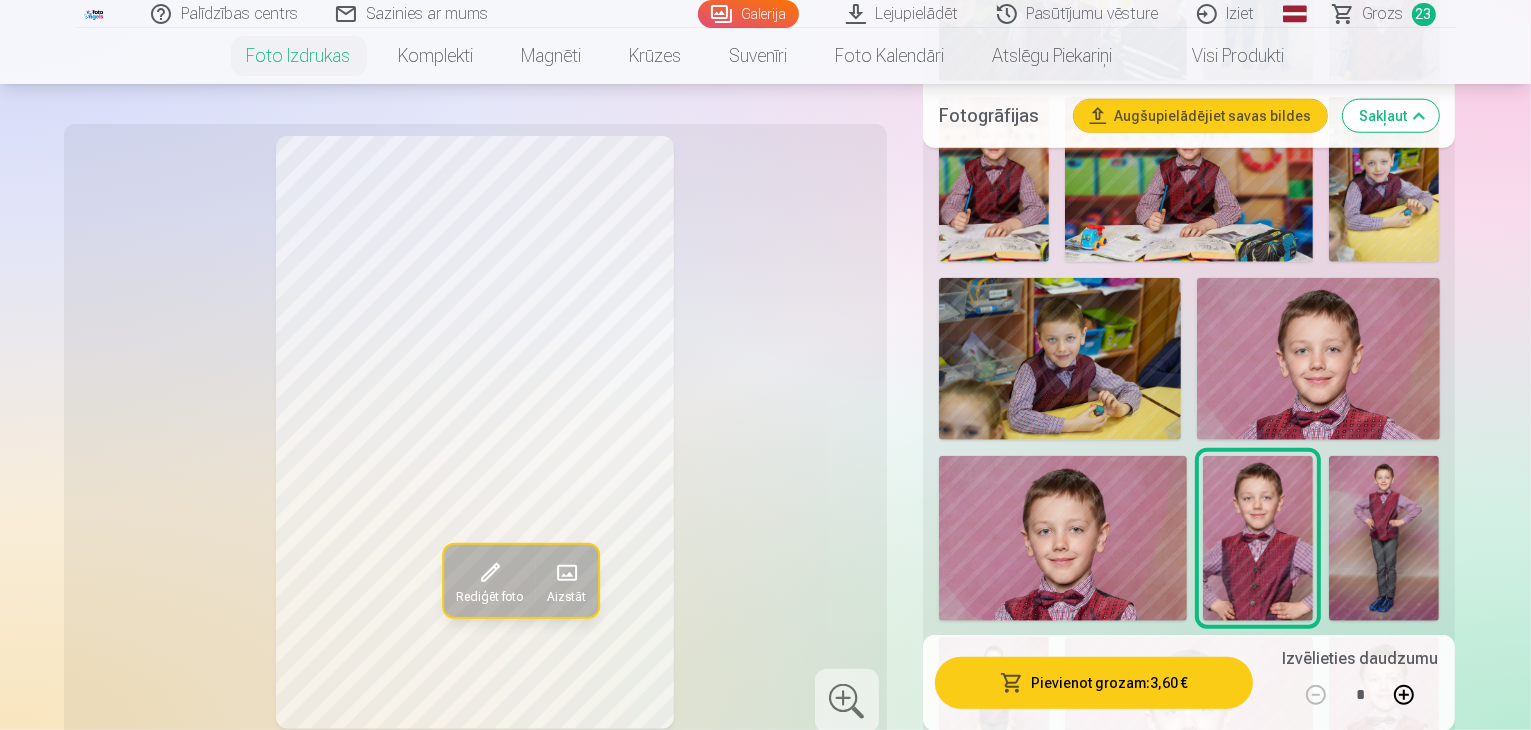 click at bounding box center [1384, 539] 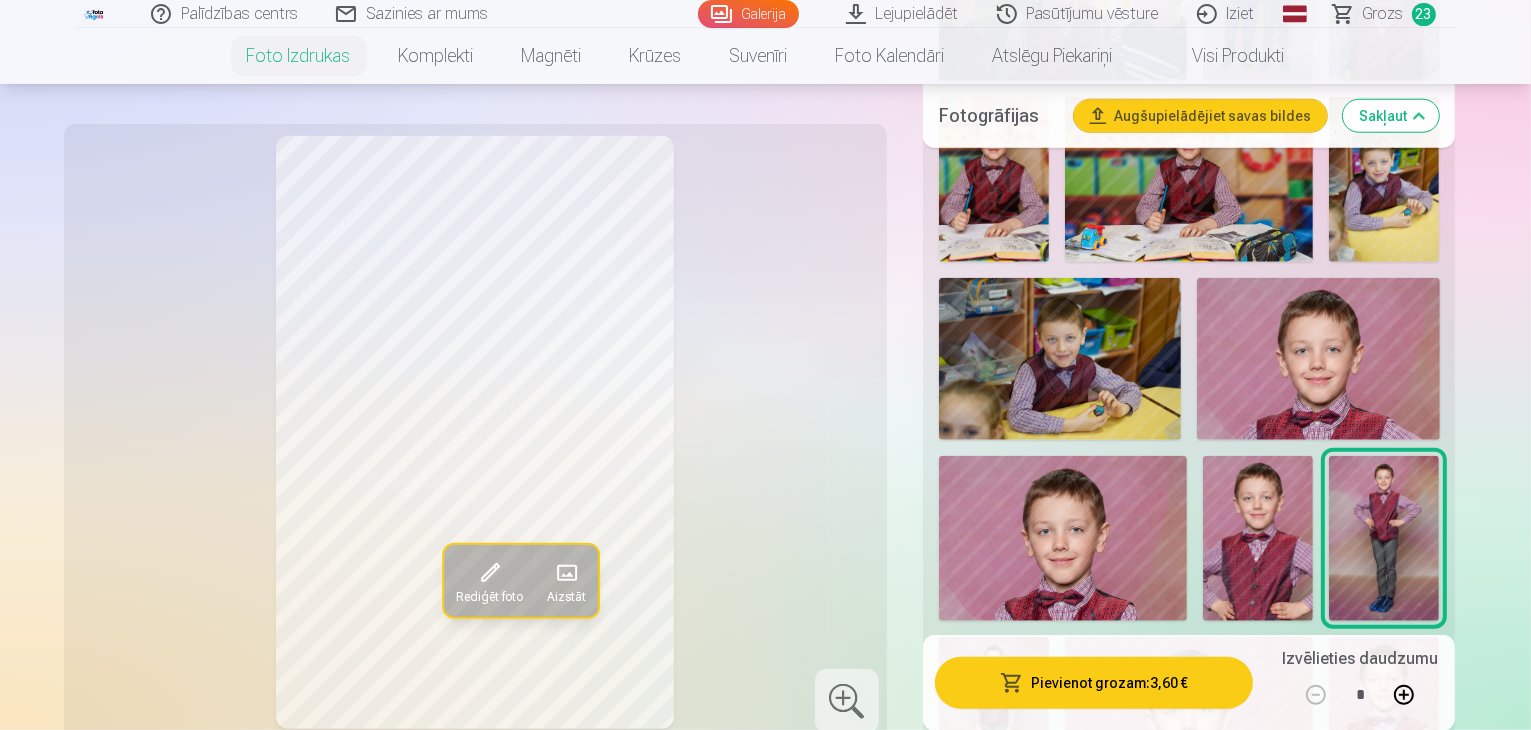click at bounding box center [994, 720] 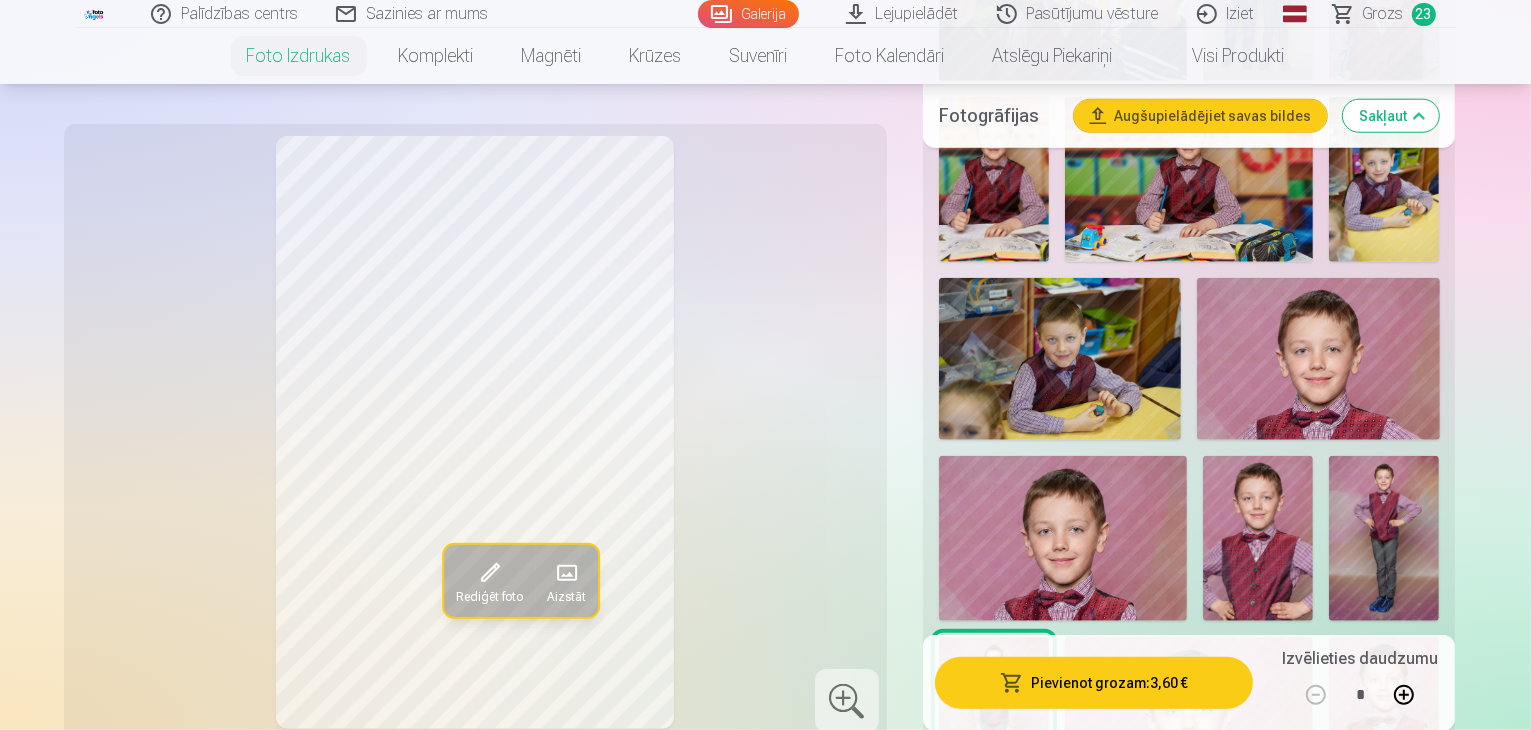 click on "Pievienot grozam :  3,60 €" at bounding box center (1094, 682) 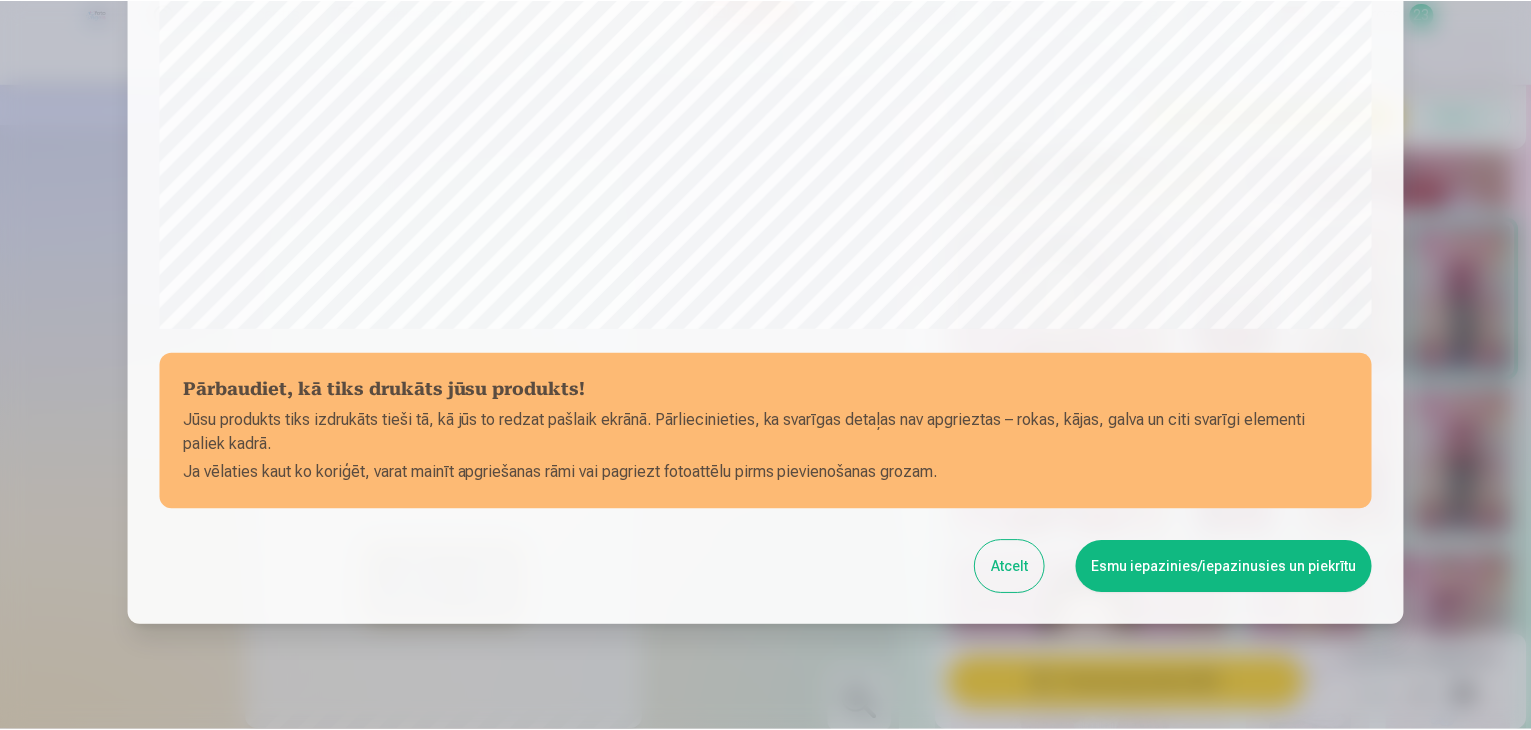 scroll, scrollTop: 710, scrollLeft: 0, axis: vertical 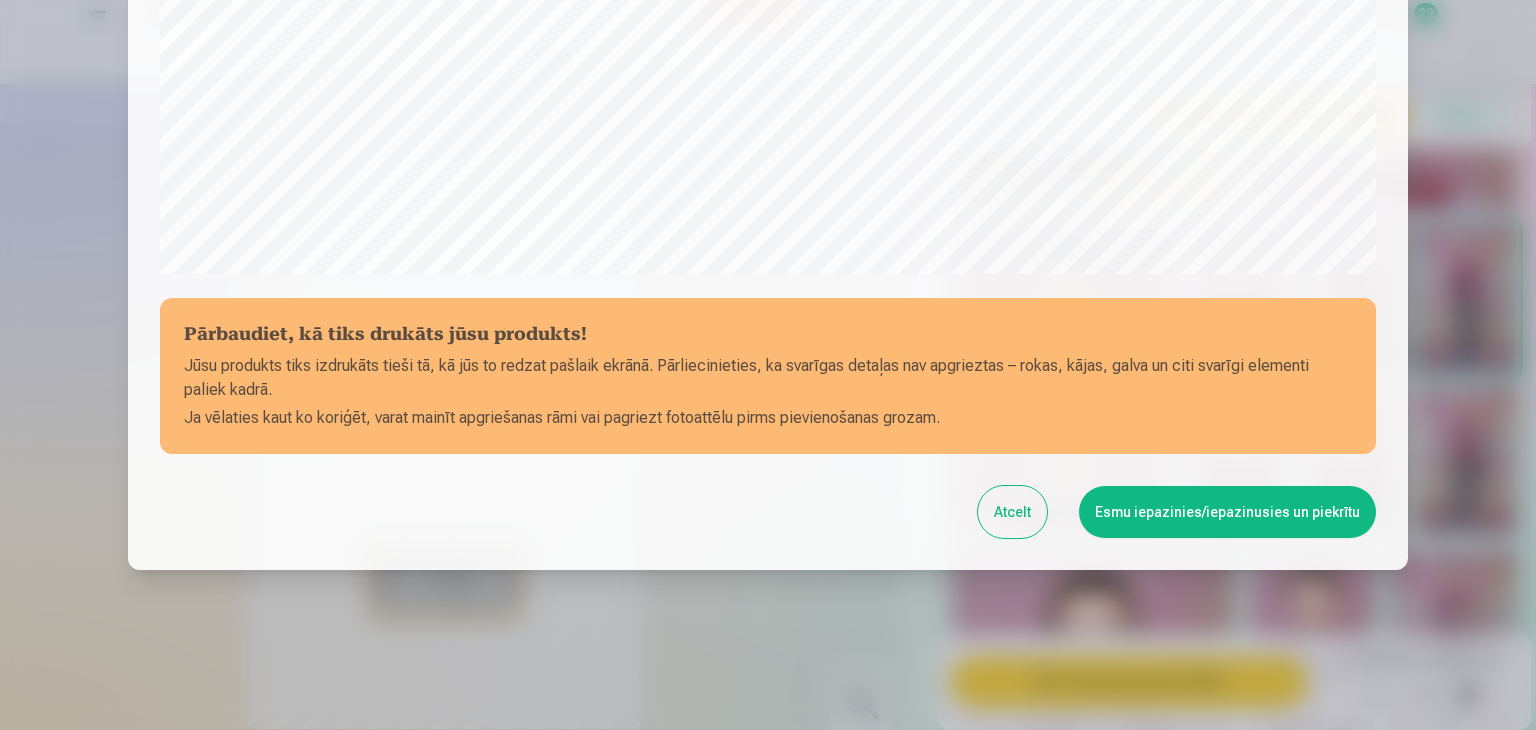 click on "Esmu iepazinies/iepazinusies un piekrītu" at bounding box center (1227, 512) 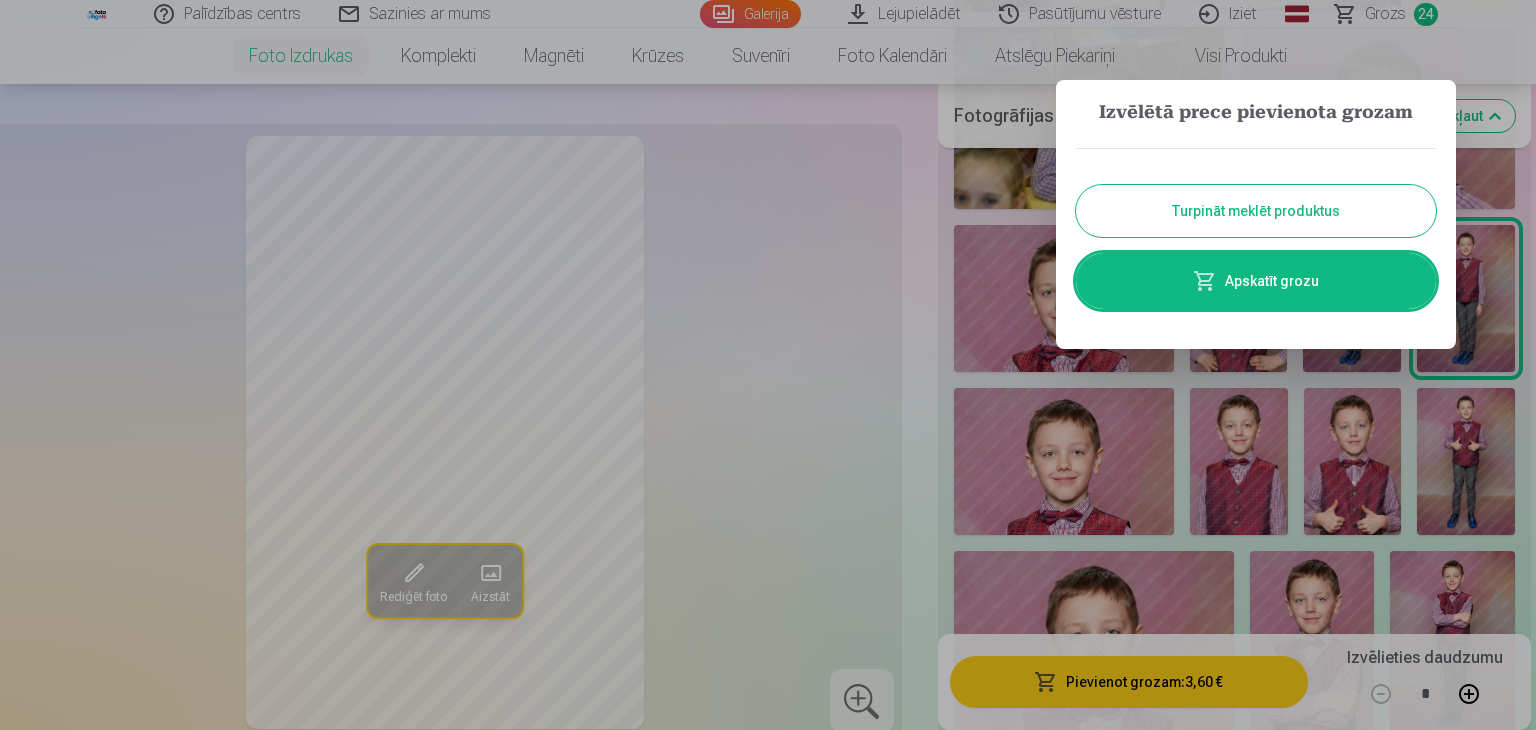 click at bounding box center [768, 365] 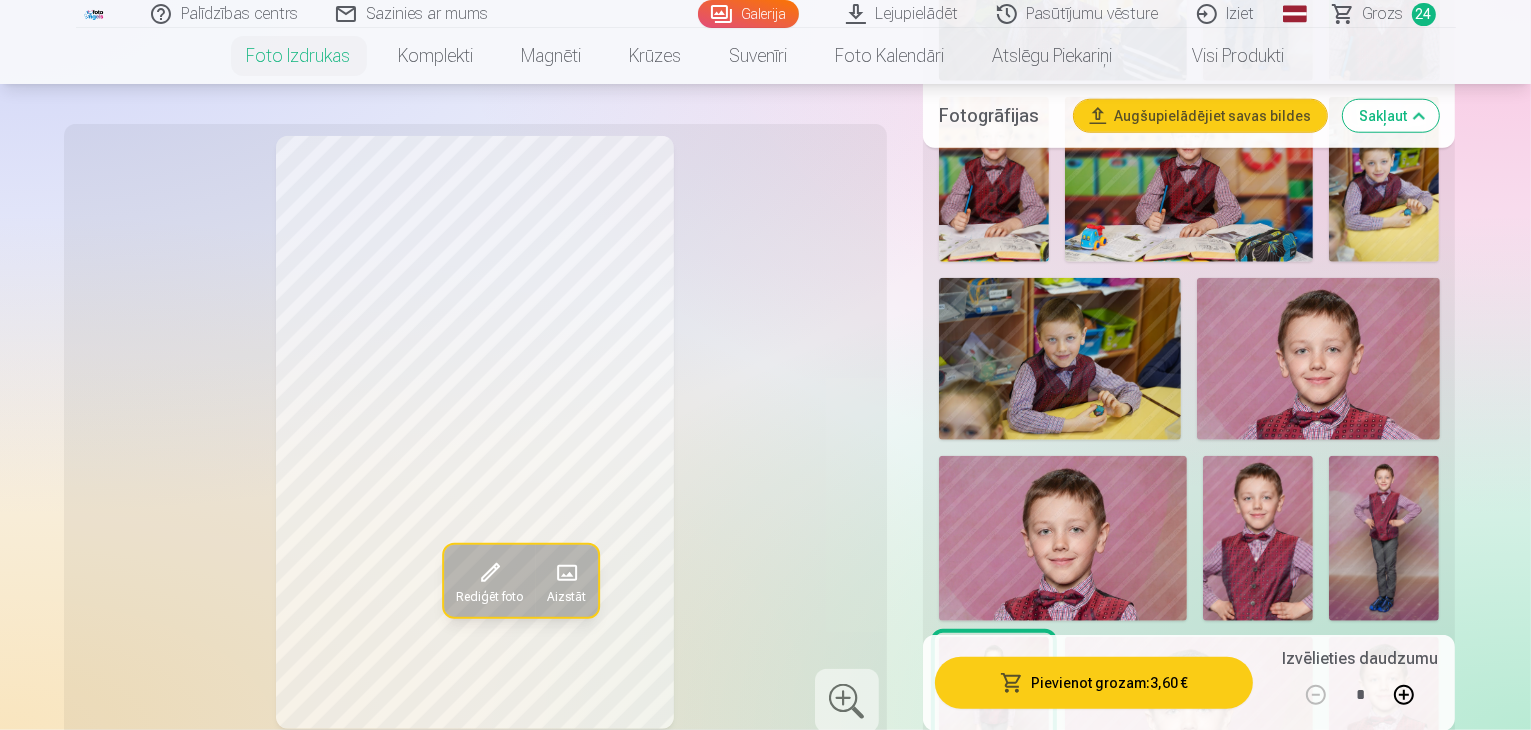 click at bounding box center (1189, 720) 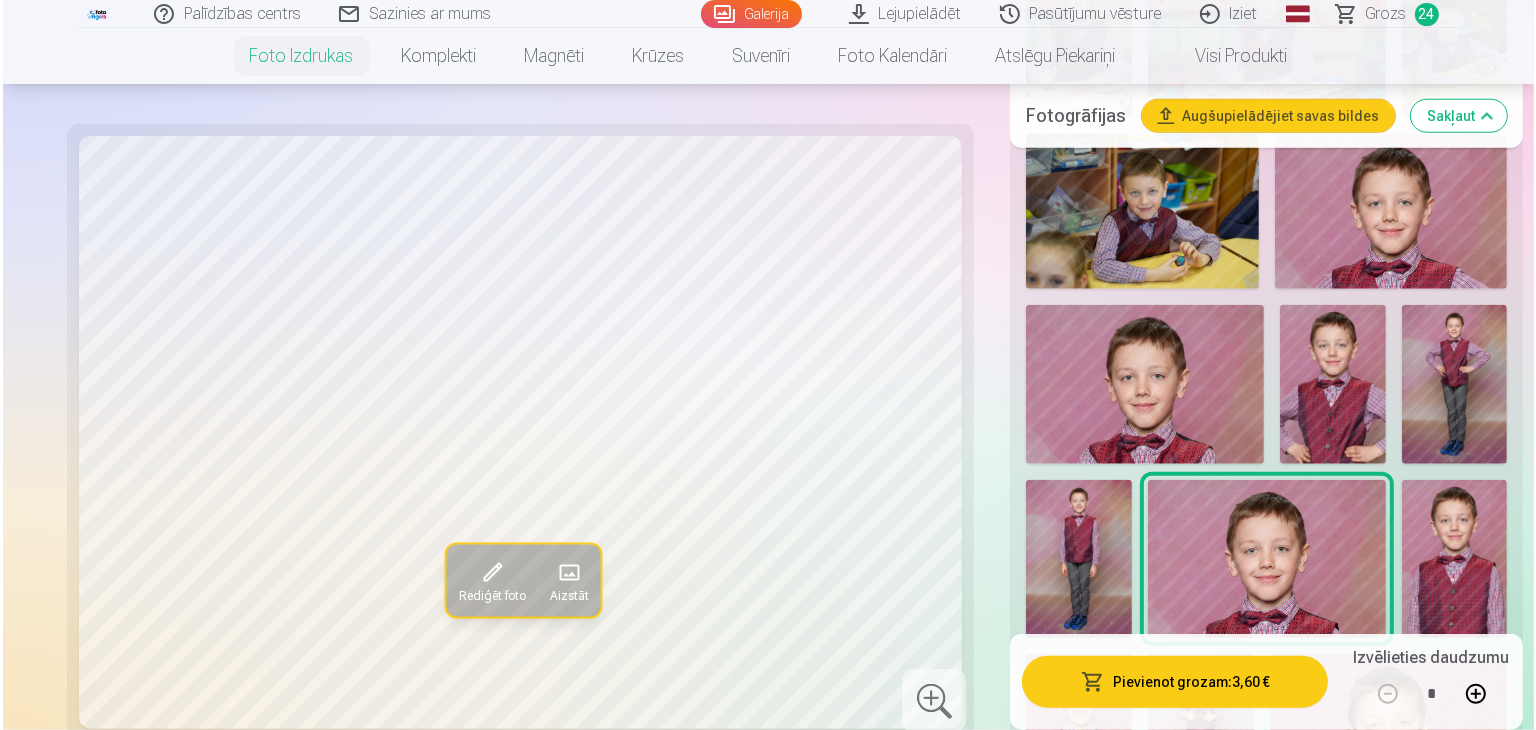 scroll, scrollTop: 2100, scrollLeft: 0, axis: vertical 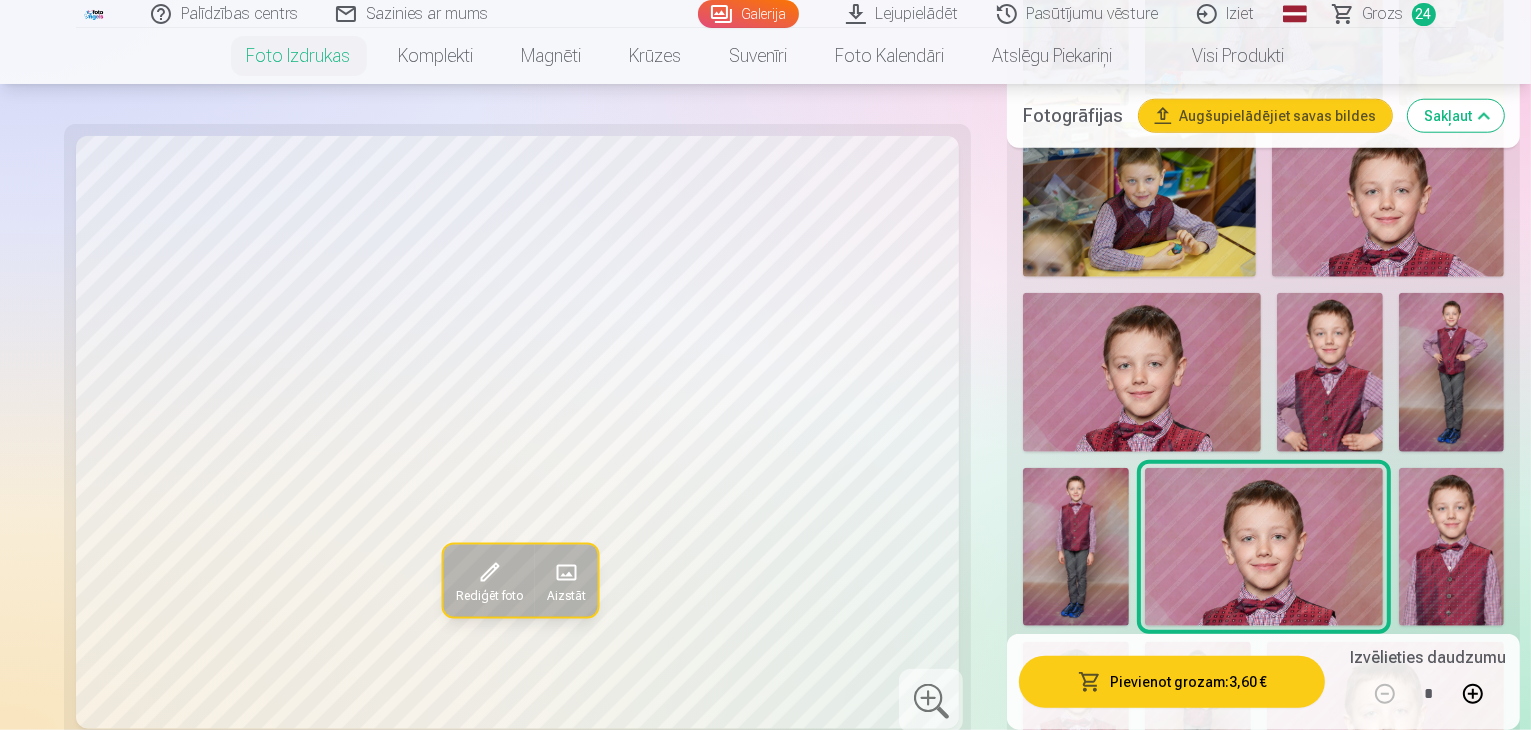 click on "Pievienot grozam :  3,60 €" at bounding box center (1172, 682) 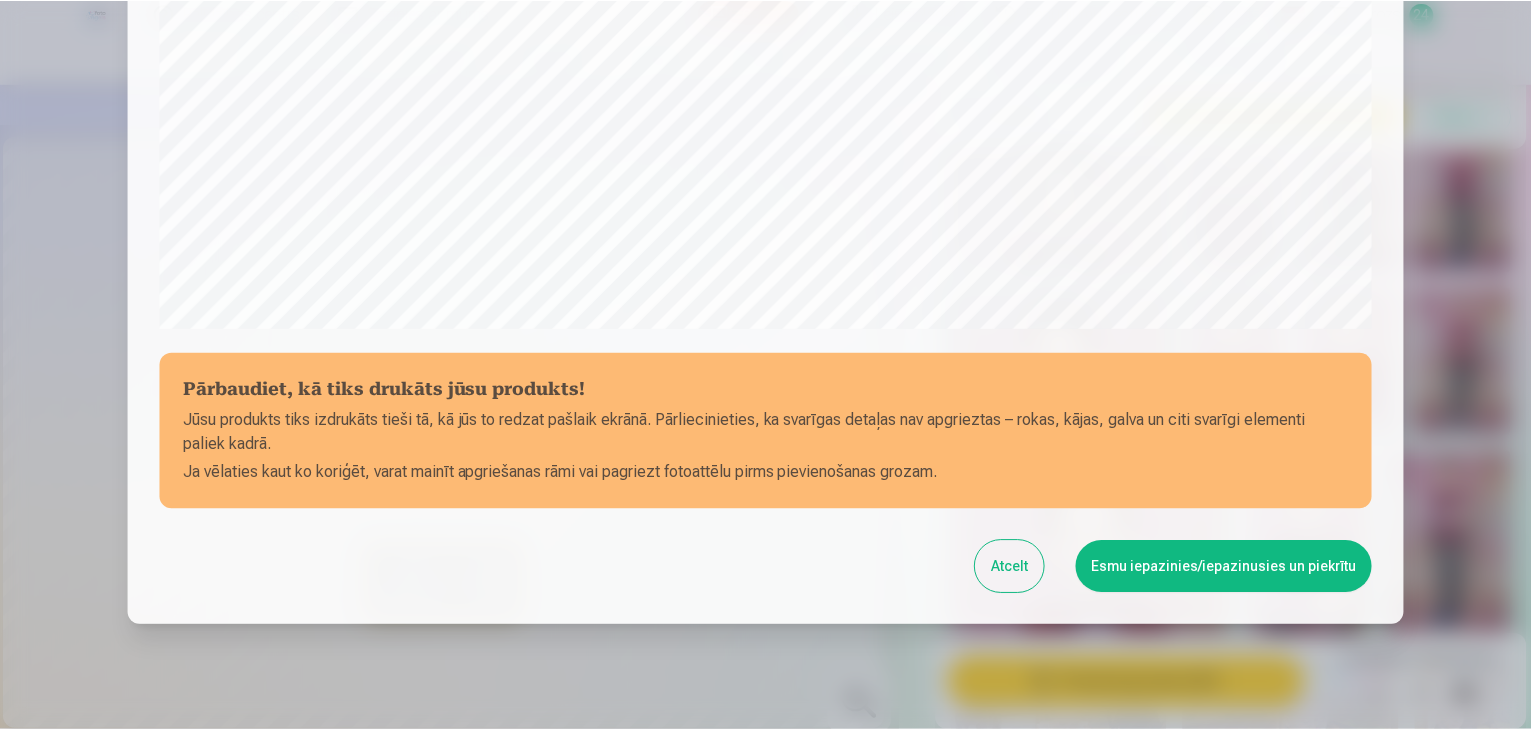 scroll, scrollTop: 710, scrollLeft: 0, axis: vertical 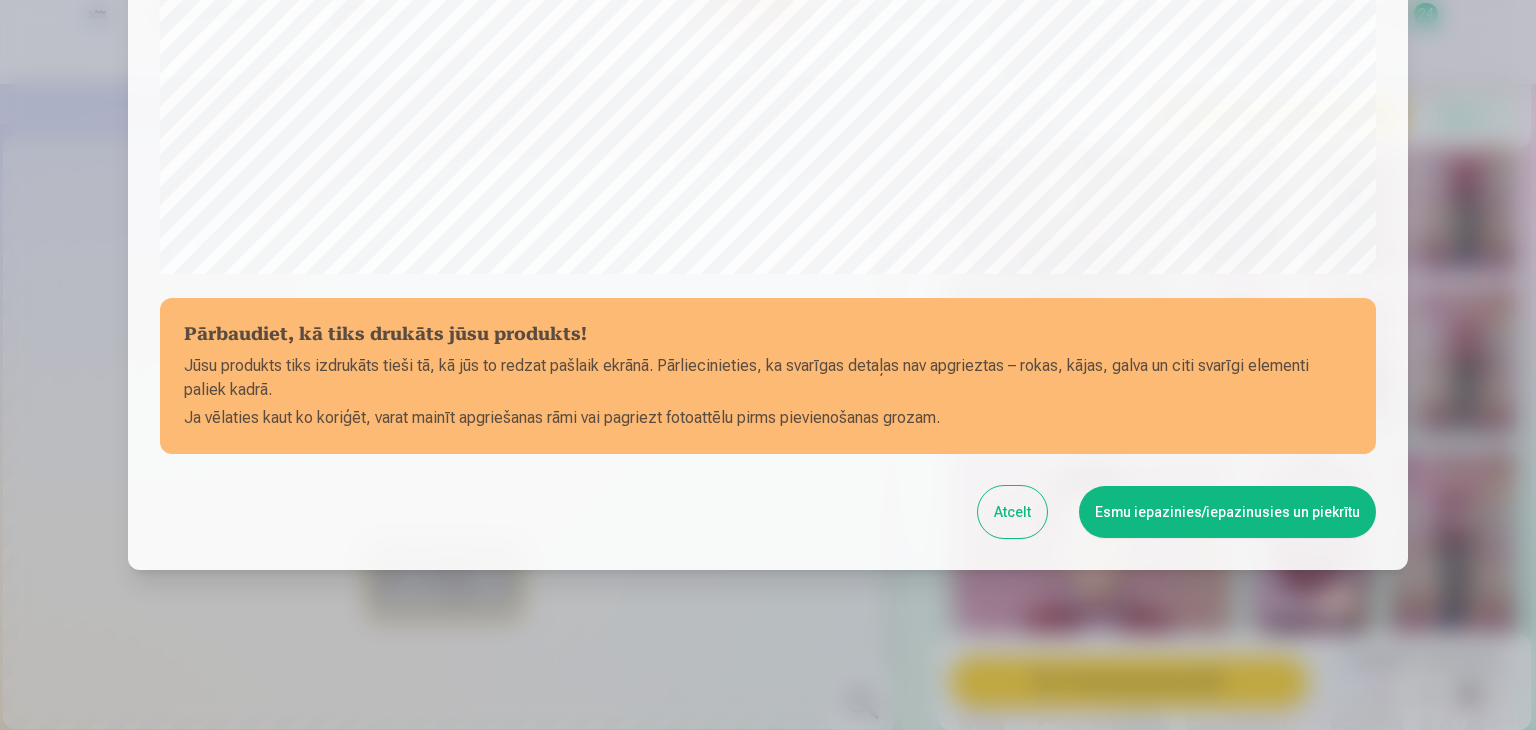 click at bounding box center [768, 365] 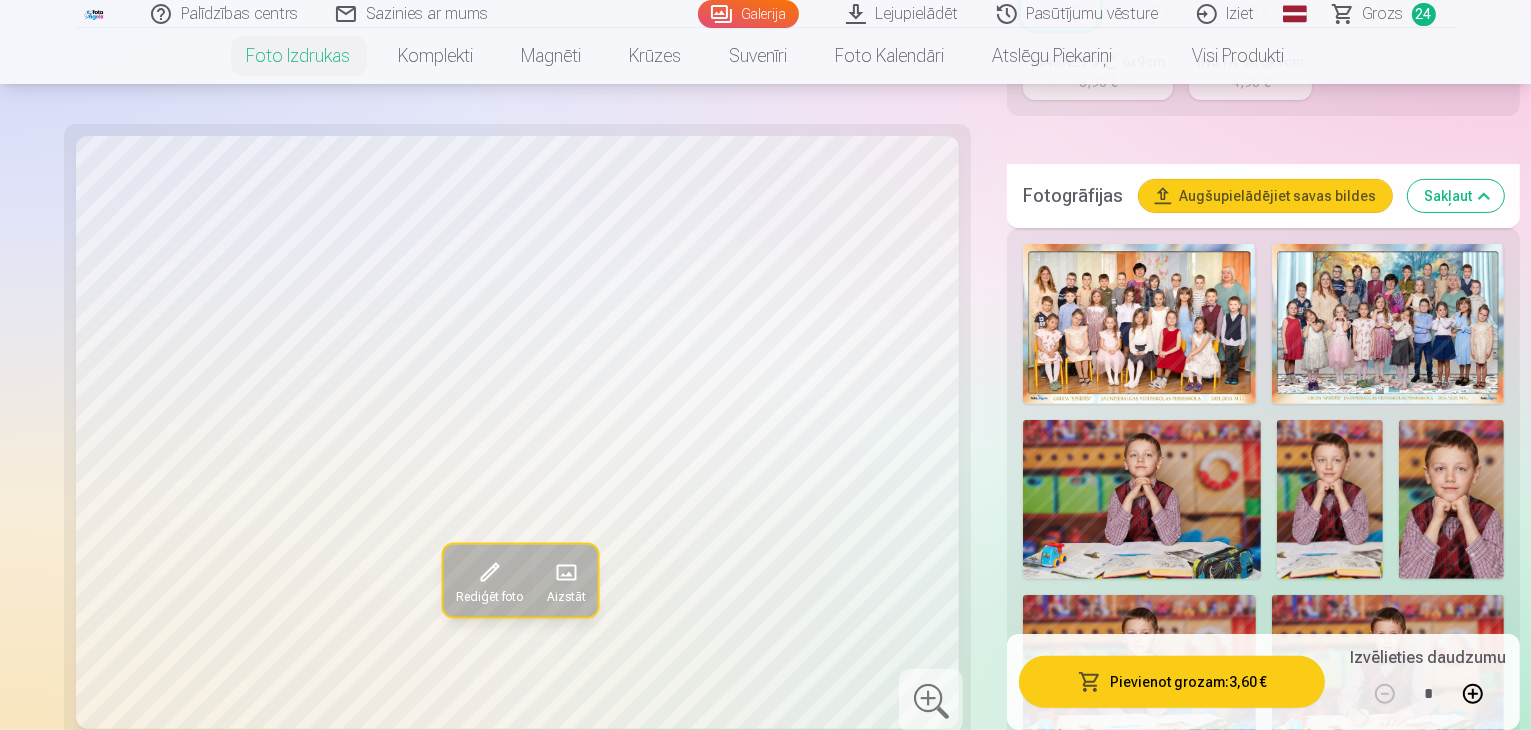scroll, scrollTop: 400, scrollLeft: 0, axis: vertical 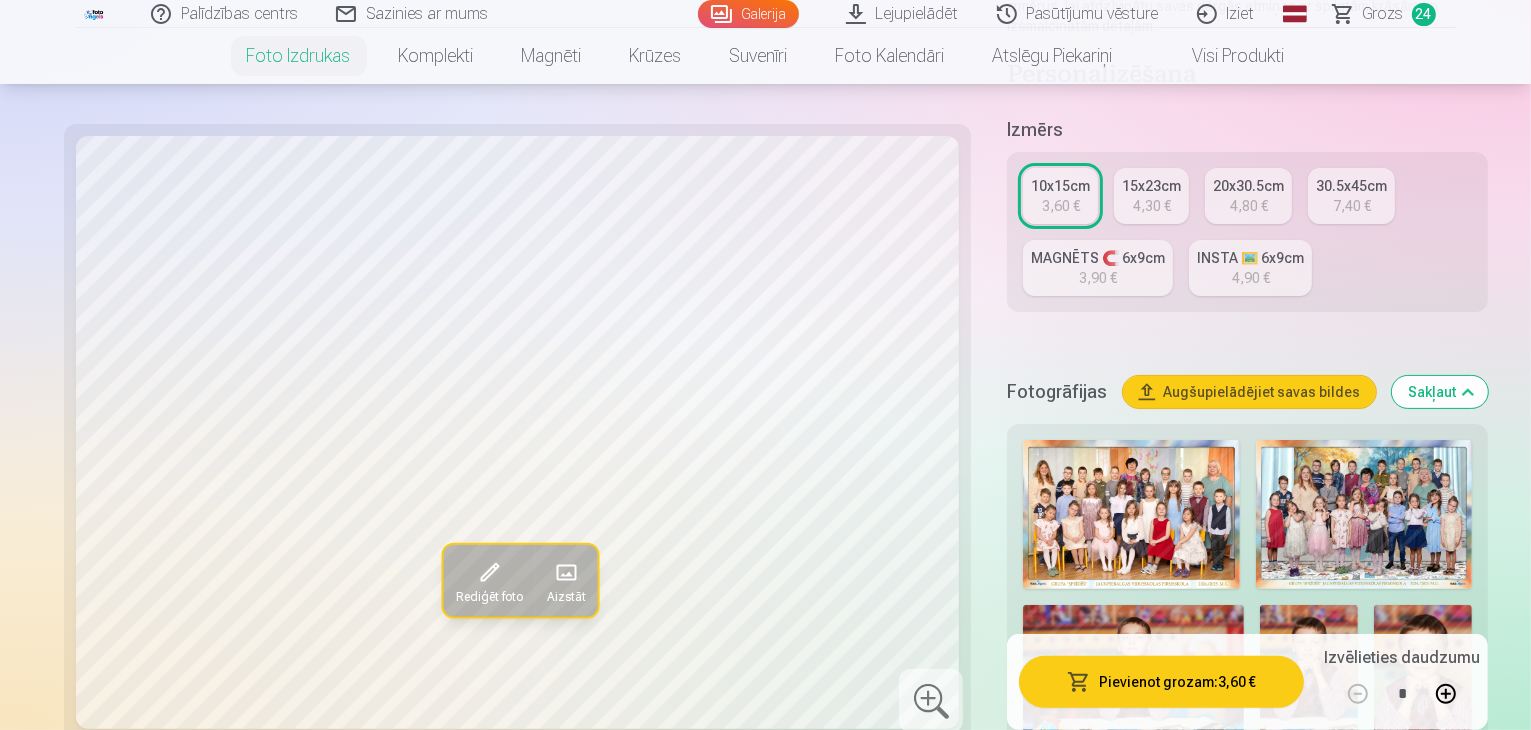 click on "4,30 €" at bounding box center (1152, 206) 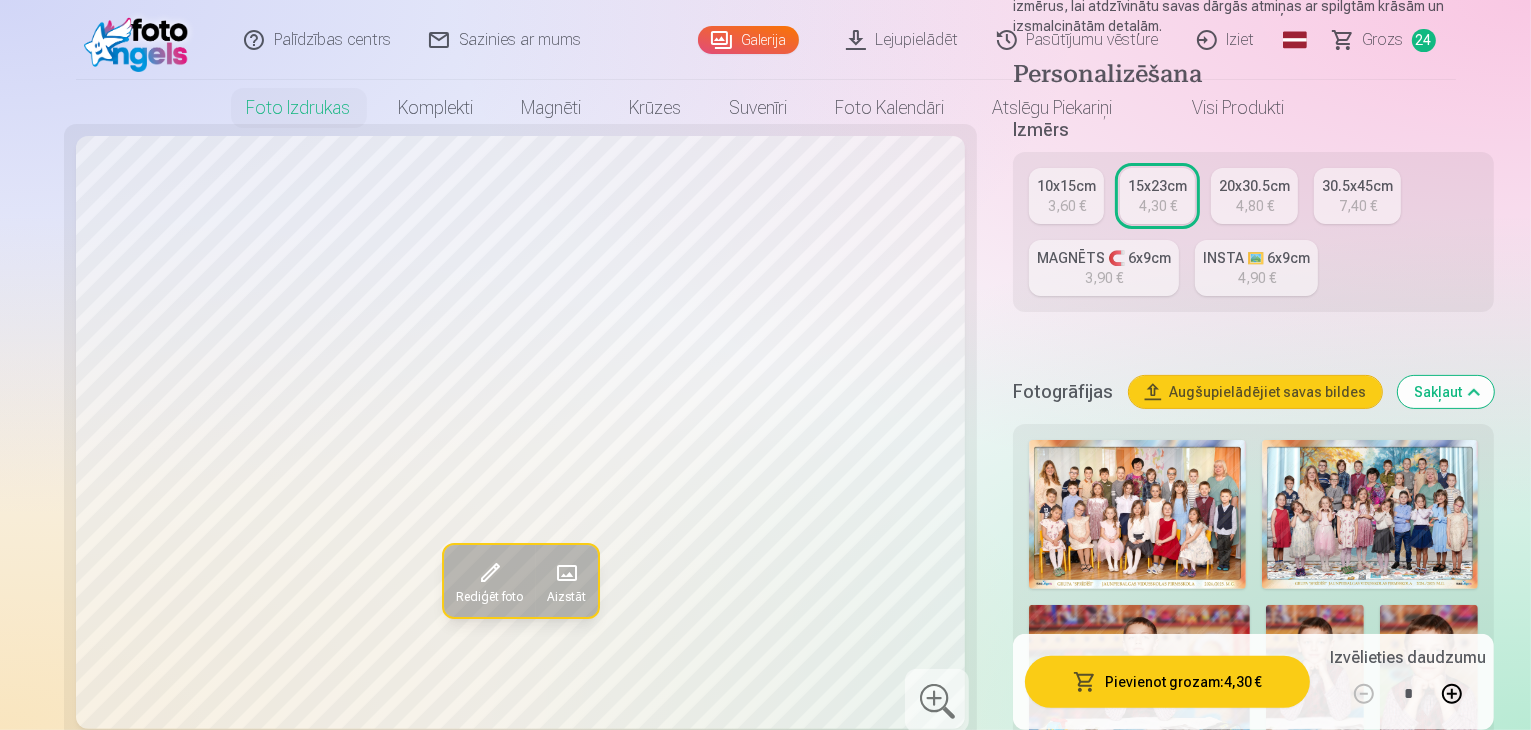 scroll, scrollTop: 0, scrollLeft: 0, axis: both 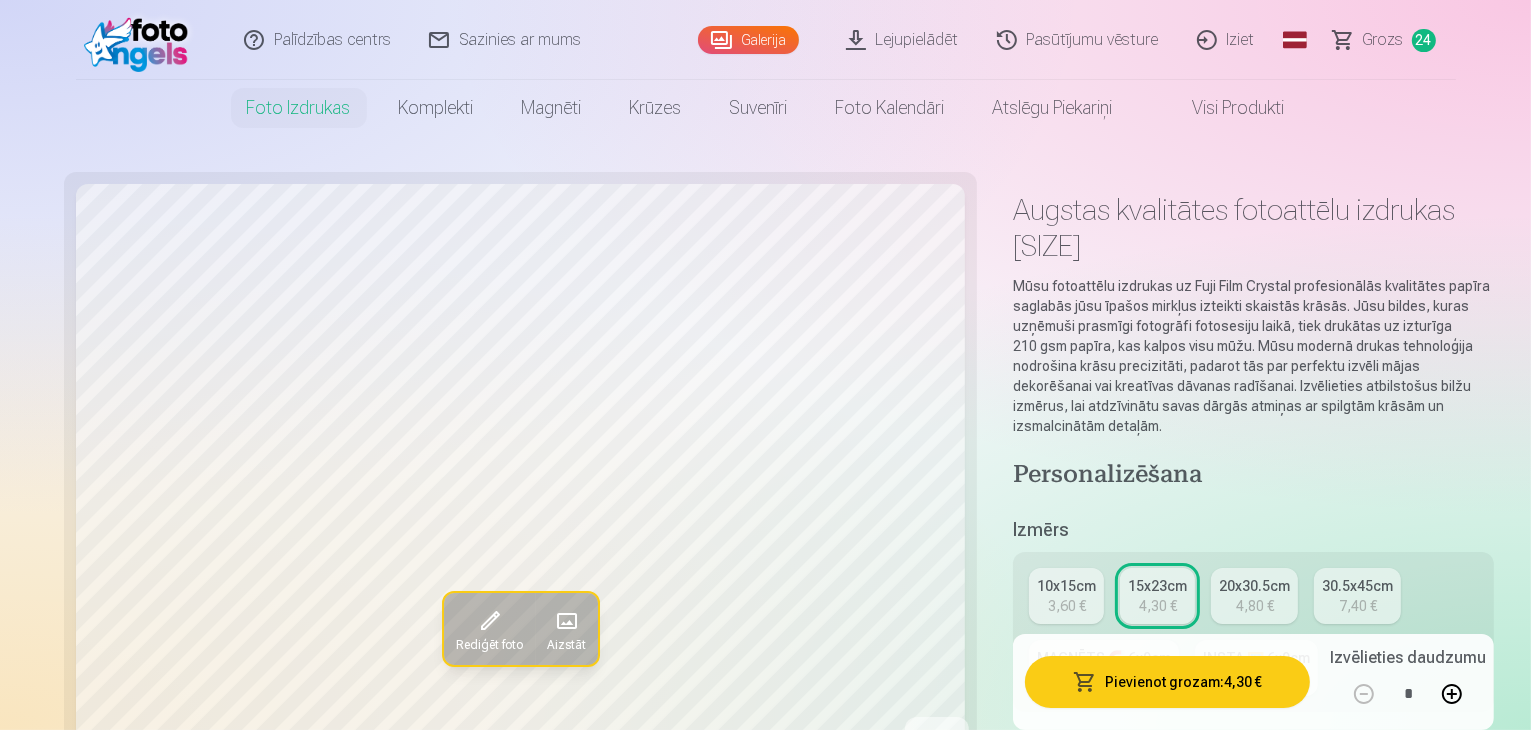 click on "Fotogrāfijas Augšupielādējiet savas bildes Sakļaut" at bounding box center (1253, 792) 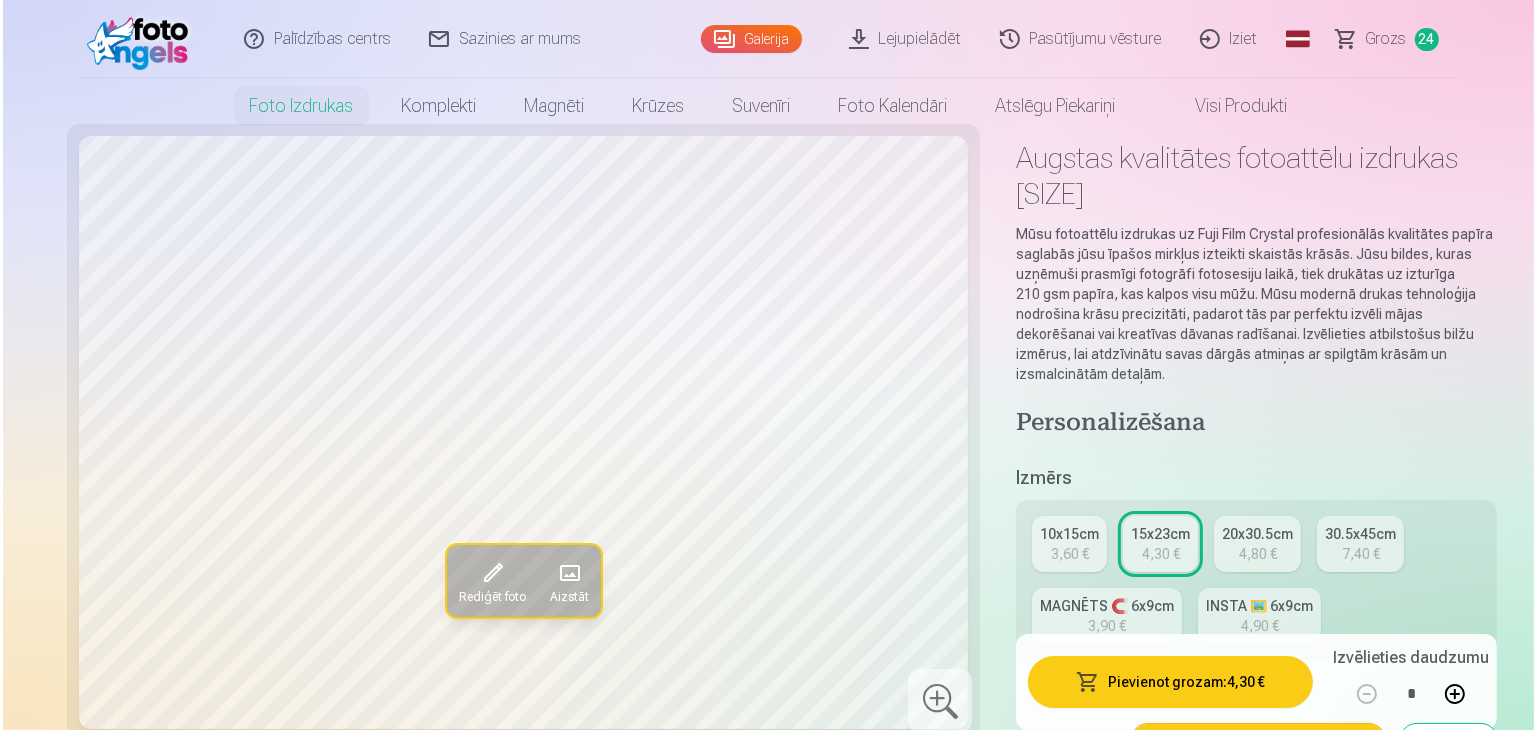 scroll, scrollTop: 100, scrollLeft: 0, axis: vertical 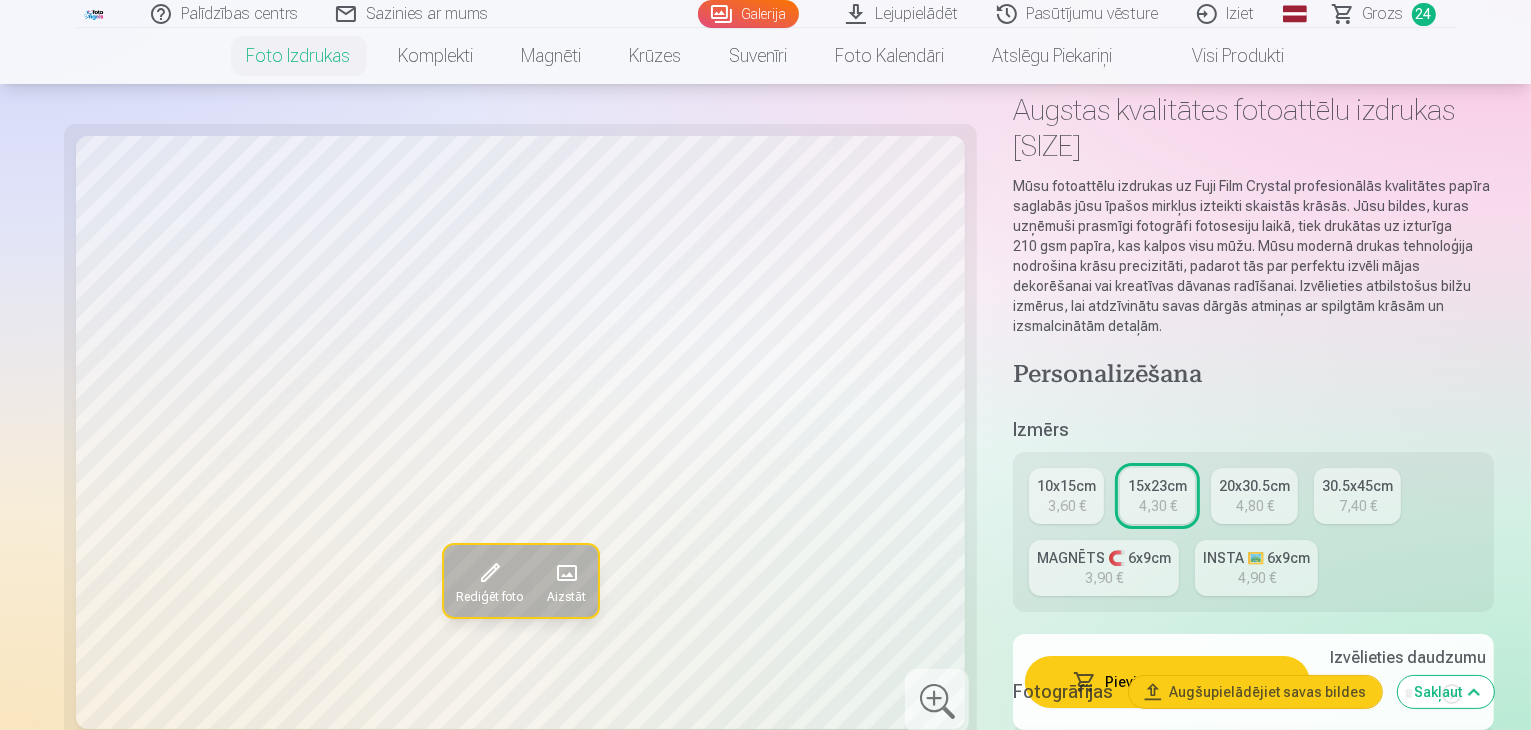 click on "Pievienot grozam :  4,30 €" at bounding box center (1167, 682) 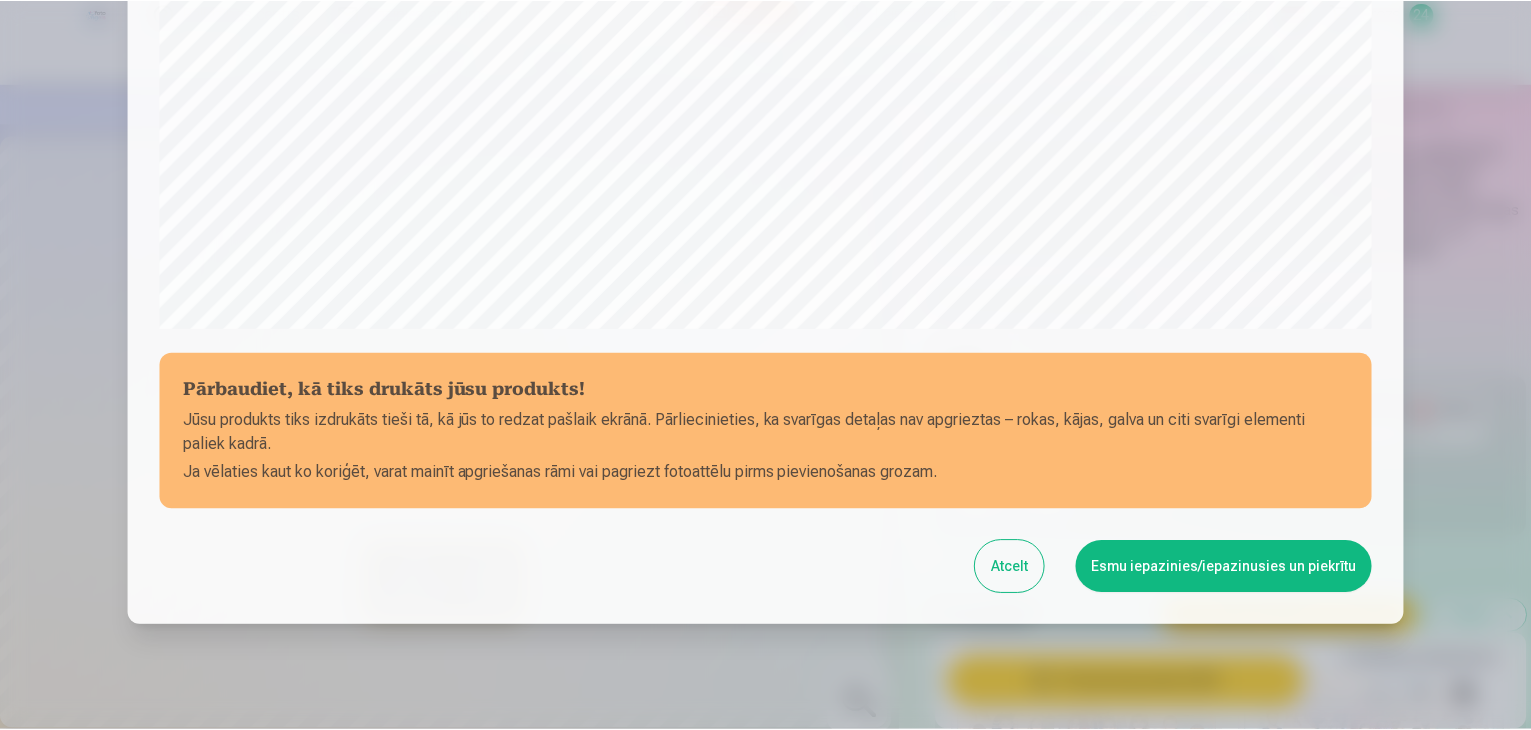 scroll, scrollTop: 710, scrollLeft: 0, axis: vertical 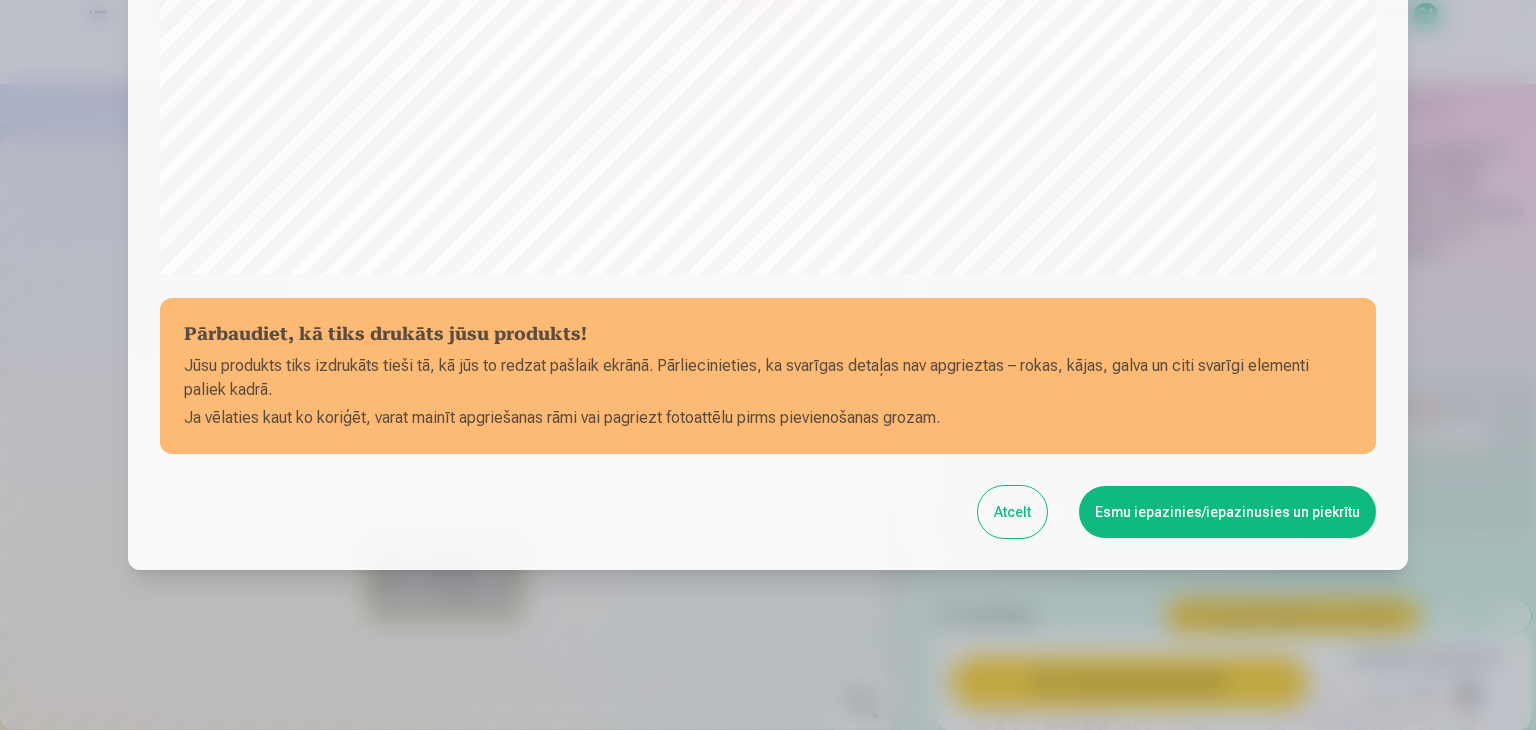 click at bounding box center (768, 365) 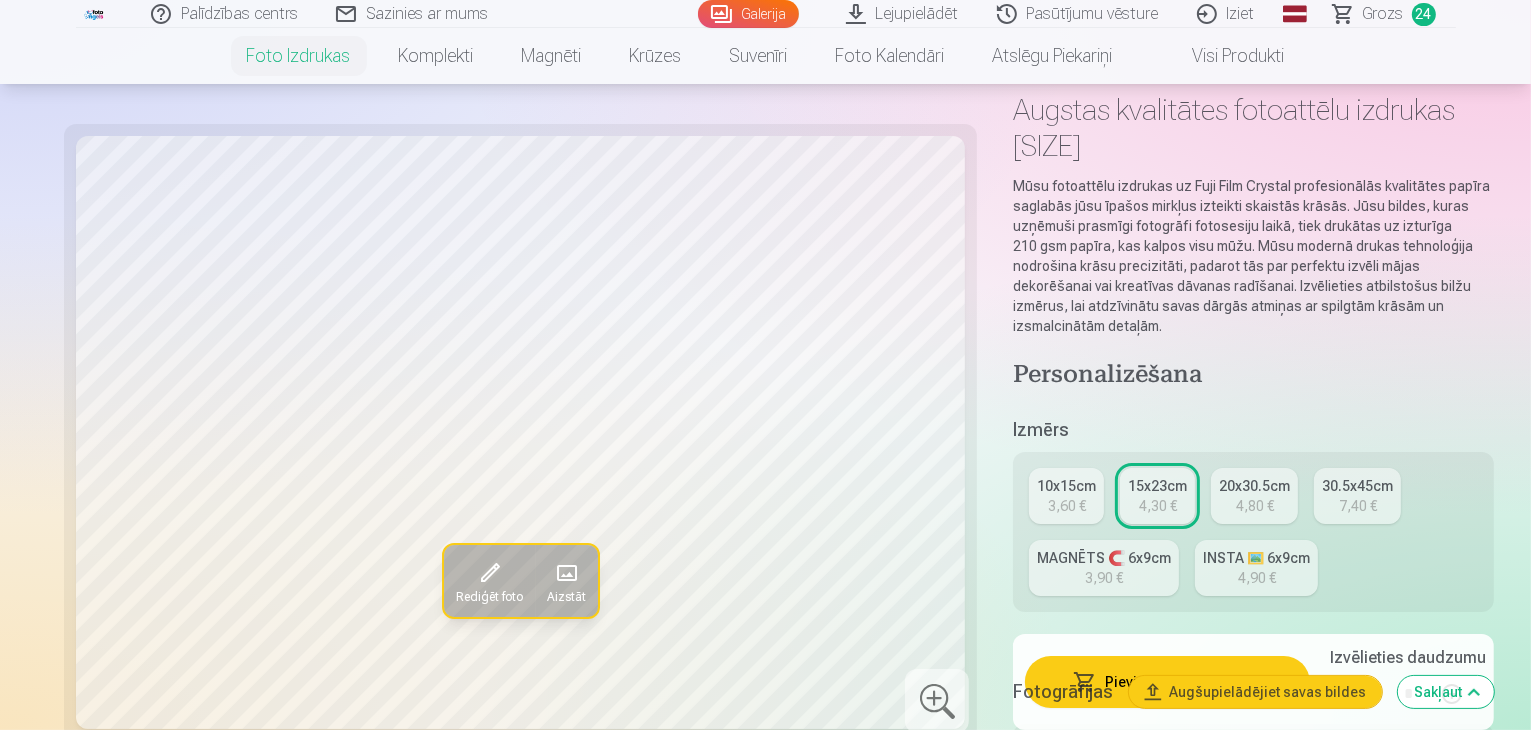 click on "10x15cm 3,60 €" at bounding box center (1066, 496) 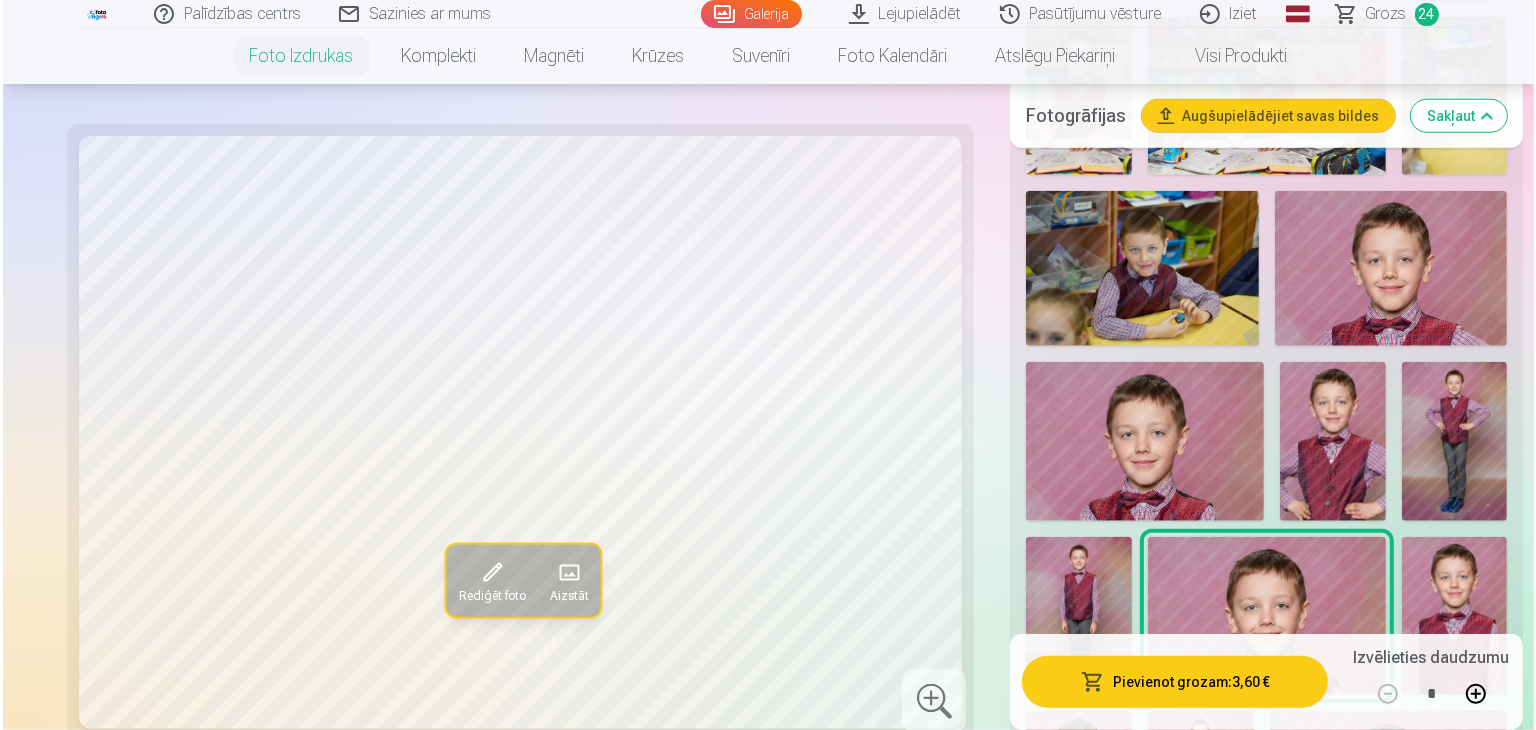 scroll, scrollTop: 2000, scrollLeft: 0, axis: vertical 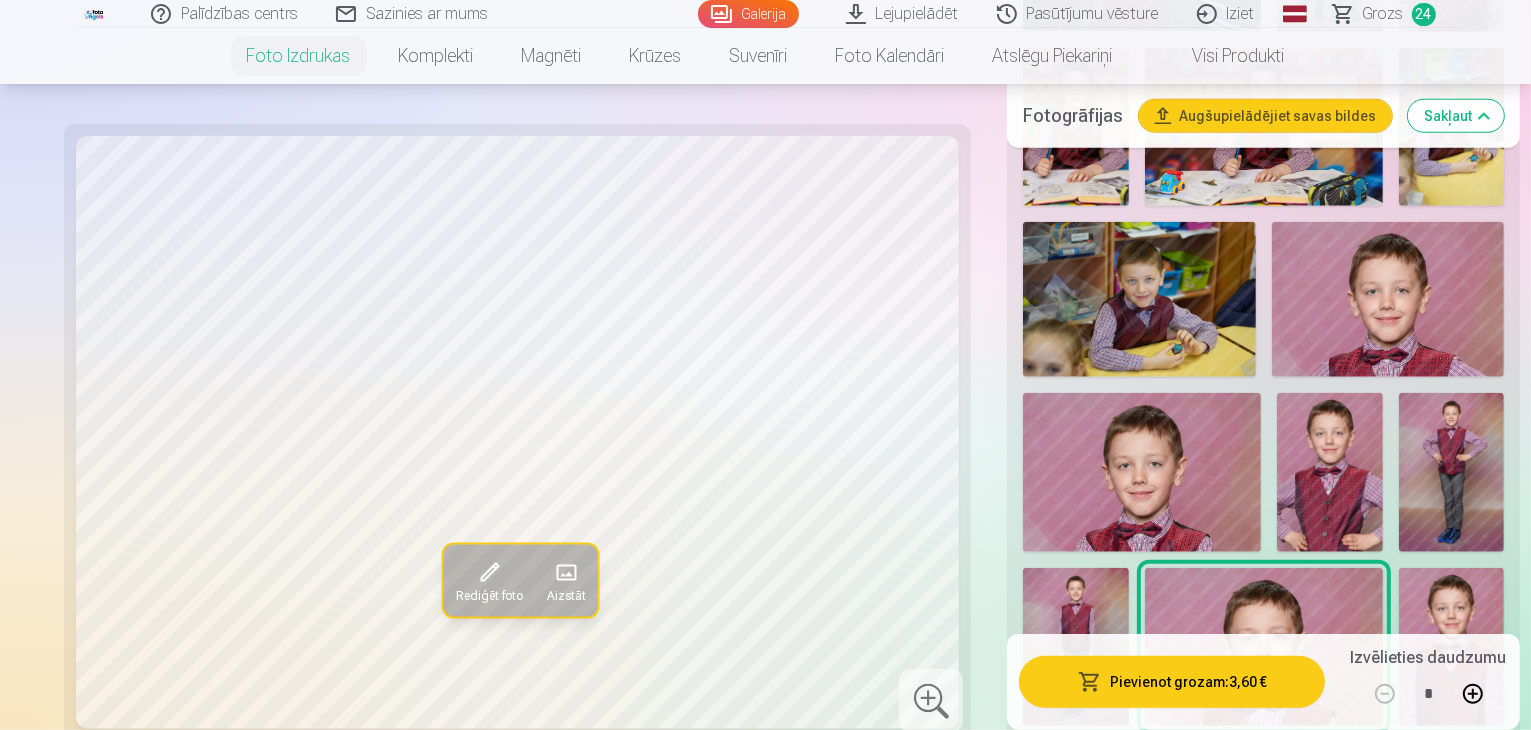 click on "Pievienot grozam :  3,60 €" at bounding box center [1172, 682] 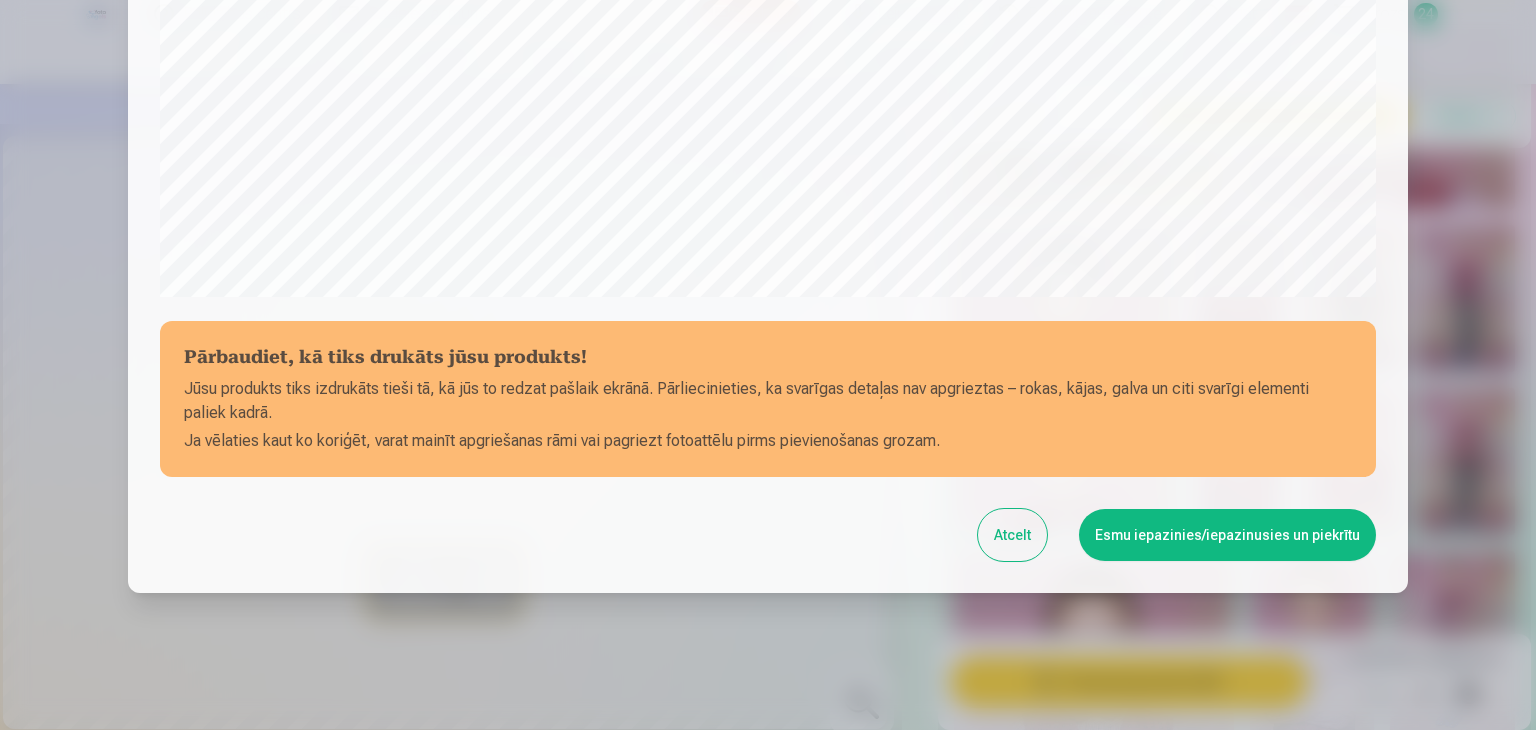 scroll, scrollTop: 710, scrollLeft: 0, axis: vertical 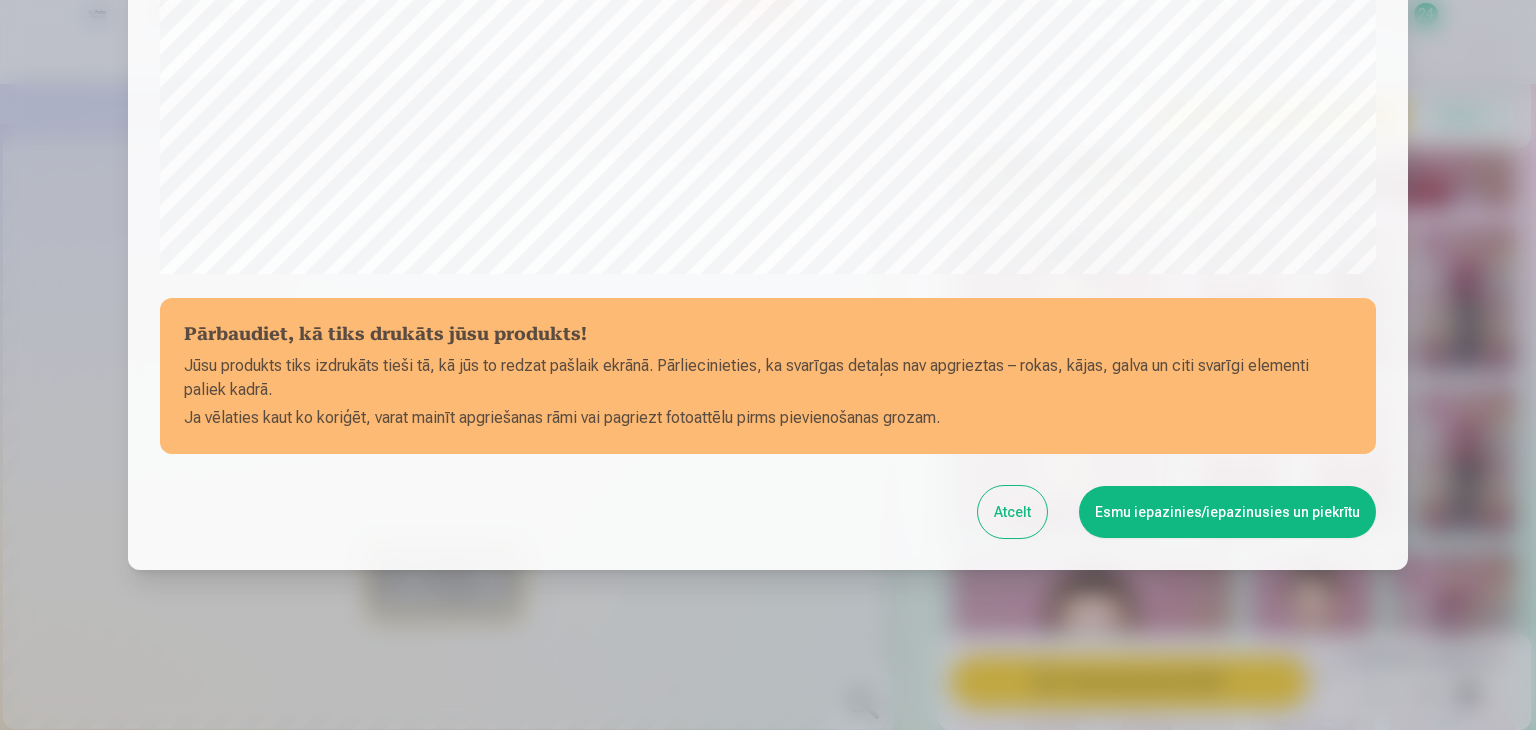 click at bounding box center [768, 365] 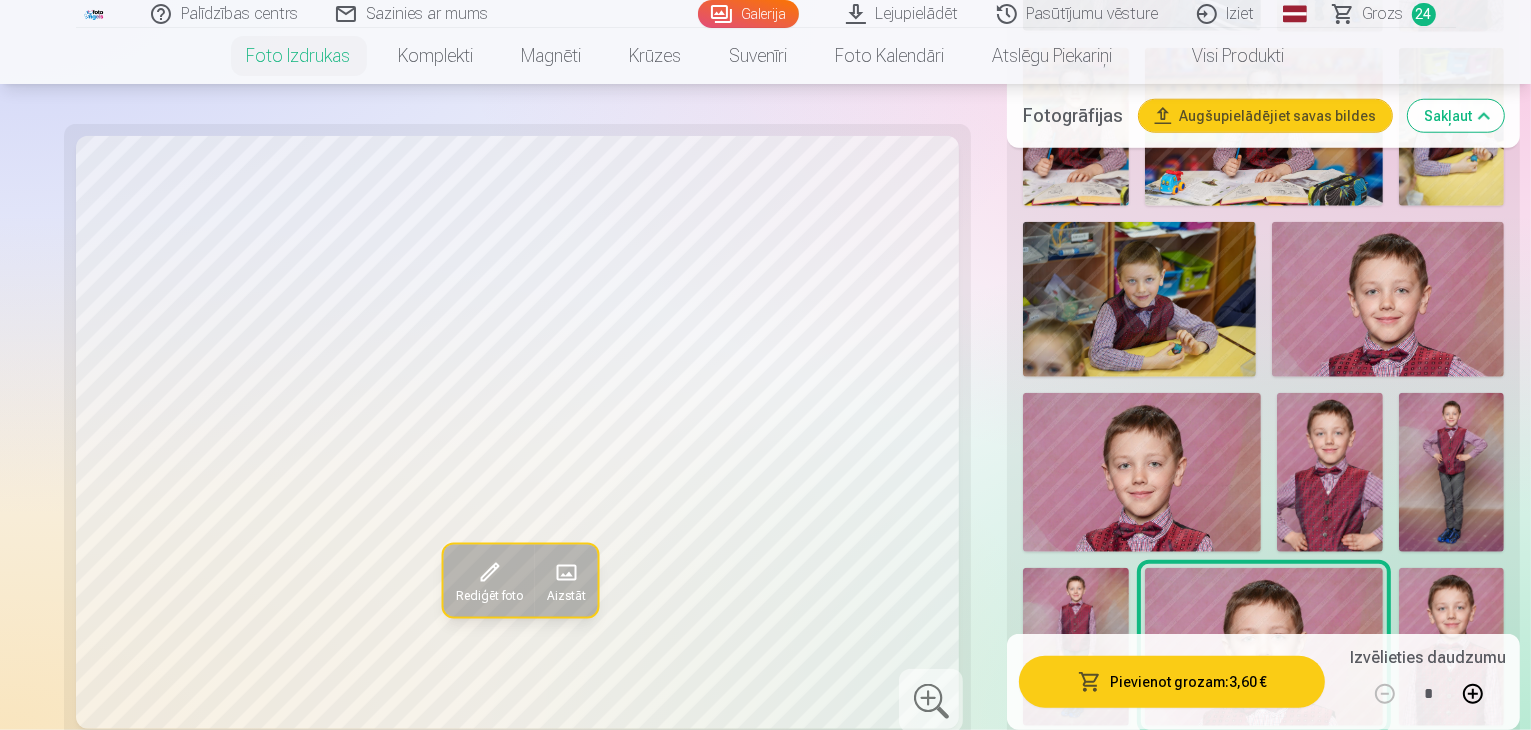 click at bounding box center [1452, 647] 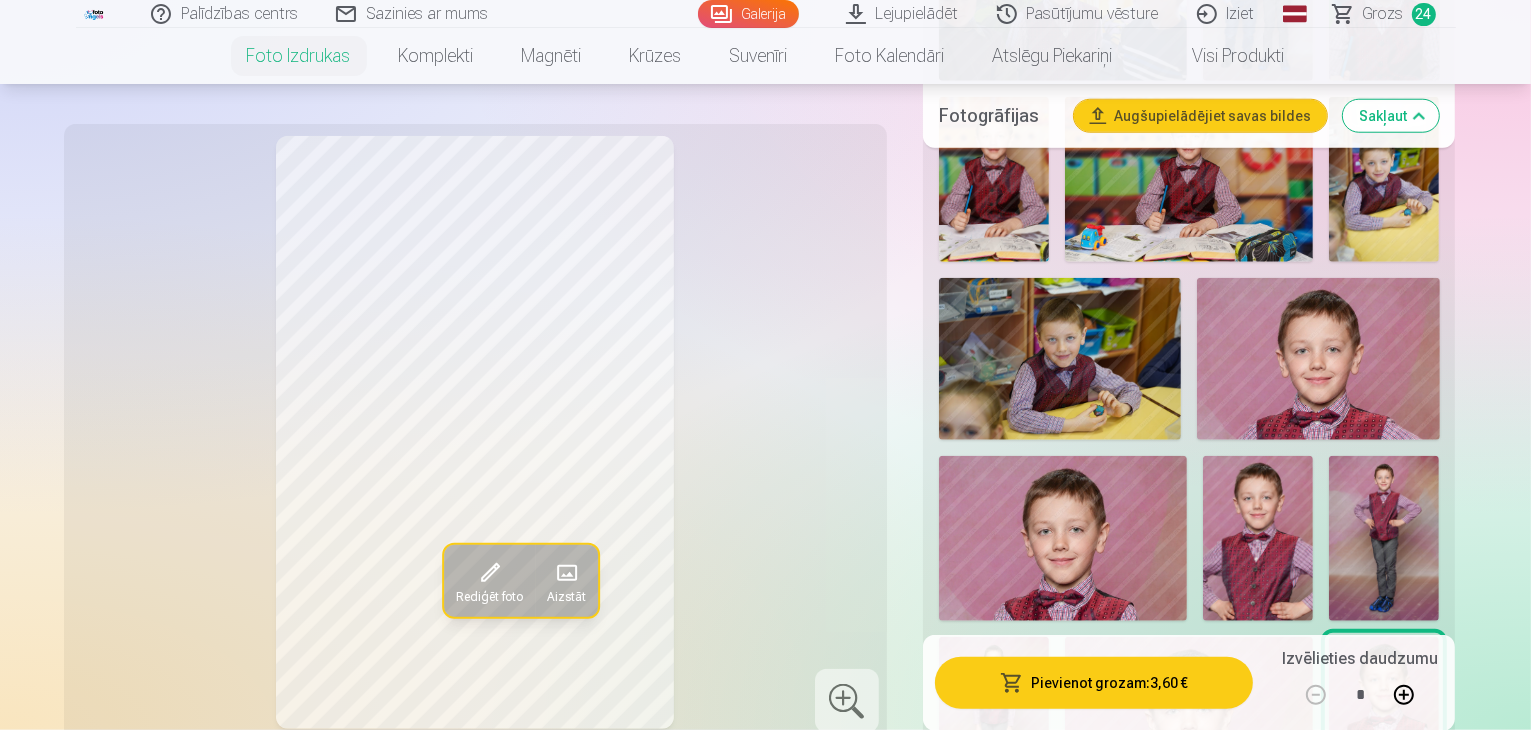 click on "Pievienot grozam :  3,60 €" at bounding box center [1094, 682] 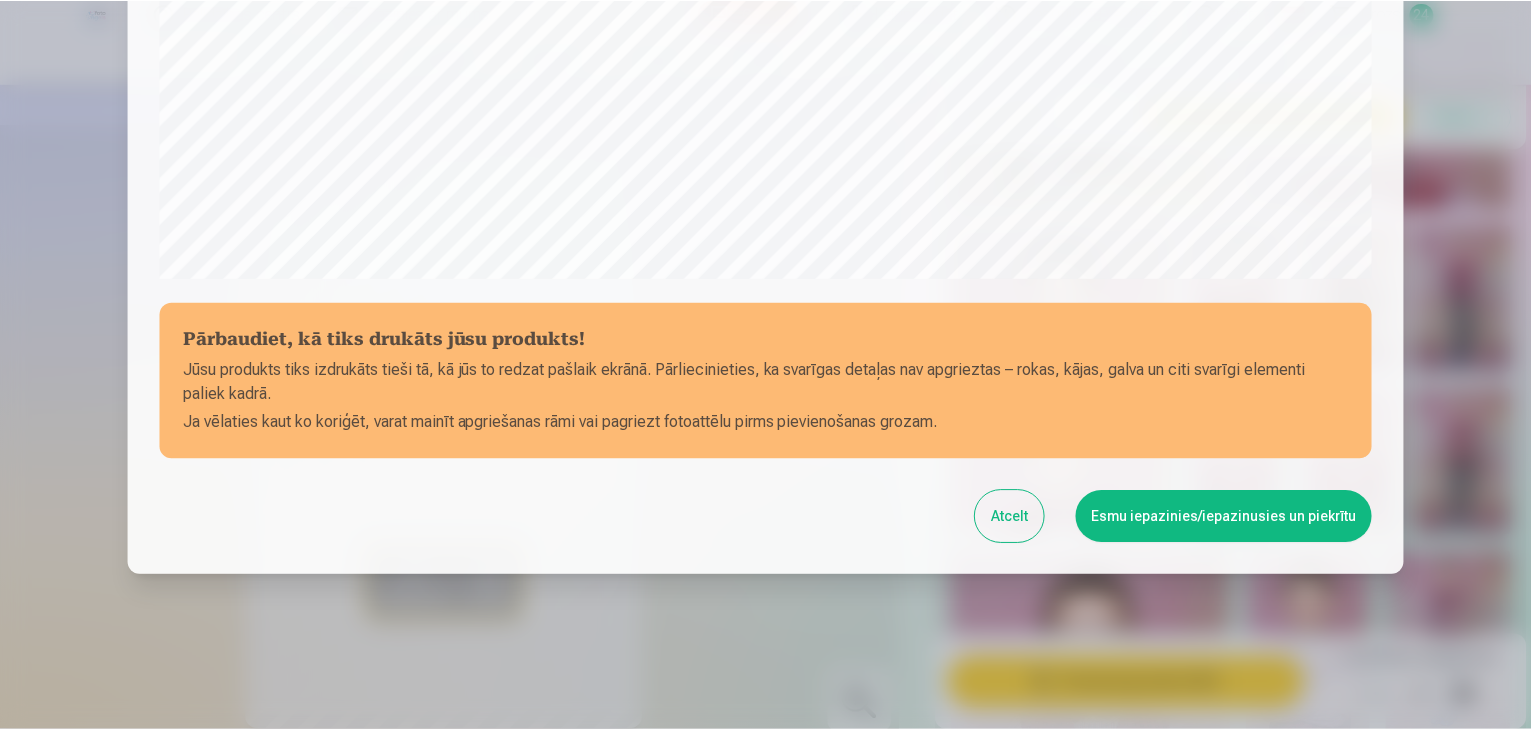 scroll, scrollTop: 710, scrollLeft: 0, axis: vertical 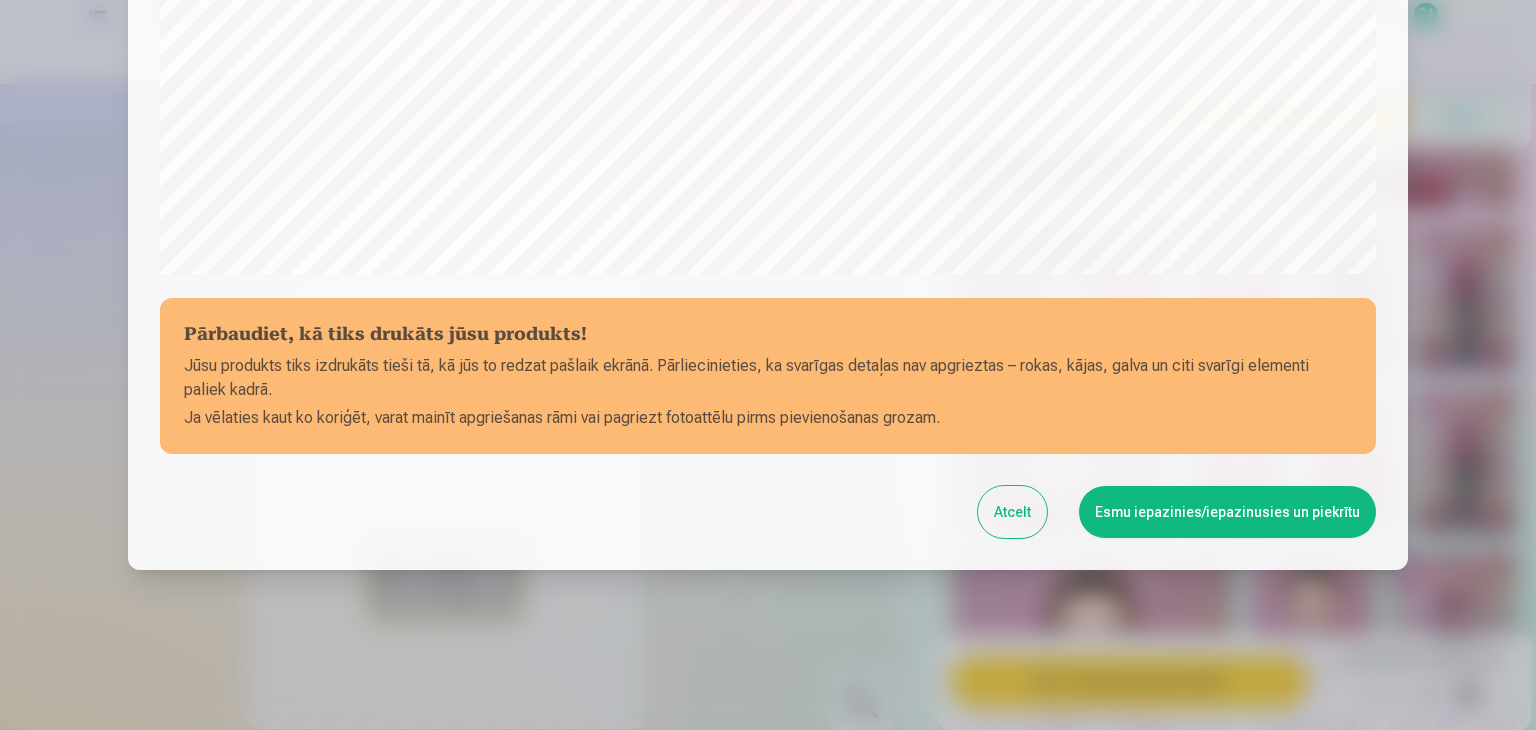 click at bounding box center (768, 365) 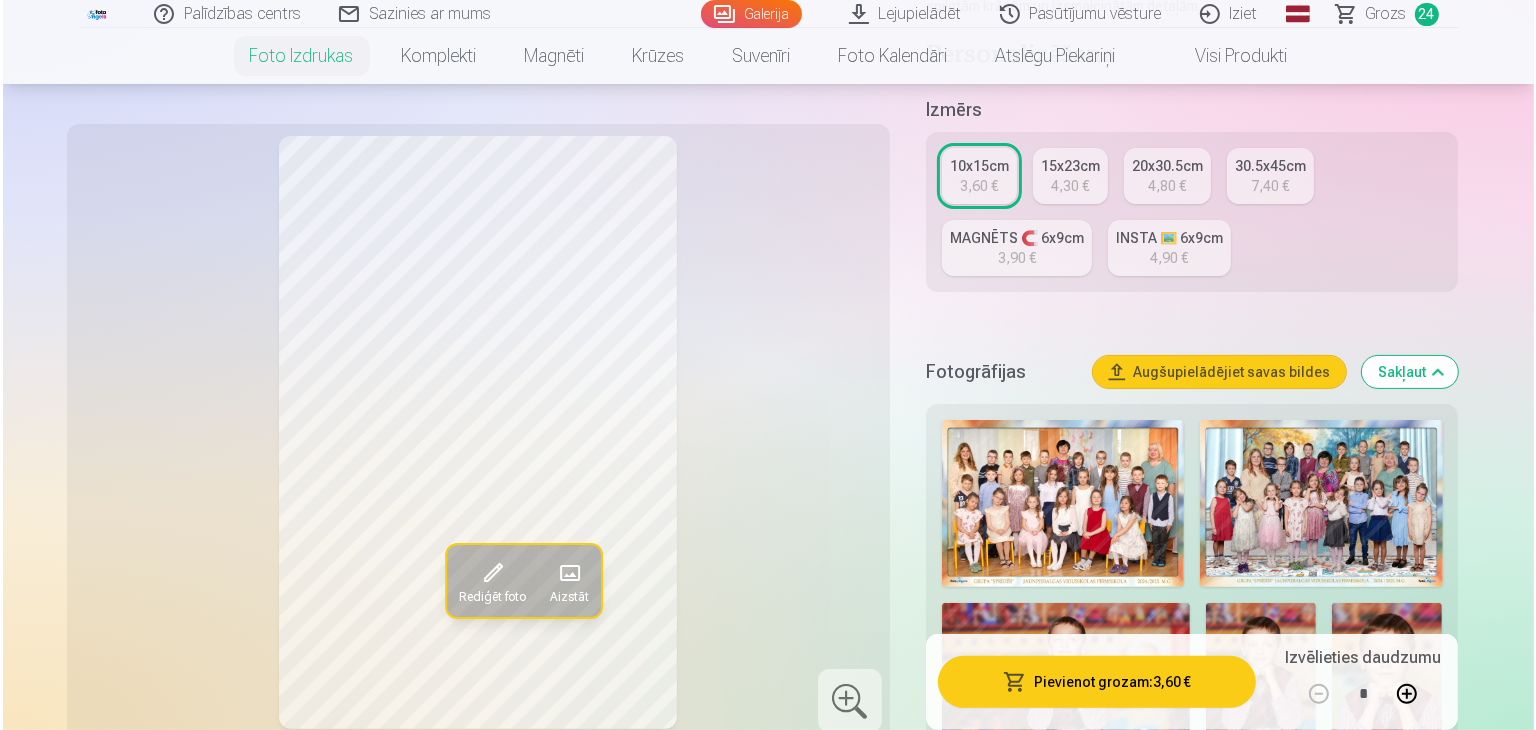 scroll, scrollTop: 0, scrollLeft: 0, axis: both 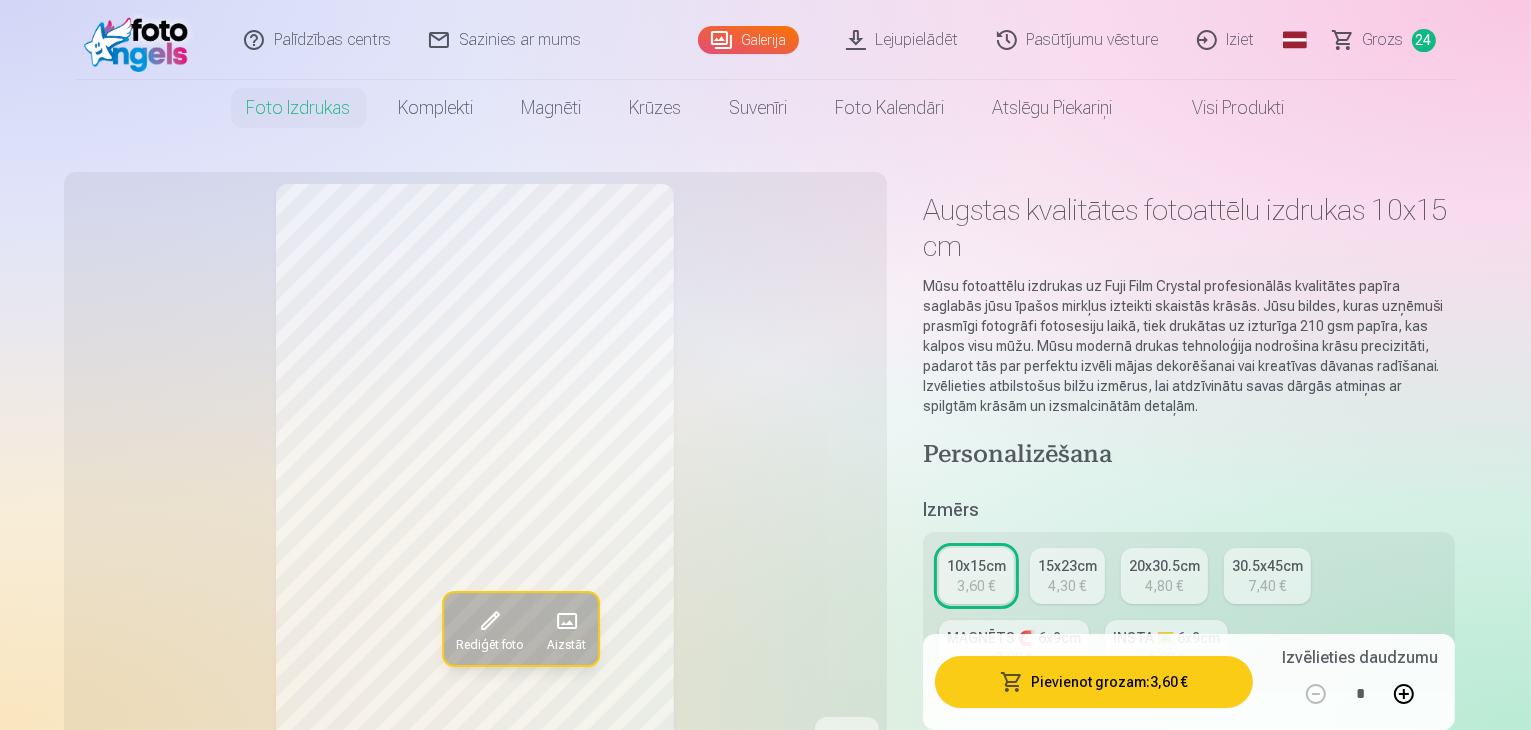 click at bounding box center [1012, 682] 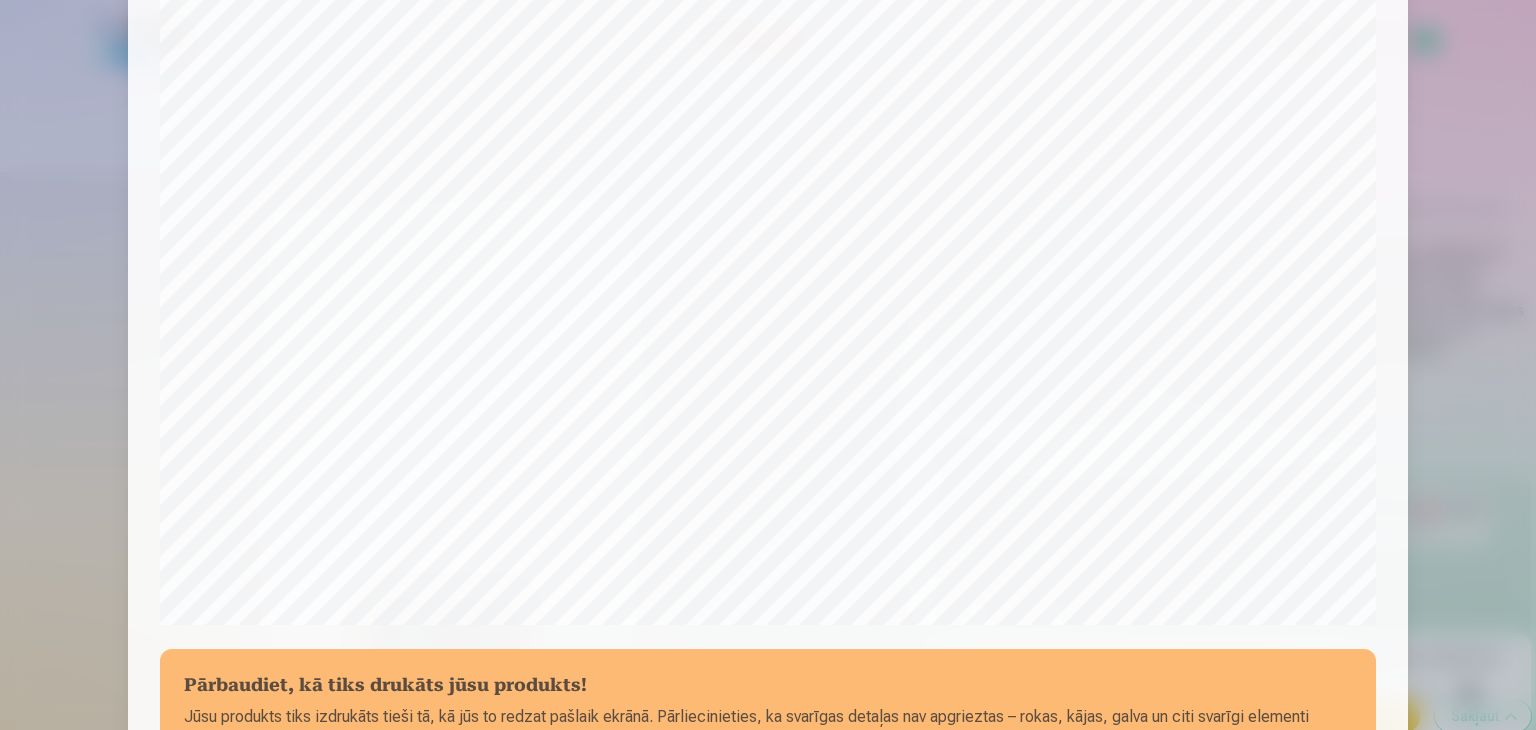scroll, scrollTop: 710, scrollLeft: 0, axis: vertical 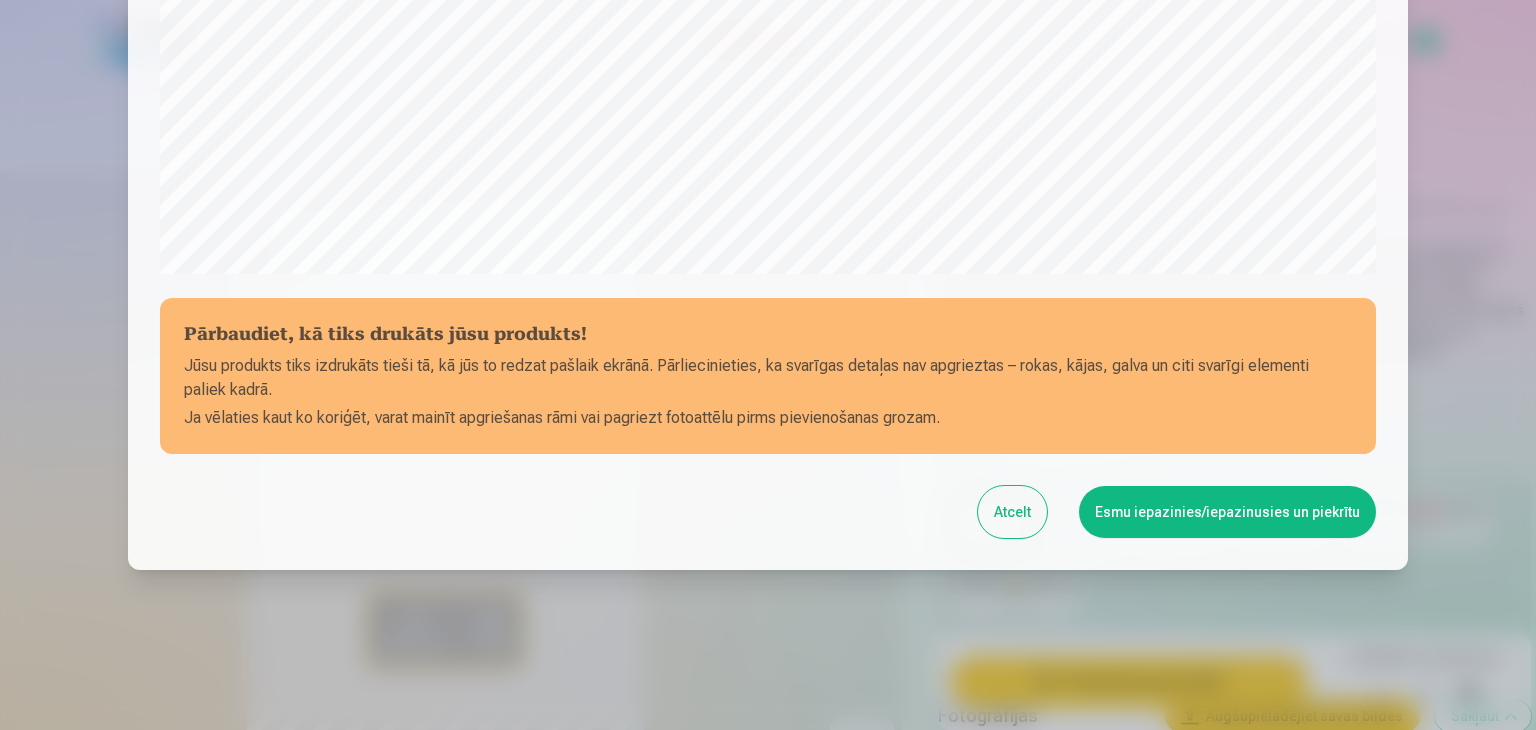 drag, startPoint x: 1003, startPoint y: 517, endPoint x: 1086, endPoint y: 621, distance: 133.06013 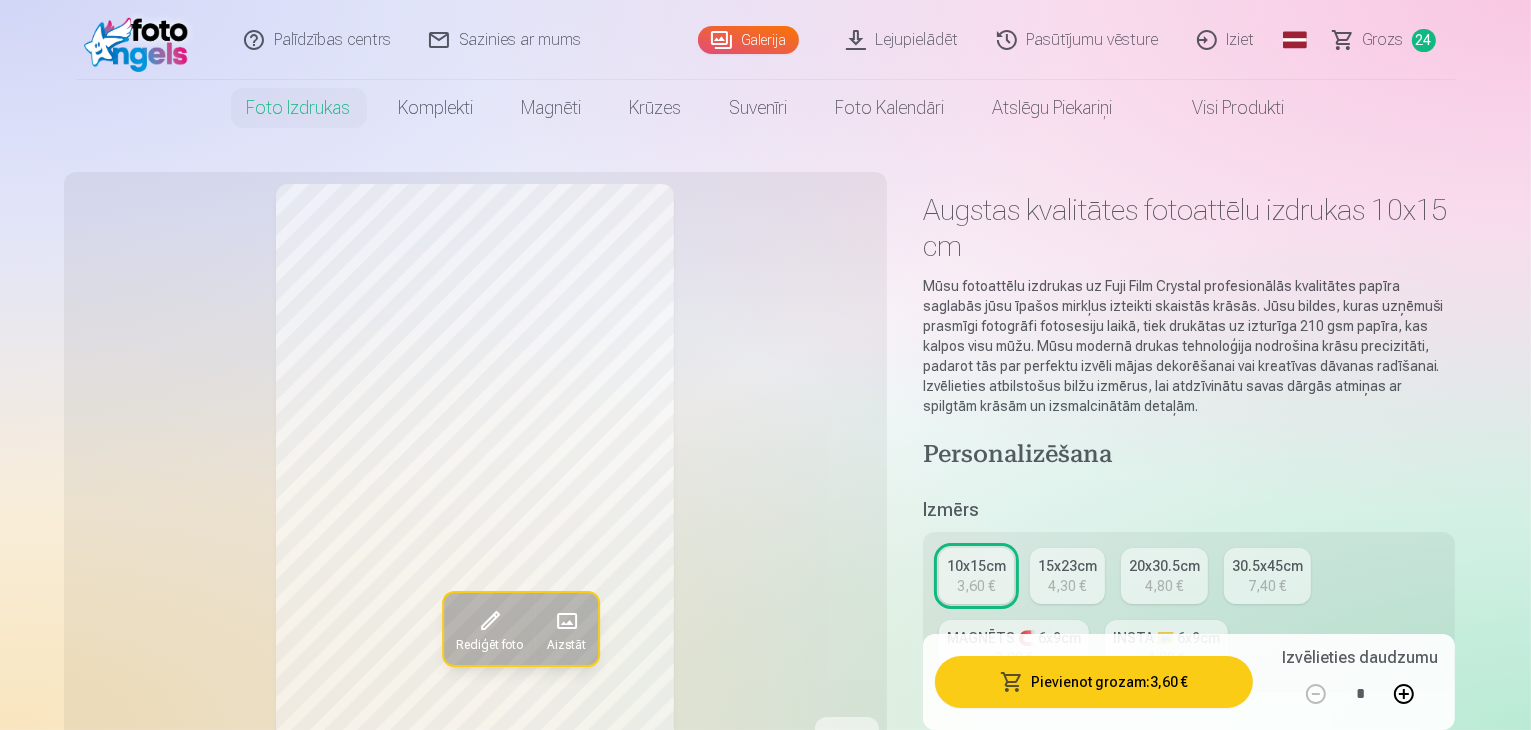 click on "15x23cm" at bounding box center [1067, 566] 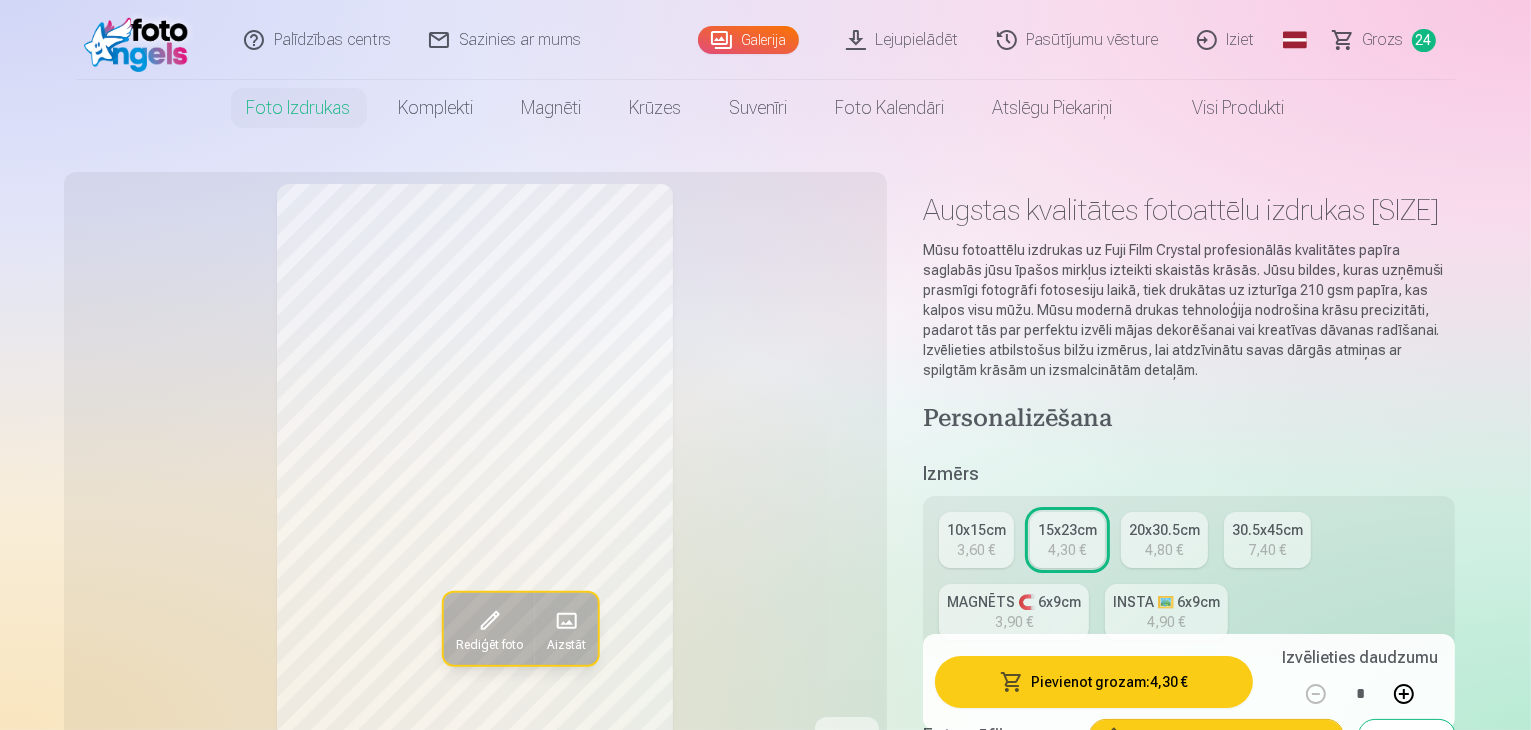 click at bounding box center (1012, 682) 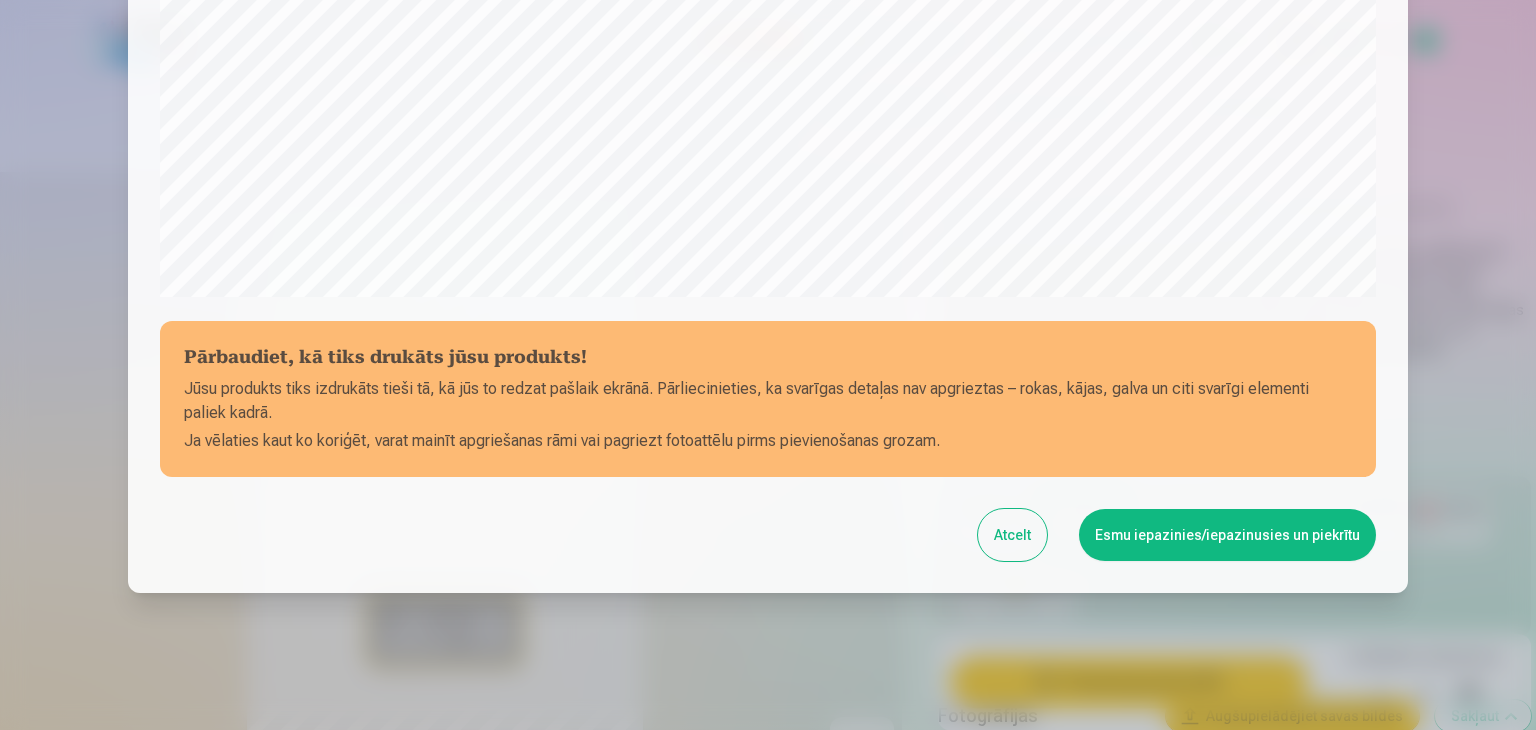 scroll, scrollTop: 710, scrollLeft: 0, axis: vertical 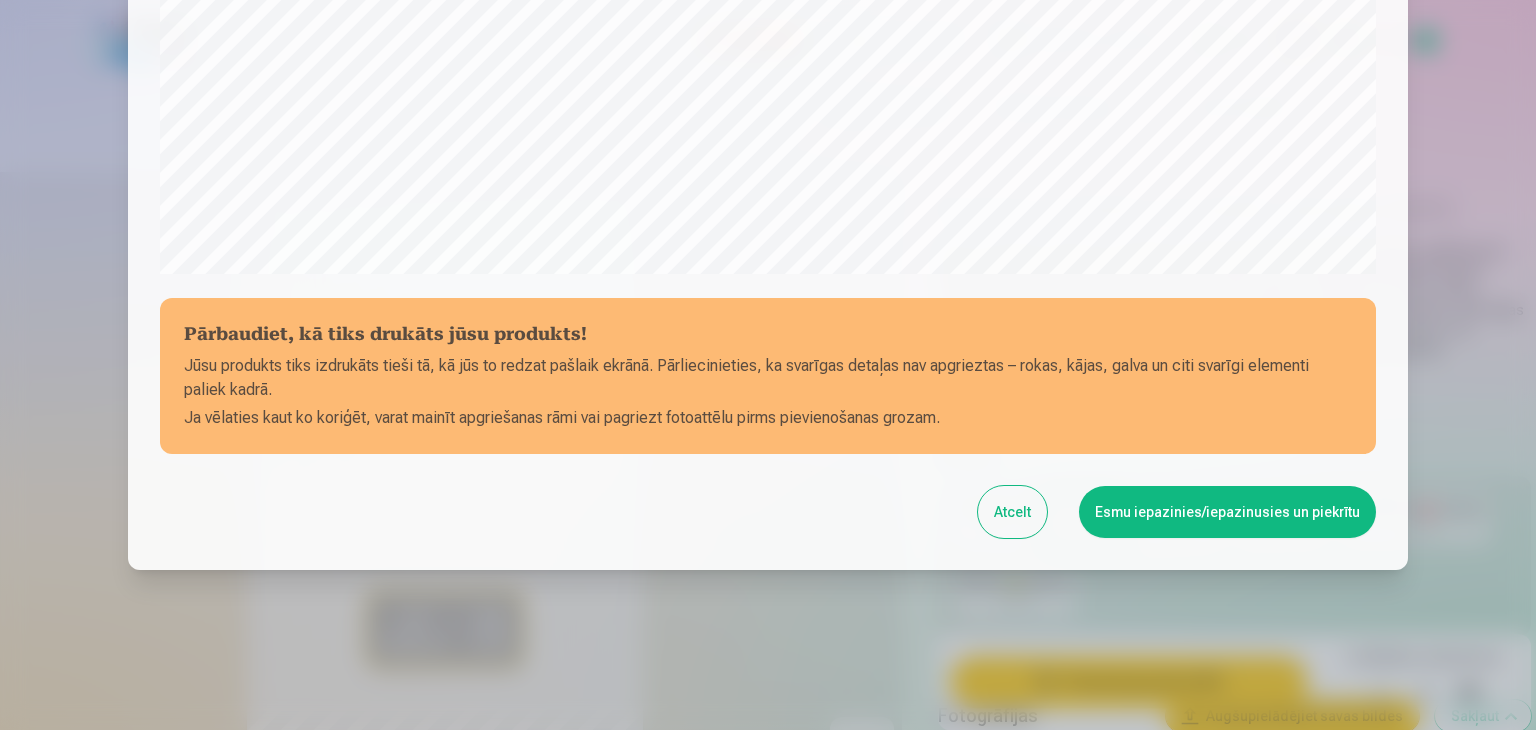click at bounding box center [768, 365] 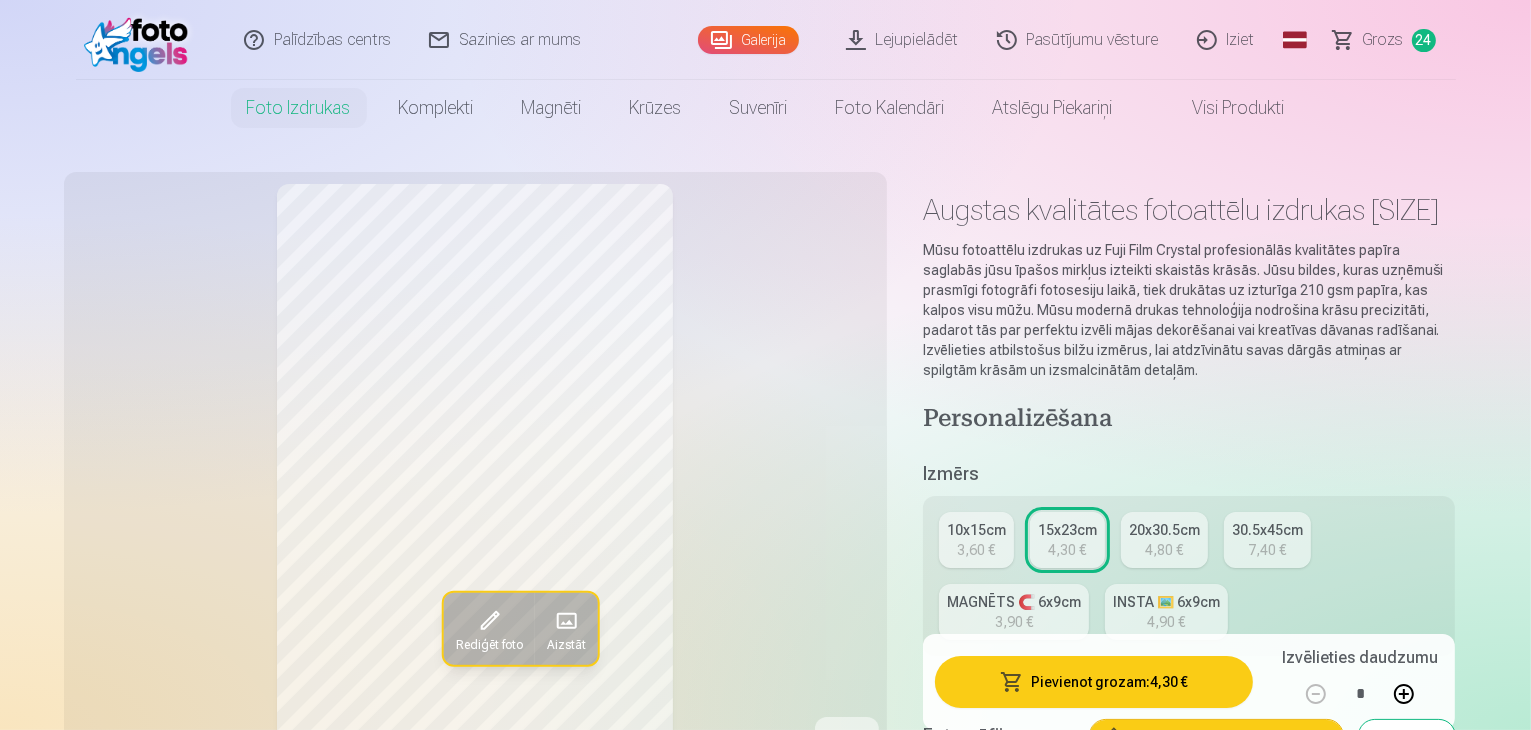 click on "Fotogrāfijas Augšupielādējiet savas bildes Sakļaut" at bounding box center (1189, 736) 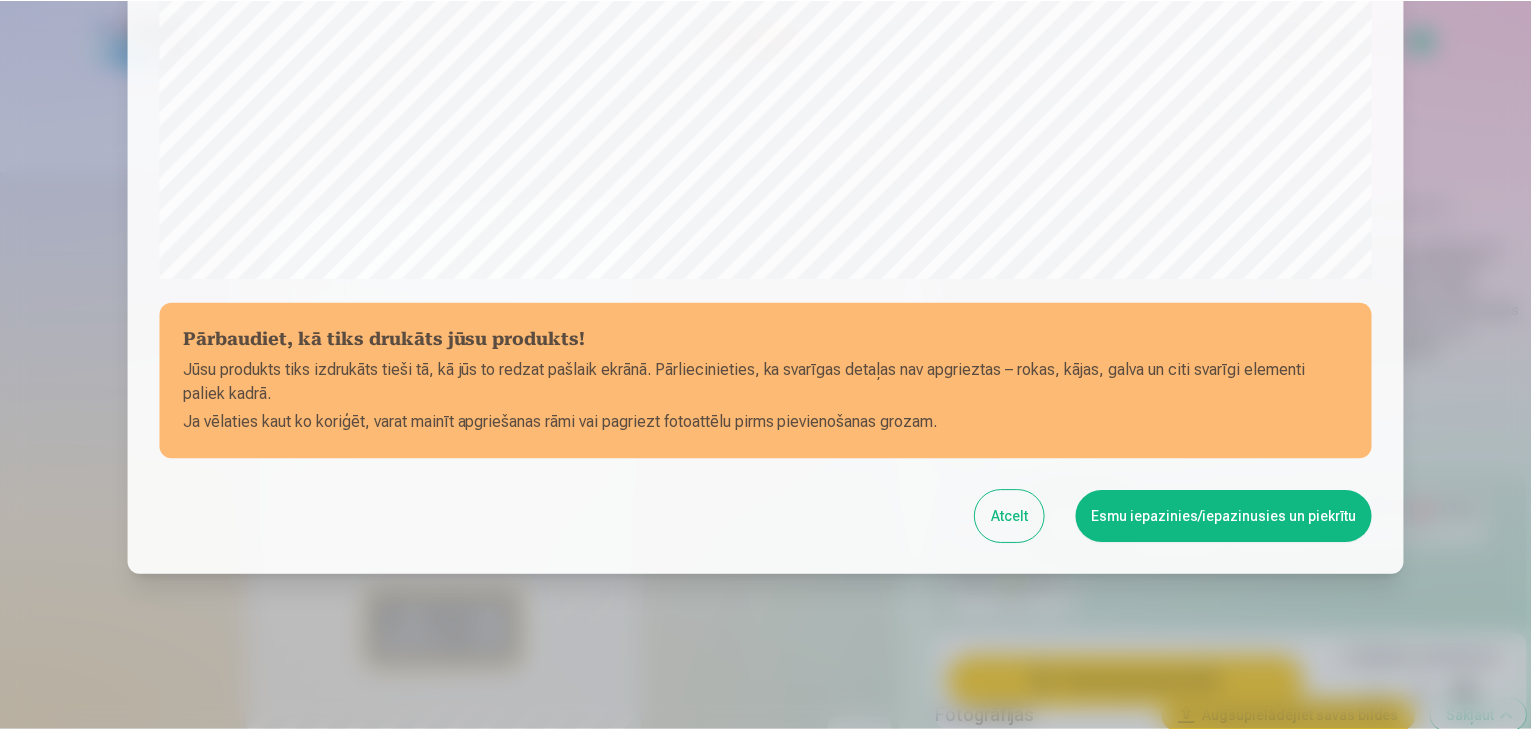 scroll, scrollTop: 710, scrollLeft: 0, axis: vertical 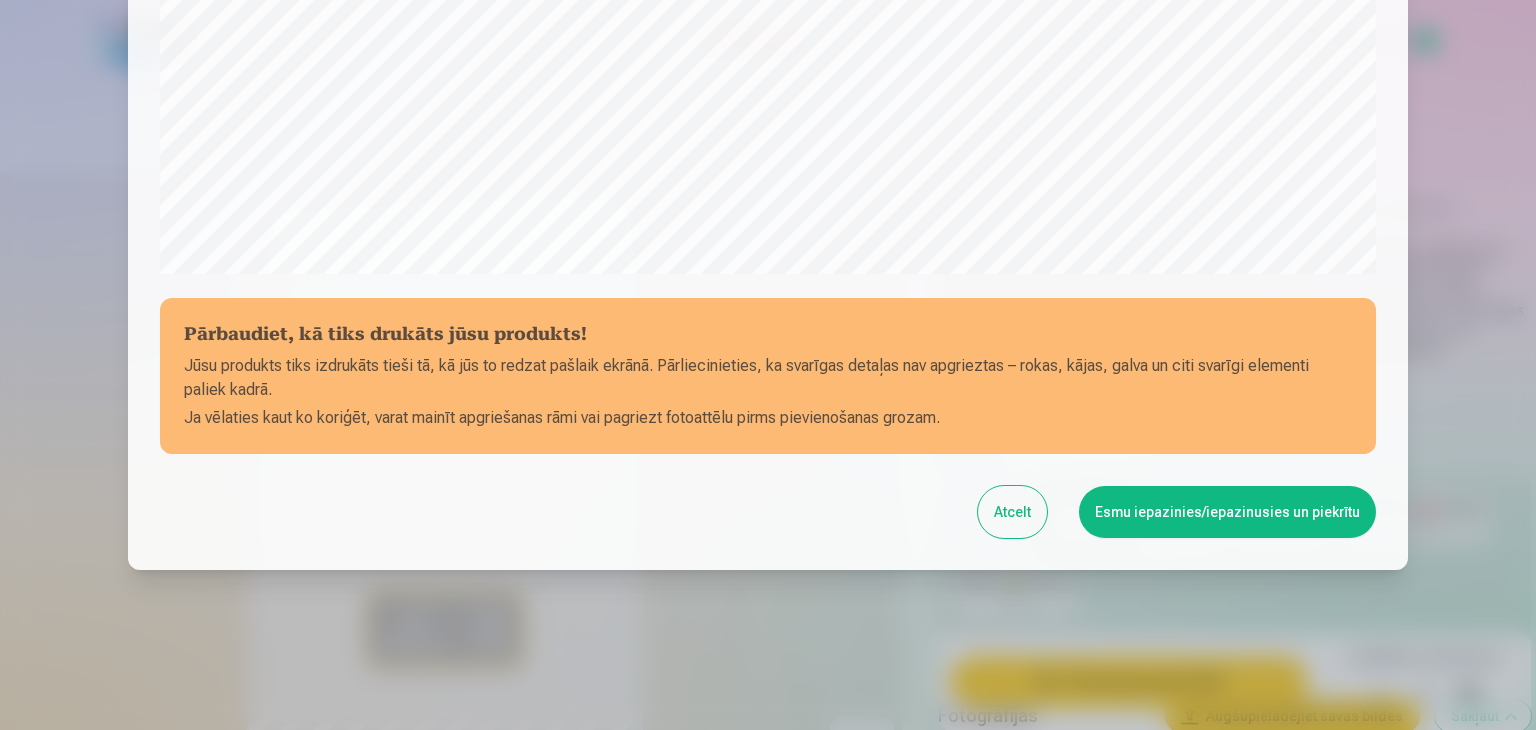 click on "Esmu iepazinies/iepazinusies un piekrītu" at bounding box center (1227, 512) 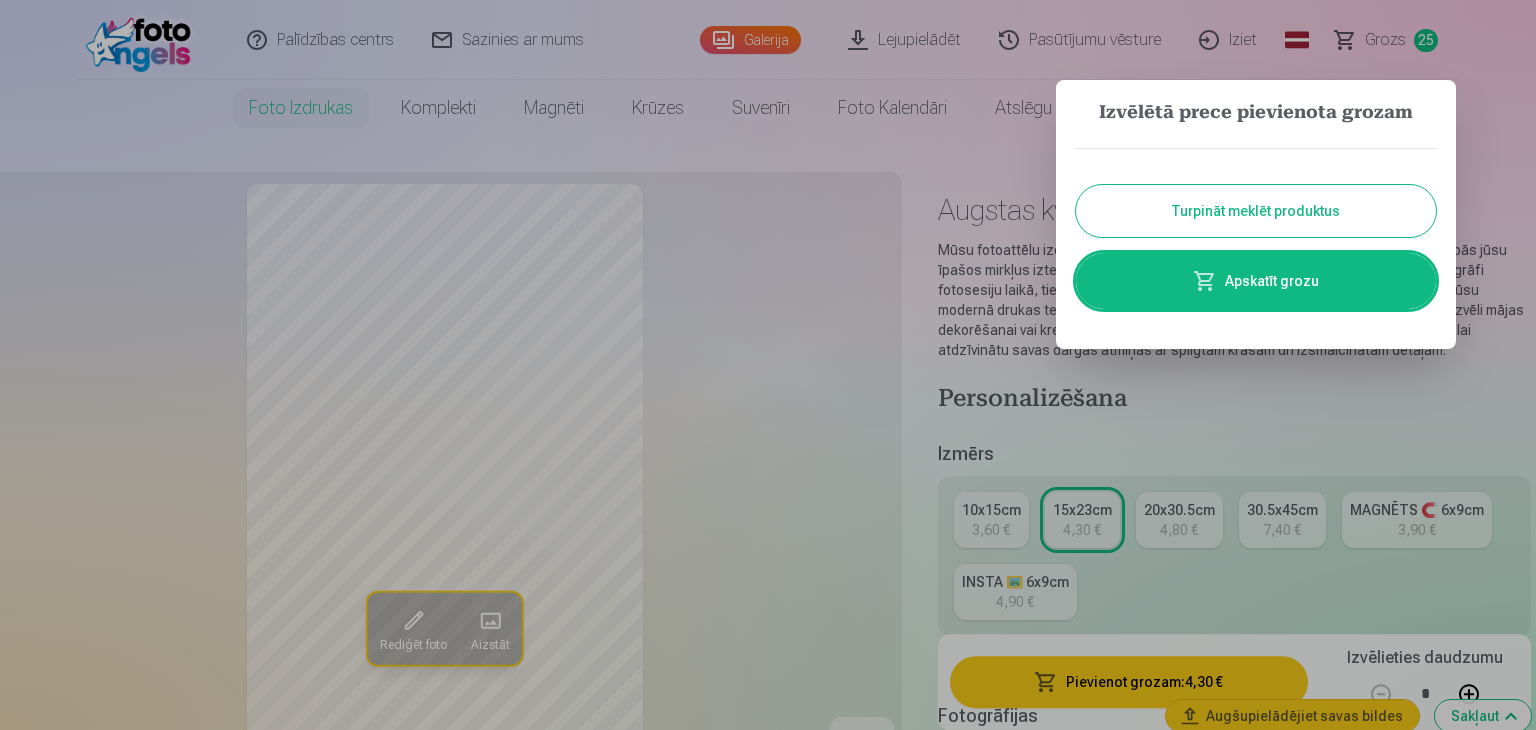 click at bounding box center [768, 365] 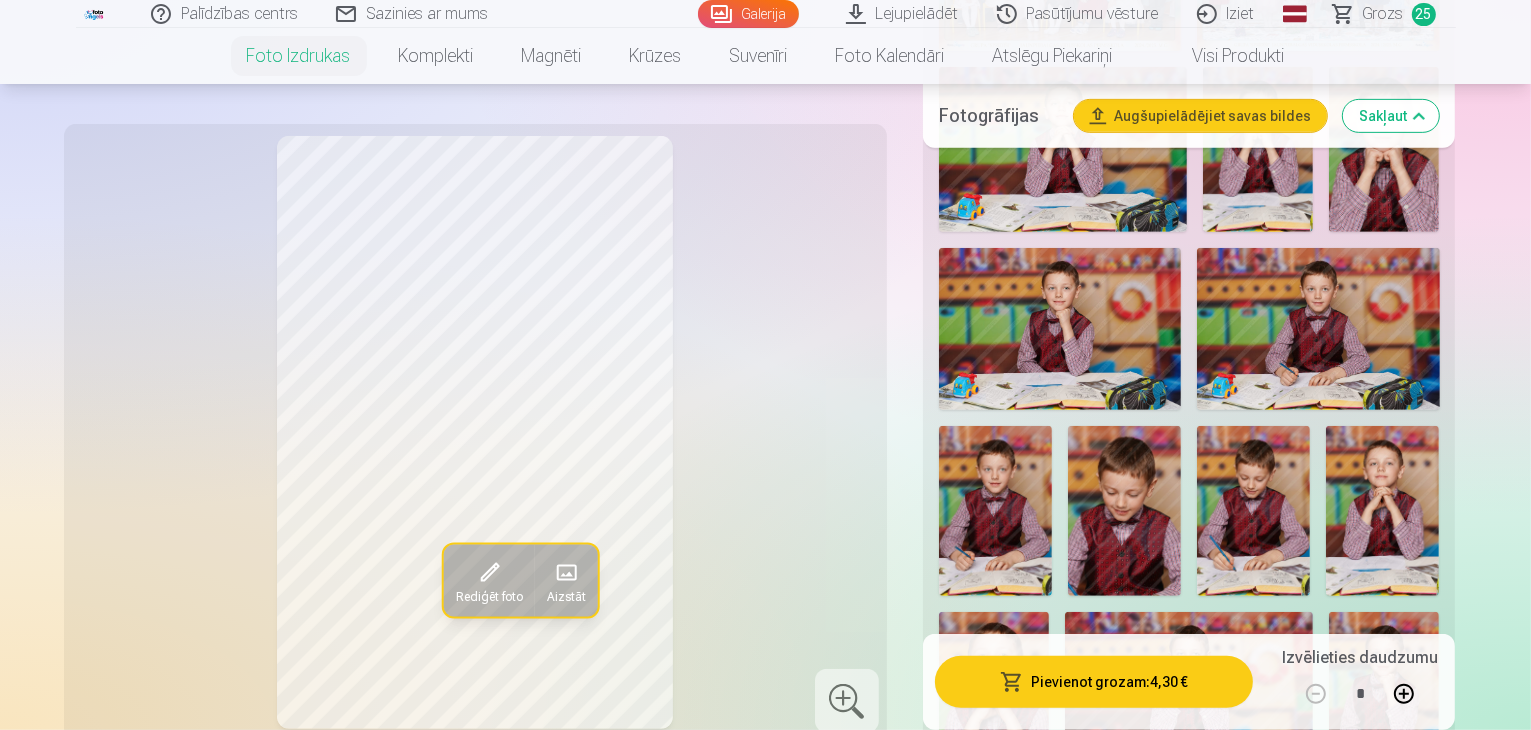 scroll, scrollTop: 400, scrollLeft: 0, axis: vertical 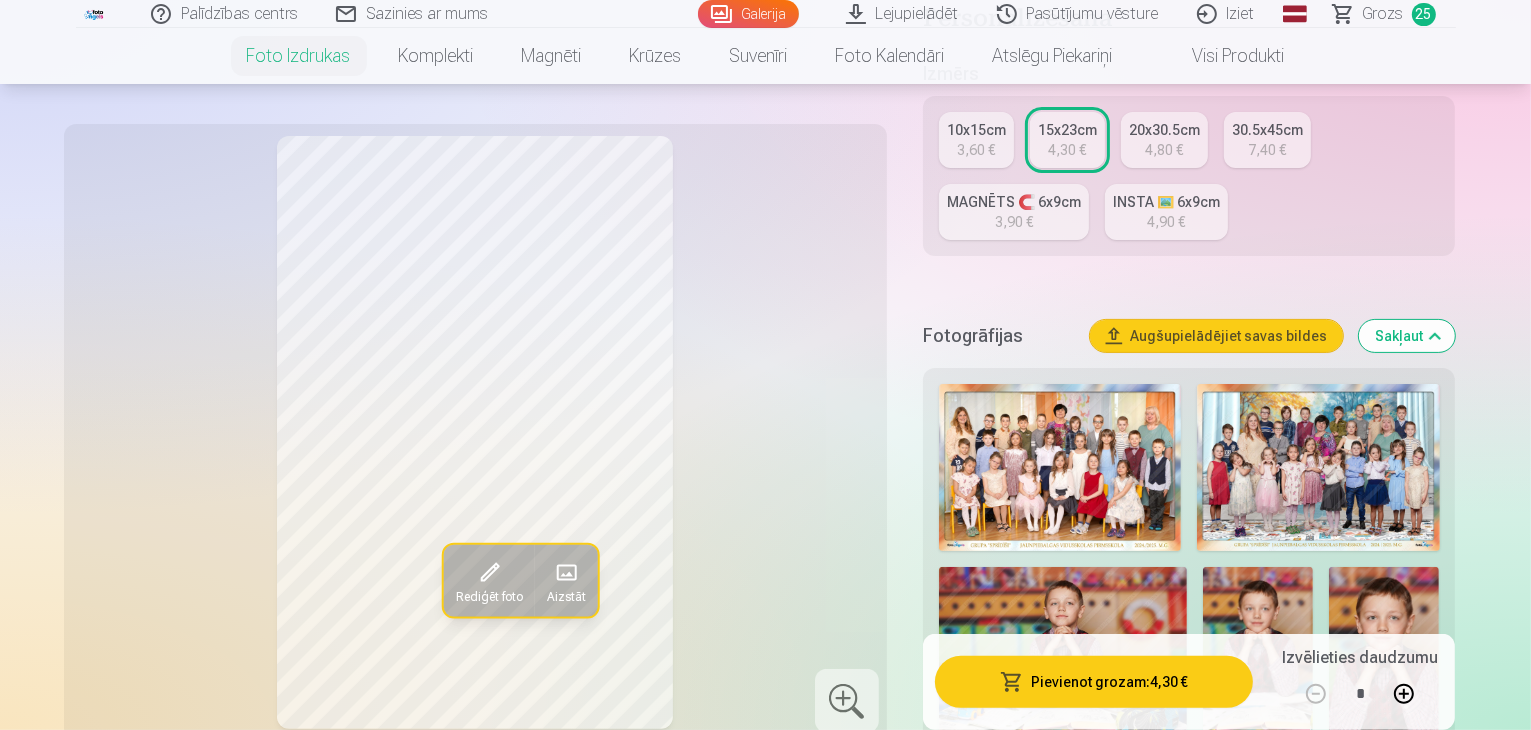 click on "10x15cm" at bounding box center [976, 130] 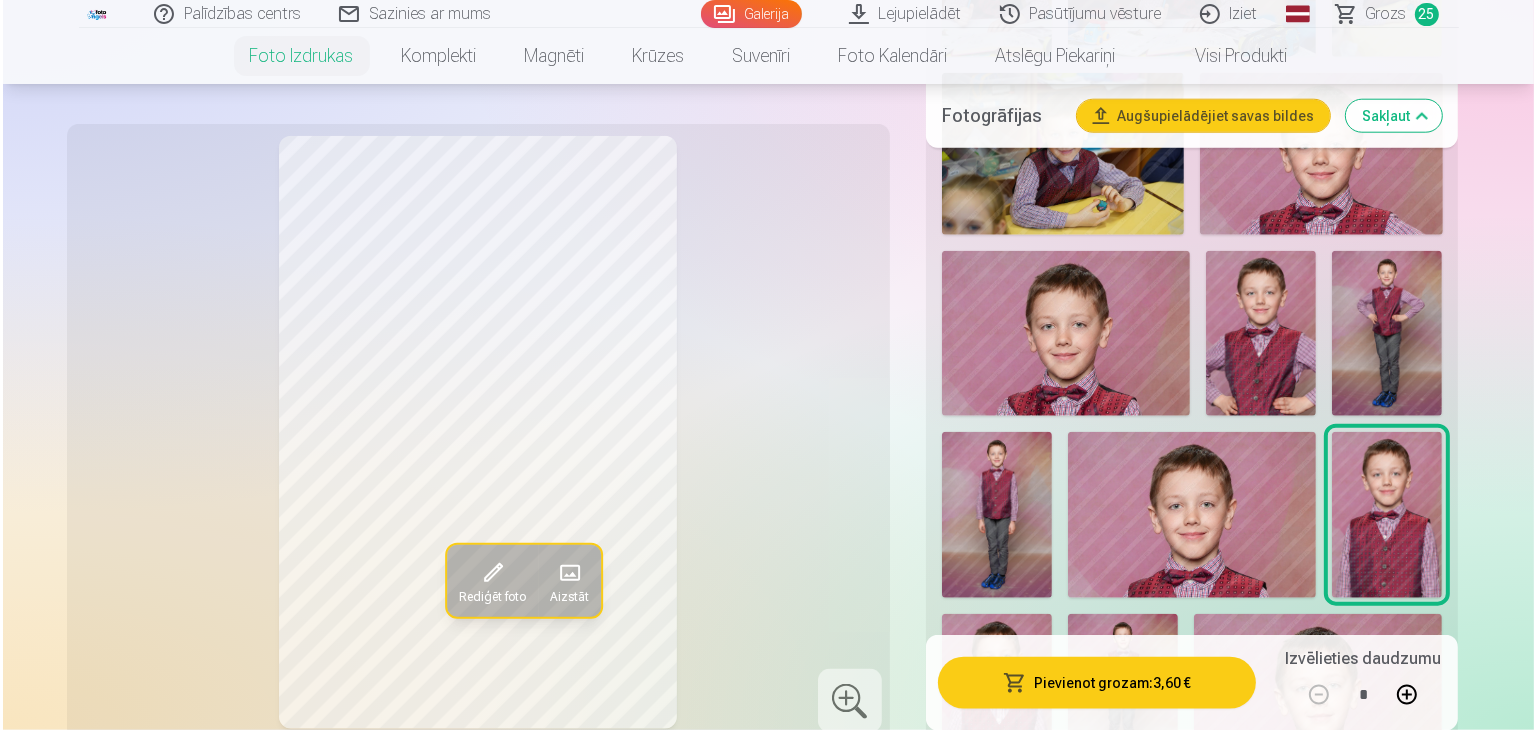 scroll, scrollTop: 2000, scrollLeft: 0, axis: vertical 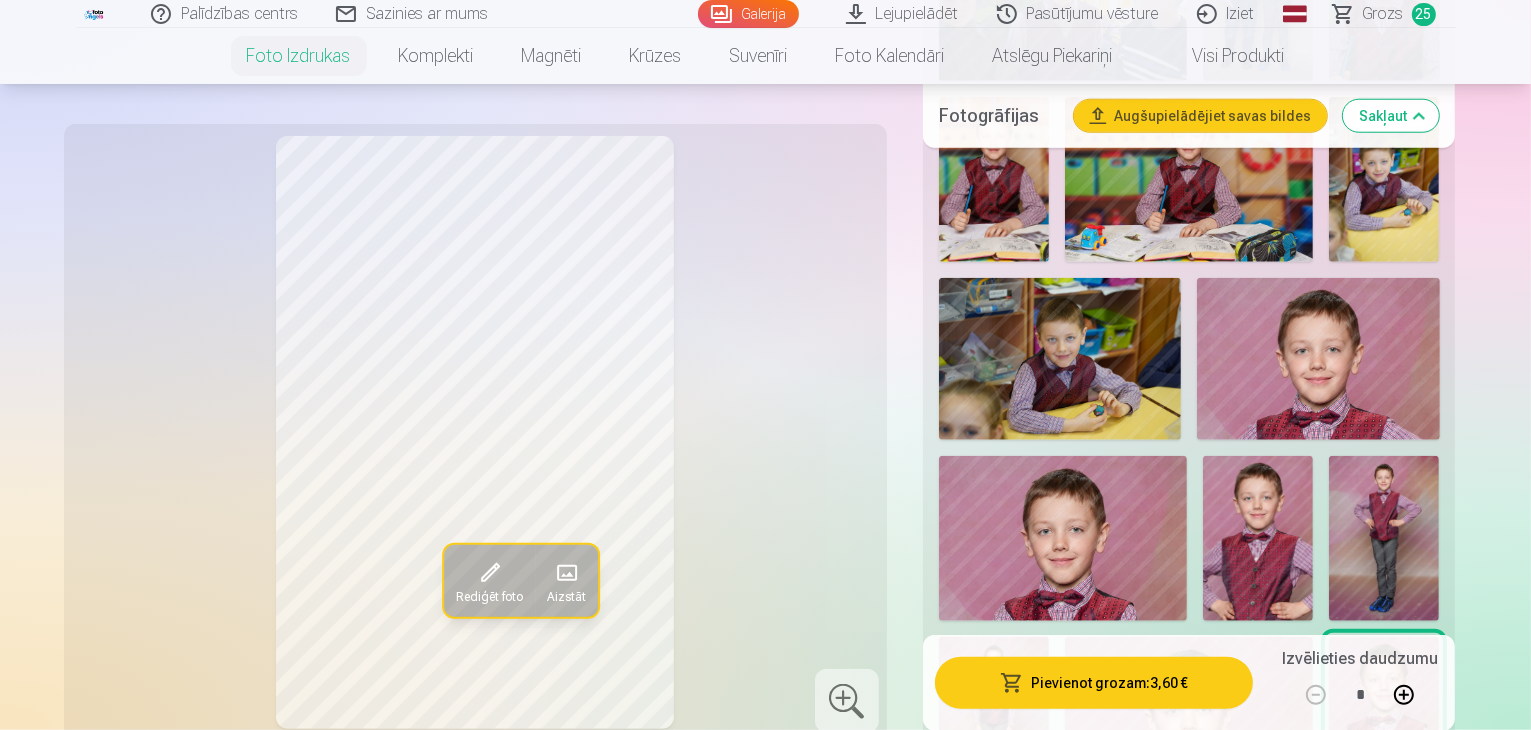 click at bounding box center (994, 901) 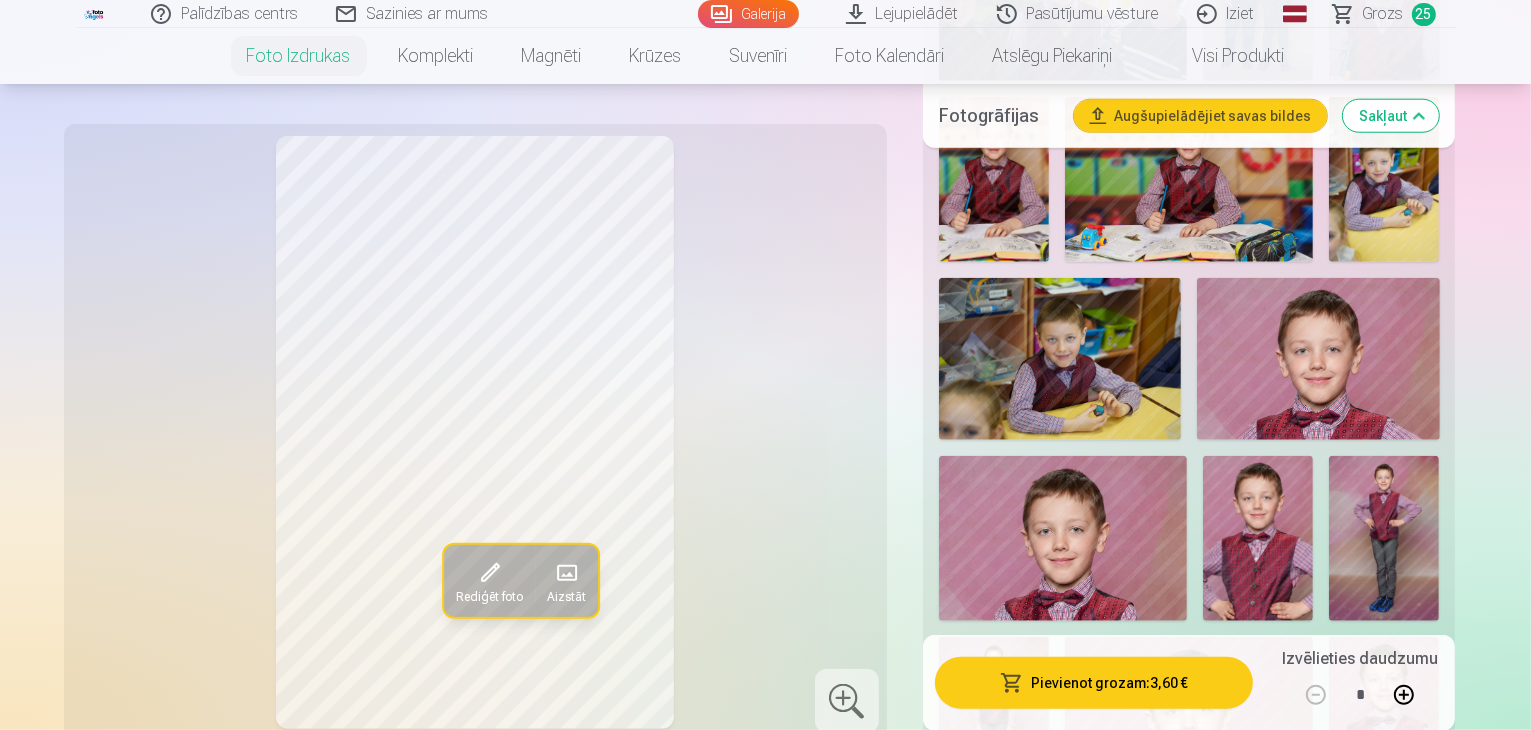 click at bounding box center [1120, 901] 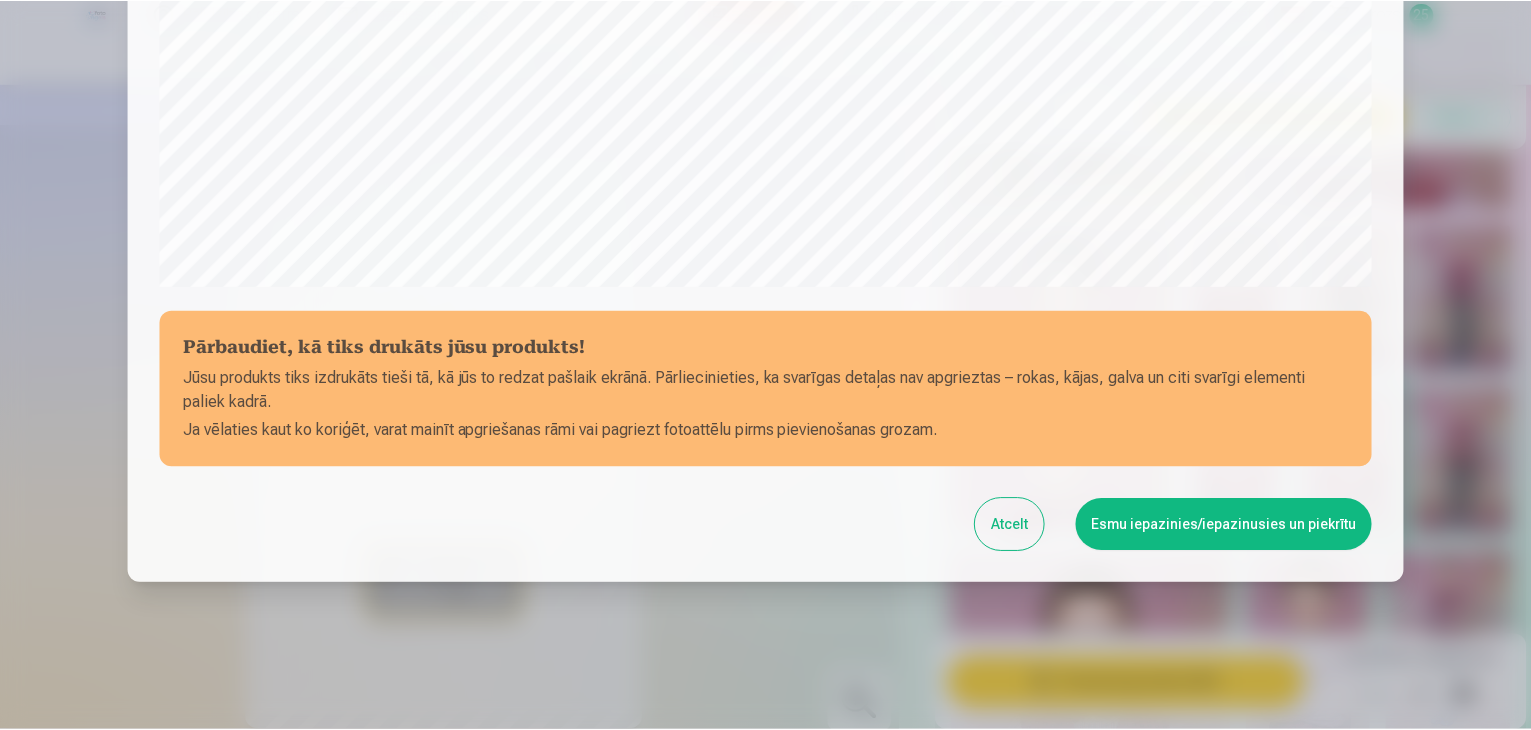 scroll, scrollTop: 710, scrollLeft: 0, axis: vertical 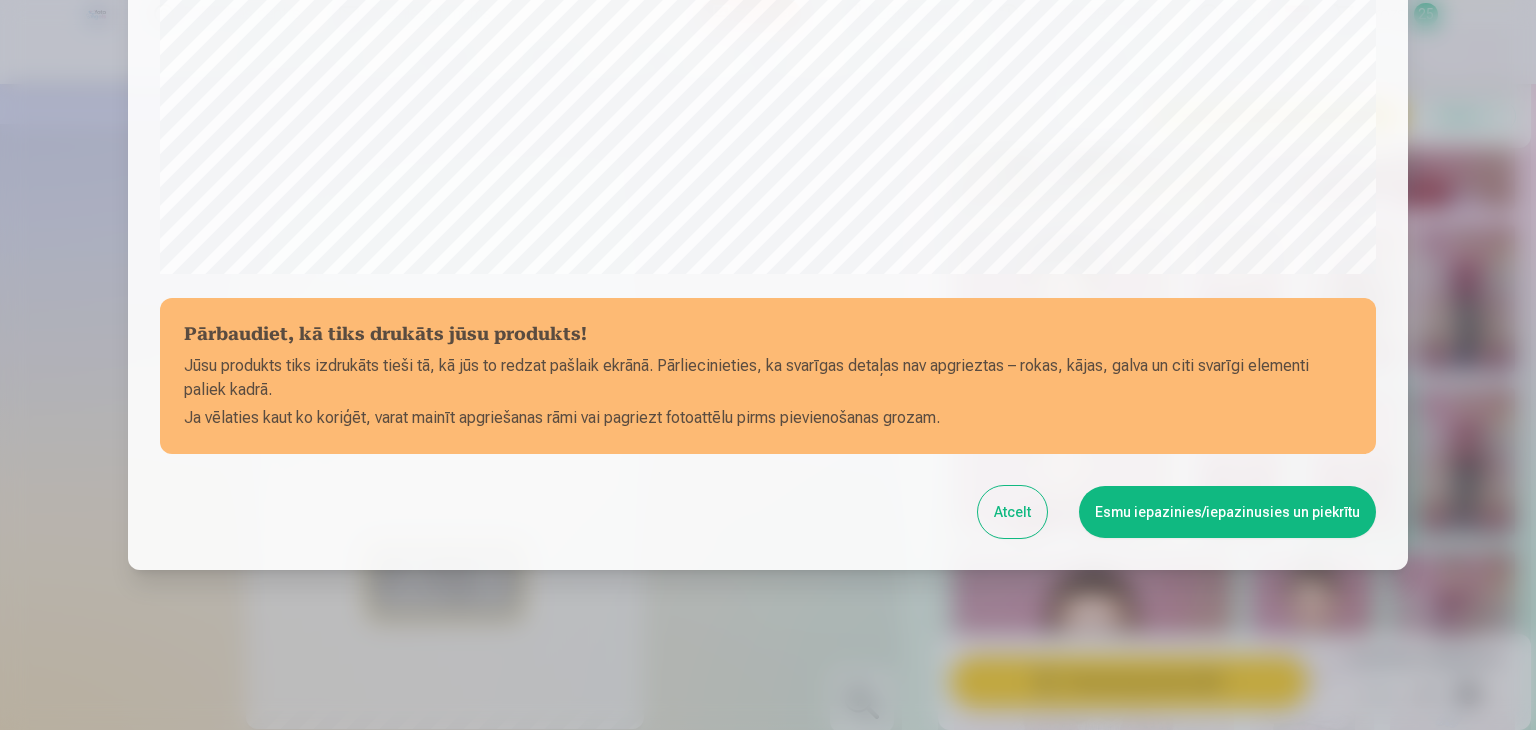 click on "Esmu iepazinies/iepazinusies un piekrītu" at bounding box center (1227, 512) 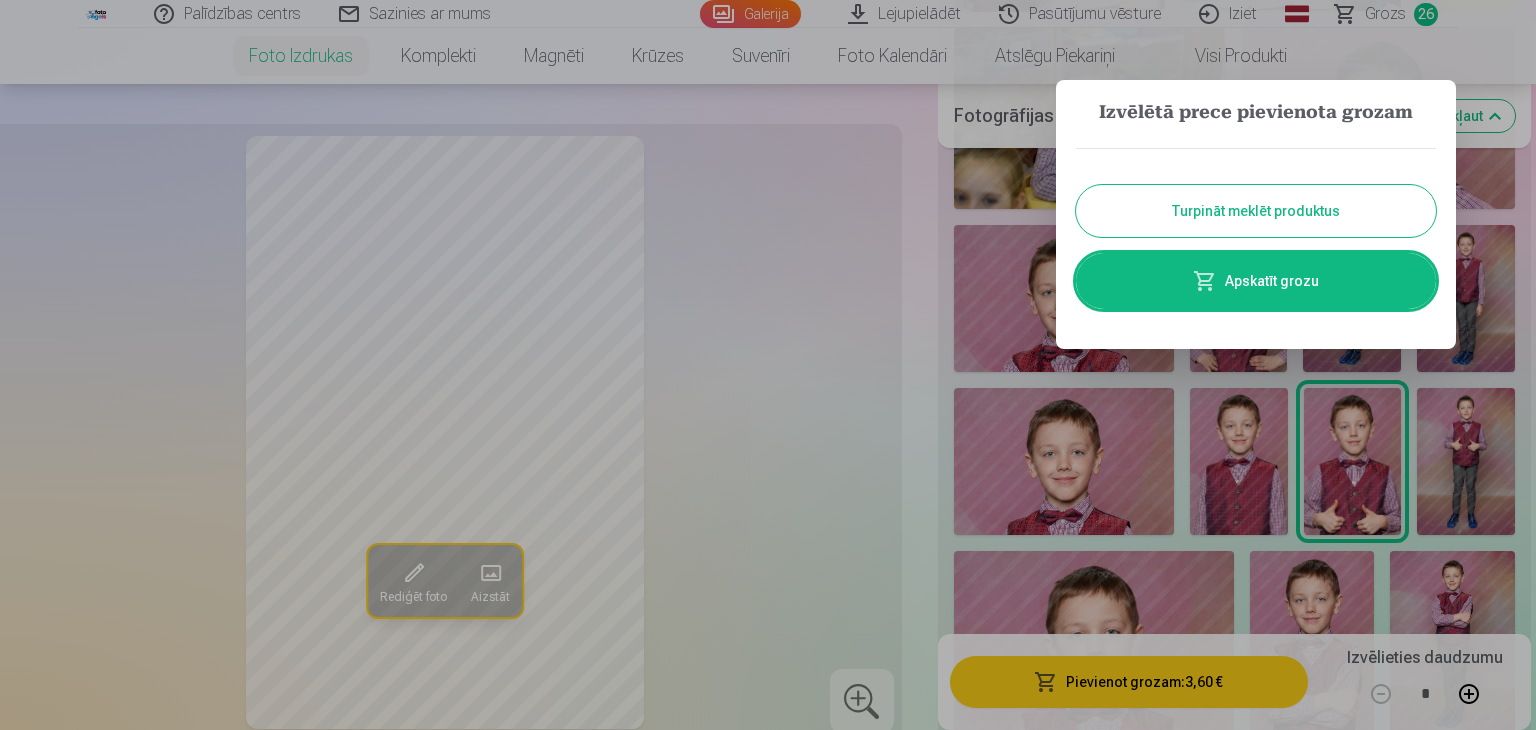 drag, startPoint x: 1400, startPoint y: 513, endPoint x: 1426, endPoint y: 485, distance: 38.209946 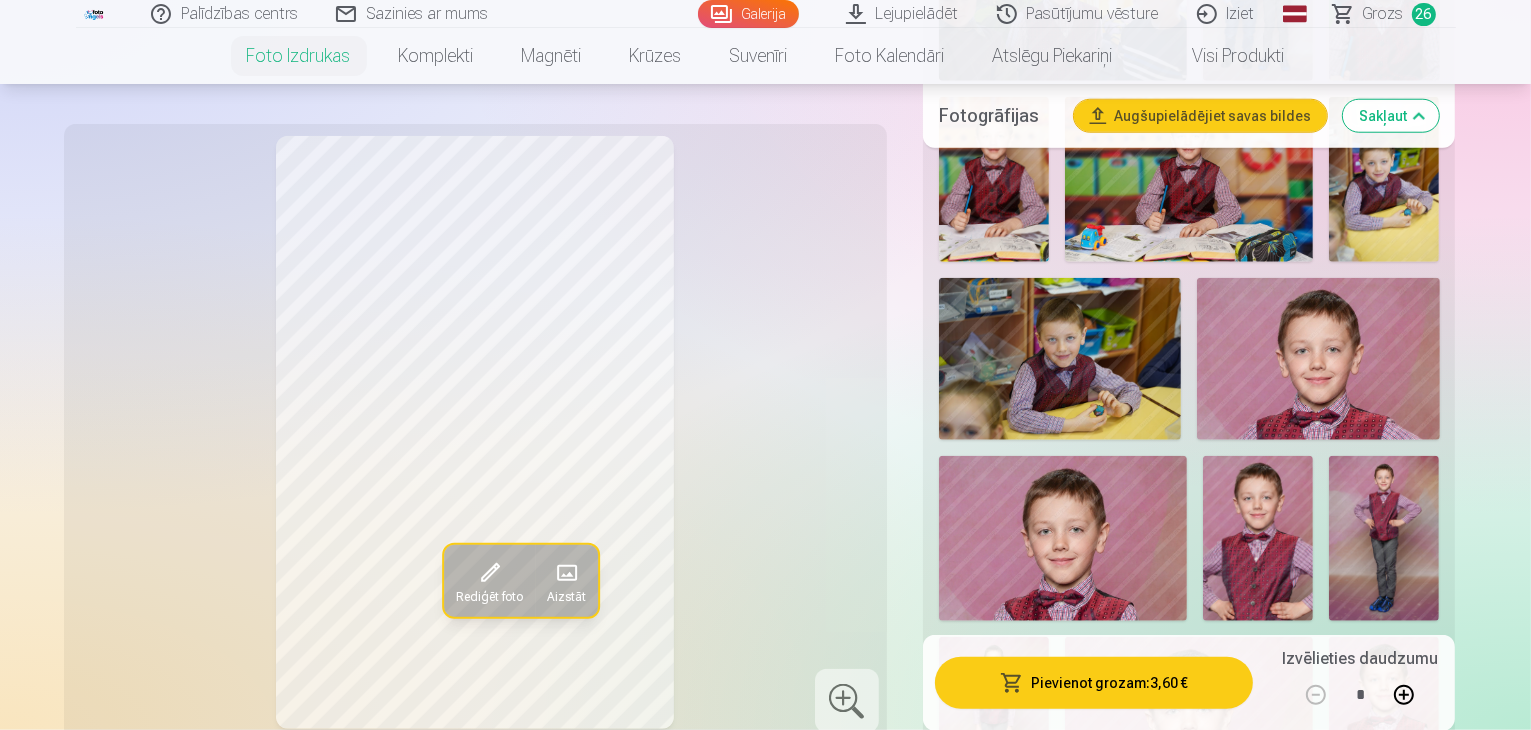 click at bounding box center [1120, 901] 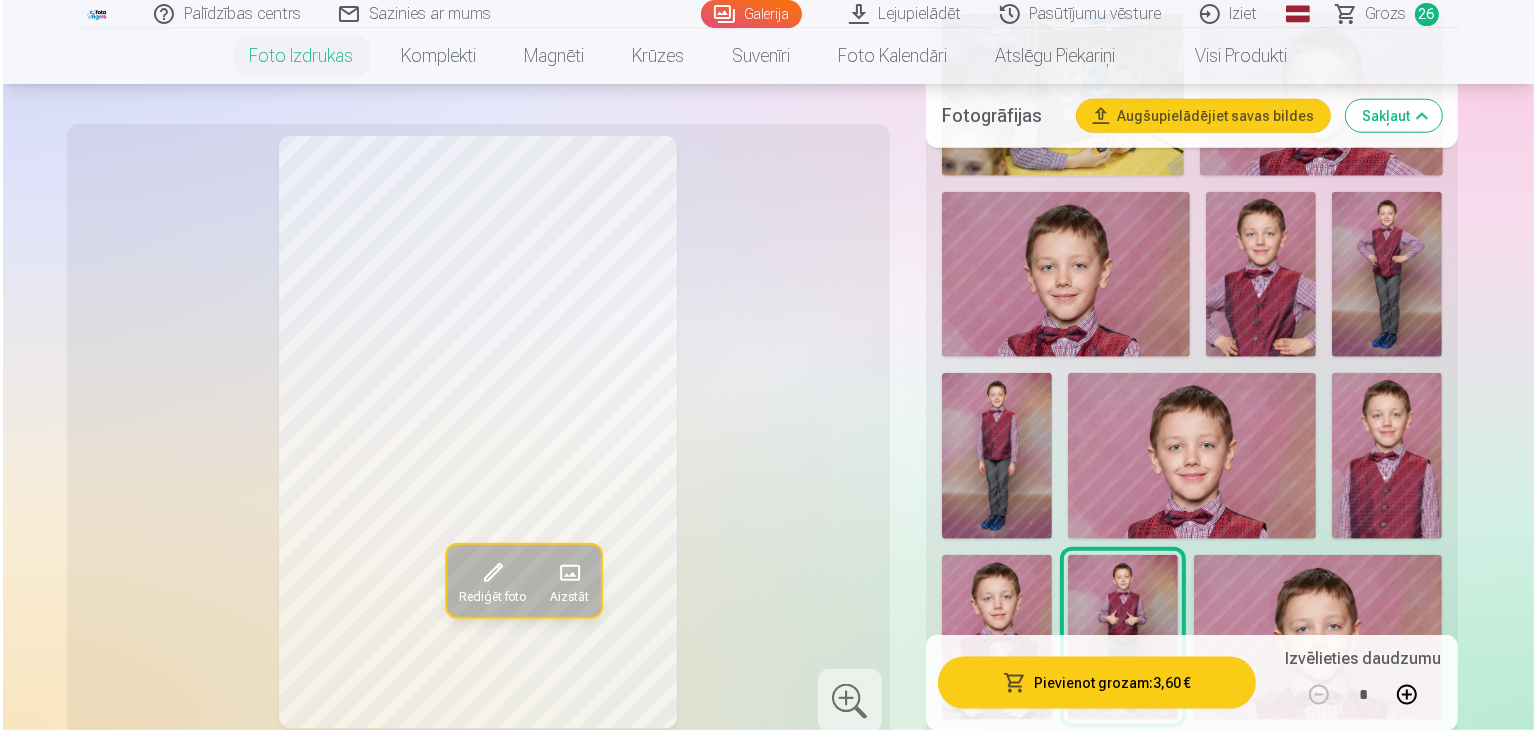 scroll, scrollTop: 2300, scrollLeft: 0, axis: vertical 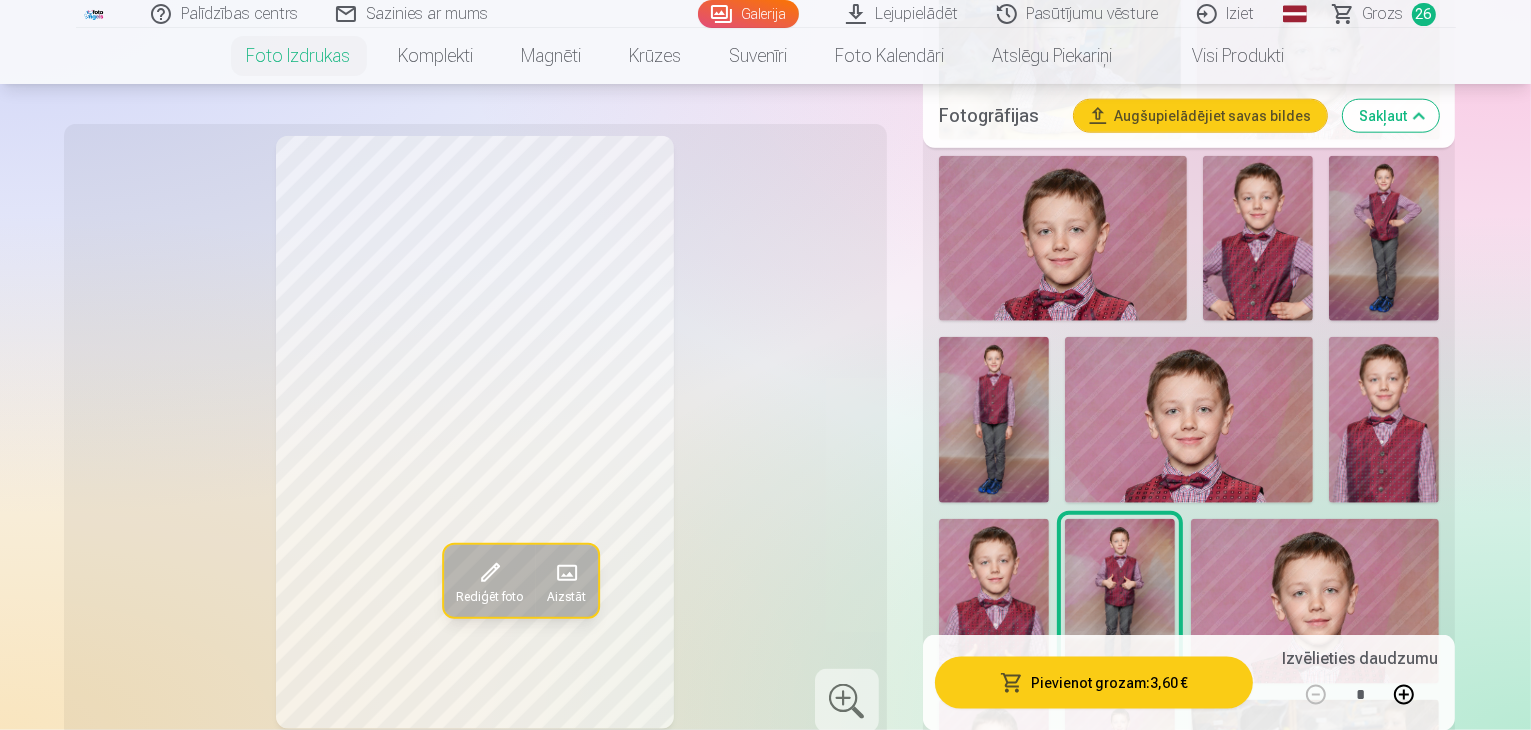 click at bounding box center [1315, 601] 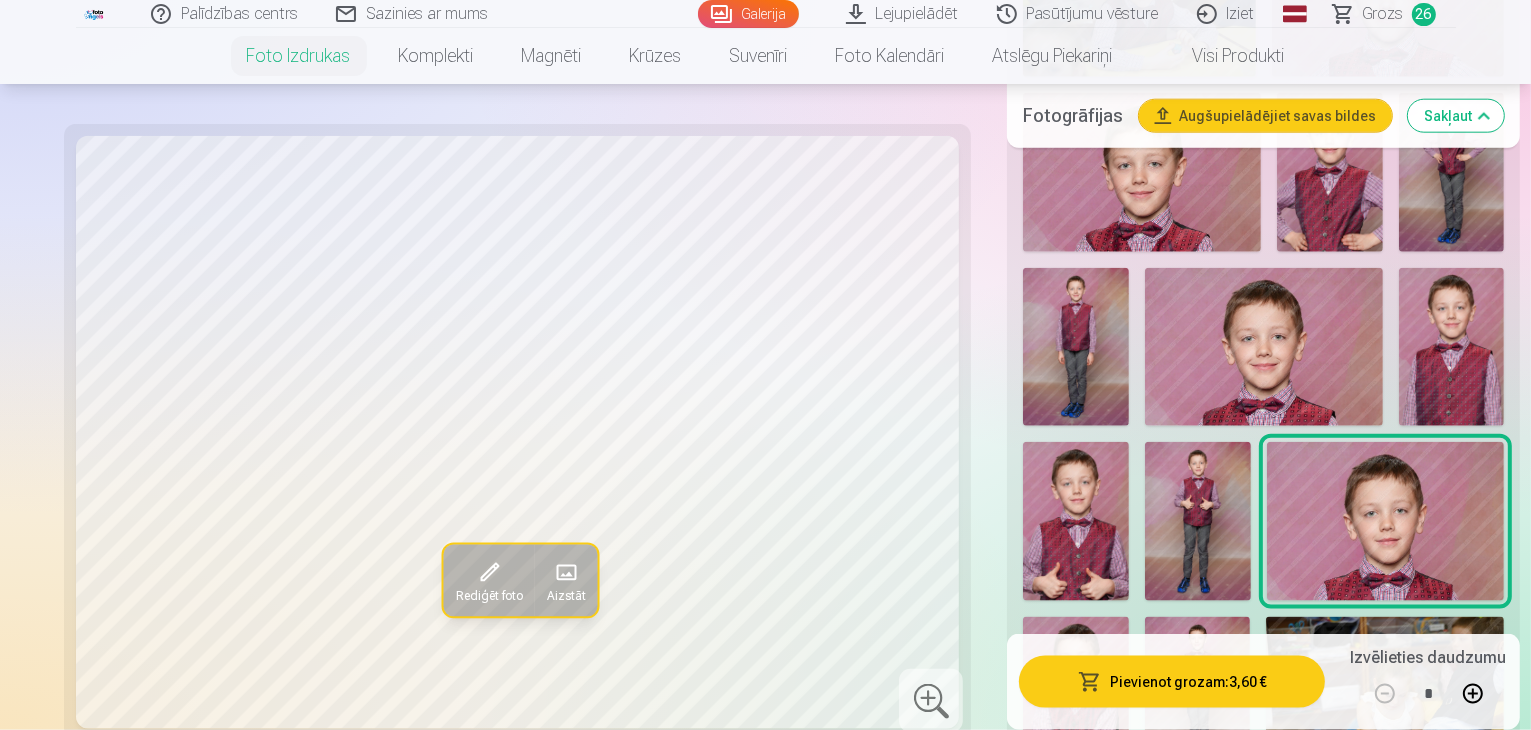 click at bounding box center [1076, 696] 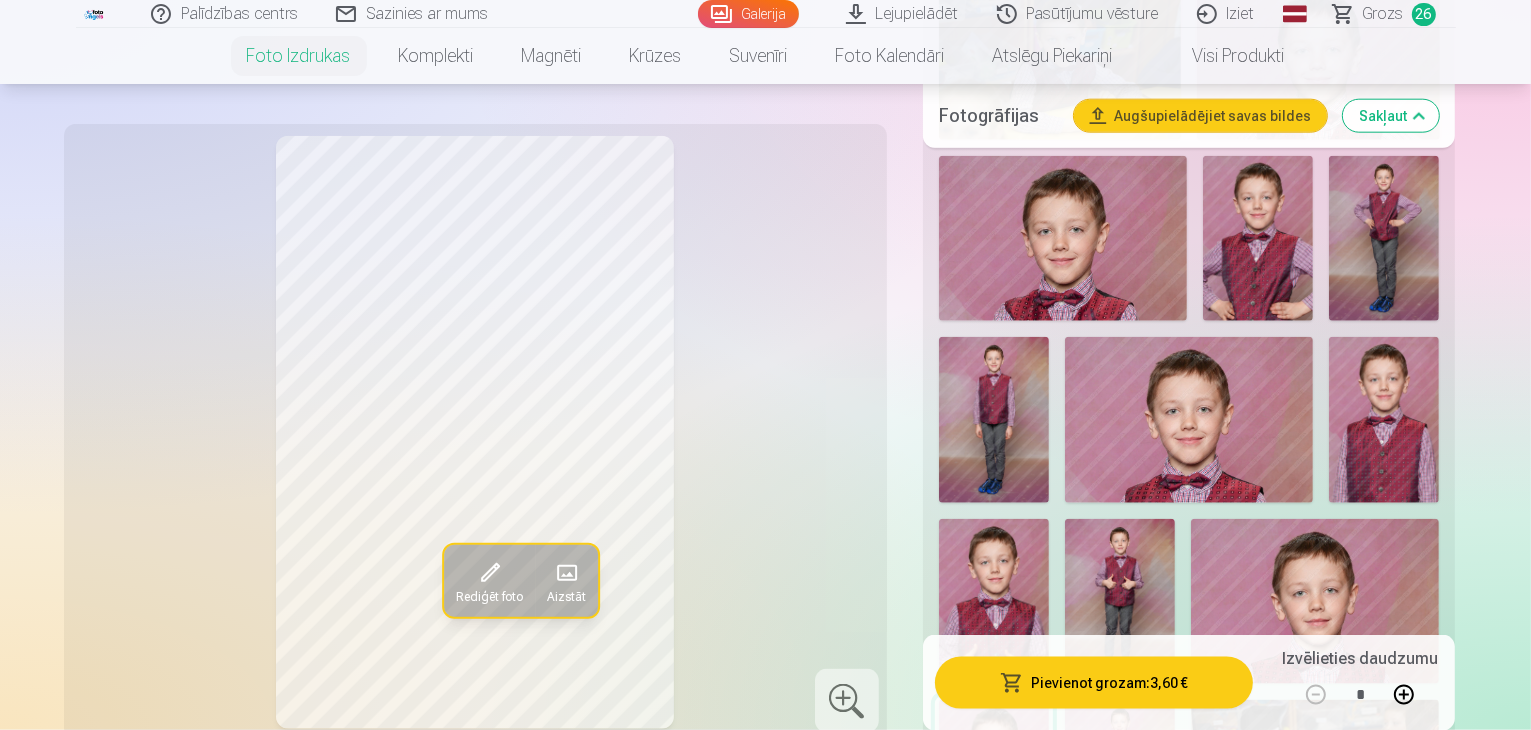 click on "Pievienot grozam :  3,60 €" at bounding box center (1094, 682) 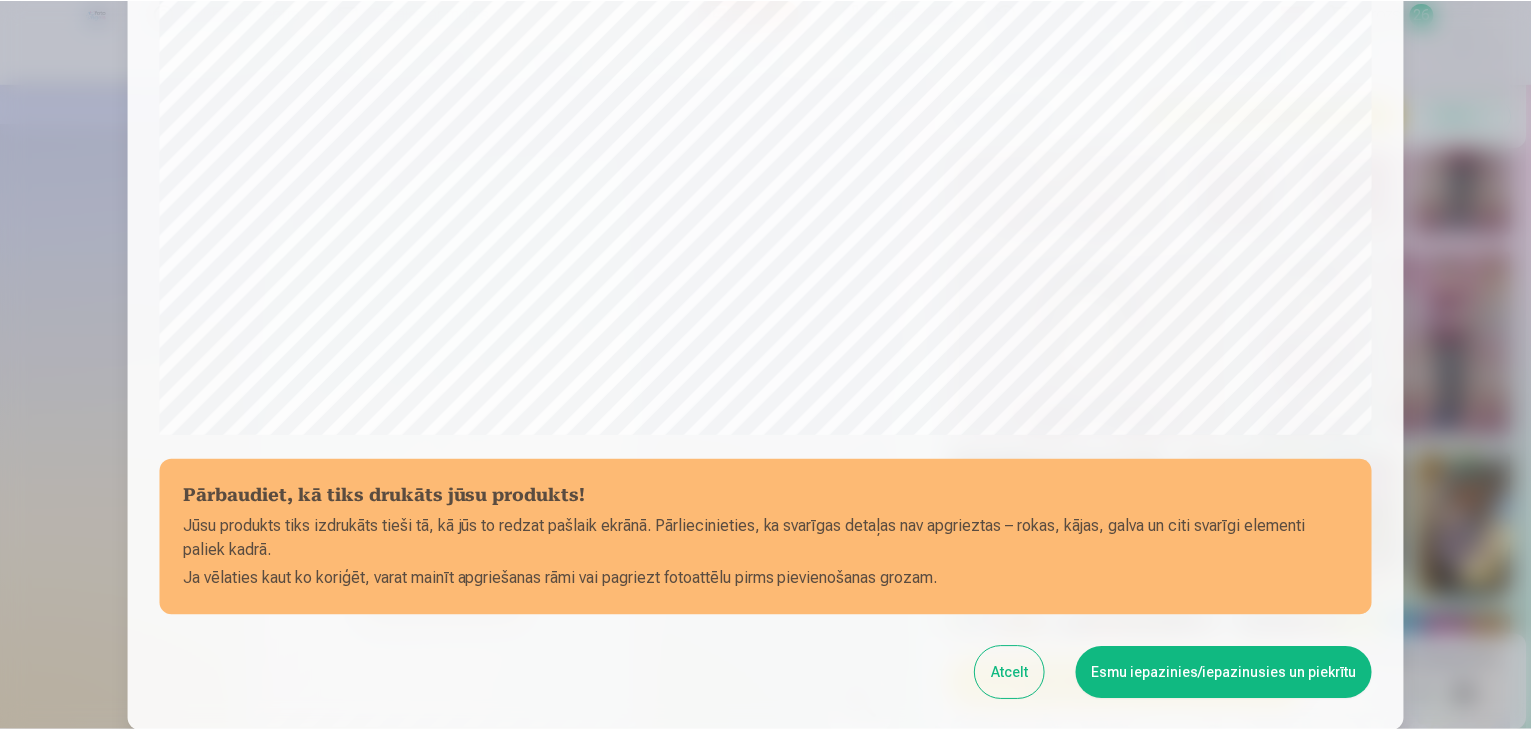 scroll, scrollTop: 710, scrollLeft: 0, axis: vertical 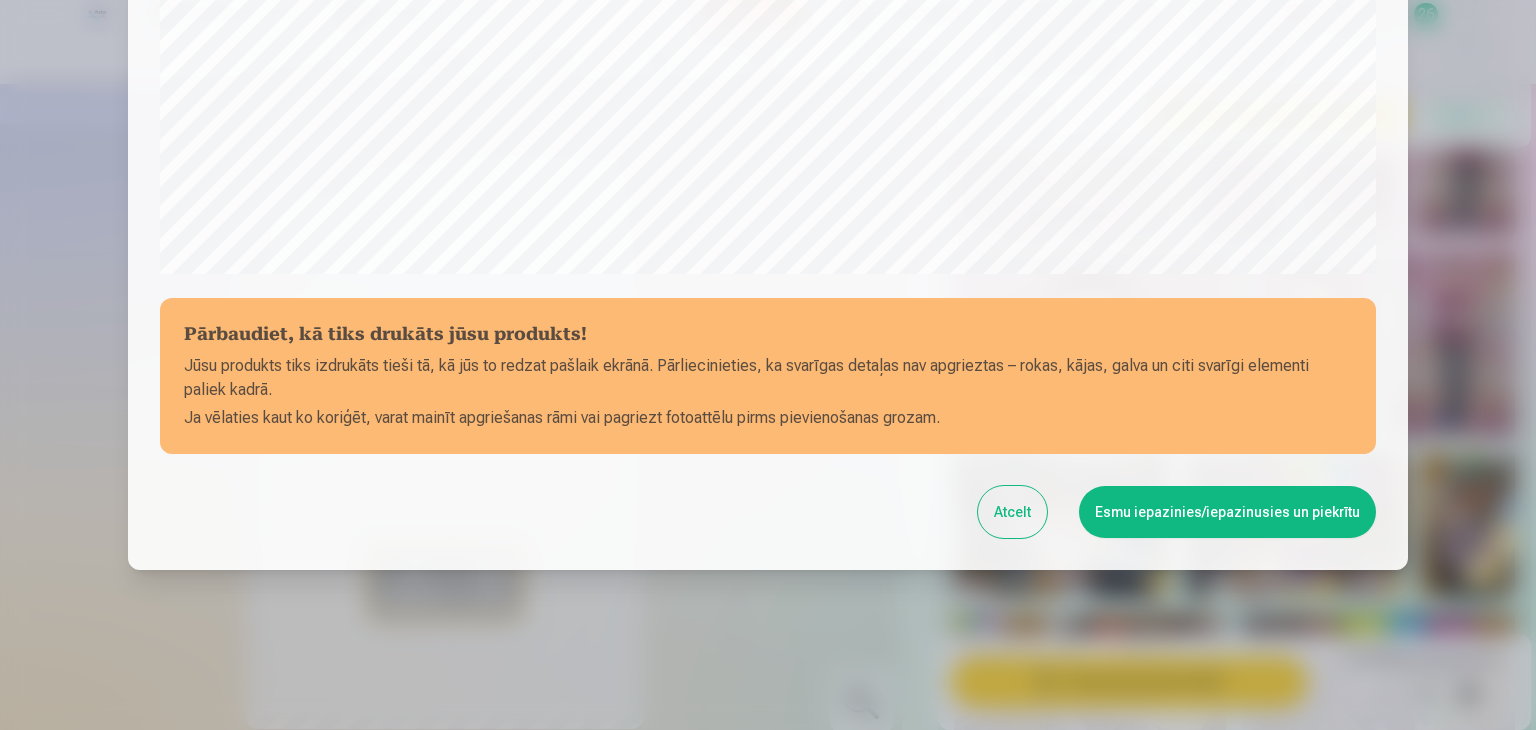 click on "Atcelt" at bounding box center [1012, 512] 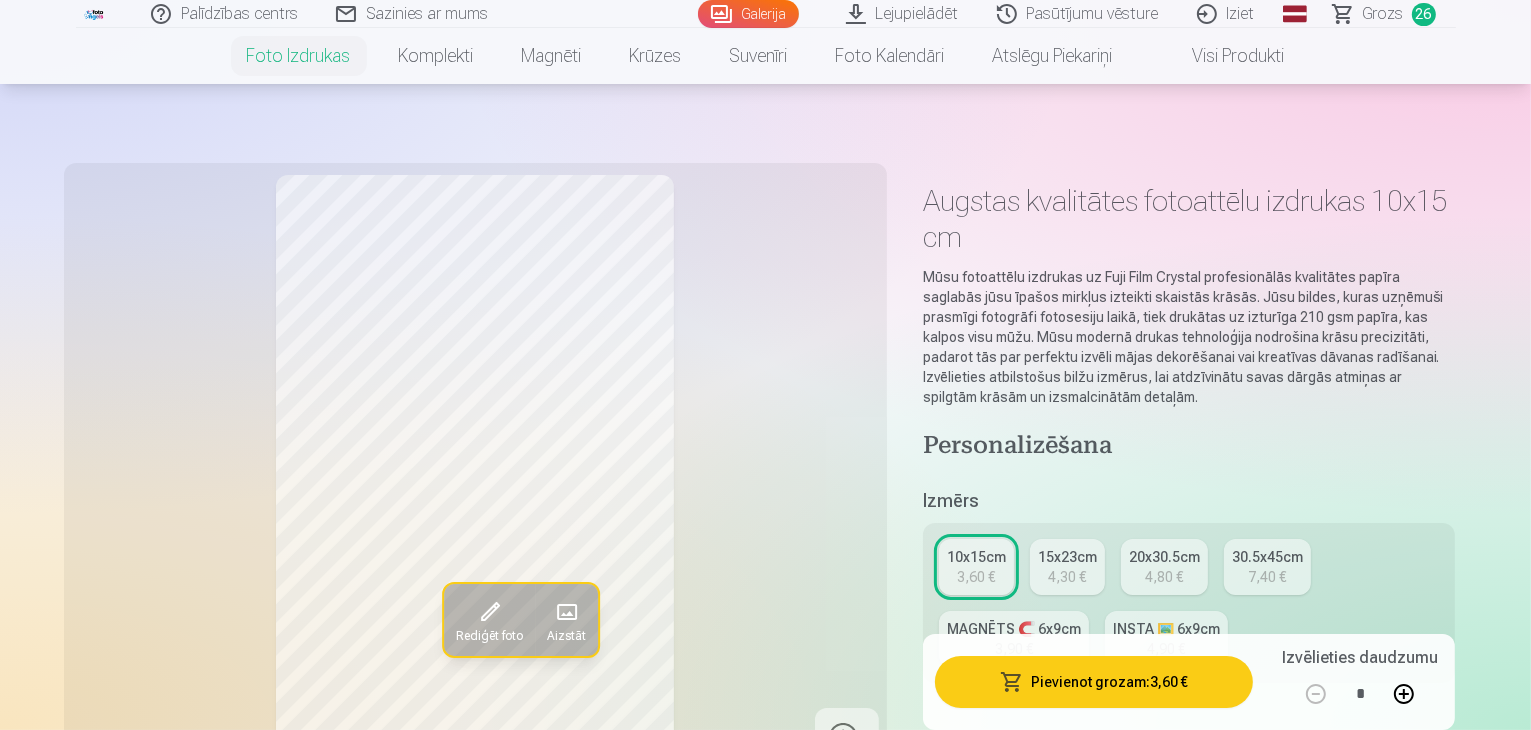 scroll, scrollTop: 0, scrollLeft: 0, axis: both 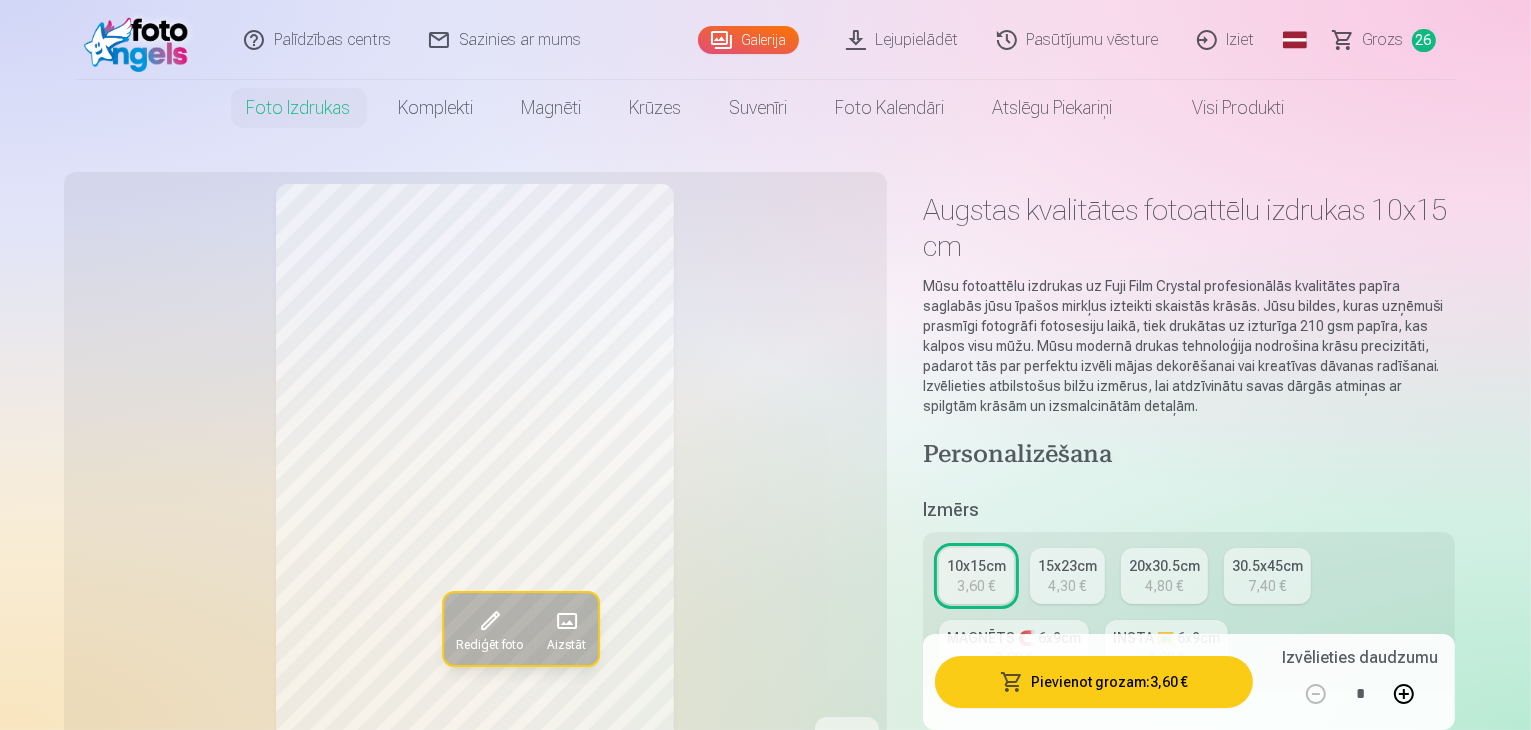 click on "15x23cm" at bounding box center (1067, 566) 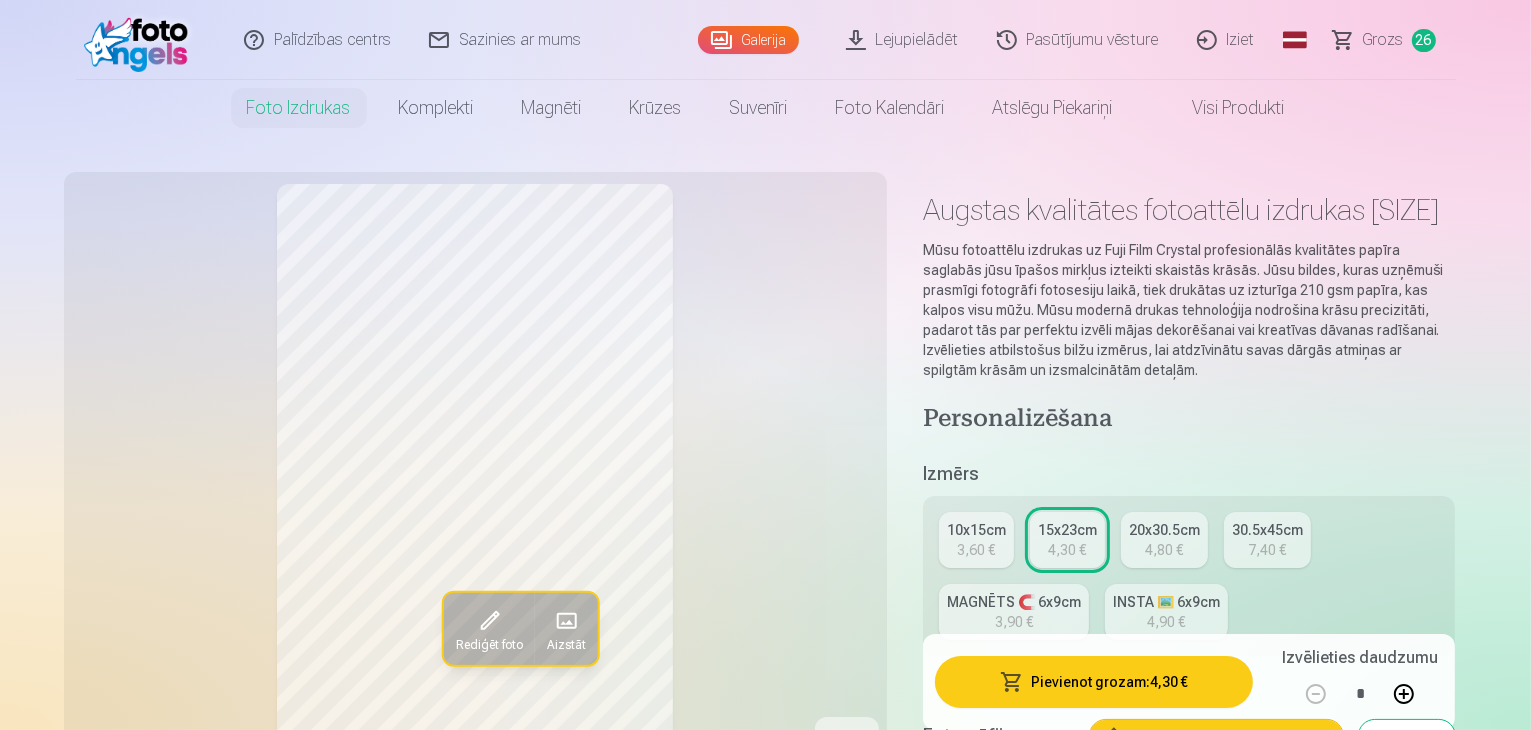click on "Fotogrāfijas Augšupielādējiet savas bildes Sakļaut" at bounding box center (1189, 736) 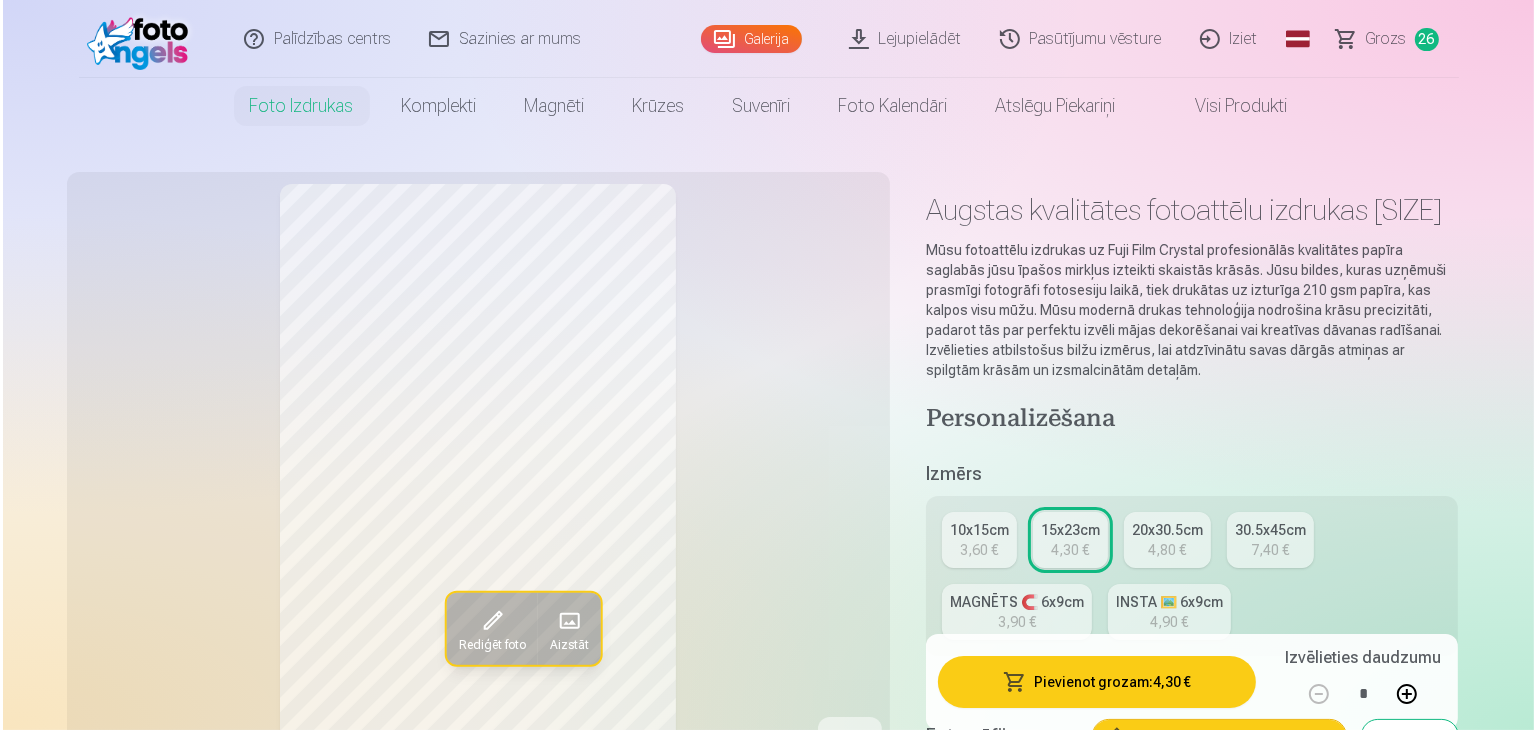 scroll, scrollTop: 200, scrollLeft: 0, axis: vertical 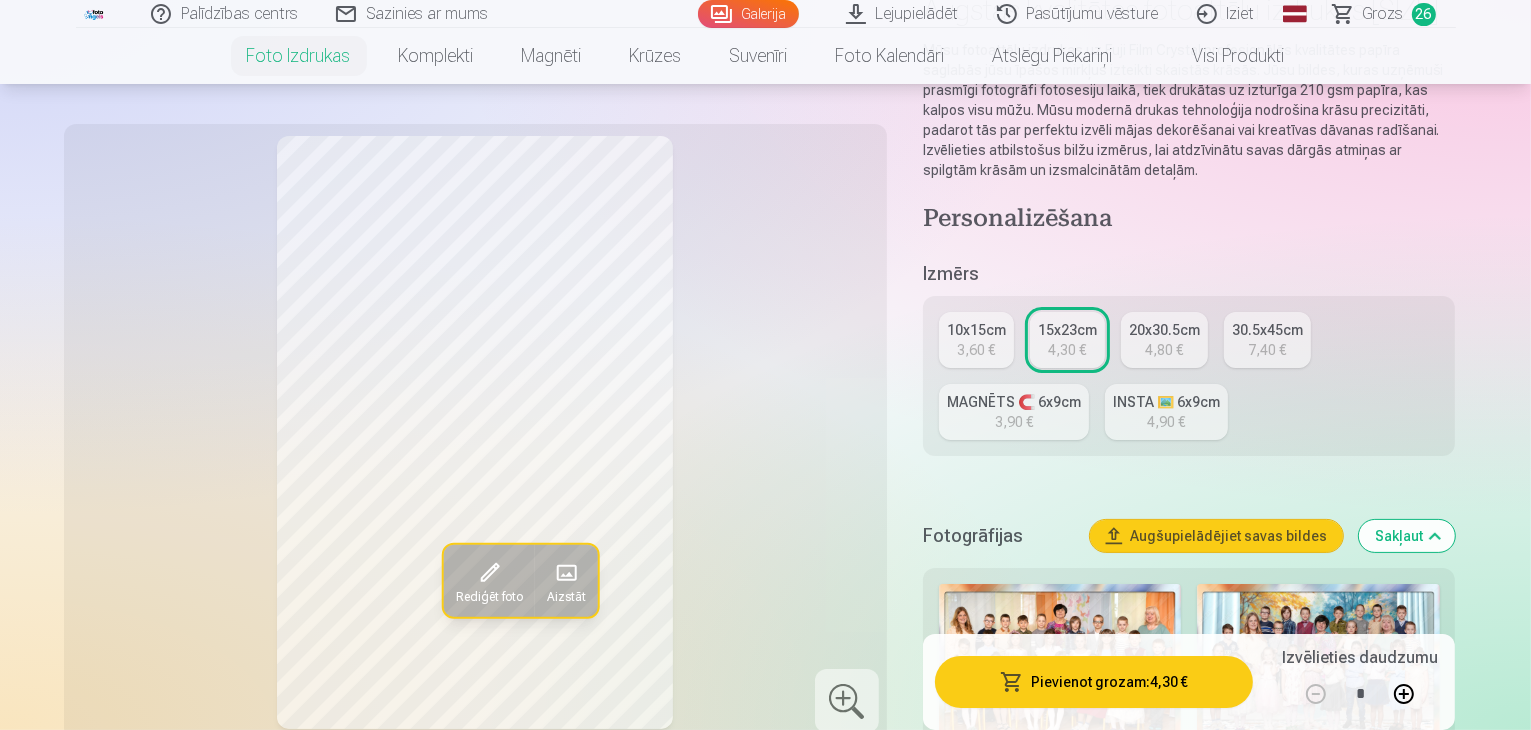 click on "Pievienot grozam :  4,30 €" at bounding box center [1094, 682] 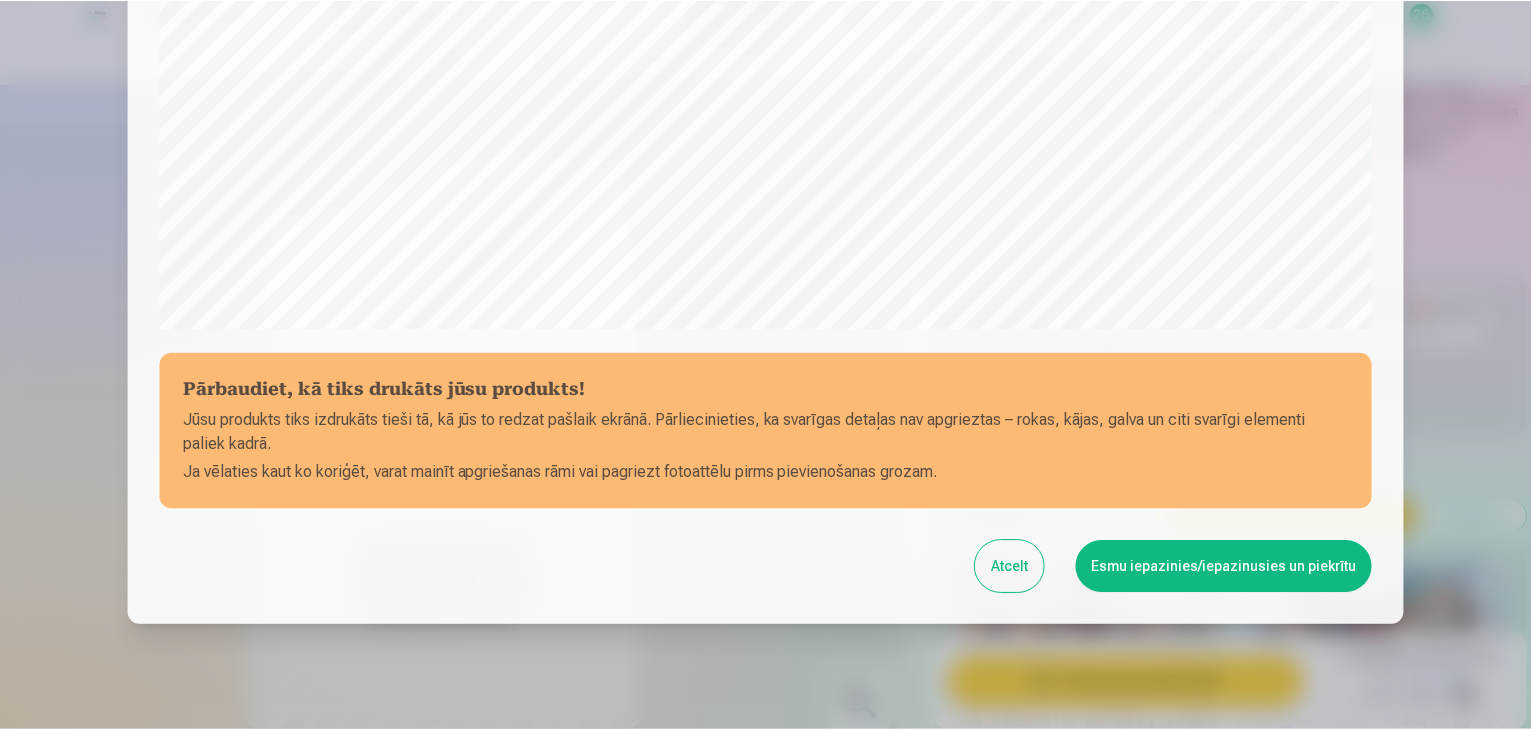 scroll, scrollTop: 710, scrollLeft: 0, axis: vertical 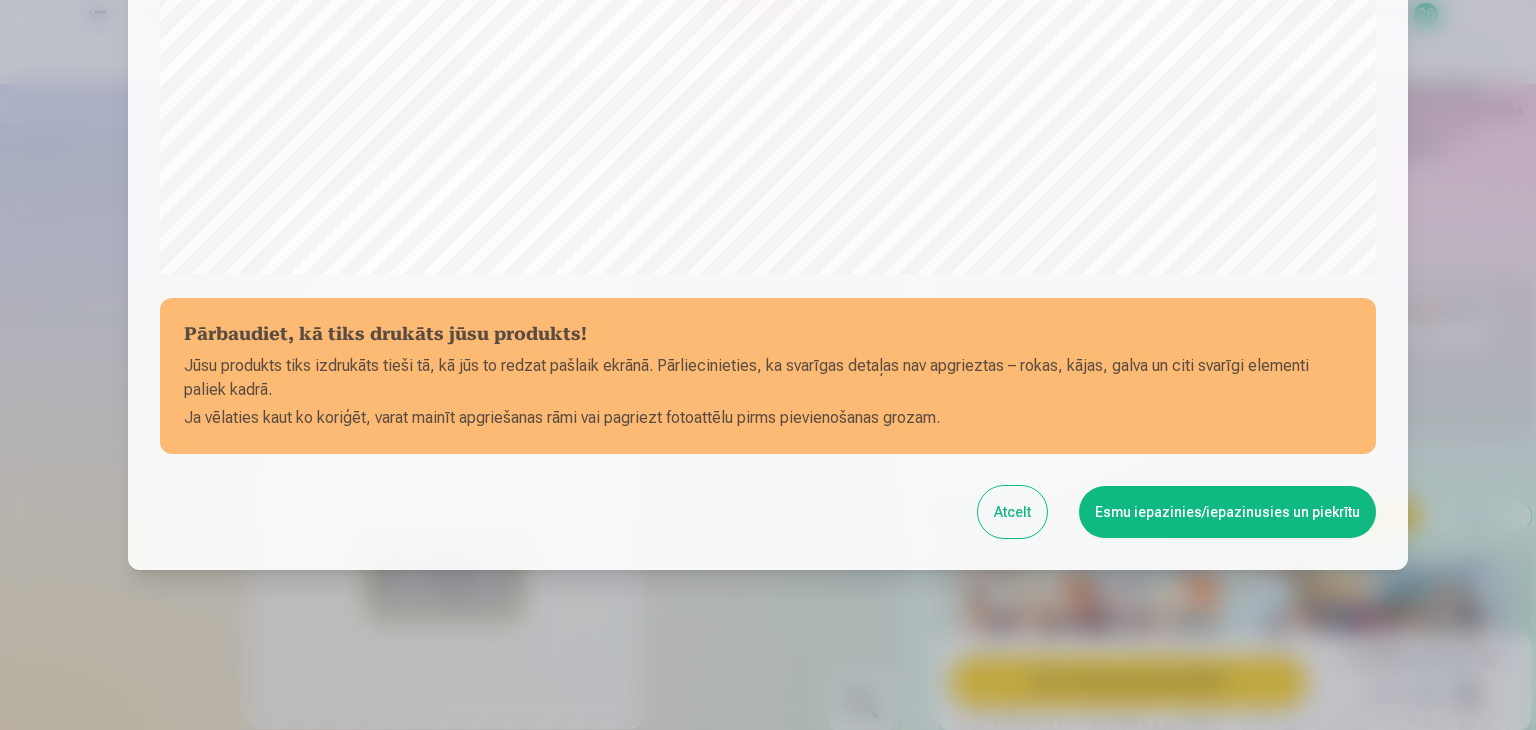 click at bounding box center [768, 365] 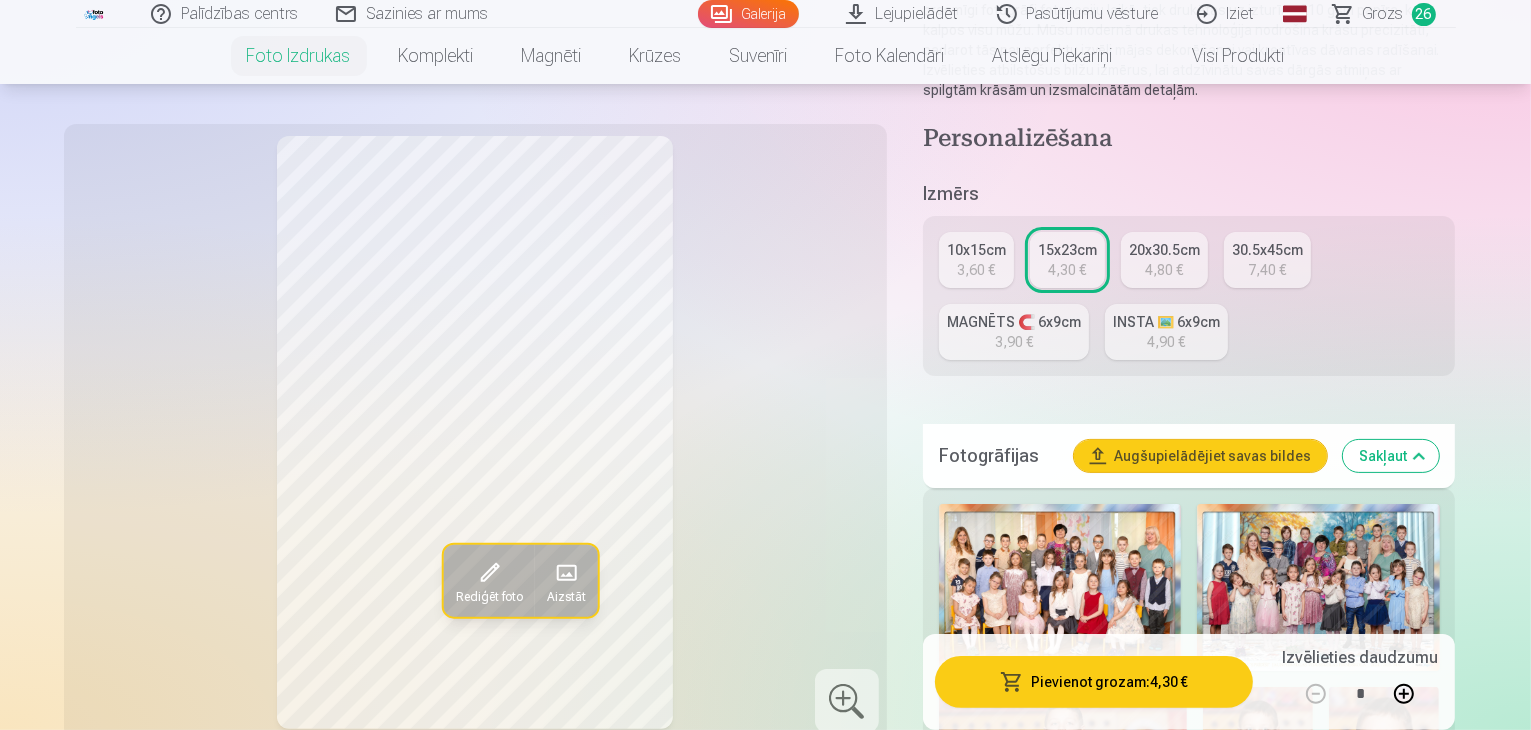 scroll, scrollTop: 0, scrollLeft: 0, axis: both 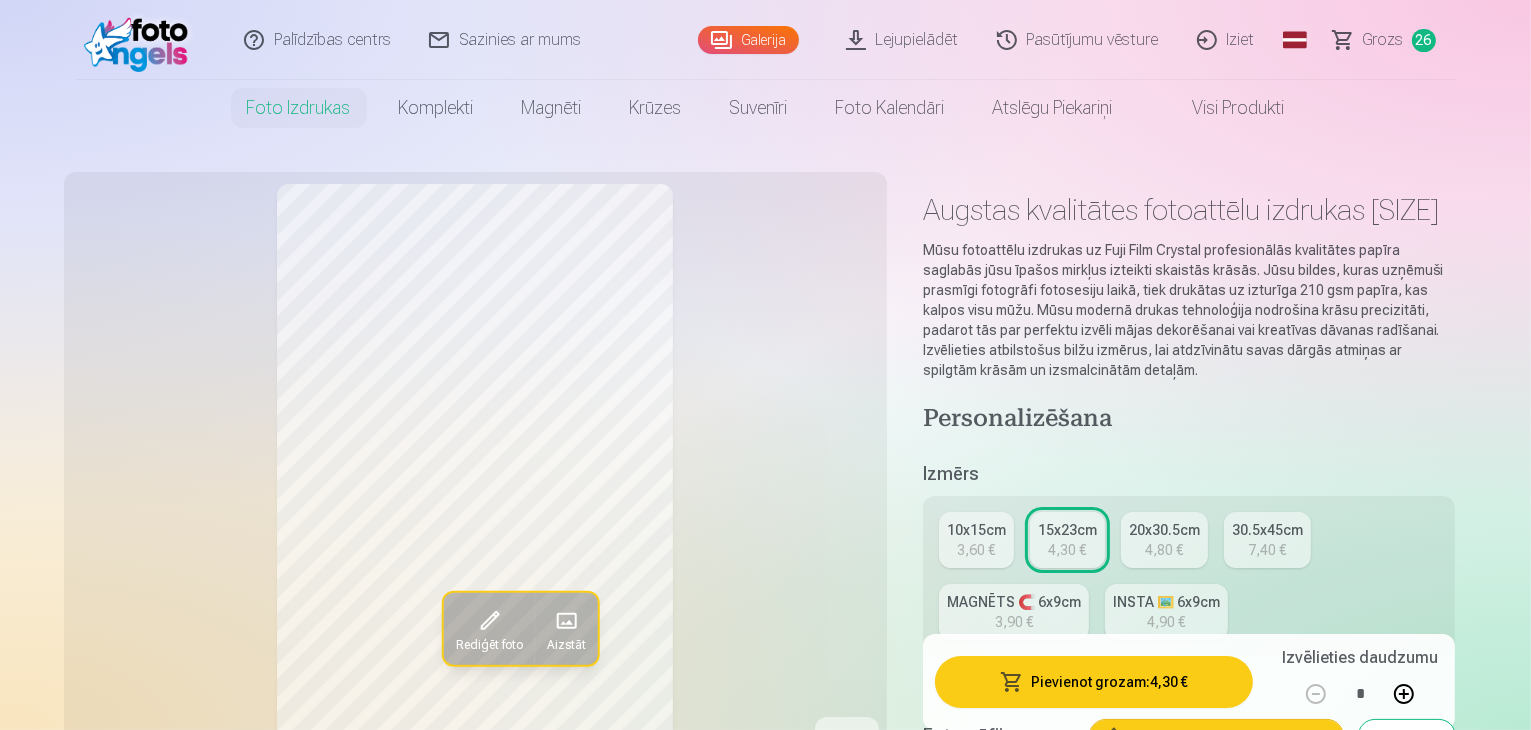 click on "3,60 €" at bounding box center [976, 550] 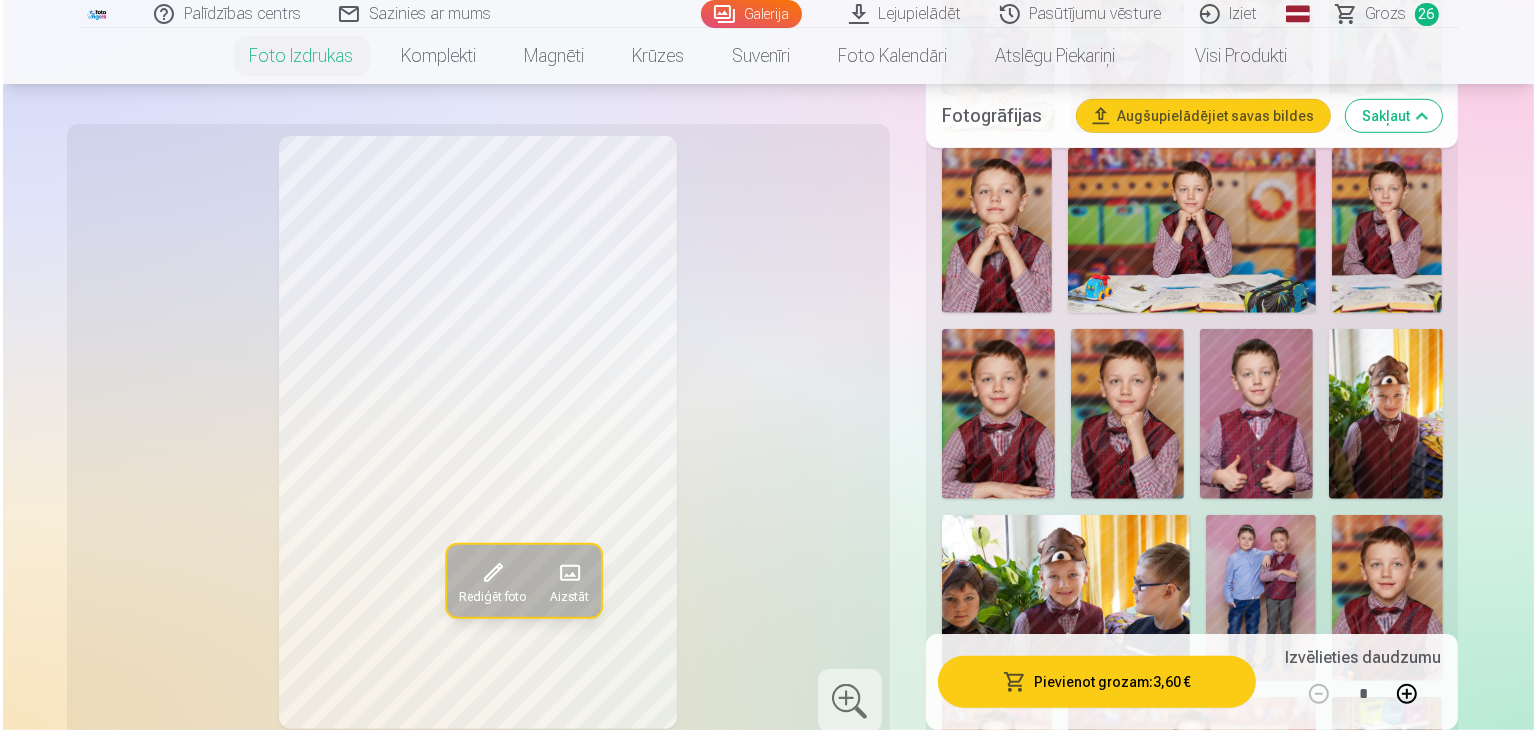 scroll, scrollTop: 2000, scrollLeft: 0, axis: vertical 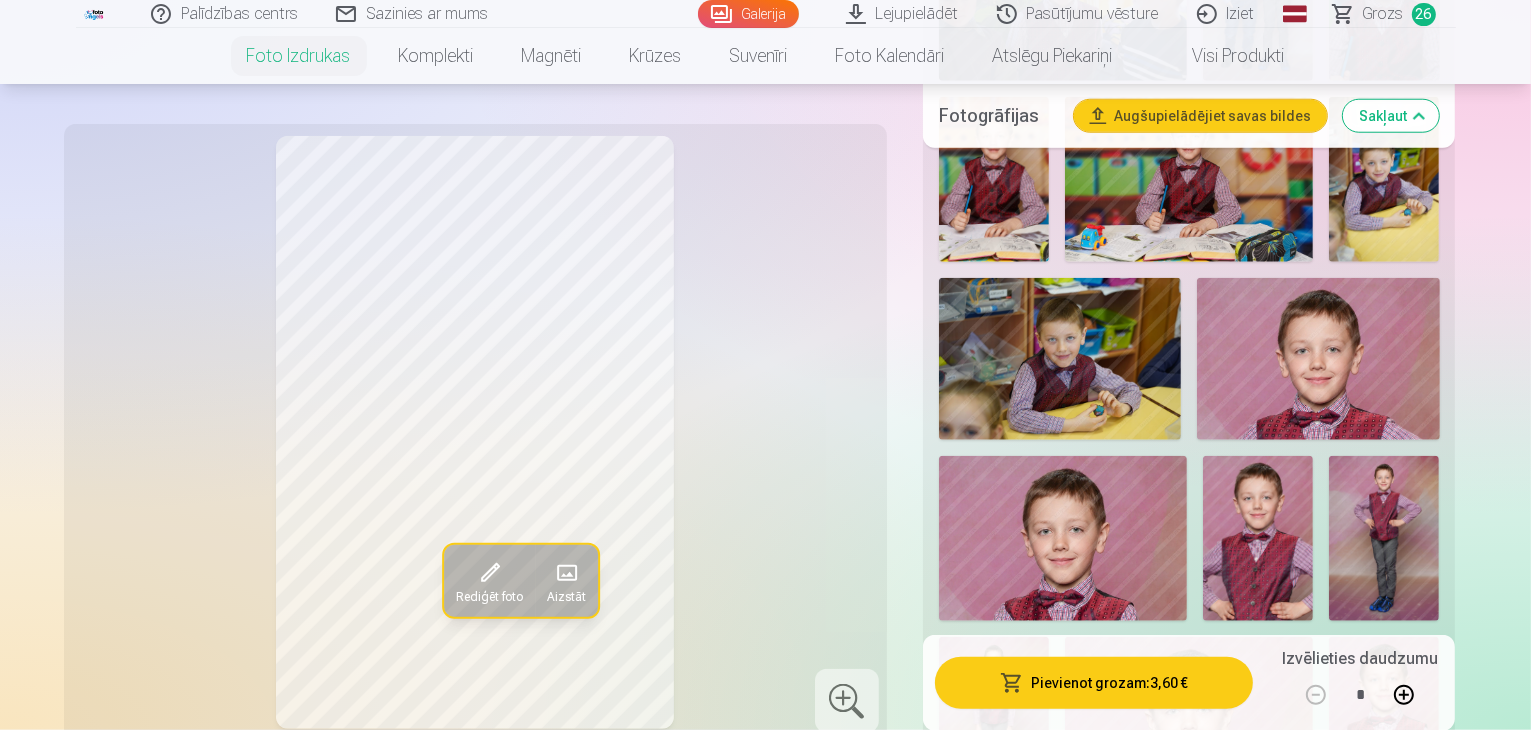 click on "Pievienot grozam :  3,60 €" at bounding box center (1094, 682) 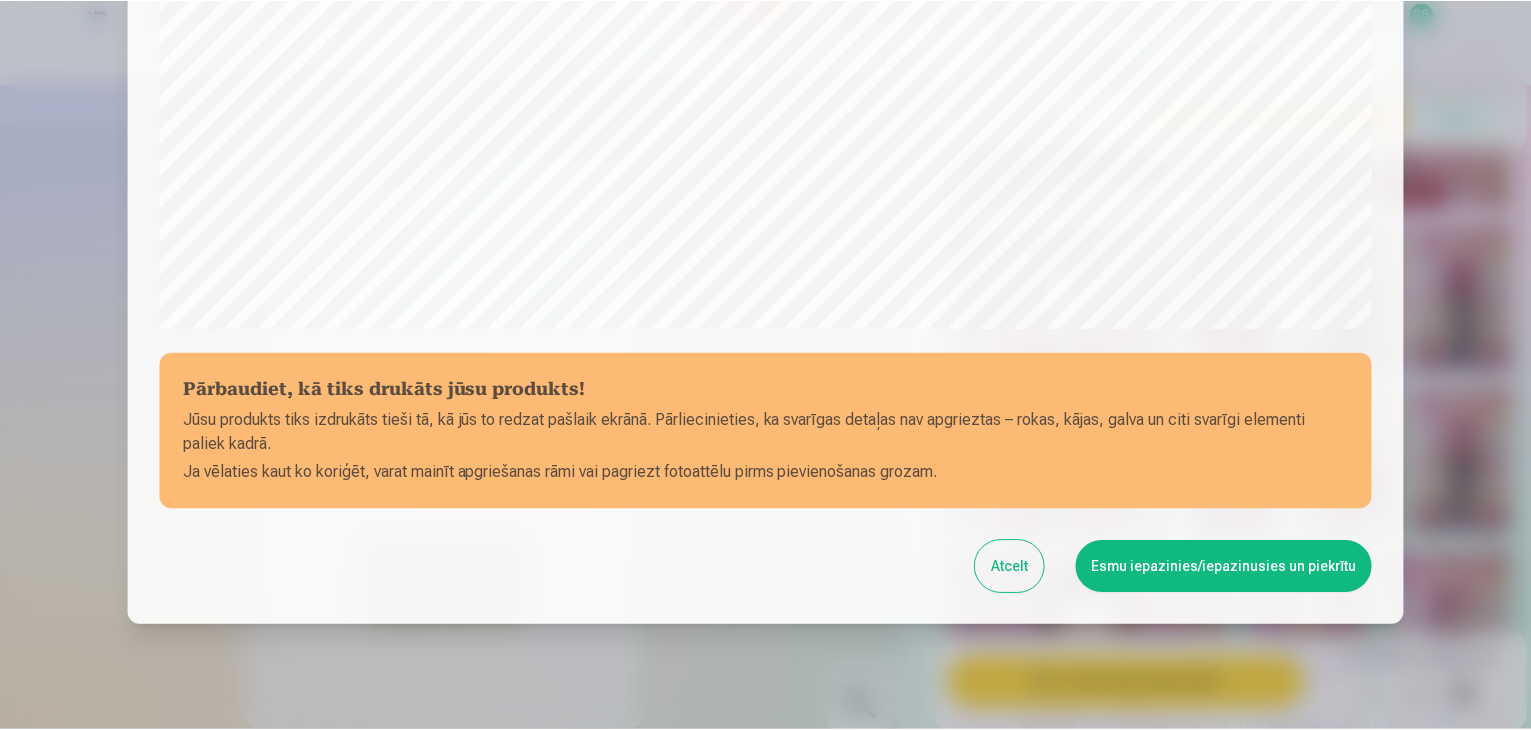scroll, scrollTop: 710, scrollLeft: 0, axis: vertical 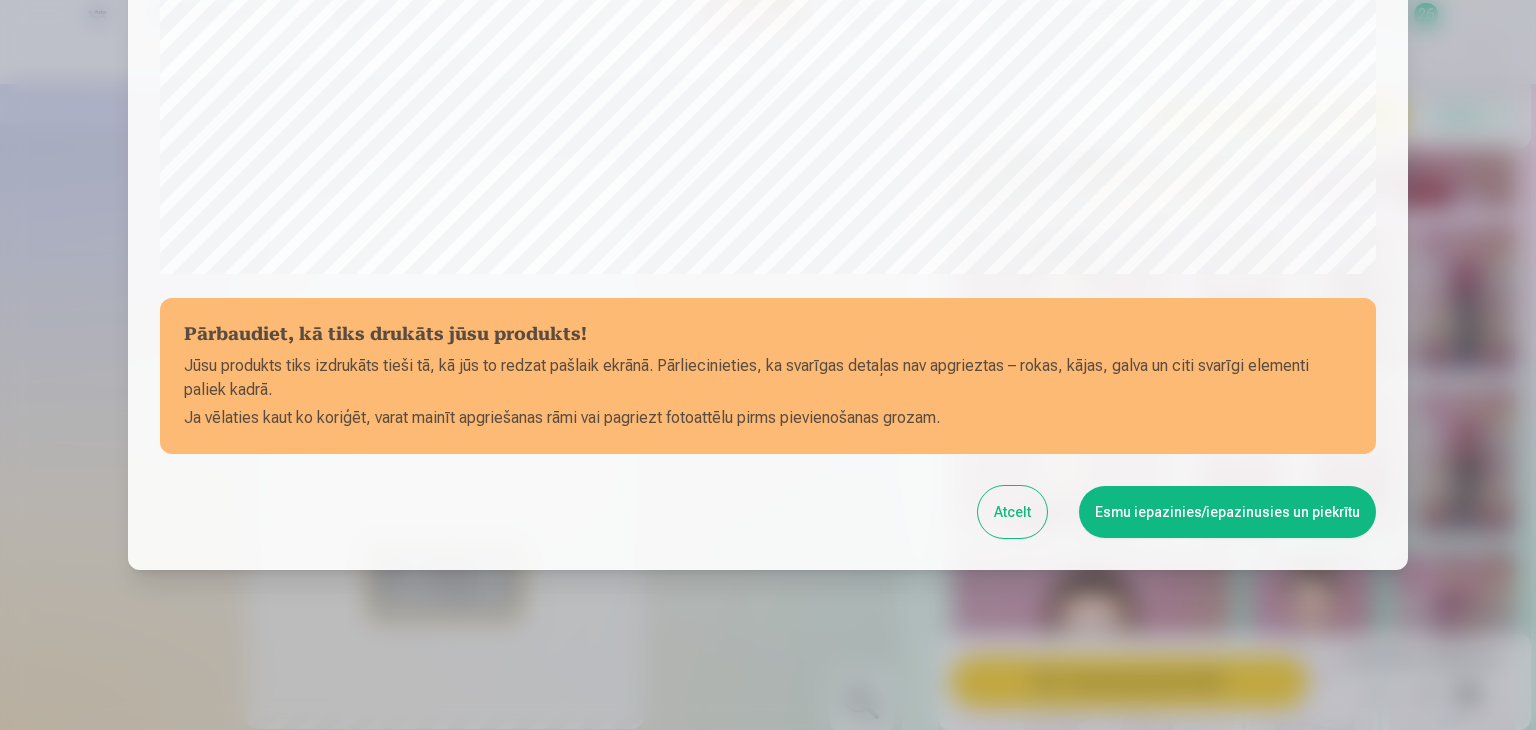 click on "Esmu iepazinies/iepazinusies un piekrītu" at bounding box center [1227, 512] 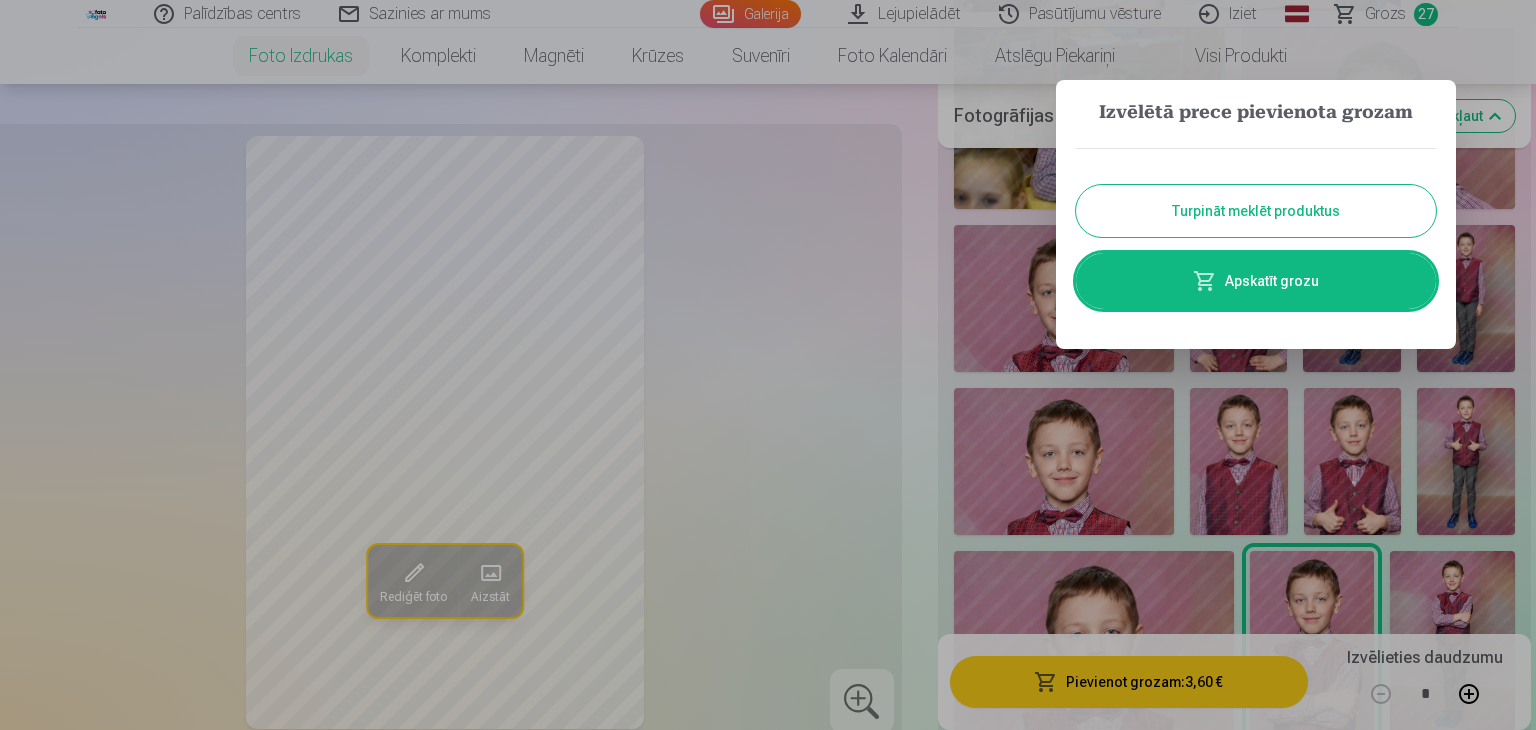 click at bounding box center [768, 365] 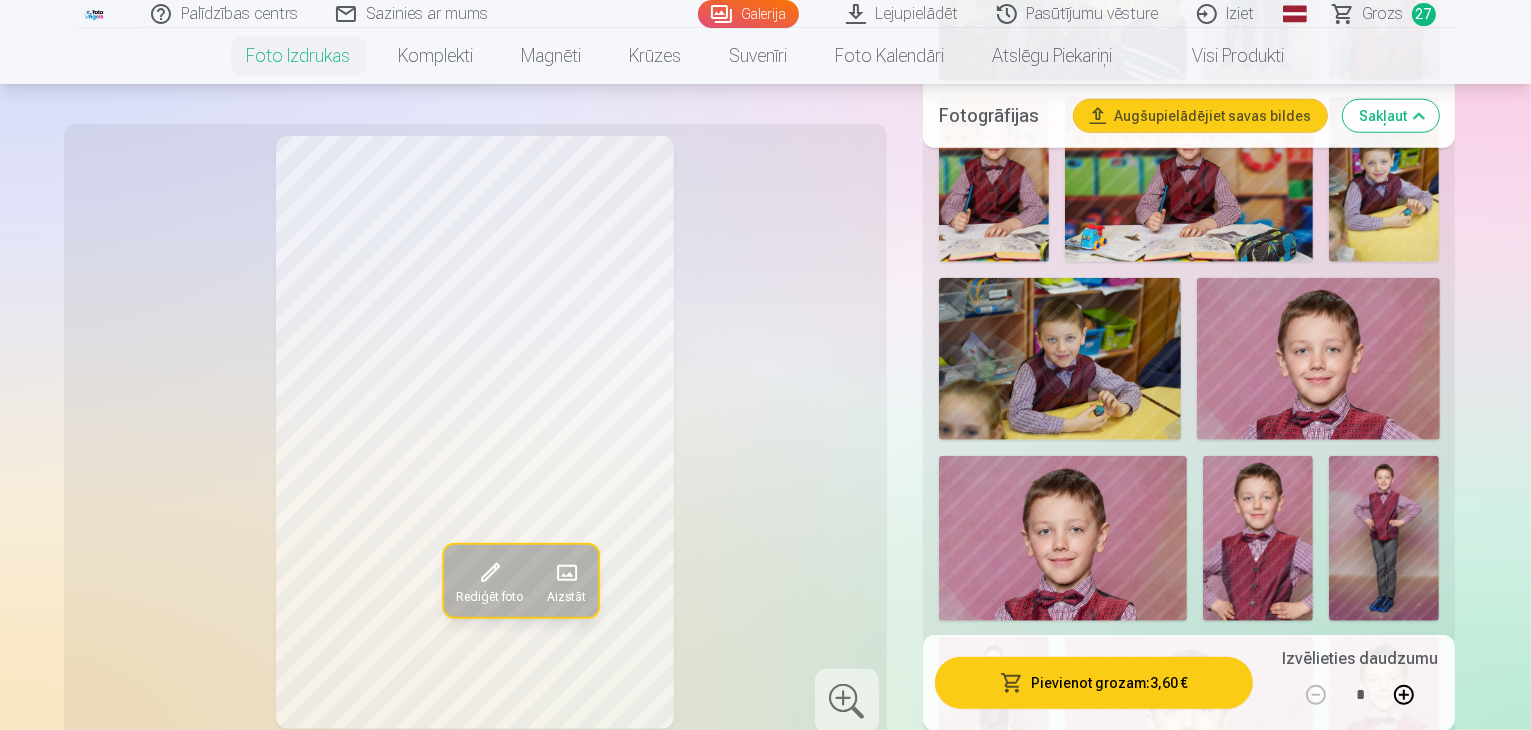 click at bounding box center (1120, 1083) 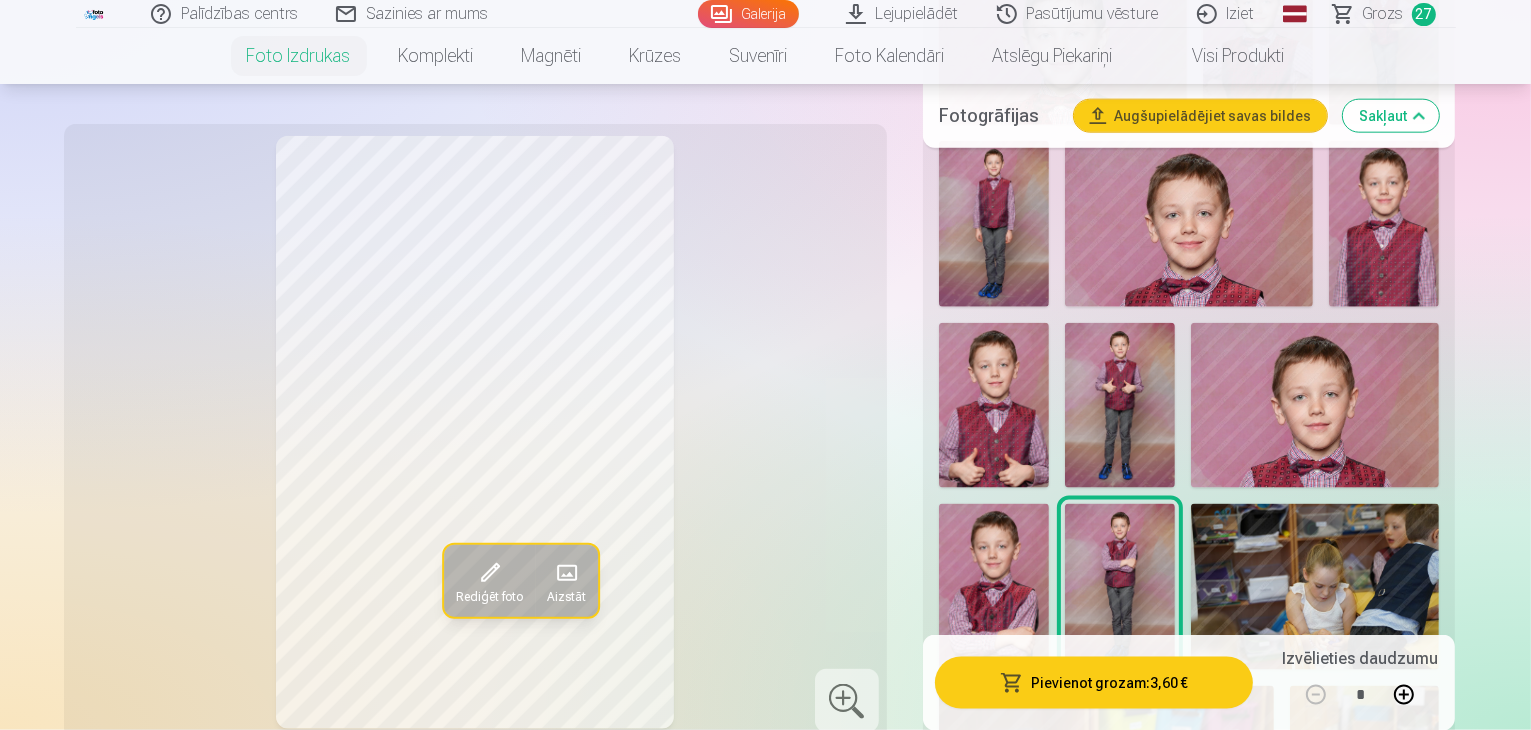 scroll, scrollTop: 2500, scrollLeft: 0, axis: vertical 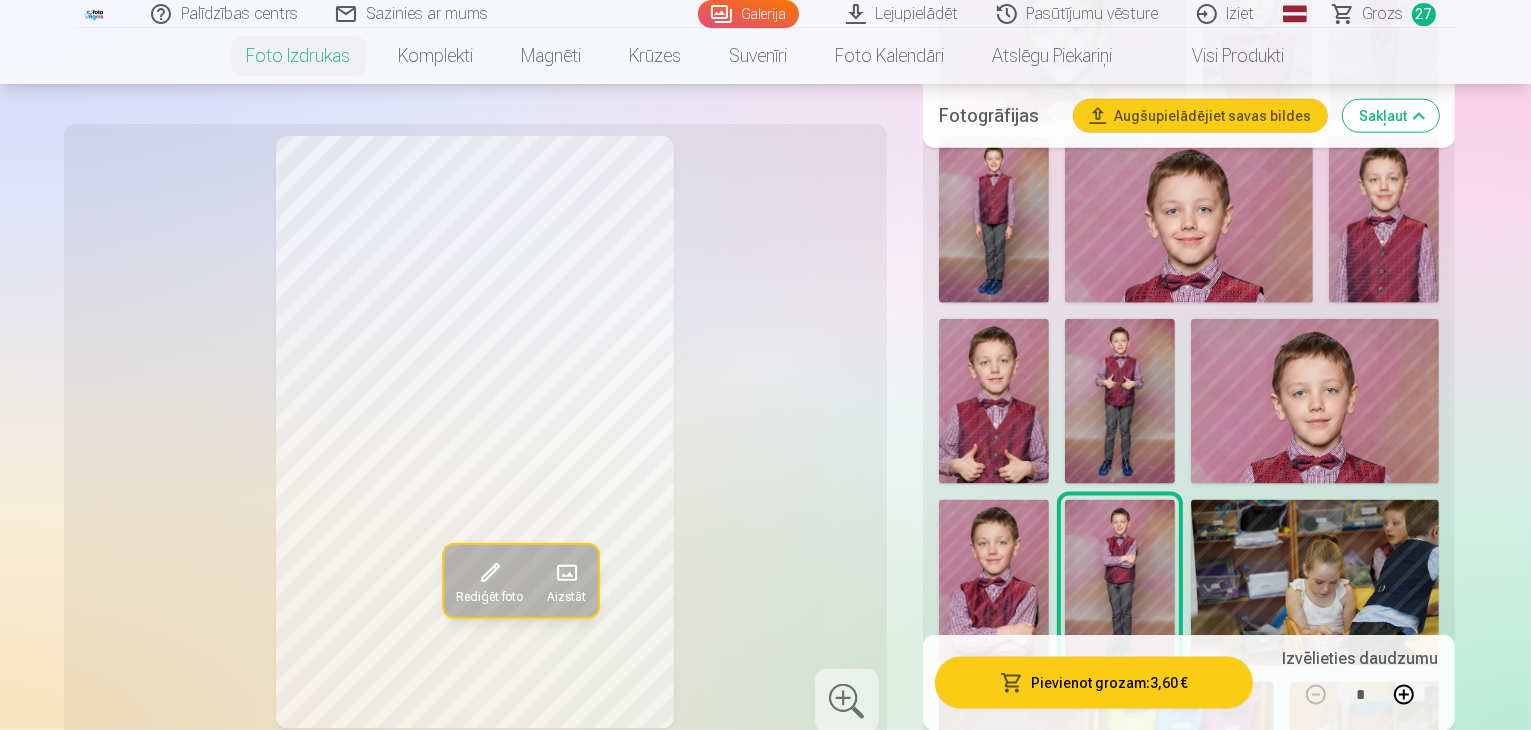 click at bounding box center (1315, 582) 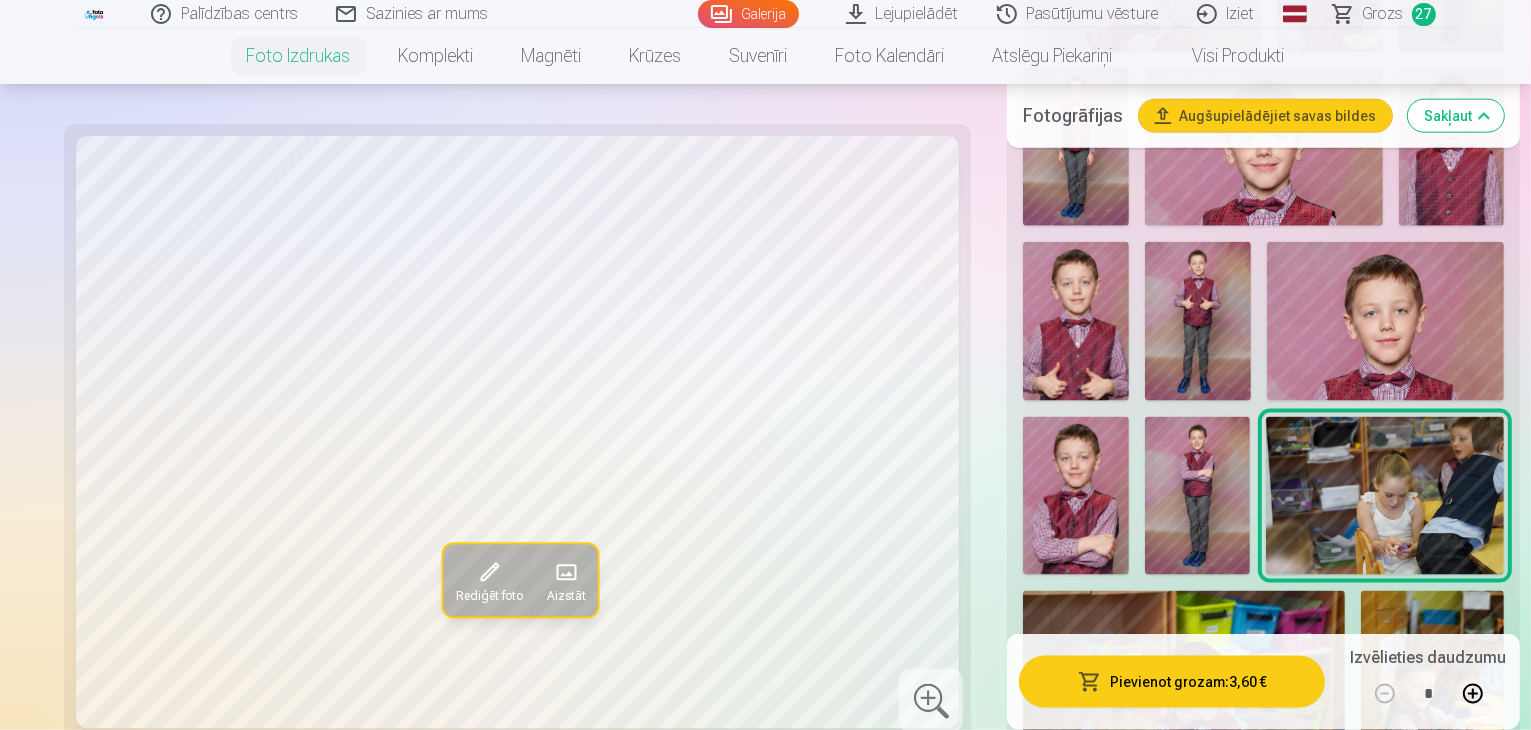 click at bounding box center [1184, 698] 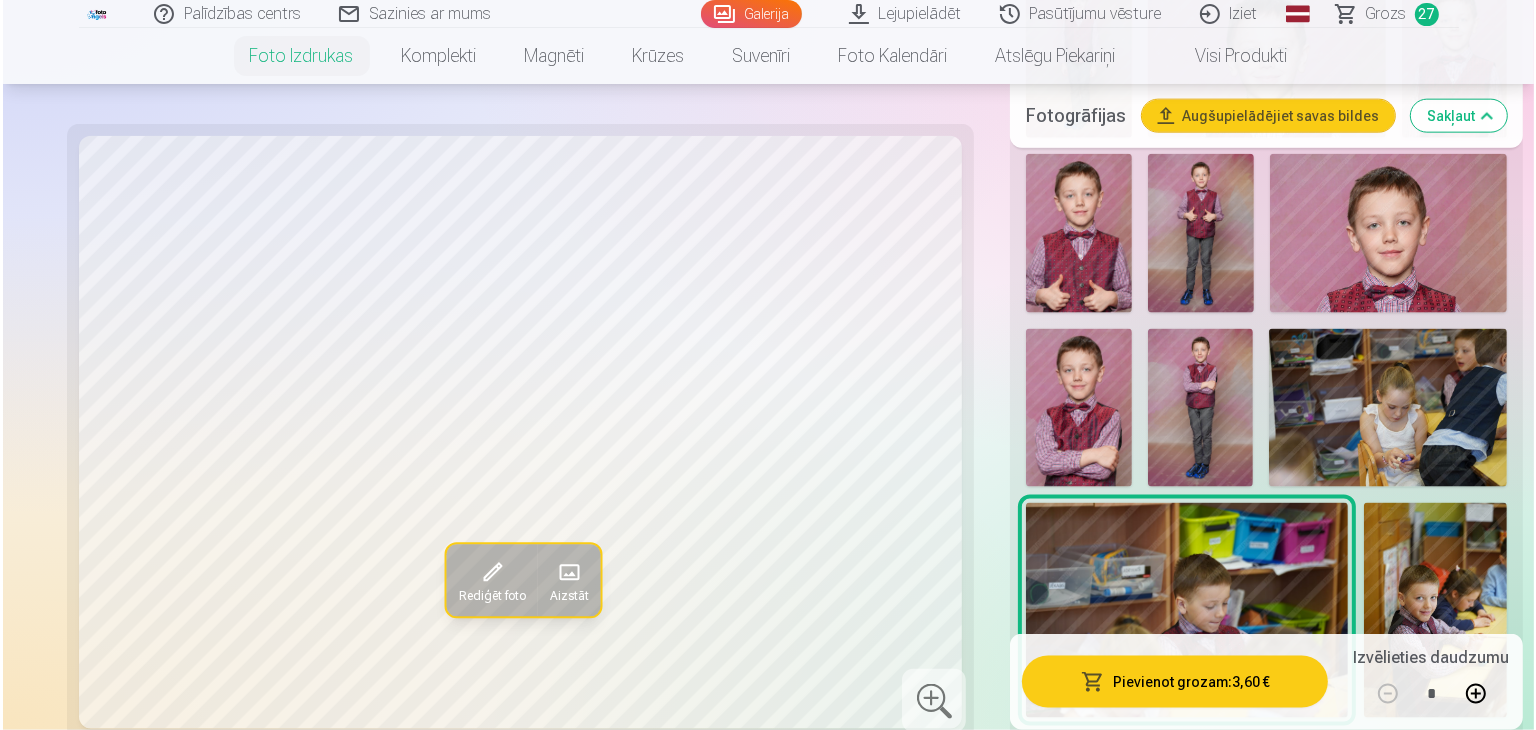 scroll, scrollTop: 2600, scrollLeft: 0, axis: vertical 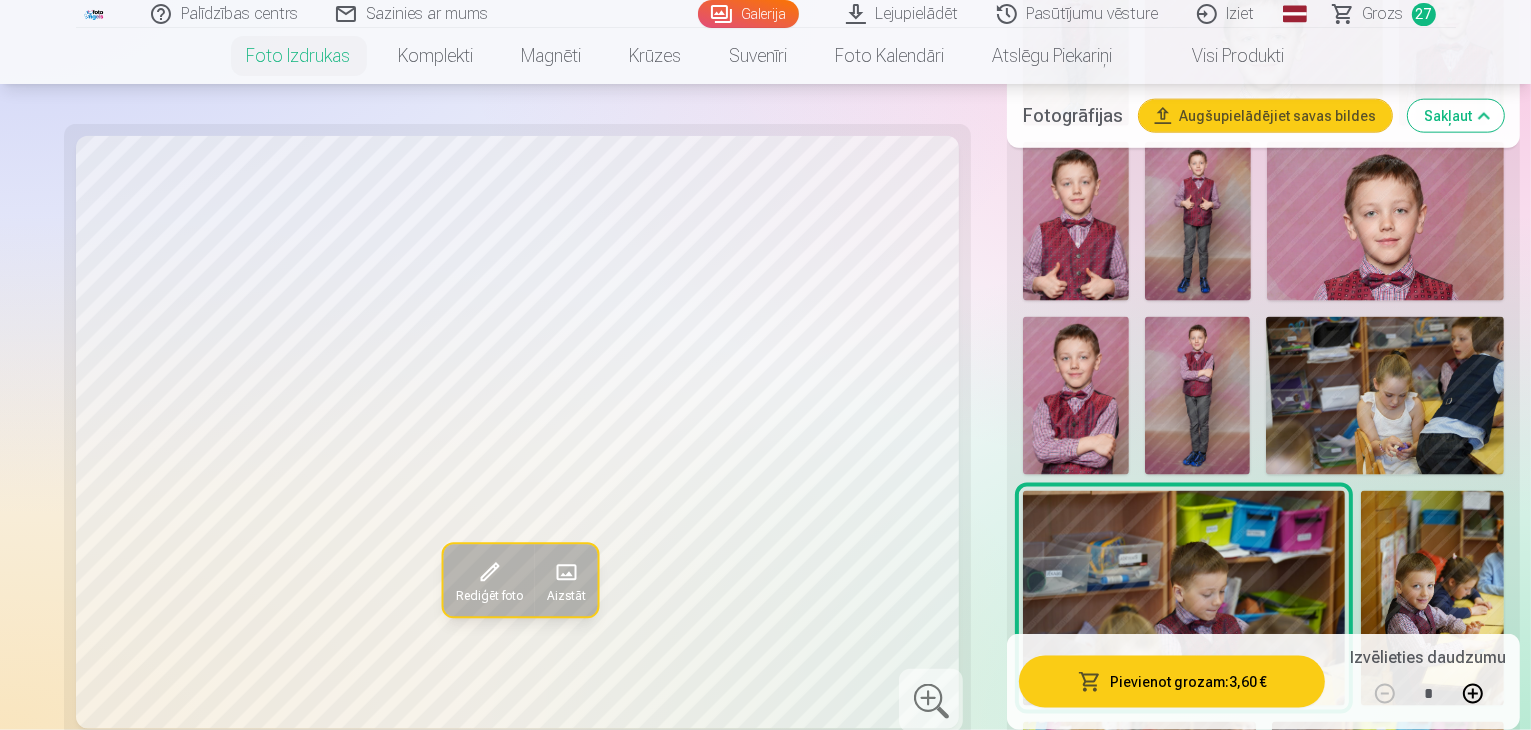click at bounding box center [1432, 598] 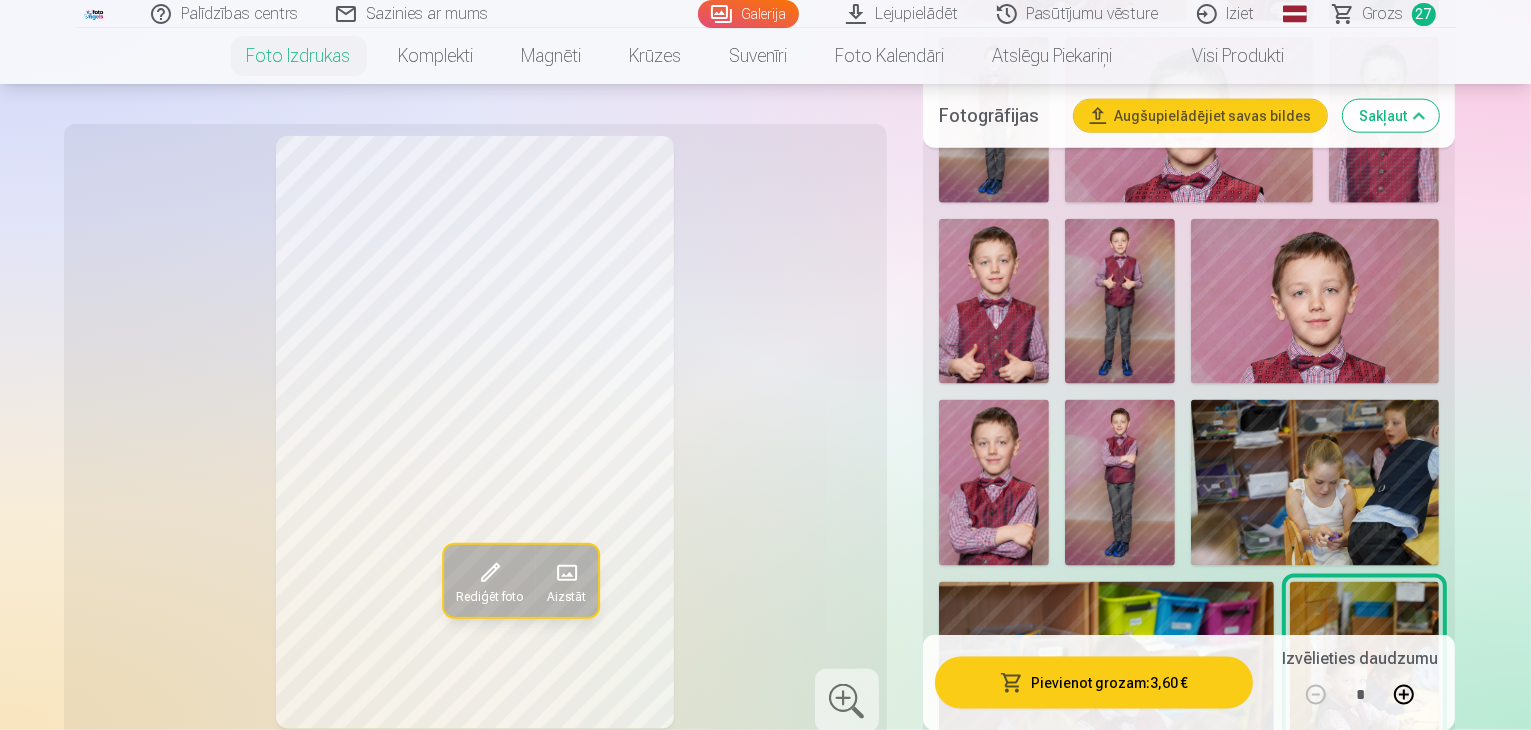 click on "Pievienot grozam :  3,60 €" at bounding box center [1094, 682] 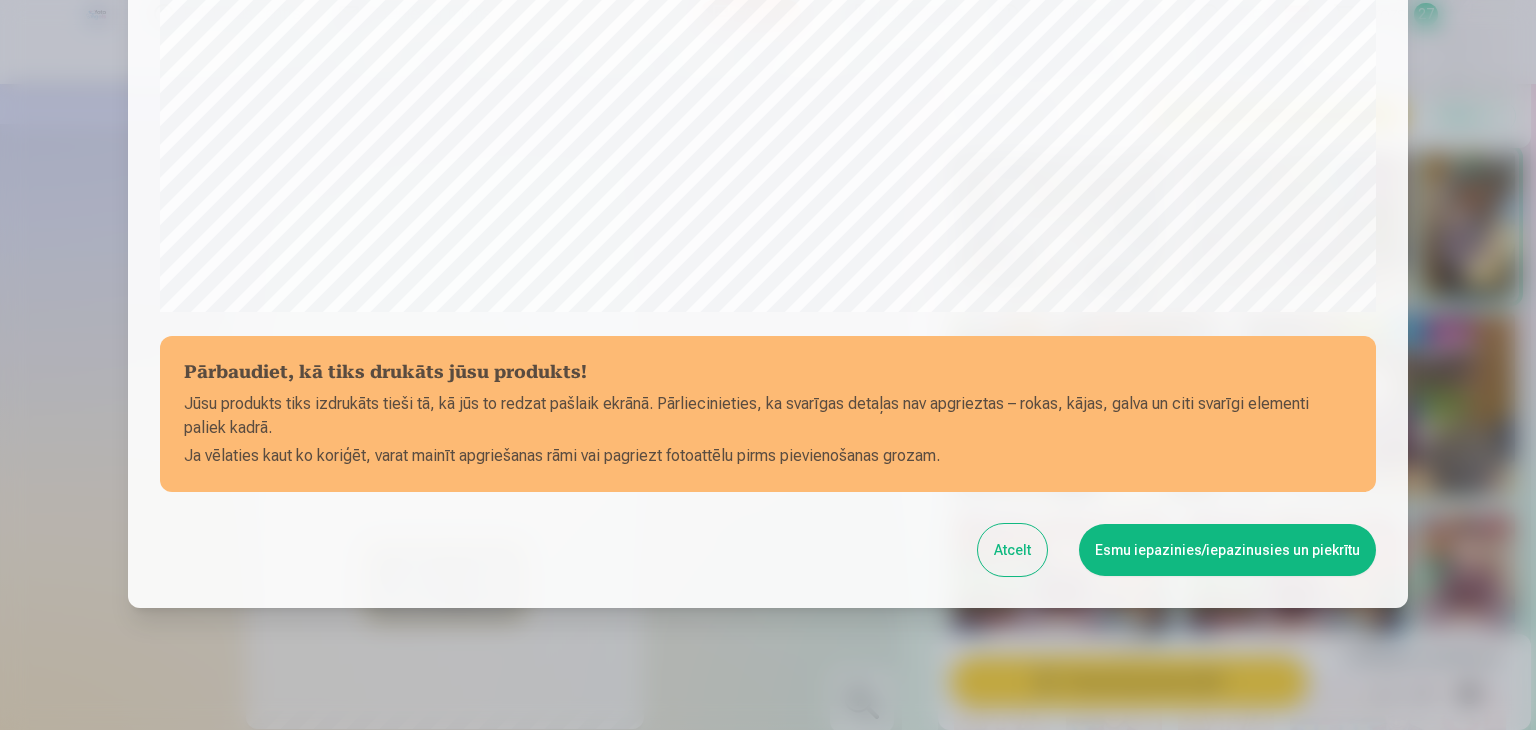 scroll, scrollTop: 710, scrollLeft: 0, axis: vertical 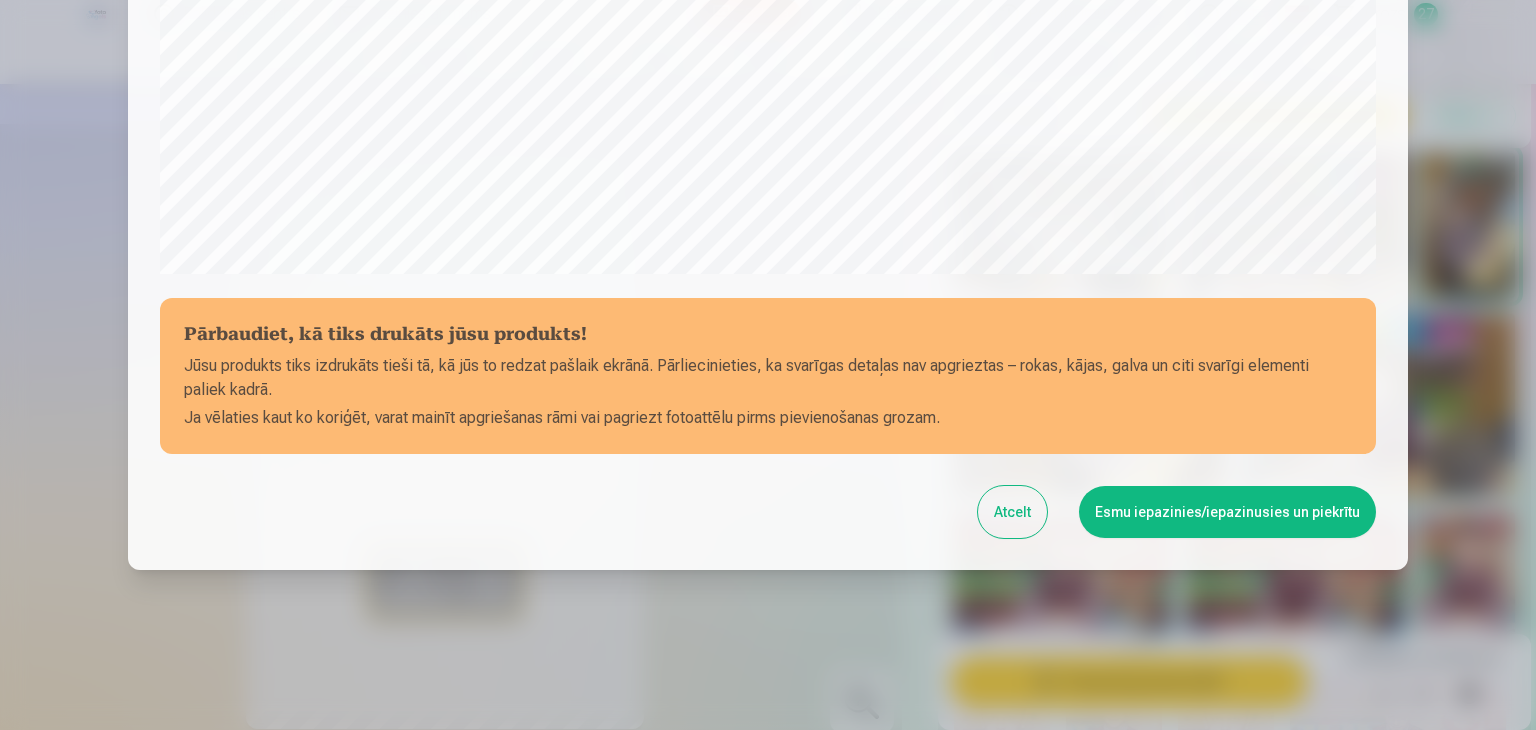 click on "Esmu iepazinies/iepazinusies un piekrītu" at bounding box center [1227, 512] 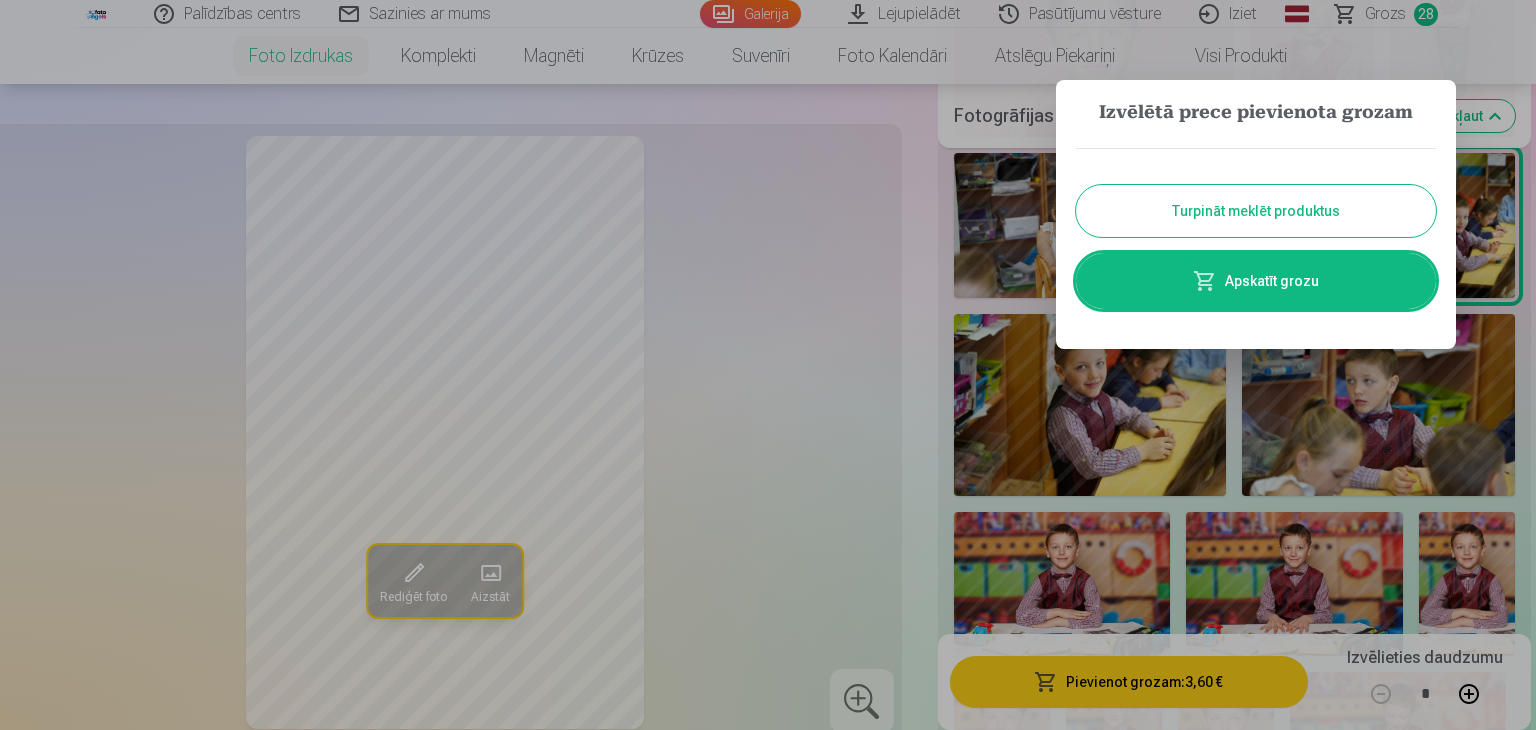 click at bounding box center [768, 365] 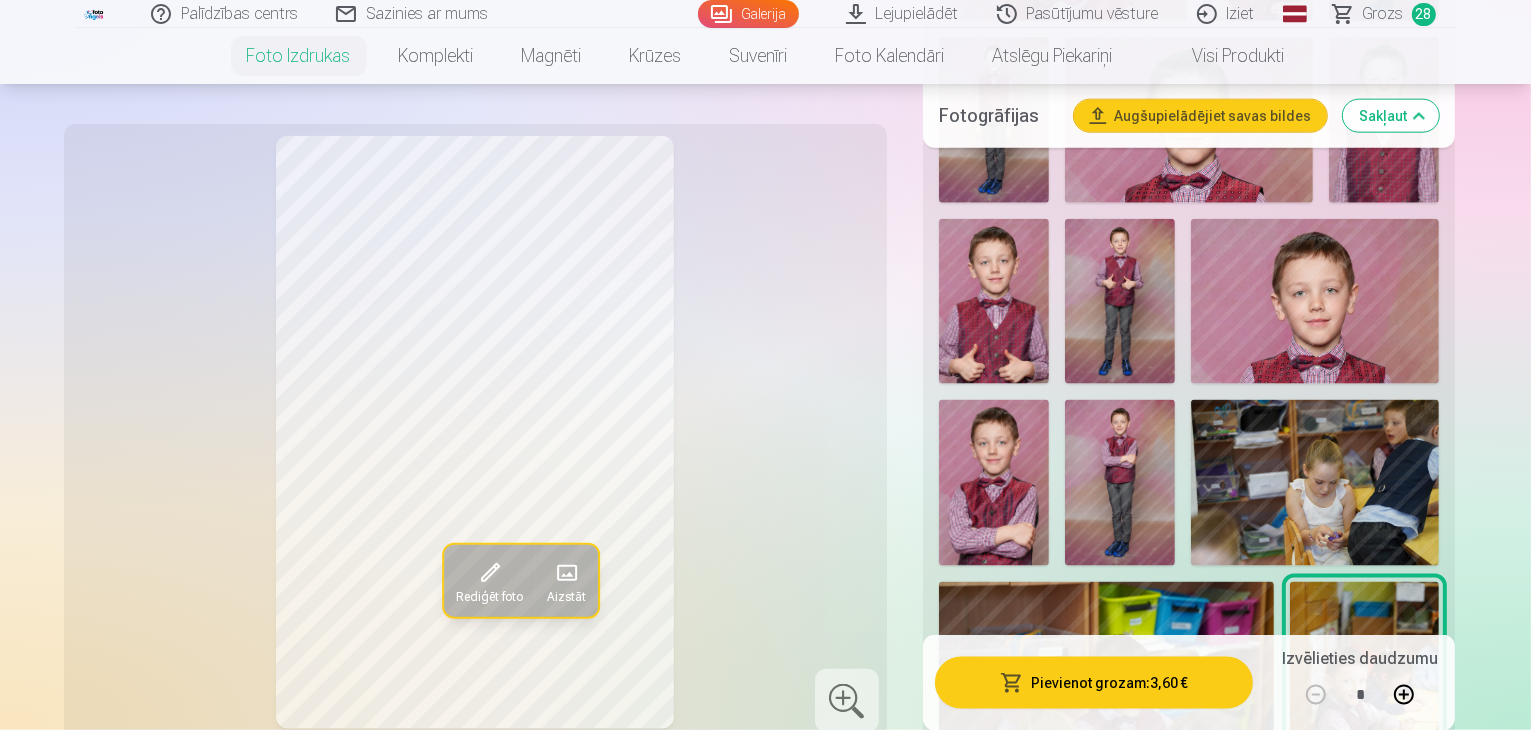 click at bounding box center (1060, 903) 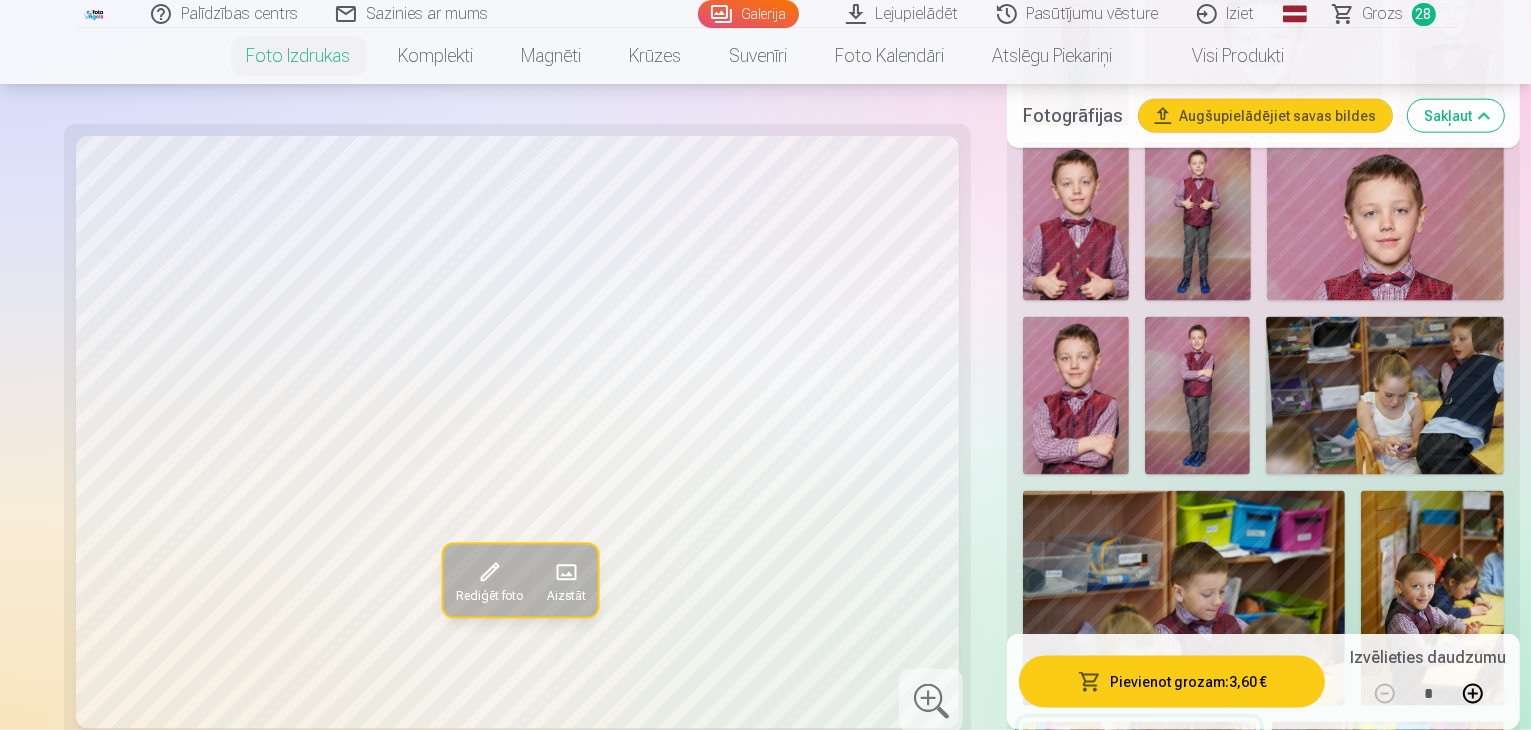 click on "Pievienot grozam :  3,60 €" at bounding box center [1172, 682] 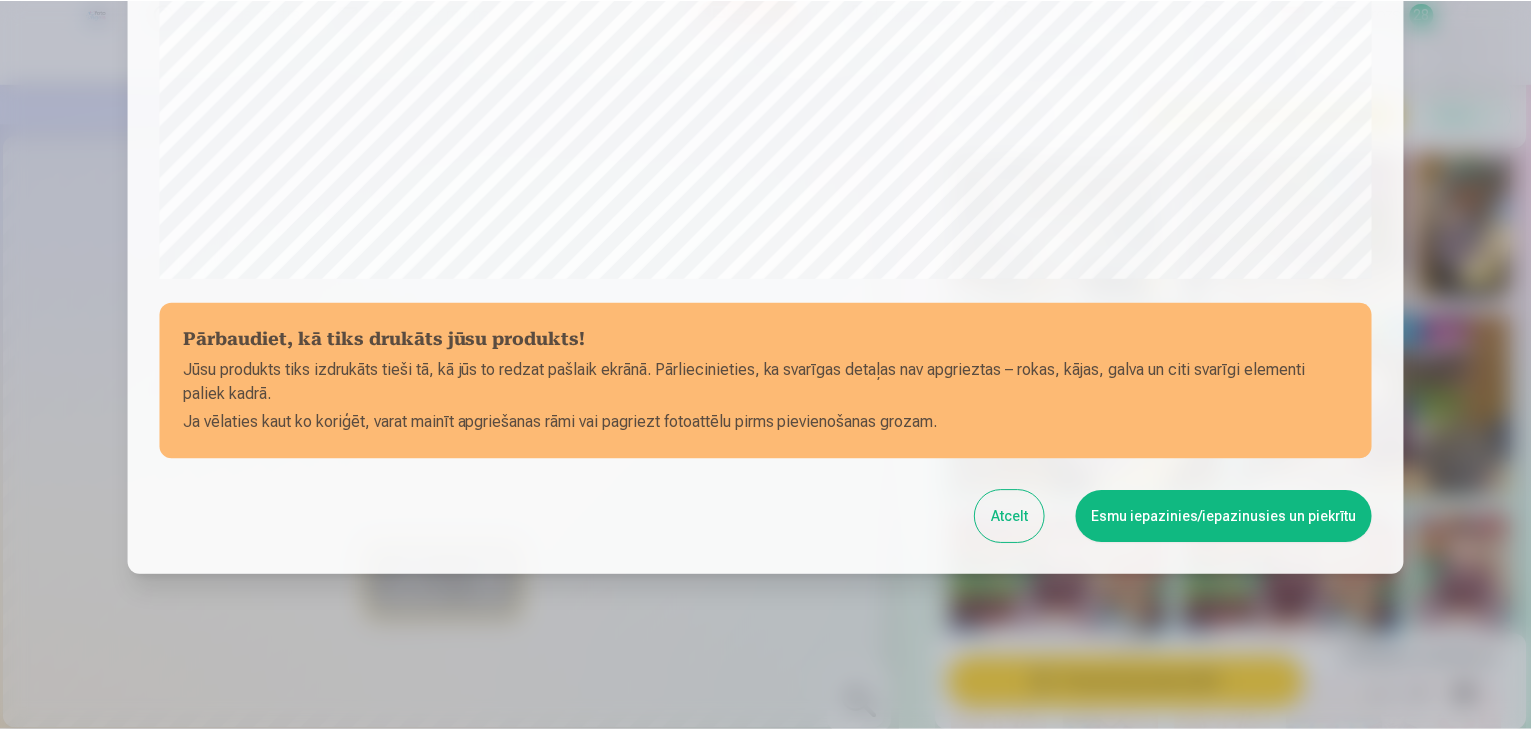 scroll, scrollTop: 710, scrollLeft: 0, axis: vertical 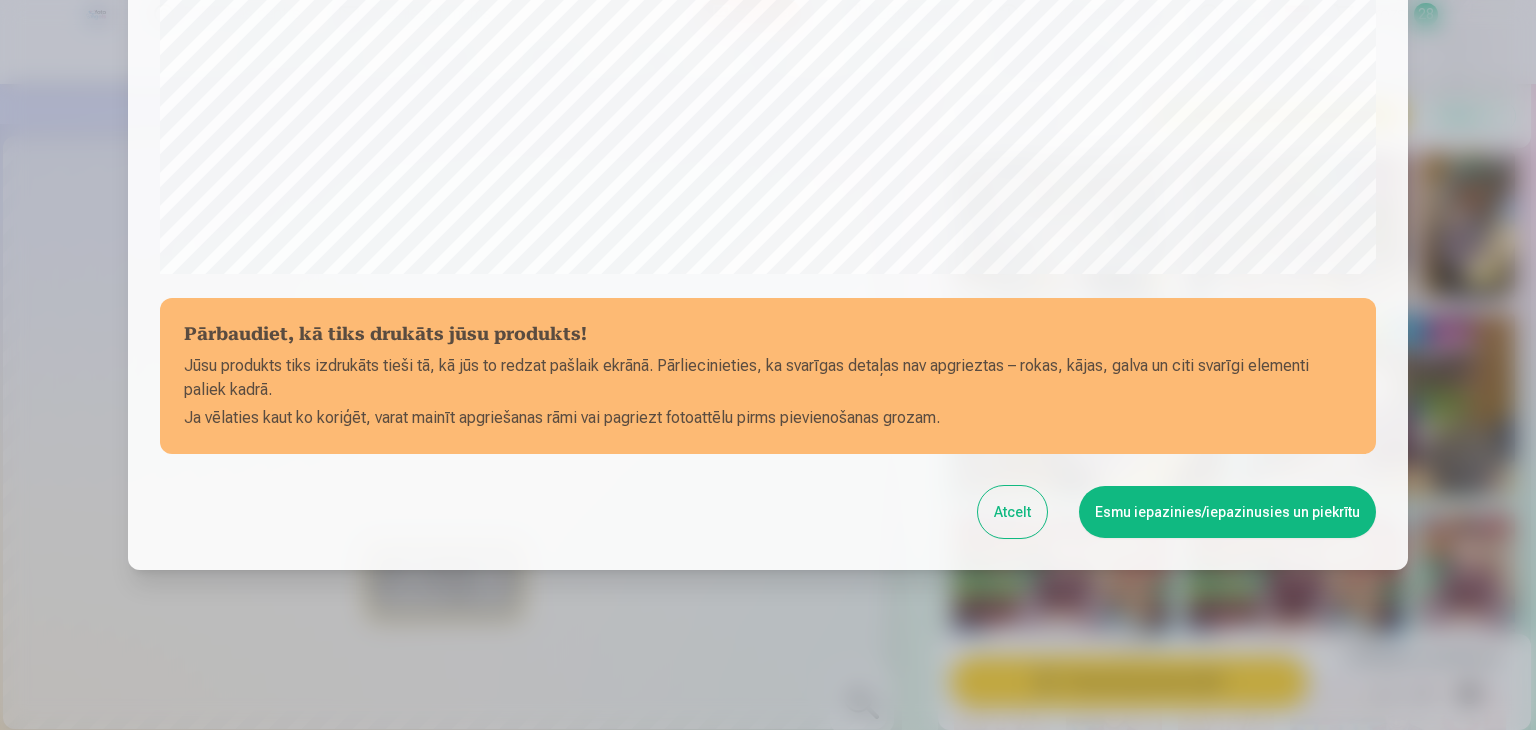 click on "Esmu iepazinies/iepazinusies un piekrītu" at bounding box center (1227, 512) 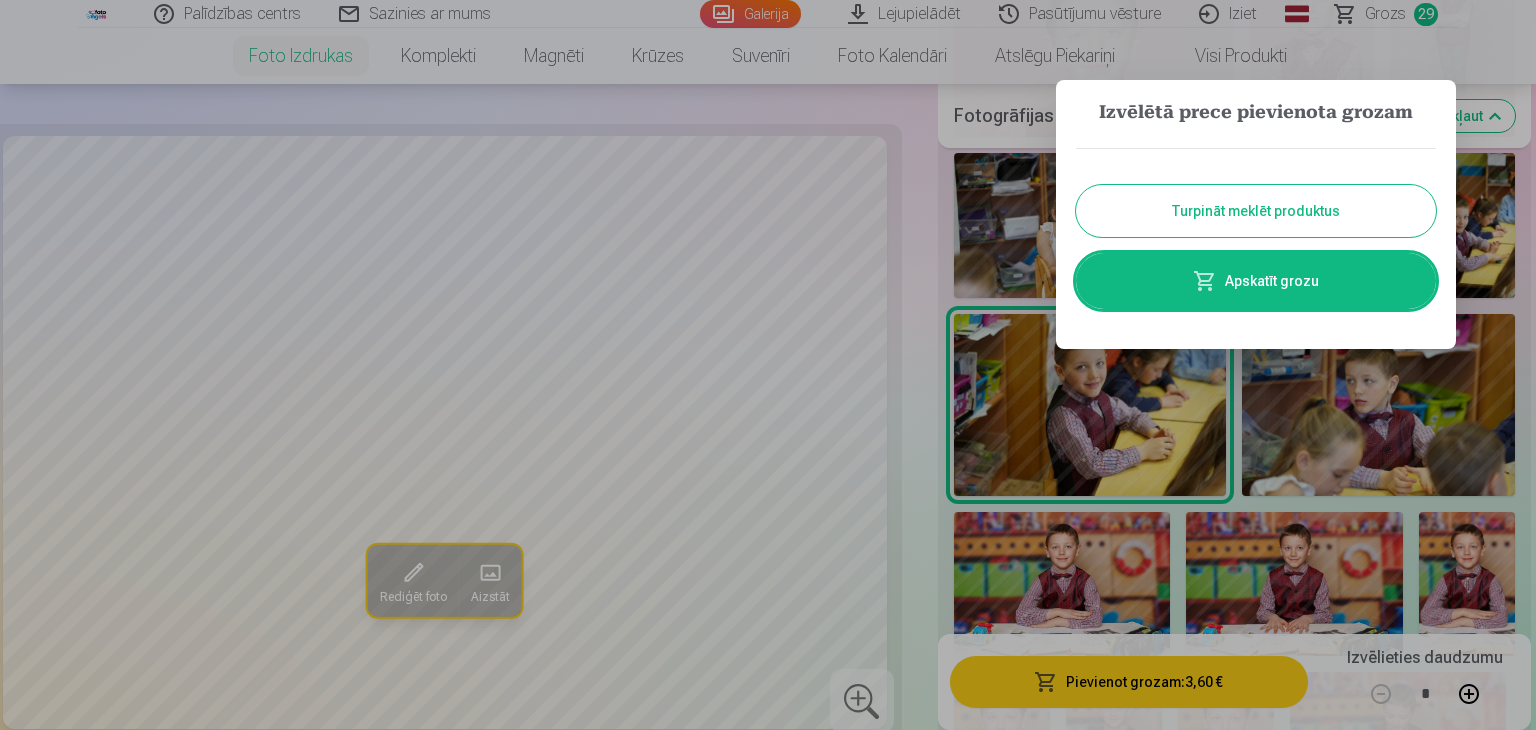 click at bounding box center (768, 365) 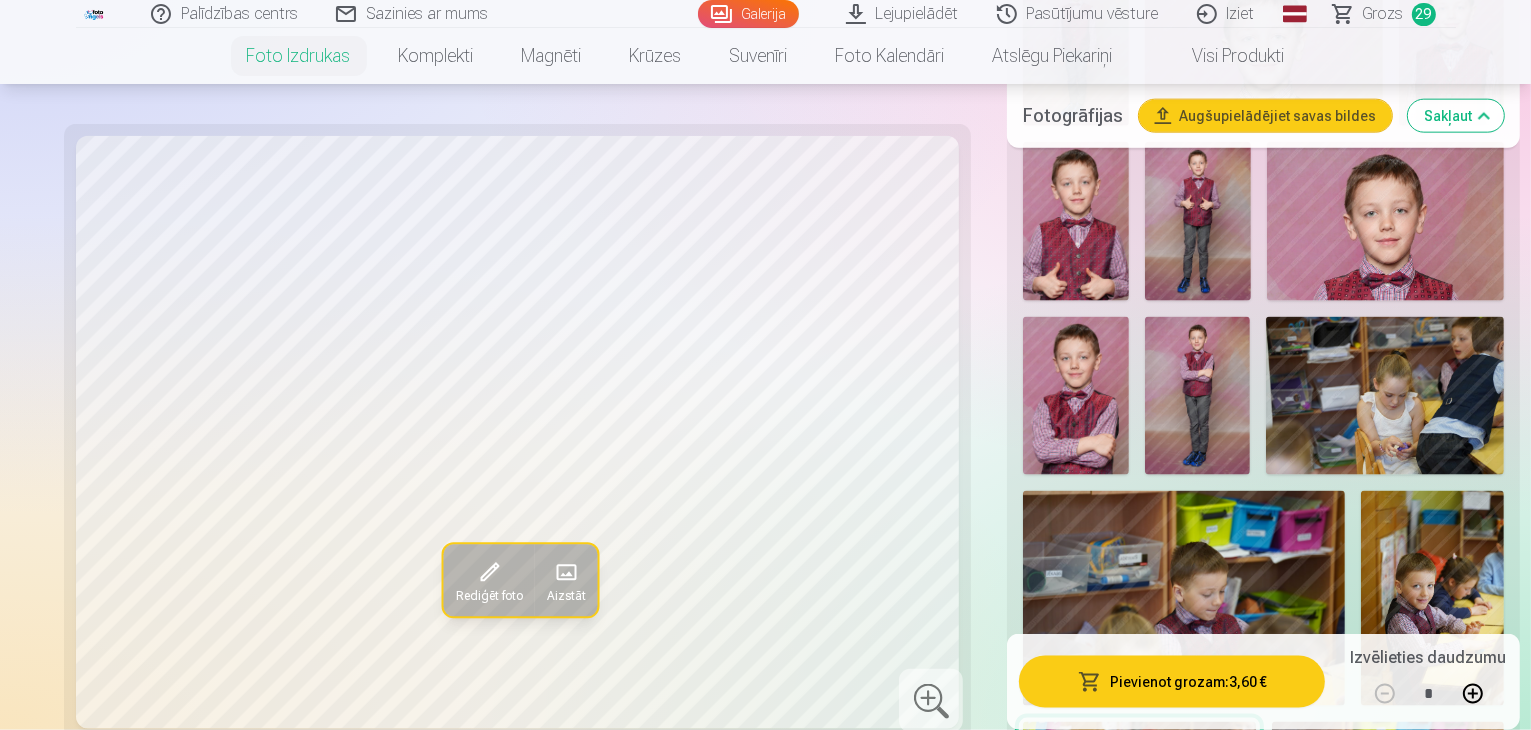click at bounding box center (1388, 799) 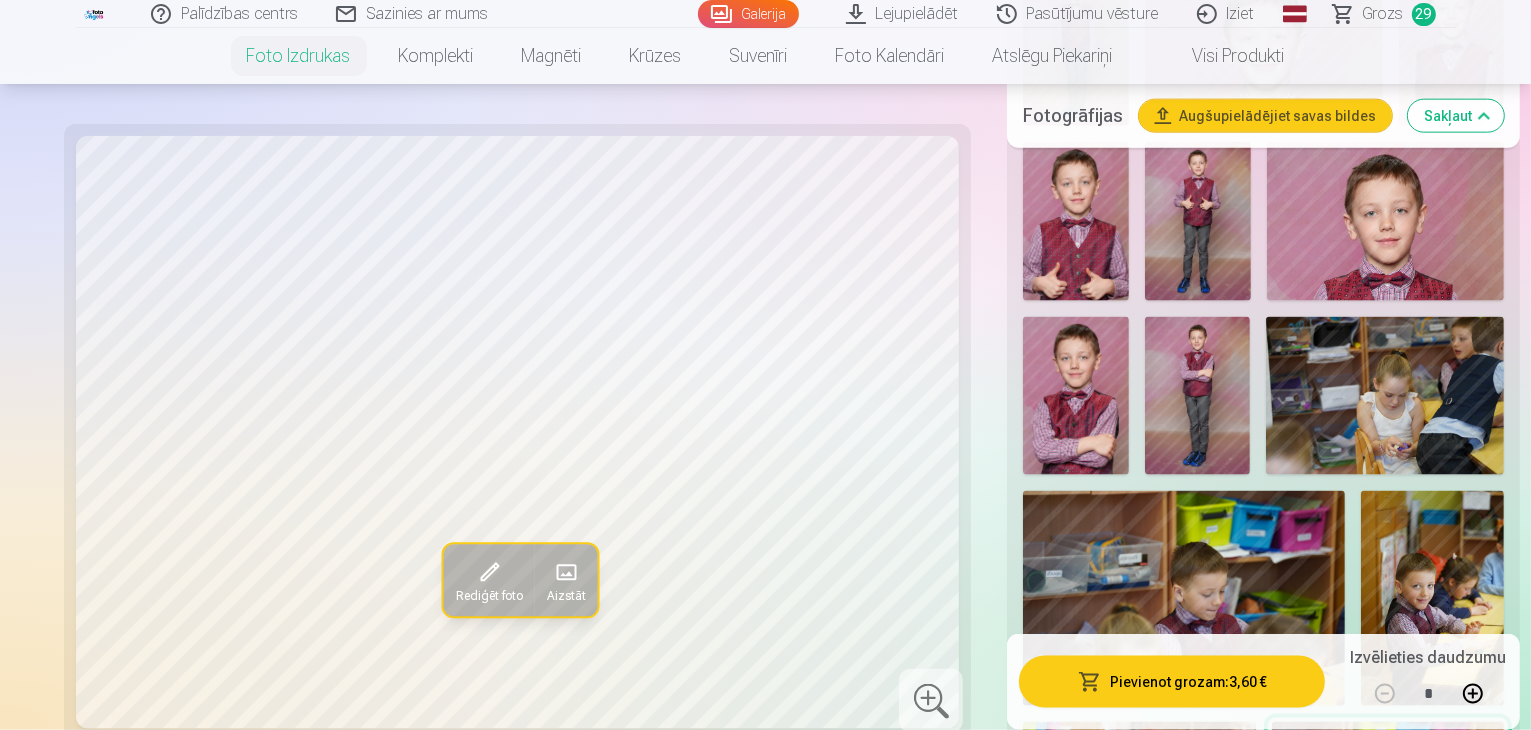 click on "Pievienot grozam :  3,60 € Izvēlieties daudzumu *" at bounding box center (1263, 682) 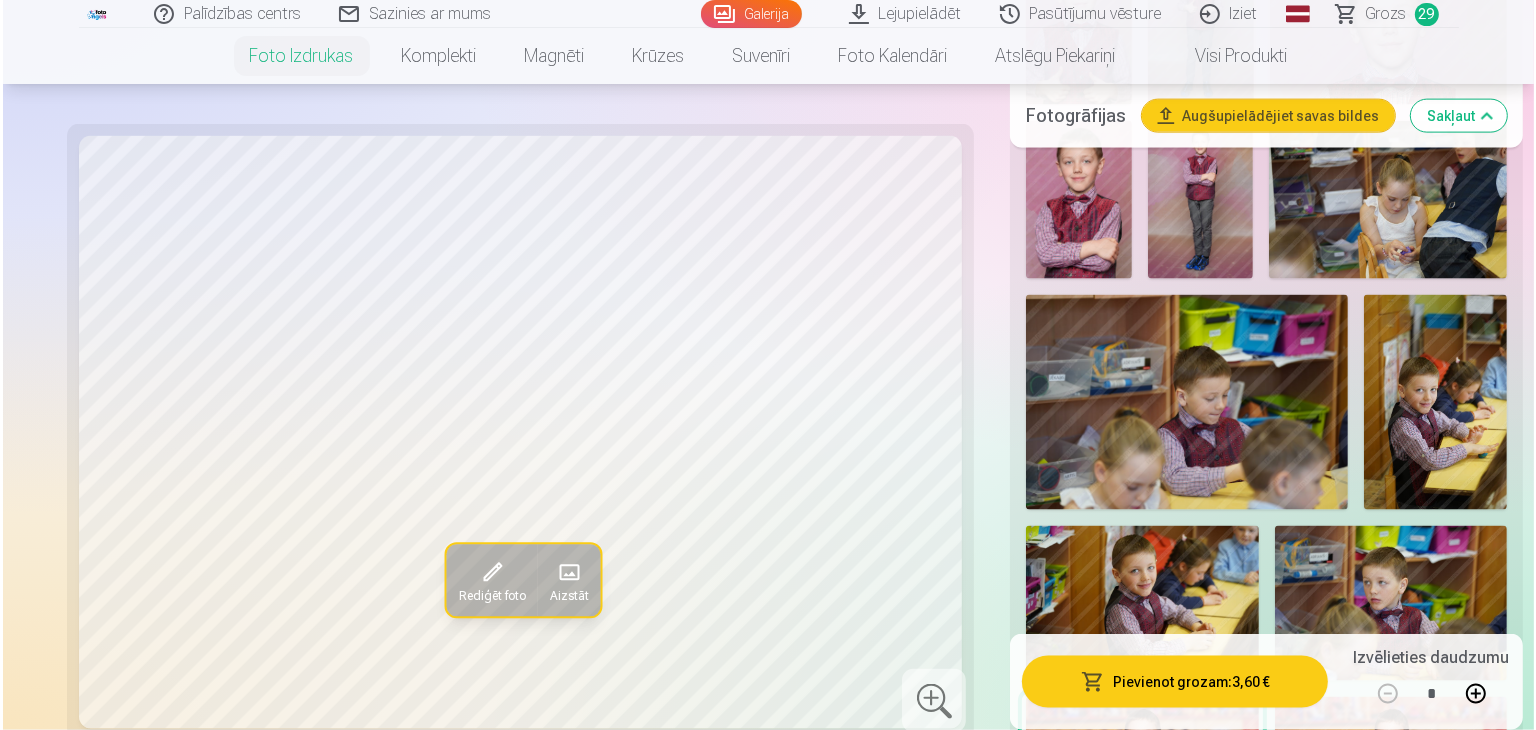 scroll, scrollTop: 2800, scrollLeft: 0, axis: vertical 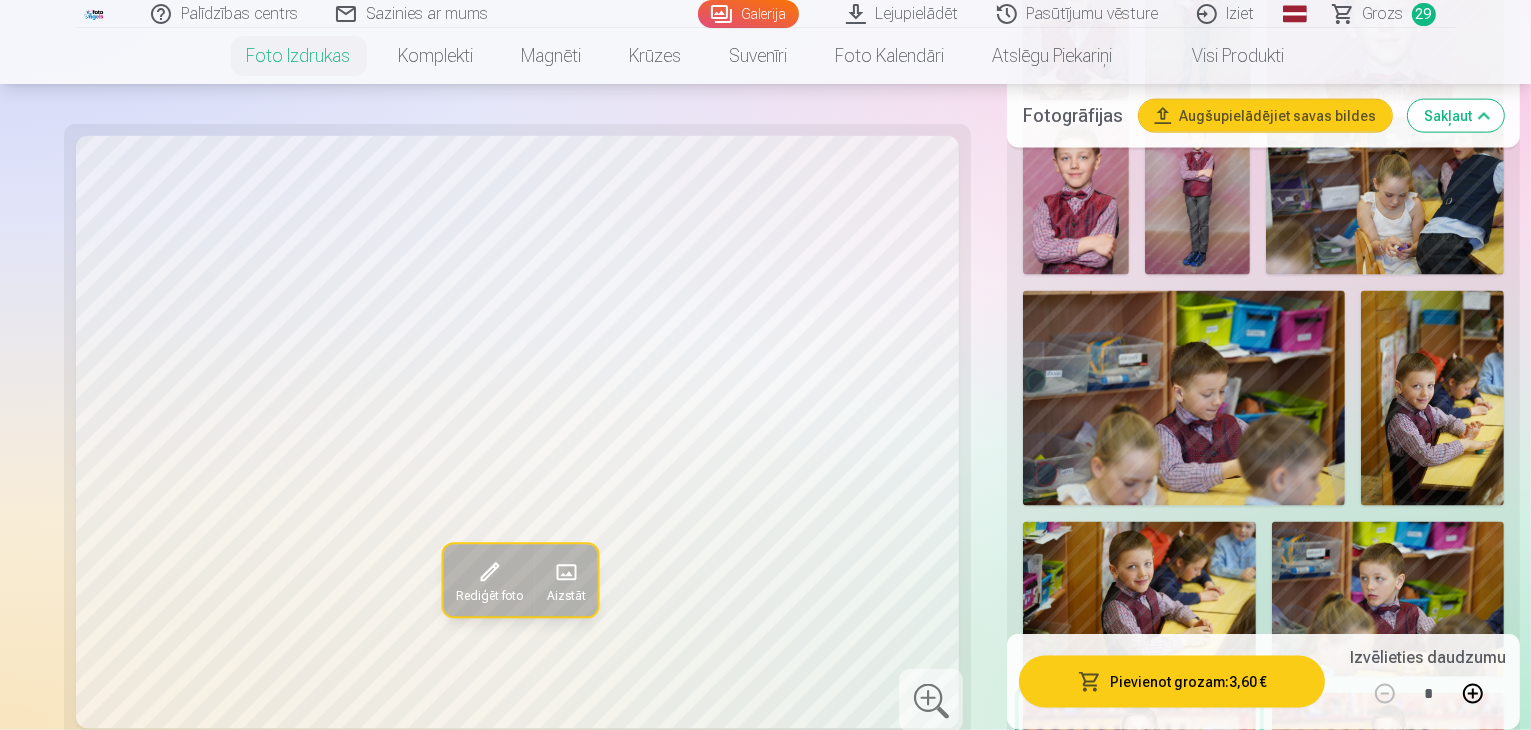 click on "Pievienot grozam :  3,60 €" at bounding box center [1172, 682] 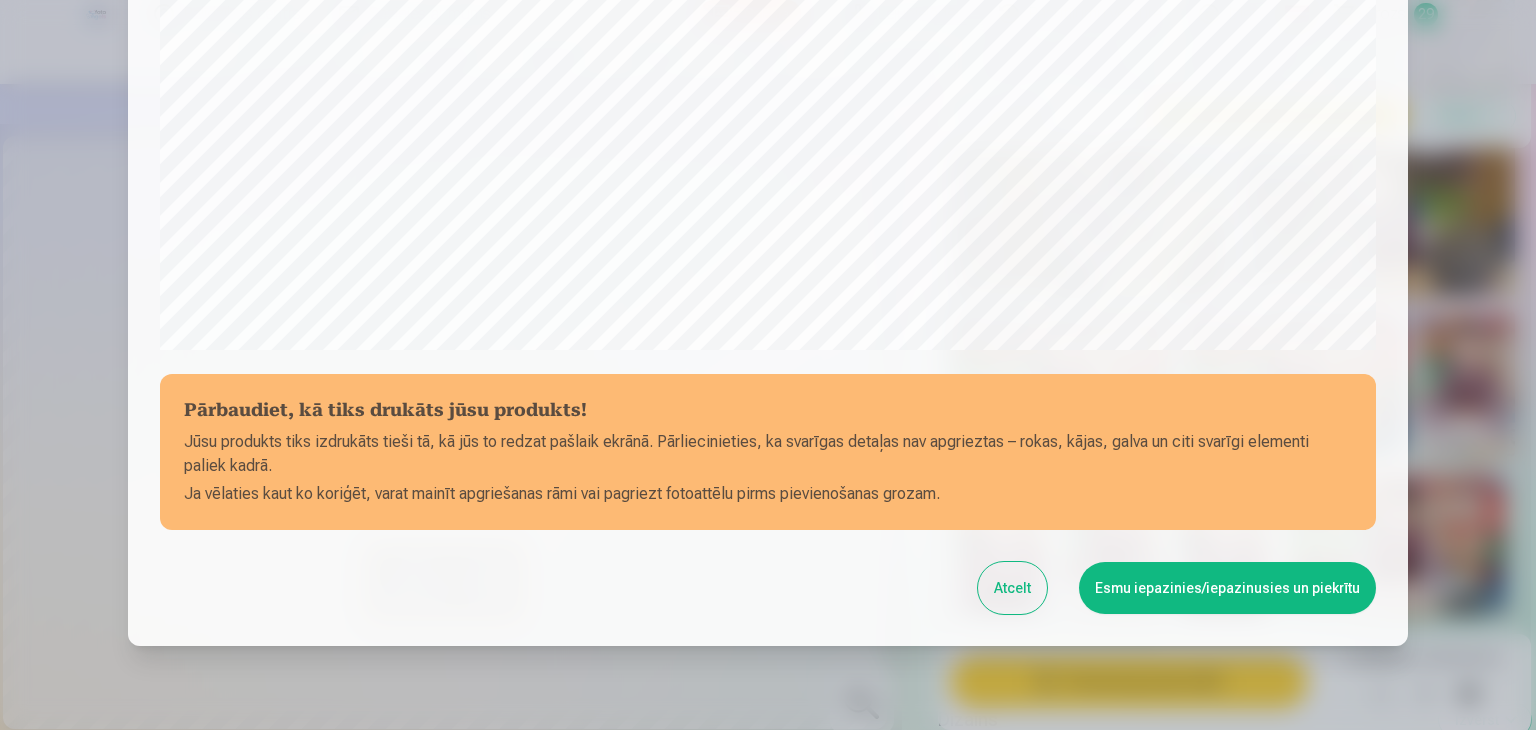 scroll, scrollTop: 710, scrollLeft: 0, axis: vertical 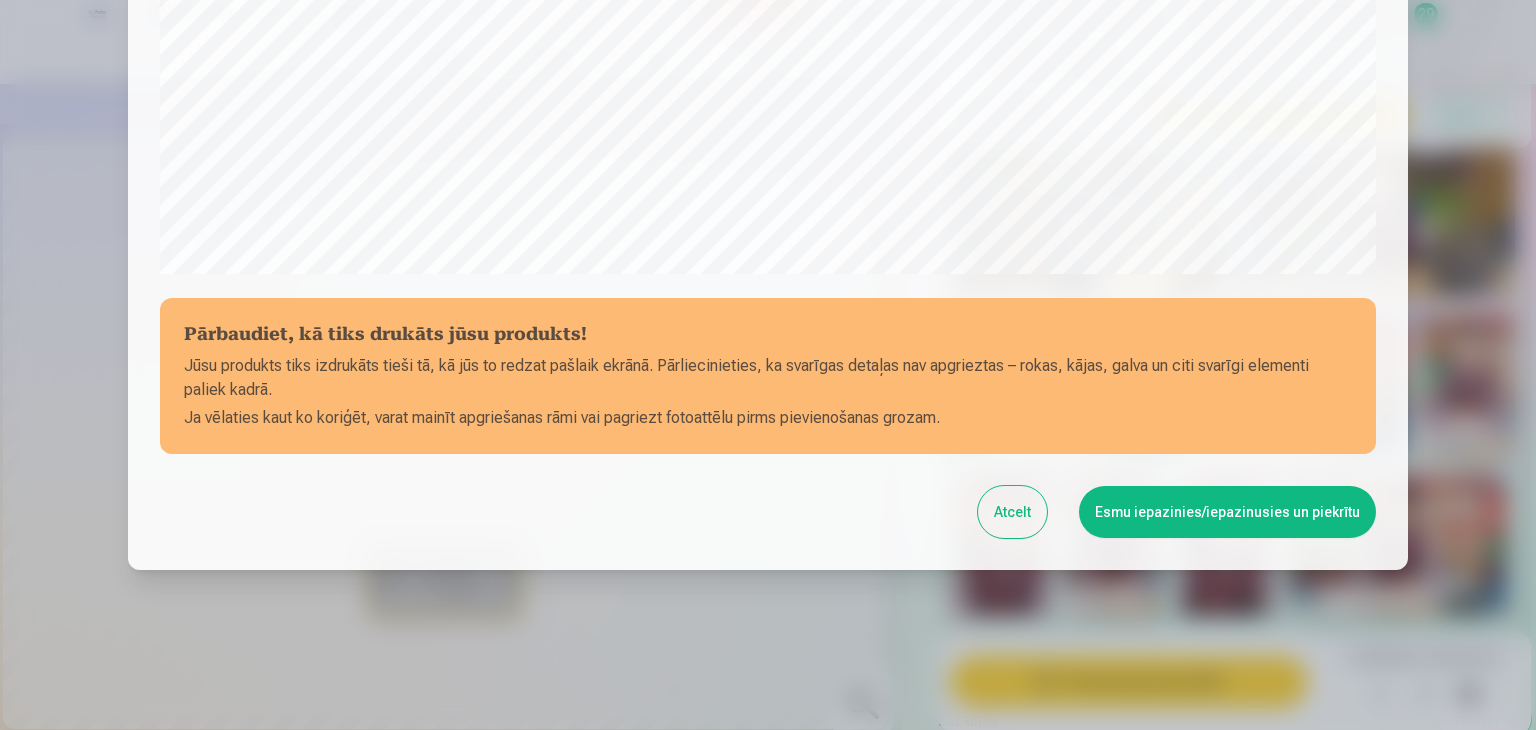 click on "Esmu iepazinies/iepazinusies un piekrītu" at bounding box center [1227, 512] 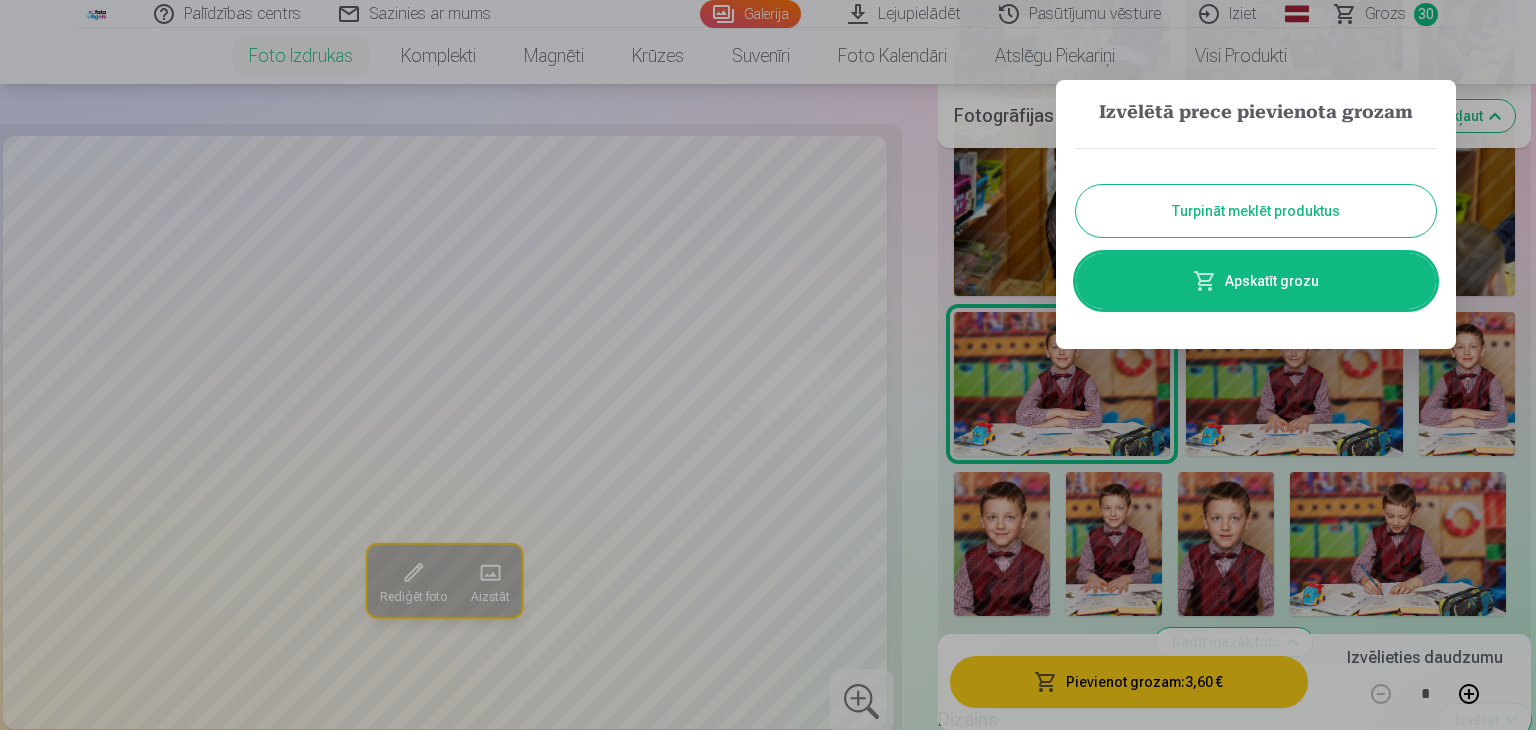click at bounding box center [768, 365] 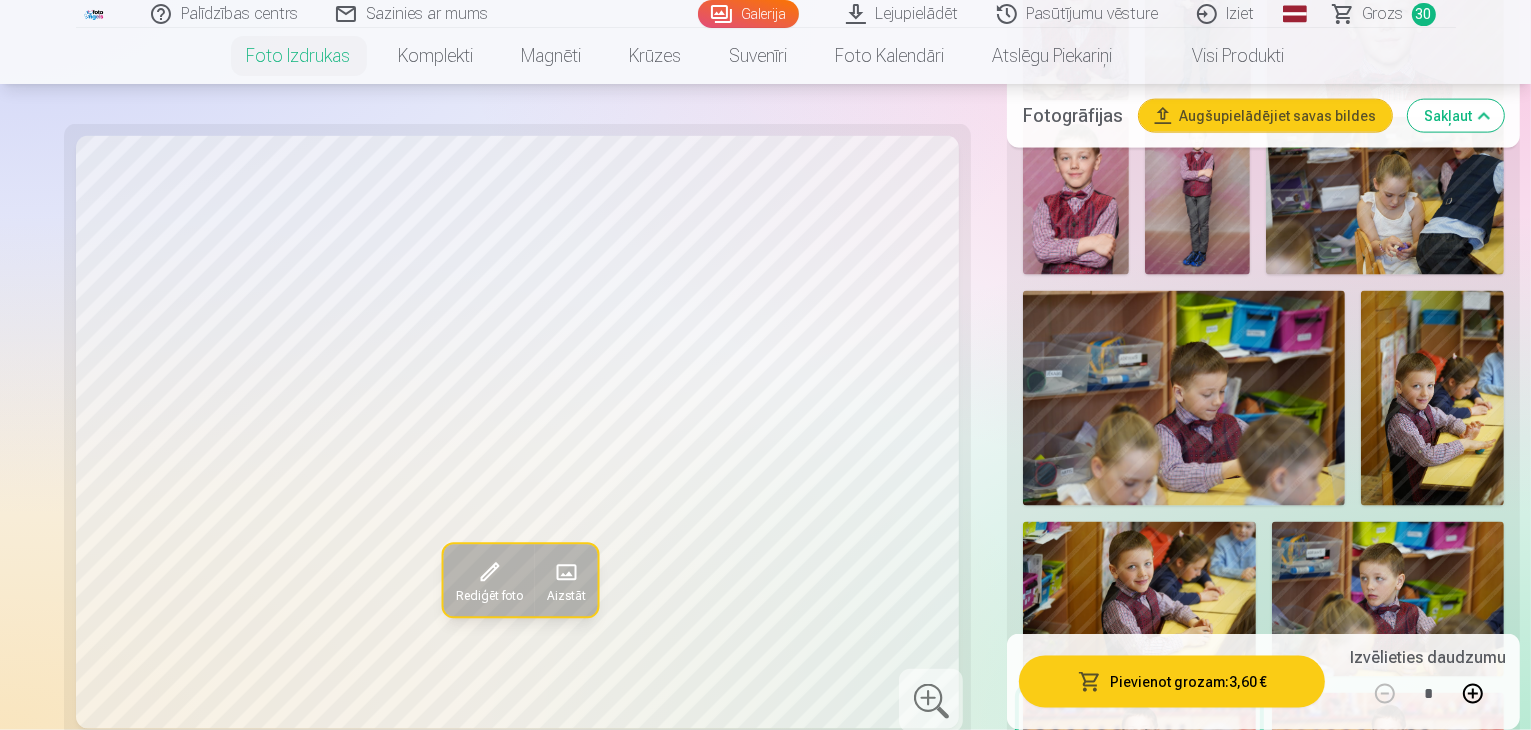 click at bounding box center [1388, 770] 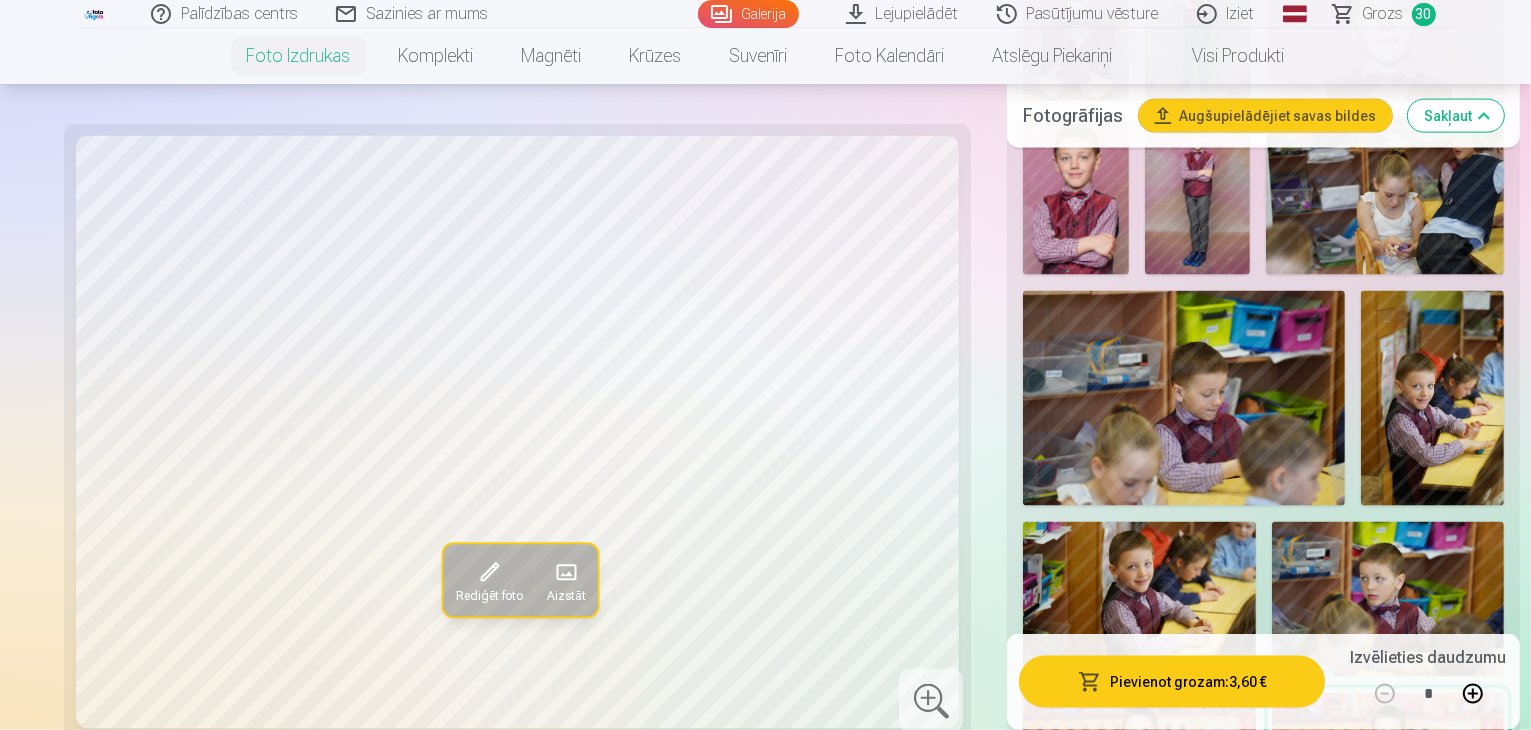 click on "Pievienot grozam :  3,60 €" at bounding box center (1172, 682) 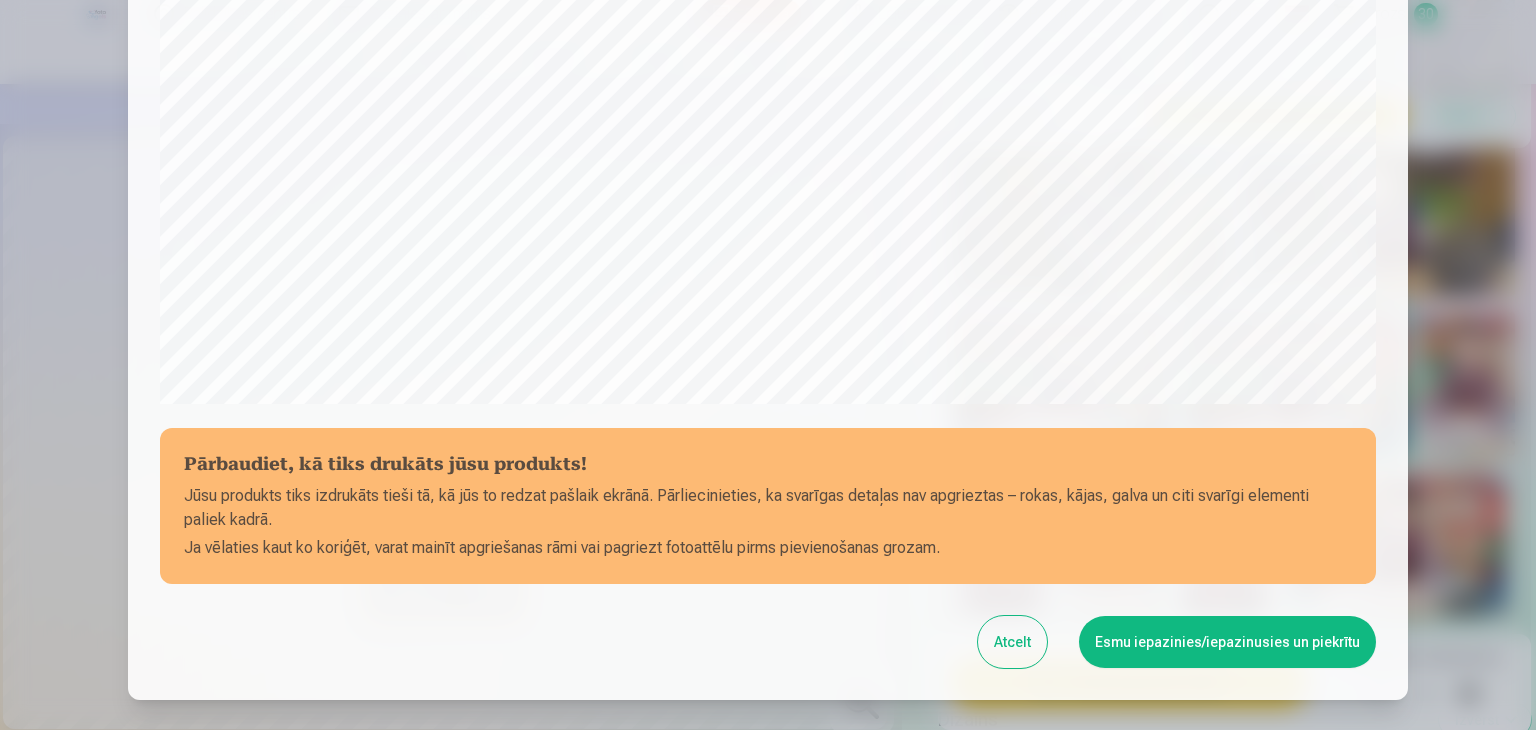 scroll, scrollTop: 710, scrollLeft: 0, axis: vertical 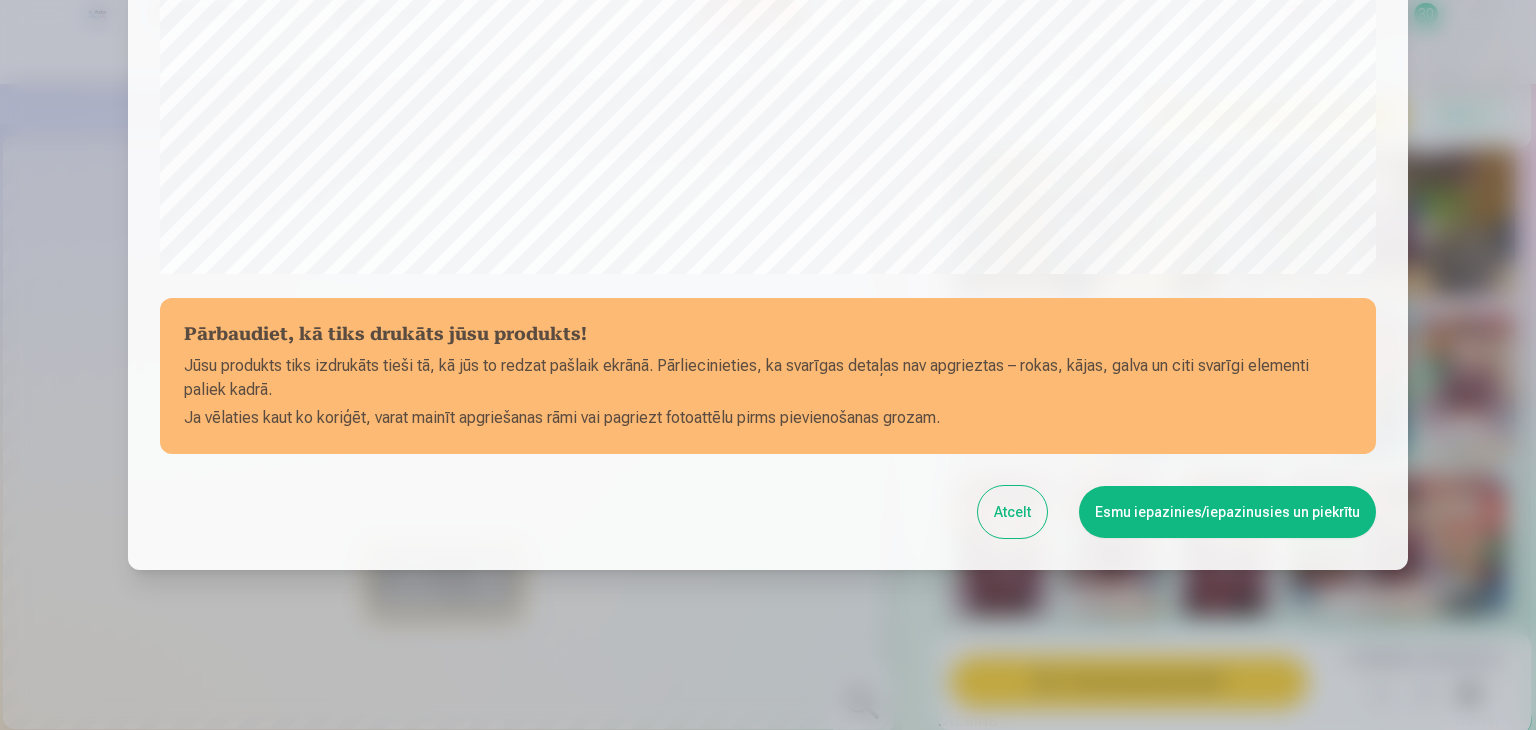 click on "Esmu iepazinies/iepazinusies un piekrītu" at bounding box center (1227, 512) 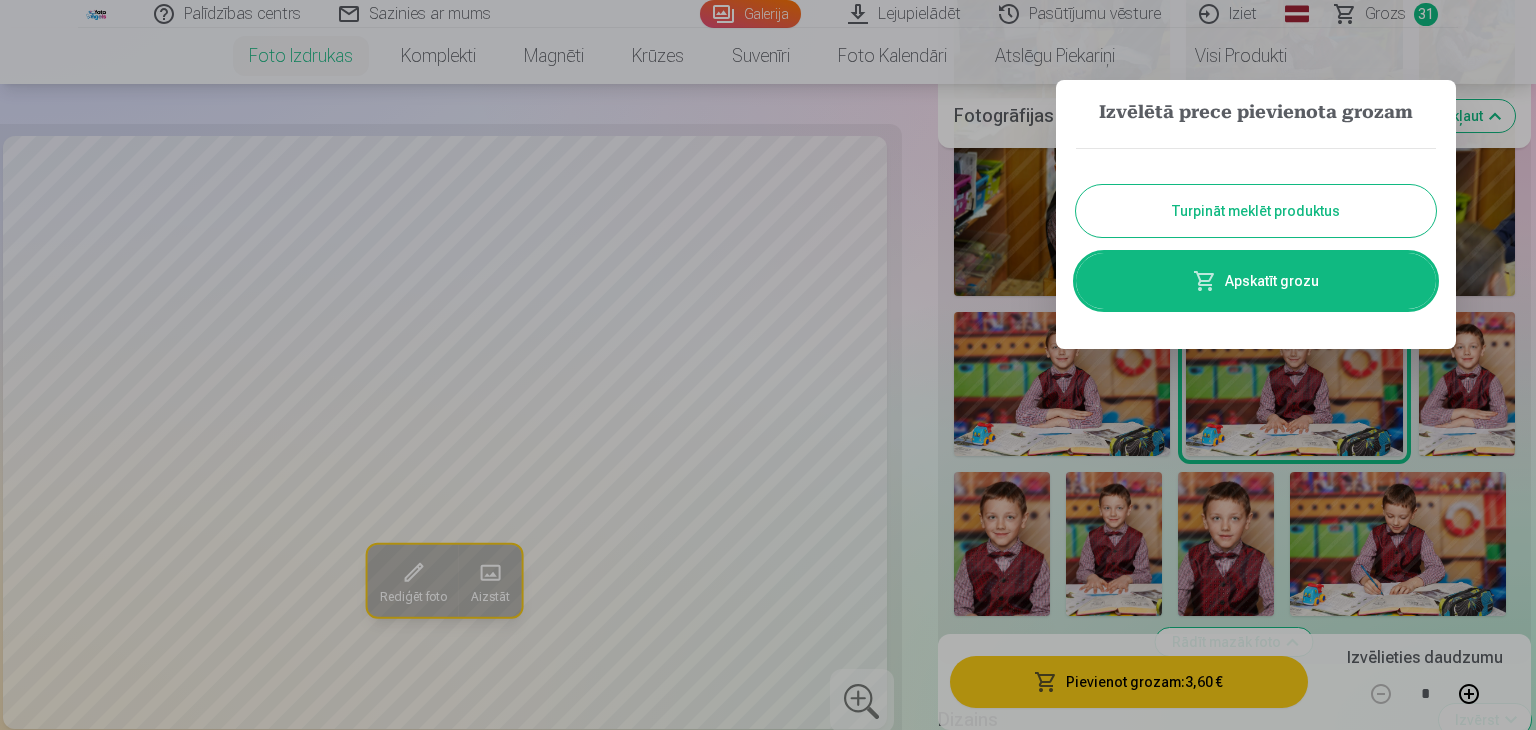 click at bounding box center [768, 365] 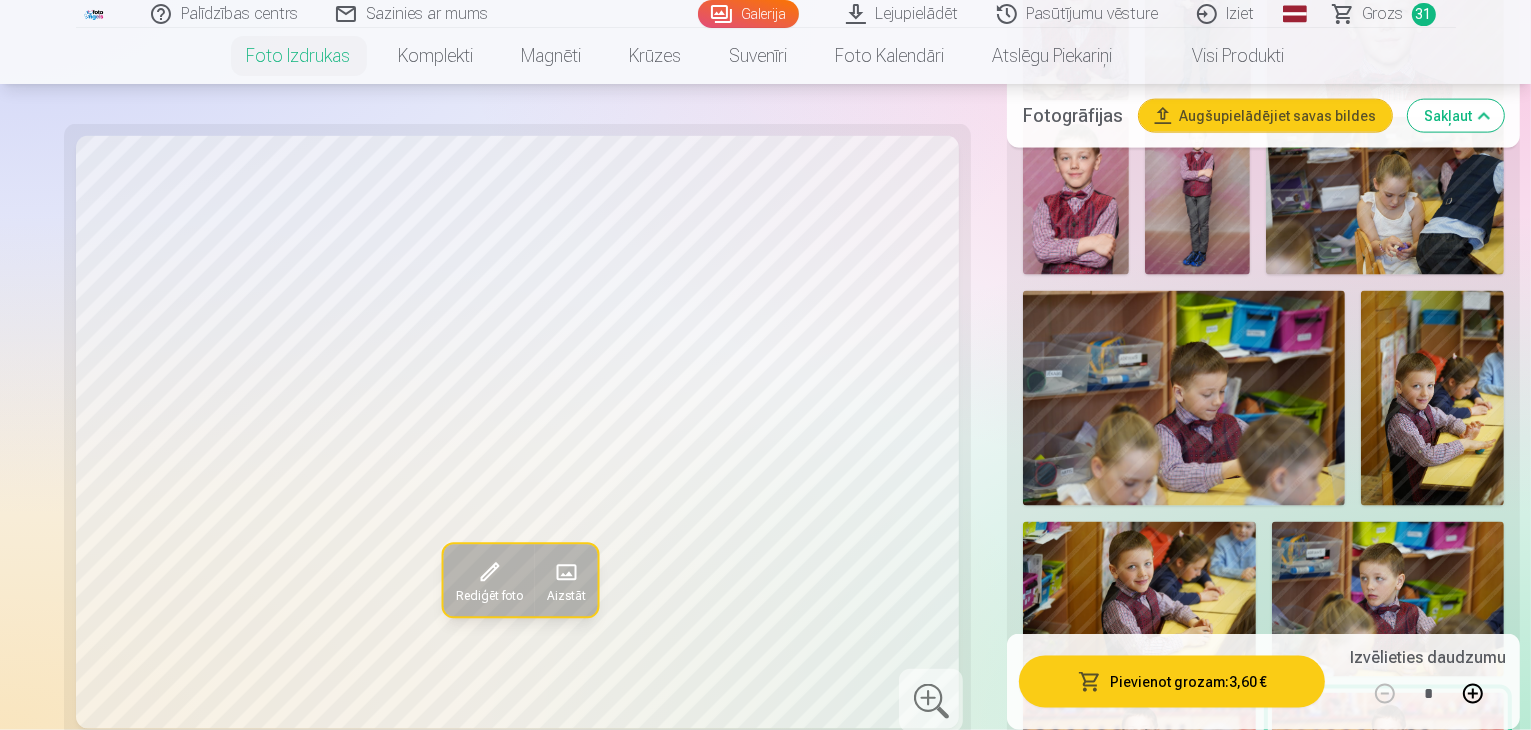click at bounding box center [1077, 945] 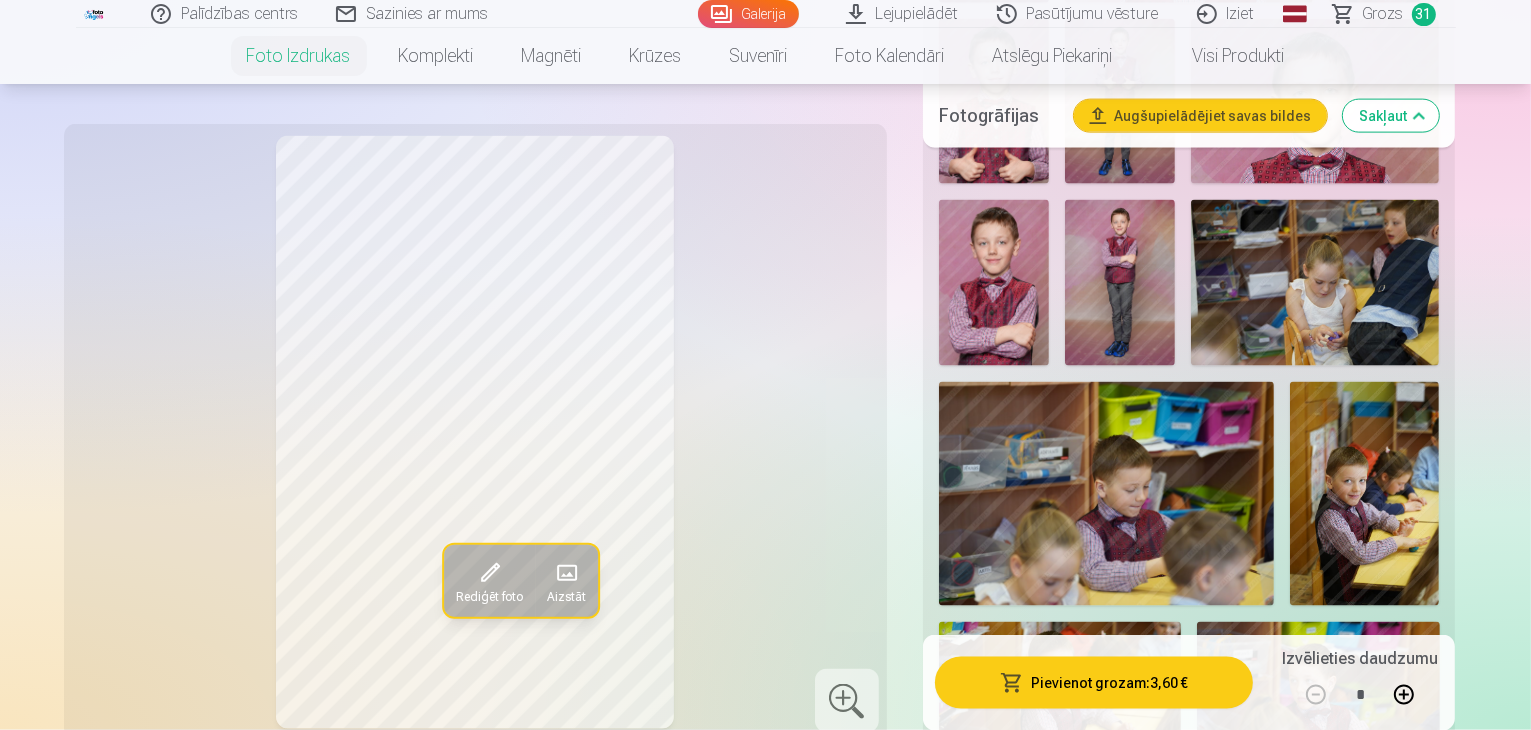 click at bounding box center [1124, 1062] 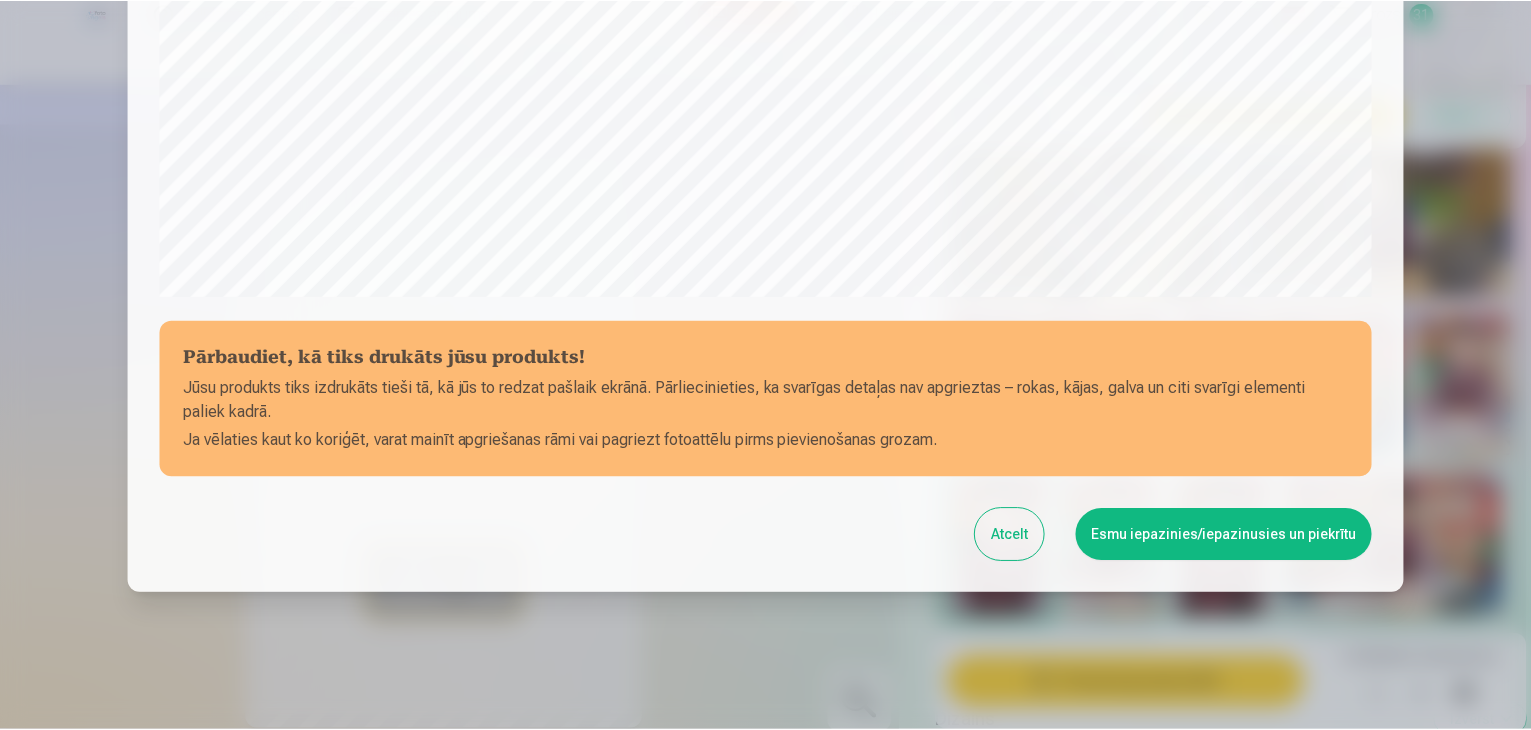 scroll, scrollTop: 710, scrollLeft: 0, axis: vertical 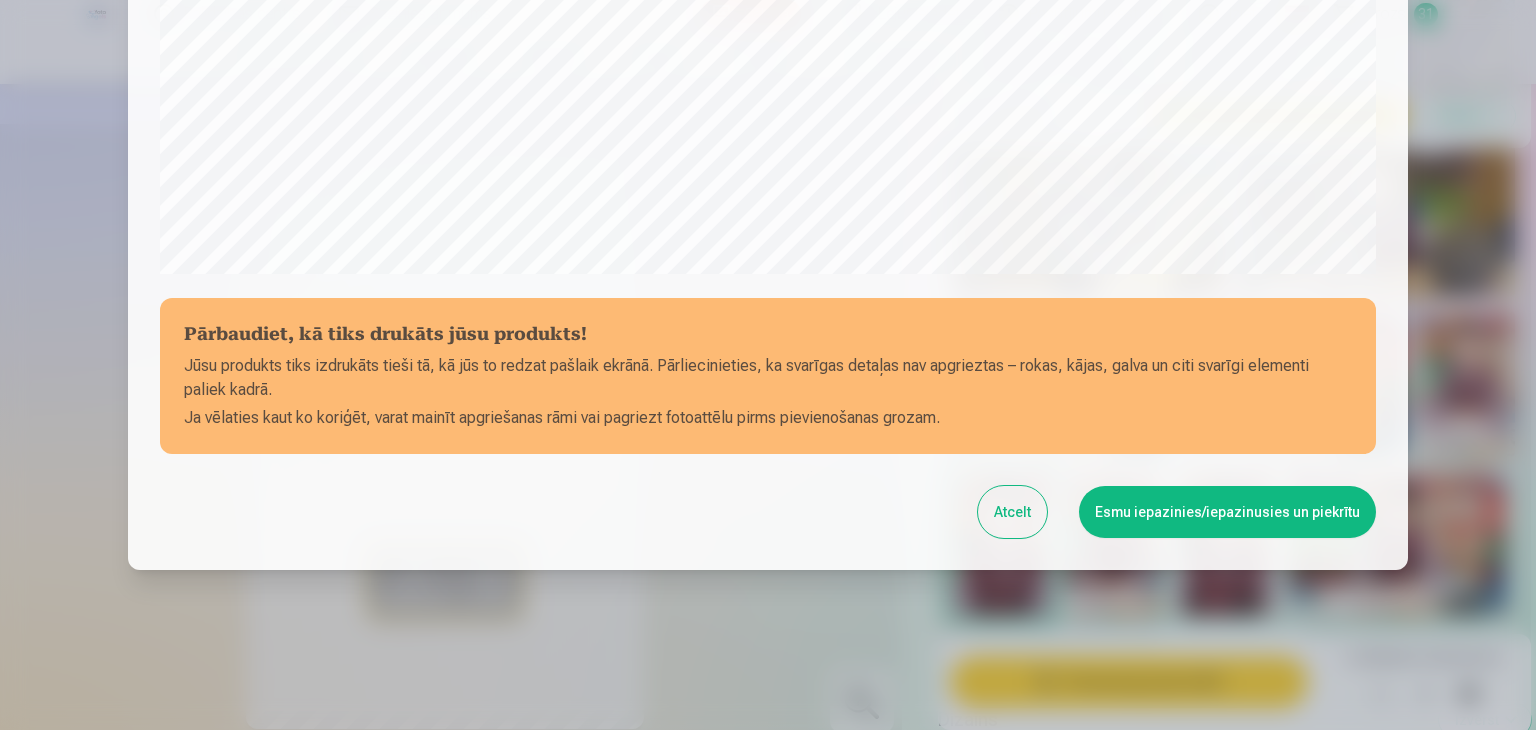 click on "Esmu iepazinies/iepazinusies un piekrītu" at bounding box center [1227, 512] 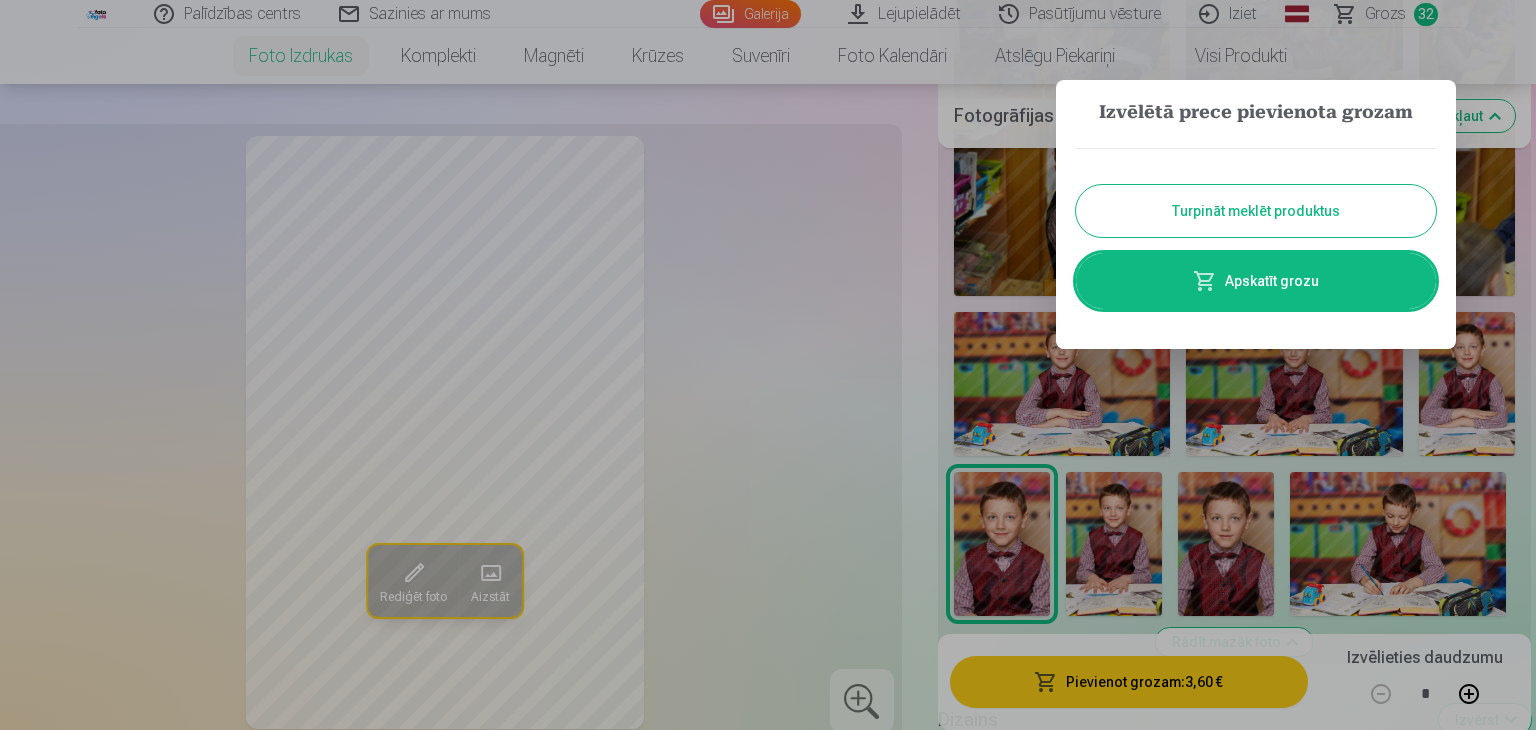 click at bounding box center [768, 365] 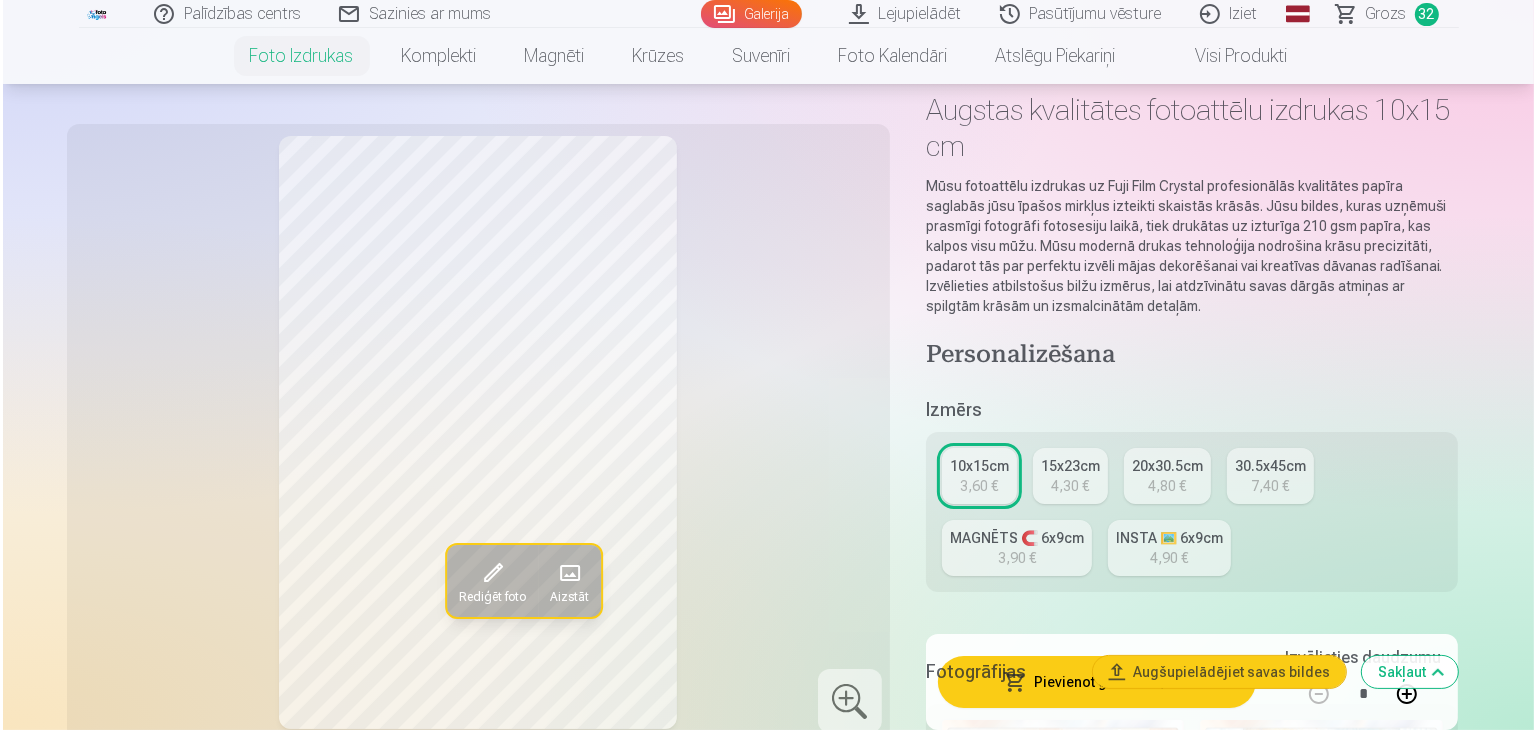 scroll, scrollTop: 0, scrollLeft: 0, axis: both 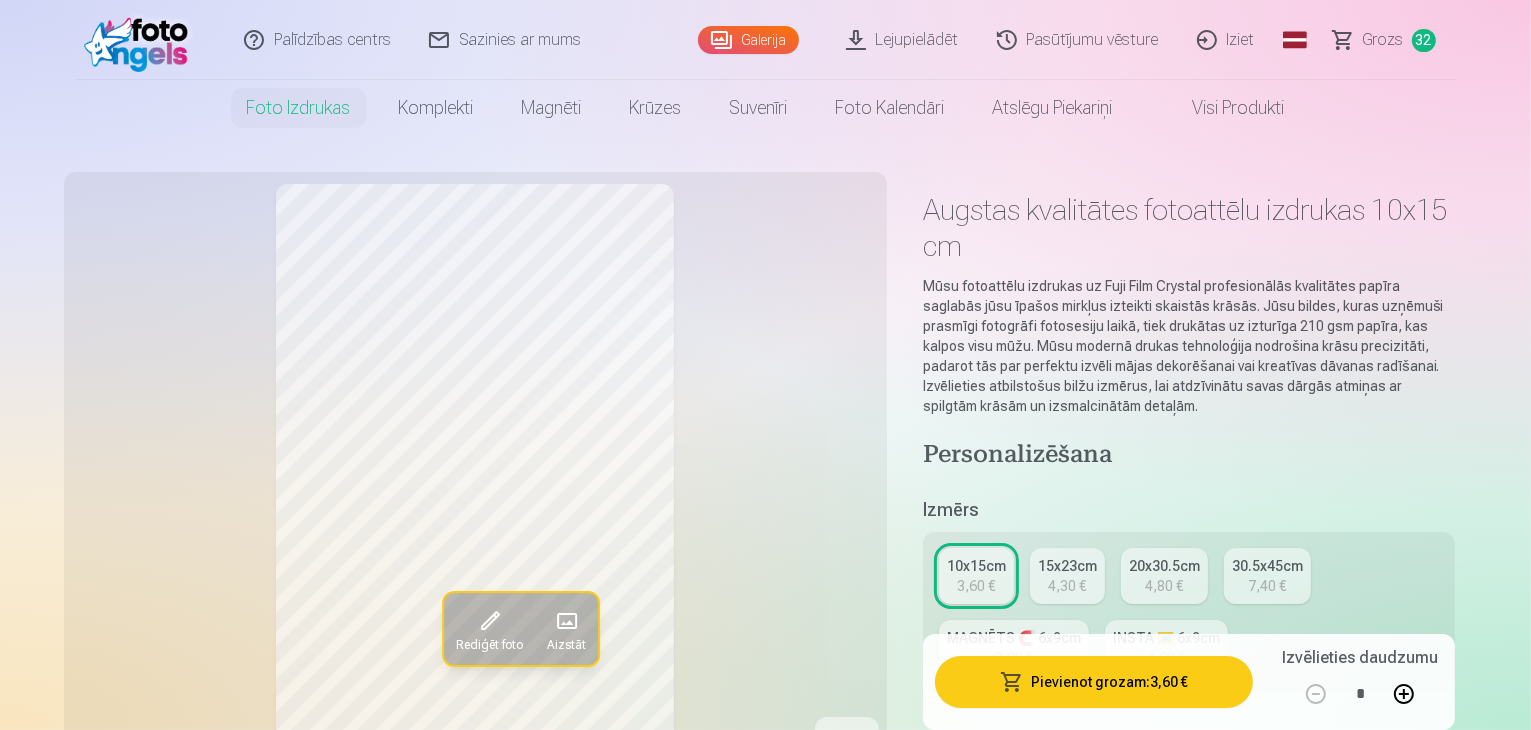 click on "15x23cm" at bounding box center [1067, 566] 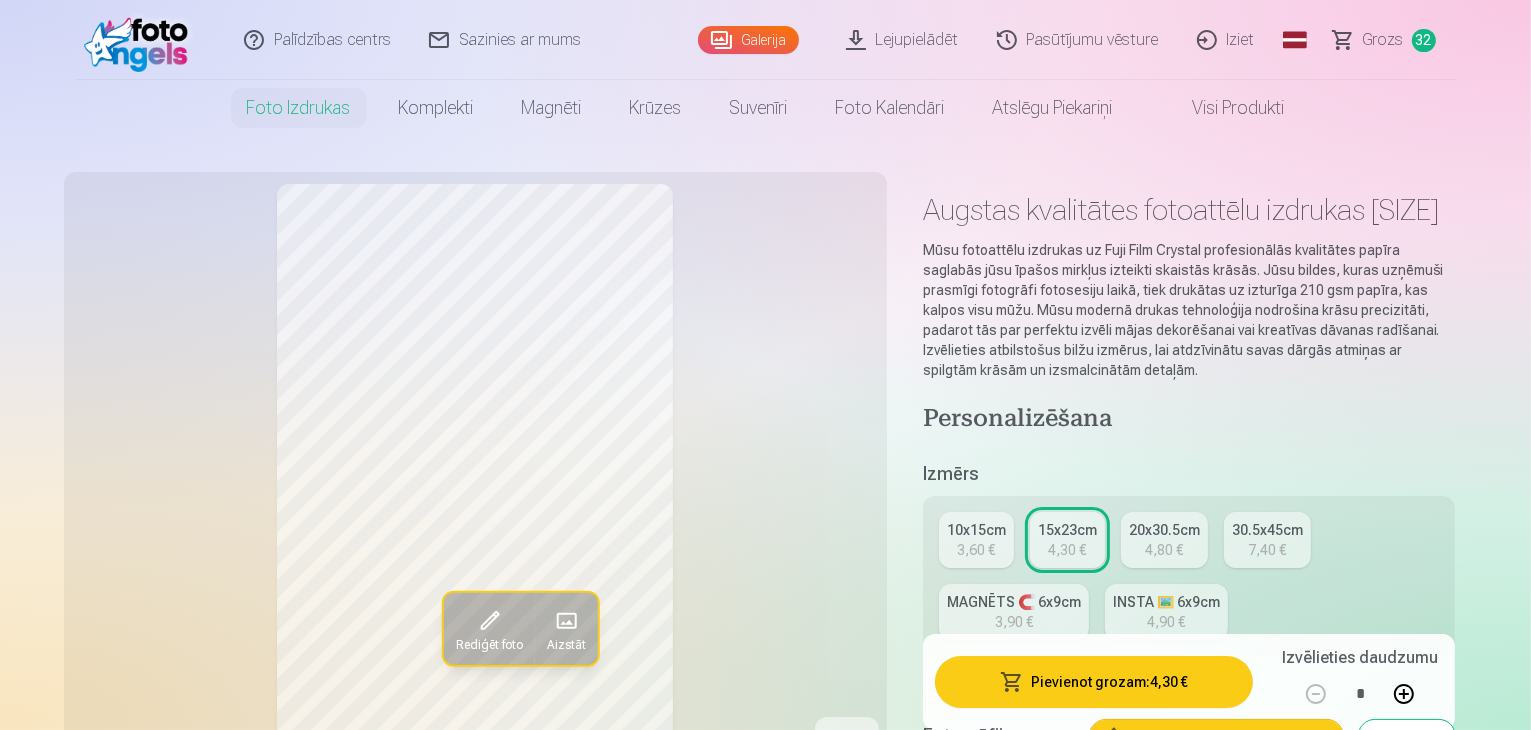 click on "Pievienot grozam :  4,30 €" at bounding box center (1094, 682) 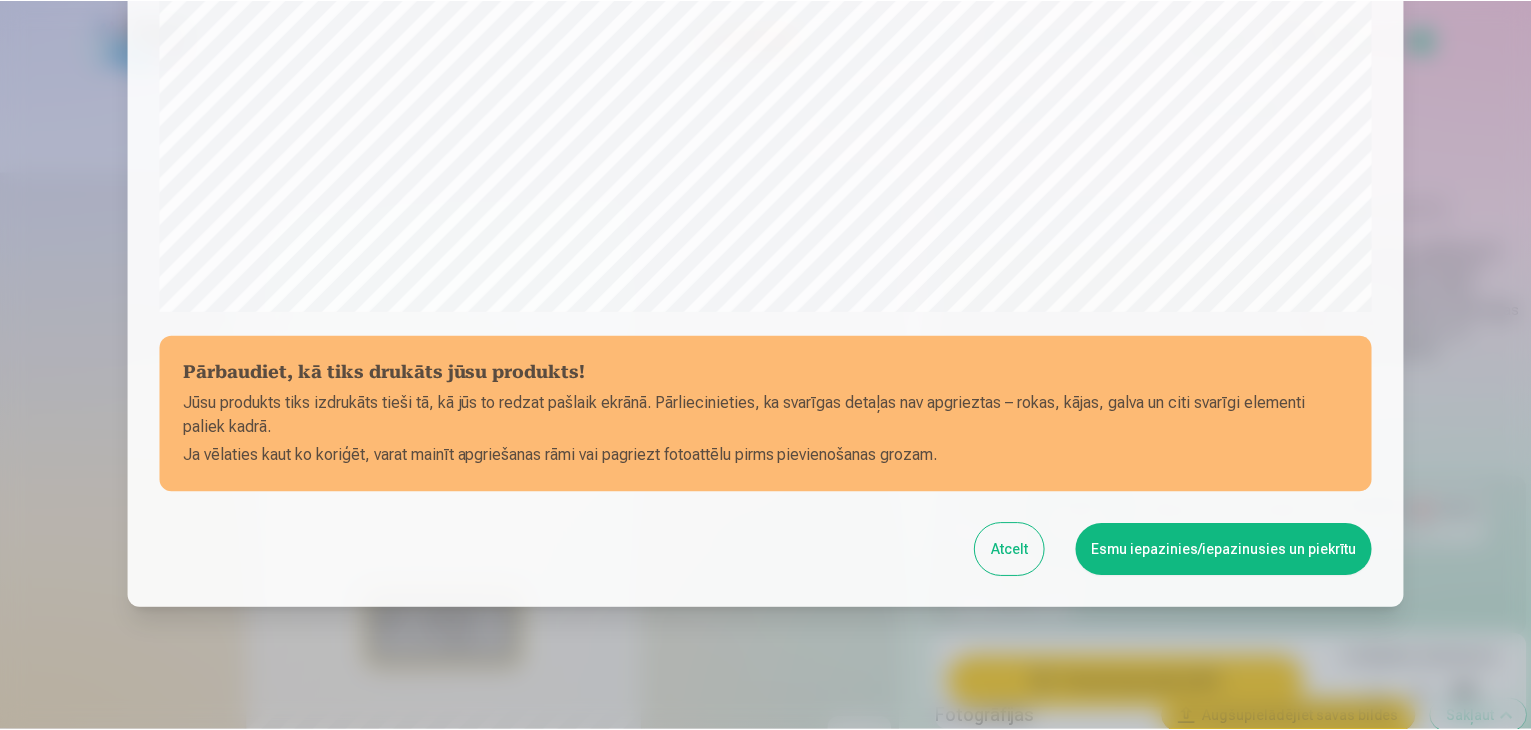 scroll, scrollTop: 710, scrollLeft: 0, axis: vertical 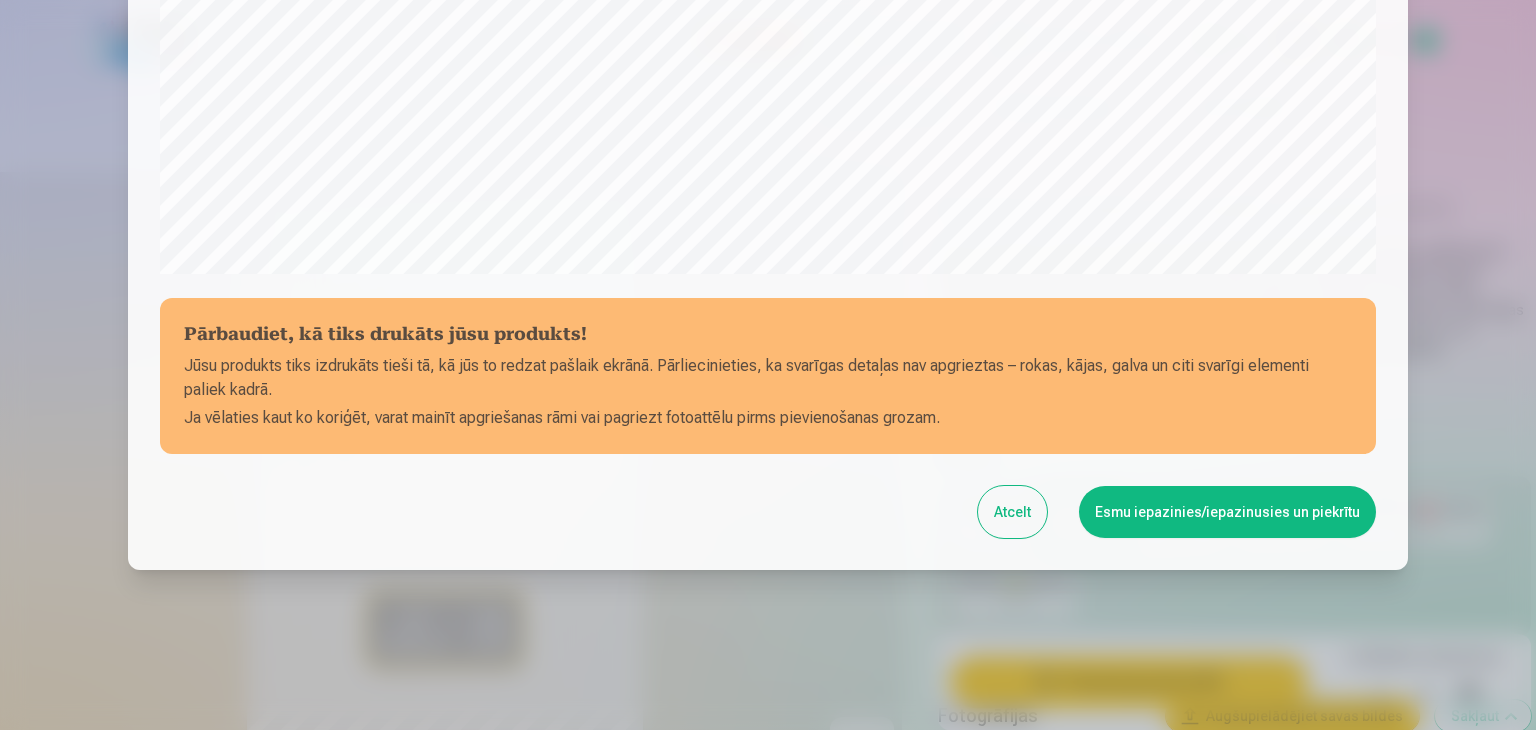 click on "Esmu iepazinies/iepazinusies un piekrītu" at bounding box center (1227, 512) 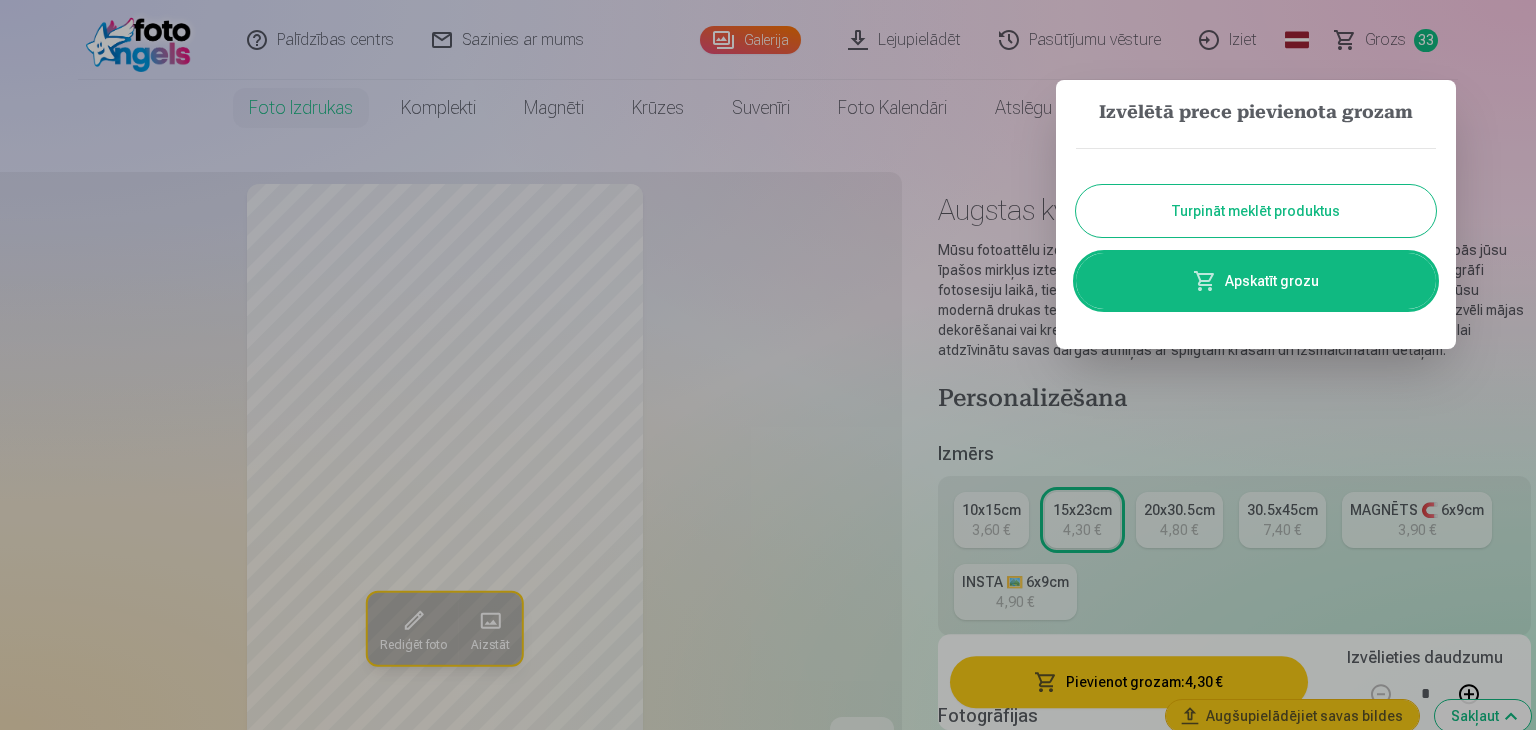 click at bounding box center [768, 365] 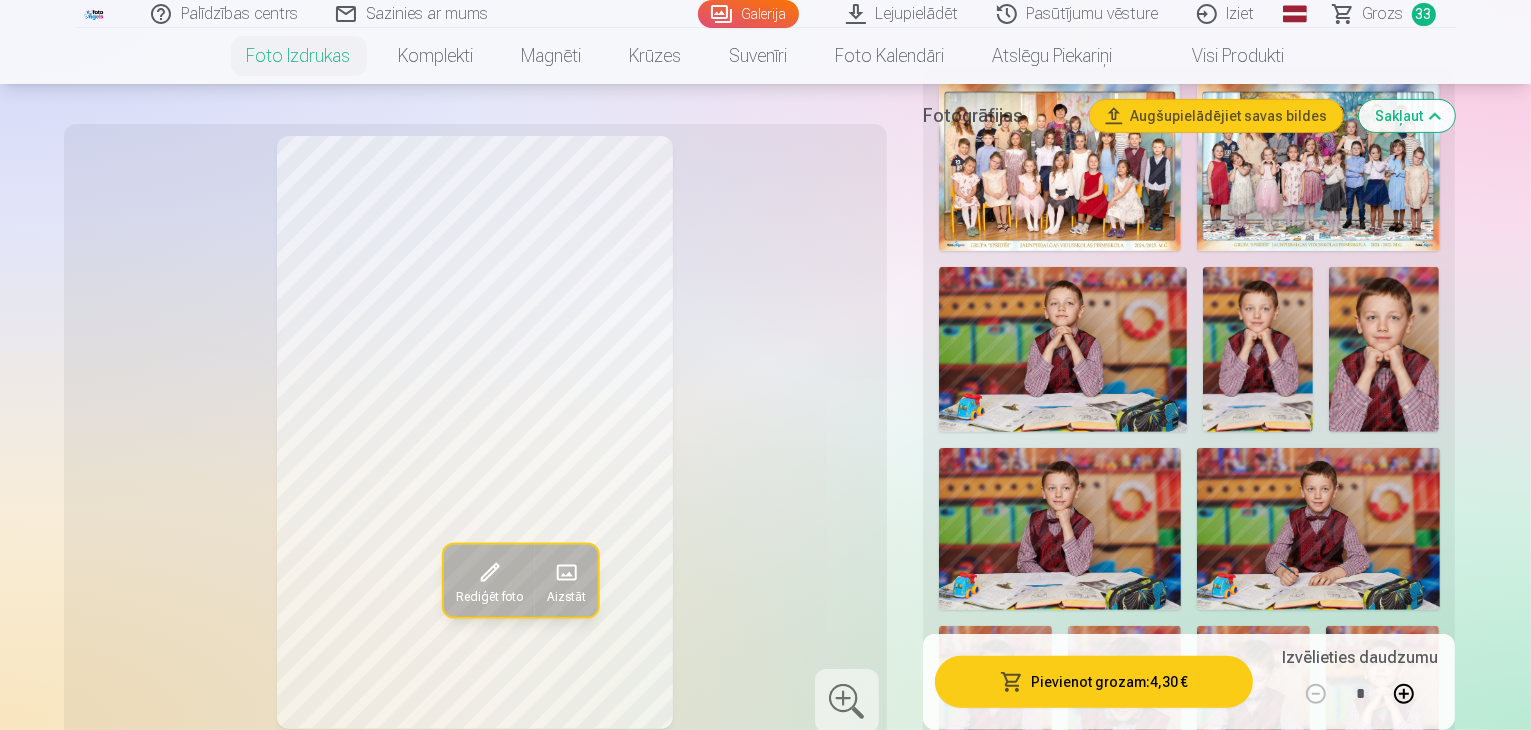 scroll, scrollTop: 100, scrollLeft: 0, axis: vertical 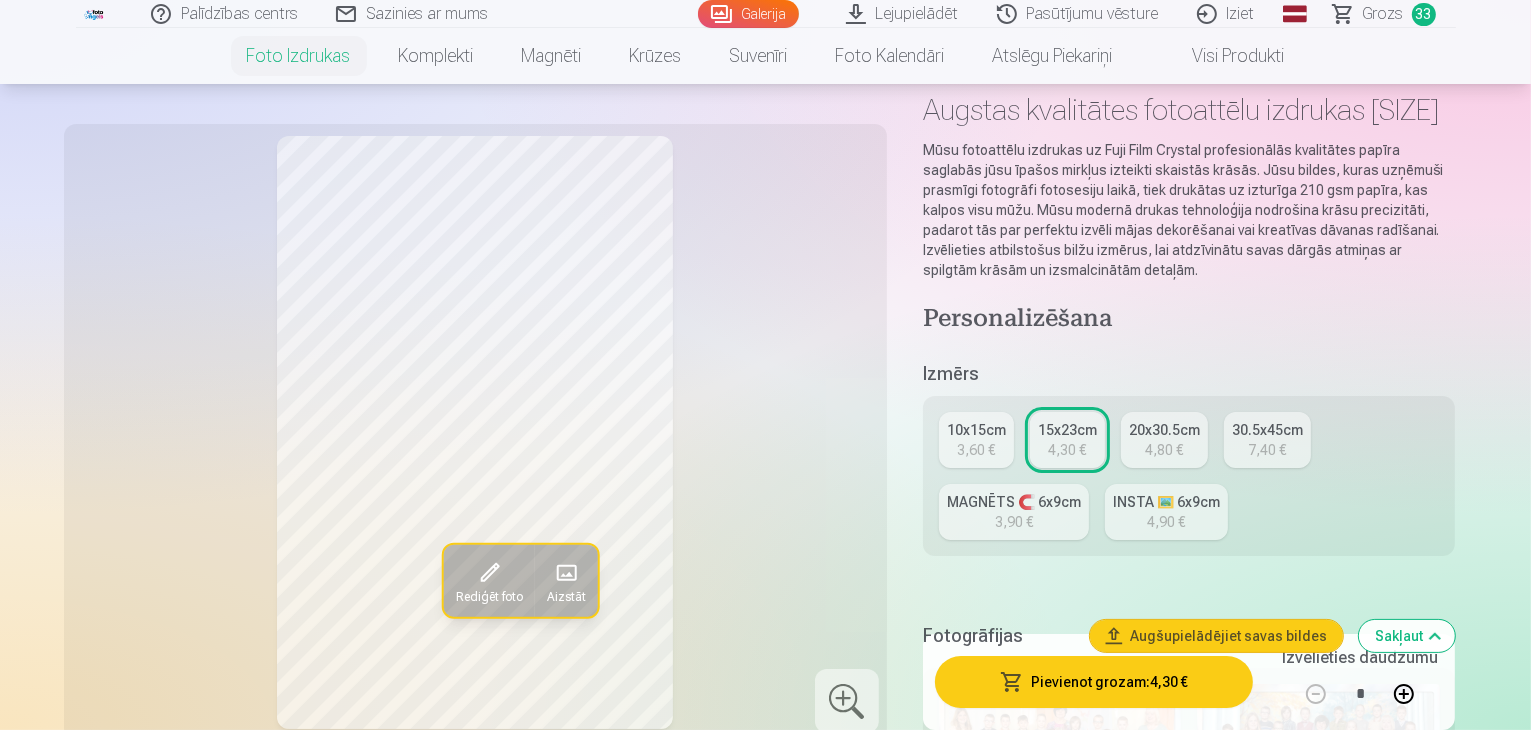 click on "3,60 €" at bounding box center (976, 450) 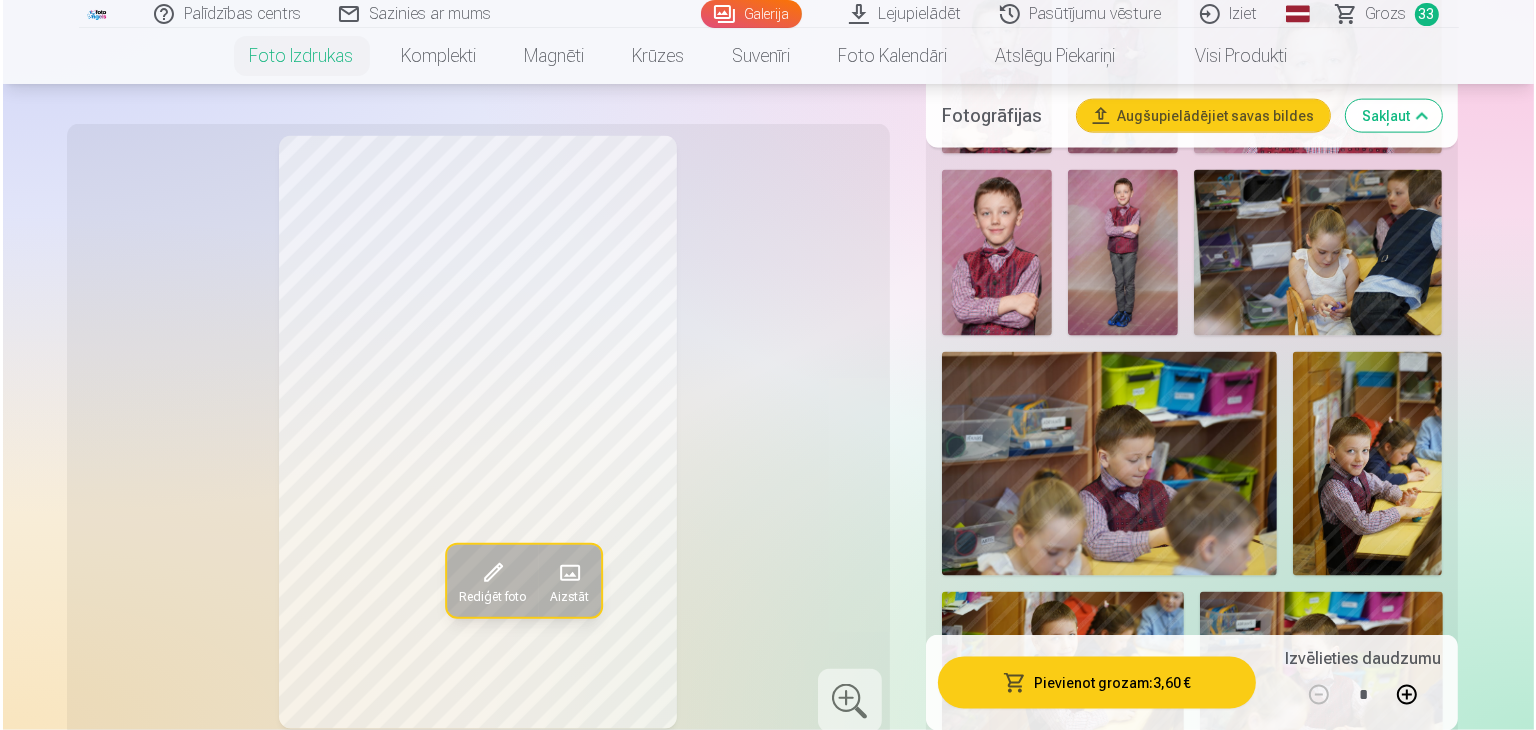 scroll, scrollTop: 2800, scrollLeft: 0, axis: vertical 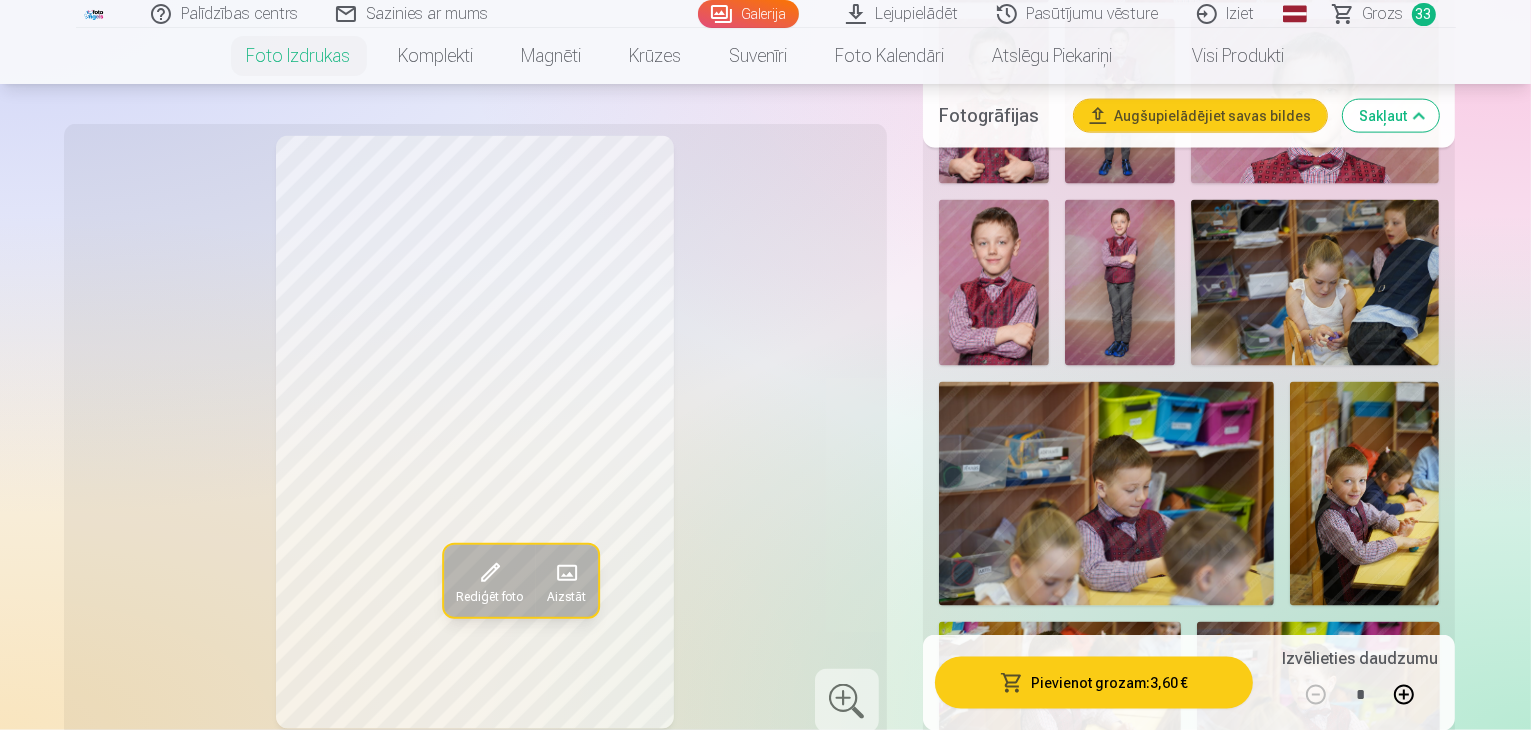 click at bounding box center (995, 1062) 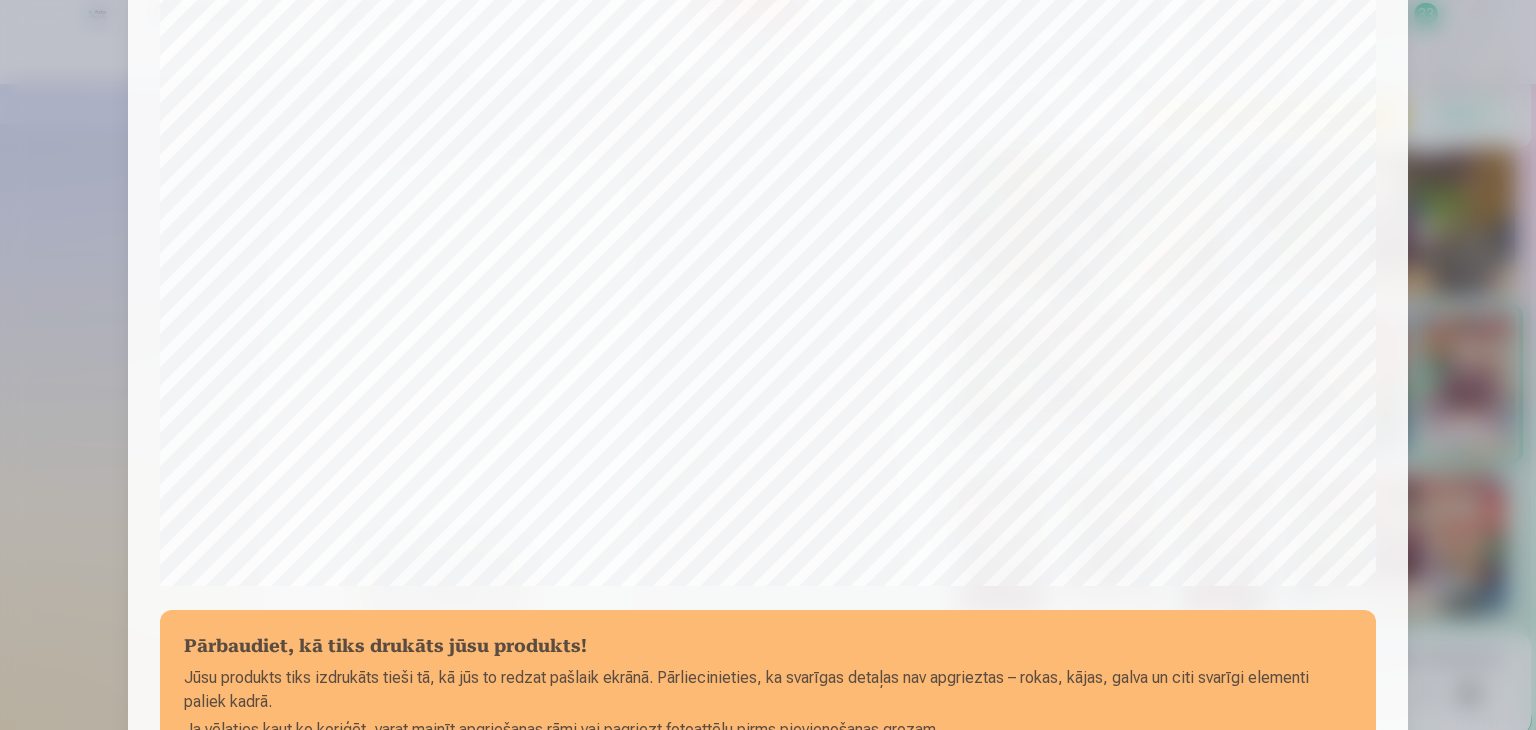 scroll, scrollTop: 710, scrollLeft: 0, axis: vertical 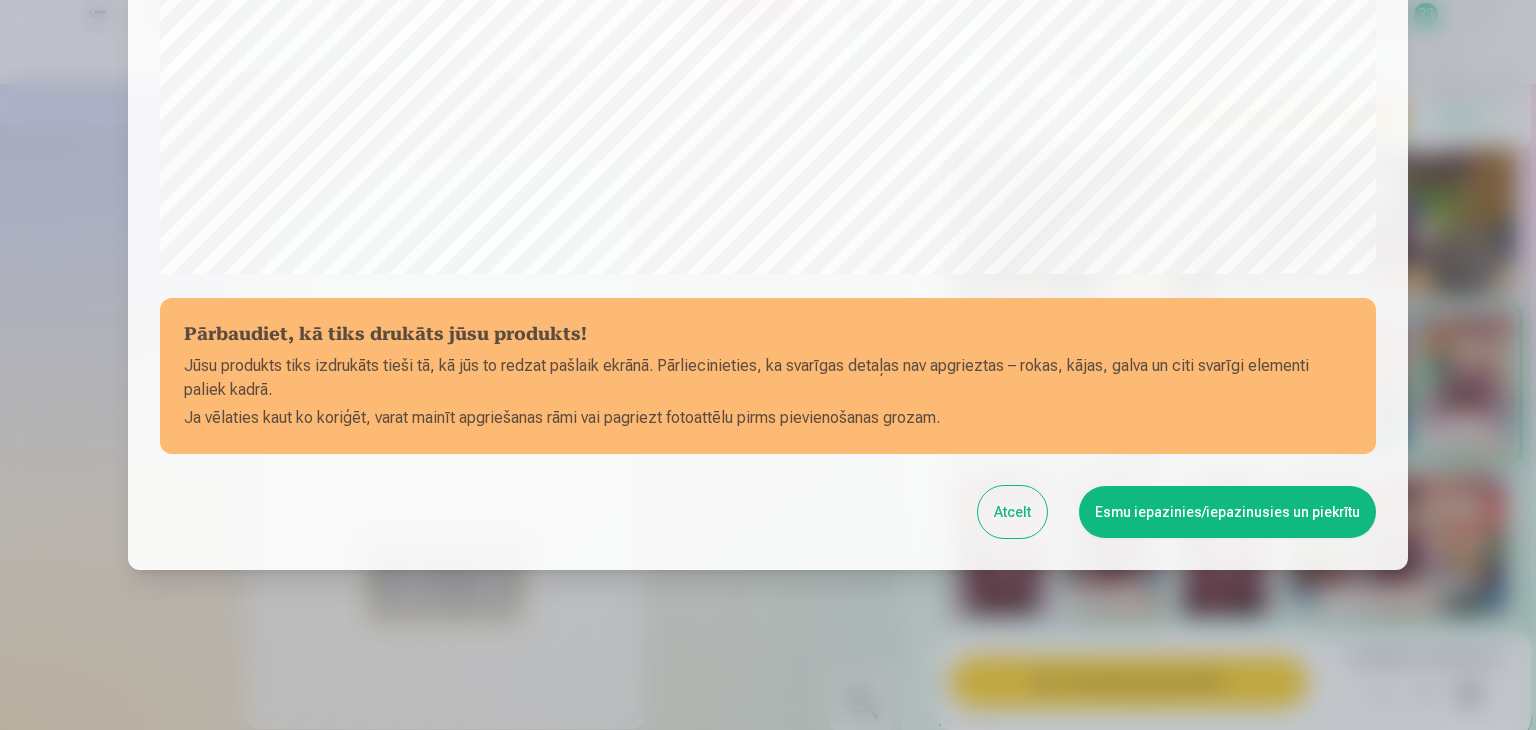 drag, startPoint x: 1292, startPoint y: 499, endPoint x: 1284, endPoint y: 511, distance: 14.422205 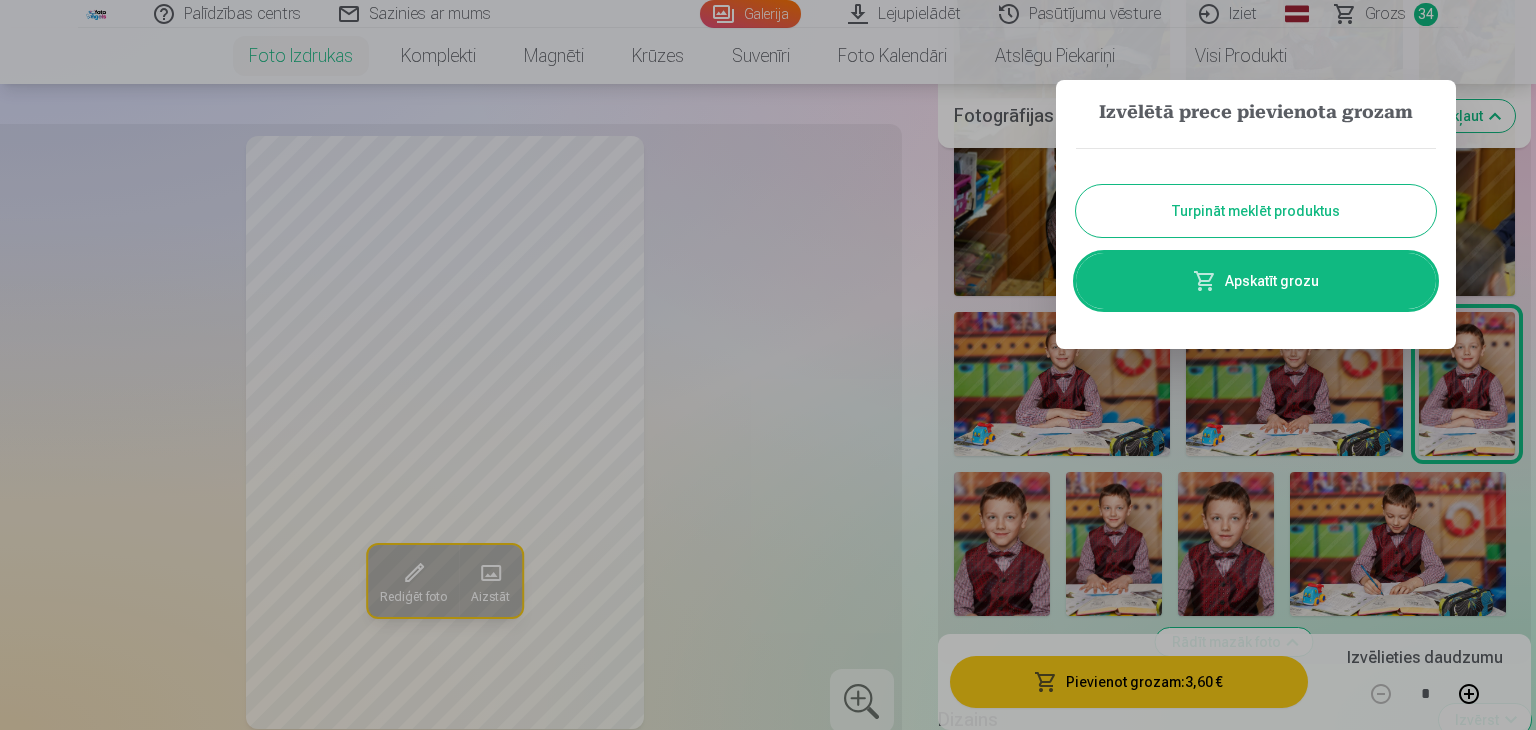 click at bounding box center [768, 365] 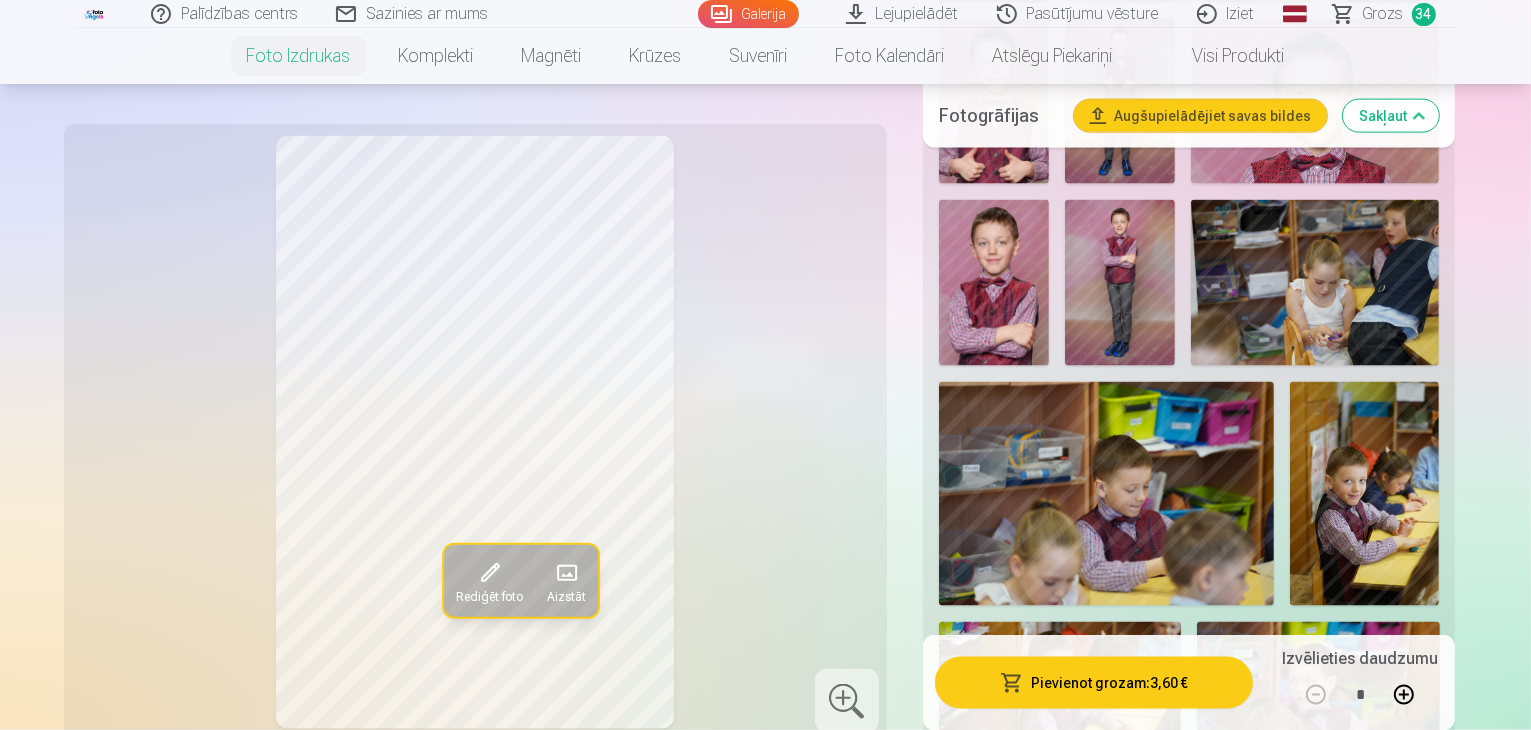 click at bounding box center [1253, 1062] 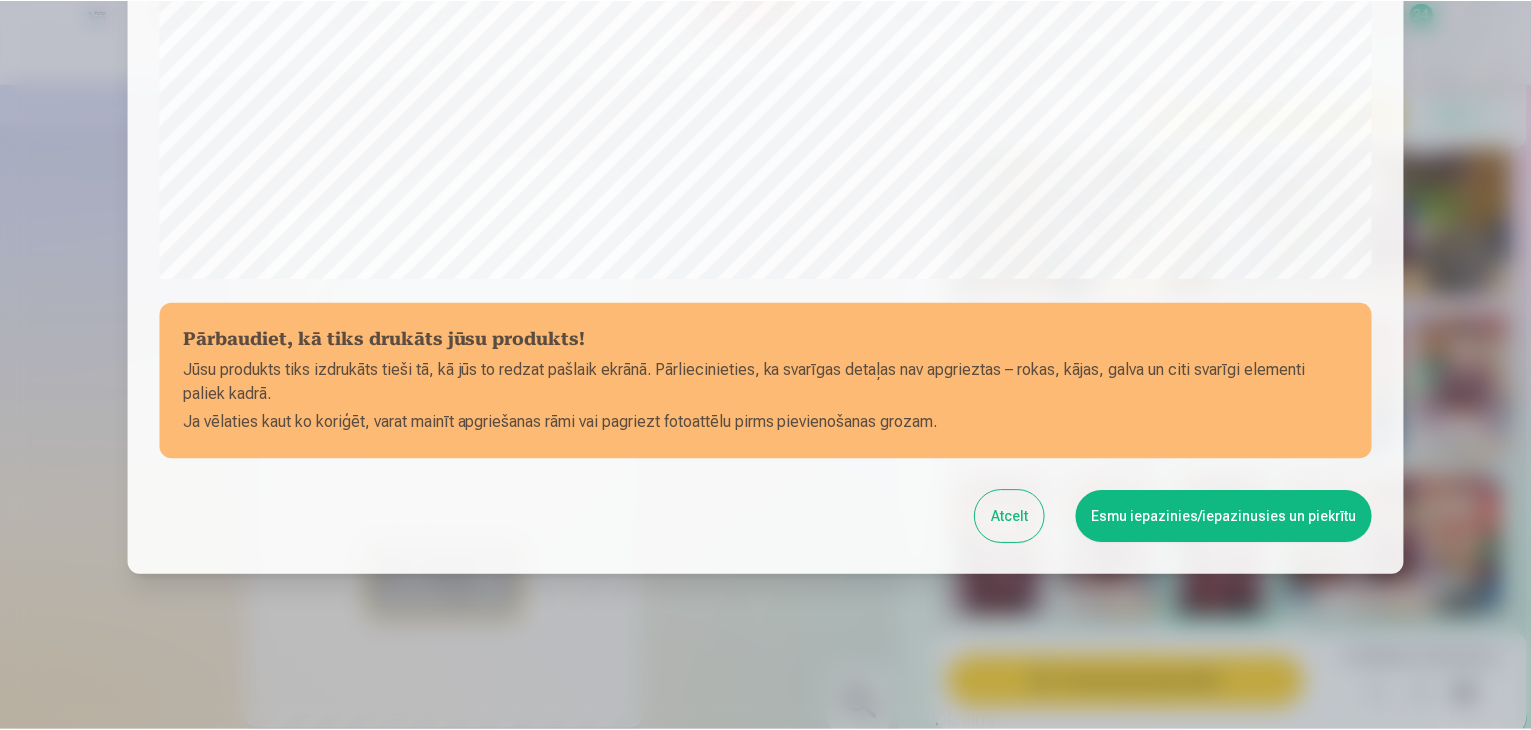 scroll, scrollTop: 710, scrollLeft: 0, axis: vertical 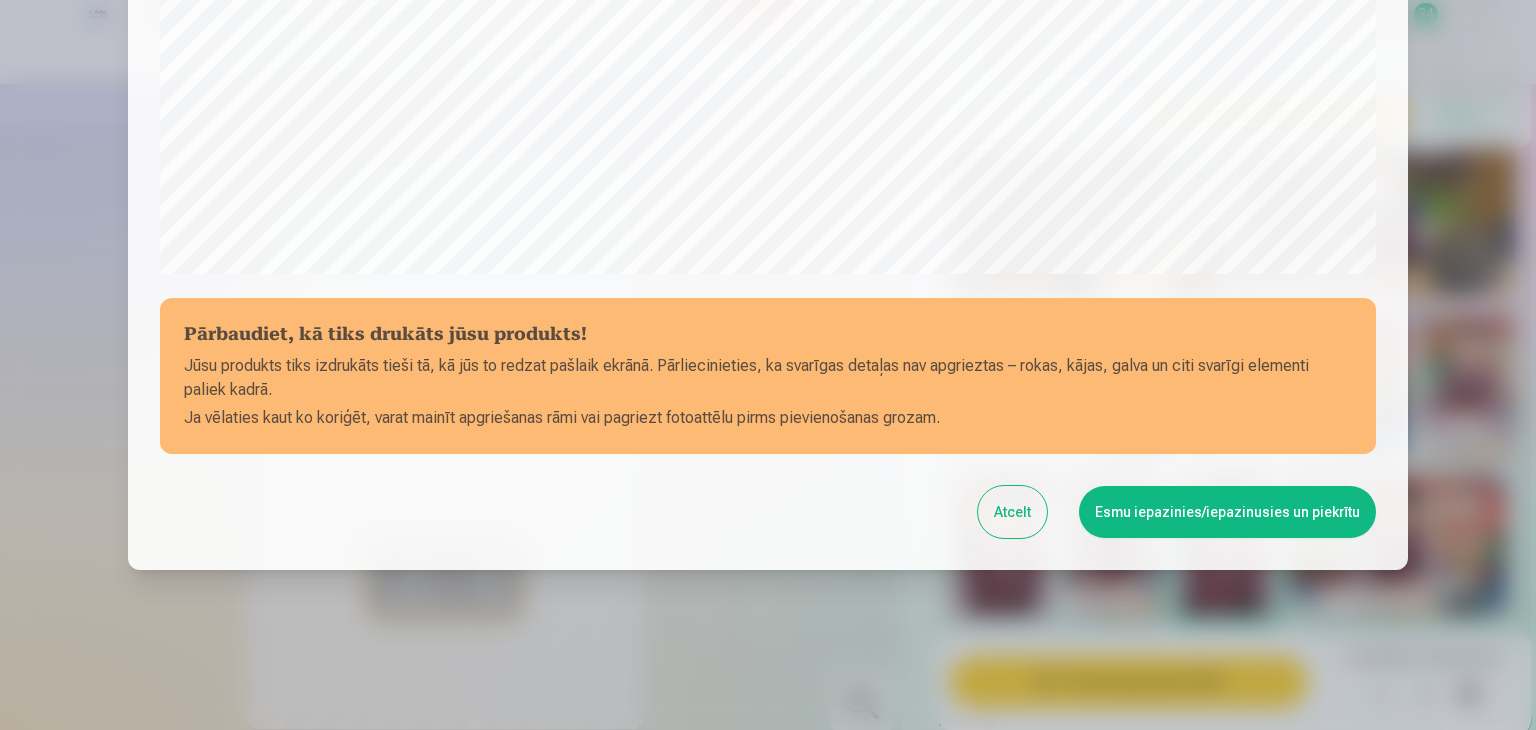 click on "Esmu iepazinies/iepazinusies un piekrītu" at bounding box center [1227, 512] 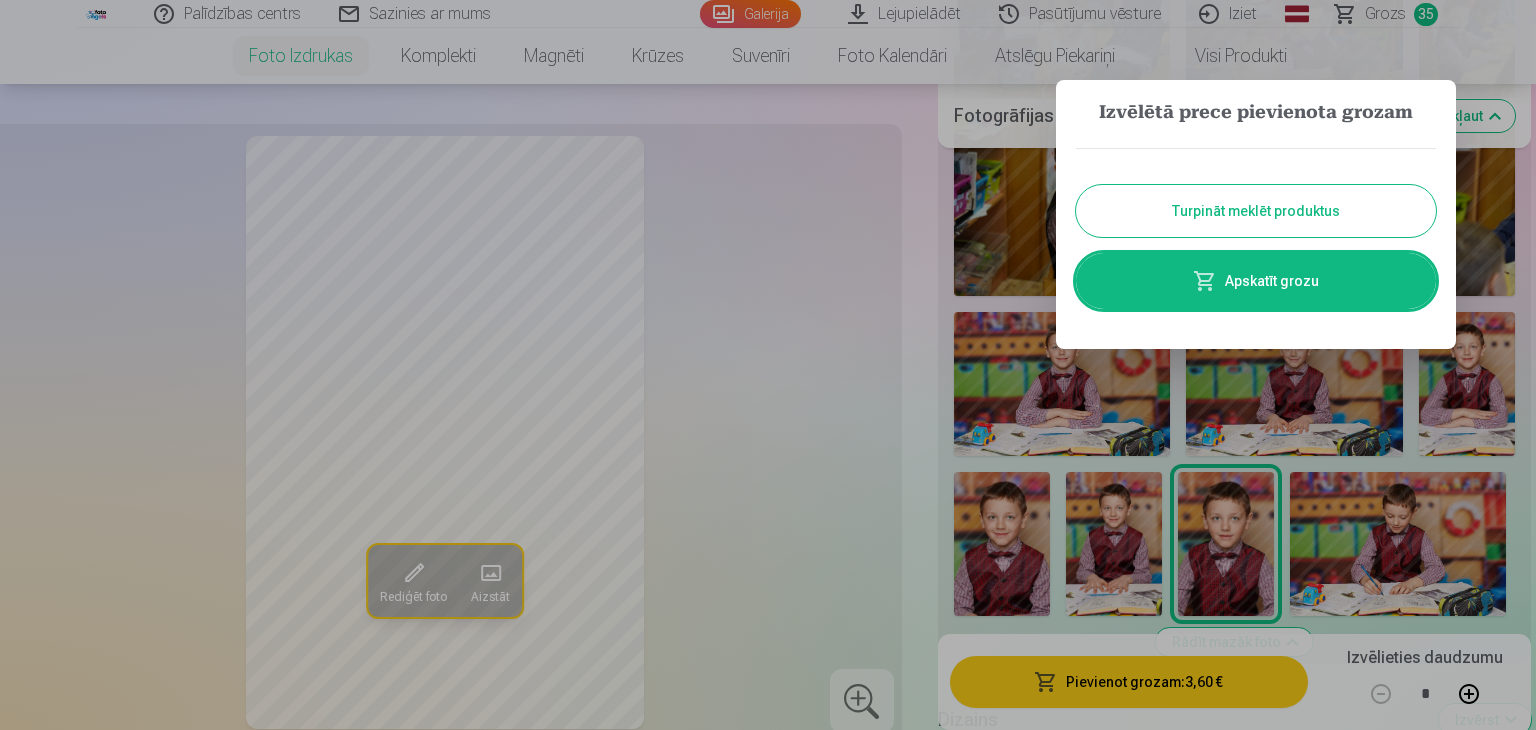 click at bounding box center (768, 365) 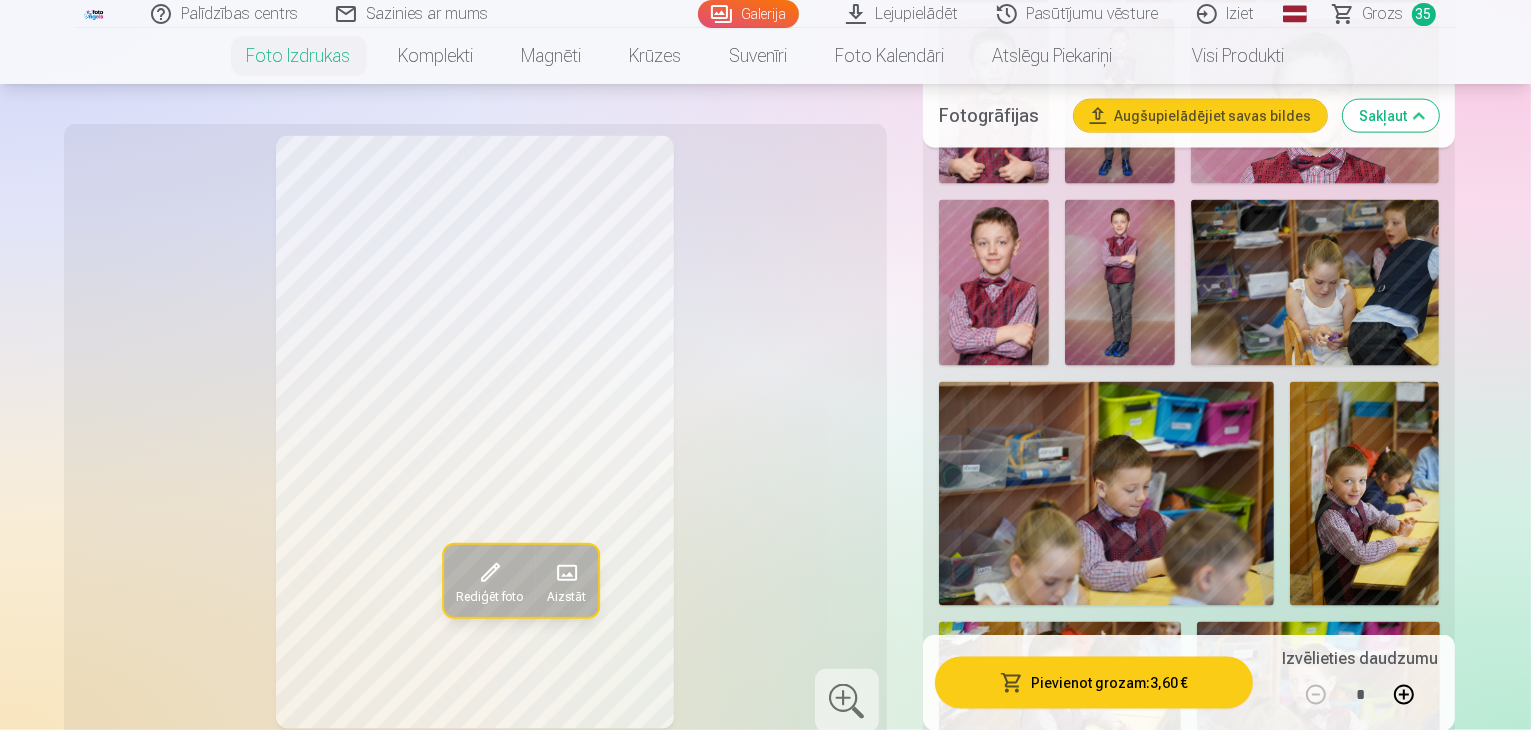 click at bounding box center [1047, 1235] 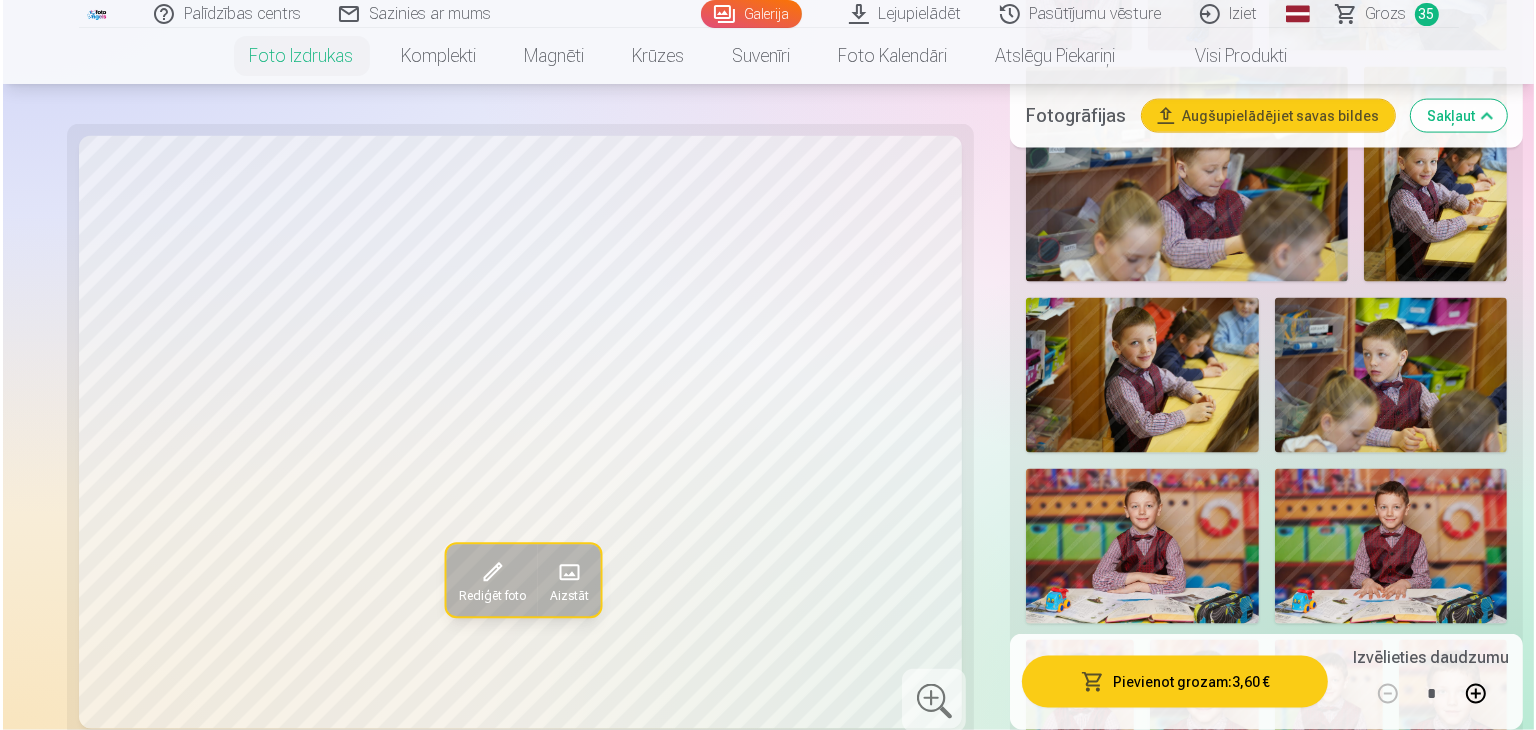 scroll, scrollTop: 3100, scrollLeft: 0, axis: vertical 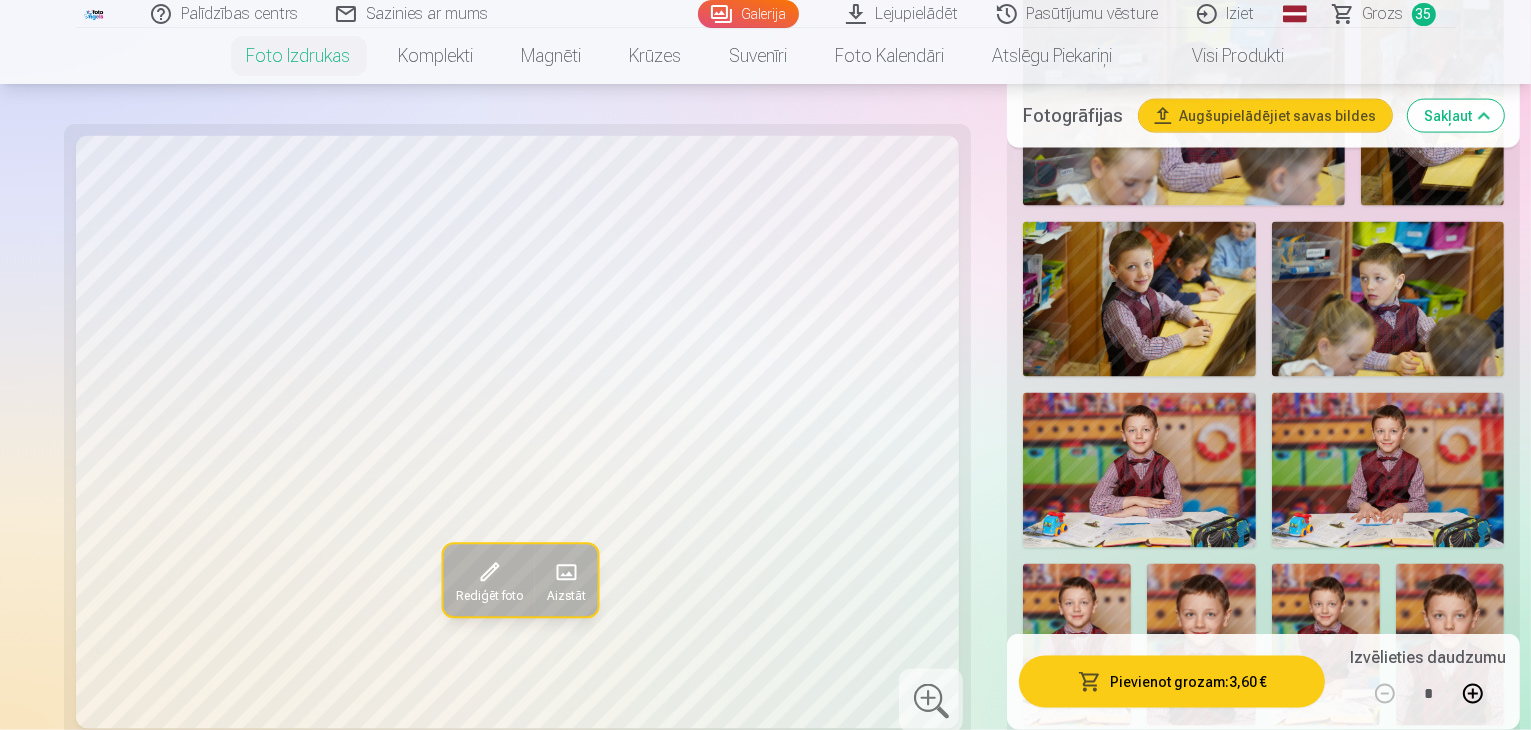 click on "Pievienot grozam :  3,60 €" at bounding box center [1172, 682] 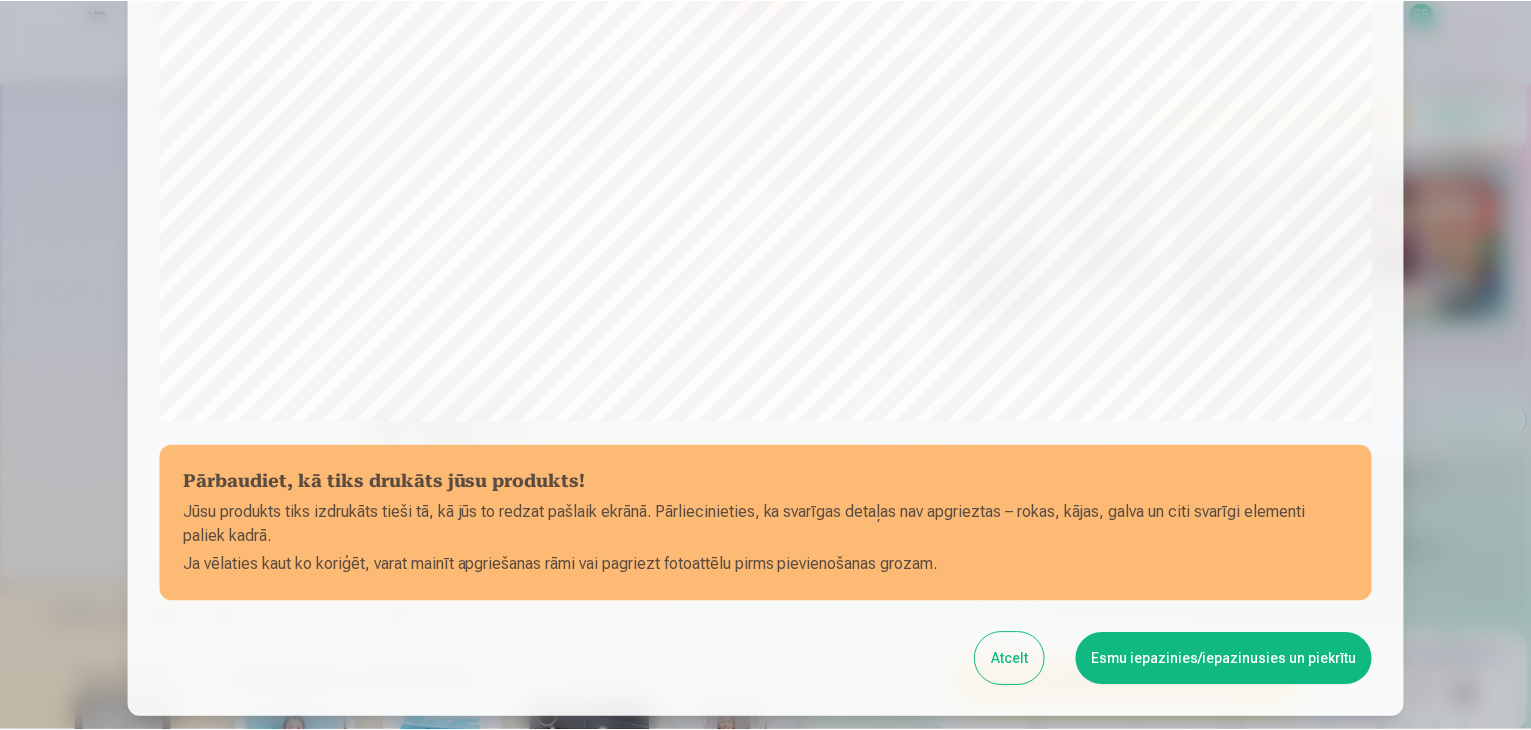 scroll, scrollTop: 610, scrollLeft: 0, axis: vertical 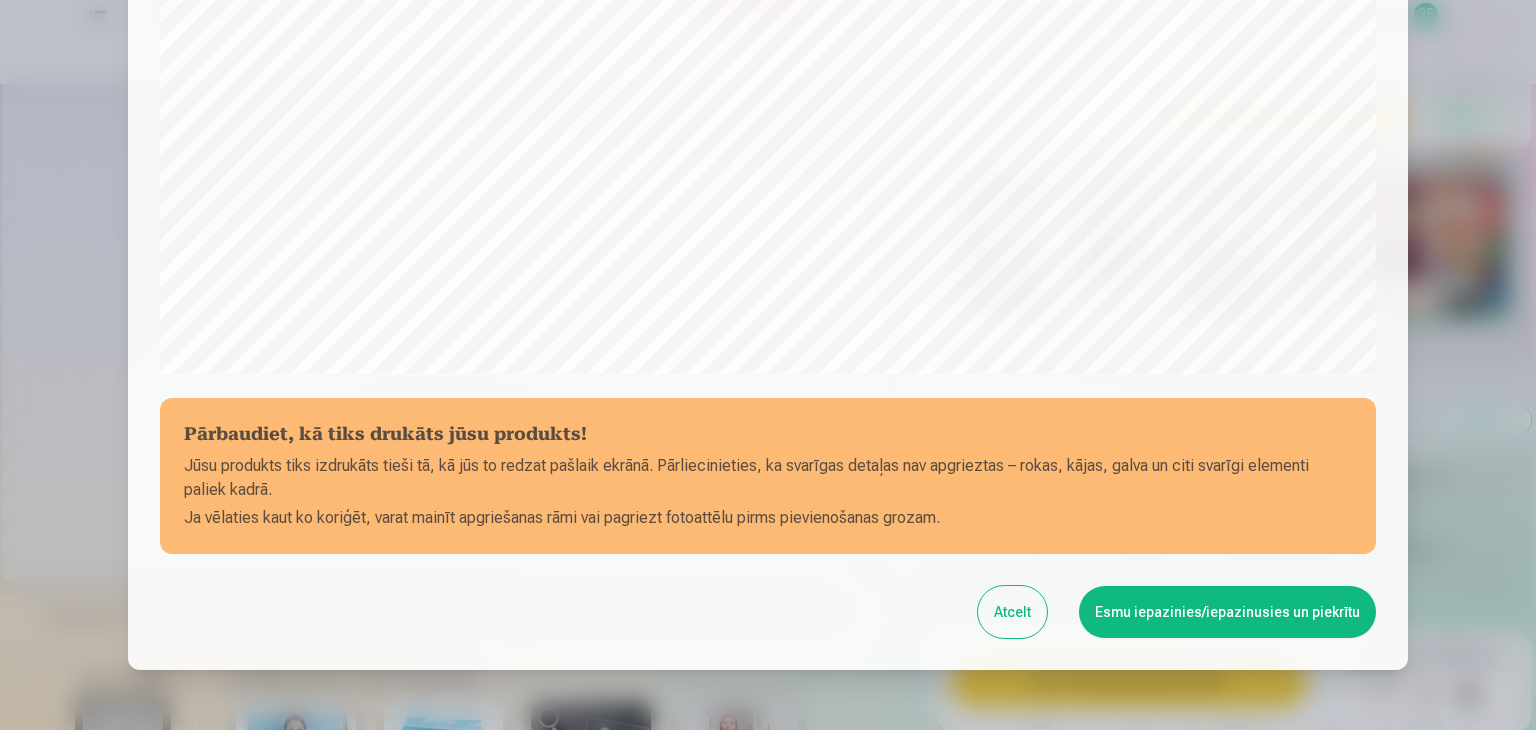 click on "Esmu iepazinies/iepazinusies un piekrītu" at bounding box center [1227, 612] 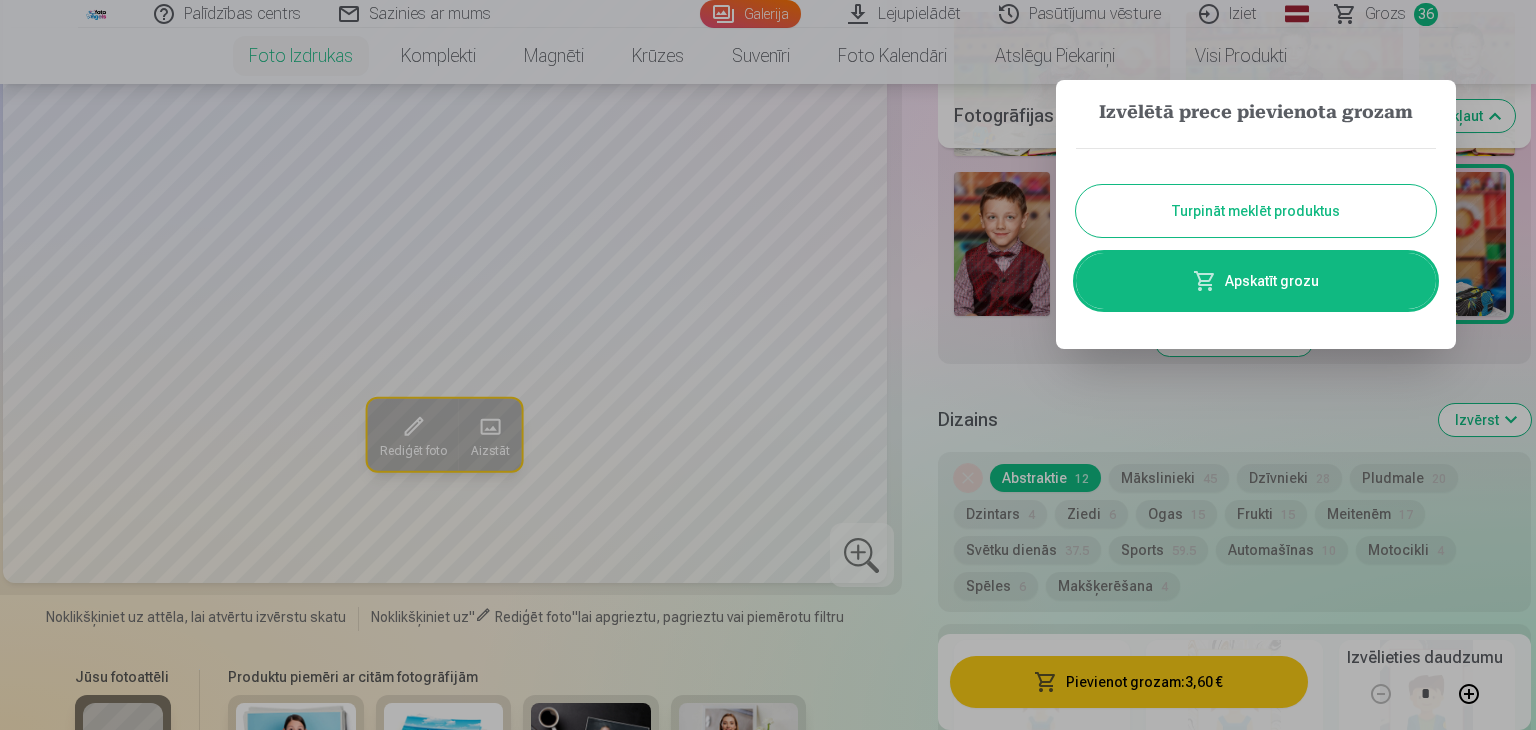 click at bounding box center (768, 365) 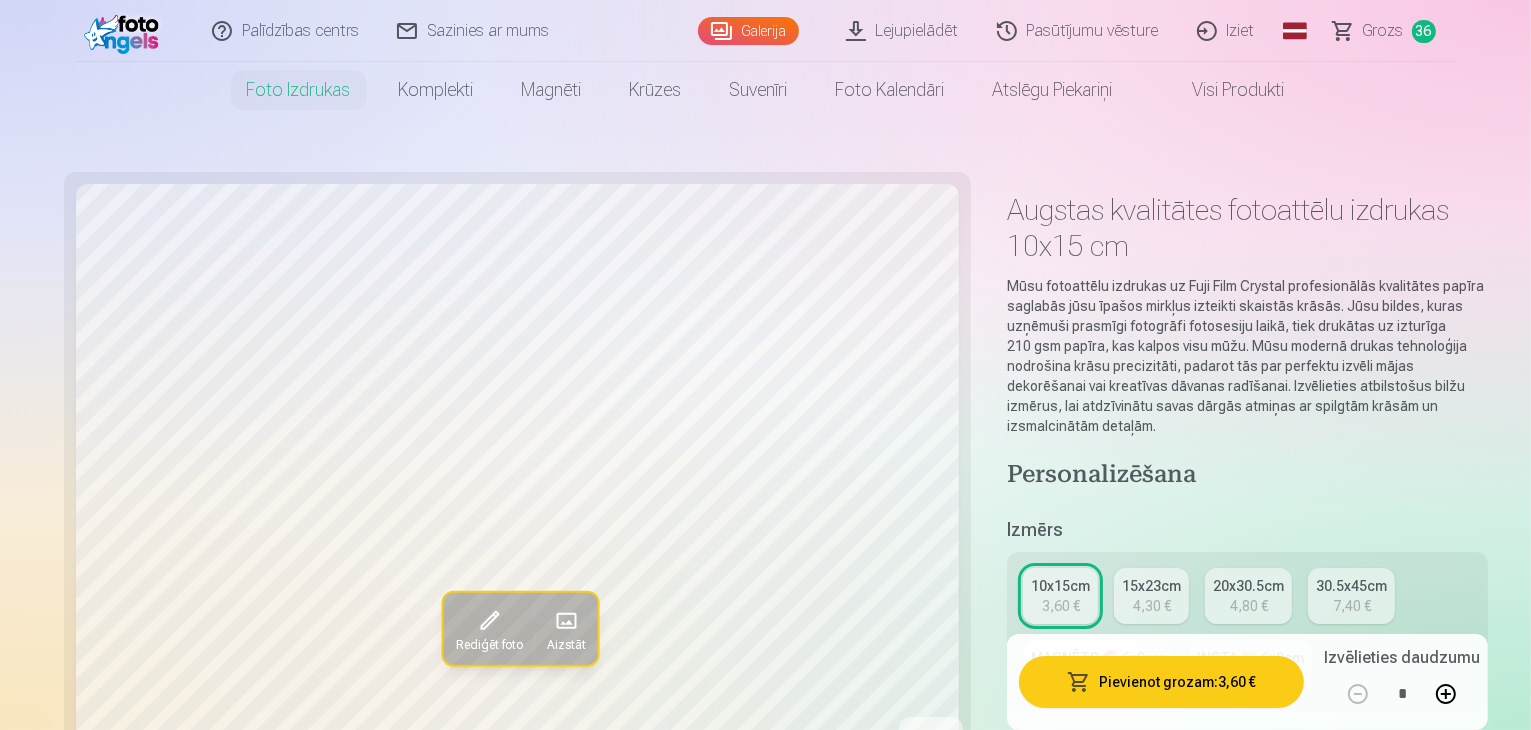 scroll, scrollTop: 800, scrollLeft: 0, axis: vertical 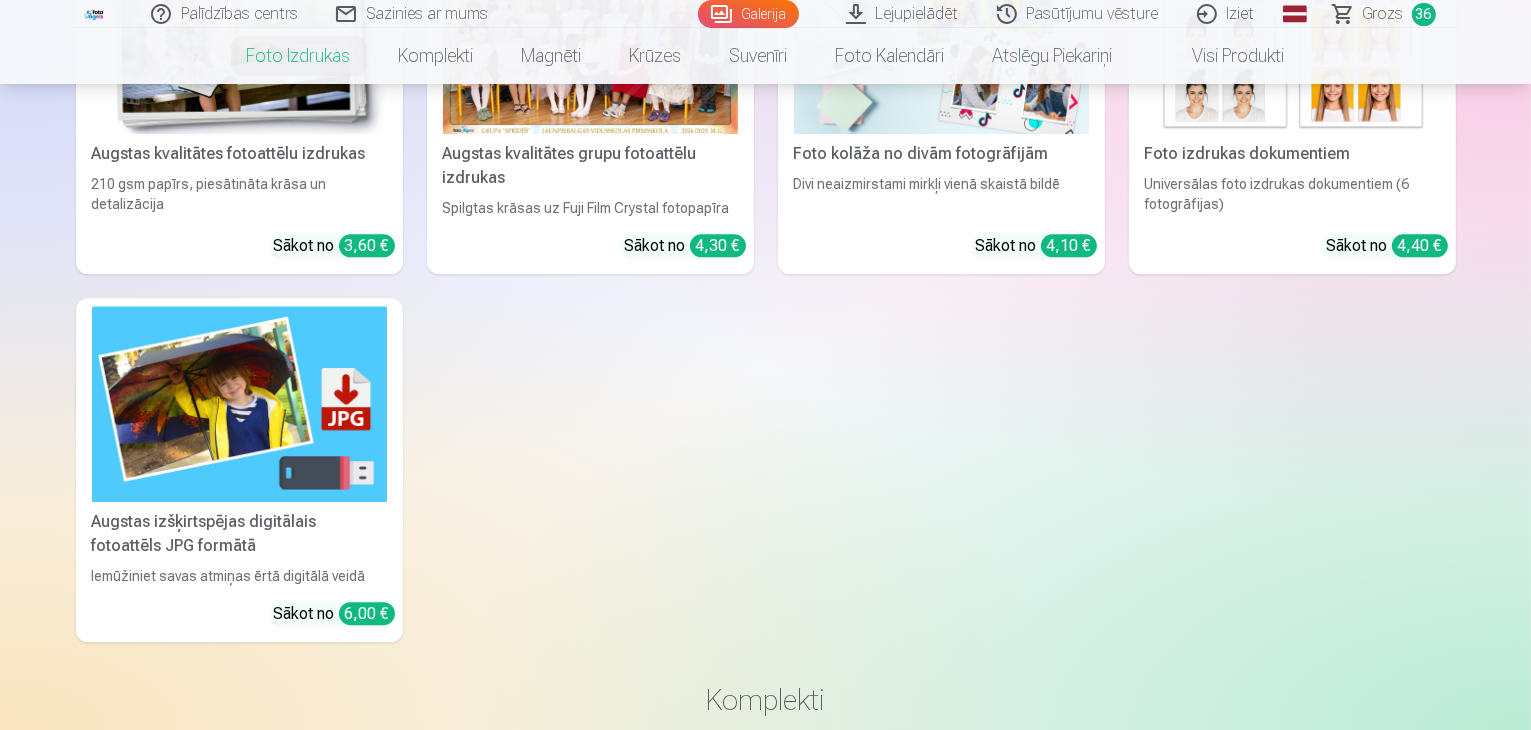 click at bounding box center [239, 864] 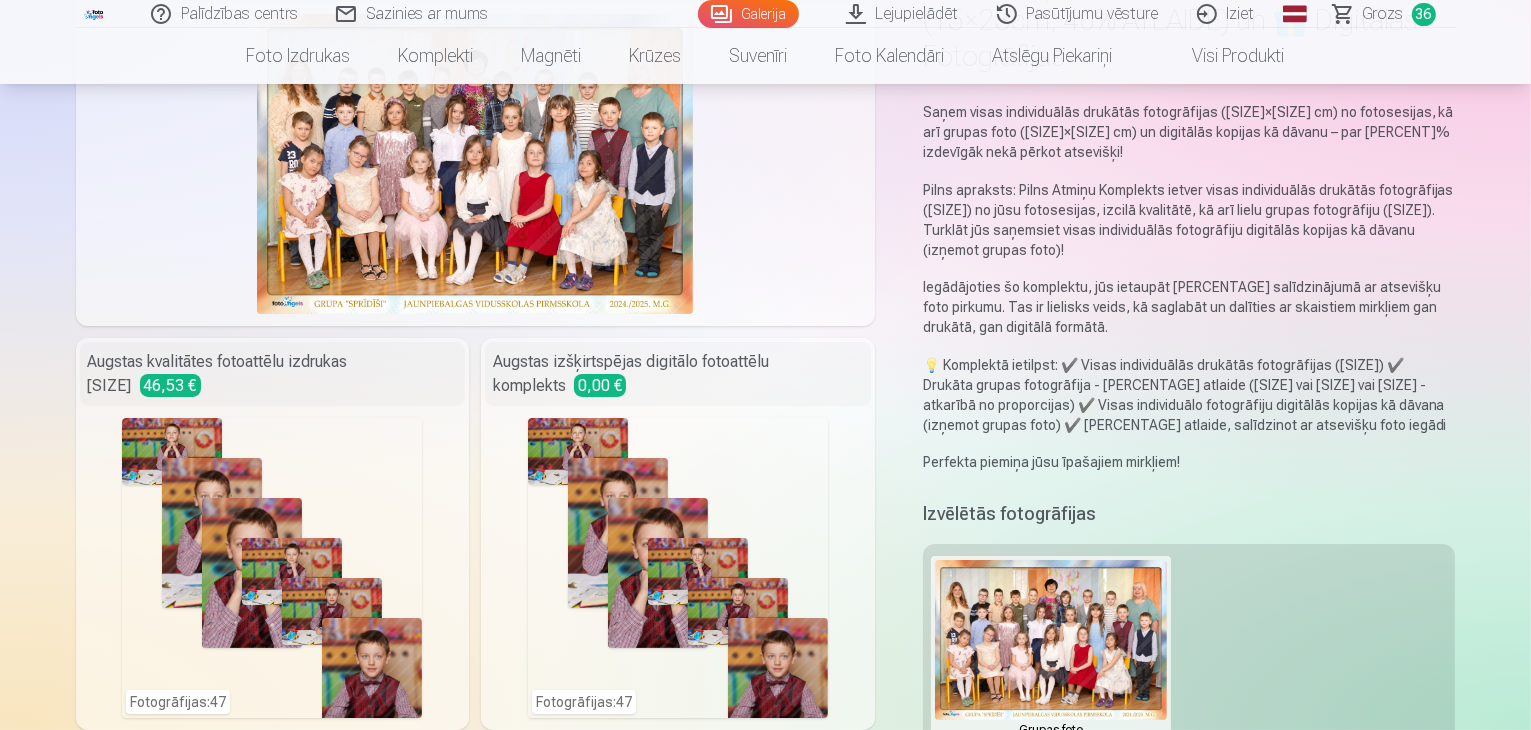 scroll, scrollTop: 0, scrollLeft: 0, axis: both 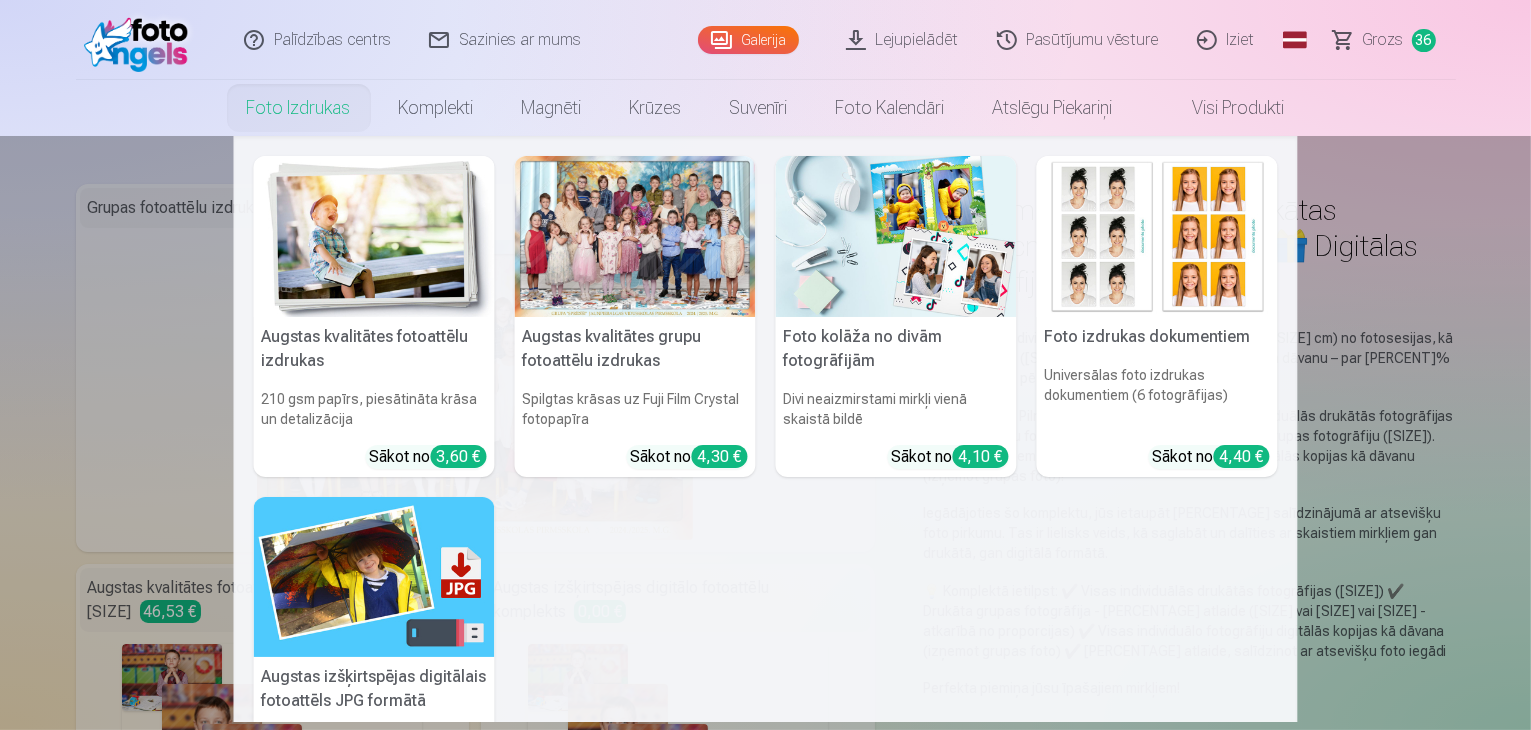 click on "Foto izdrukas" at bounding box center [299, 108] 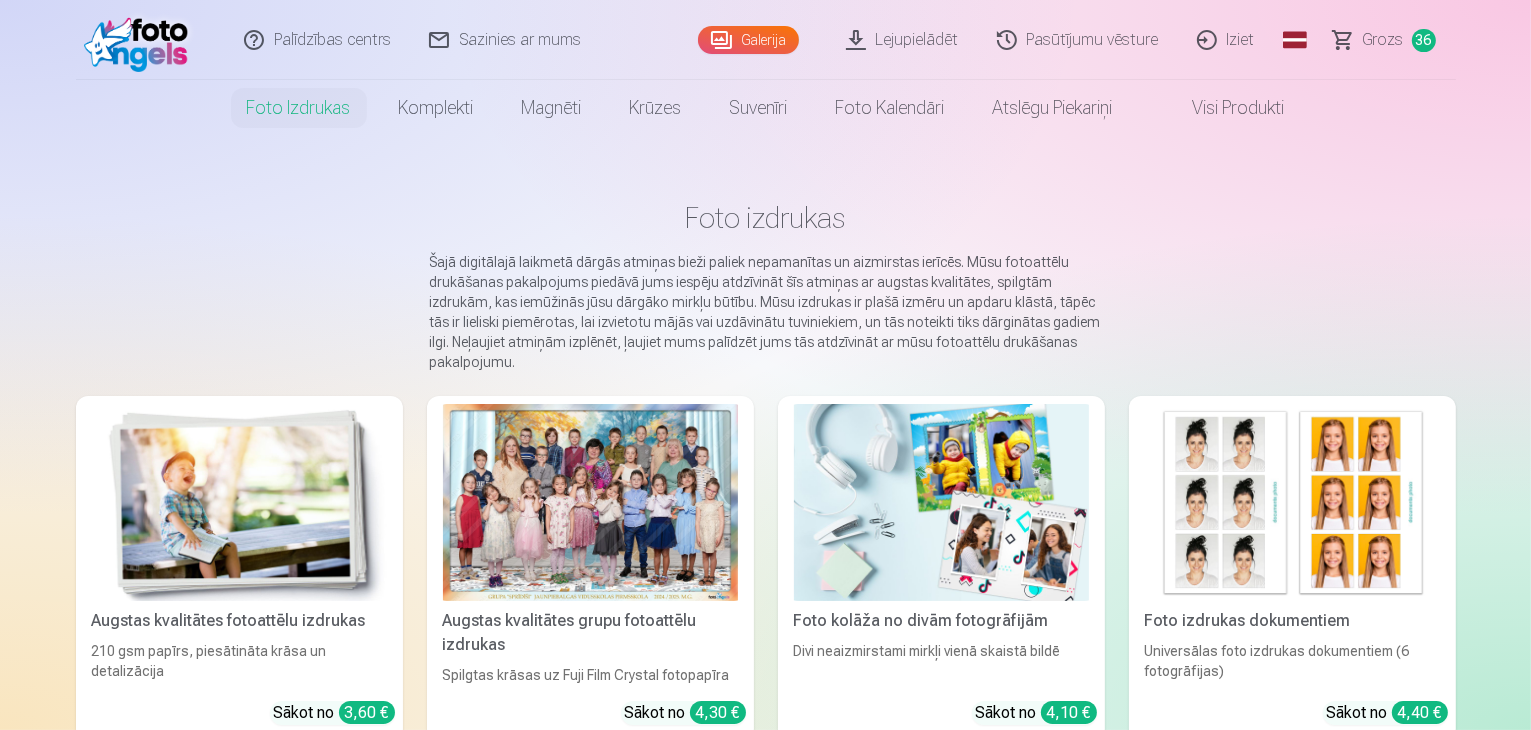 click at bounding box center [239, 502] 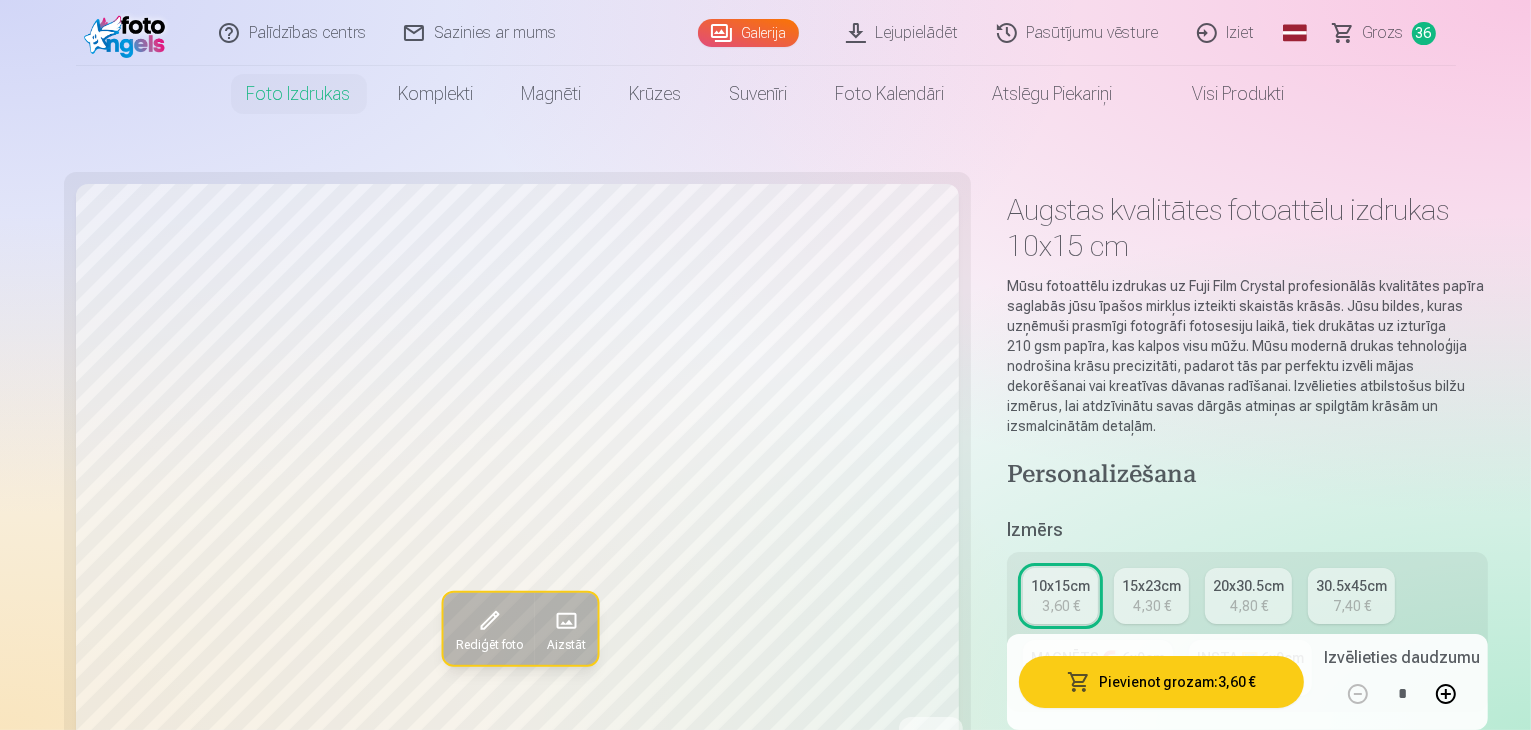 scroll, scrollTop: 100, scrollLeft: 0, axis: vertical 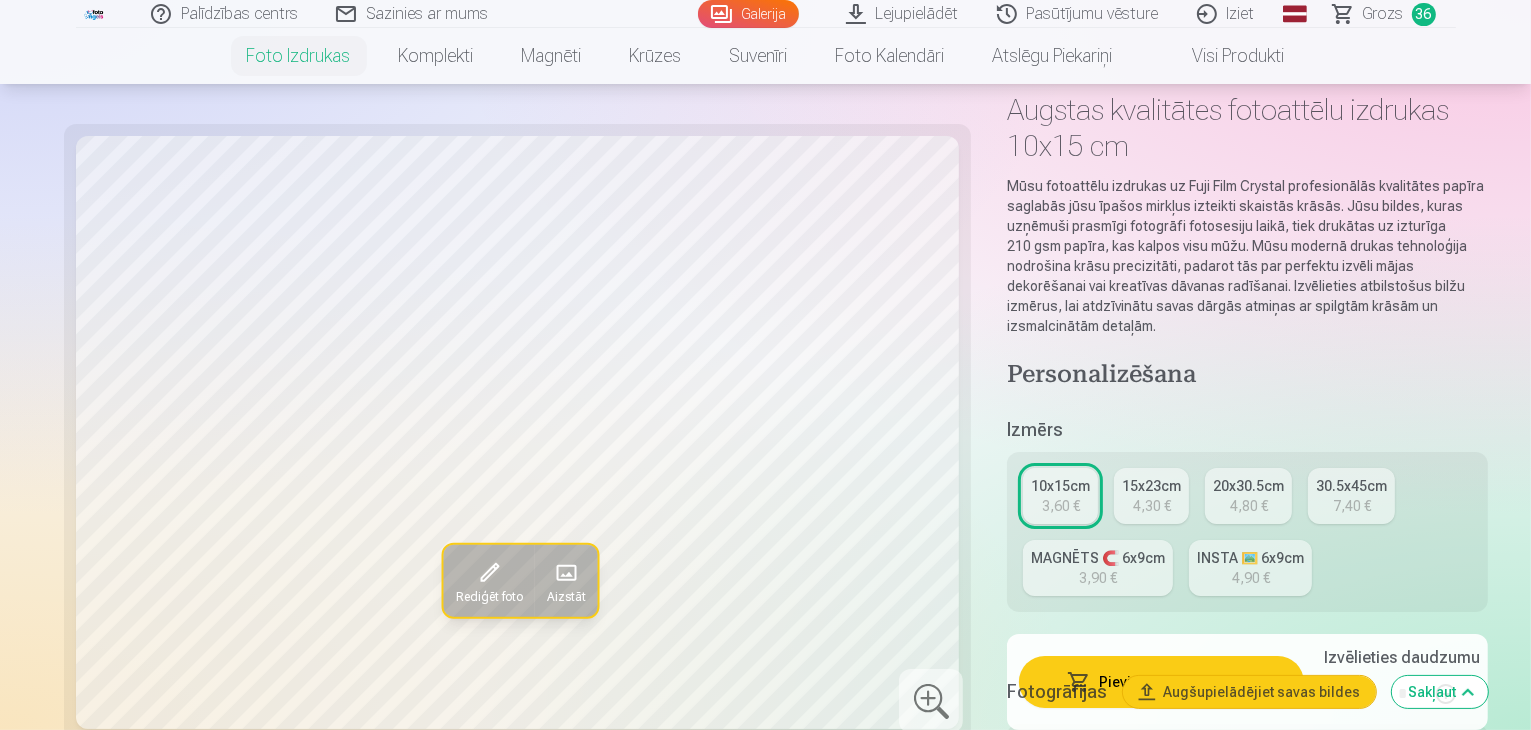 click on "Grozs" at bounding box center (1383, 14) 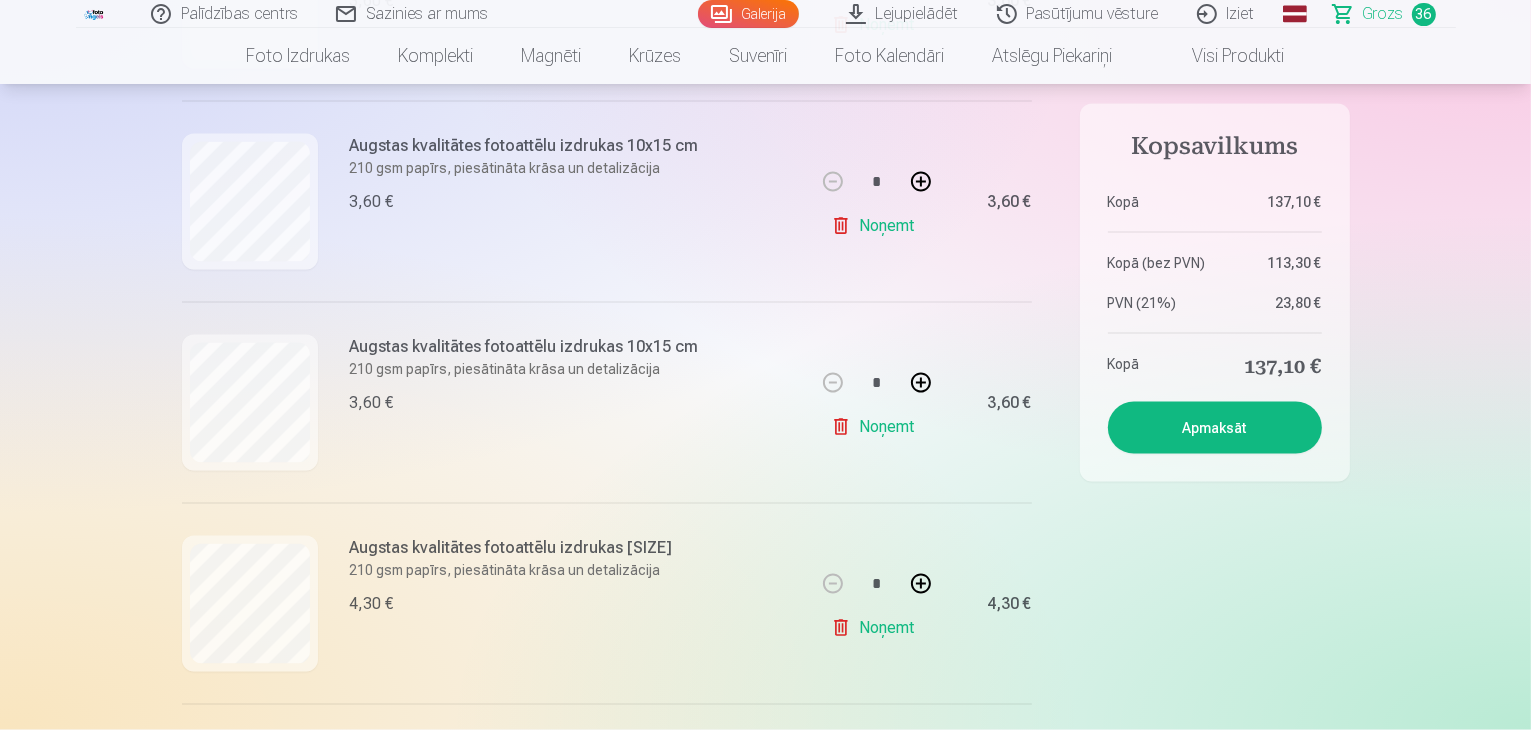 scroll, scrollTop: 3200, scrollLeft: 0, axis: vertical 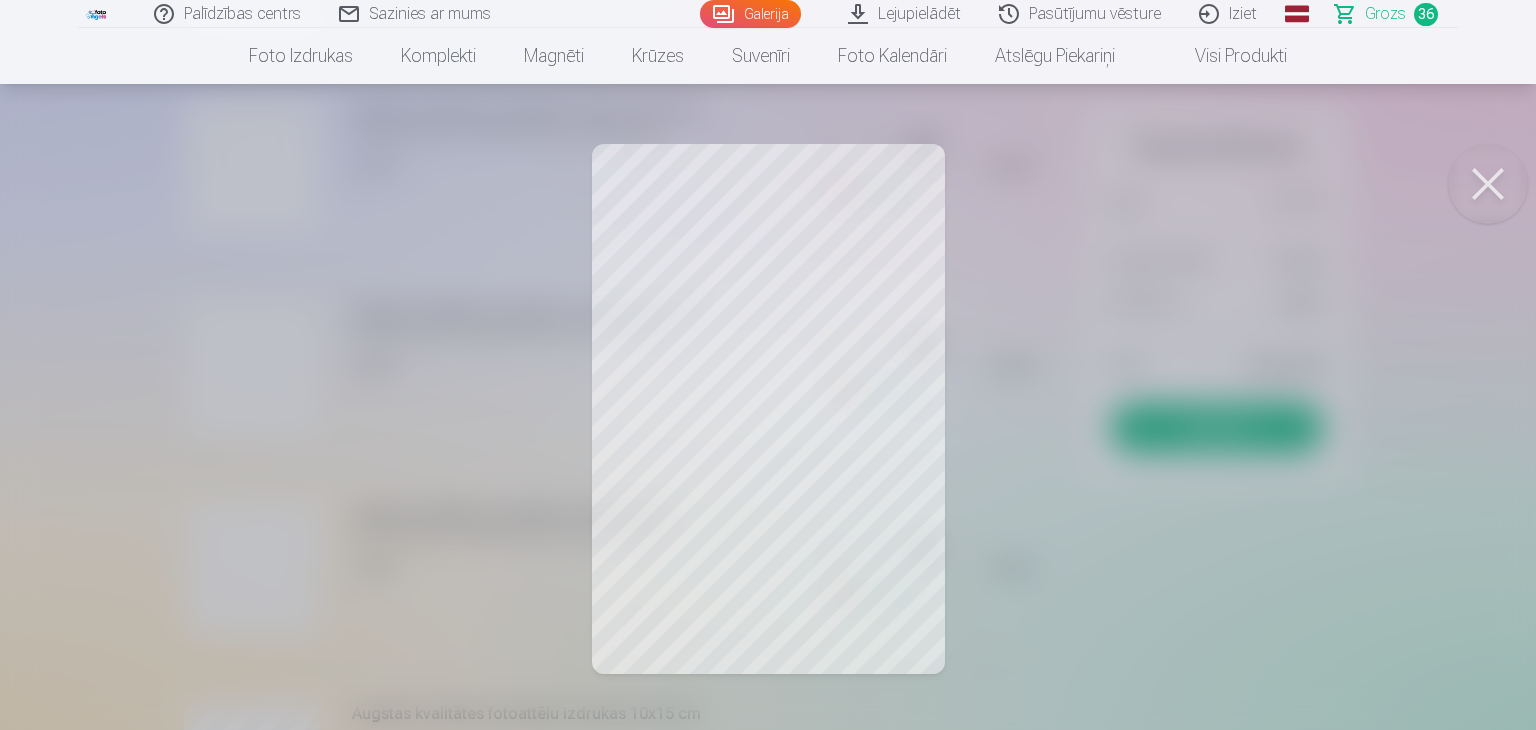 click at bounding box center (1488, 184) 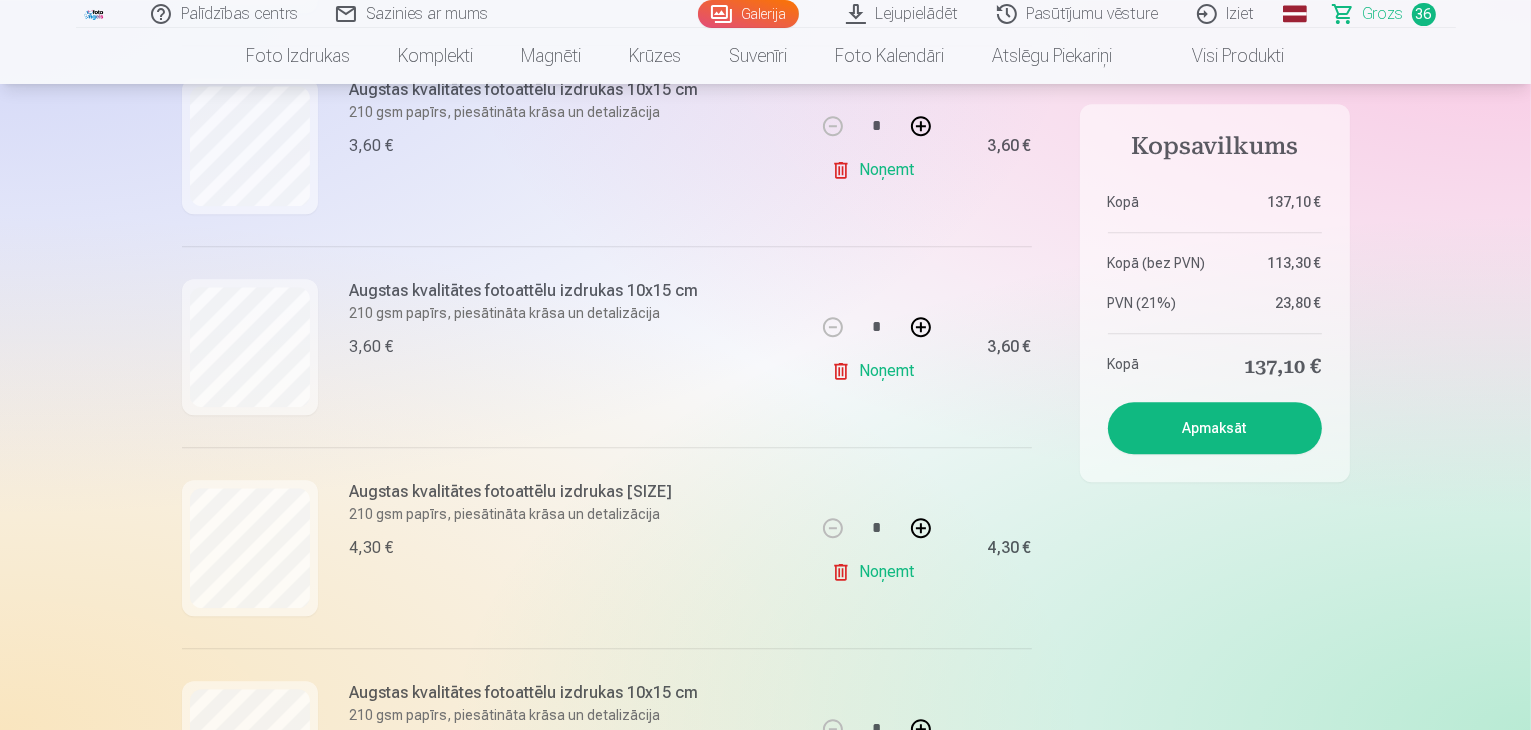 scroll, scrollTop: 4800, scrollLeft: 0, axis: vertical 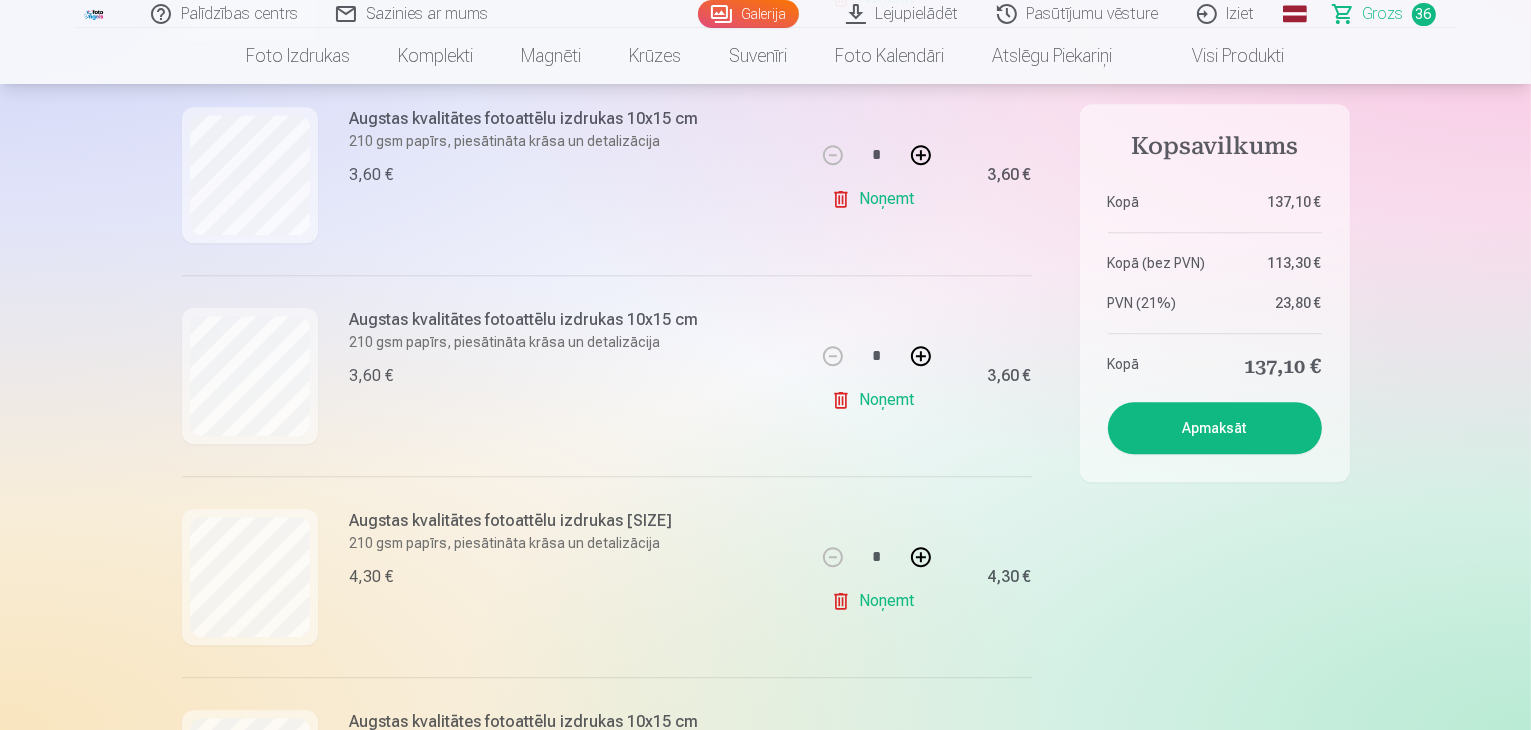 click on "Noņemt" at bounding box center [876, 199] 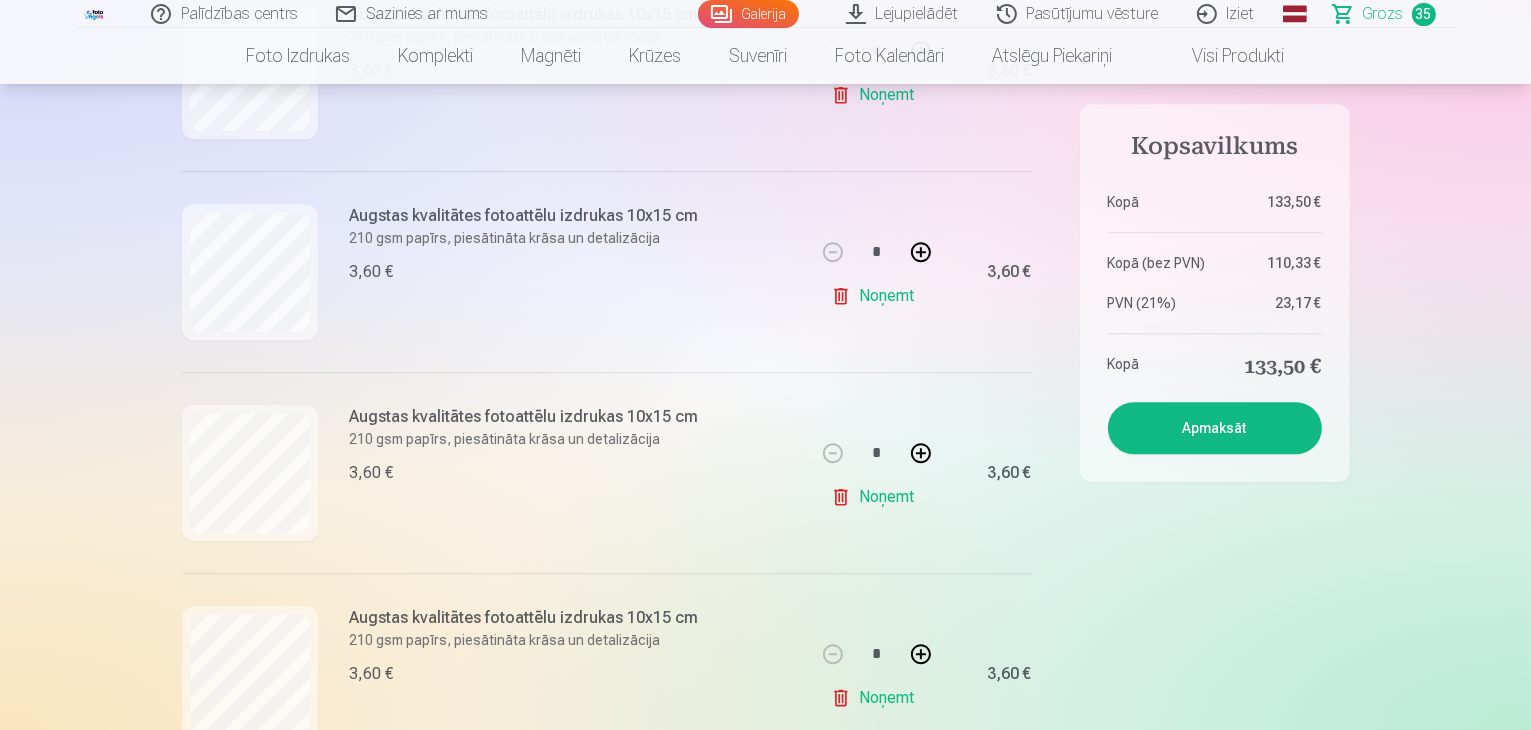 scroll, scrollTop: 5500, scrollLeft: 0, axis: vertical 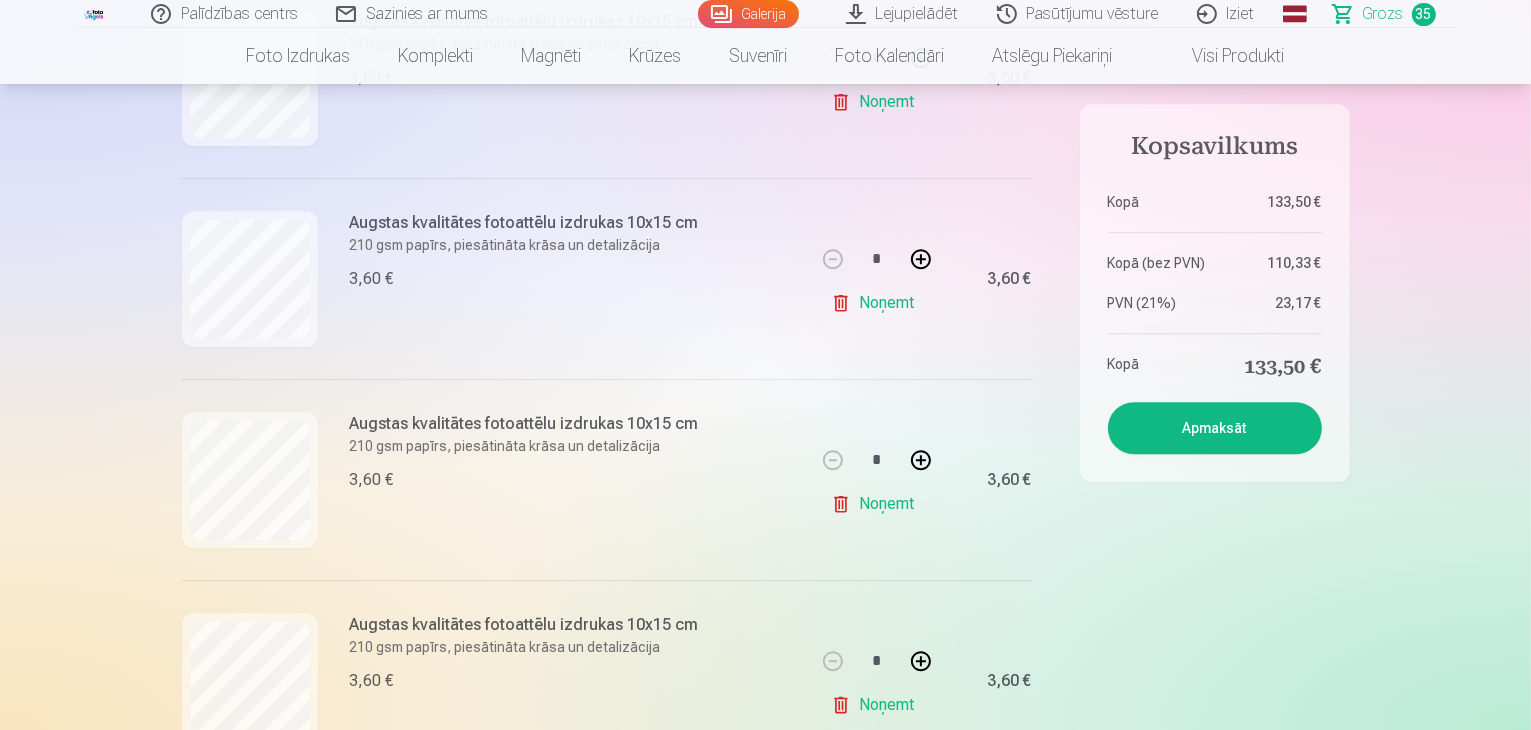 click on "Noņemt" at bounding box center (876, 303) 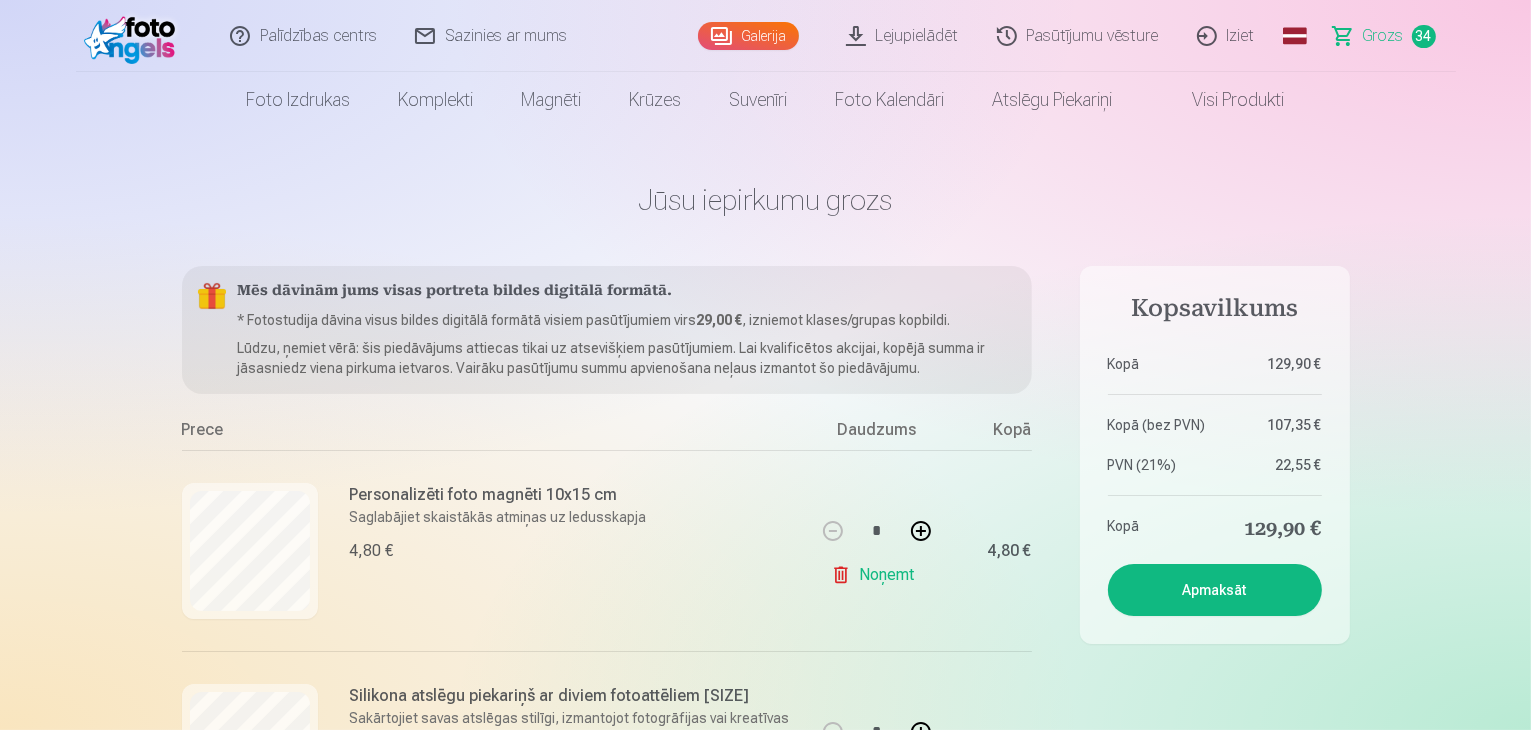 scroll, scrollTop: 0, scrollLeft: 0, axis: both 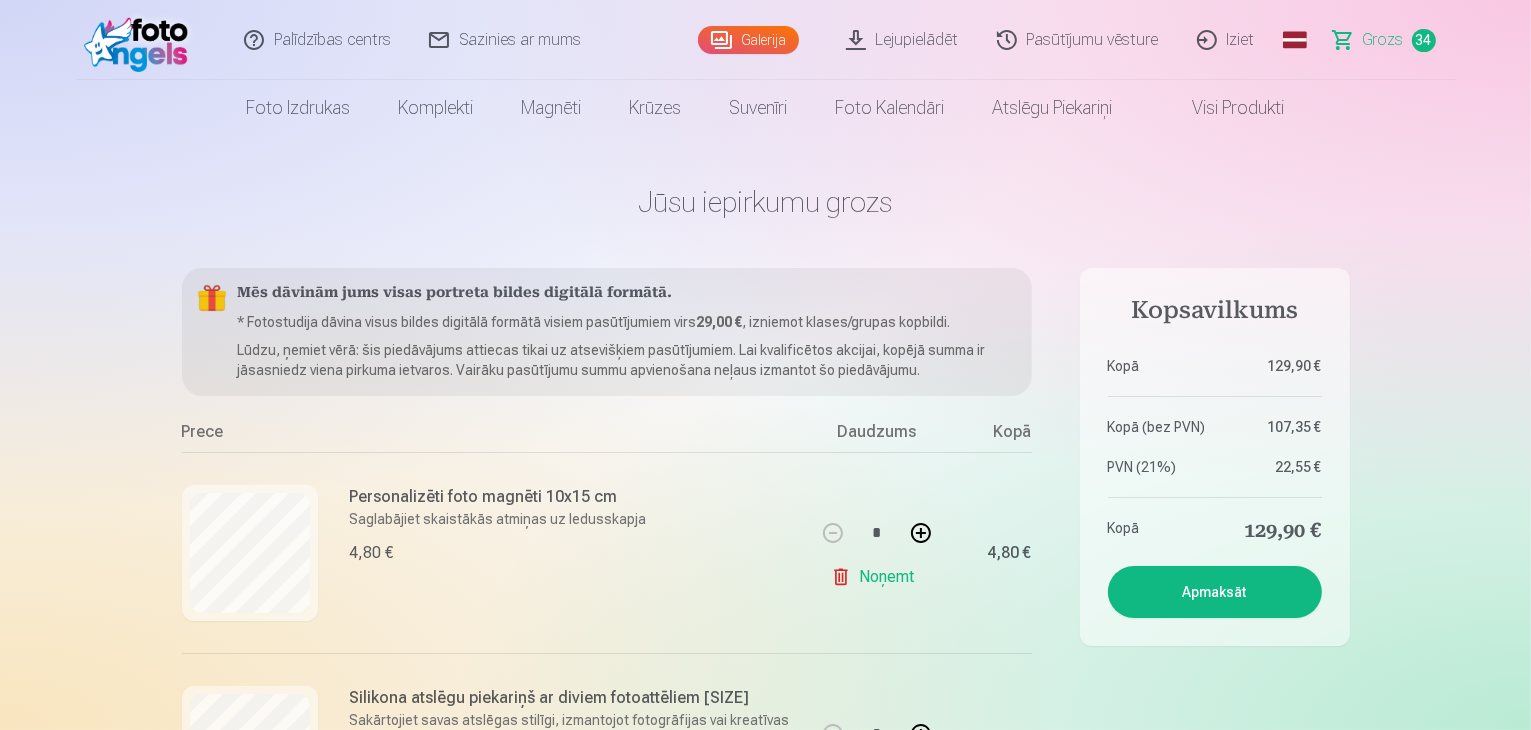 click on "Palīdzības centrs Sazinies ar mums Galerija Lejupielādēt Pasūtījumu vēsture Iziet Global Latvian (lv) Lithuanian (lt) Russian (ru) English (en) Grozs 34 Foto izdrukas Augstas kvalitātes fotoattēlu izdrukas 210 gsm papīrs, piesātināta krāsa un detalizācija Sākot no  3,60 € Augstas kvalitātes grupu fotoattēlu izdrukas Spilgtas krāsas uz Fuji Film Crystal fotopapīra Sākot no  4,30 € Foto kolāža no divām fotogrāfijām Divi neaizmirstami mirkļi vienā skaistā bildē Sākot no  4,10 € Foto izdrukas dokumentiem Universālas foto izdrukas dokumentiem (6 fotogrāfijas) Sākot no  4,40 € Augstas izšķirtspējas digitālais fotoattēls JPG formātā Iemūžiniet savas atmiņas ērtā digitālā veidā Sākot no  6,00 € See all products Komplekti Pilns Atmiņu Komplekts – Drukātas (15×23cm, 40% ATLAIDE) un 🎁 Digitālas Fotogrāfijas   Klasiskais komplekts Sākot no  19,20 € Populārs komplekts Sākot no  24,00 € Premium komplekts + 🎁  Sākot no  31,90 € Prece" at bounding box center (765, 6641) 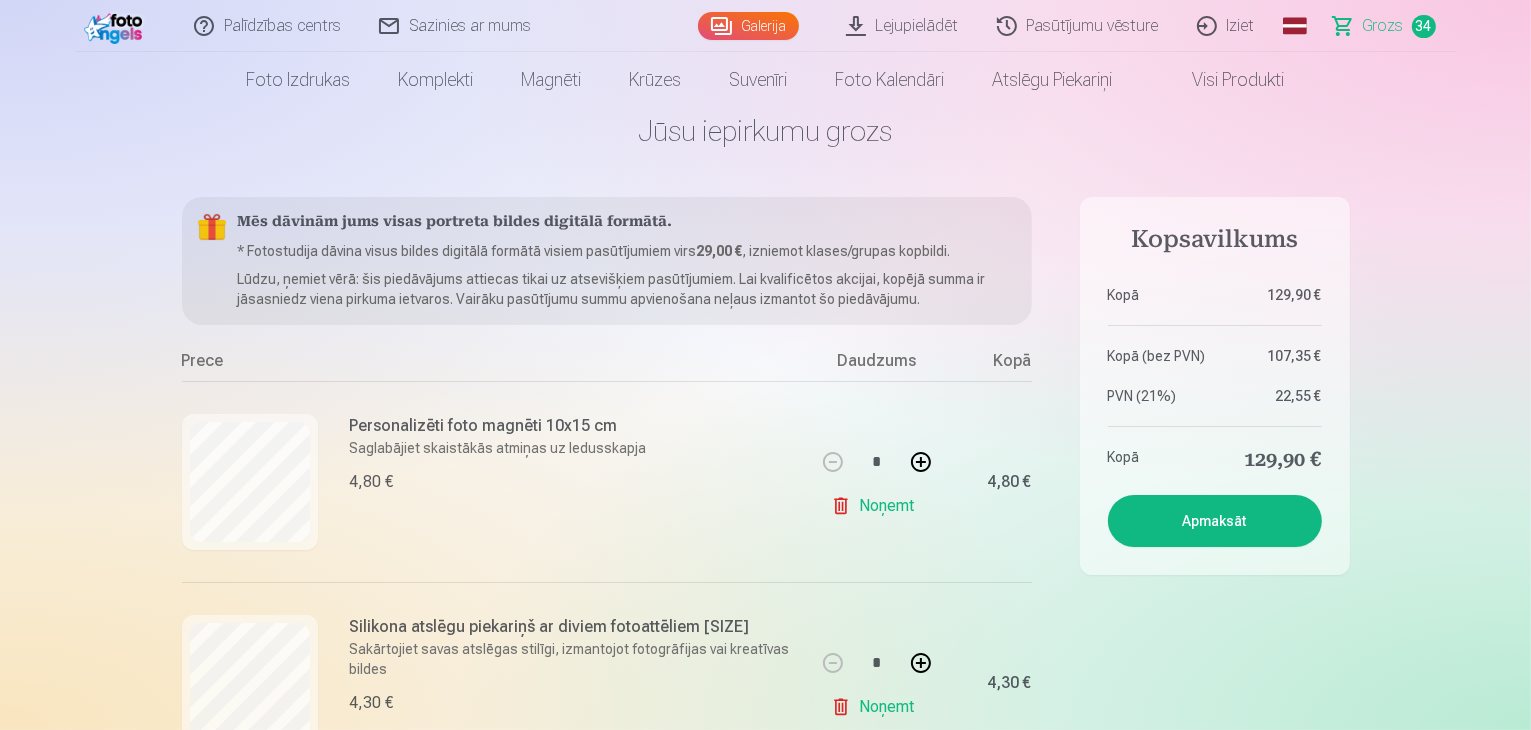 scroll, scrollTop: 0, scrollLeft: 0, axis: both 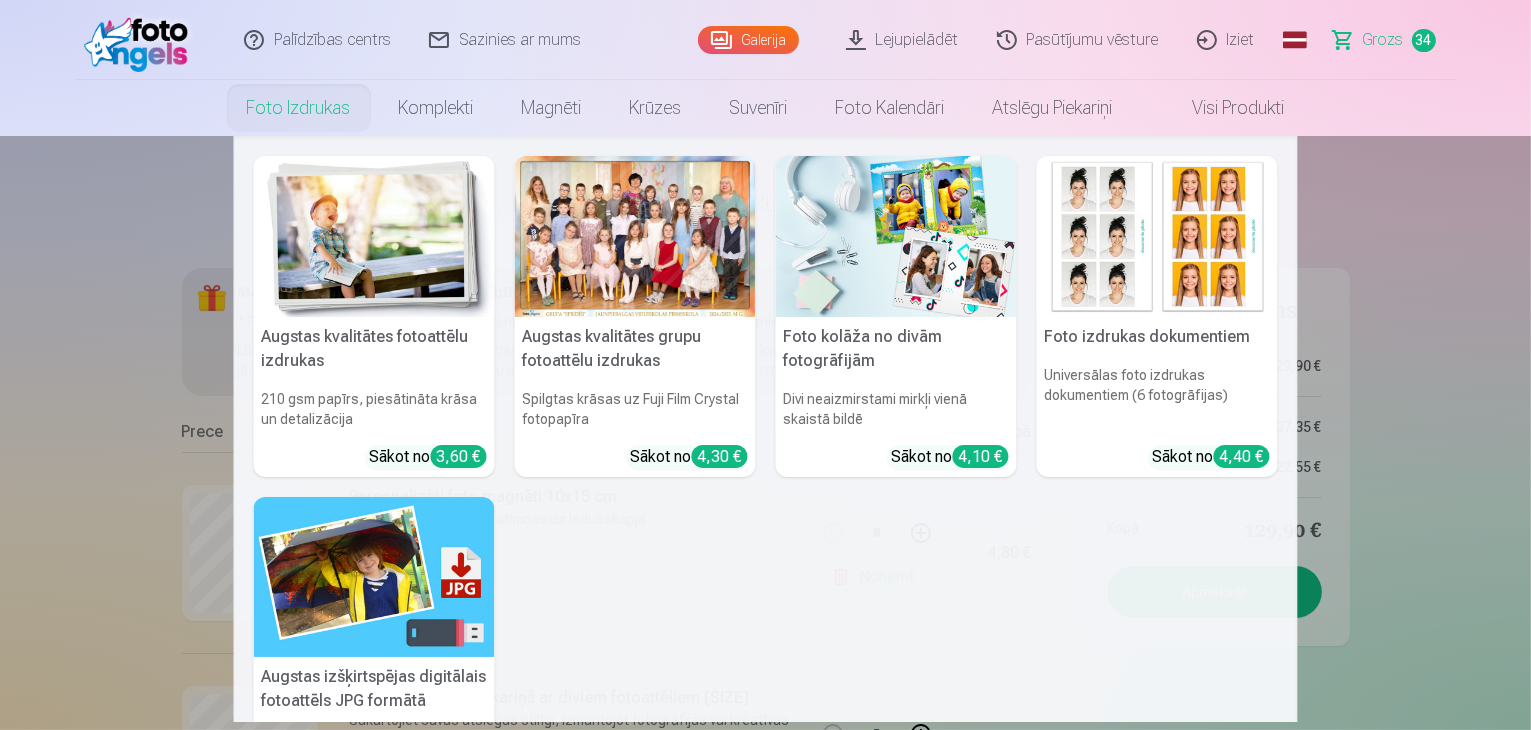 click on "Foto izdrukas" at bounding box center [299, 108] 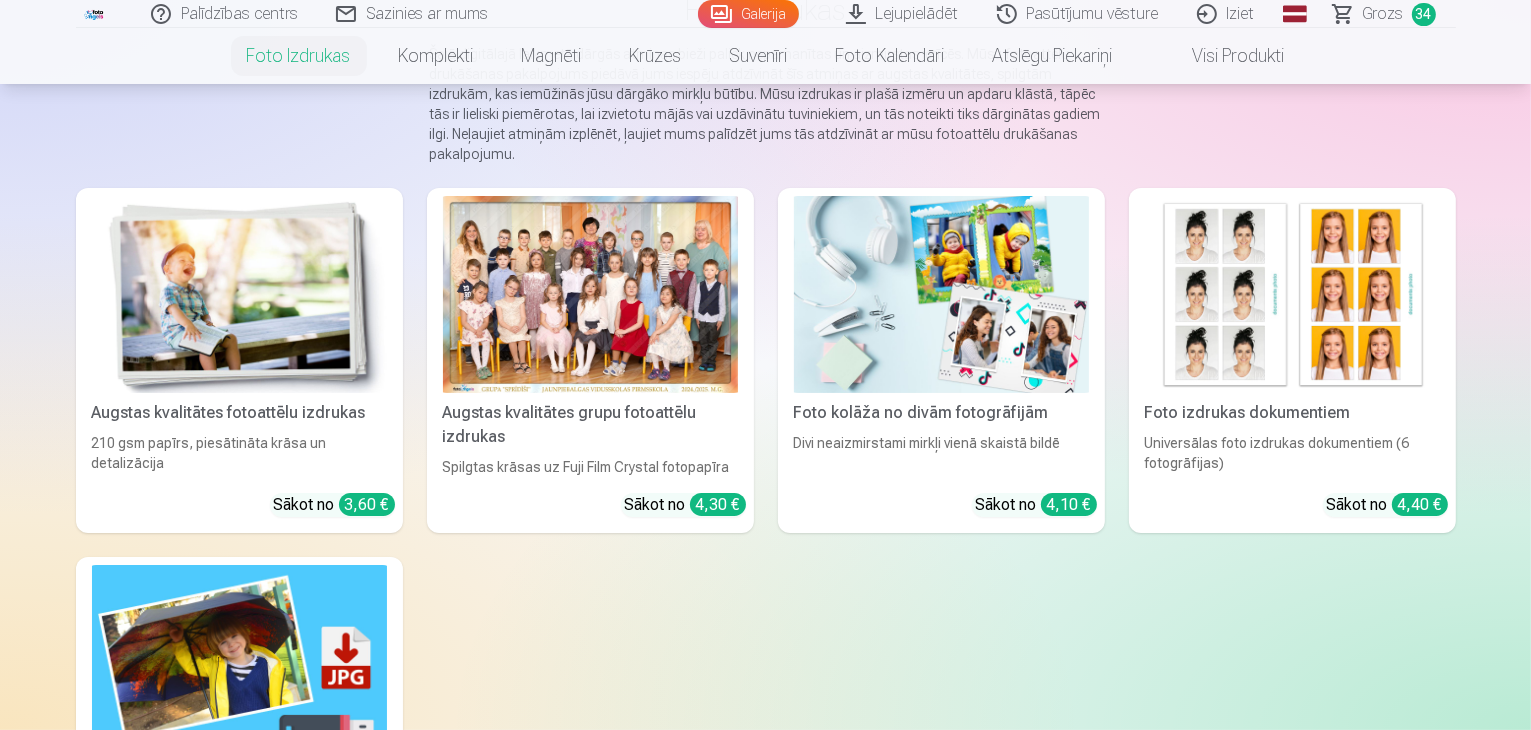 scroll, scrollTop: 200, scrollLeft: 0, axis: vertical 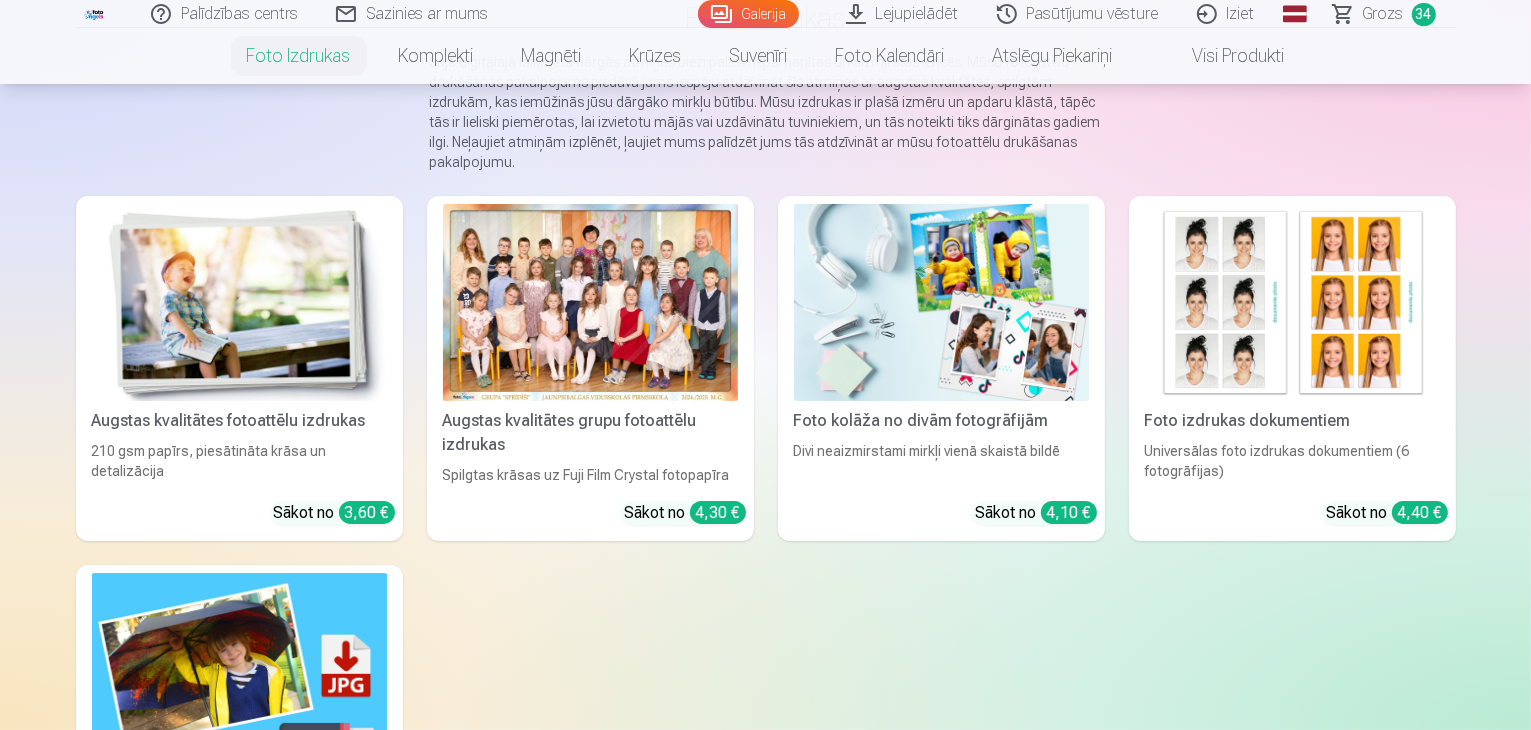 click at bounding box center [941, 302] 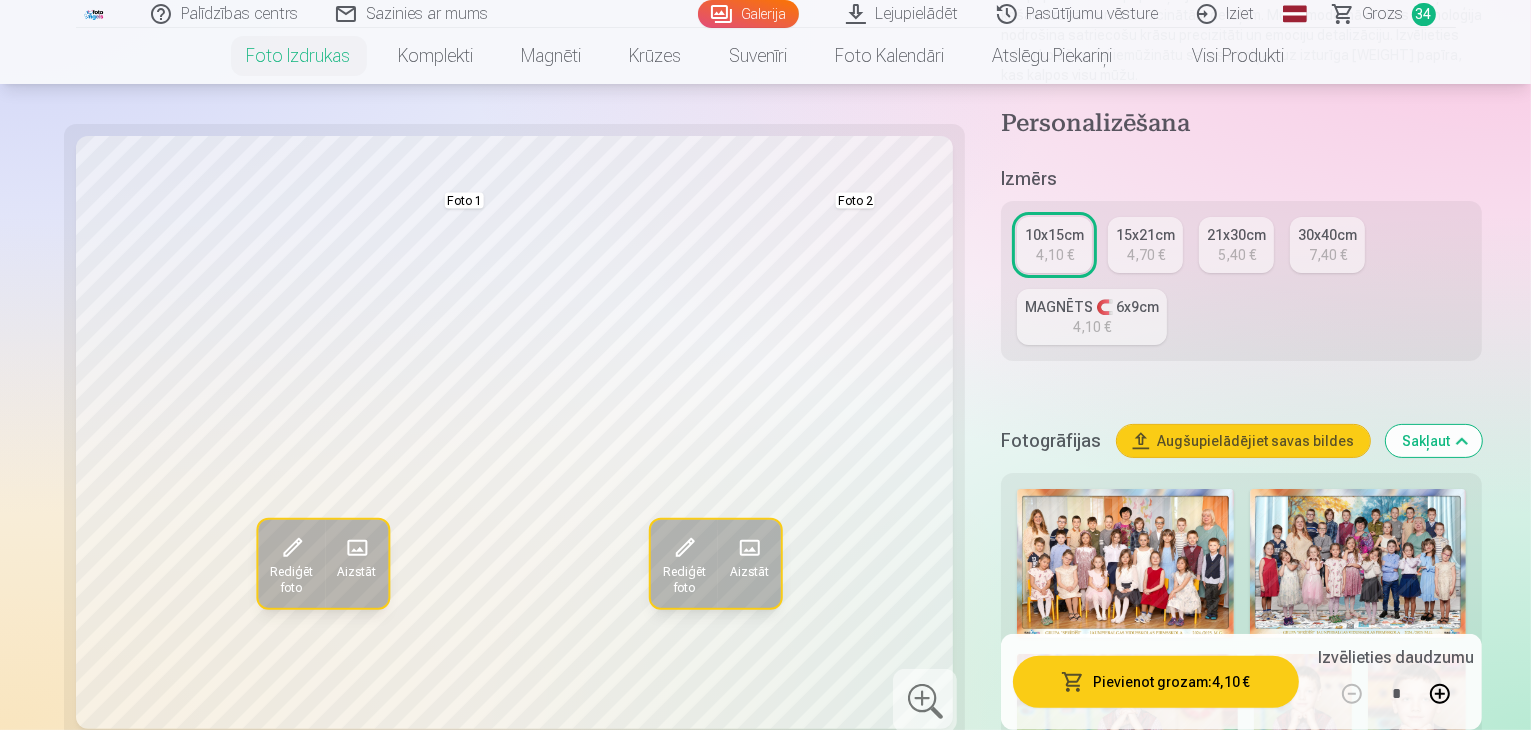 scroll, scrollTop: 400, scrollLeft: 0, axis: vertical 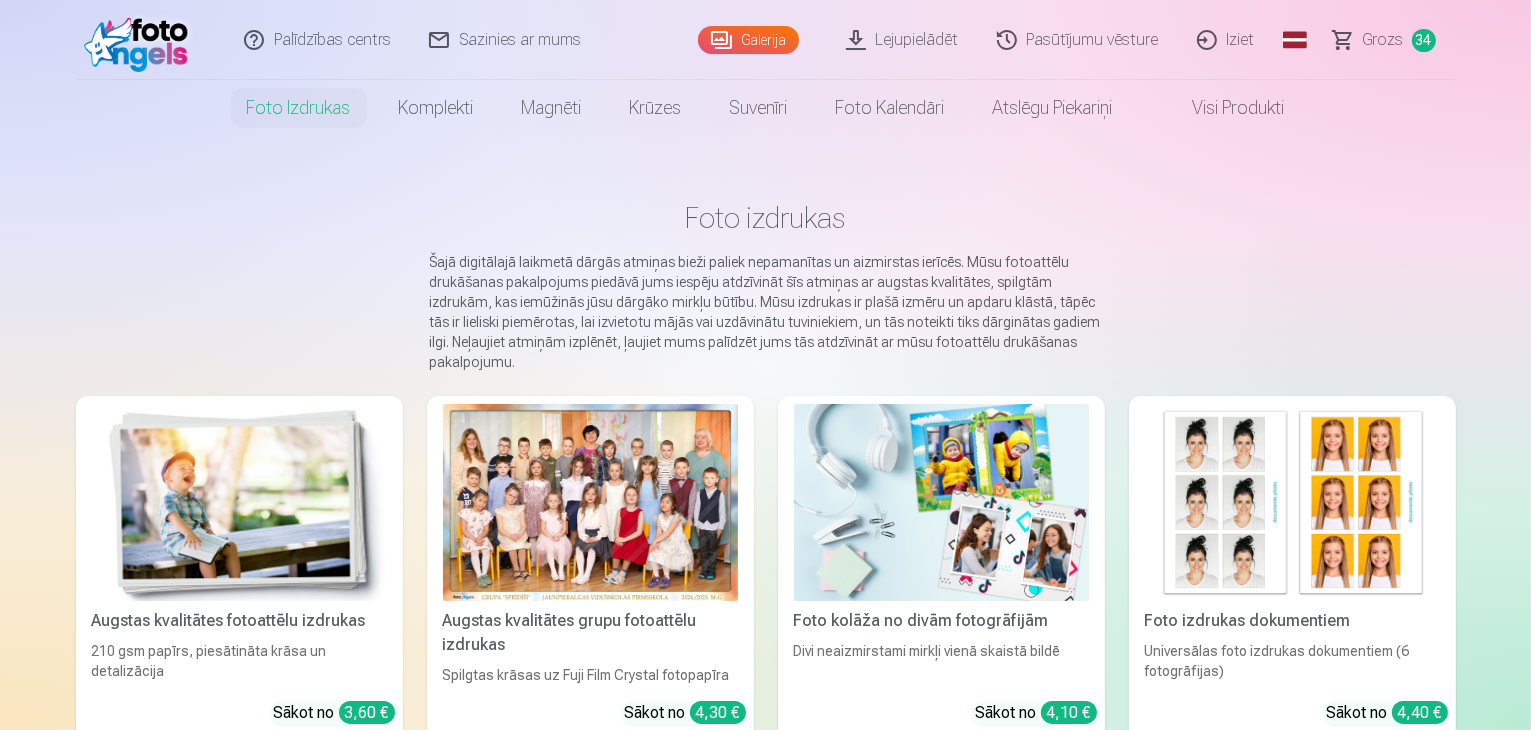 click at bounding box center [1292, 502] 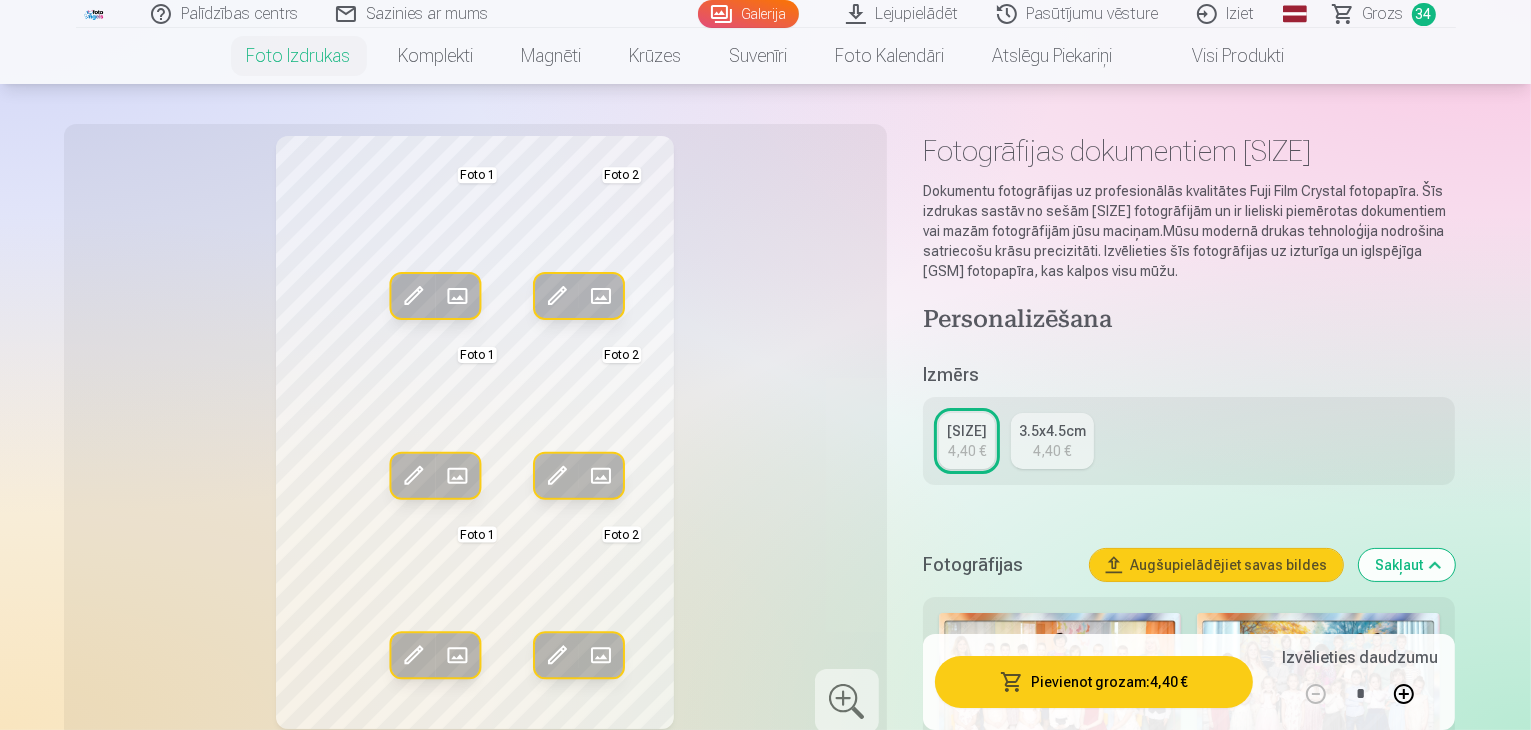 scroll, scrollTop: 0, scrollLeft: 0, axis: both 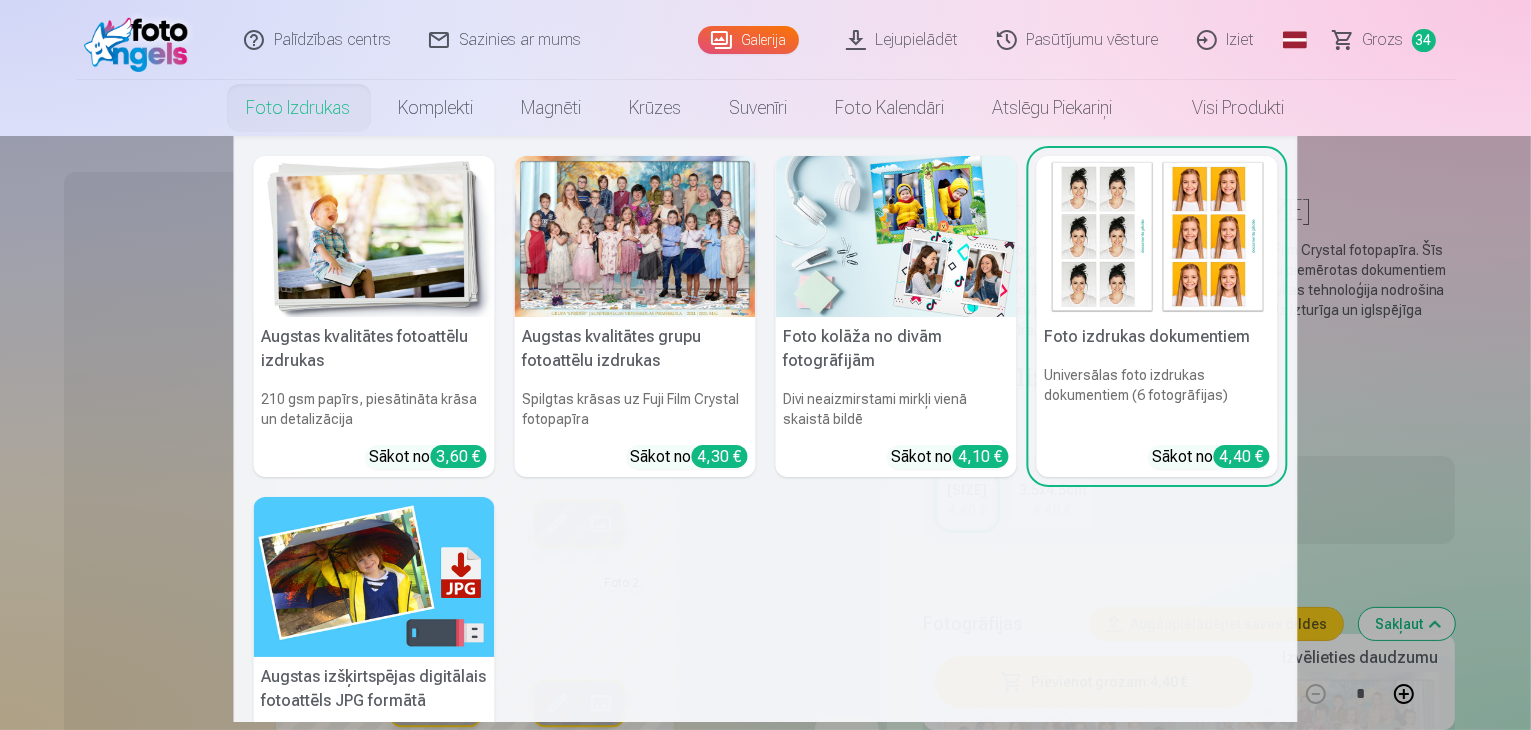 click on "Foto izdrukas" at bounding box center [299, 108] 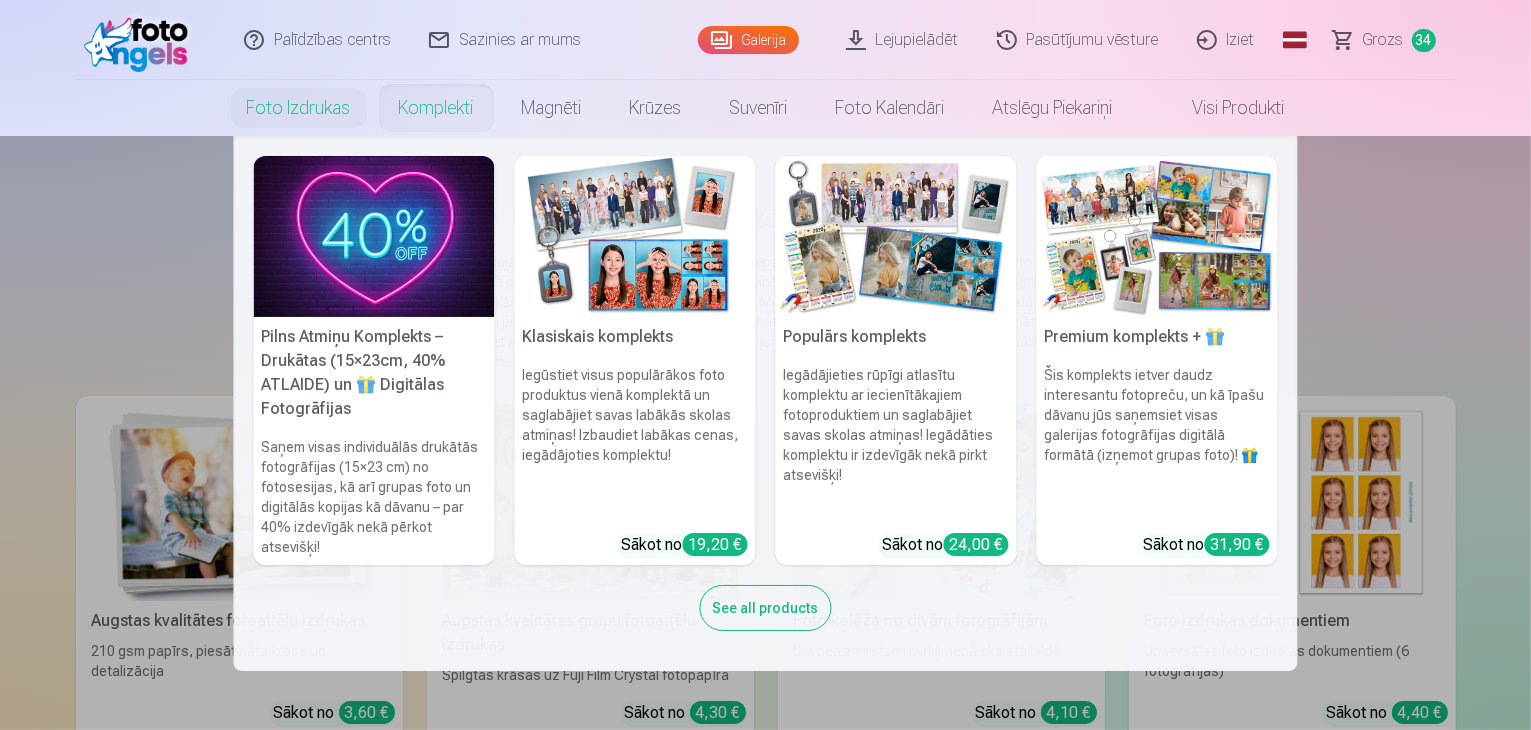click at bounding box center (896, 236) 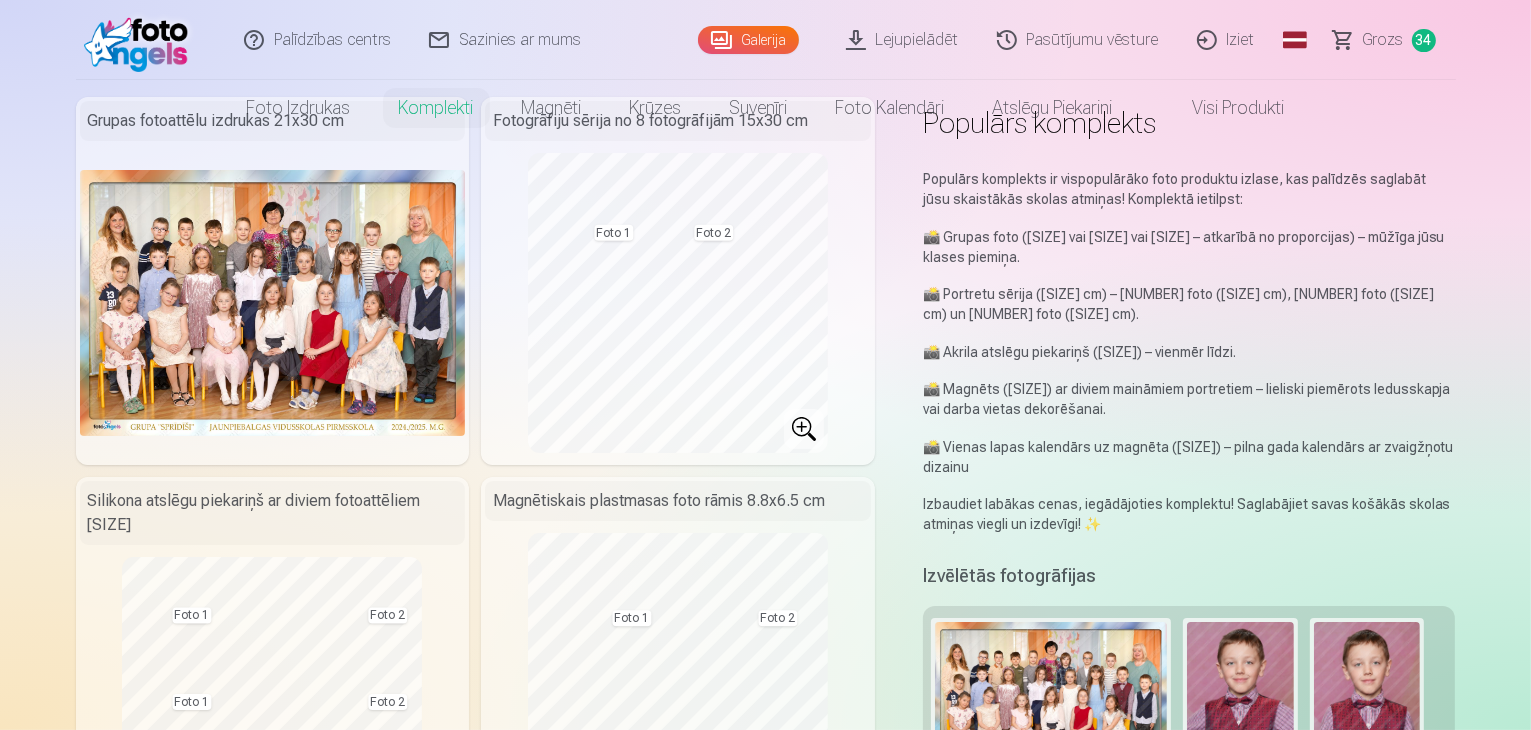 scroll, scrollTop: 0, scrollLeft: 0, axis: both 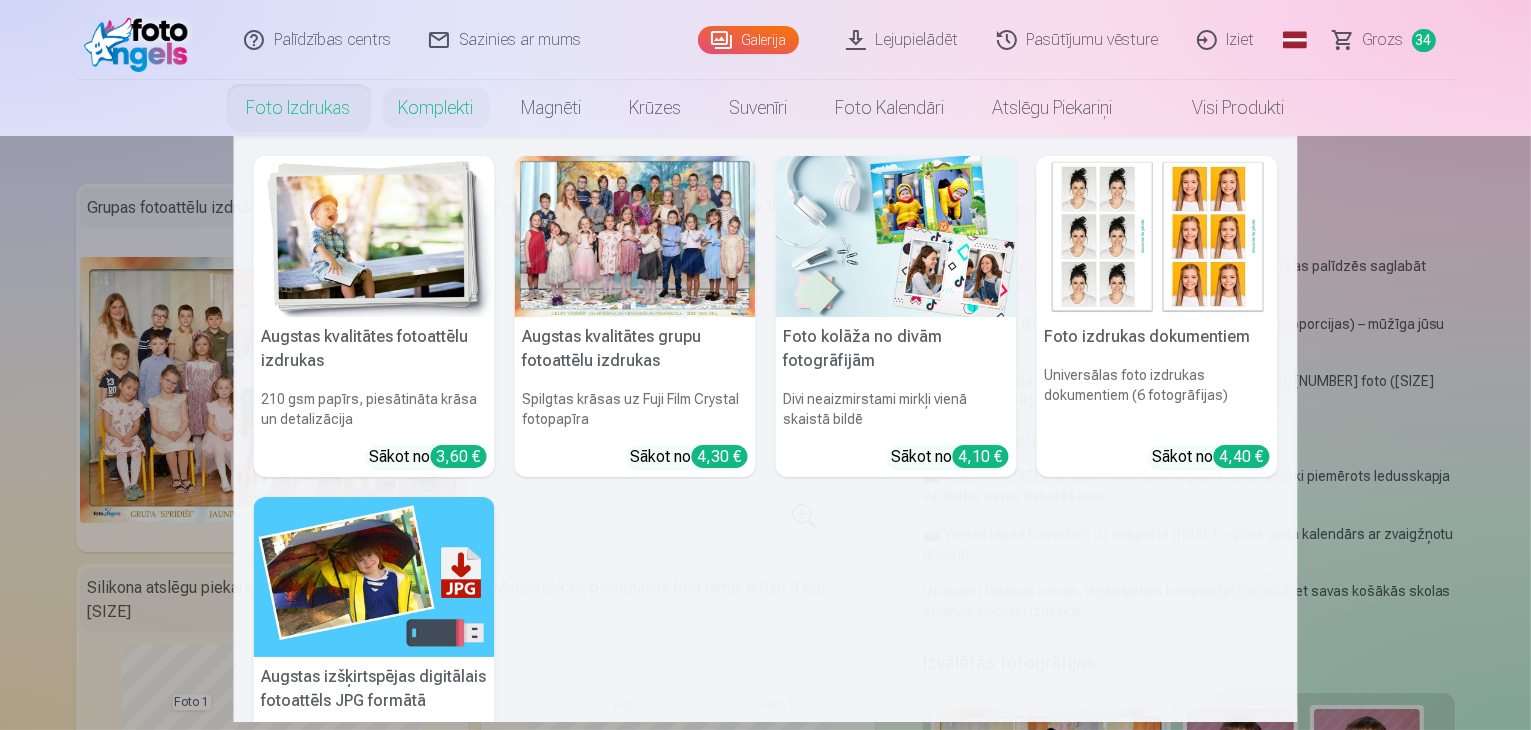 click on "Foto izdrukas" at bounding box center [299, 108] 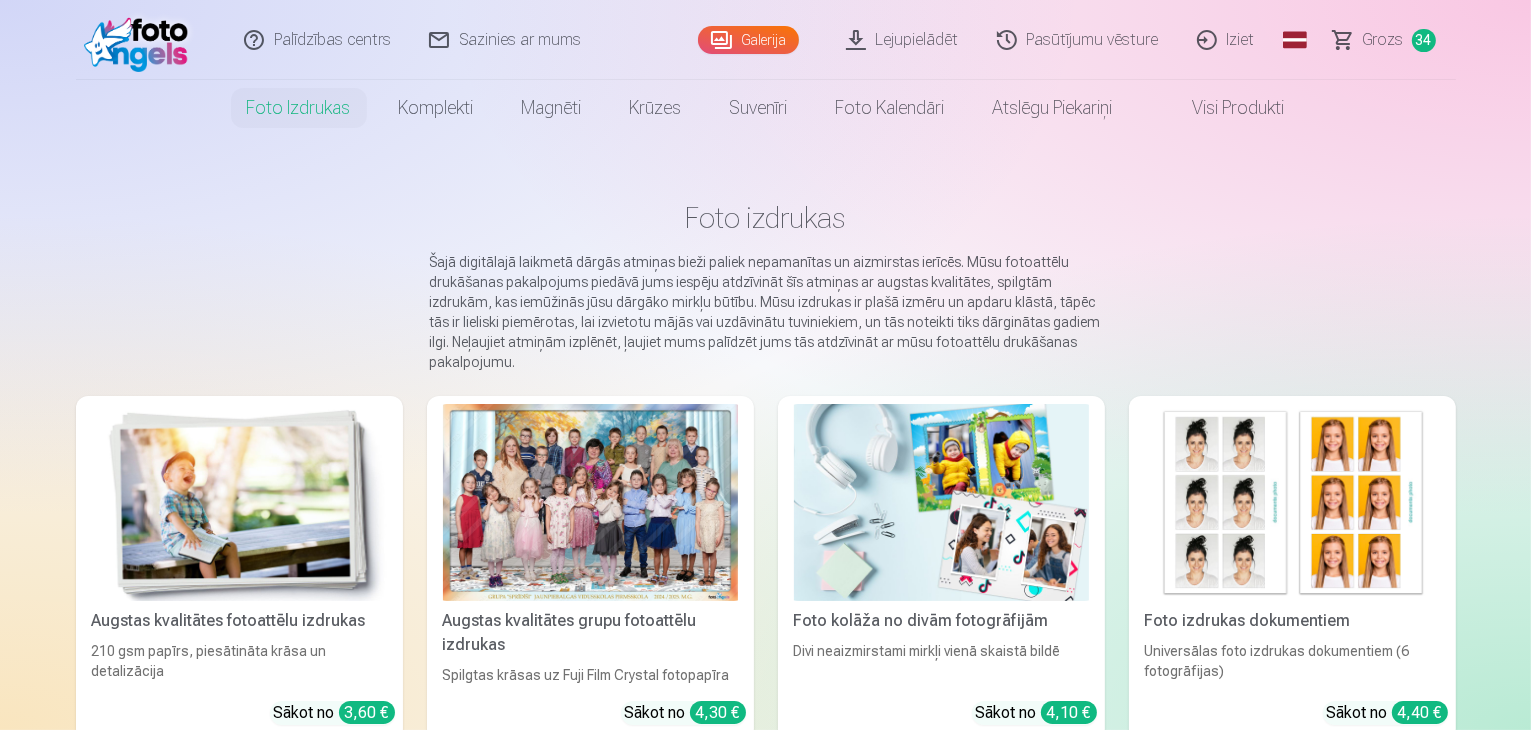 click on "Grozs" at bounding box center (1383, 40) 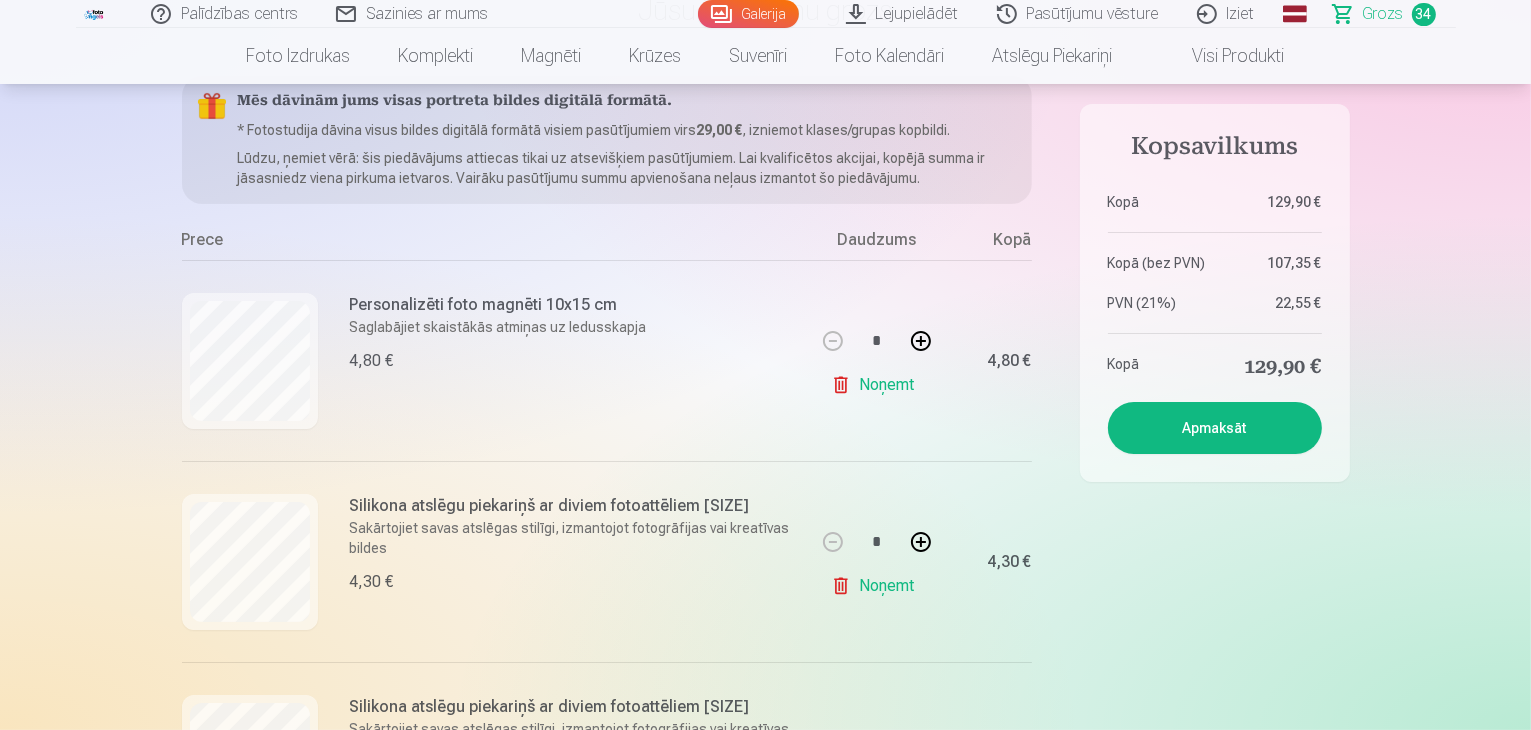 scroll, scrollTop: 200, scrollLeft: 0, axis: vertical 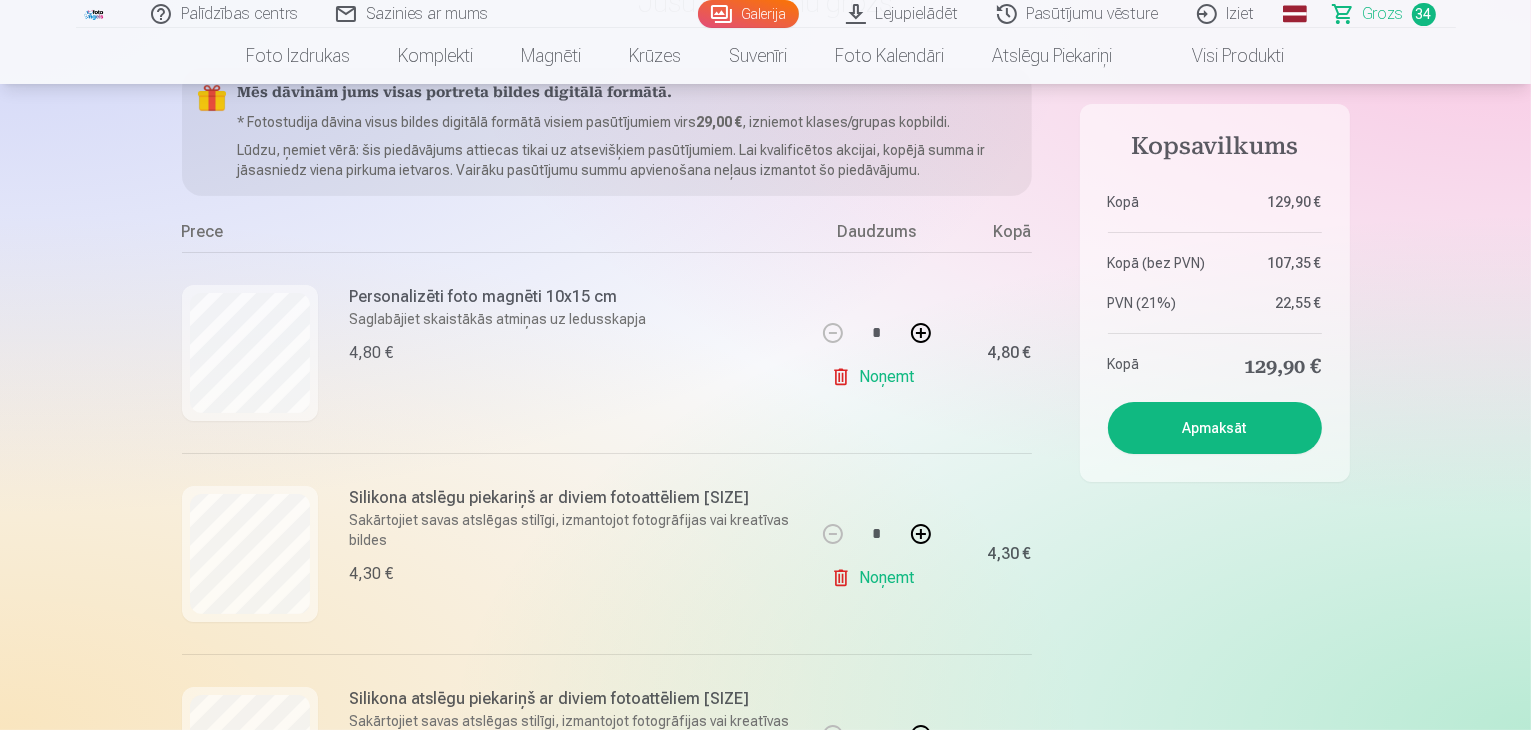 drag, startPoint x: 1300, startPoint y: 608, endPoint x: 1312, endPoint y: 616, distance: 14.422205 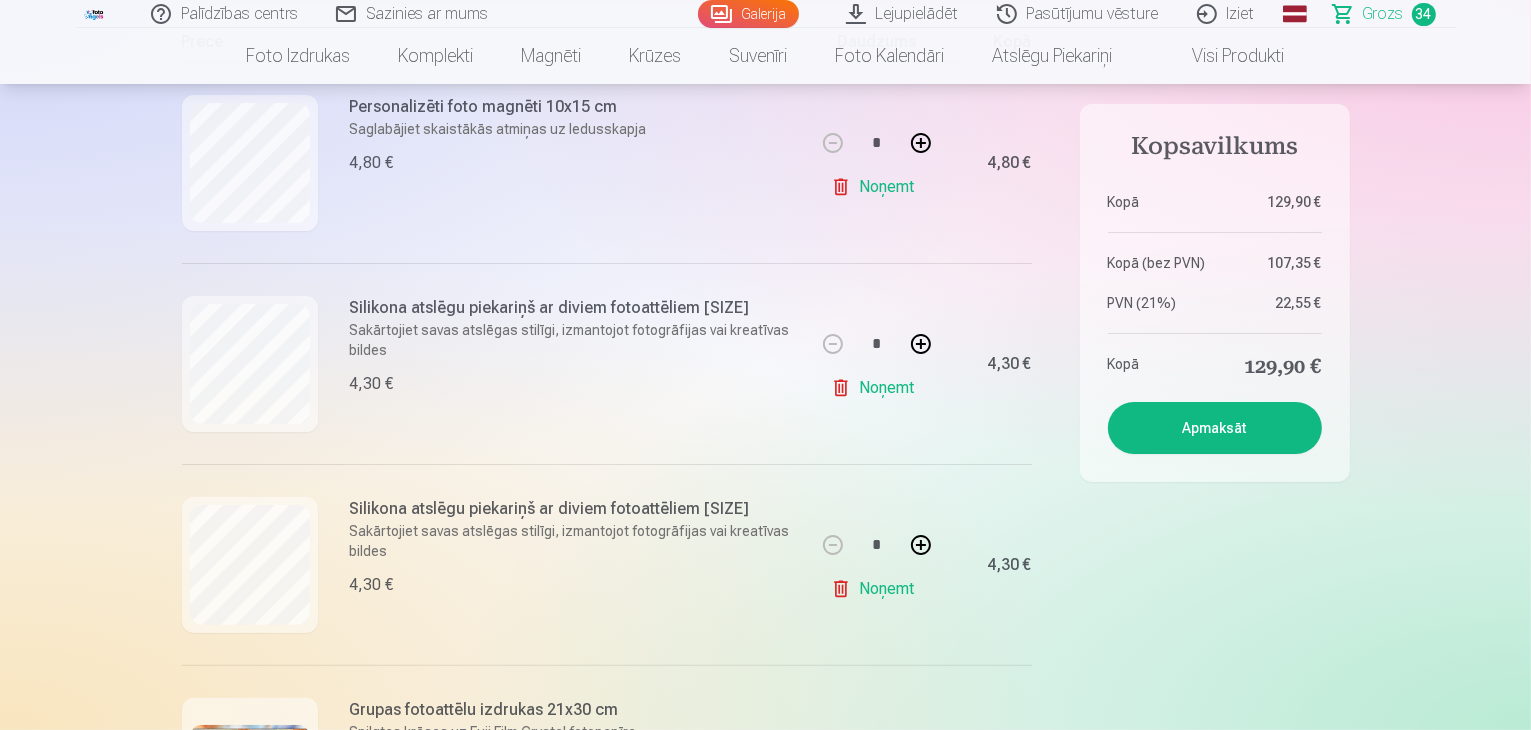 scroll, scrollTop: 500, scrollLeft: 0, axis: vertical 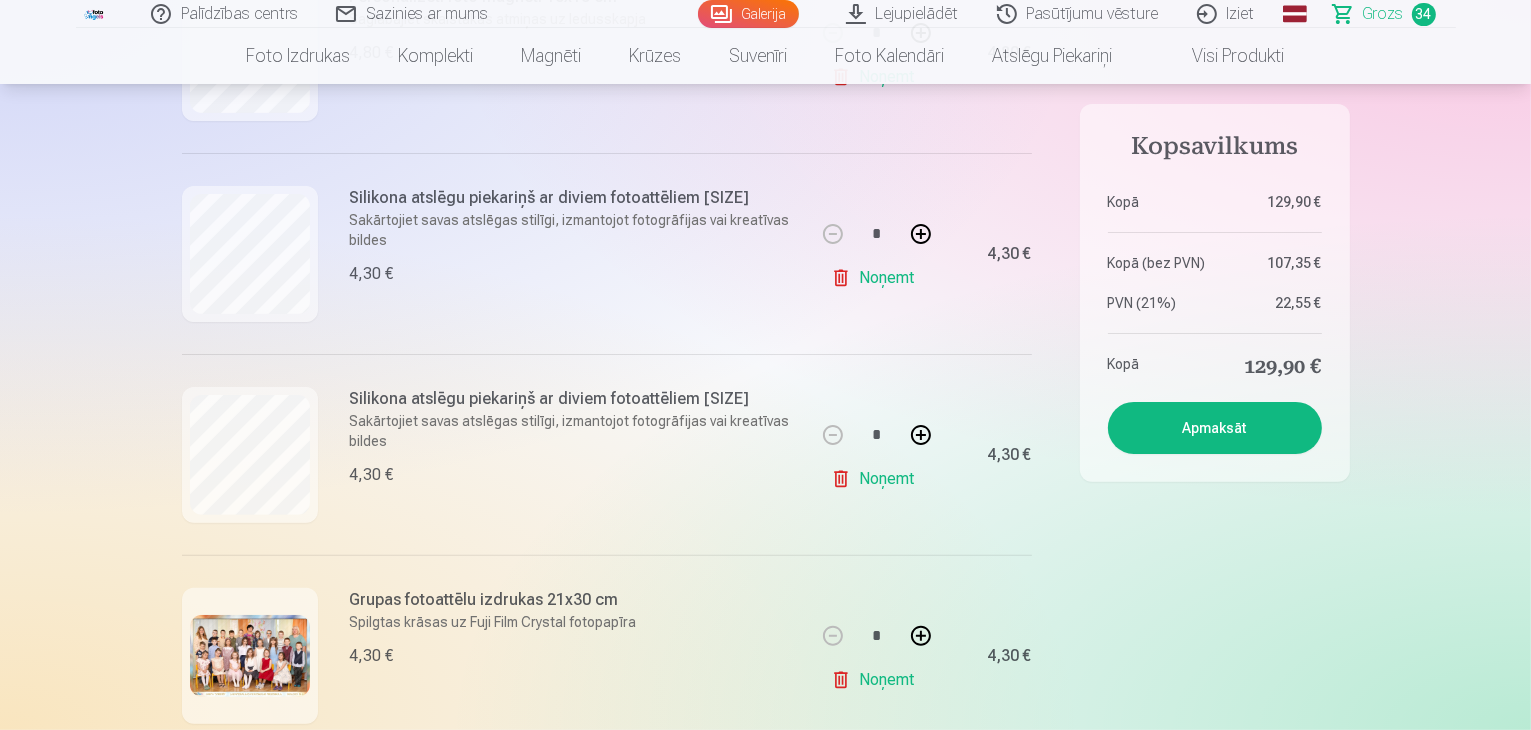 click on "Apmaksāt" at bounding box center (1215, 428) 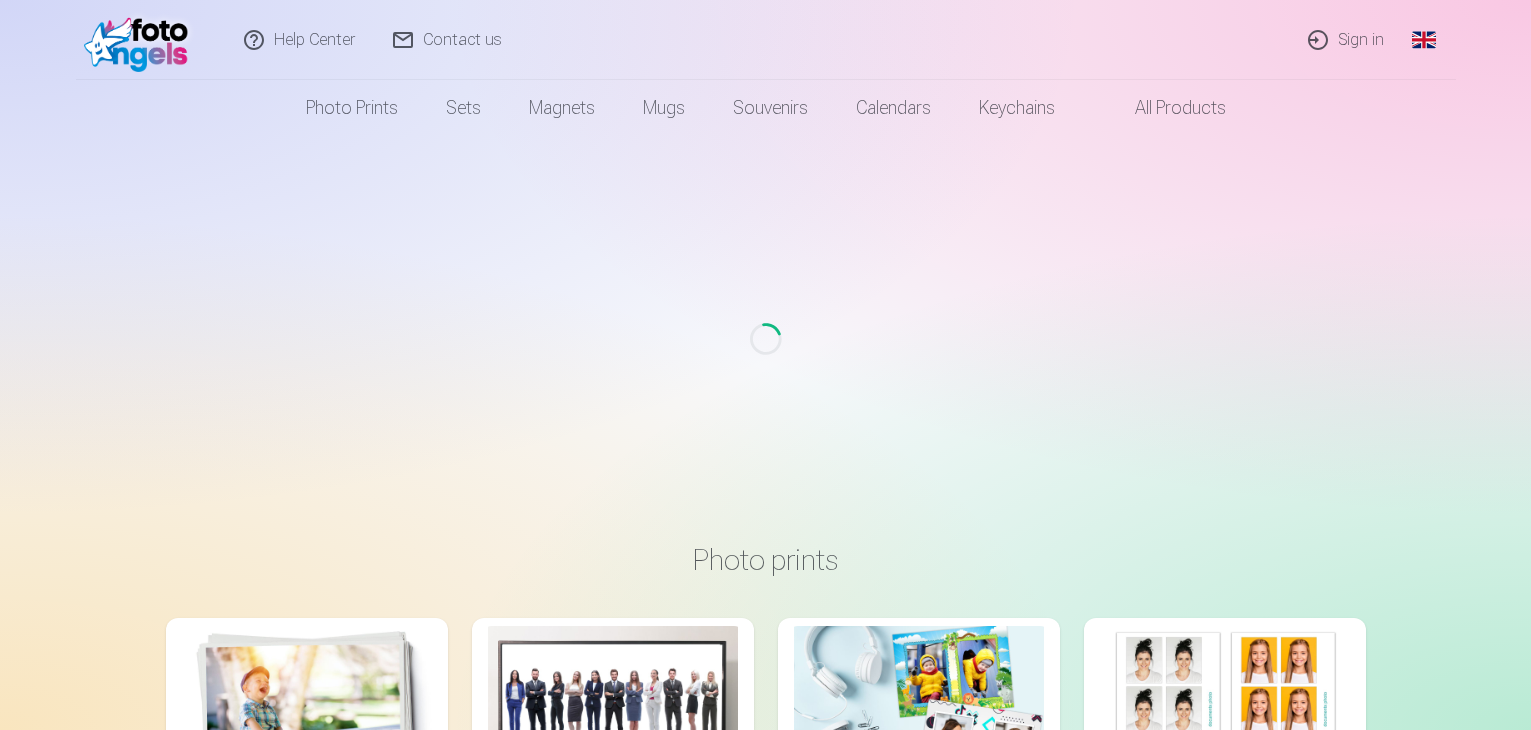 scroll, scrollTop: 0, scrollLeft: 0, axis: both 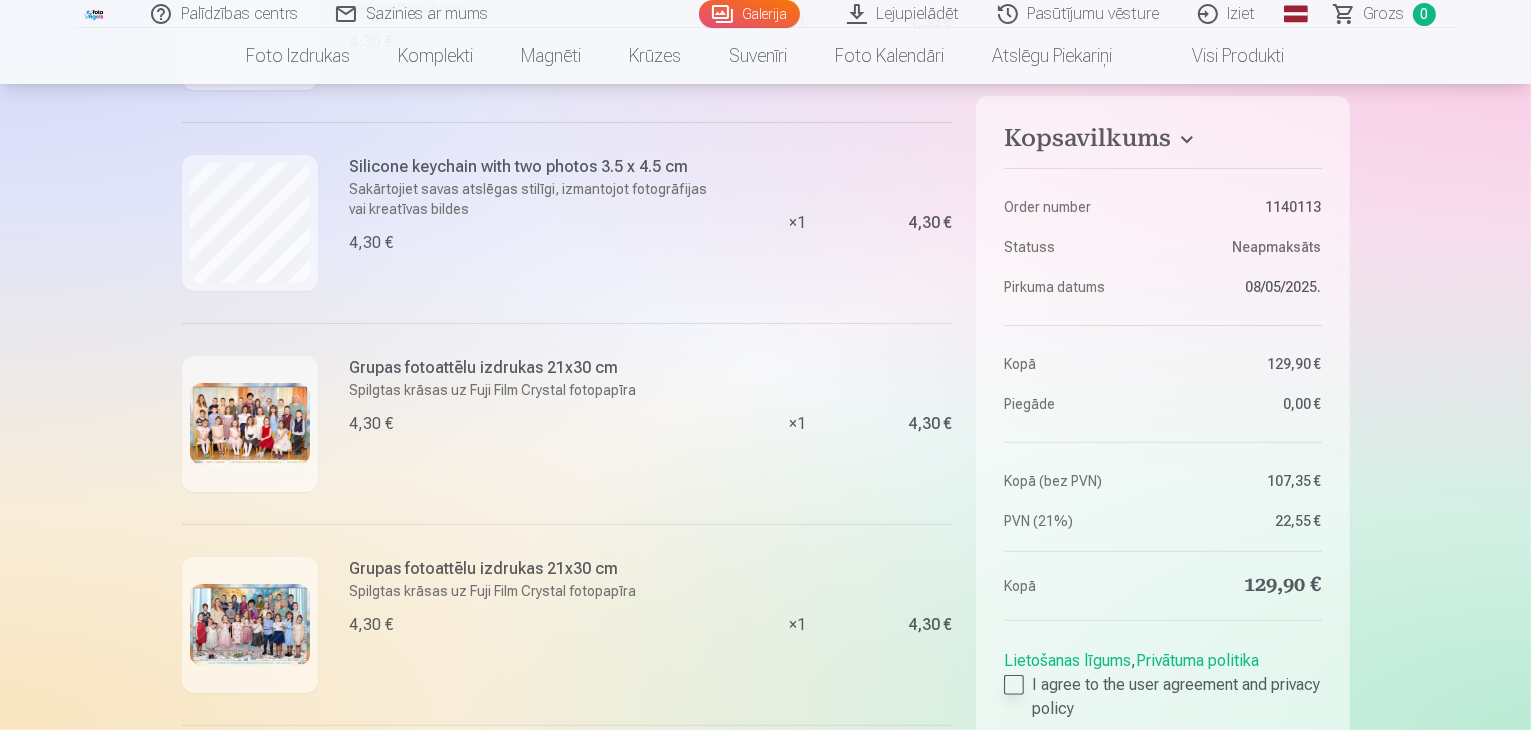 click at bounding box center (1014, 685) 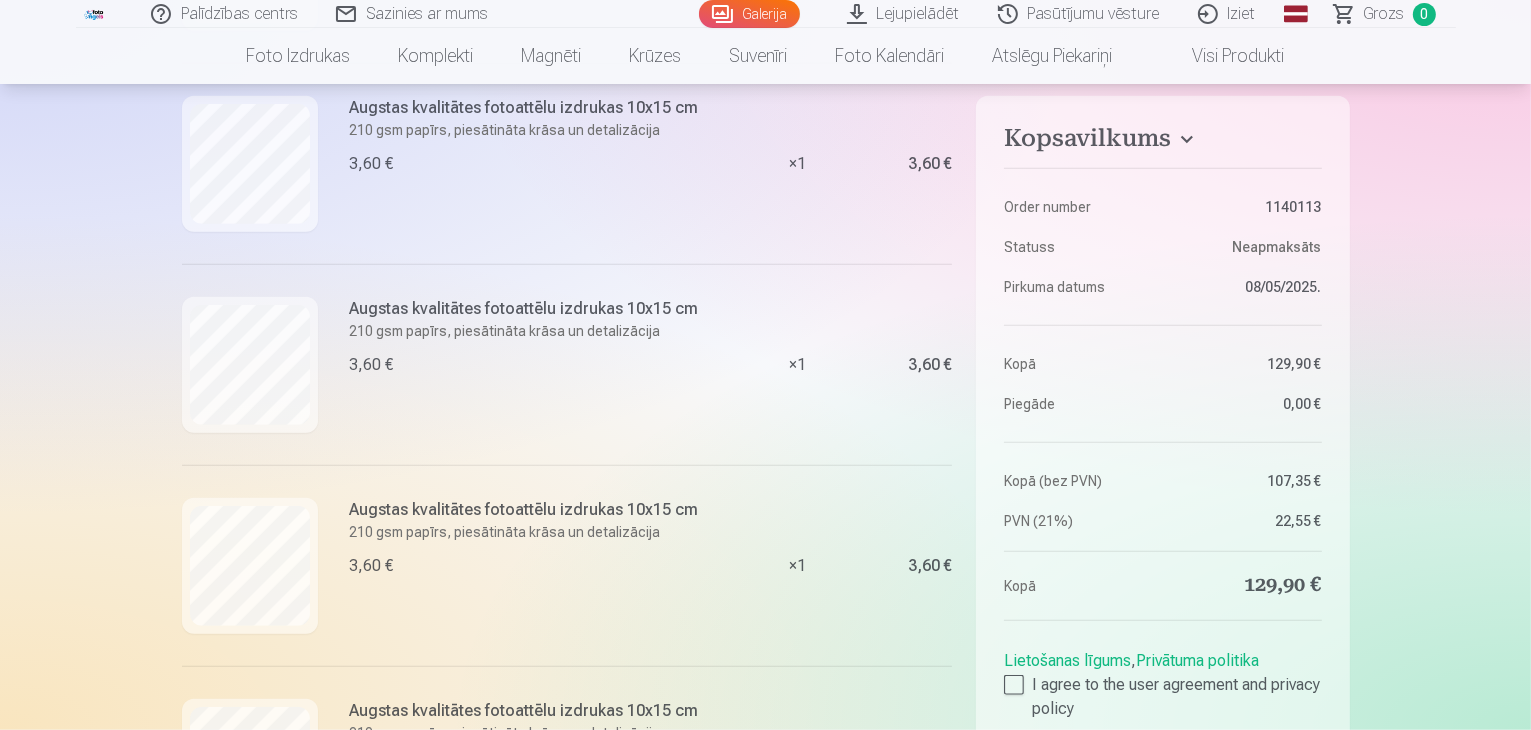 scroll, scrollTop: 1800, scrollLeft: 0, axis: vertical 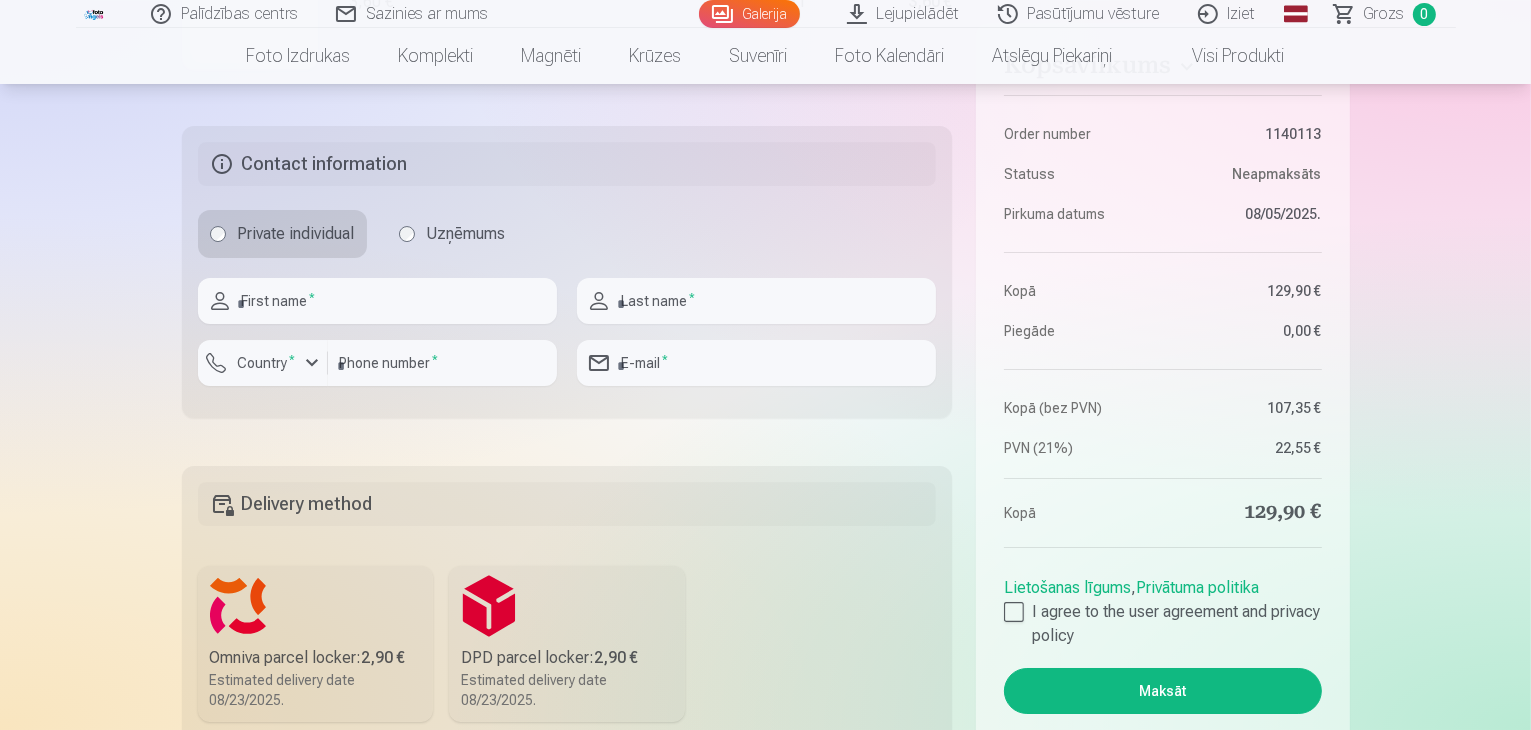 click on "Omniva pakomāts :  2,90 € Paredzamais piegādes datums 23.08.2025." at bounding box center (316, 644) 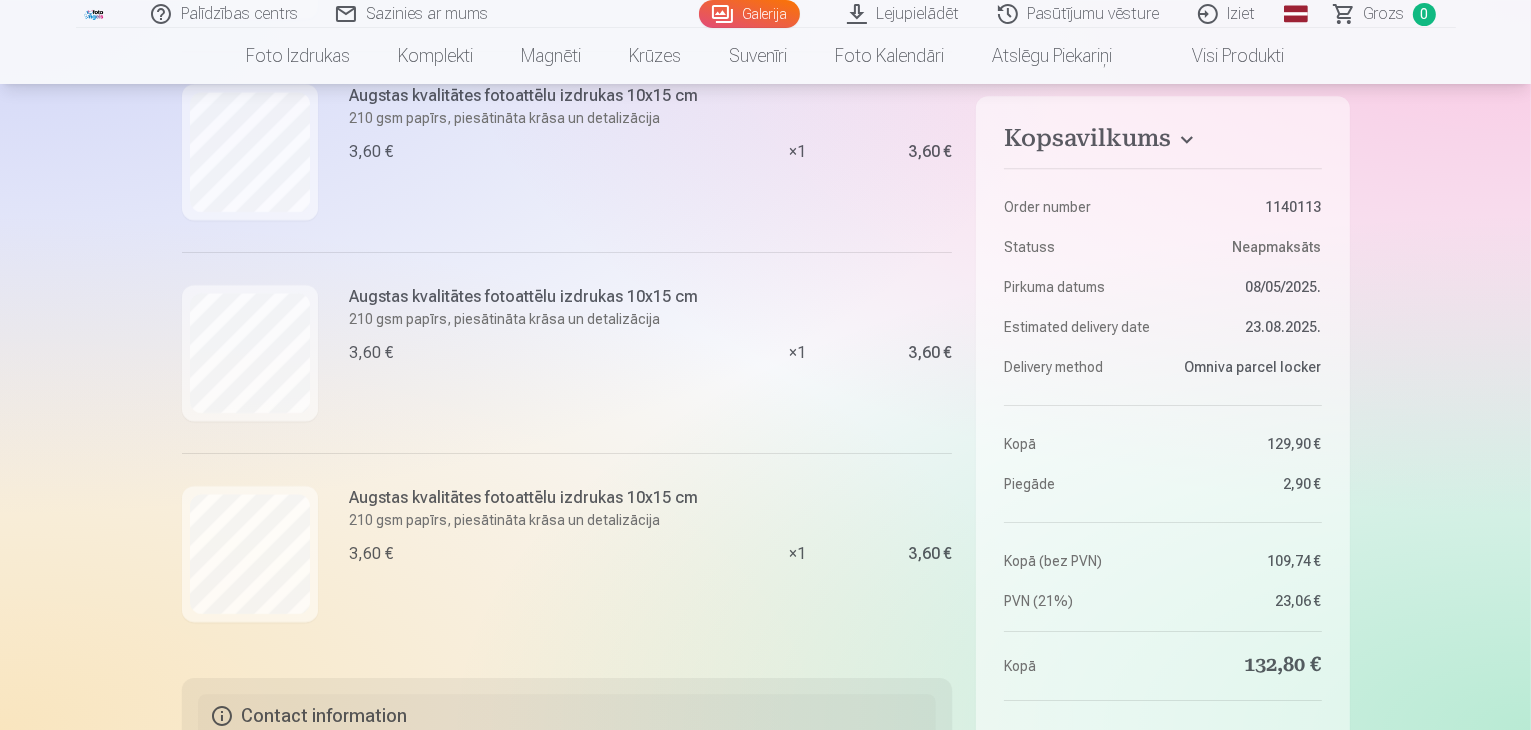 scroll, scrollTop: 6800, scrollLeft: 0, axis: vertical 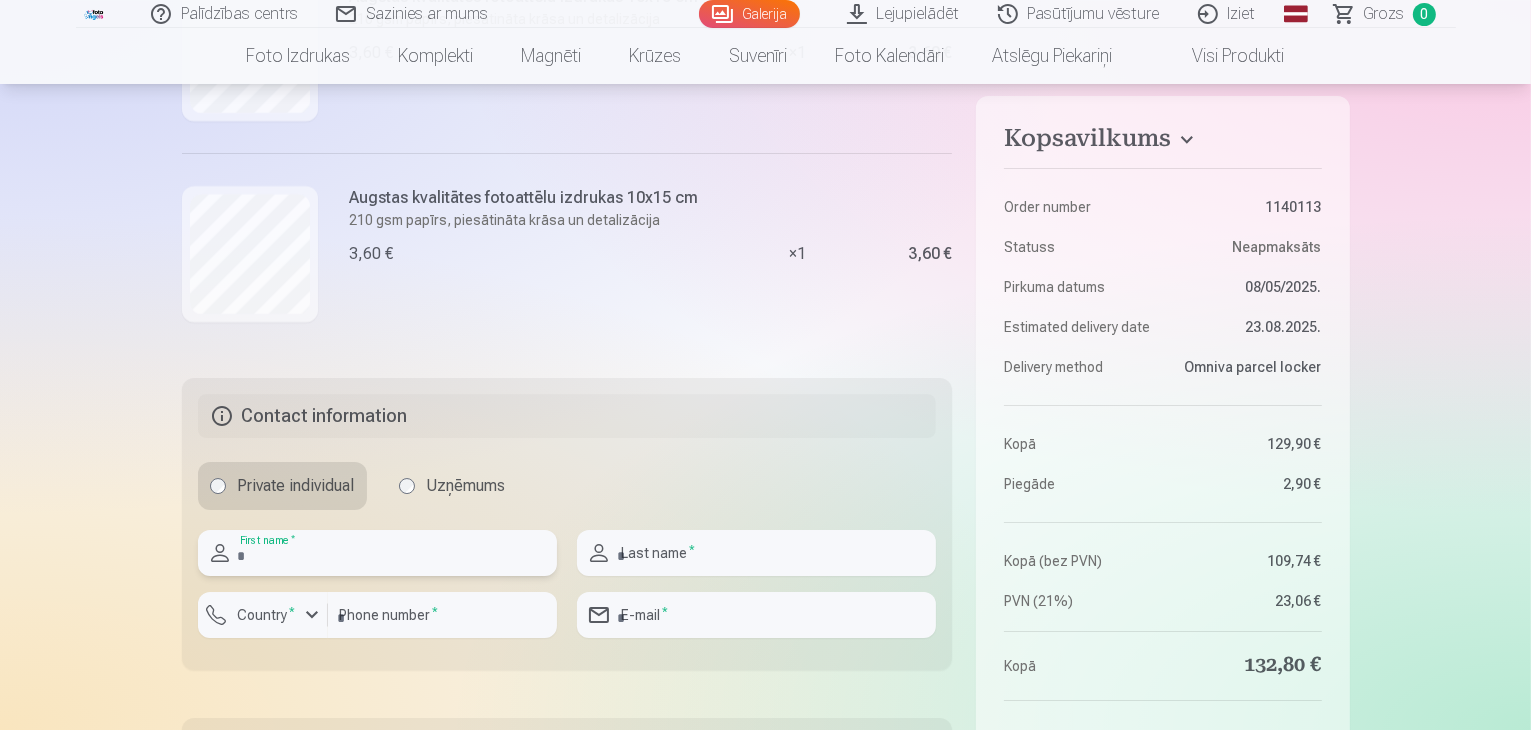click at bounding box center [377, 553] 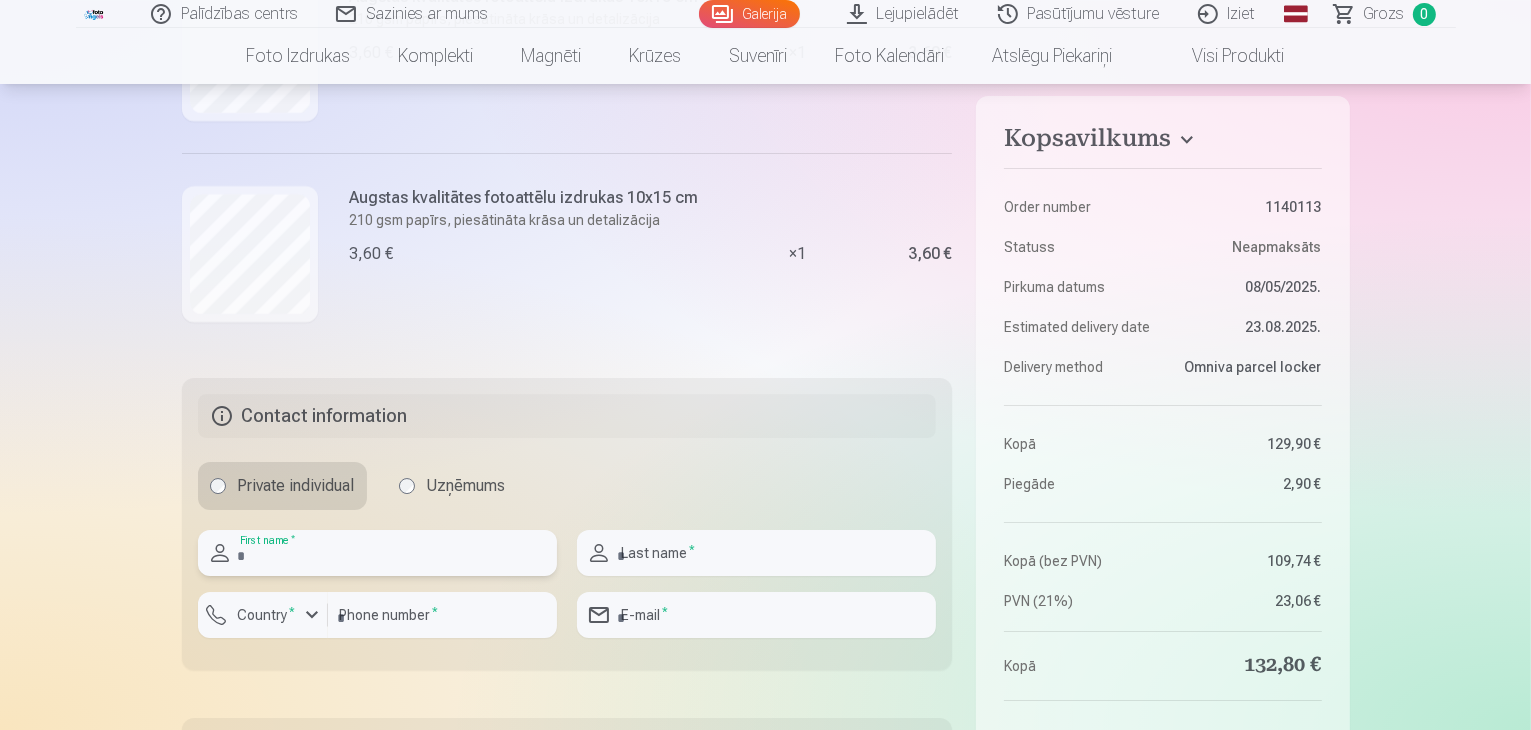 type on "*" 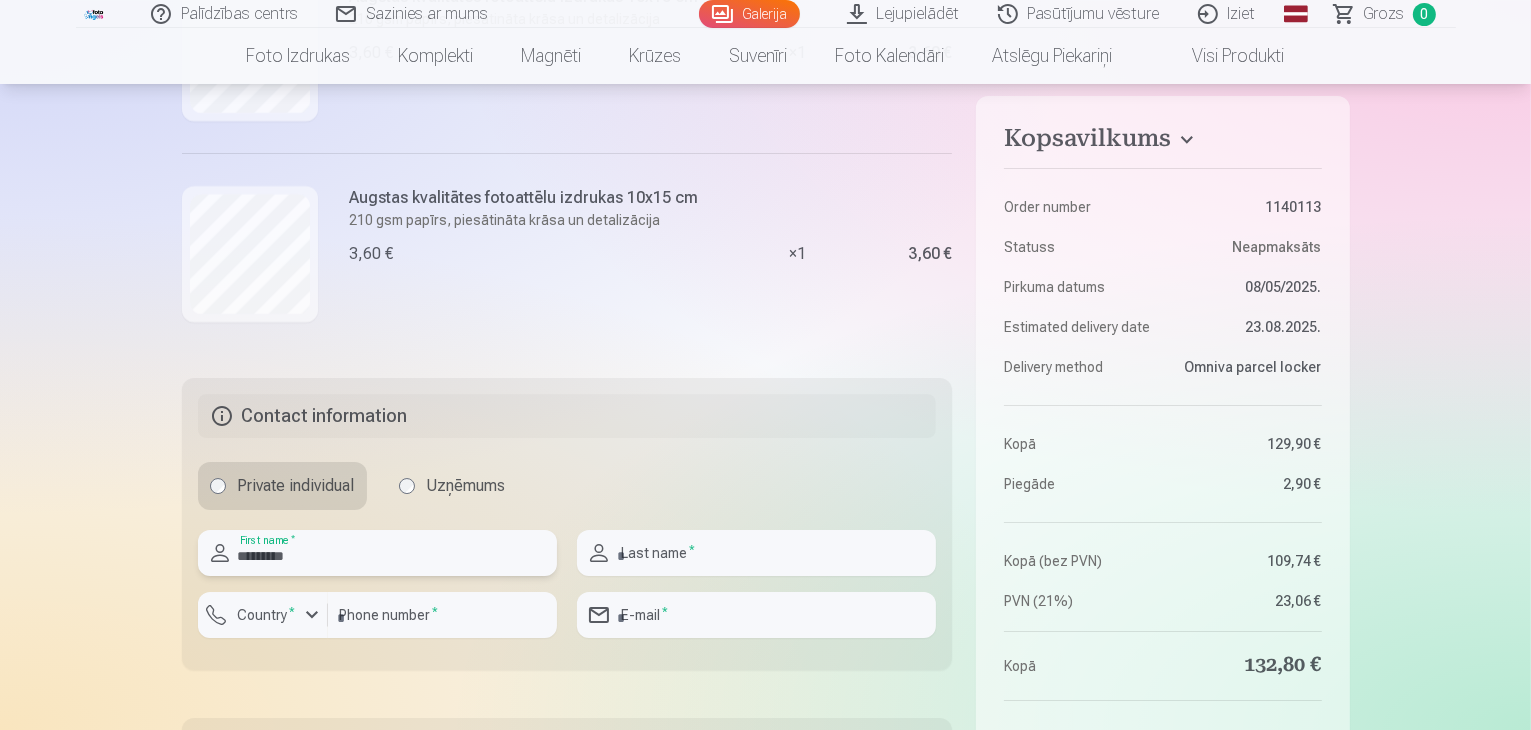 type on "*********" 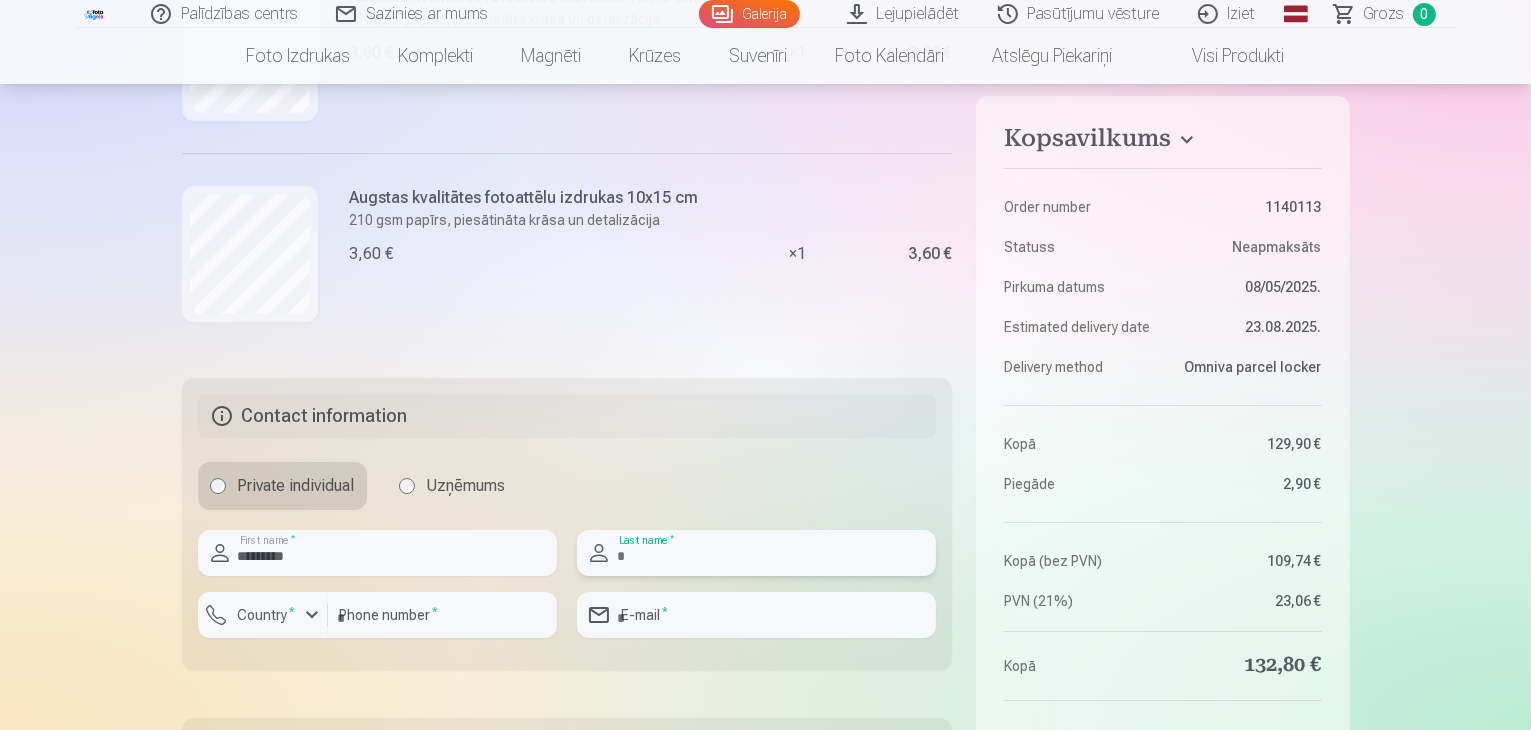 click at bounding box center (756, 553) 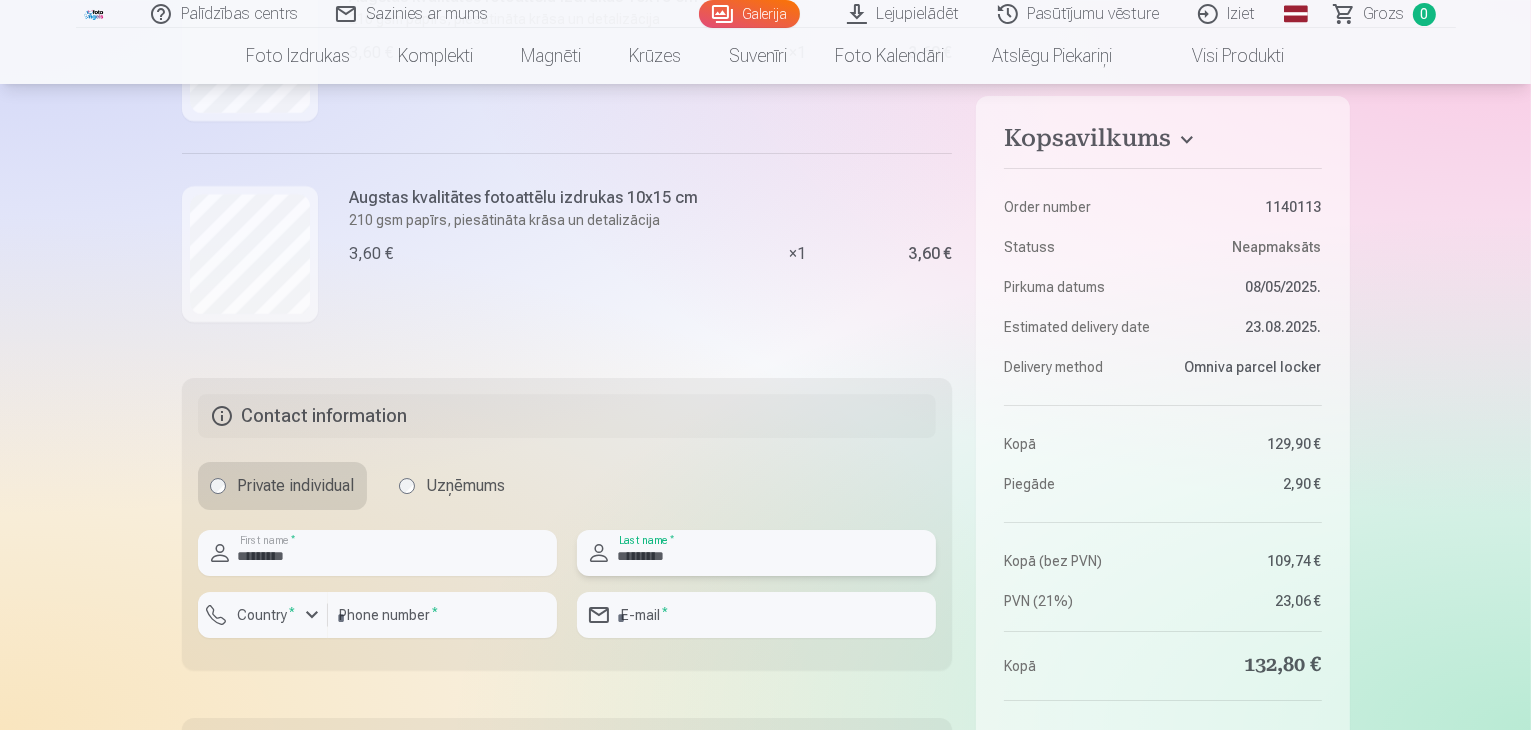 type on "*********" 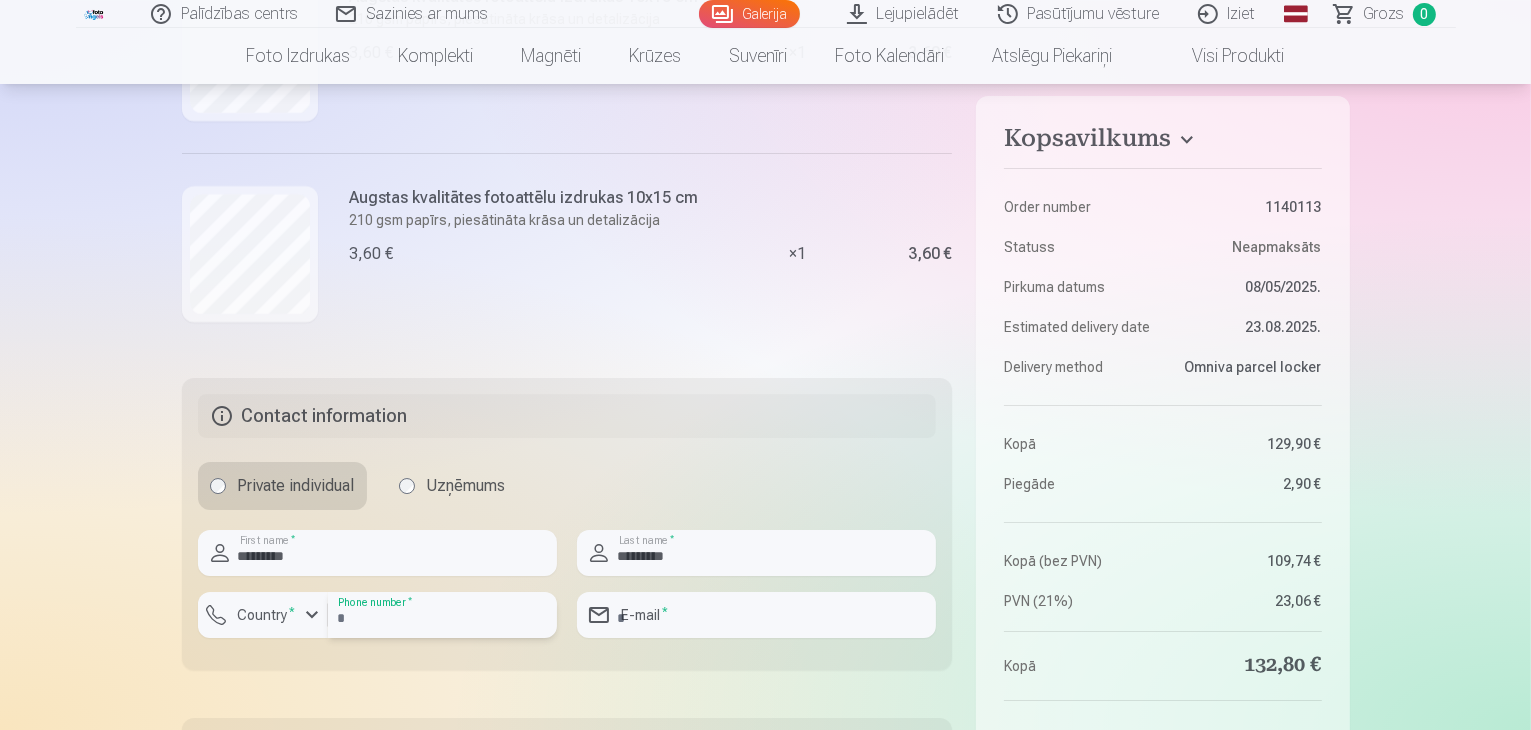 click at bounding box center [442, 615] 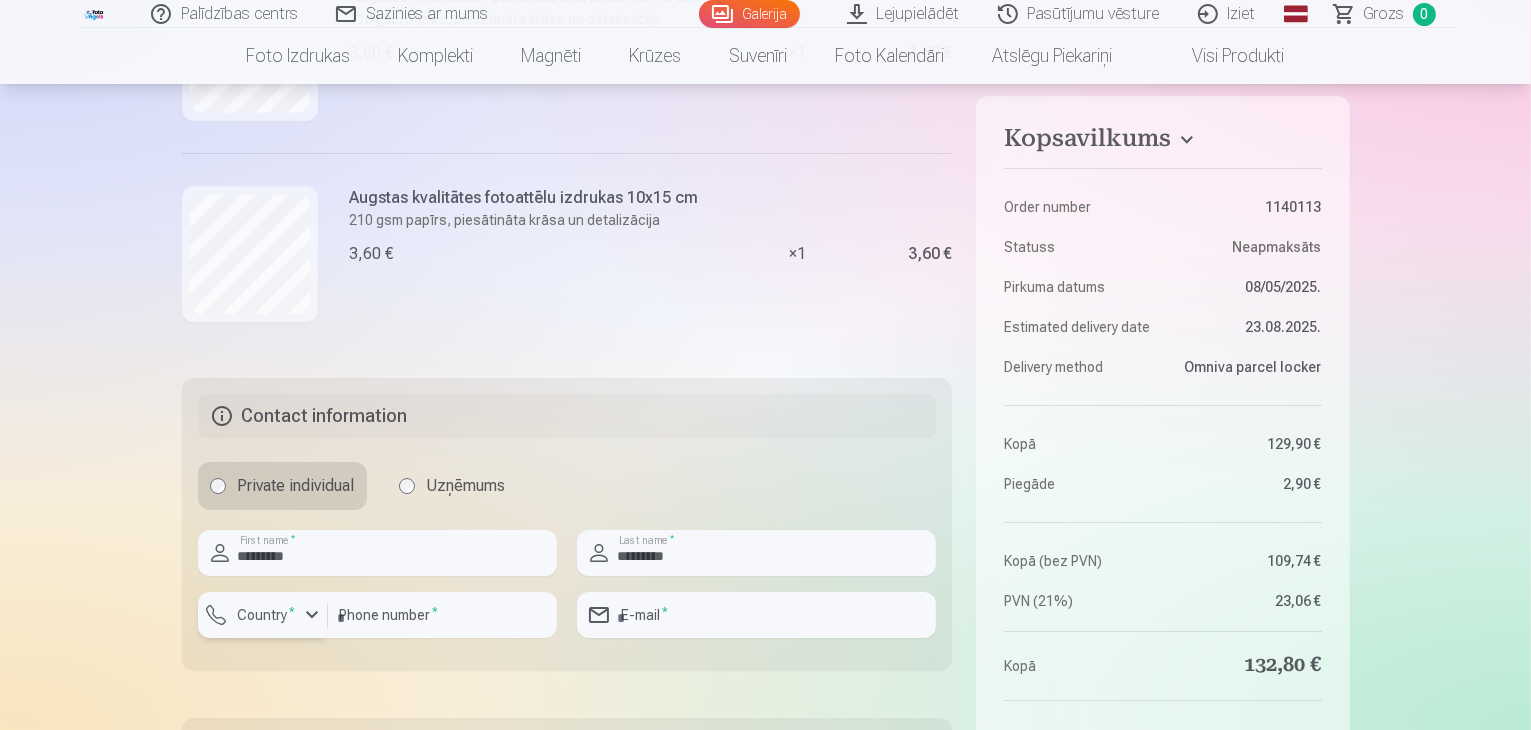 click at bounding box center (312, 615) 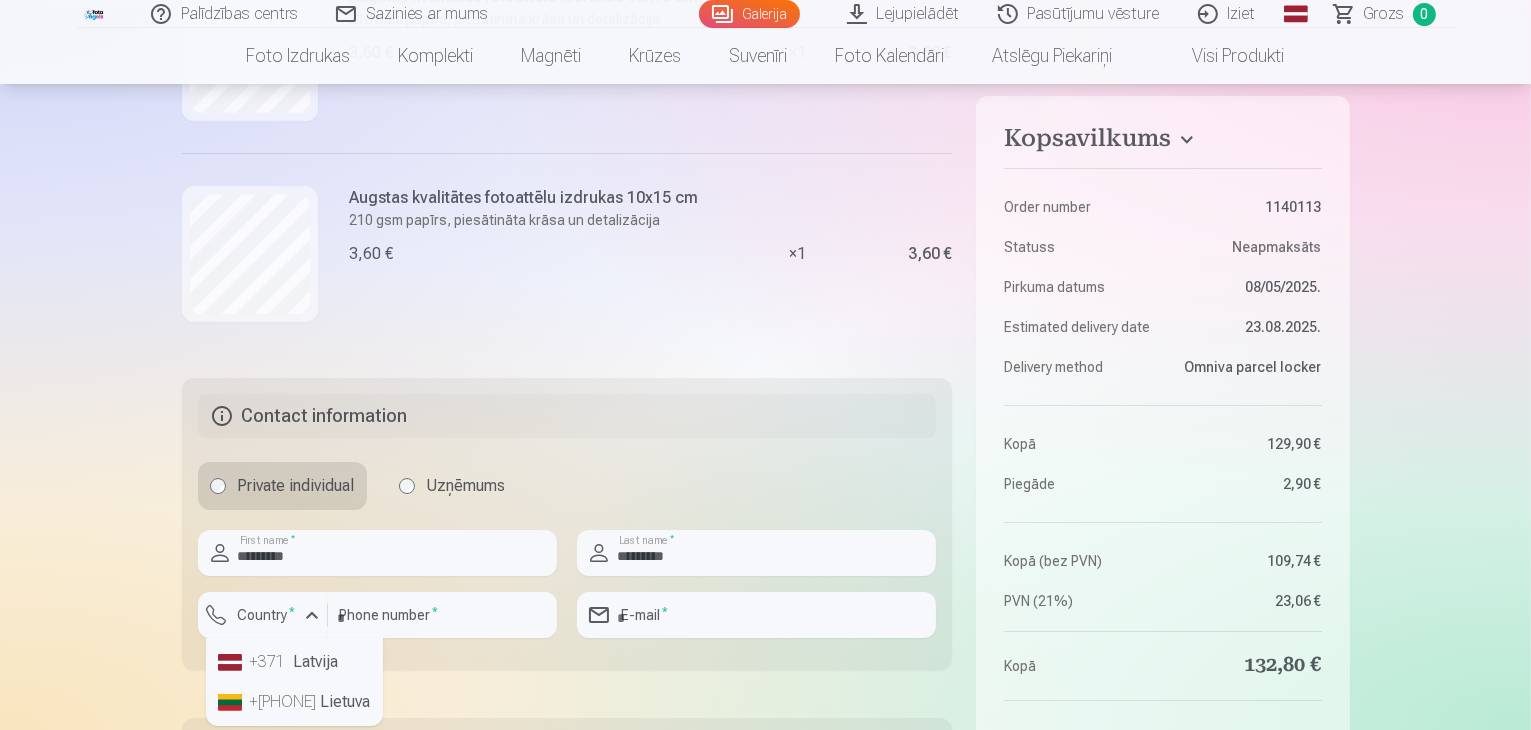 click on "+371 Latvija" at bounding box center [294, 662] 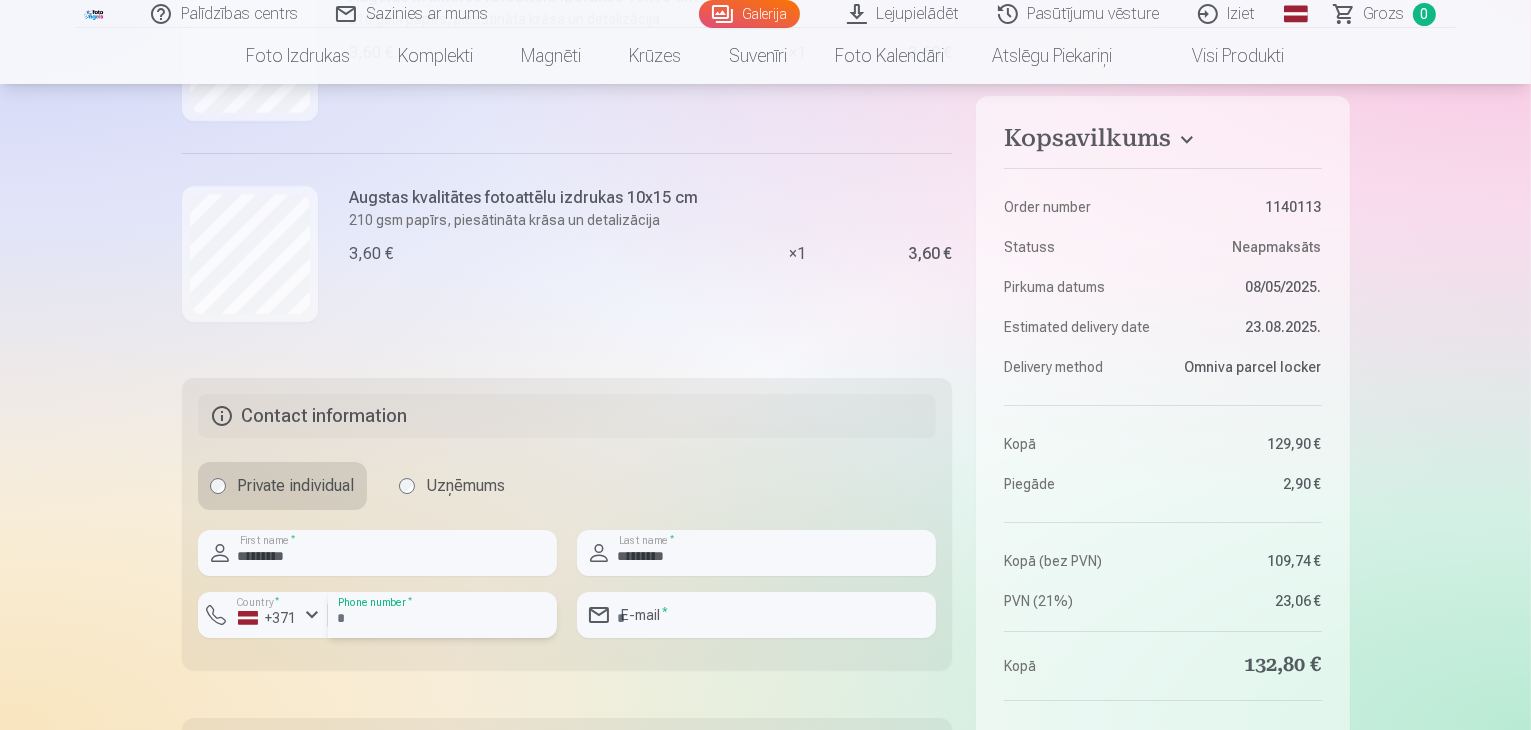 click at bounding box center (442, 615) 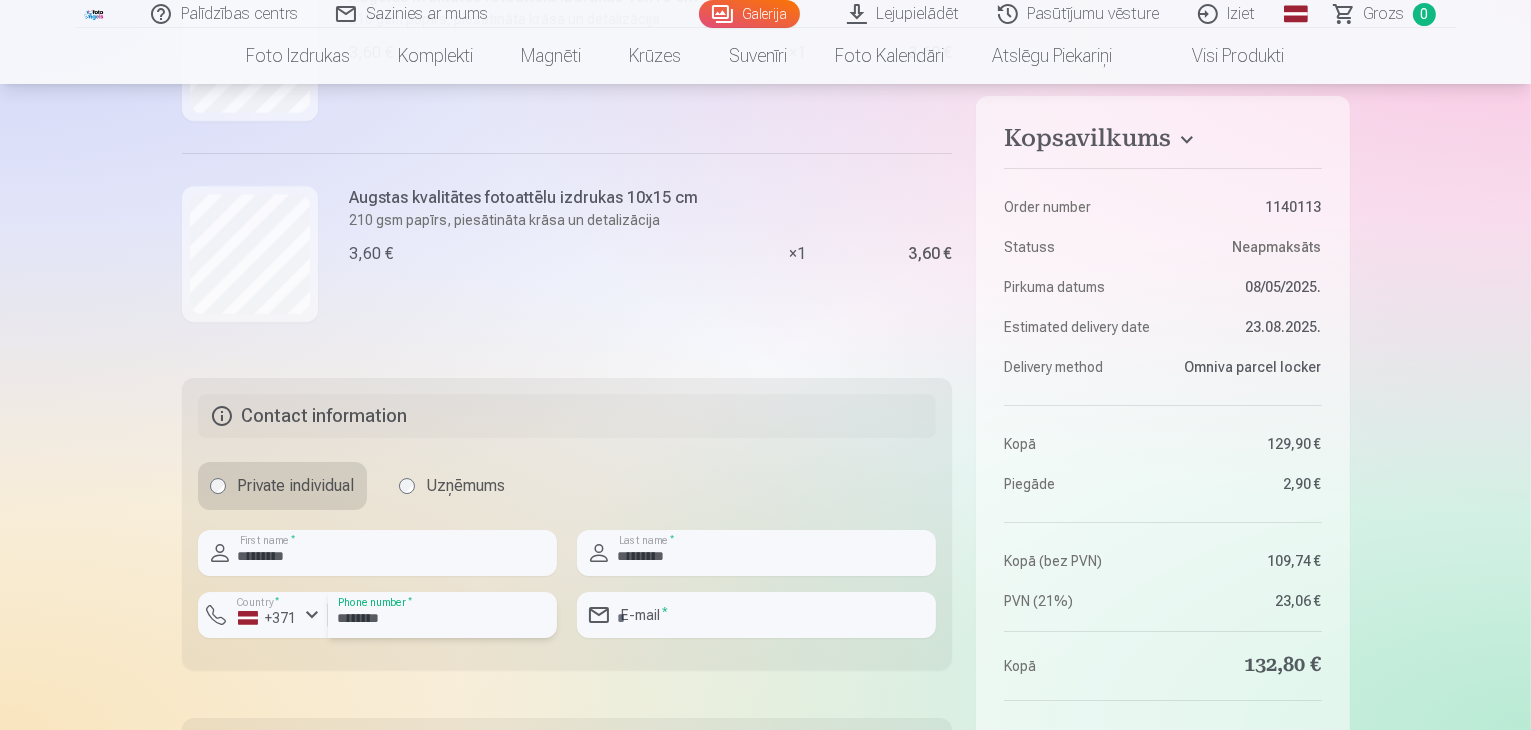 type on "********" 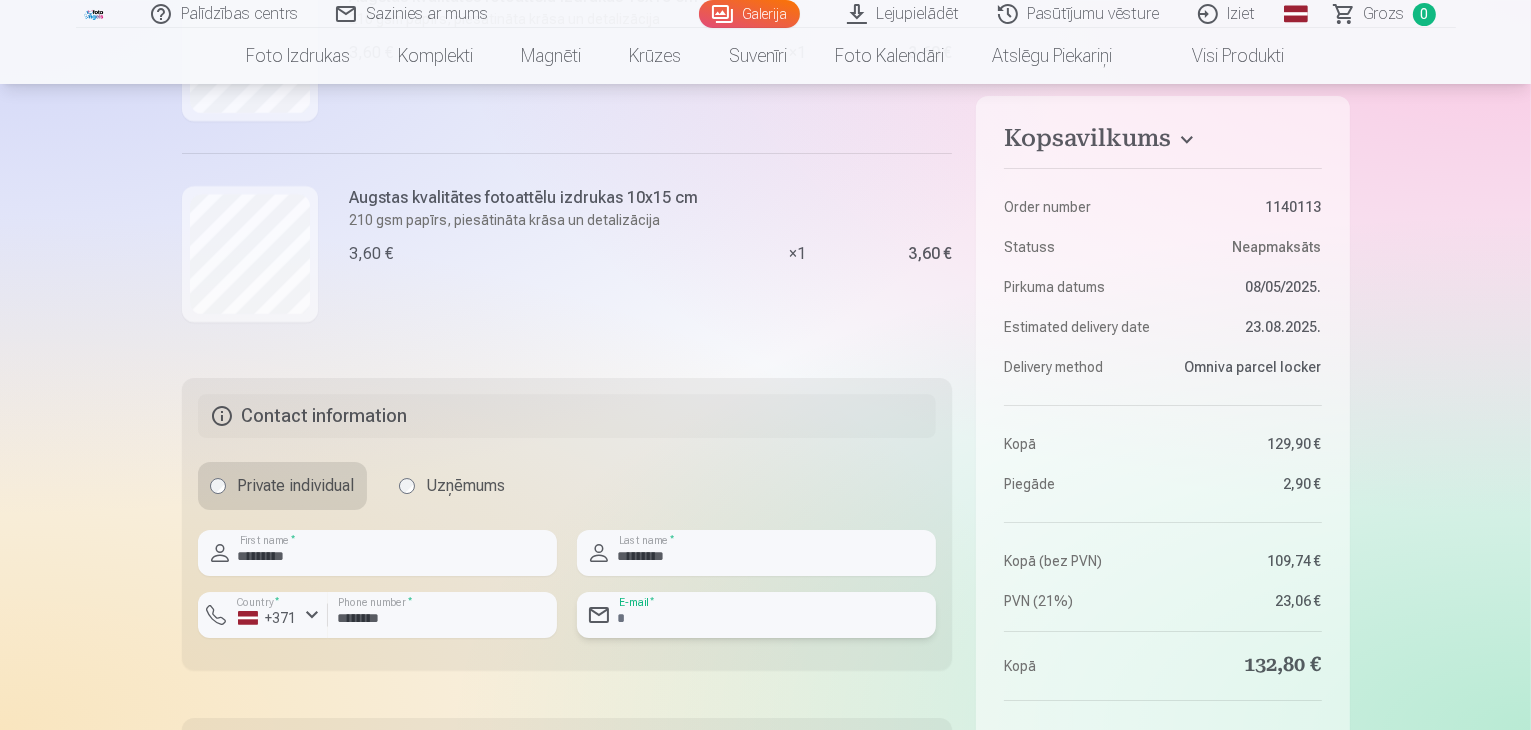 click at bounding box center (756, 615) 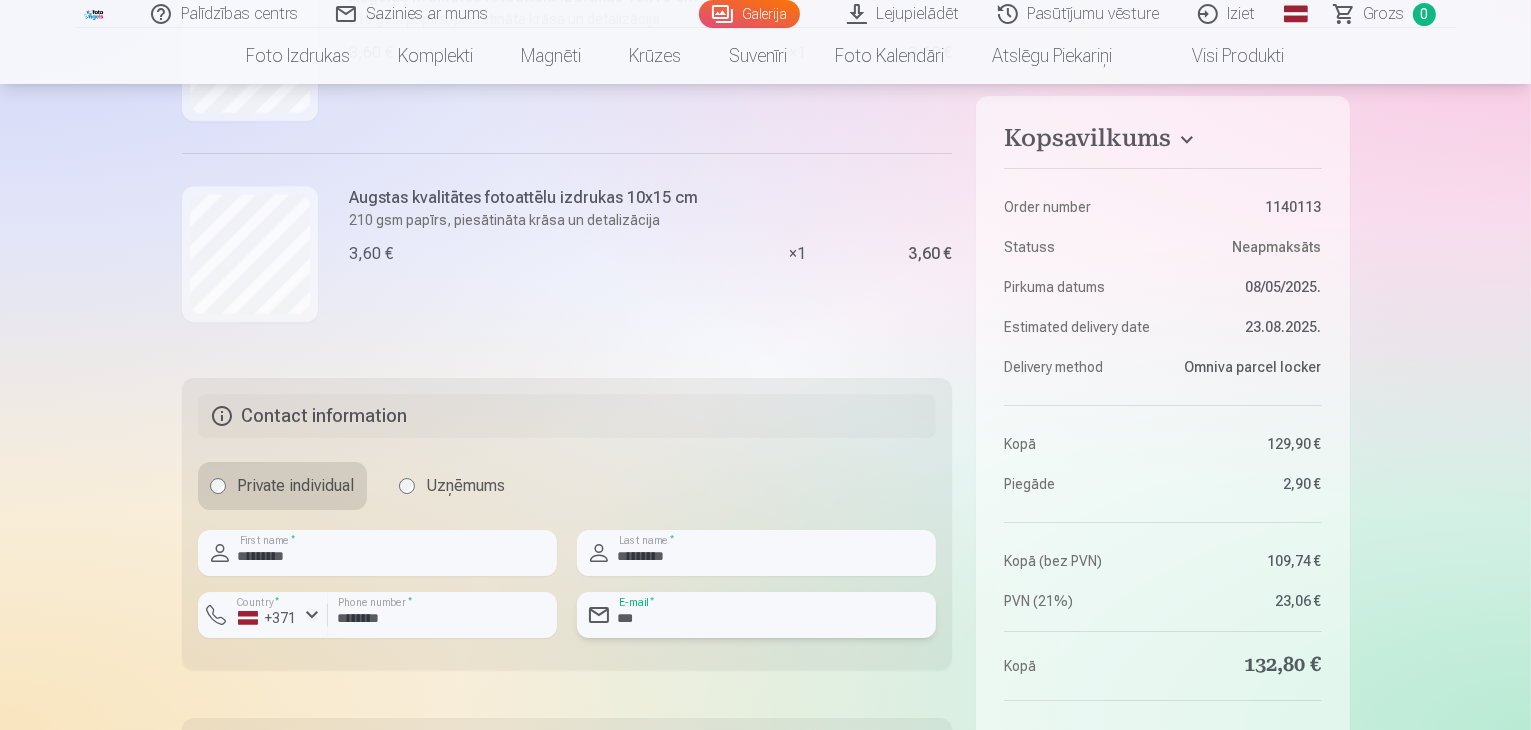 type on "**********" 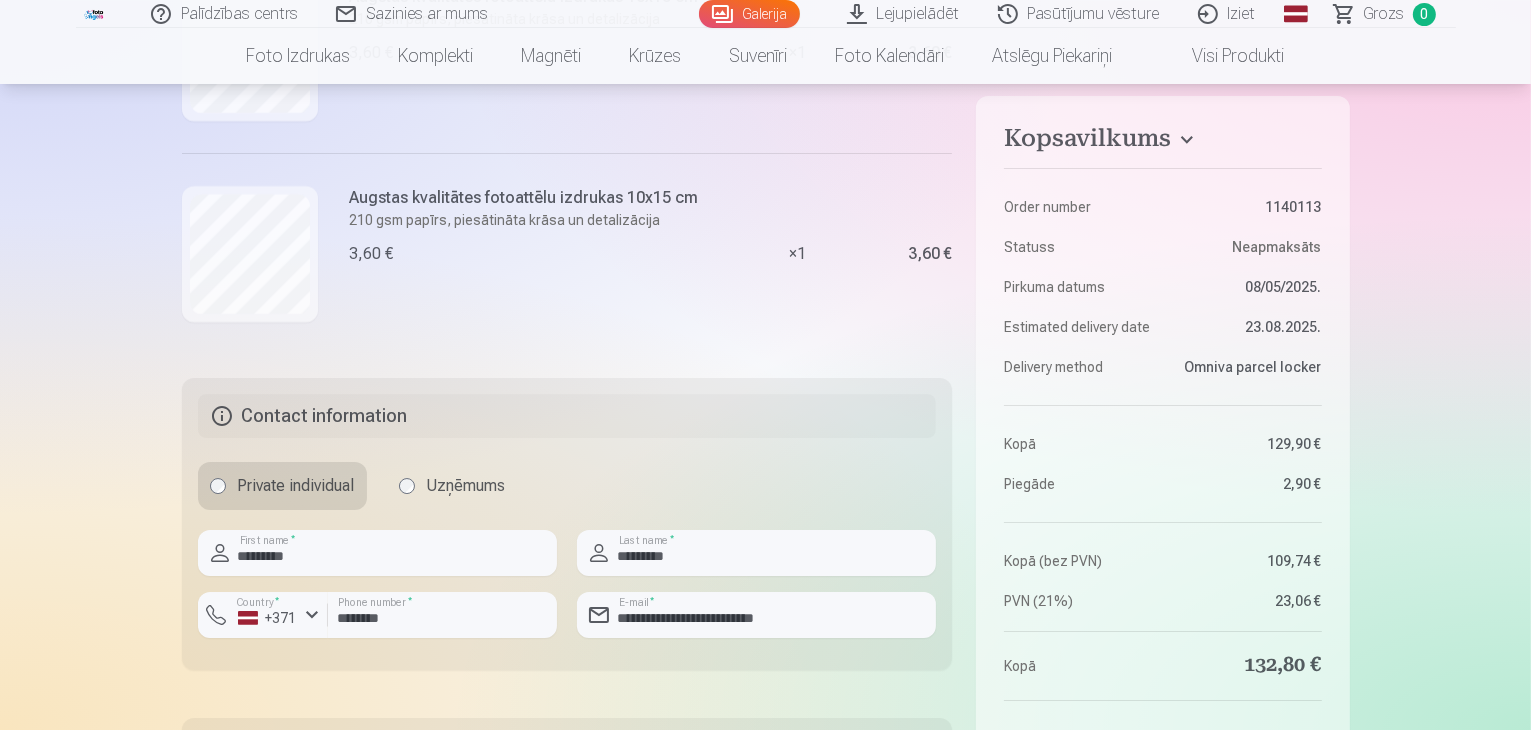 click on "Palīdzības centrs Sazinies ar mums Galerija Lejupielādēt Pasūtījumu vēsture Iziet Global Latvian (lv) Lithuanian (lt) Russian (ru) English (en) Grozs 0 Foto izdrukas Augstas kvalitātes fotoattēlu izdrukas 210 gsm papīrs, piesātināta krāsa un detalizācija Sākot no  3,60 € Augstas kvalitātes grupu fotoattēlu izdrukas Spilgtas krāsas uz Fuji Film Crystal fotopapīra Sākot no  4,30 € Foto kolāža no divām fotogrāfijām Divi neaizmirstami mirkļi vienā skaistā bildē Sākot no  4,10 € Foto izdrukas dokumentiem Universālas foto izdrukas dokumentiem (6 fotogrāfijas) Sākot no  4,40 € Augstas izšķirtspējas digitālais fotoattēls JPG formātā Iemūžiniet savas atmiņas ērtā digitālā veidā Sākot no  6,00 € See all products Komplekti Pilns Atmiņu Komplekts – Drukātas (15×23cm, 40% ATLAIDE) un 🎁 Digitālas Fotogrāfijas   Klasiskais komplekts Sākot no  19,20 € Populārs komplekts Sākot no  24,00 € Premium komplekts + 🎁  Sākot no  31,90 € Krūzes" at bounding box center [765, -2218] 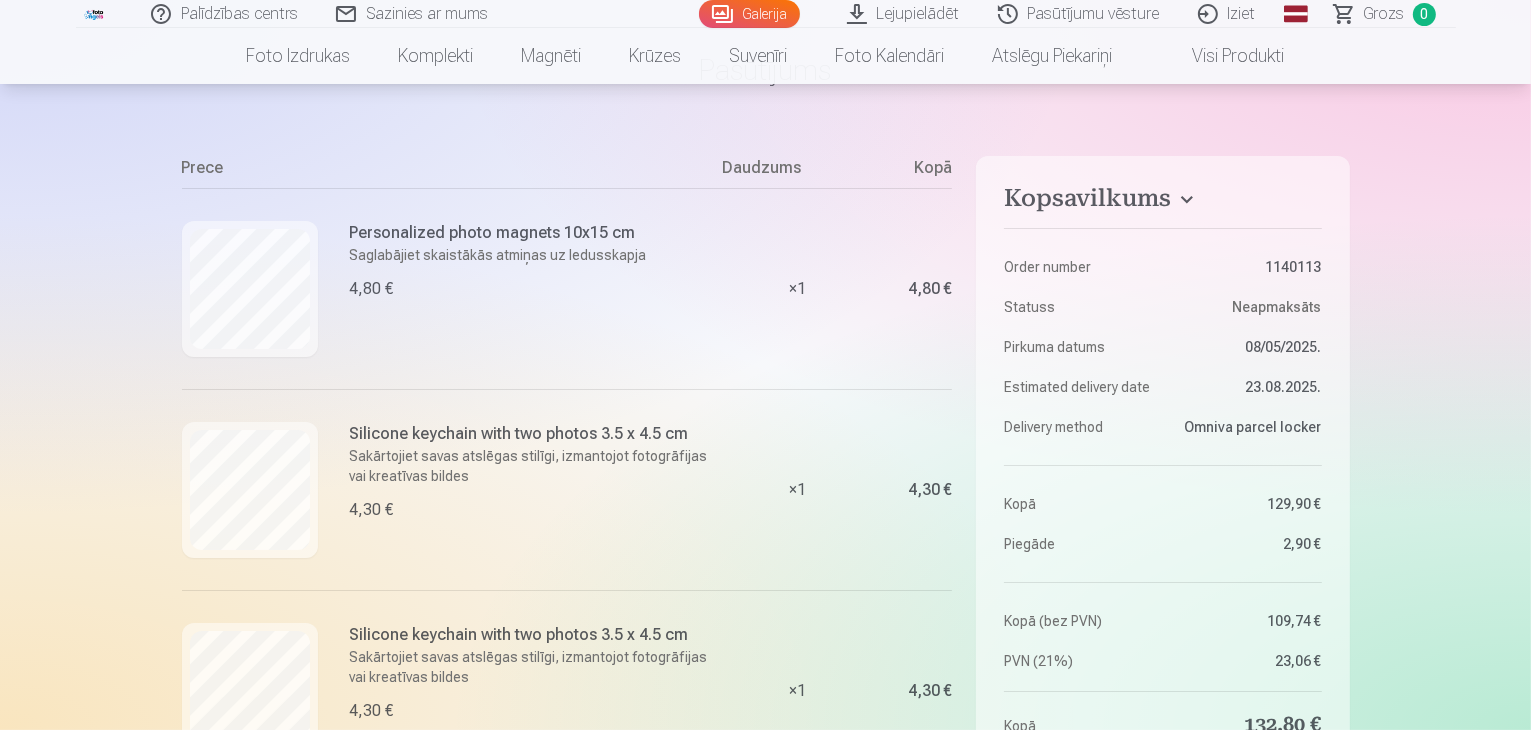 scroll, scrollTop: 0, scrollLeft: 0, axis: both 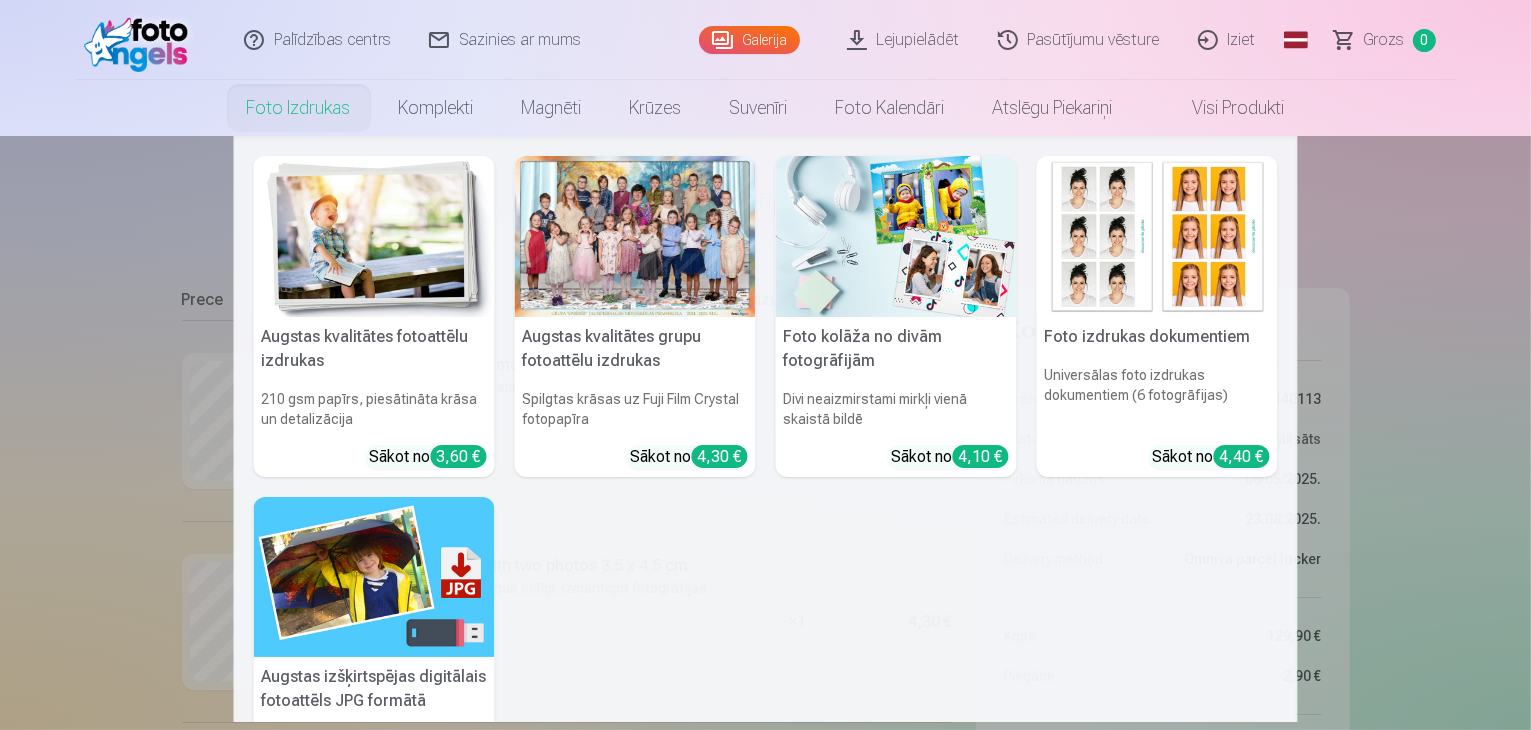 click on "Foto izdrukas" at bounding box center [299, 108] 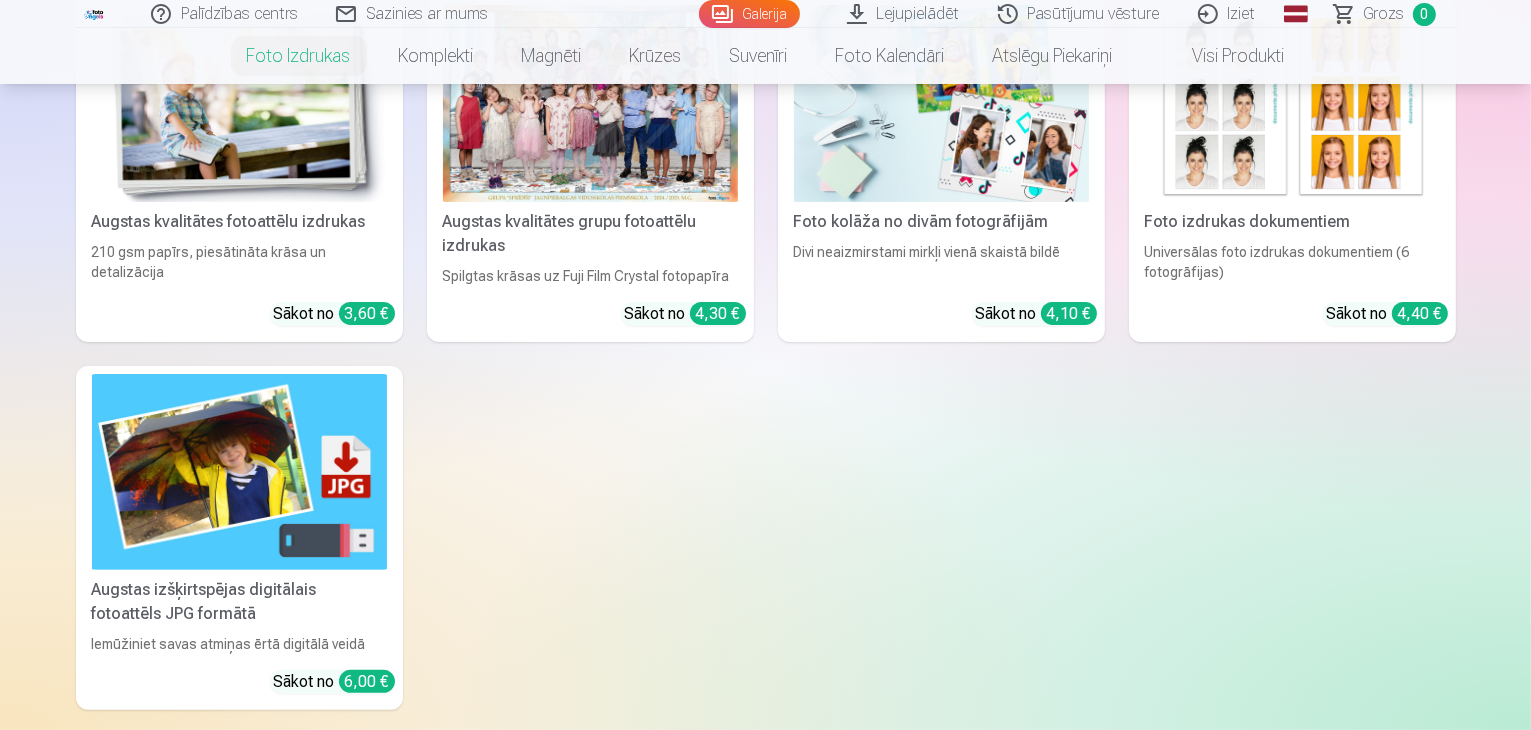 scroll, scrollTop: 0, scrollLeft: 0, axis: both 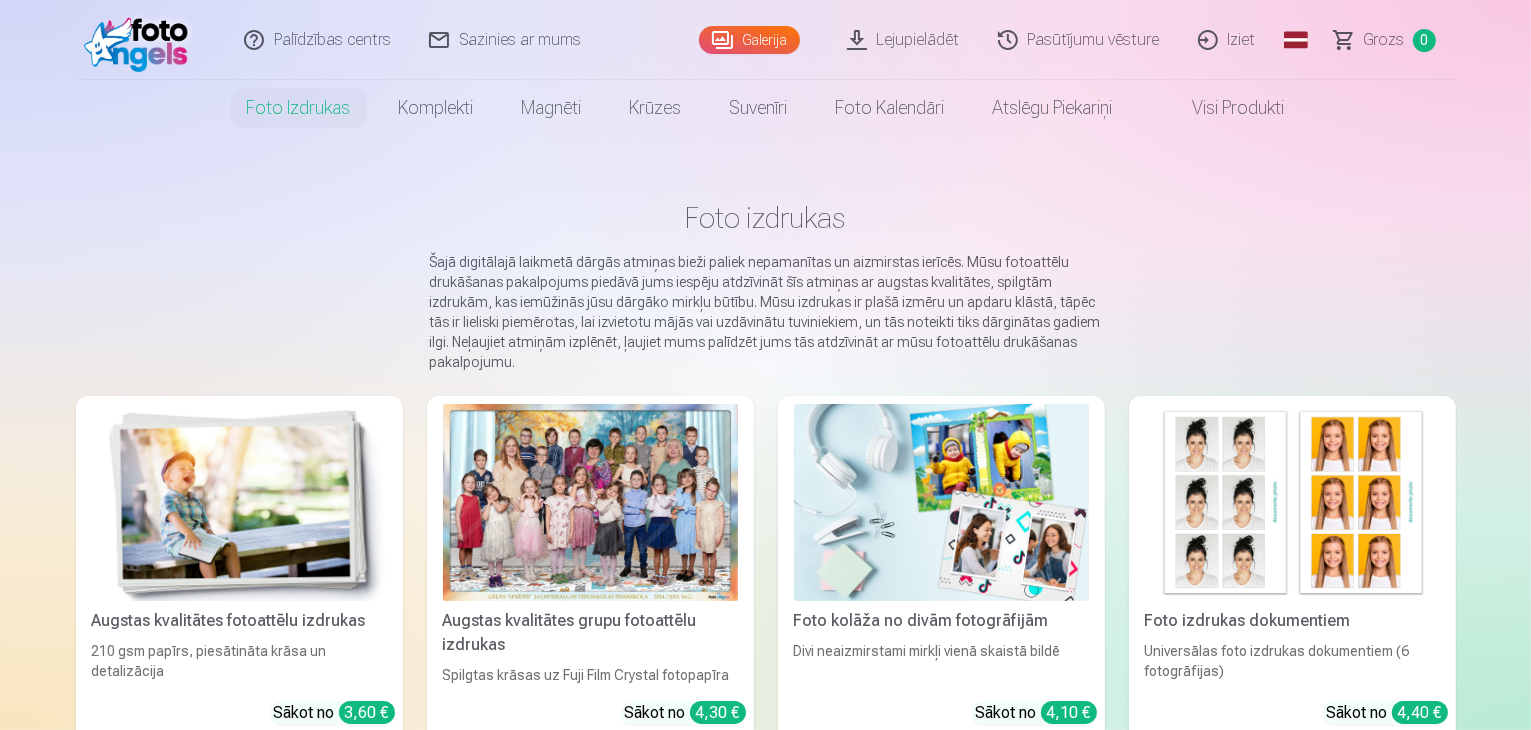 click on "Visi produkti" at bounding box center (1223, 108) 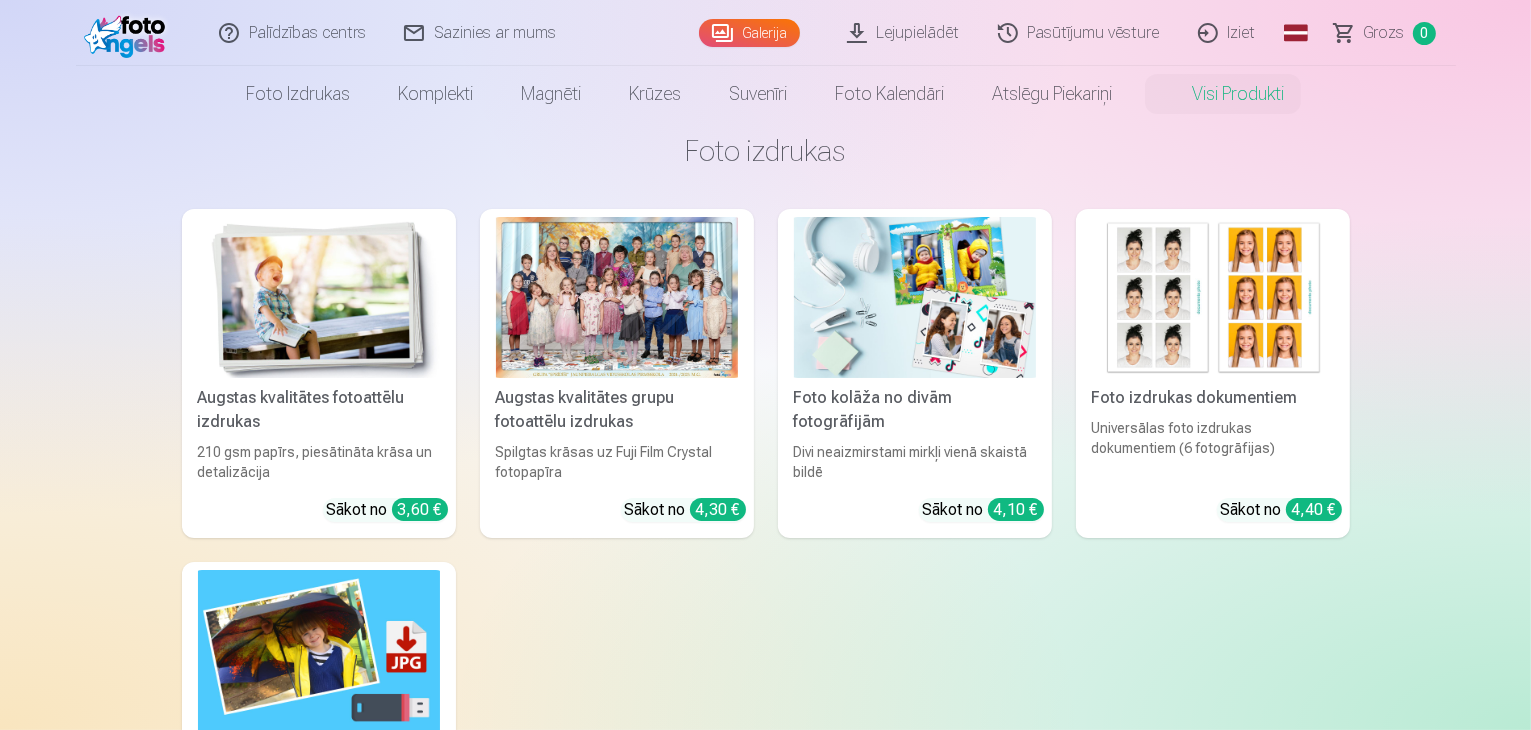 scroll, scrollTop: 100, scrollLeft: 0, axis: vertical 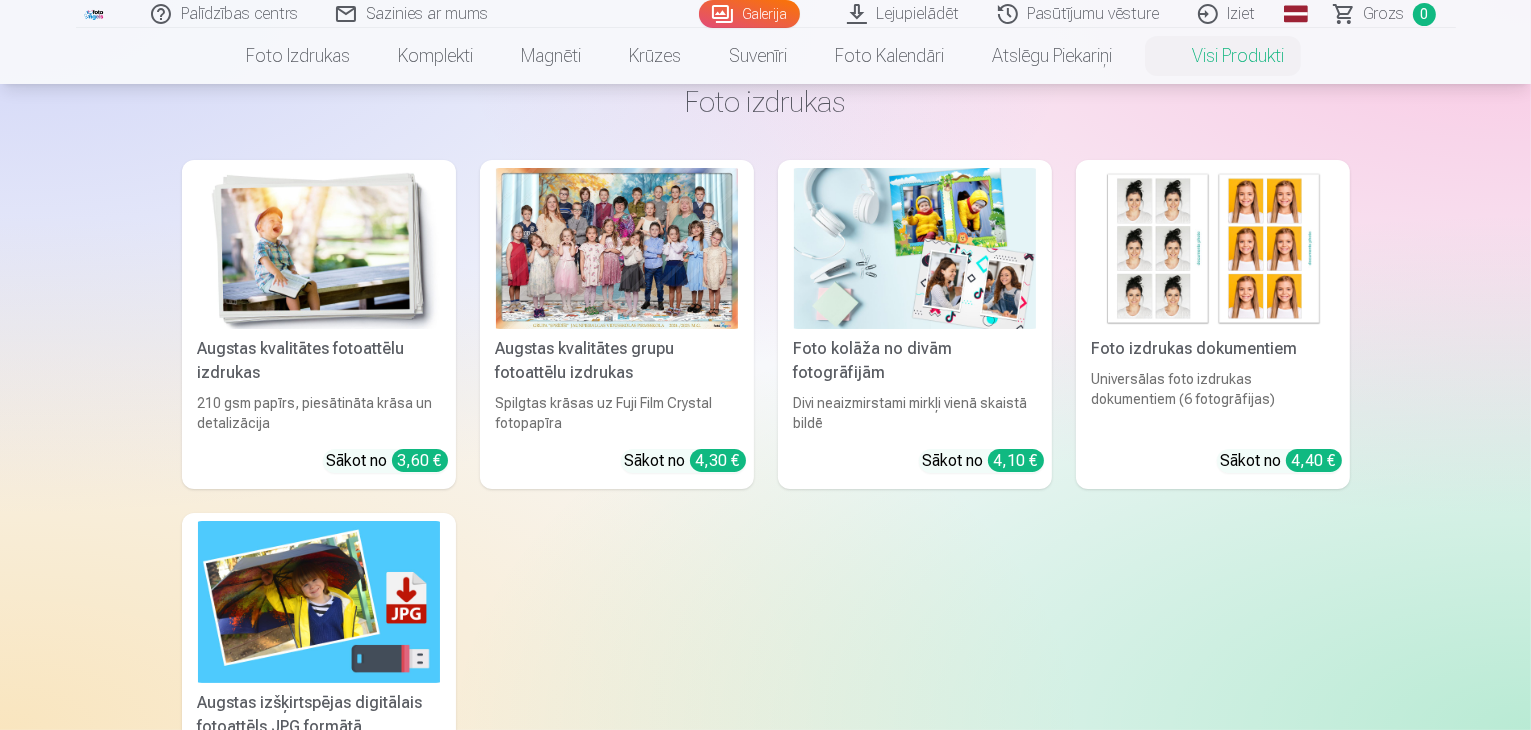 click at bounding box center [319, 601] 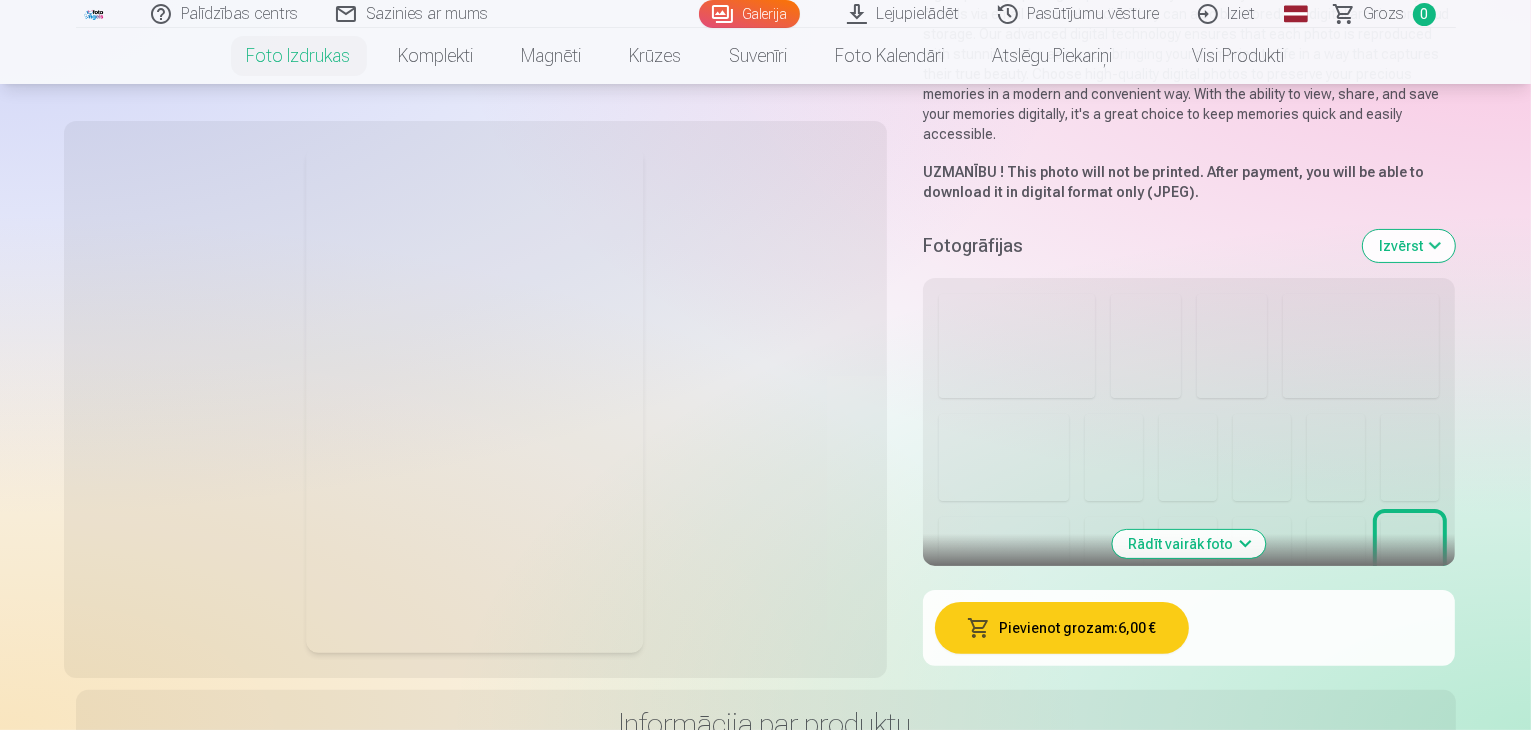 scroll, scrollTop: 0, scrollLeft: 0, axis: both 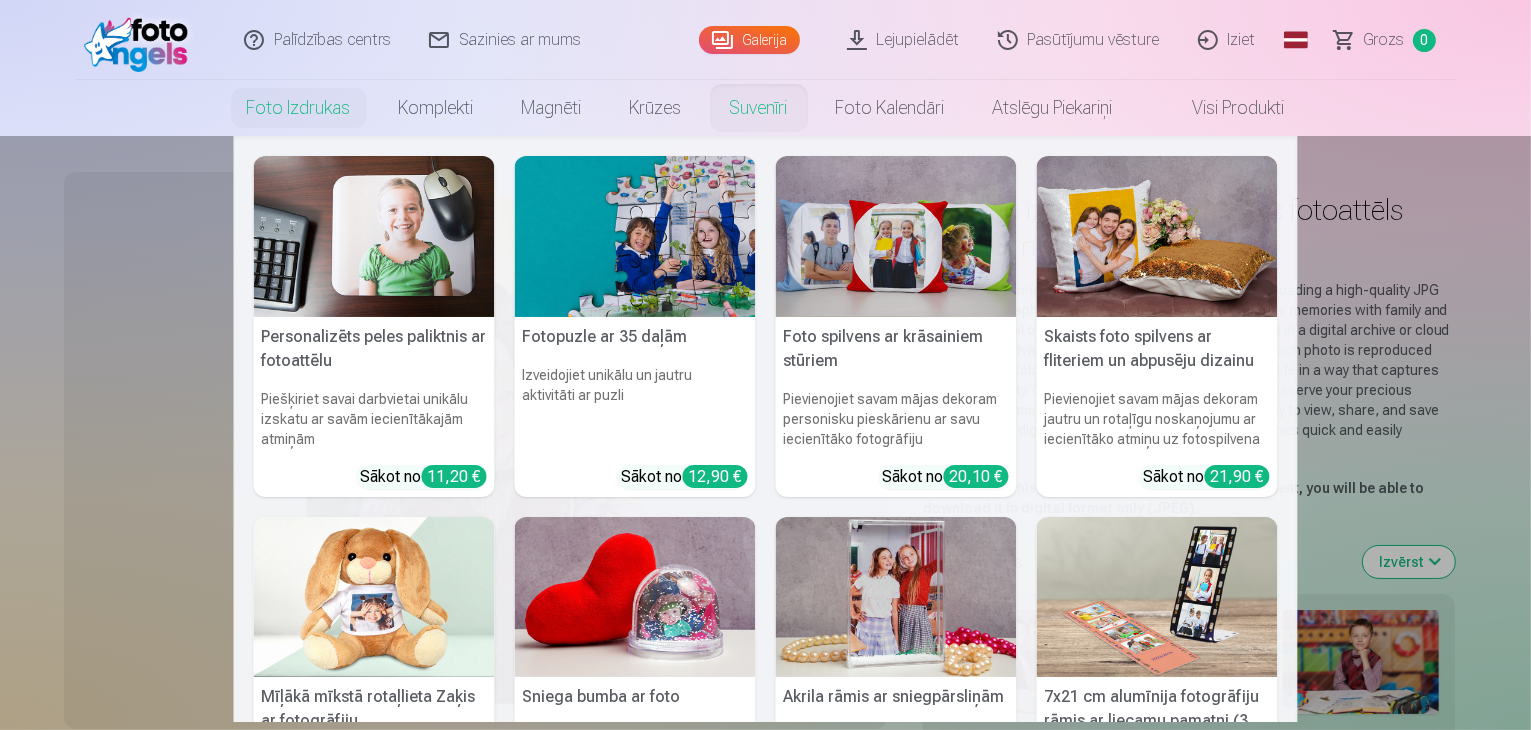 click on "Suvenīri" at bounding box center [759, 108] 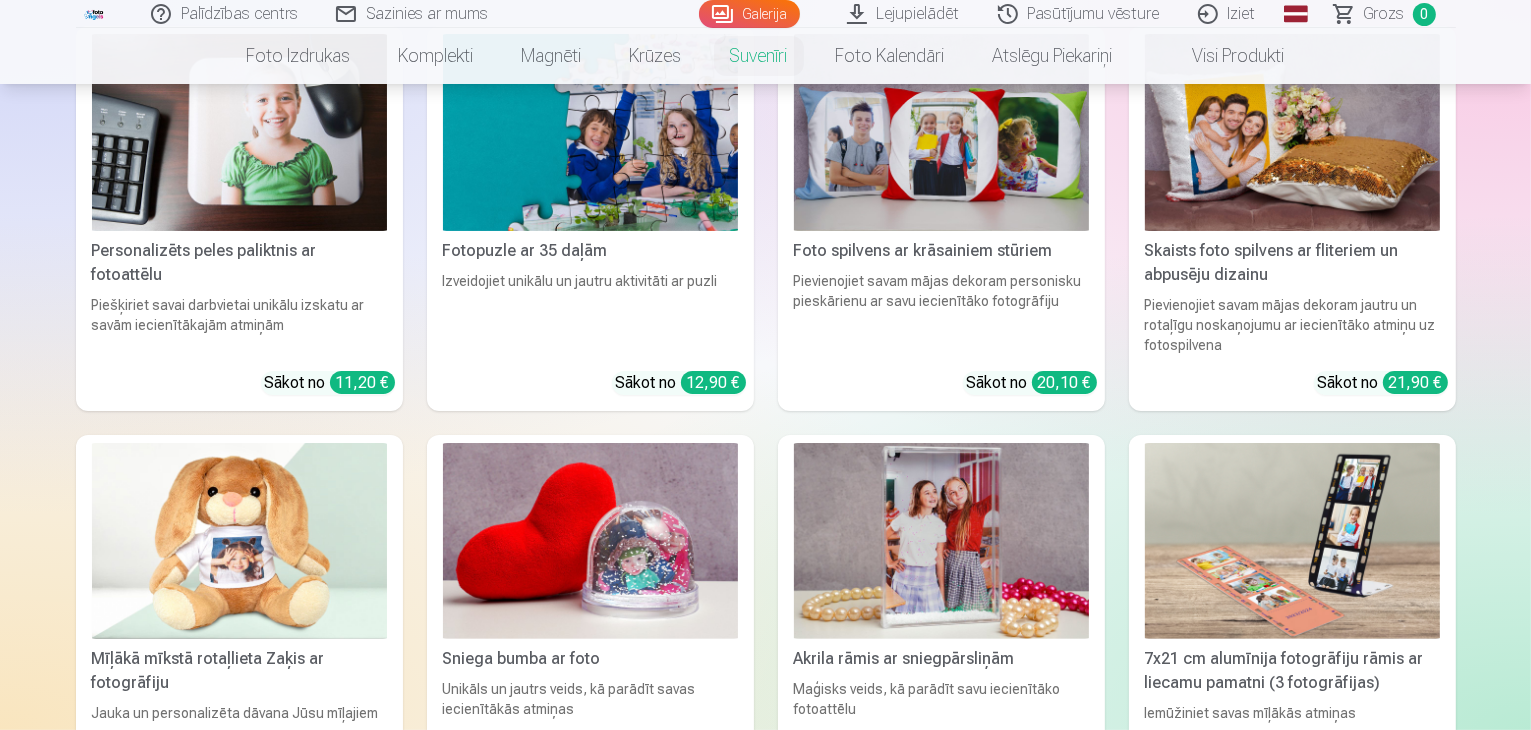 scroll, scrollTop: 100, scrollLeft: 0, axis: vertical 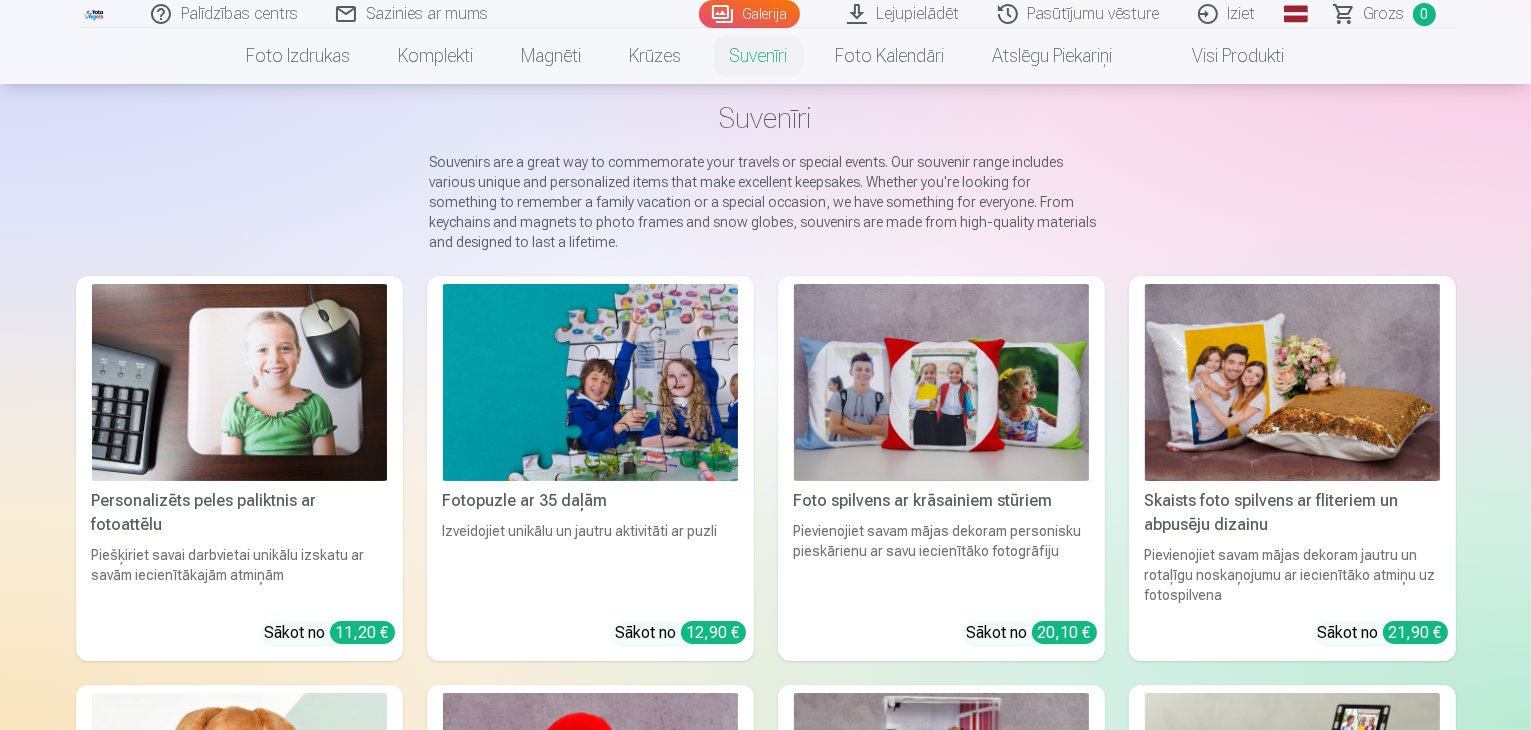 click on "Krūzes" at bounding box center [656, 56] 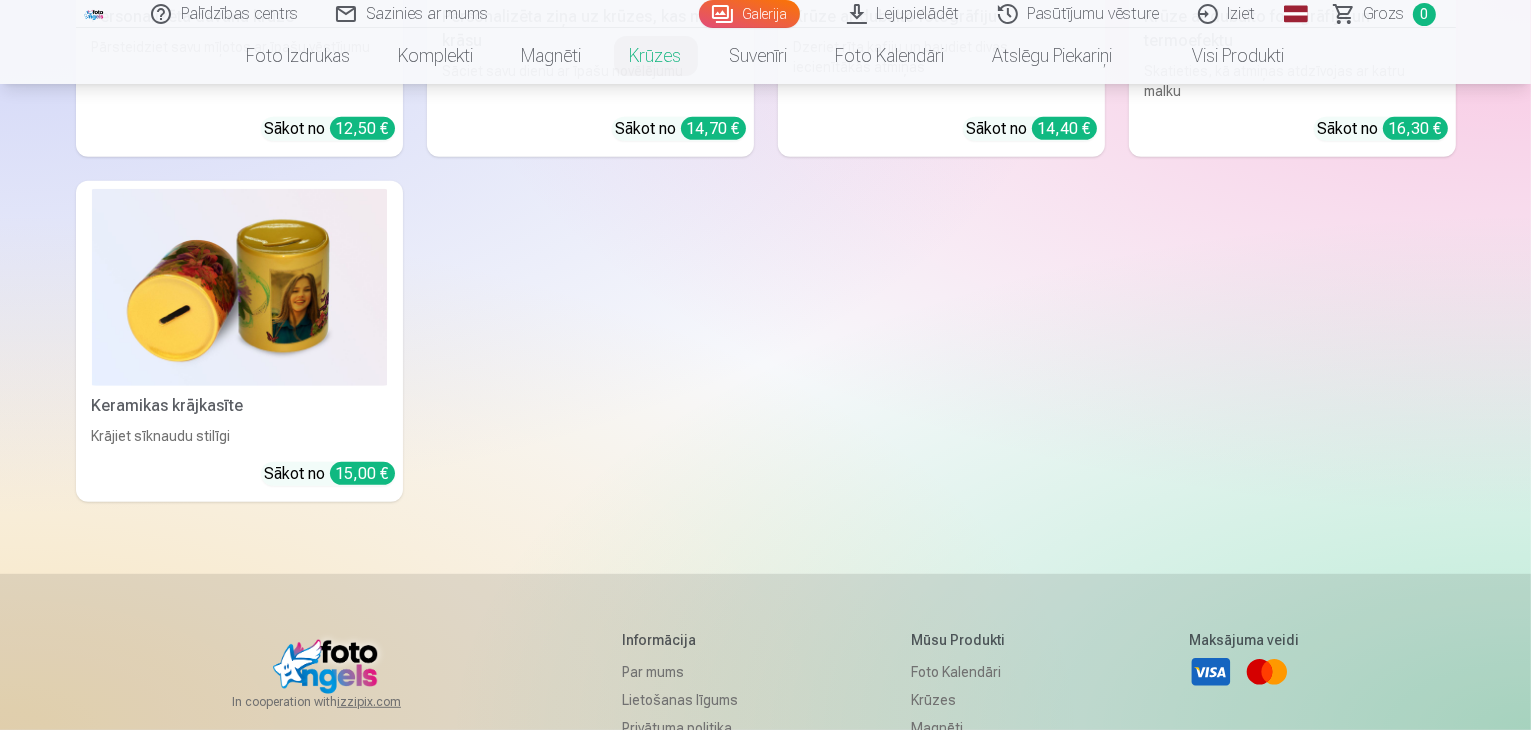 scroll, scrollTop: 1000, scrollLeft: 0, axis: vertical 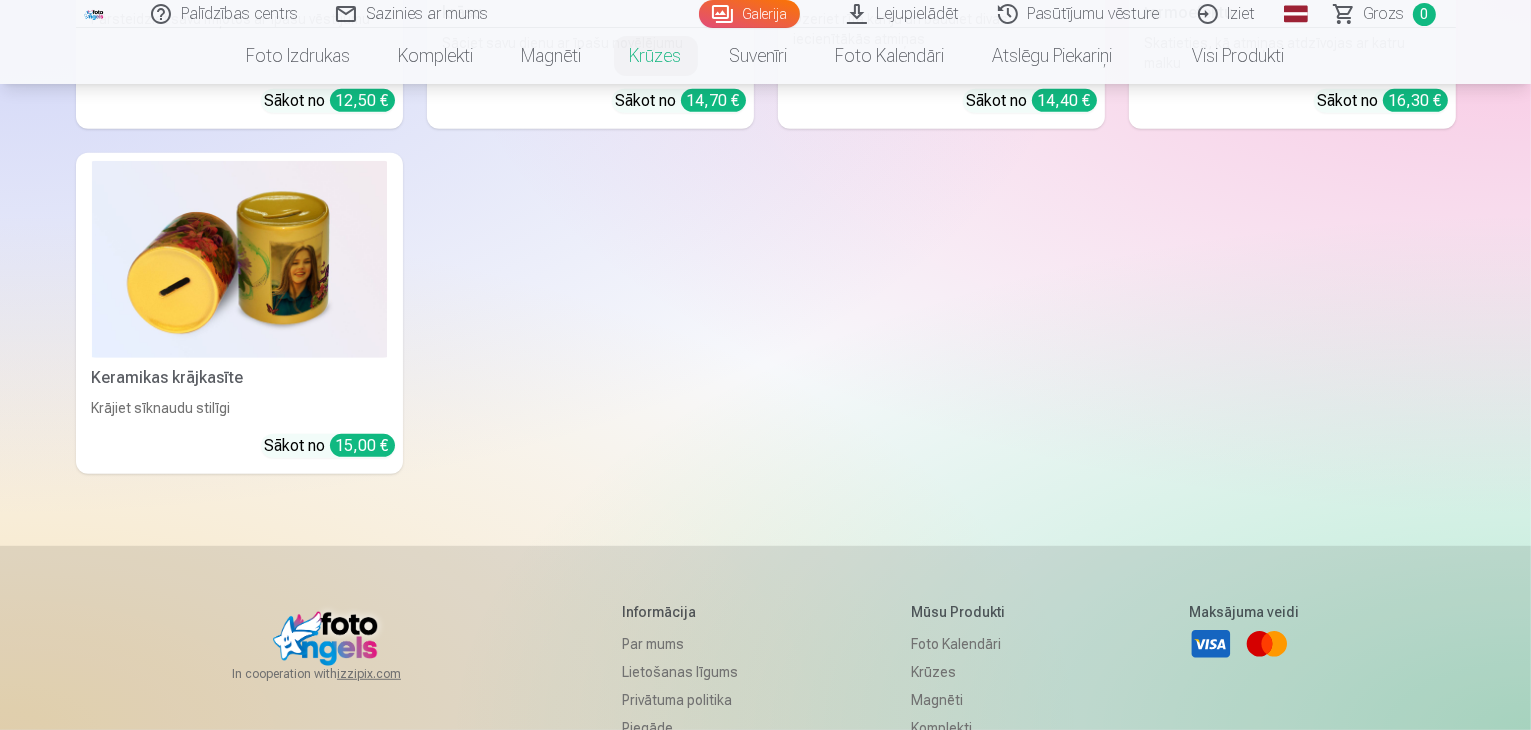 click at bounding box center (239, 259) 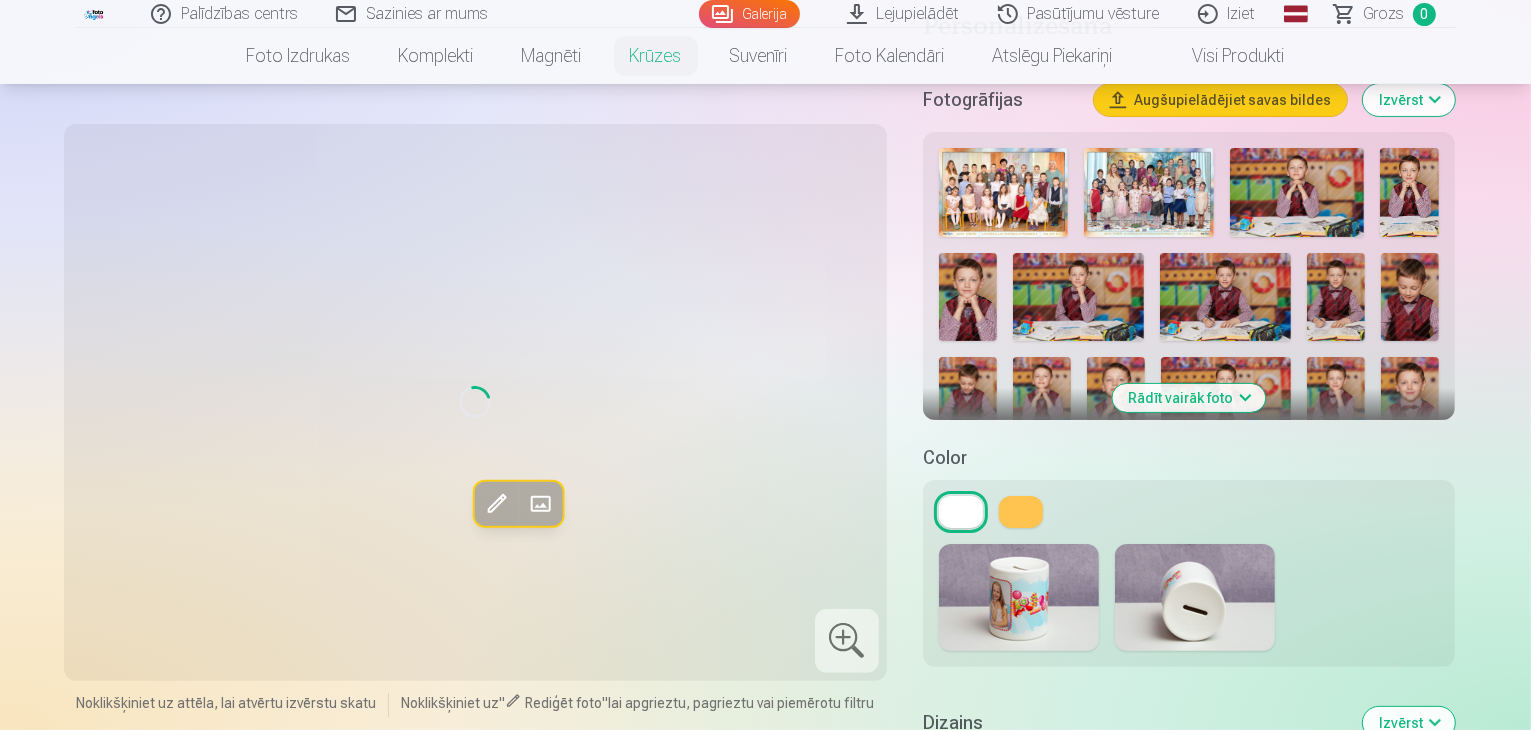 scroll, scrollTop: 500, scrollLeft: 0, axis: vertical 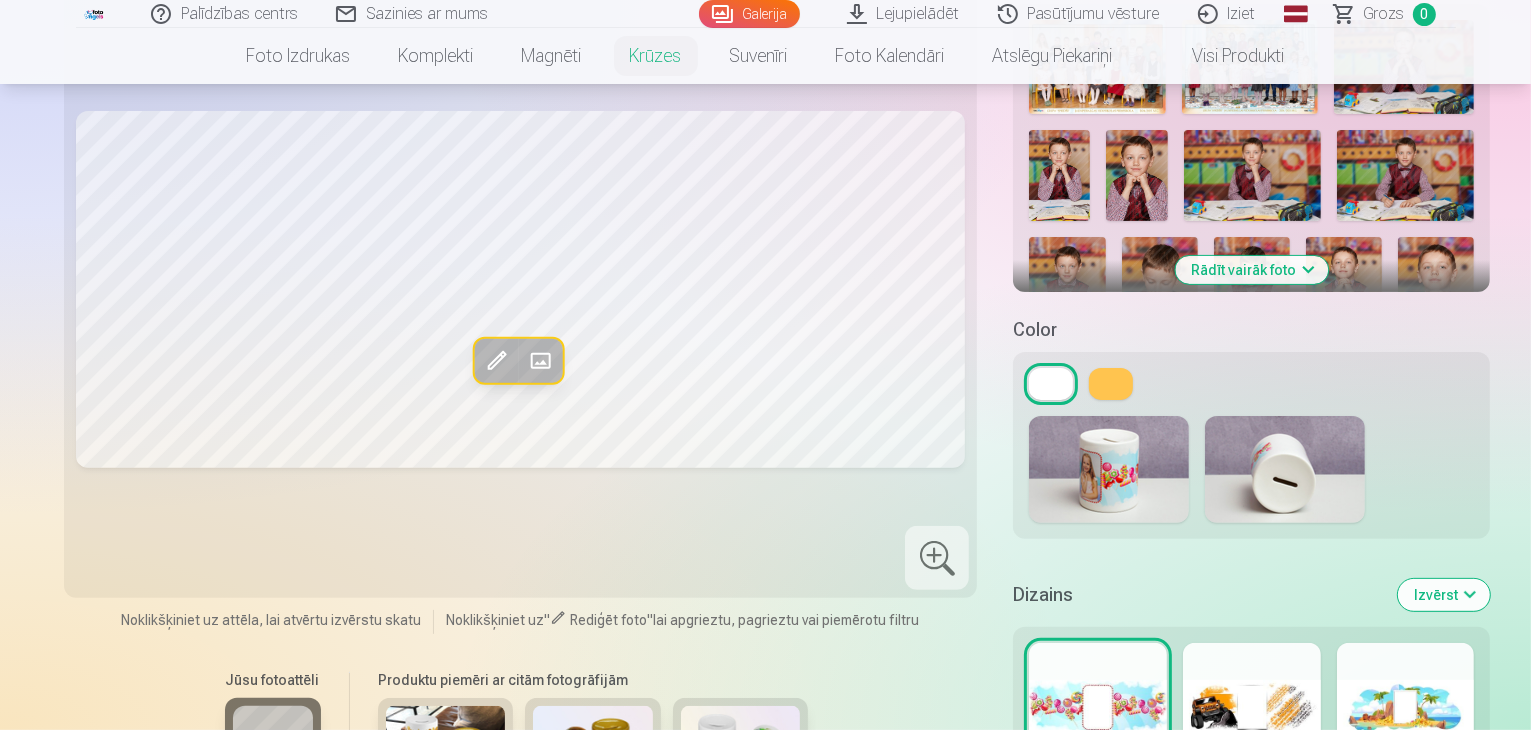 click on "Grozs" at bounding box center (1384, 14) 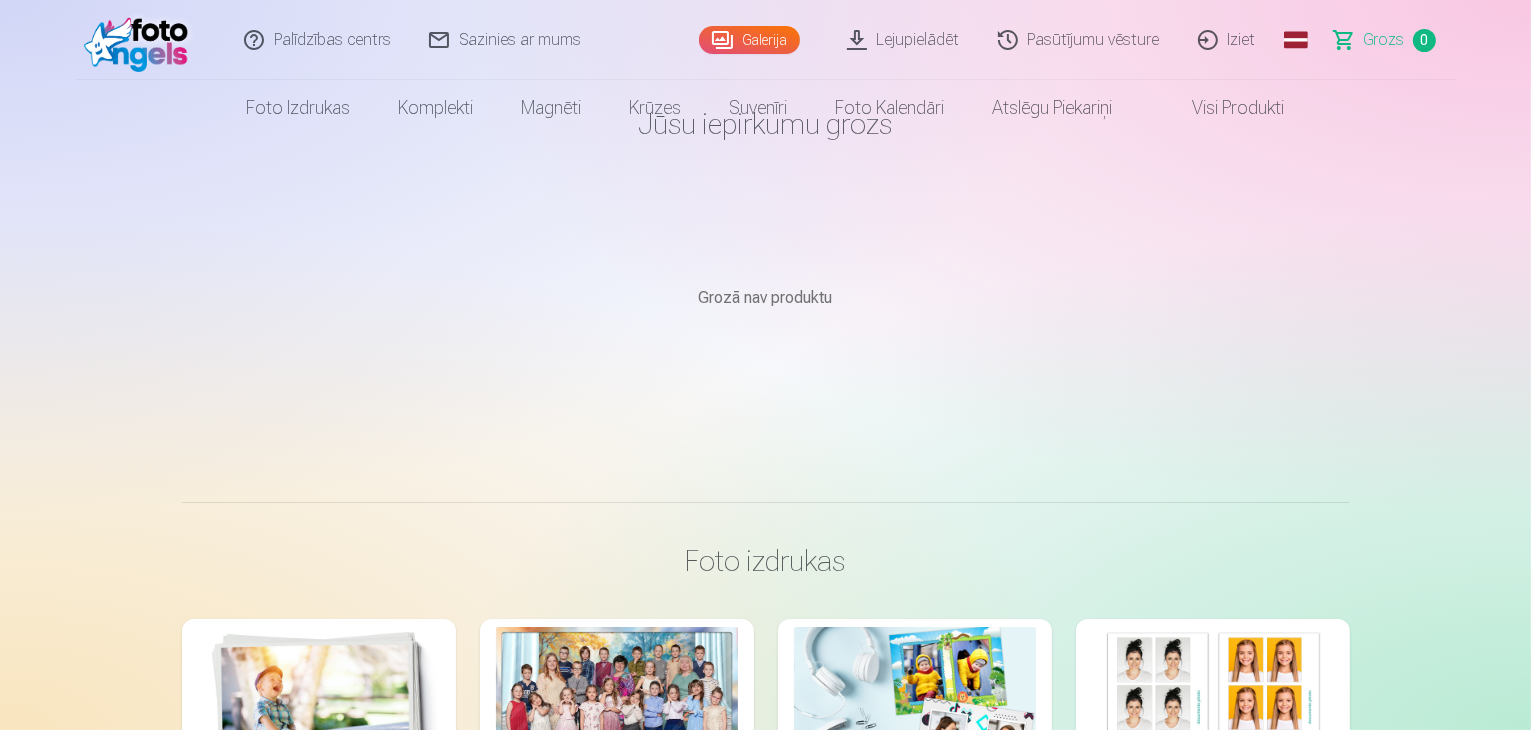 scroll, scrollTop: 0, scrollLeft: 0, axis: both 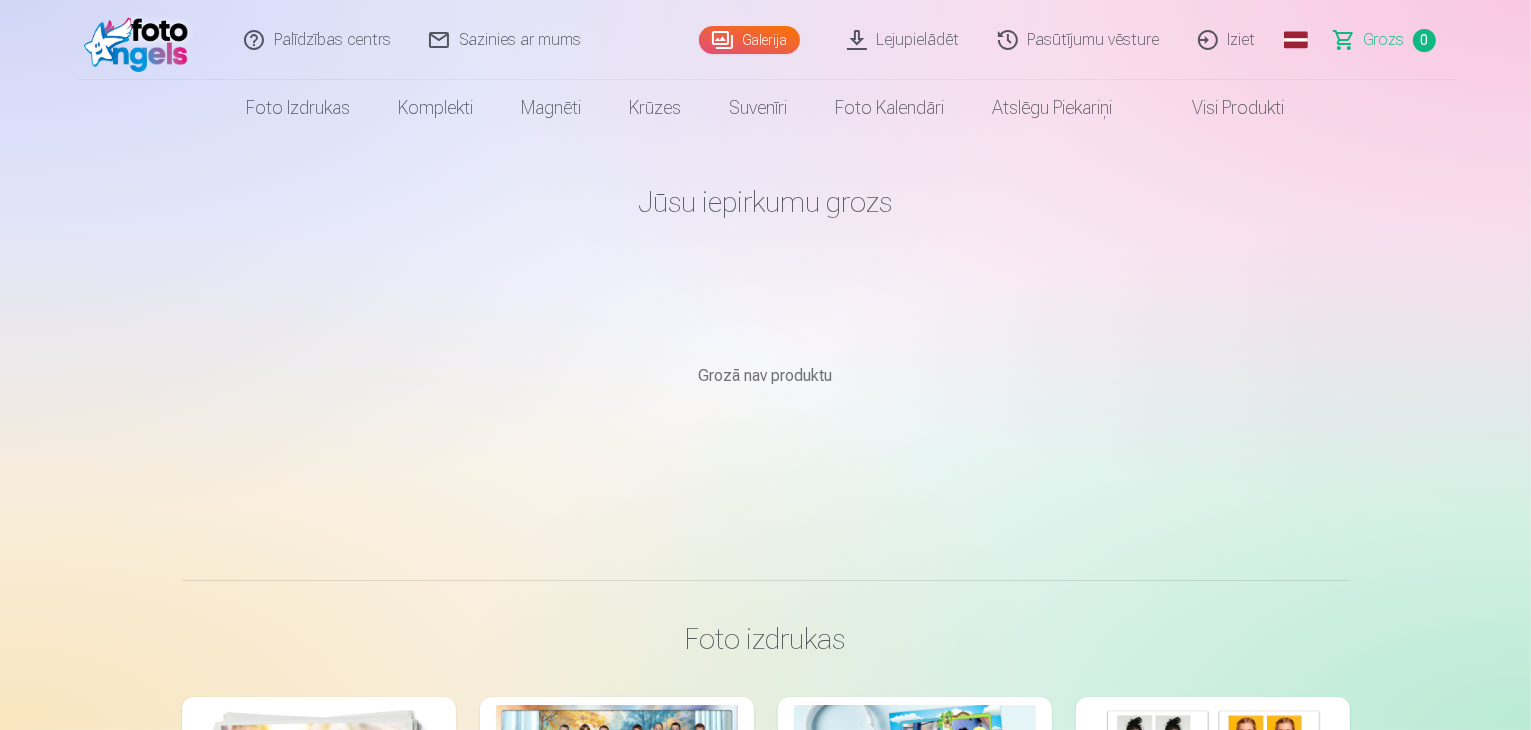 click on "Pasūtījumu vēsture" at bounding box center (1080, 40) 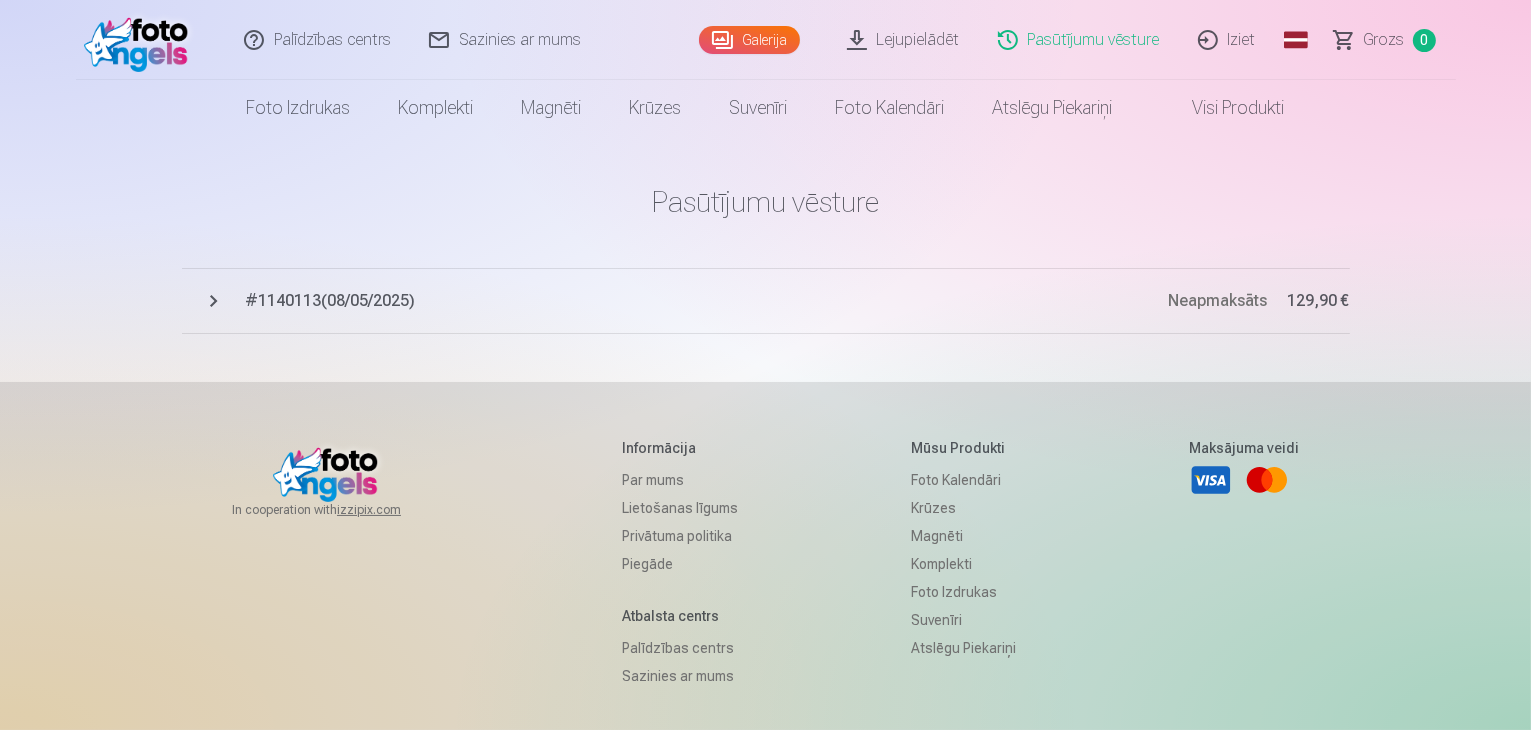 click on "Neapmaksāts" at bounding box center (1218, 300) 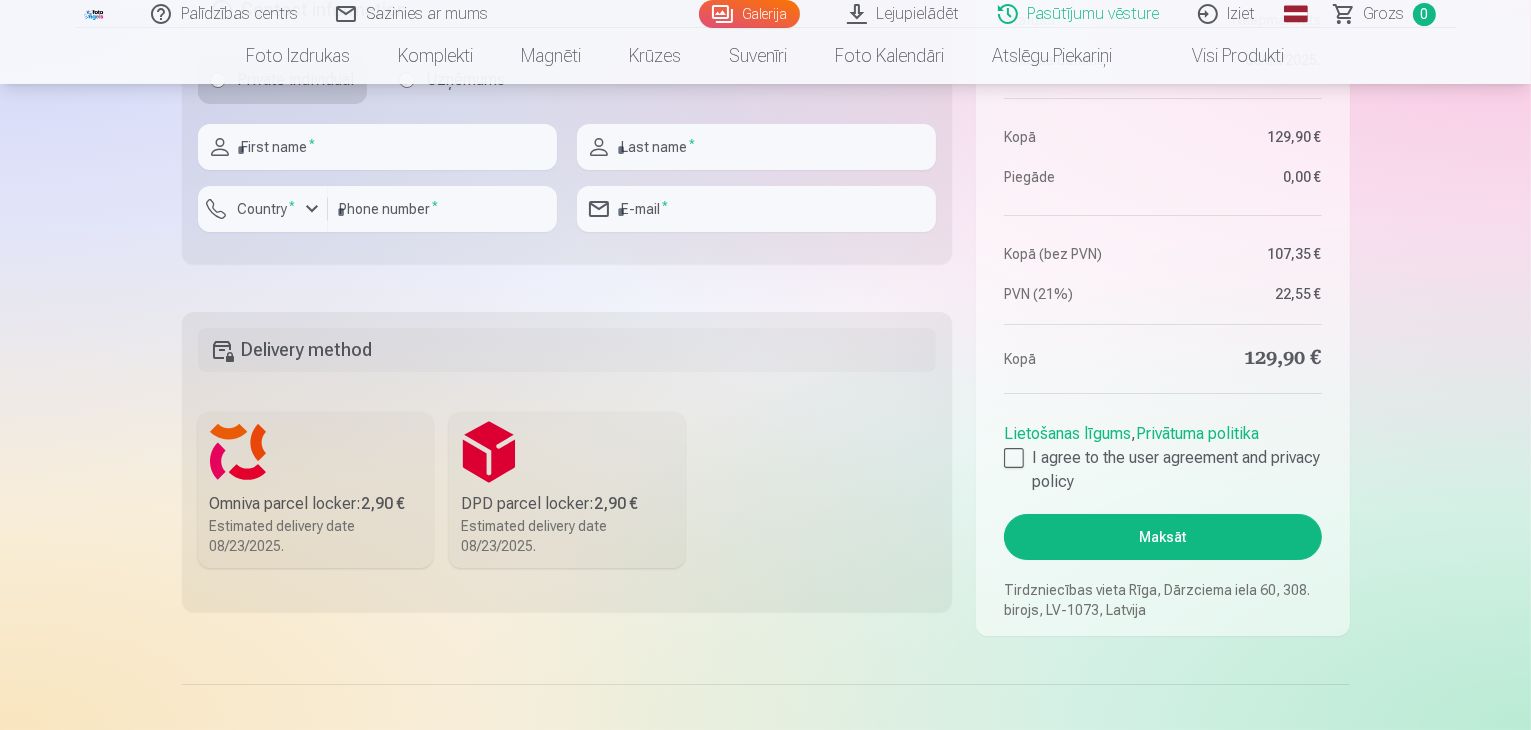 scroll, scrollTop: 7300, scrollLeft: 0, axis: vertical 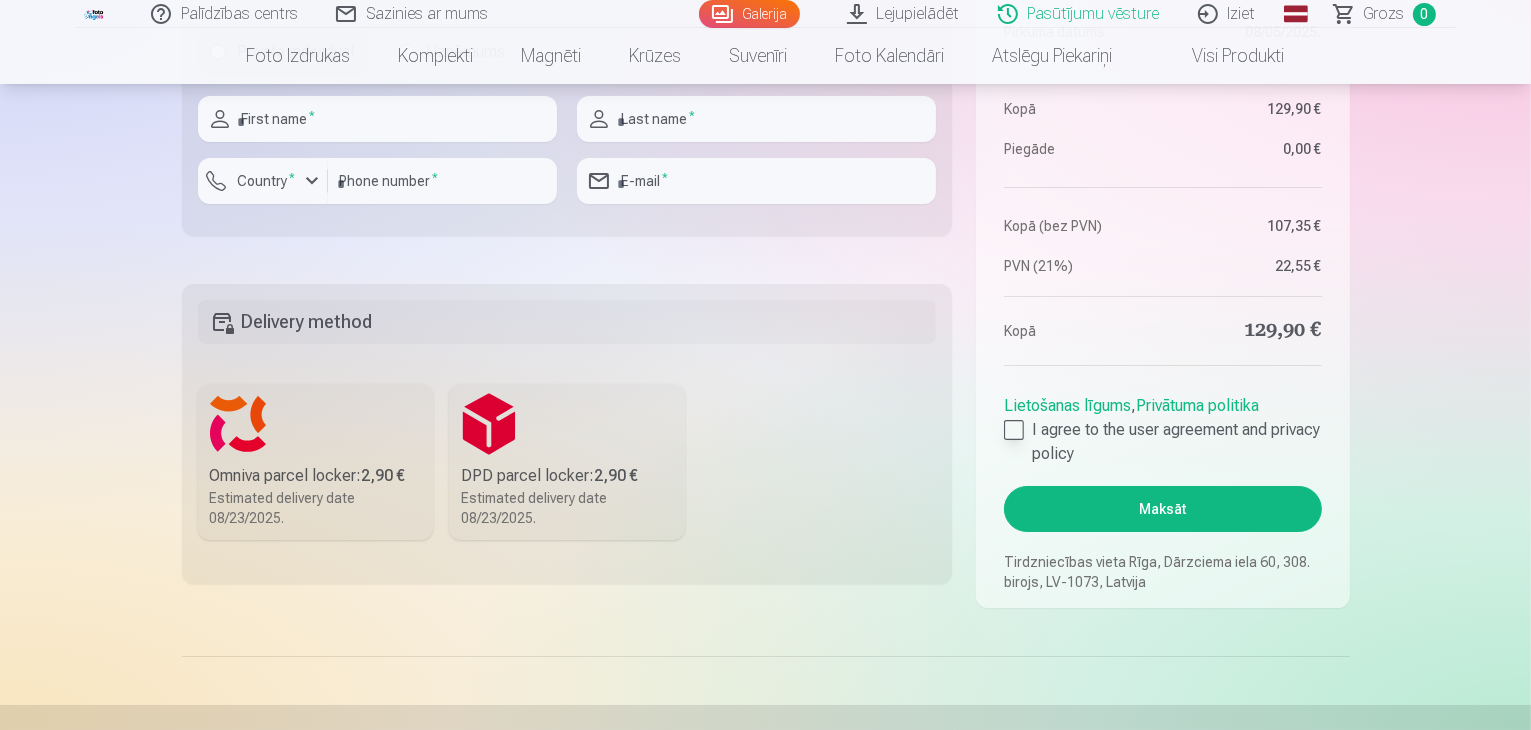 click at bounding box center [1014, 430] 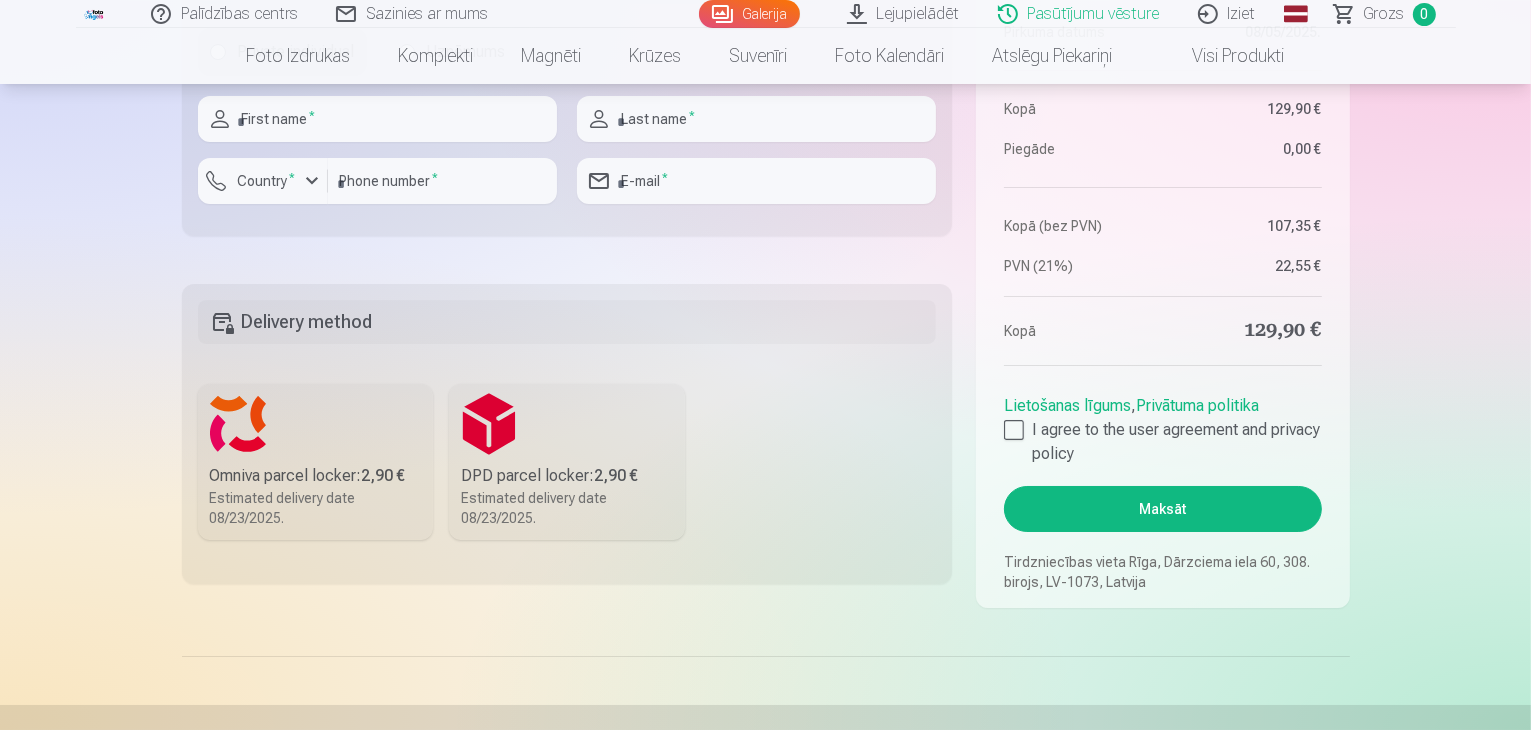 scroll, scrollTop: 7100, scrollLeft: 0, axis: vertical 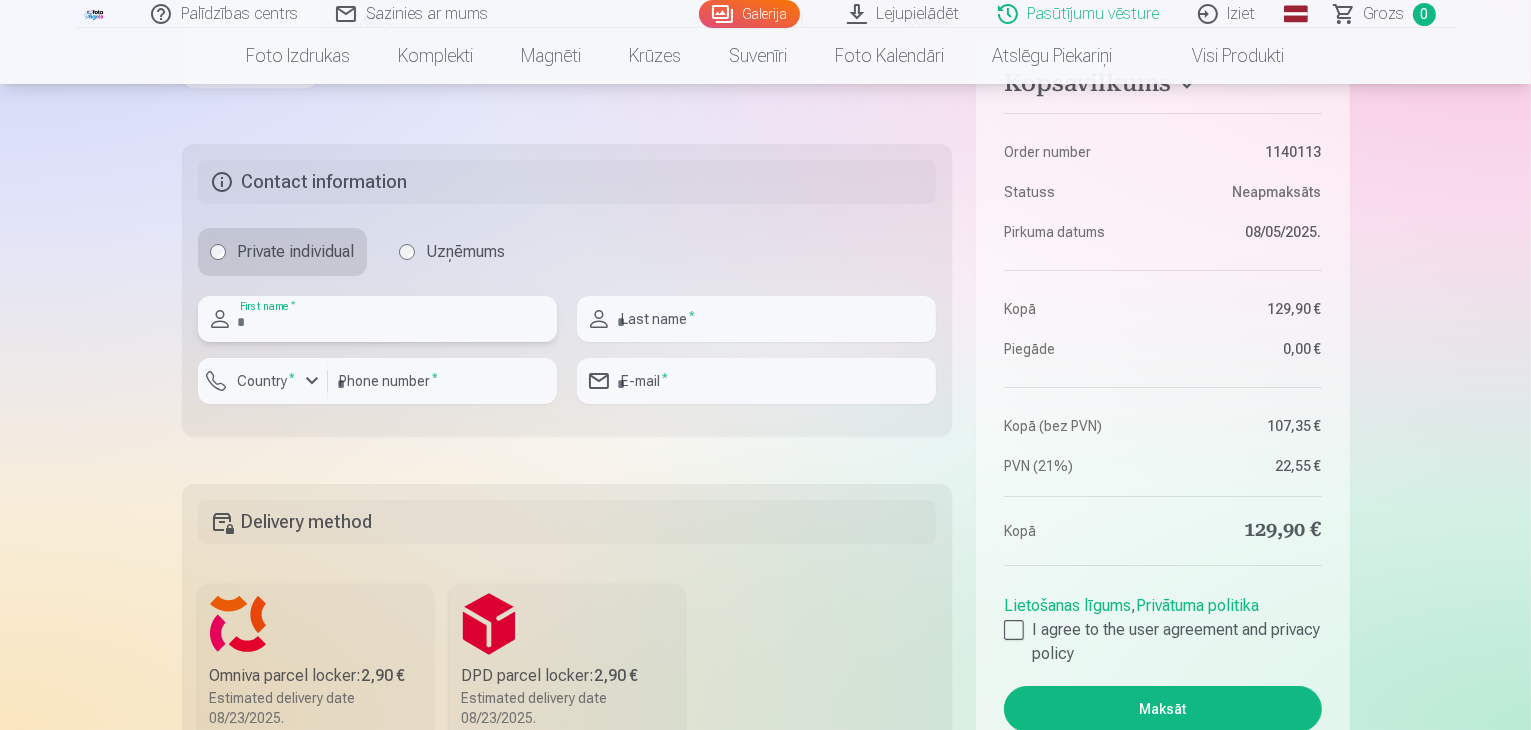 click at bounding box center [377, 319] 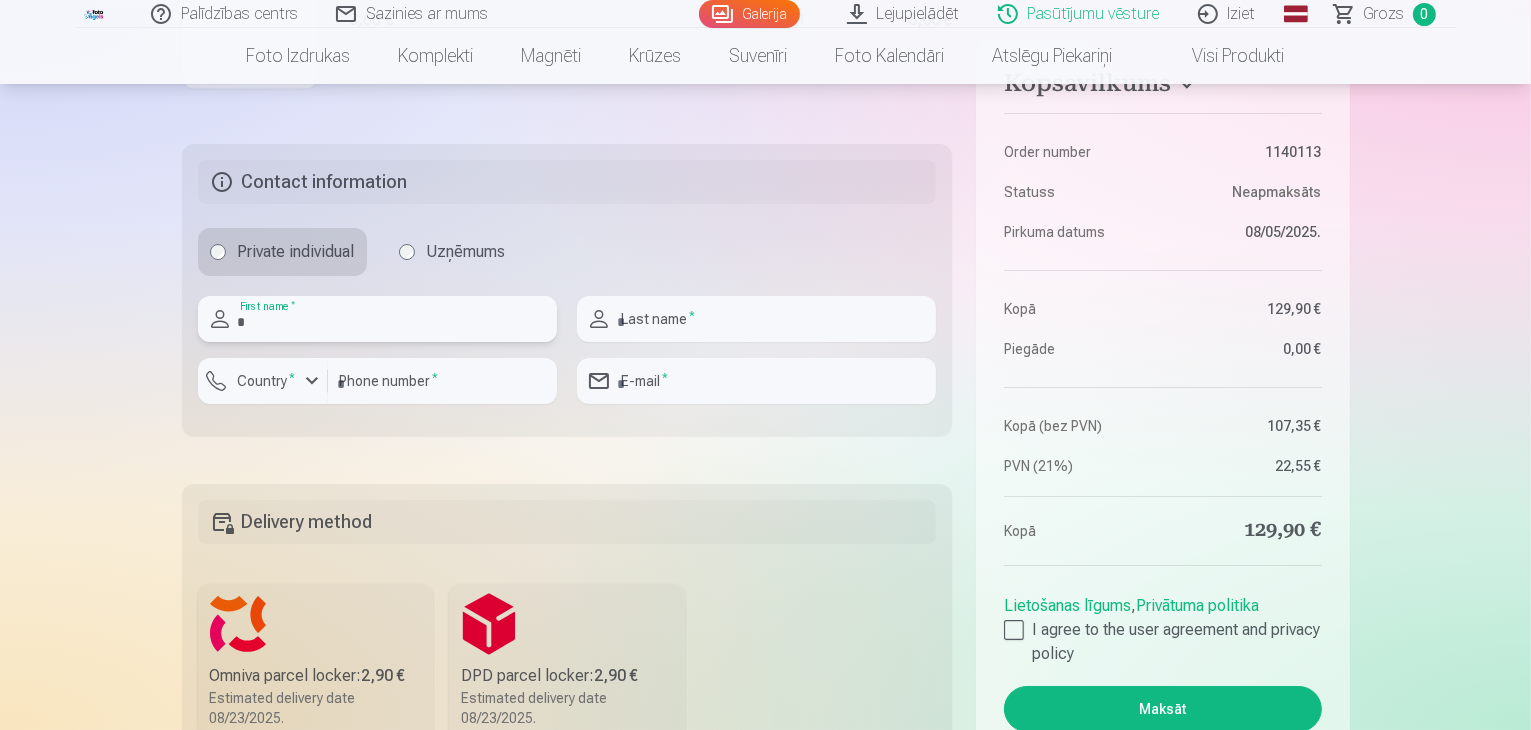 type on "*********" 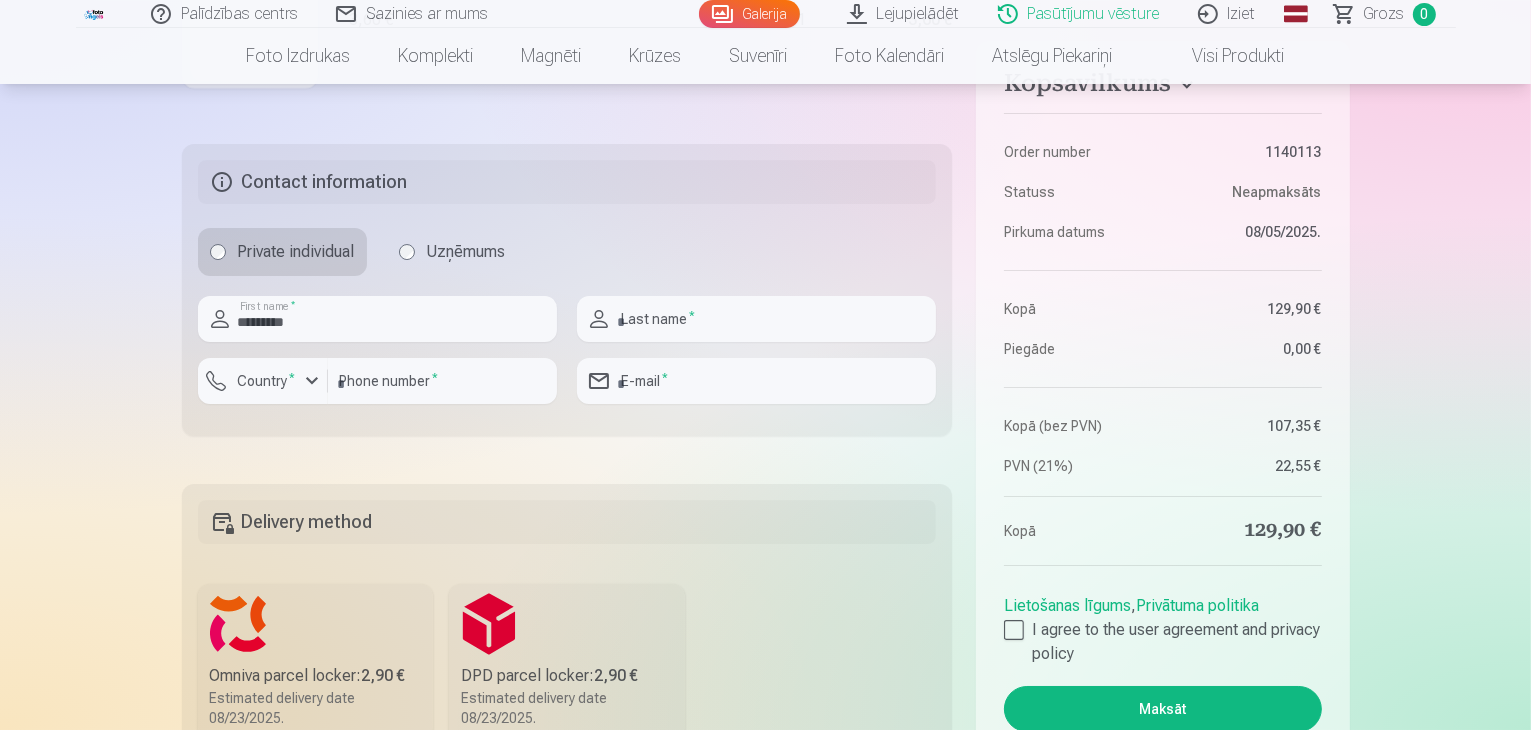 click on "Omniva pakomāts :  2,90 € Paredzamais piegādes datums 23.08.2025." at bounding box center (316, 662) 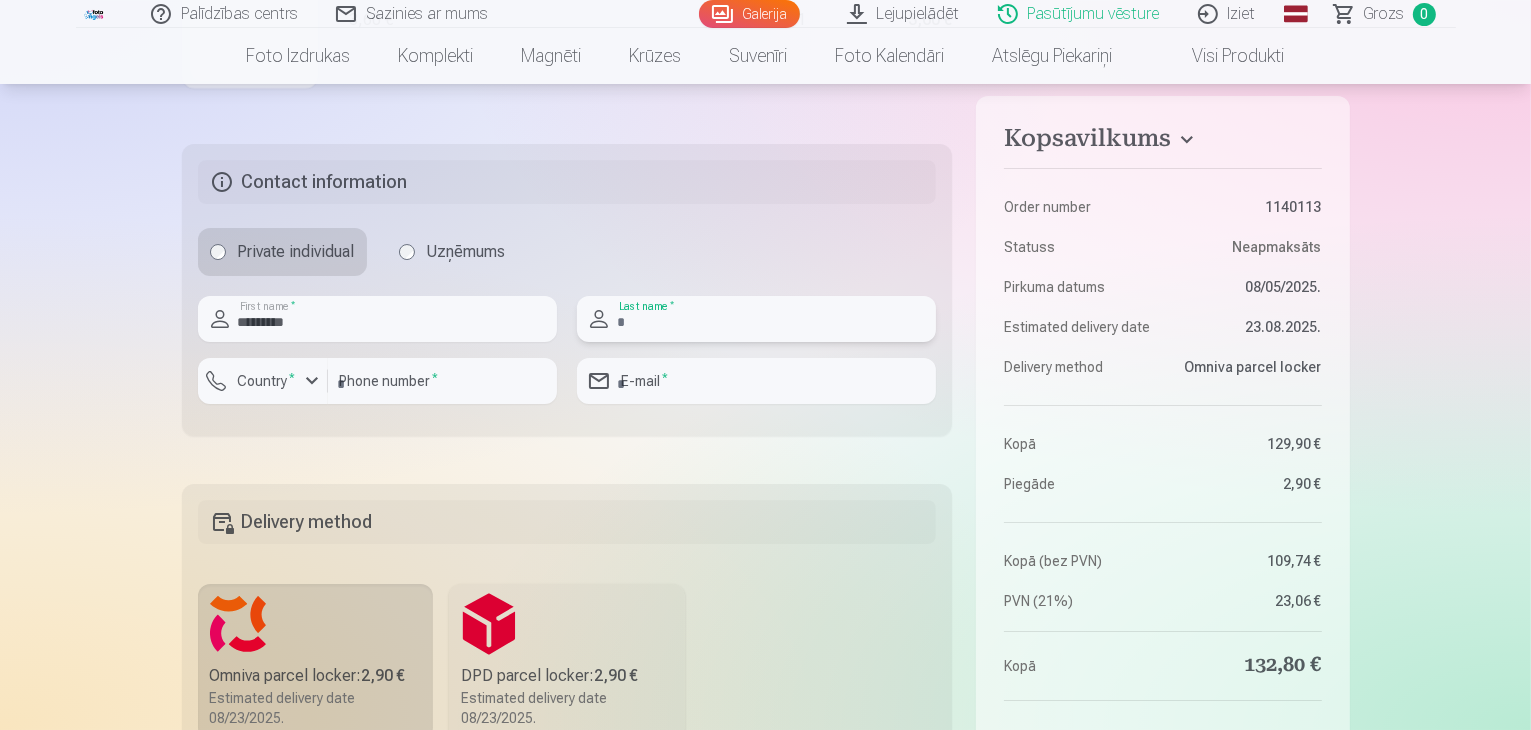 click at bounding box center [756, 319] 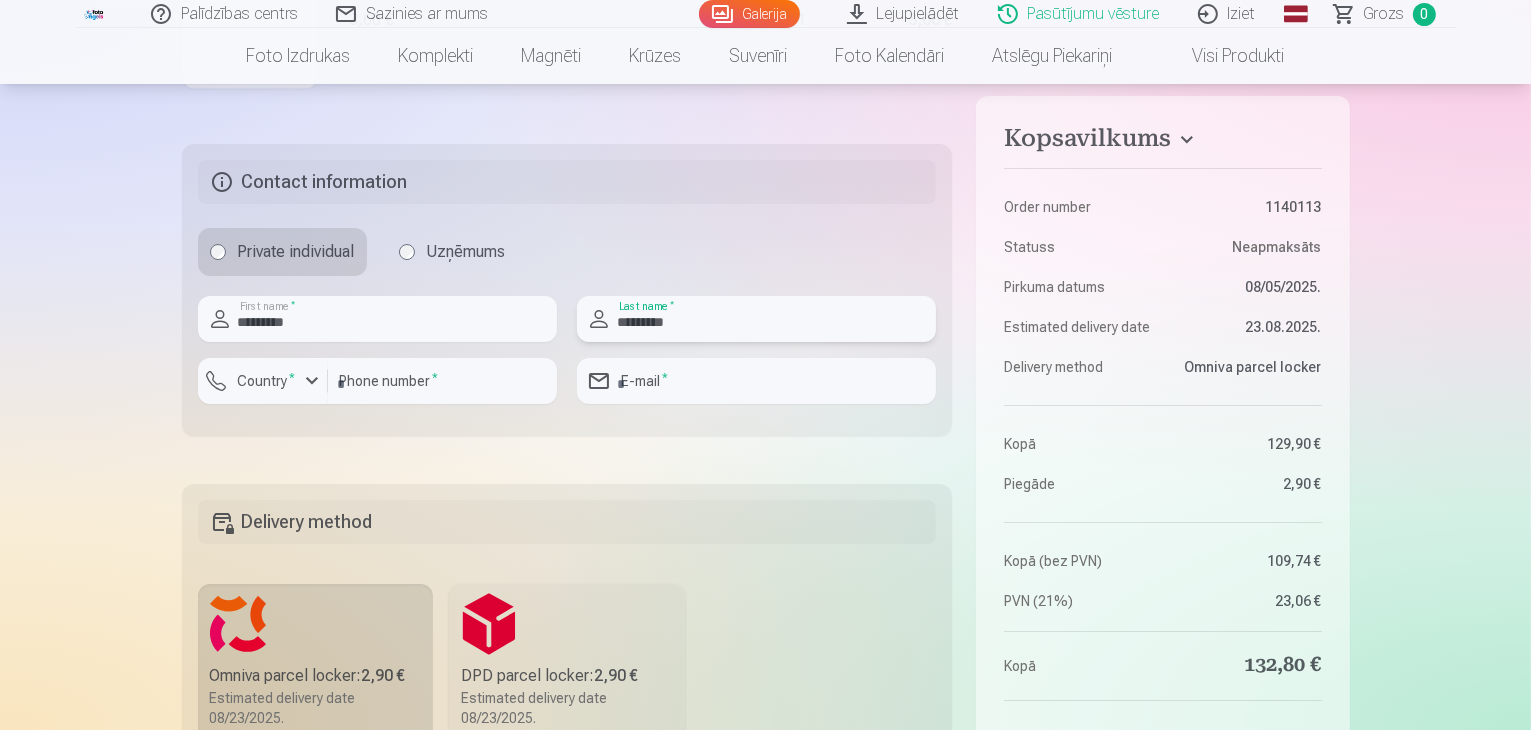type on "*********" 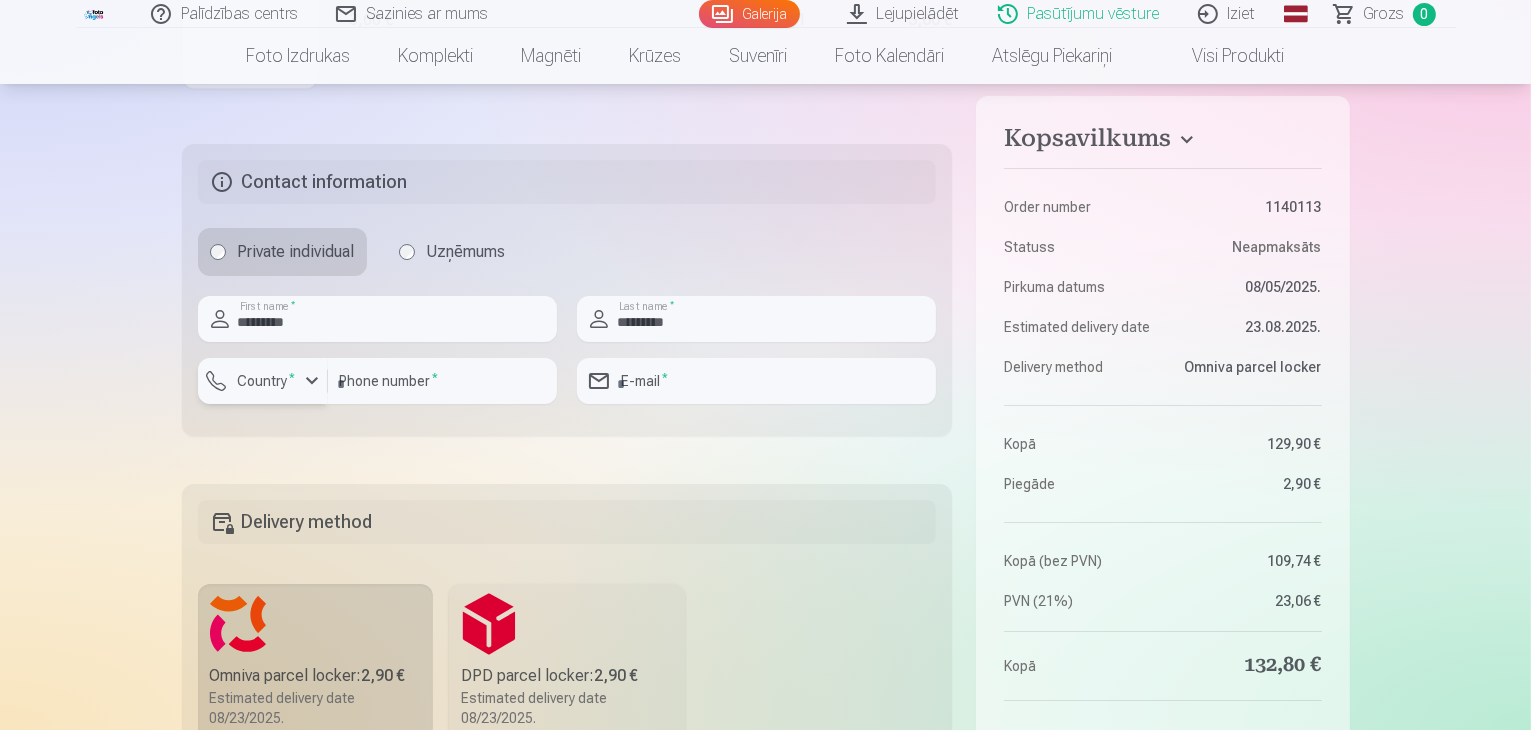 click at bounding box center (312, 381) 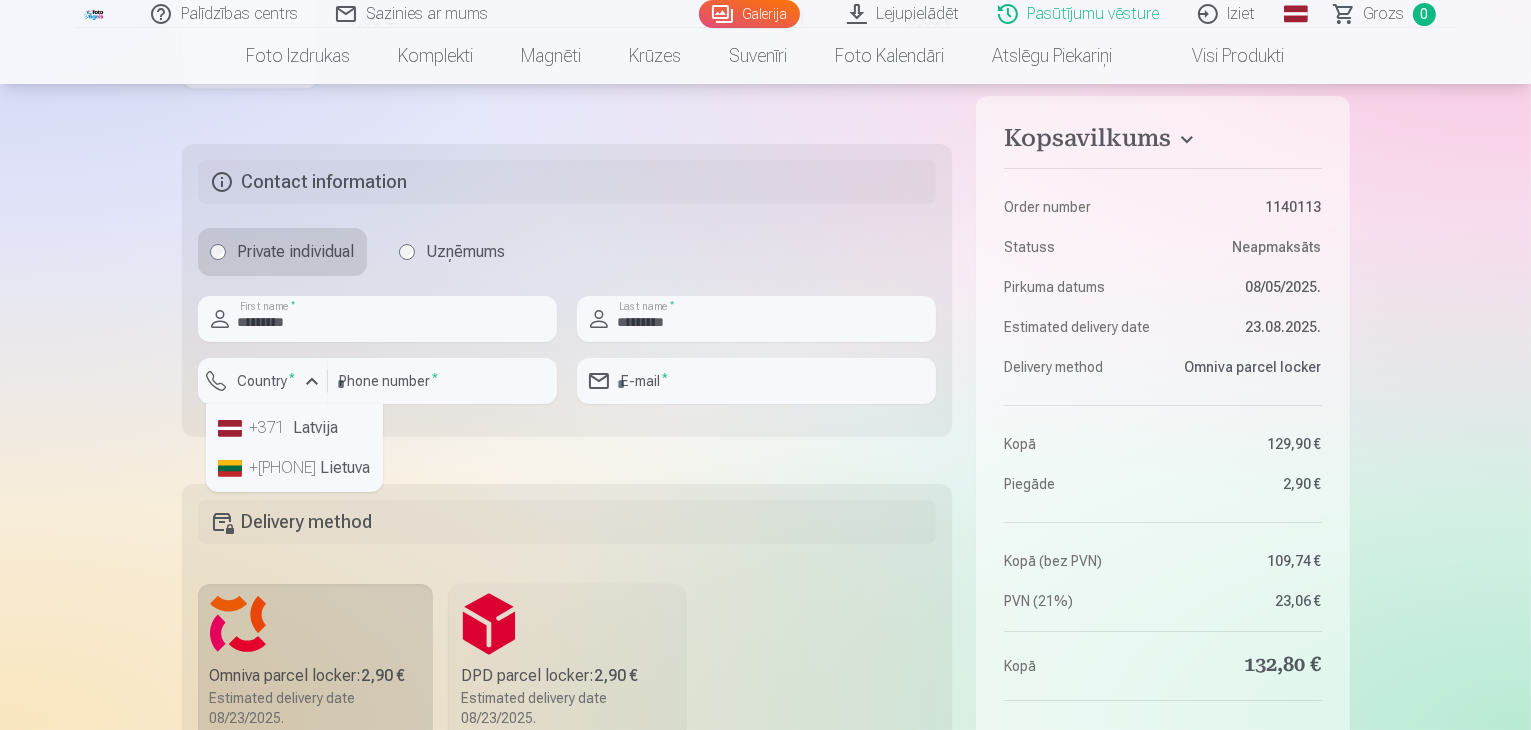 click on "+371" at bounding box center (270, 428) 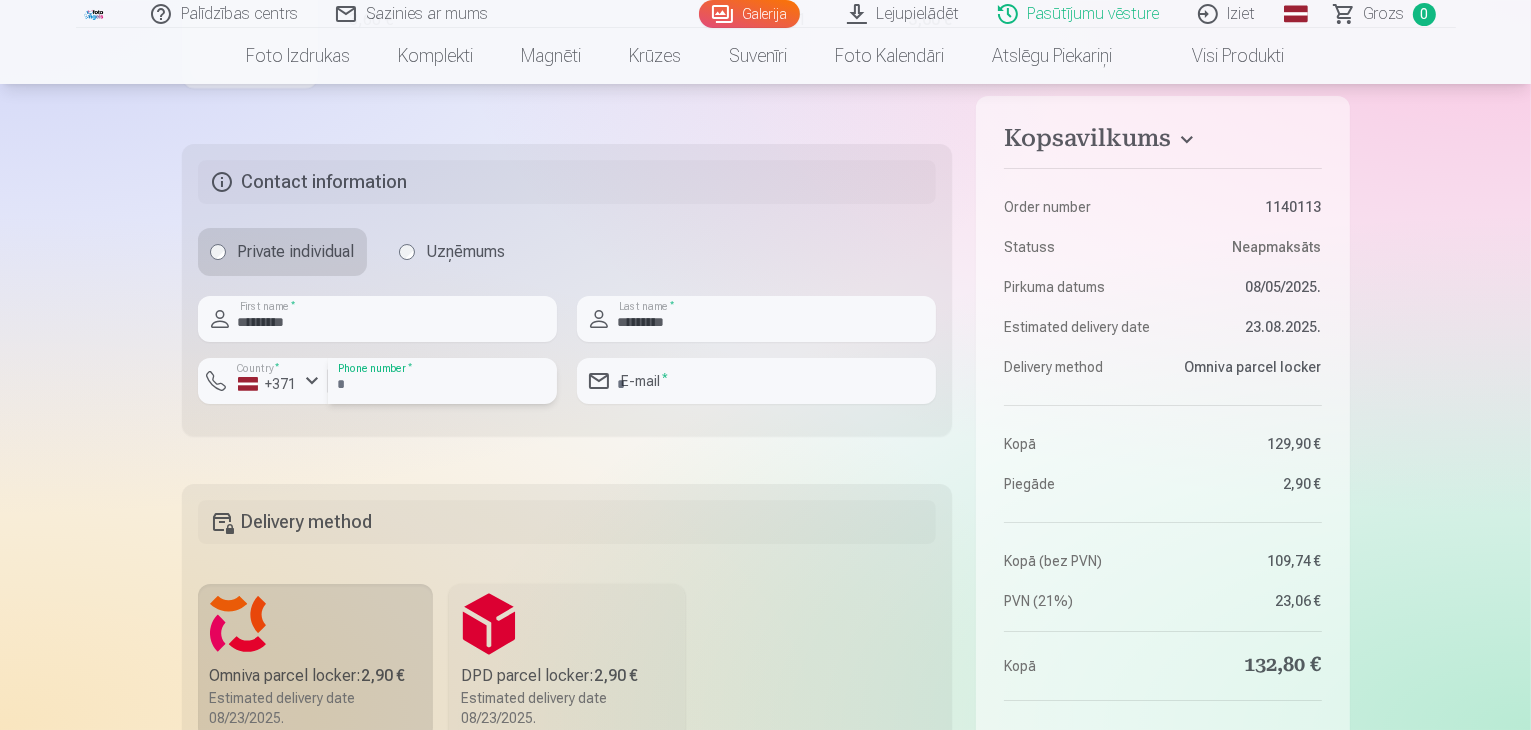 click at bounding box center [442, 381] 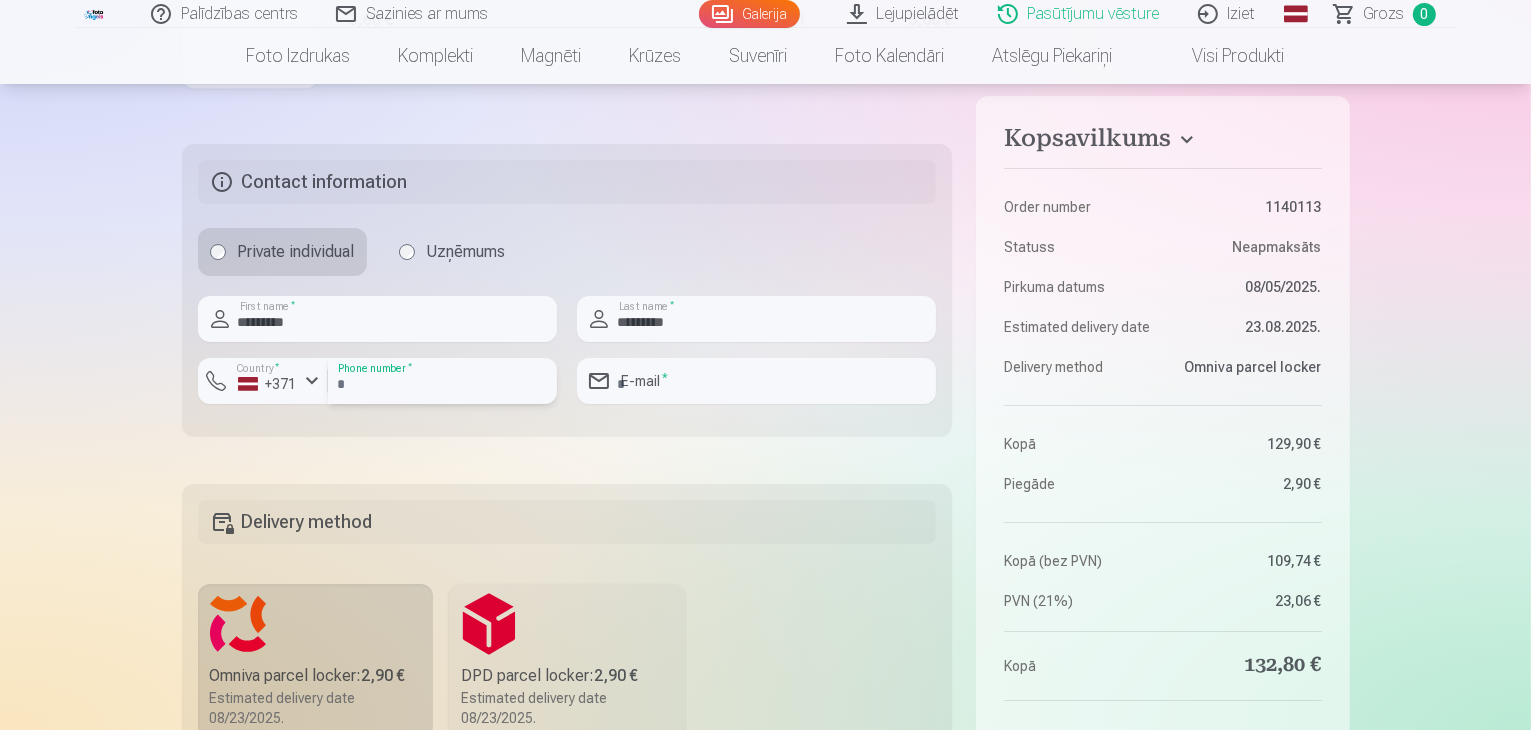 type on "********" 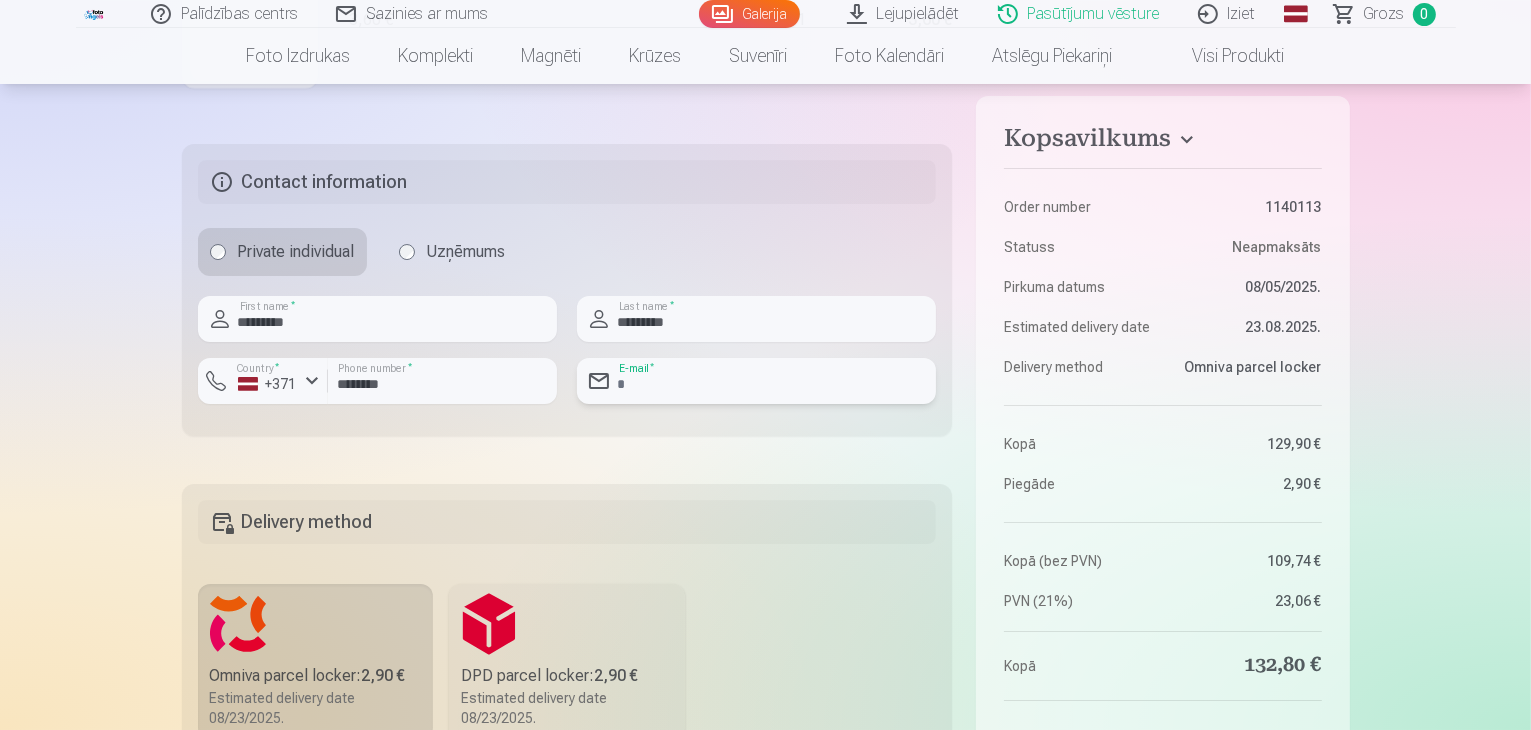 click at bounding box center [756, 381] 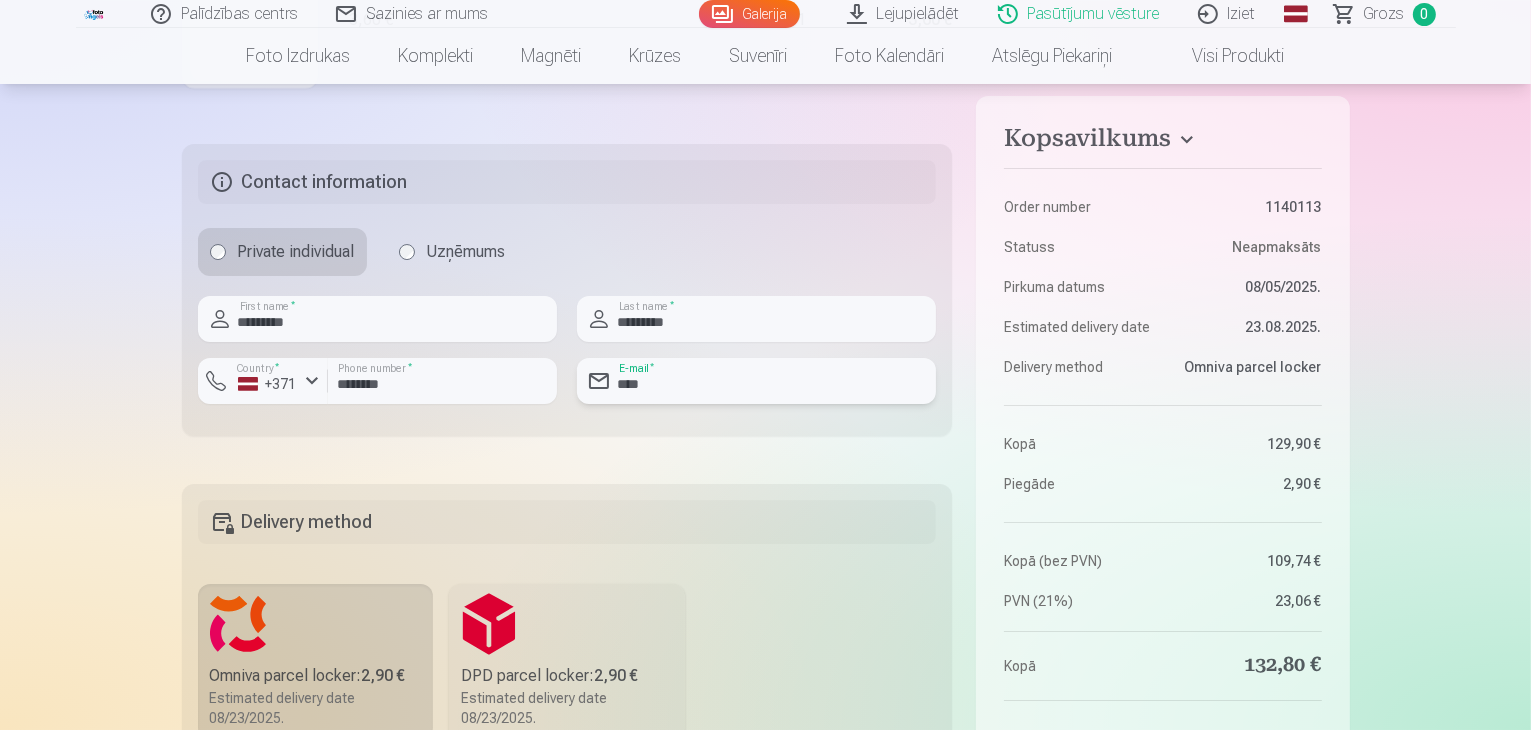 type on "**********" 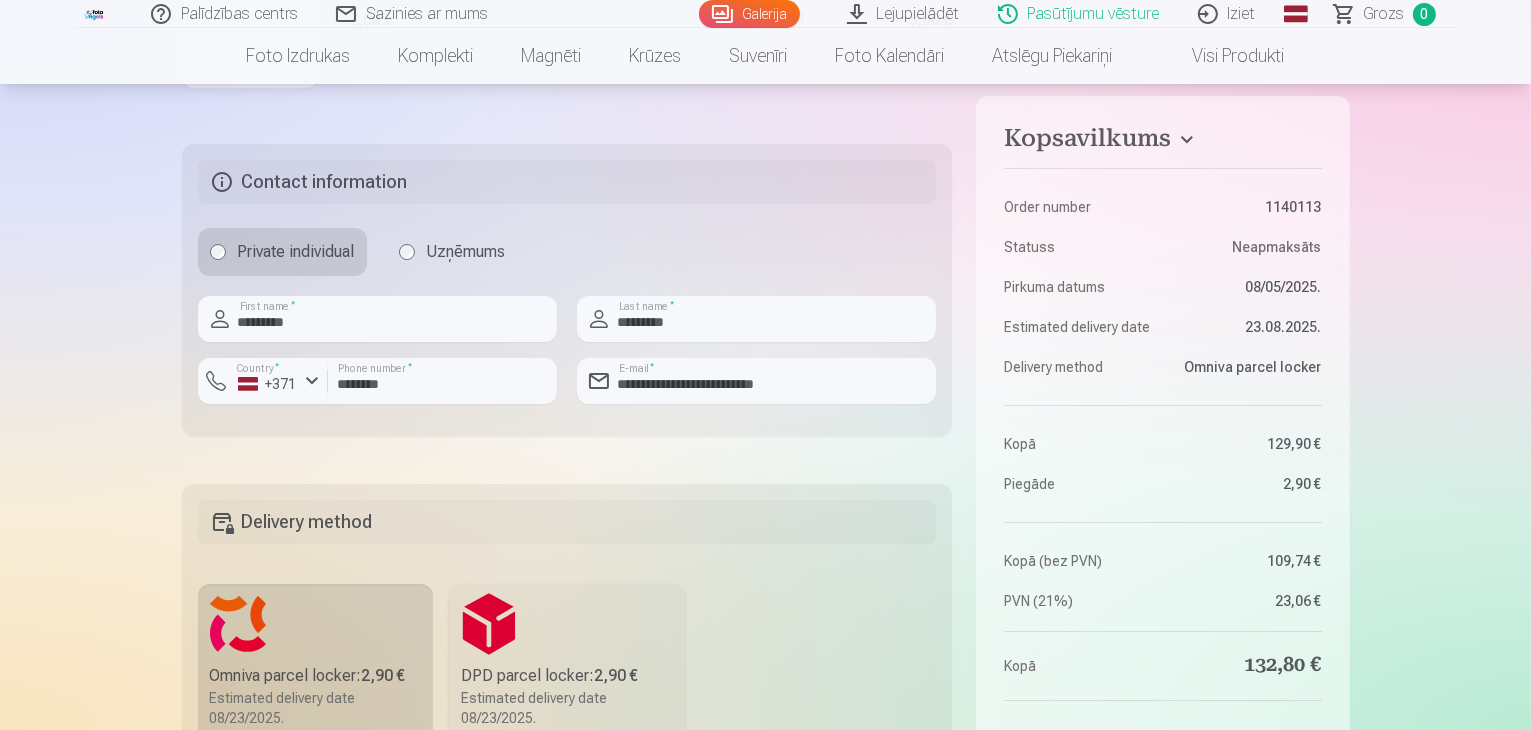 click on "Palīdzības centrs Sazinies ar mums Galerija Lejupielādēt Pasūtījumu vēsture Iziet Global Latvian (lv) Lithuanian (lt) Russian (ru) English (en) Grozs 0 Foto izdrukas Augstas kvalitātes fotoattēlu izdrukas 210 gsm papīrs, piesātināta krāsa un detalizācija Sākot no  3,60 € Augstas kvalitātes grupu fotoattēlu izdrukas Spilgtas krāsas uz Fuji Film Crystal fotopapīra Sākot no  4,30 € Foto kolāža no divām fotogrāfijām Divi neaizmirstami mirkļi vienā skaistā bildē Sākot no  4,10 € Foto izdrukas dokumentiem Universālas foto izdrukas dokumentiem (6 fotogrāfijas) Sākot no  4,40 € Augstas izšķirtspējas digitālais fotoattēls JPG formātā Iemūžiniet savas atmiņas ērtā digitālā veidā Sākot no  6,00 € See all products Komplekti Pilns Atmiņu Komplekts – Drukātas (15×23cm, 40% ATLAIDE) un 🎁 Digitālas Fotogrāfijas   Klasiskais komplekts Sākot no  19,20 € Populārs komplekts Sākot no  24,00 € Premium komplekts + 🎁  Sākot no  31,90 € Krūzes" at bounding box center (765, -2485) 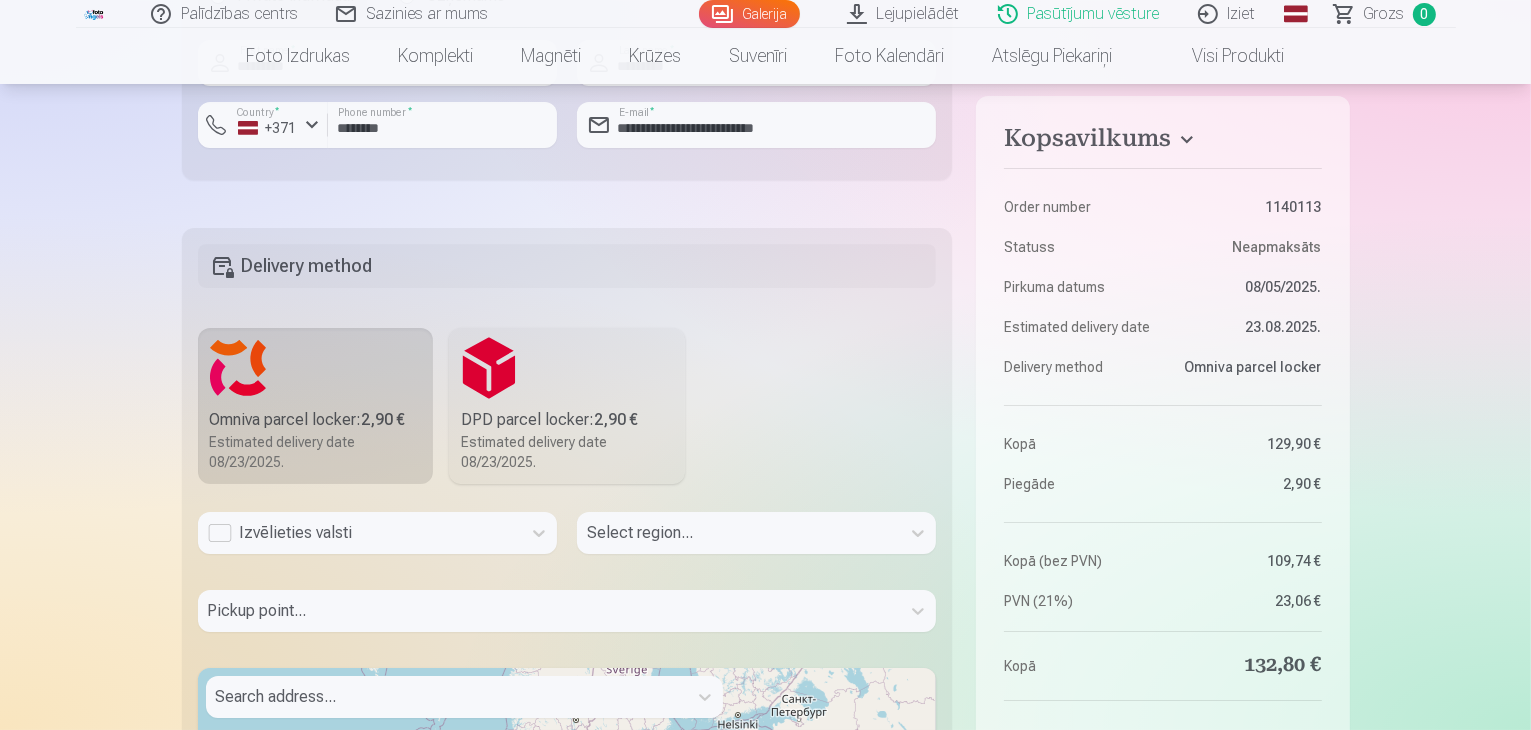 scroll, scrollTop: 7500, scrollLeft: 0, axis: vertical 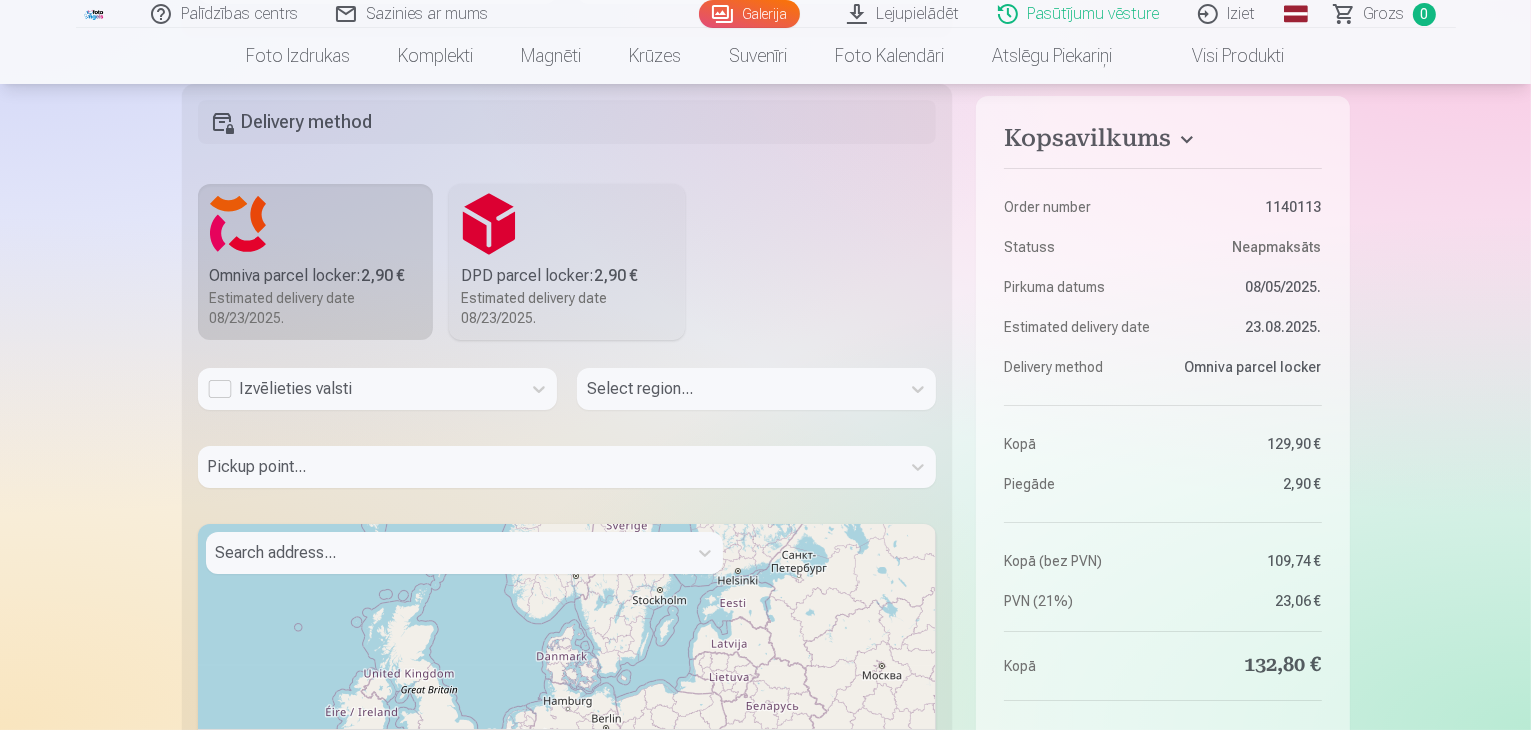 click on "Izvēlieties valsti" at bounding box center [359, 389] 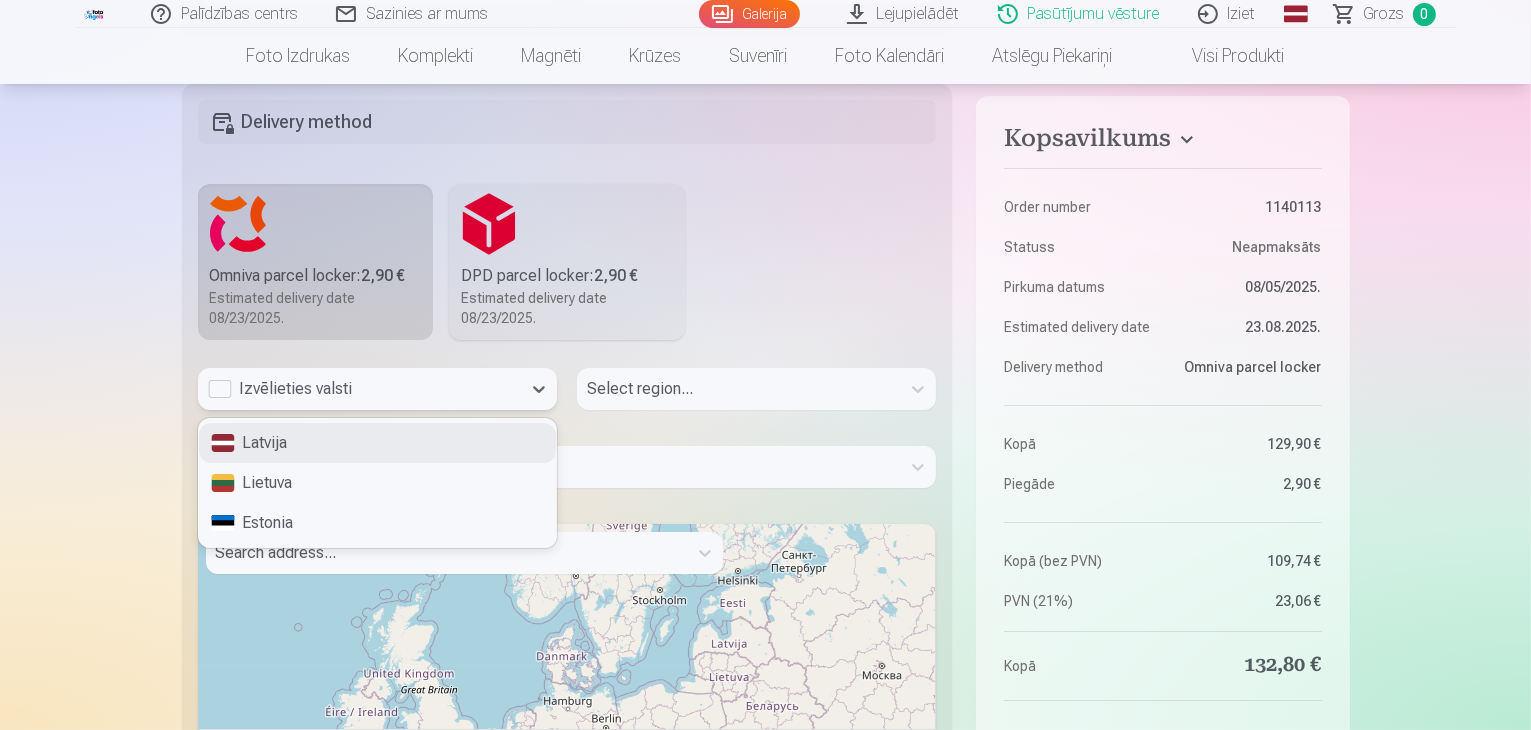 click on "Latvija" at bounding box center [377, 443] 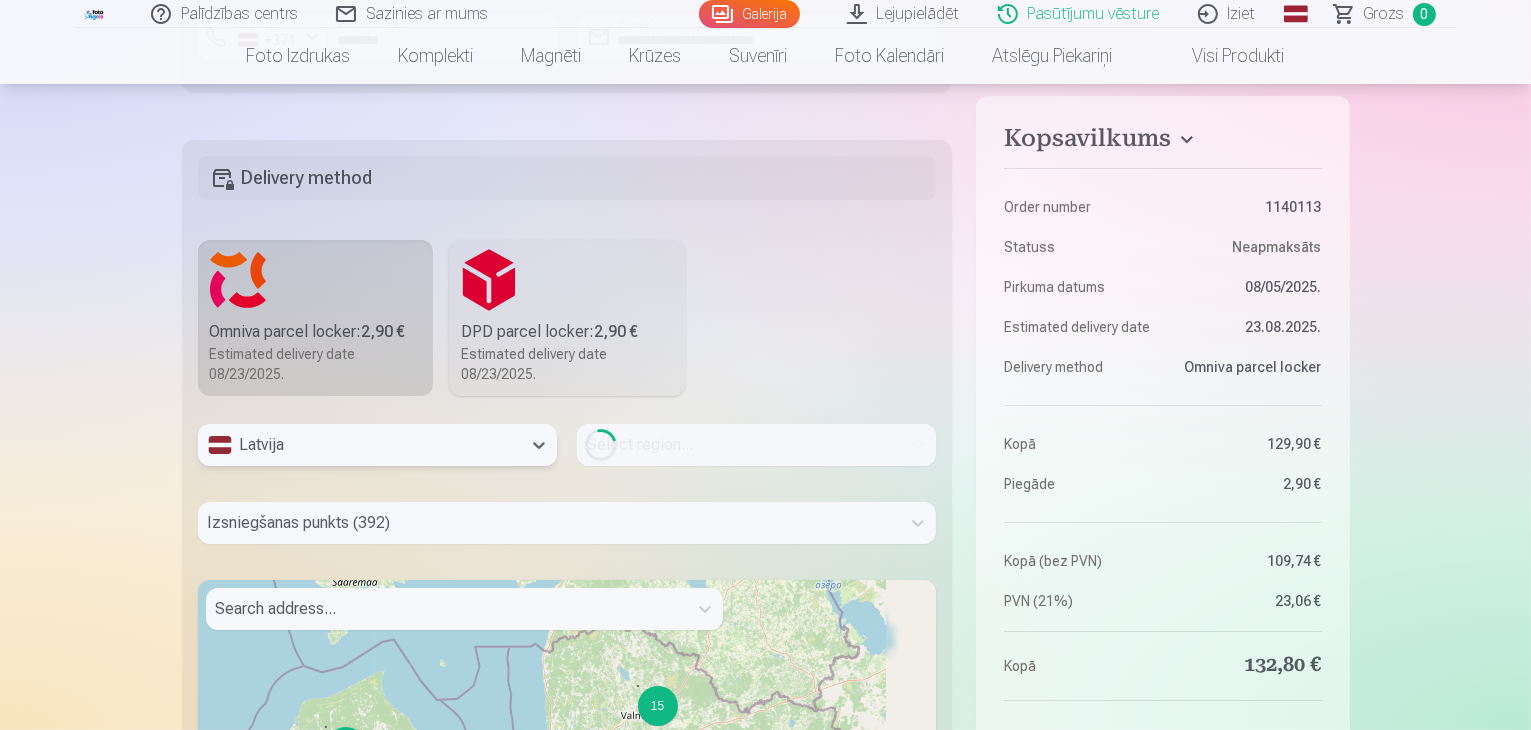 scroll, scrollTop: 7400, scrollLeft: 0, axis: vertical 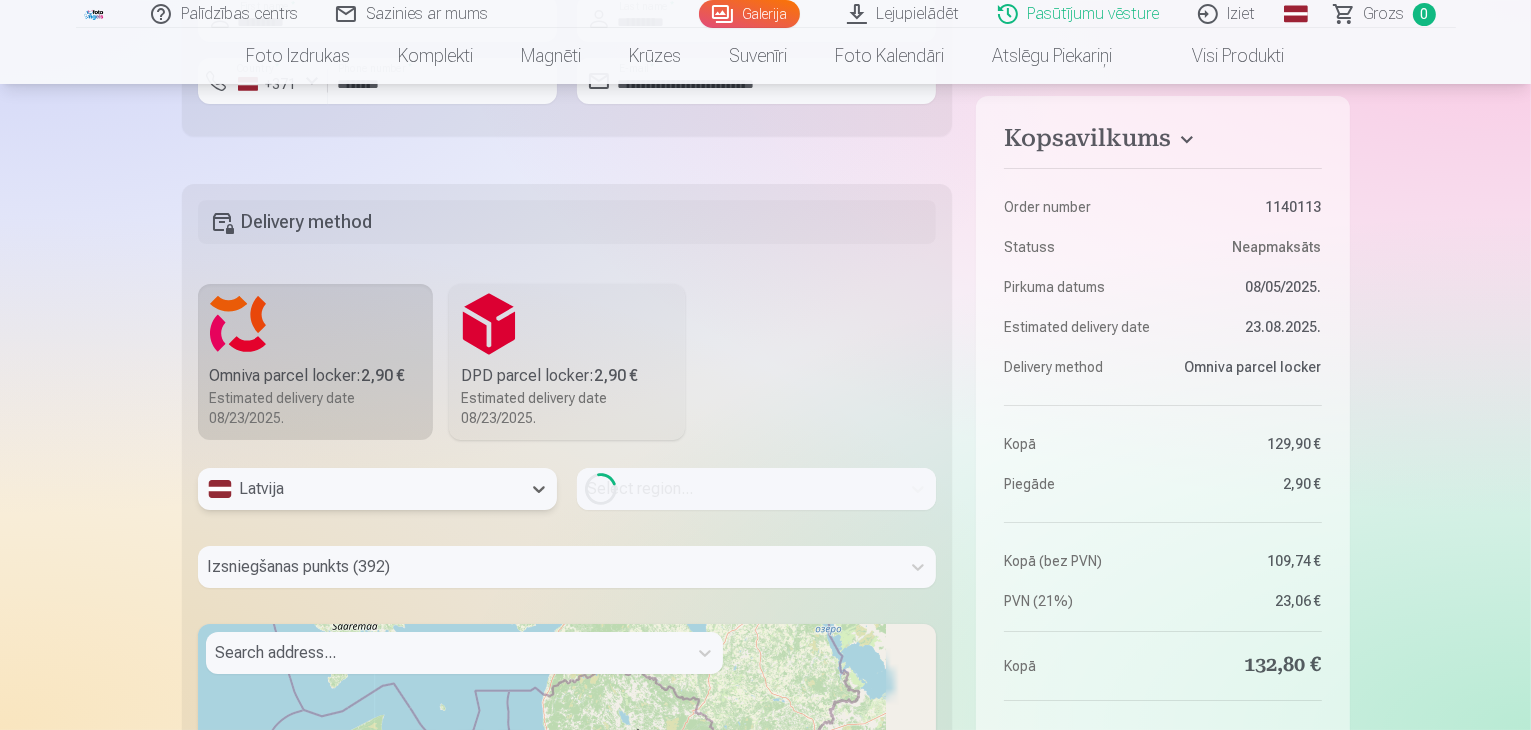 click on "Loading..." at bounding box center (756, 489) 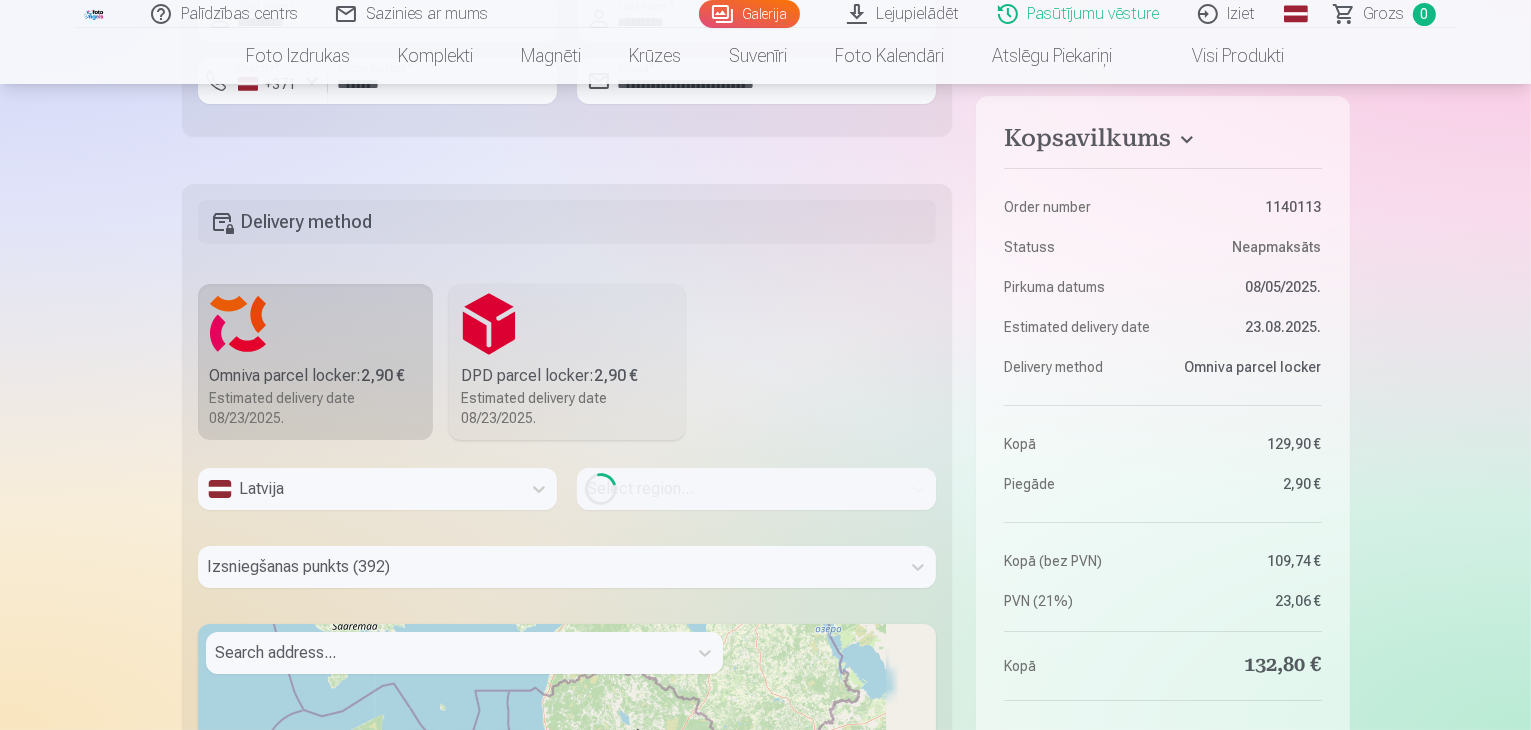 click on "Loading..." at bounding box center (756, 489) 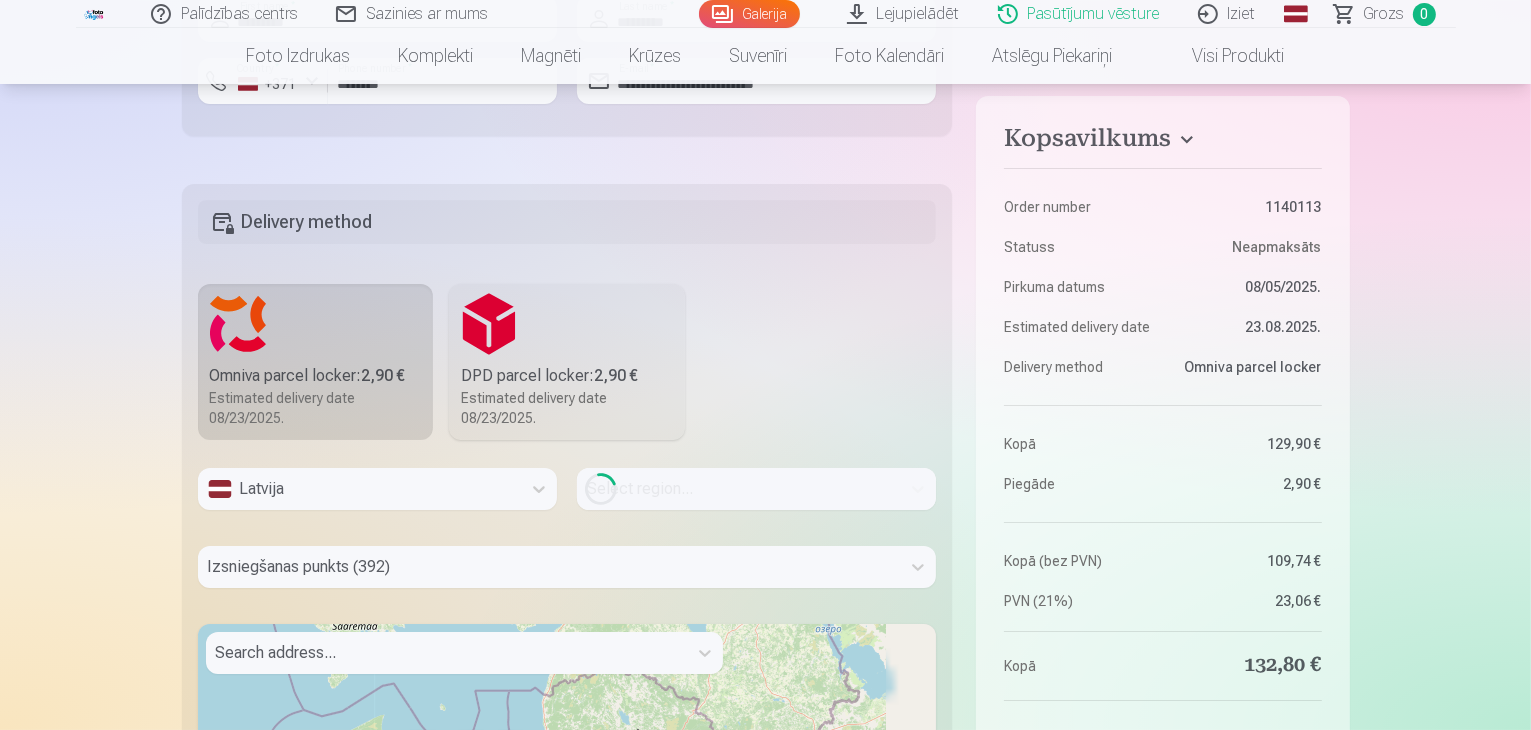 click on "Loading..." at bounding box center (756, 489) 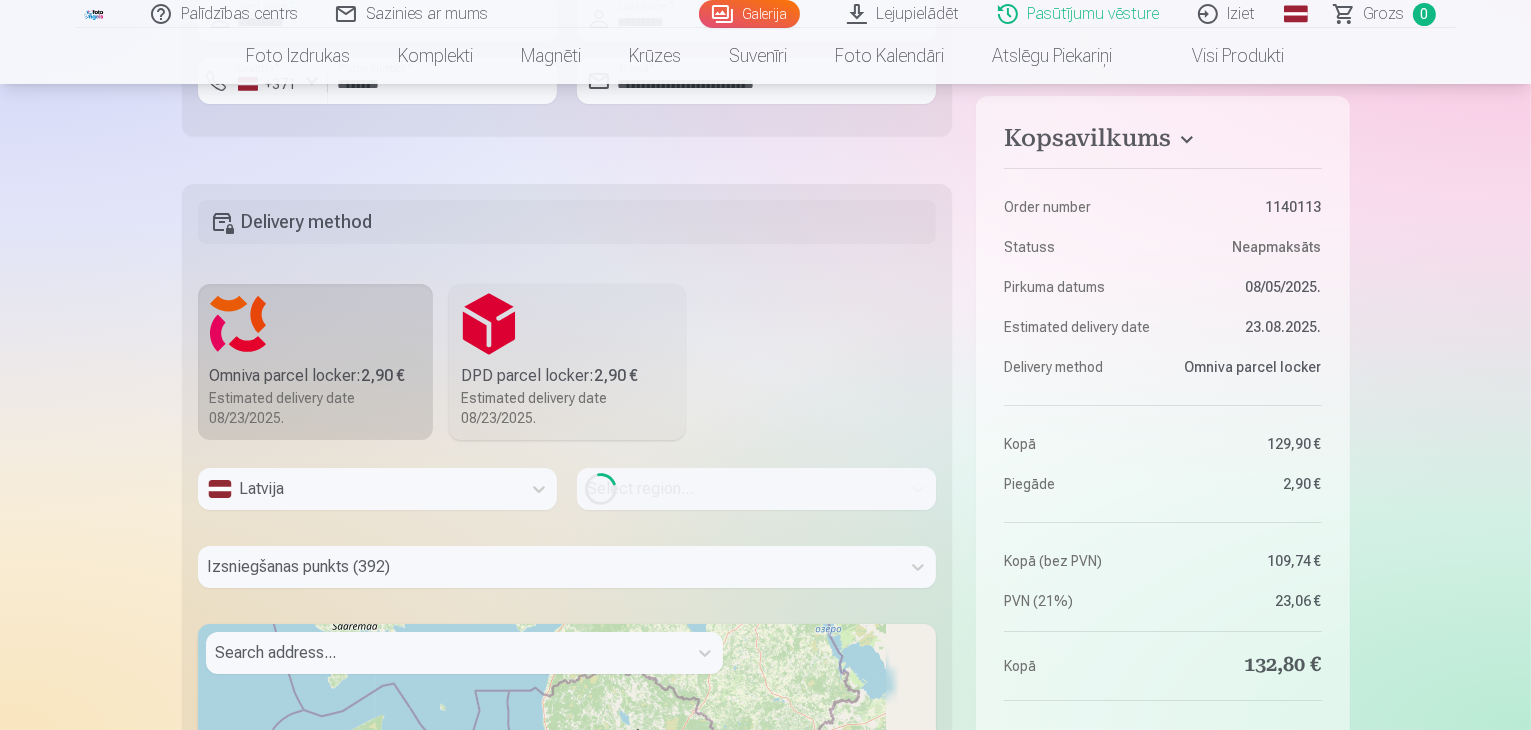 click on "Loading..." at bounding box center (756, 489) 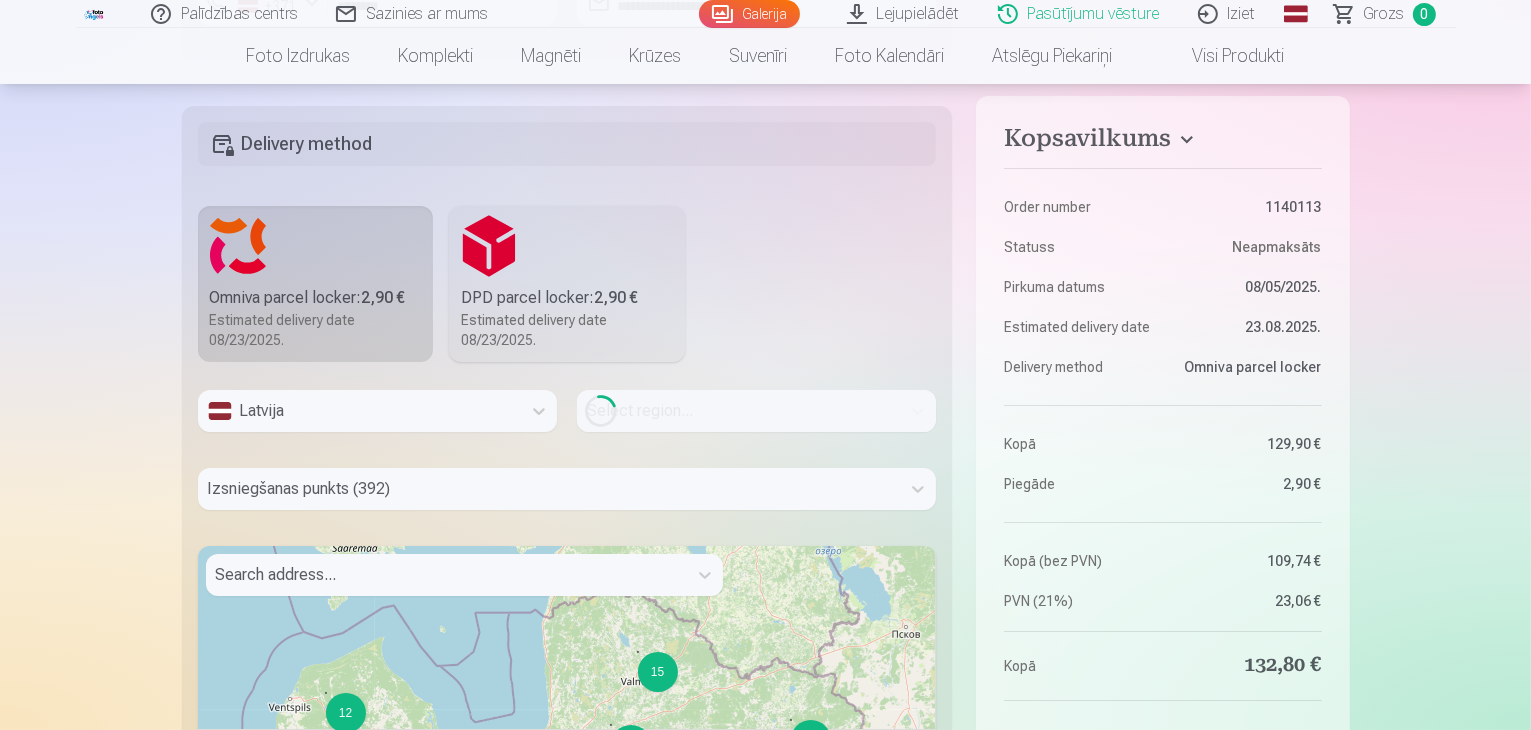 scroll, scrollTop: 7500, scrollLeft: 0, axis: vertical 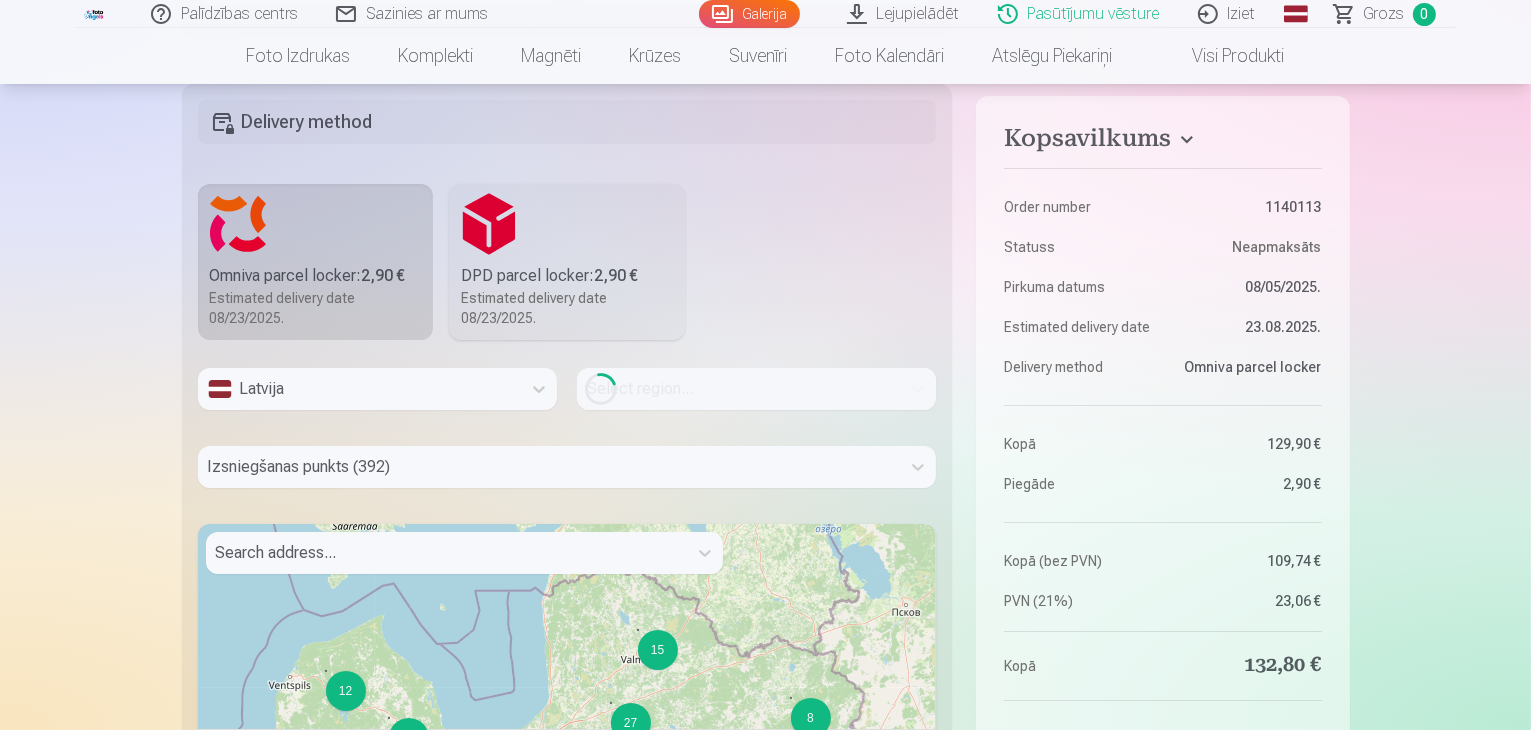 click on "Izsniegšanas punkts (392)" at bounding box center (567, 467) 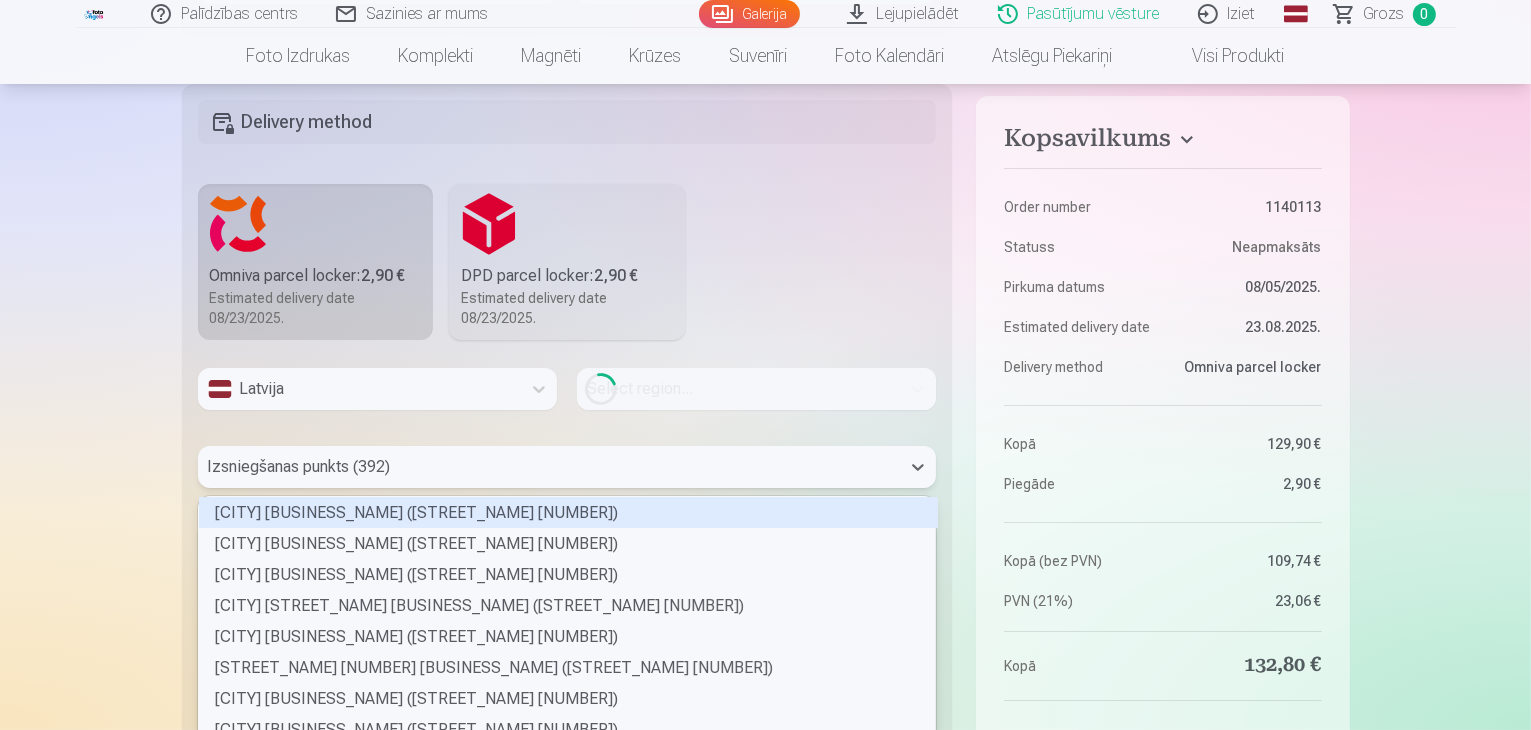 scroll, scrollTop: 7568, scrollLeft: 0, axis: vertical 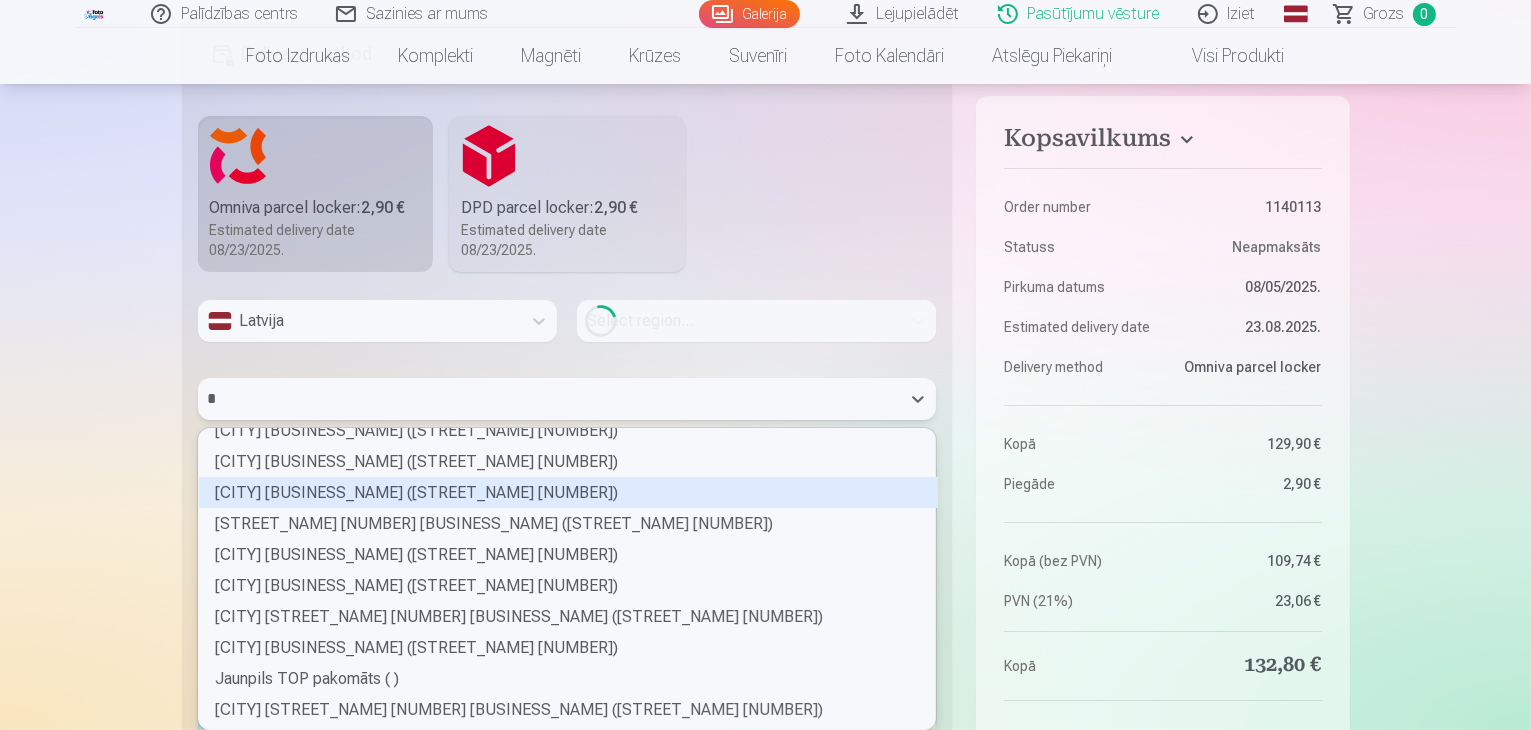 type on "**" 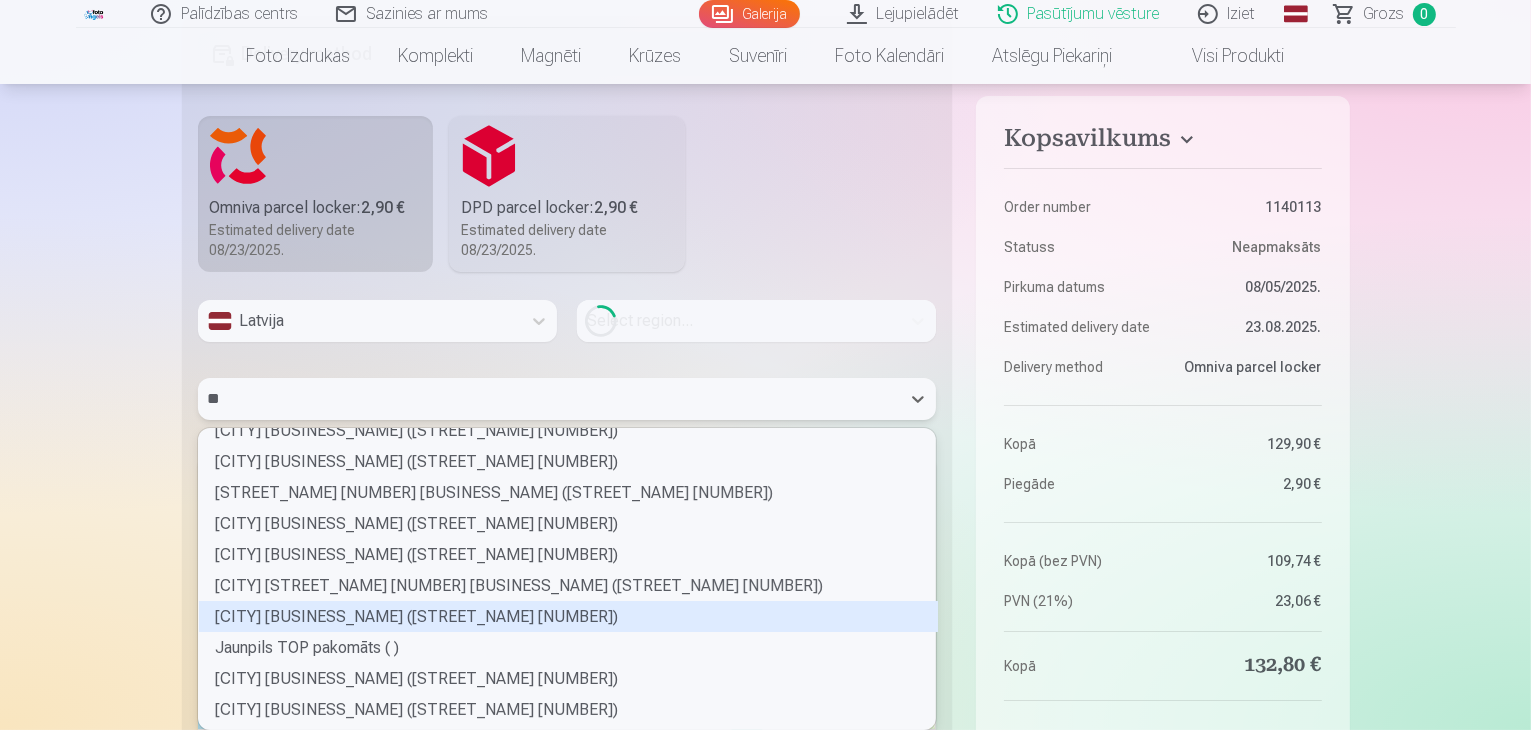 click on "Jaunpiebalgas pakomāts (Gaujas iela 4)" at bounding box center (568, 616) 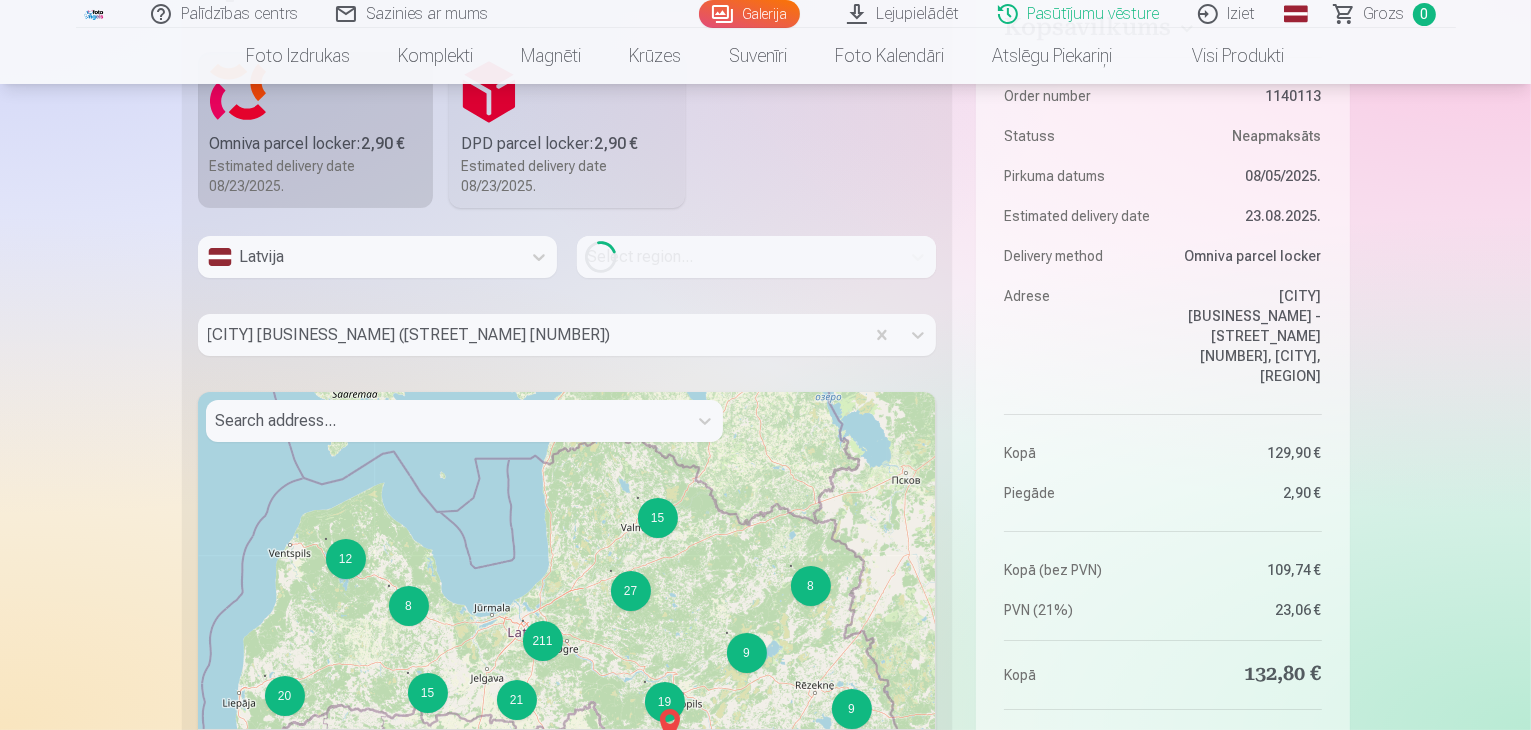 scroll, scrollTop: 7568, scrollLeft: 0, axis: vertical 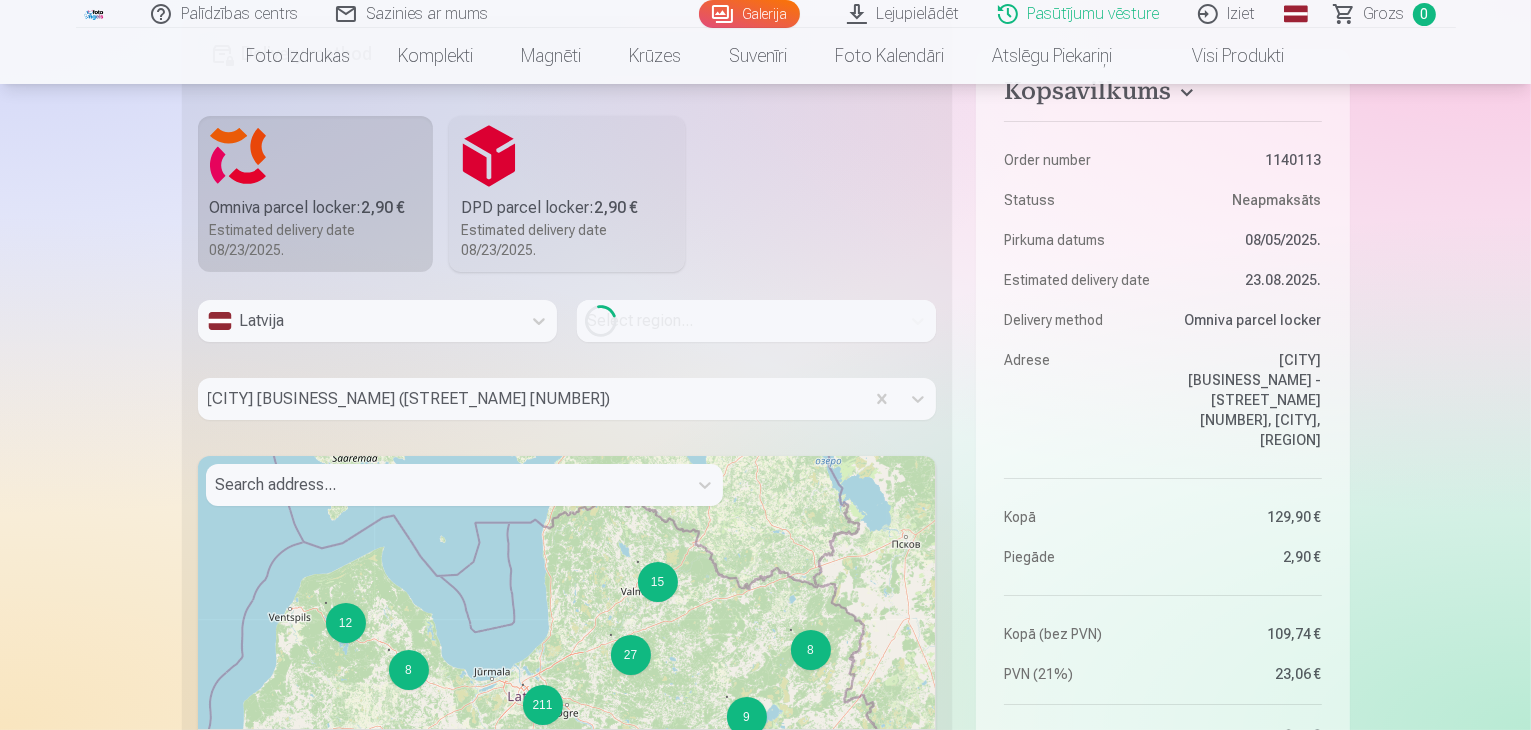 click on "Loading..." at bounding box center (756, 321) 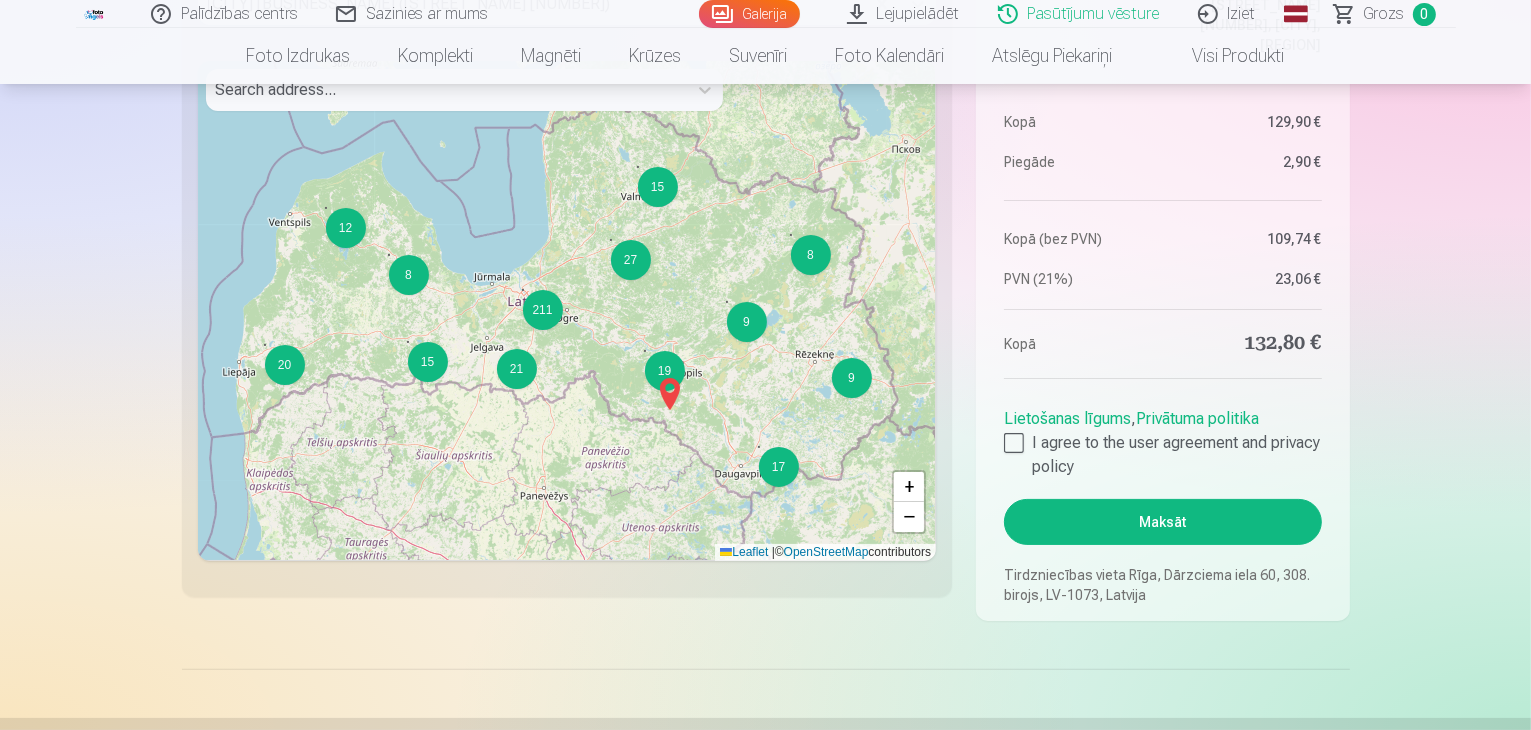 scroll, scrollTop: 8168, scrollLeft: 0, axis: vertical 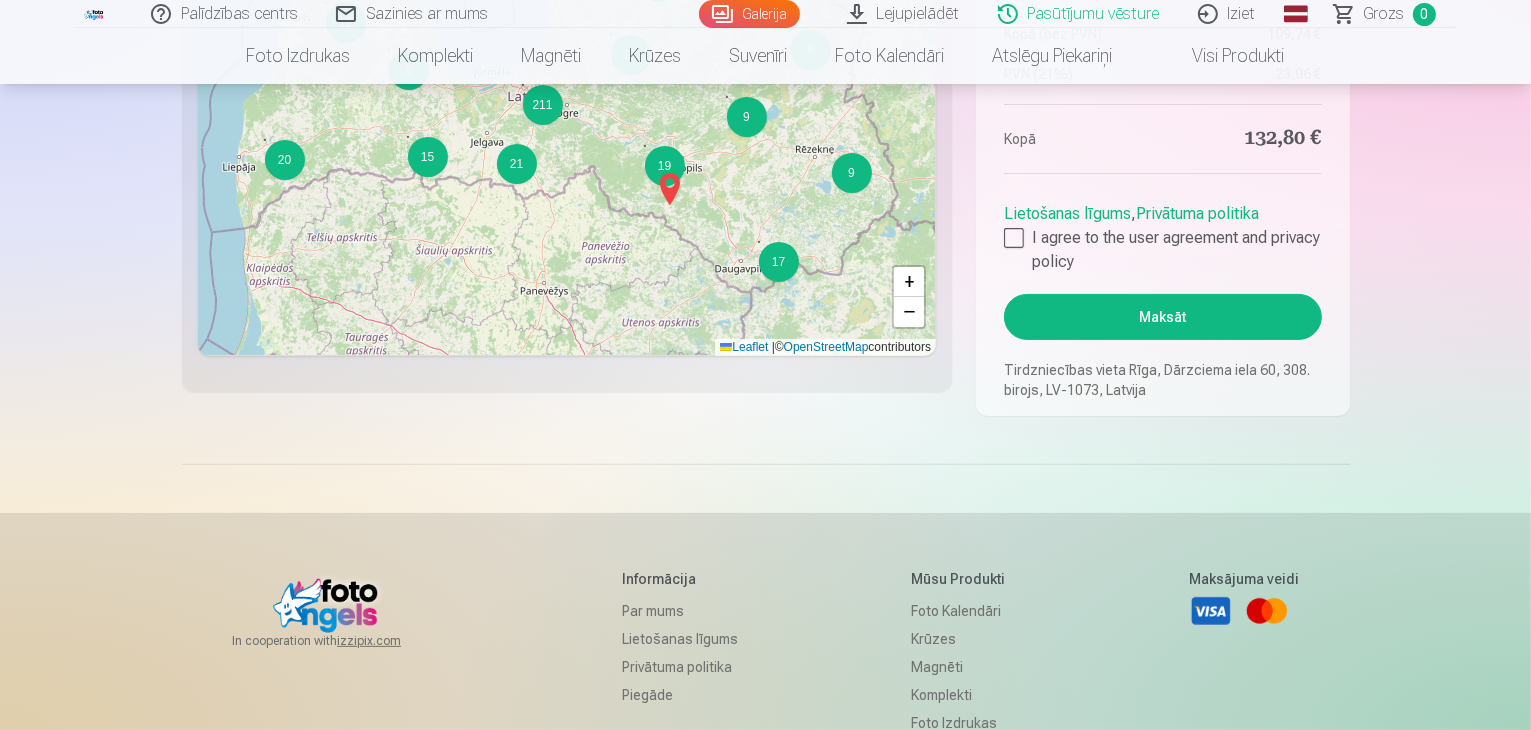 click on "Maksāt" at bounding box center (1162, 317) 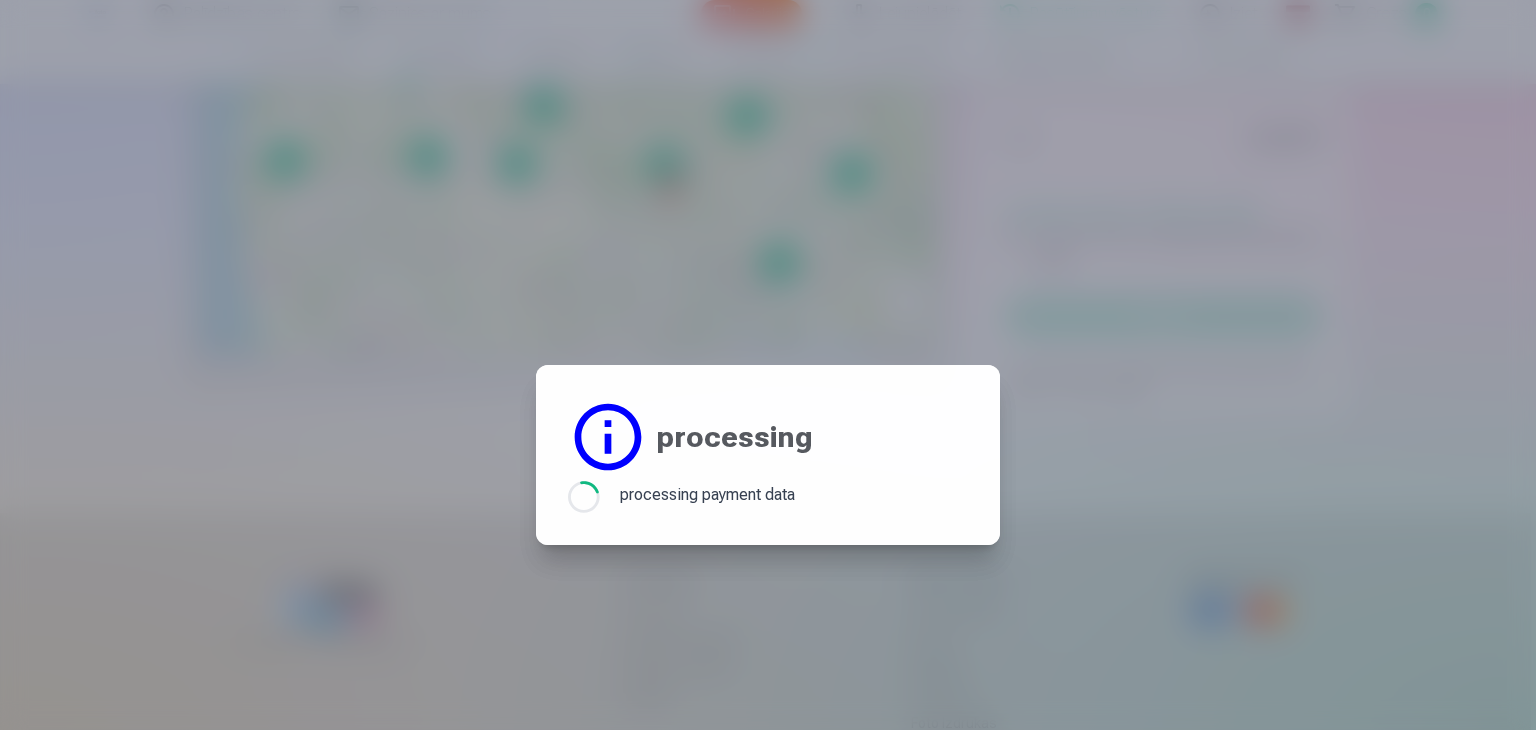 drag, startPoint x: 1199, startPoint y: 200, endPoint x: 916, endPoint y: 133, distance: 290.82297 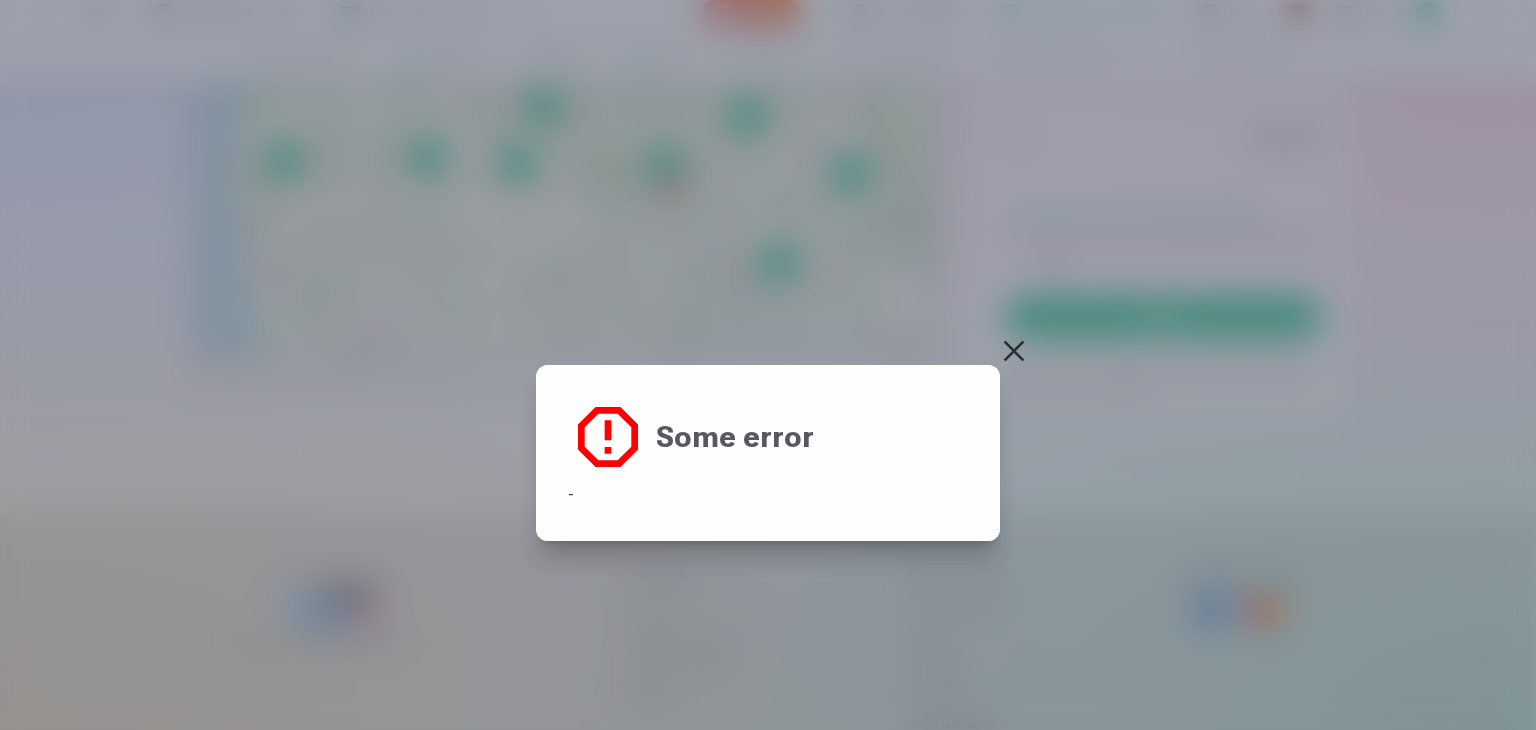 click at bounding box center (1014, 351) 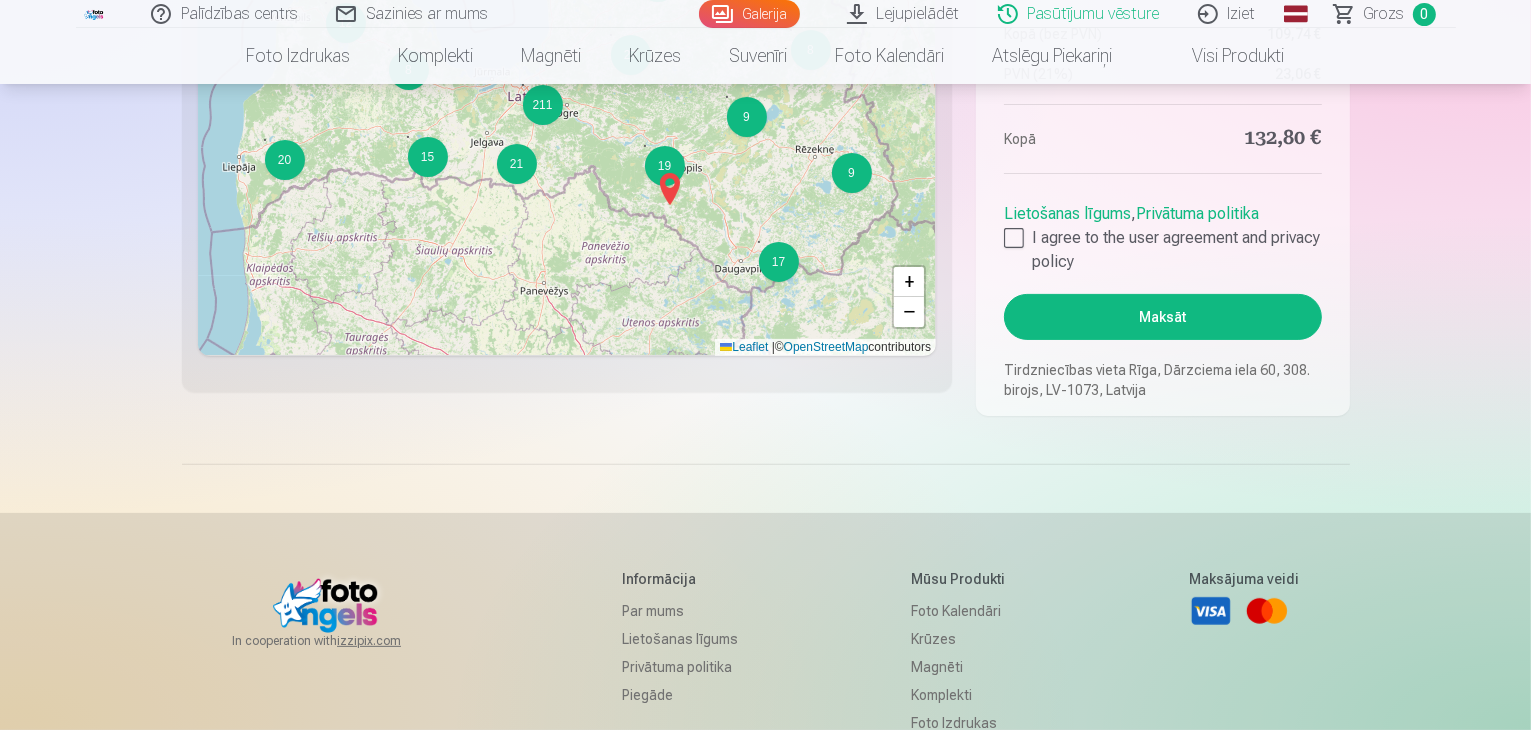 click on "Maksāt" at bounding box center (1162, 317) 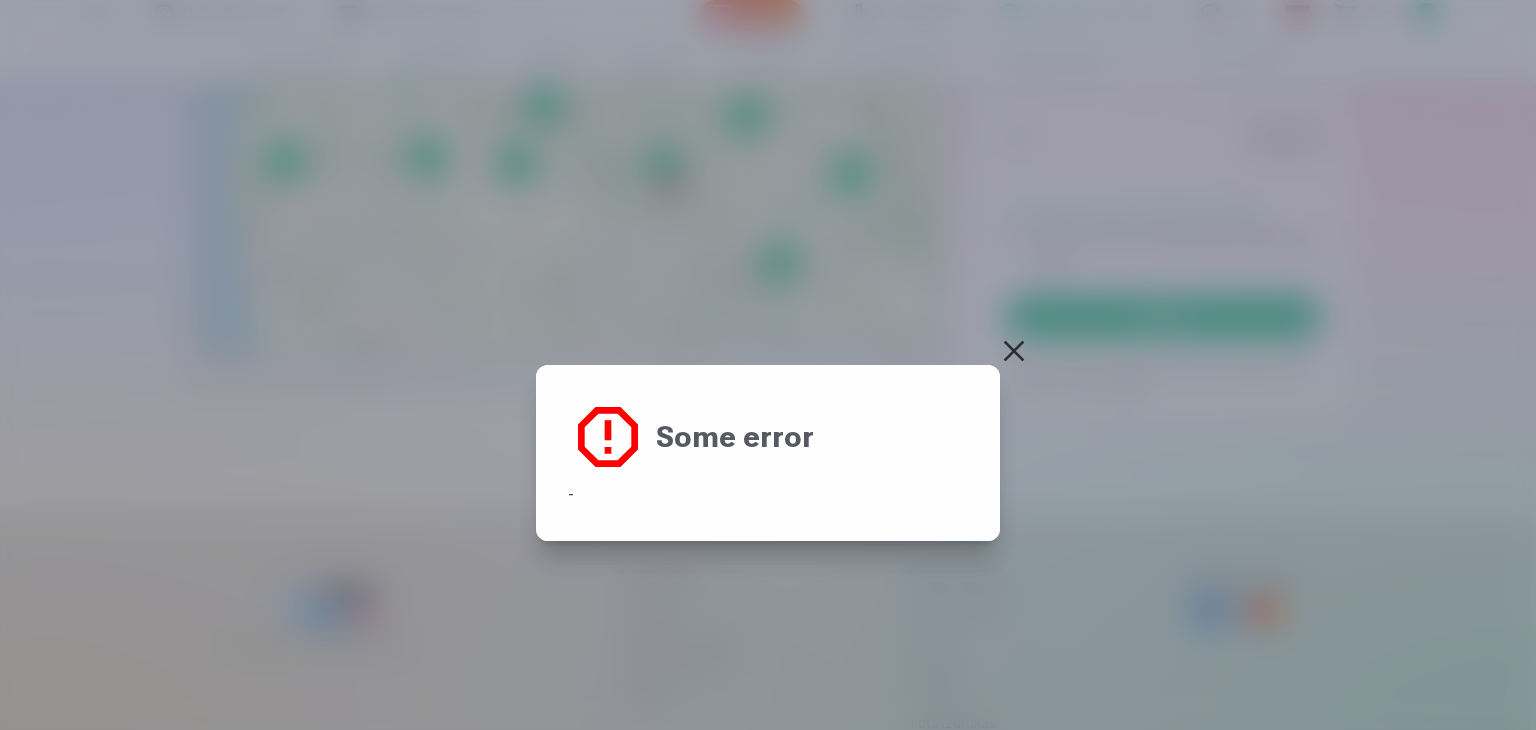 click at bounding box center [1014, 351] 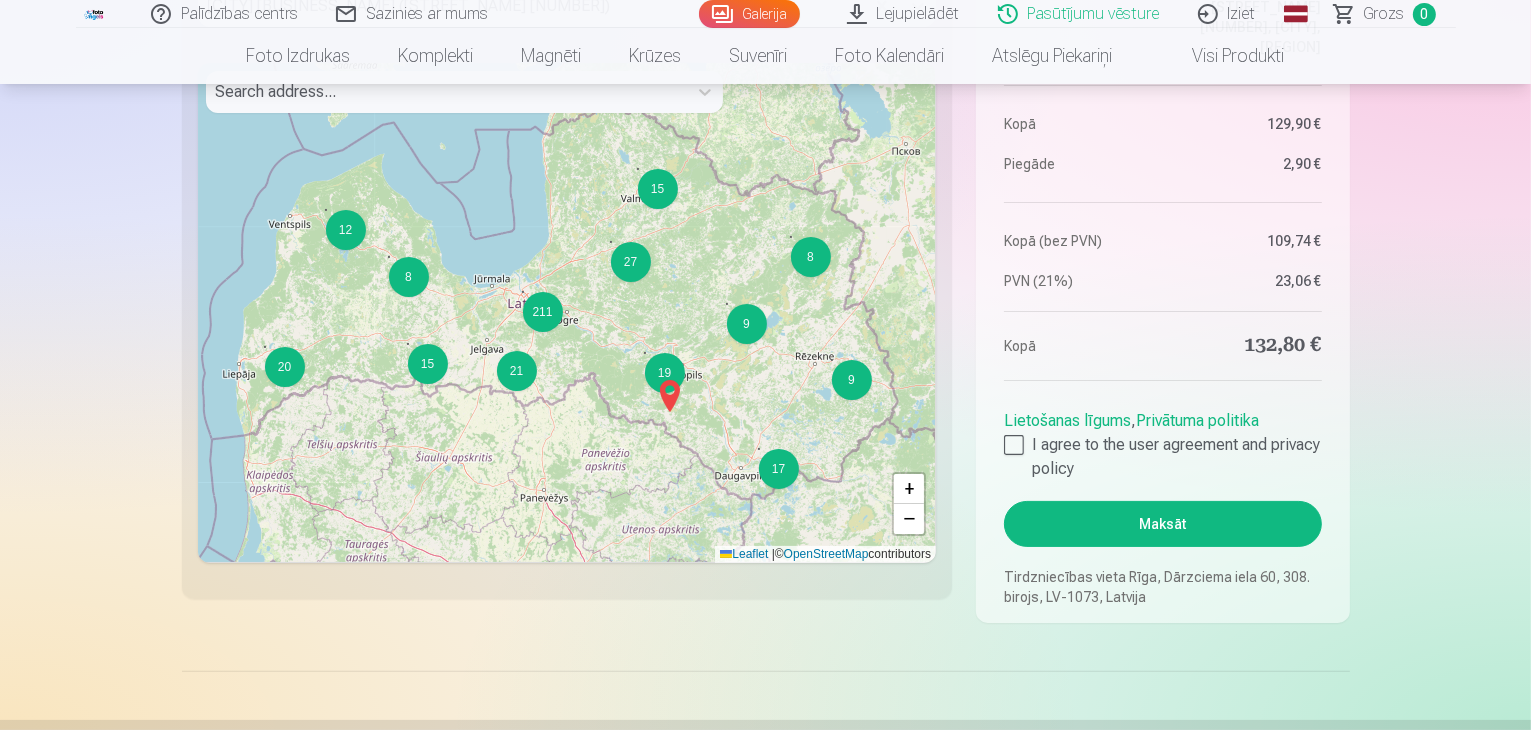 scroll, scrollTop: 7568, scrollLeft: 0, axis: vertical 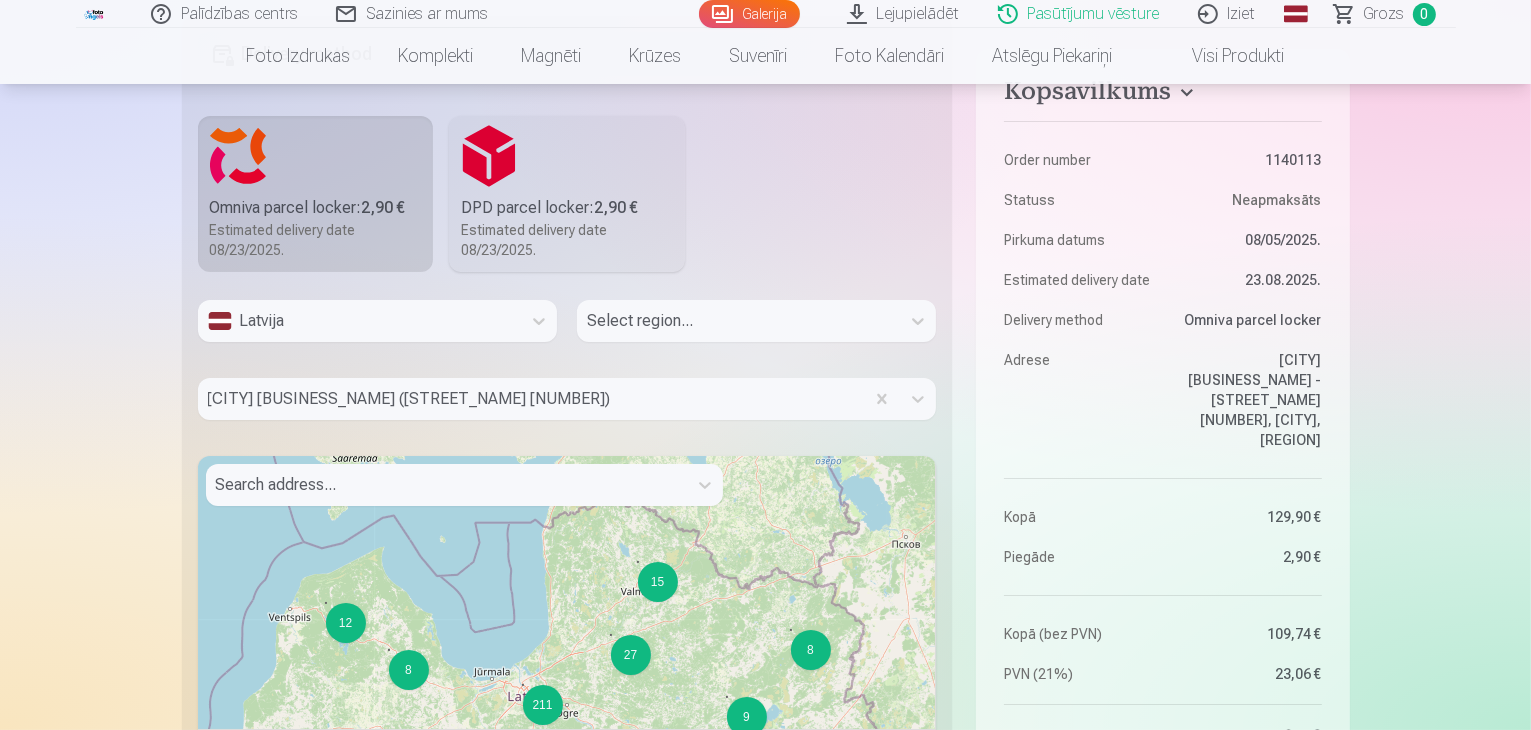 click on "Atlasiet reģionu..." at bounding box center (756, 329) 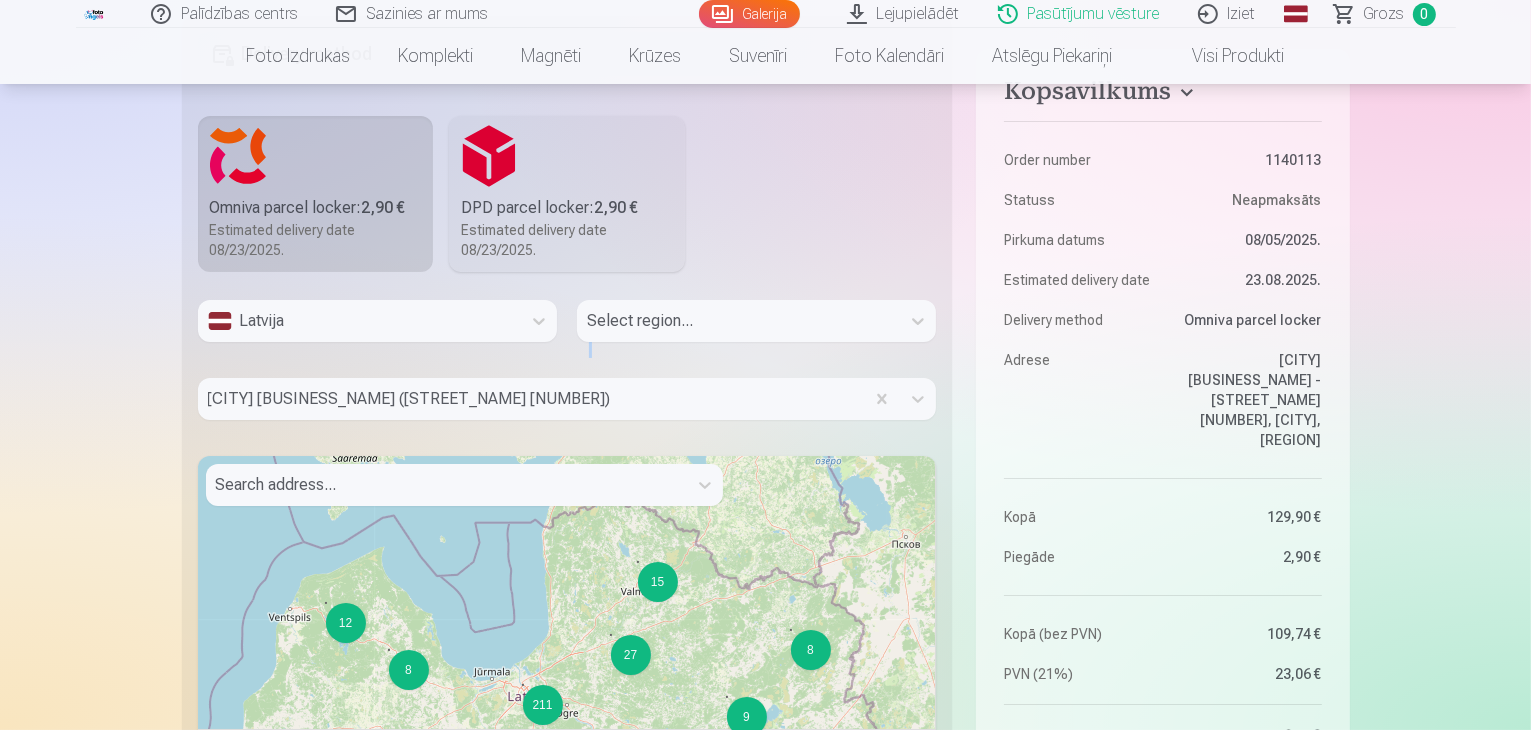 click on "Atlasiet reģionu..." at bounding box center (756, 329) 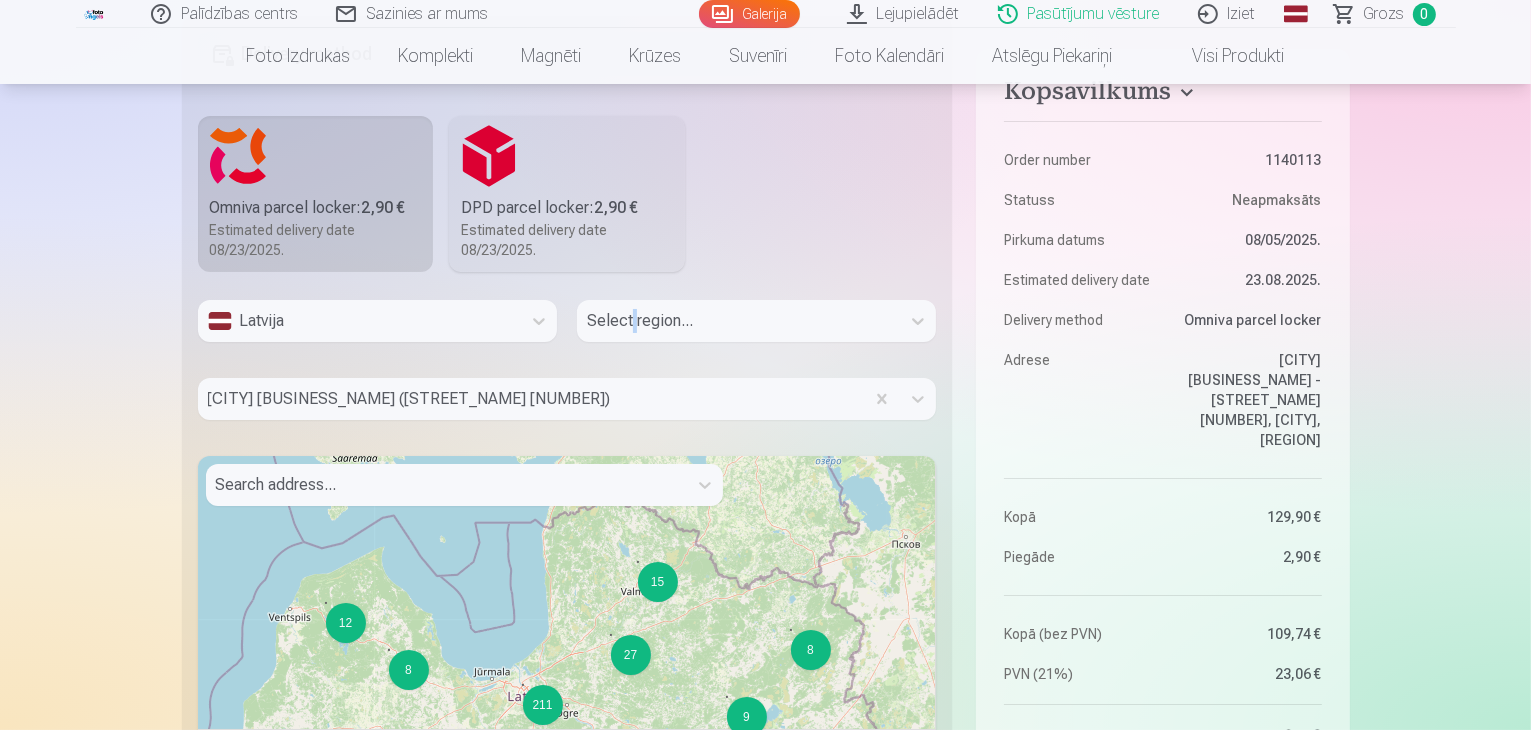 click on "Atlasiet reģionu..." at bounding box center [756, 329] 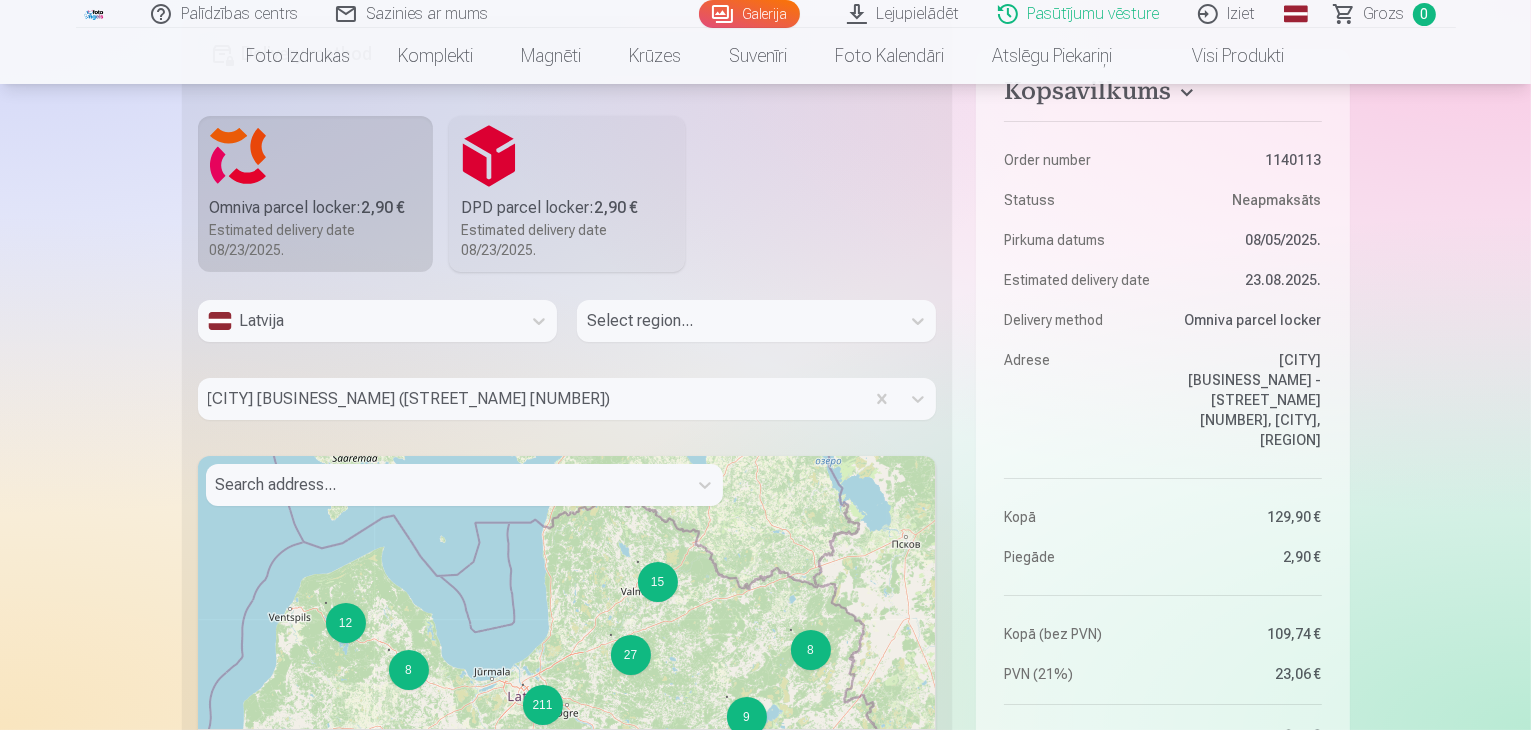click on "Atlasiet reģionu..." at bounding box center (756, 329) 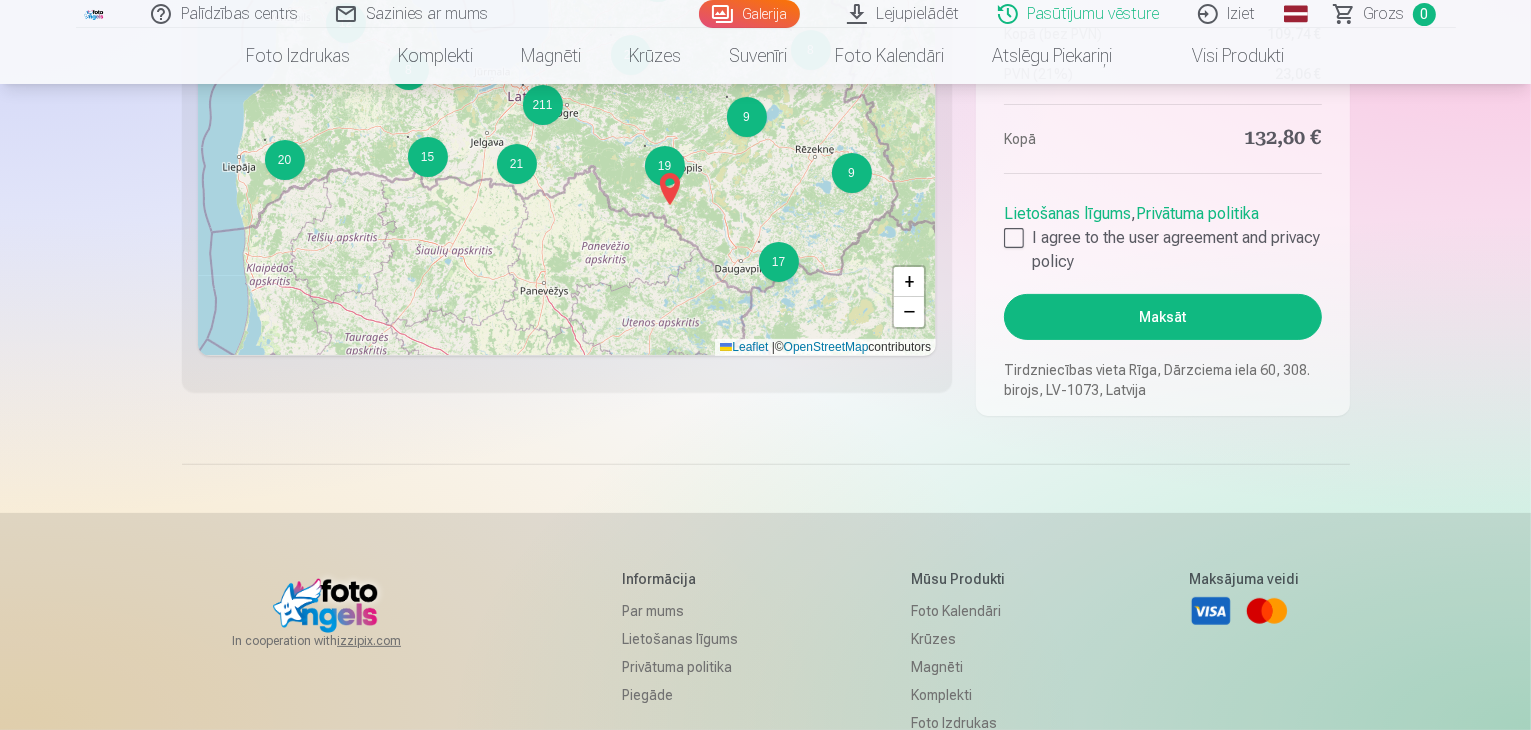 scroll, scrollTop: 8168, scrollLeft: 0, axis: vertical 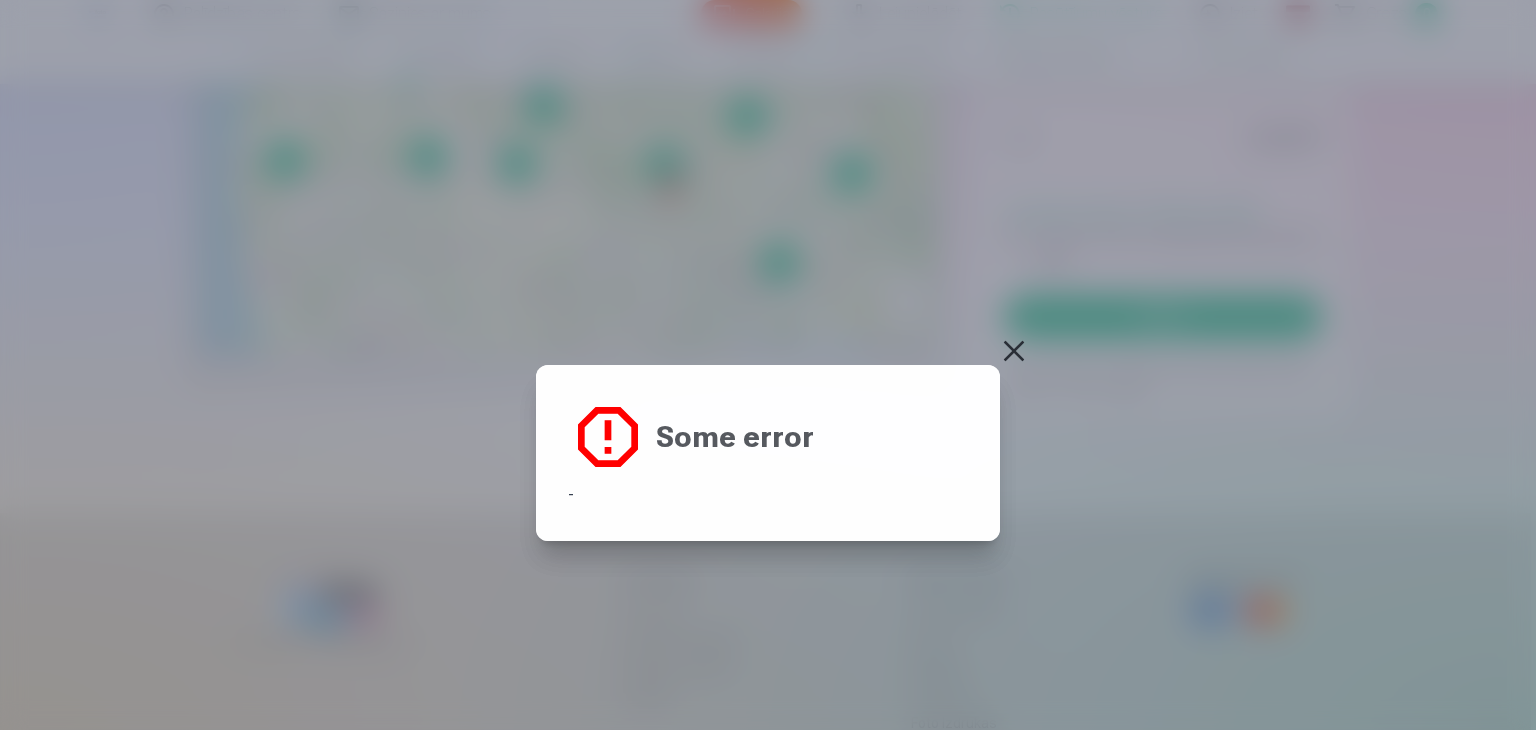 click at bounding box center [1014, 351] 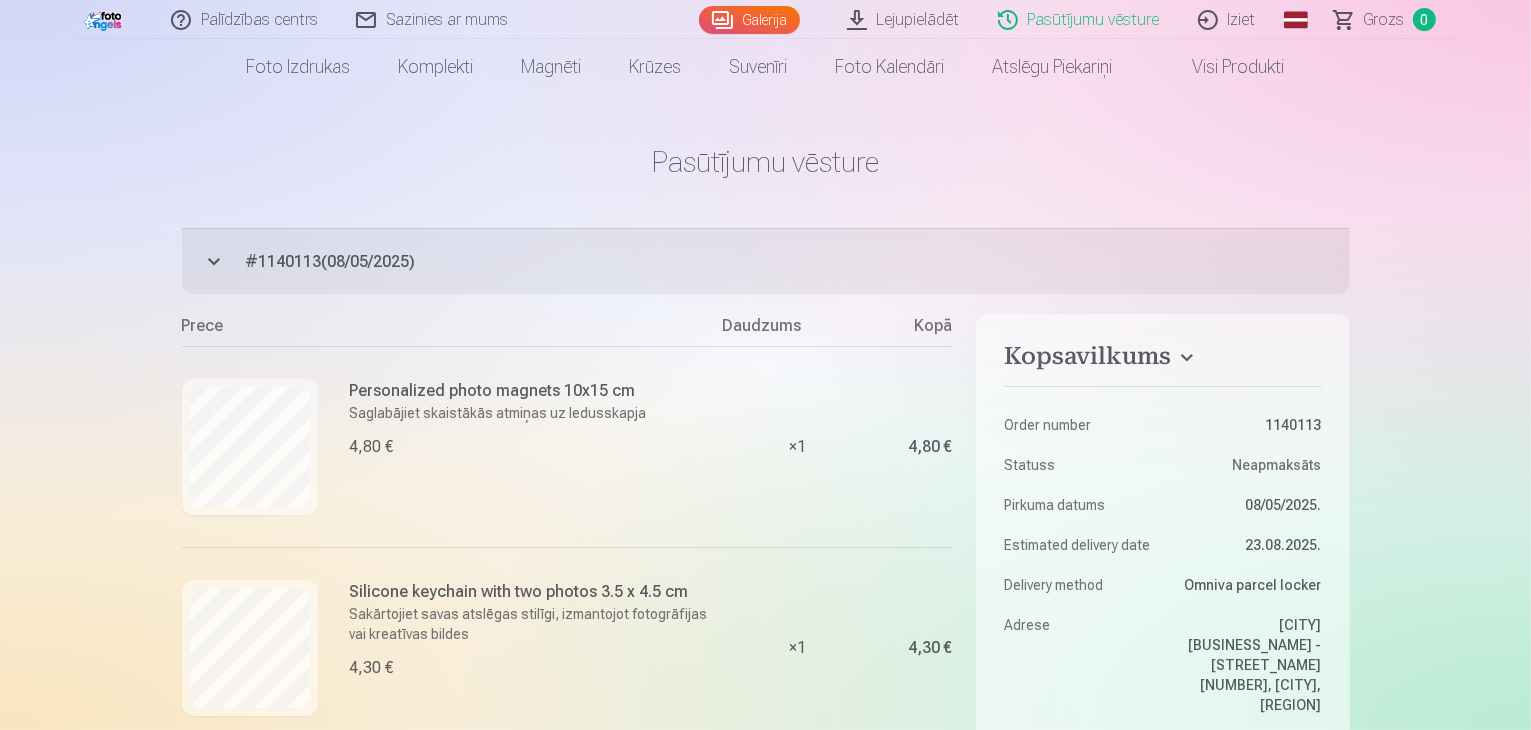 scroll, scrollTop: 0, scrollLeft: 0, axis: both 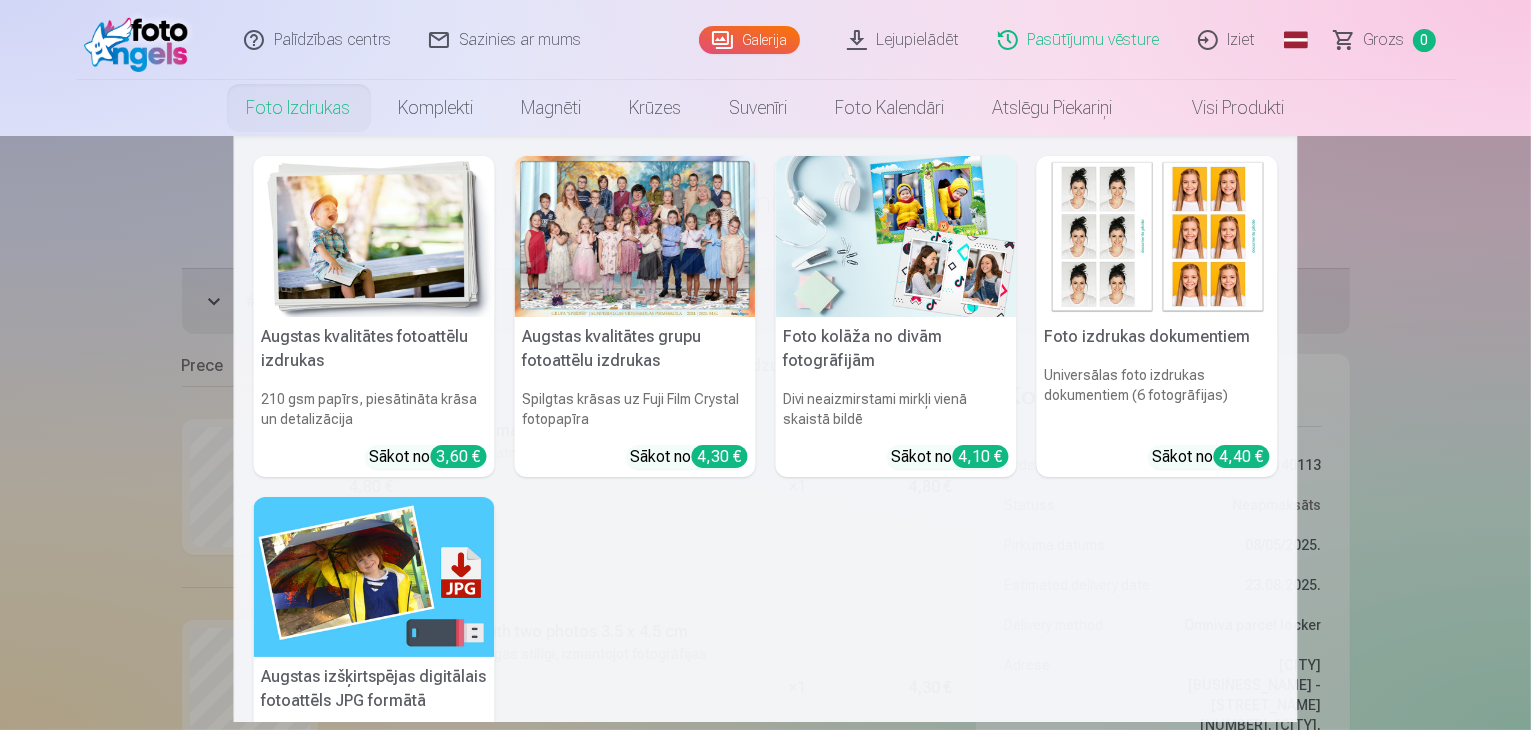 click on "Foto izdrukas" at bounding box center [299, 108] 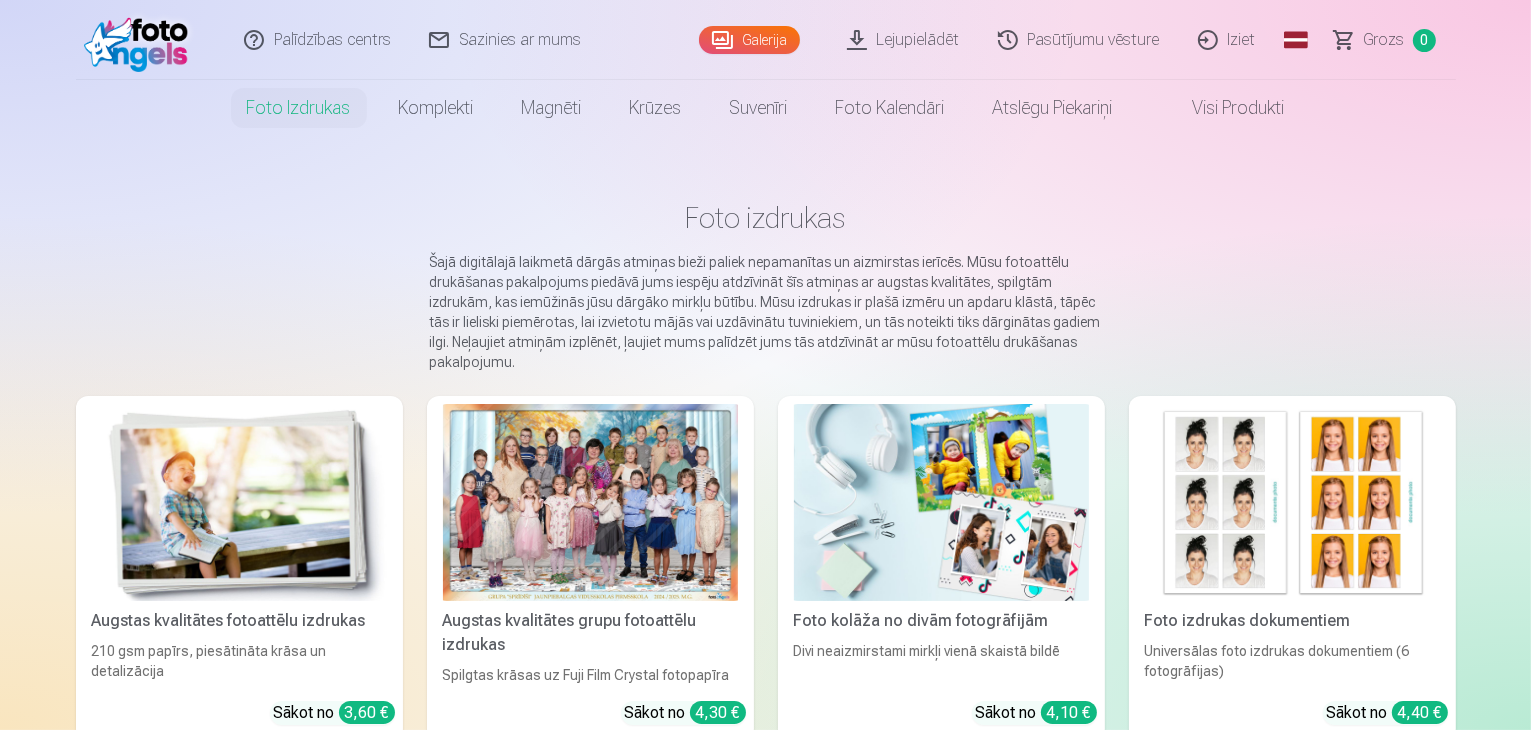 click on "Grozs" at bounding box center [1384, 40] 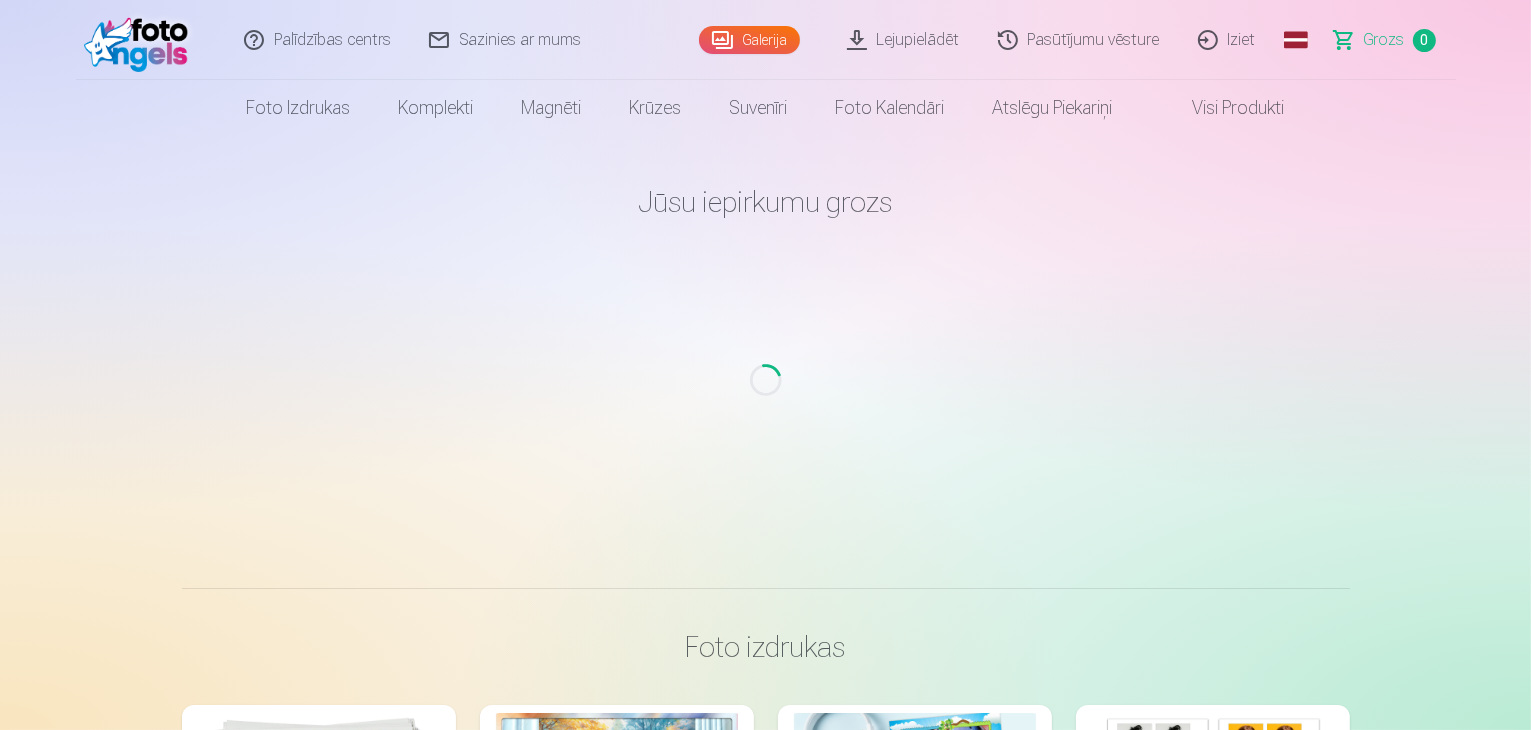 drag, startPoint x: 1310, startPoint y: 233, endPoint x: 1322, endPoint y: 248, distance: 19.209373 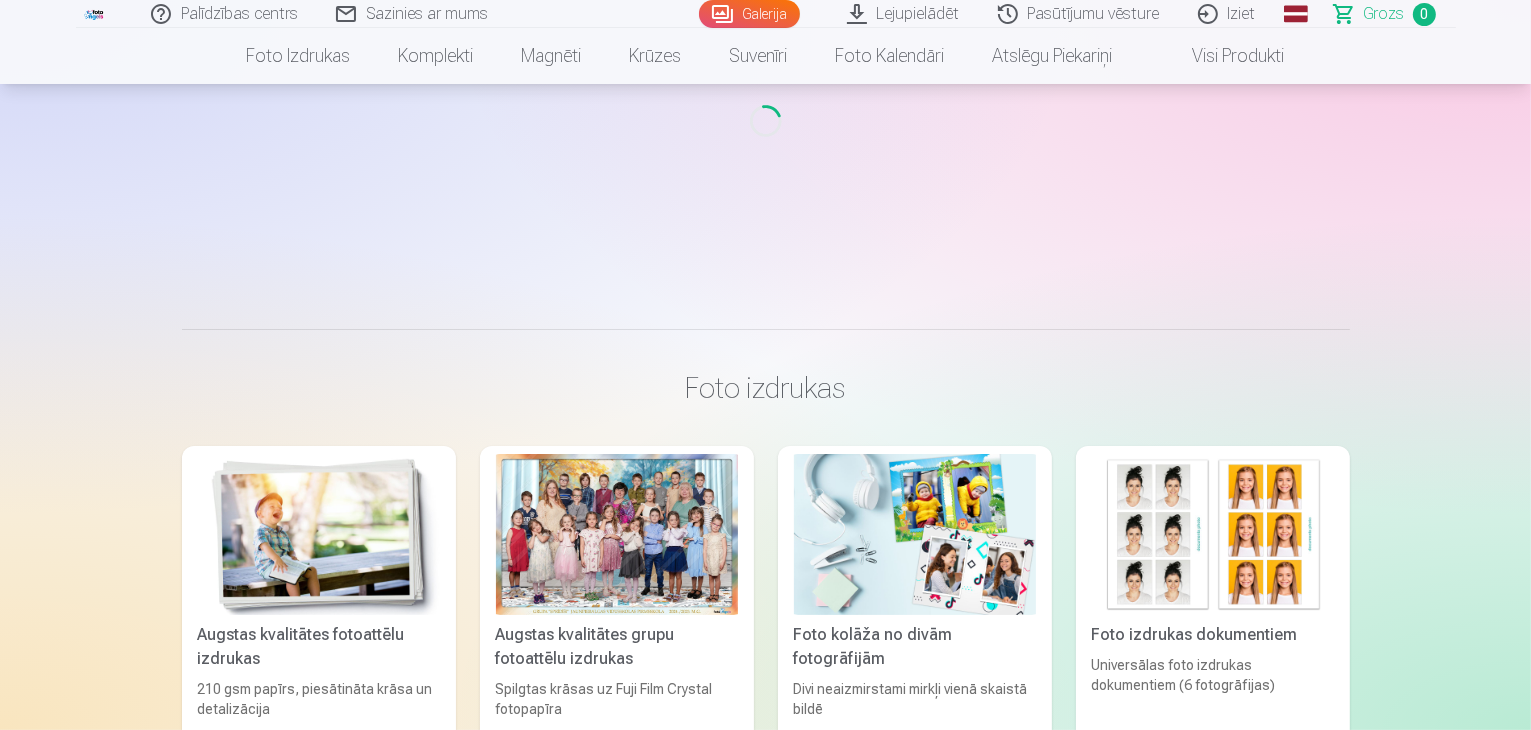 scroll, scrollTop: 0, scrollLeft: 0, axis: both 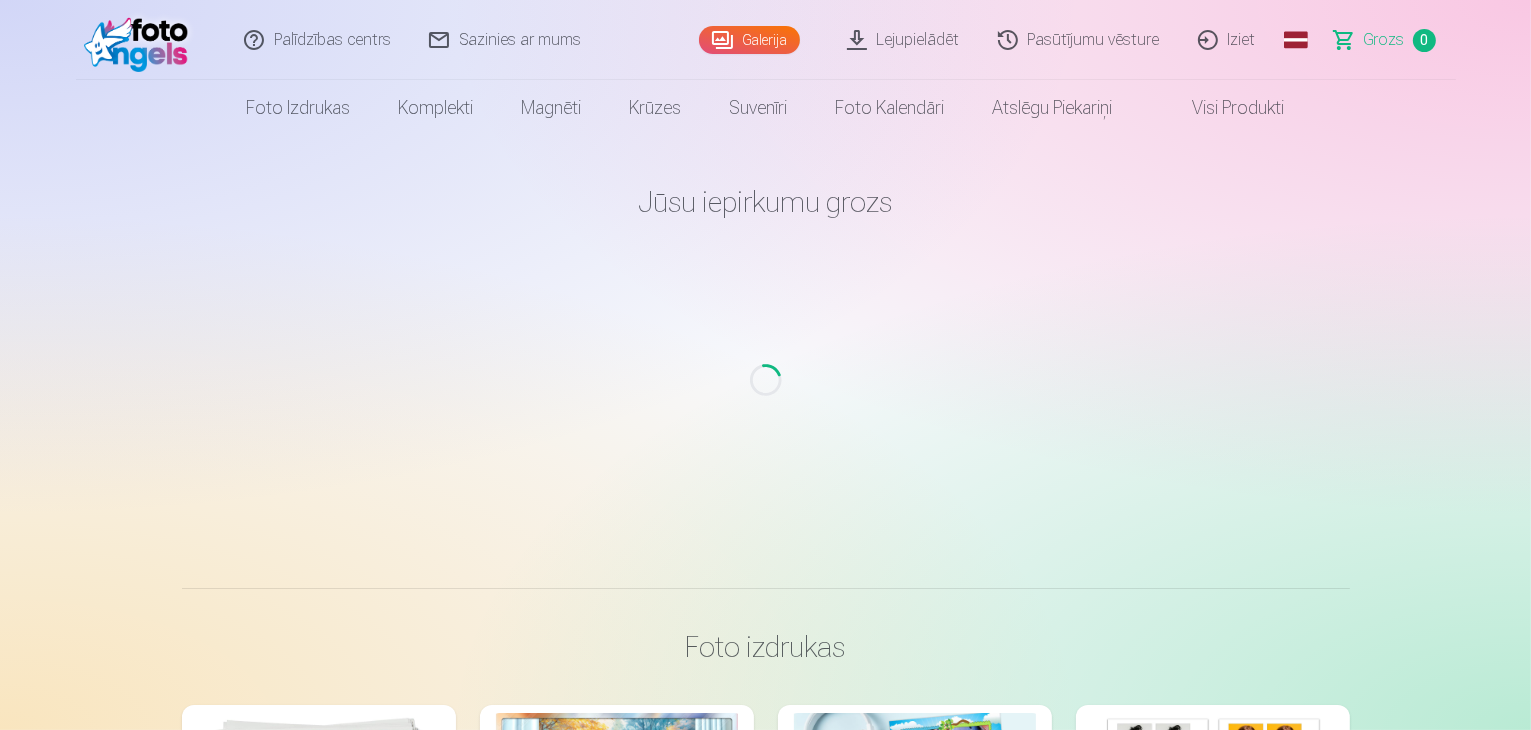 click on "Palīdzības centrs Sazinies ar mums Galerija Lejupielādēt Pasūtījumu vēsture Iziet Global Latvian (lv) Lithuanian (lt) Russian (ru) English (en) Grozs 0 Foto izdrukas Augstas kvalitātes fotoattēlu izdrukas 210 gsm papīrs, piesātināta krāsa un detalizācija Sākot no  3,60 € Augstas kvalitātes grupu fotoattēlu izdrukas Spilgtas krāsas uz Fuji Film Crystal fotopapīra Sākot no  4,30 € Foto kolāža no divām fotogrāfijām Divi neaizmirstami mirkļi vienā skaistā bildē Sākot no  4,10 € Foto izdrukas dokumentiem Universālas foto izdrukas dokumentiem (6 fotogrāfijas) Sākot no  4,40 € Augstas izšķirtspējas digitālais fotoattēls JPG formātā Iemūžiniet savas atmiņas ērtā digitālā veidā Sākot no  6,00 € See all products Komplekti Pilns Atmiņu Komplekts – Drukātas (15×23cm, 40% ATLAIDE) un 🎁 Digitālas Fotogrāfijas   Klasiskais komplekts Sākot no  19,20 € Populārs komplekts Sākot no  24,00 € Premium komplekts + 🎁  Sākot no  31,90 € Krūzes" at bounding box center [765, 3244] 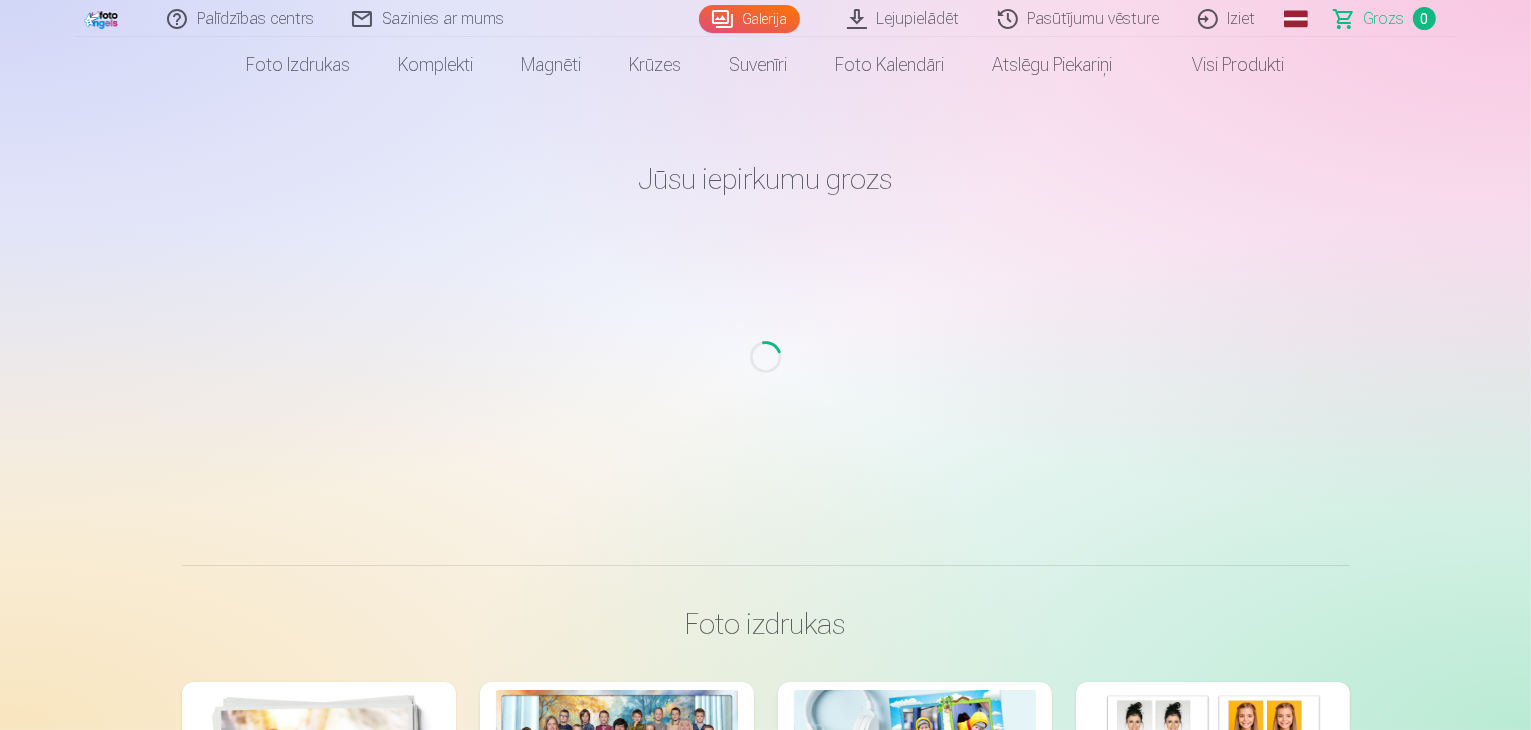 scroll, scrollTop: 0, scrollLeft: 0, axis: both 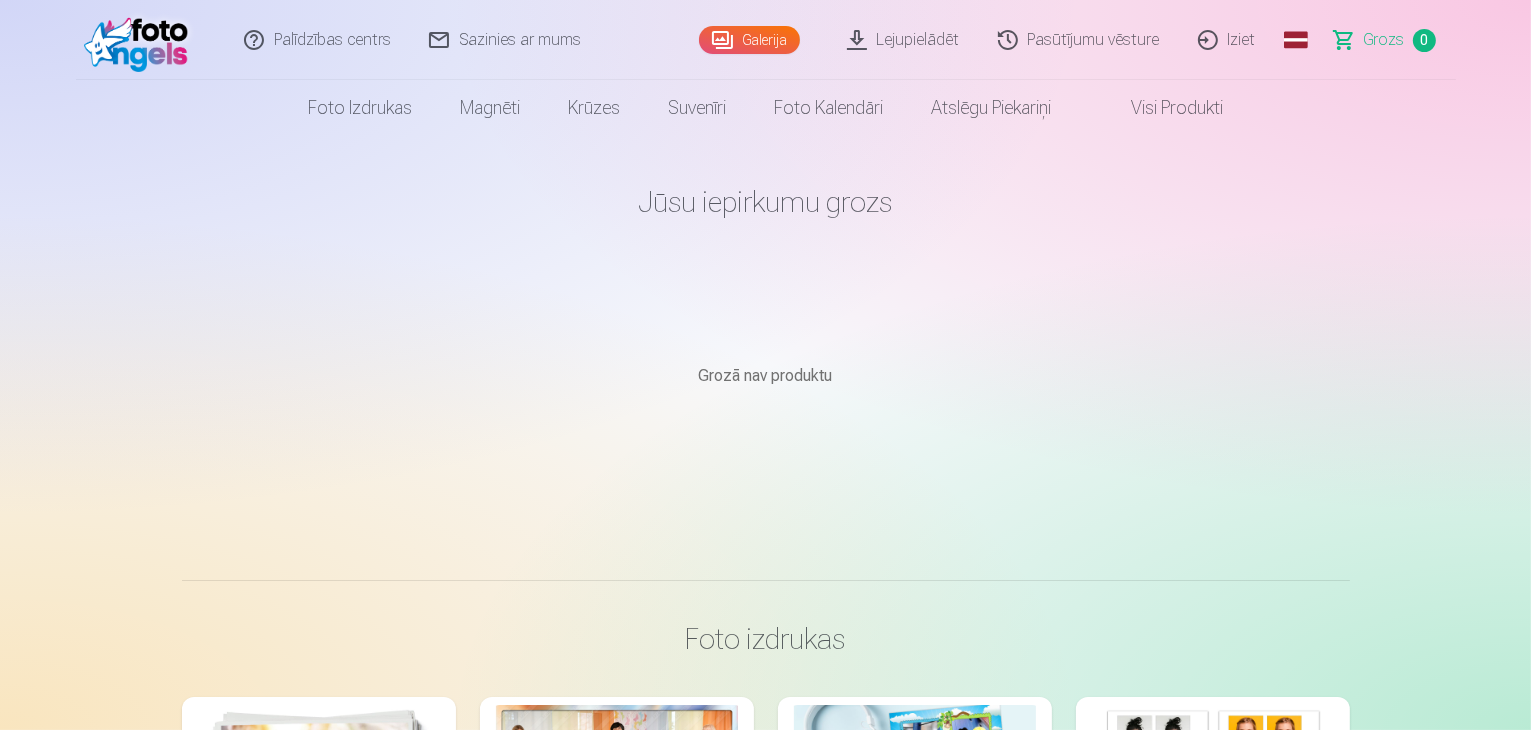 click on "Grozs 0" at bounding box center (1386, 40) 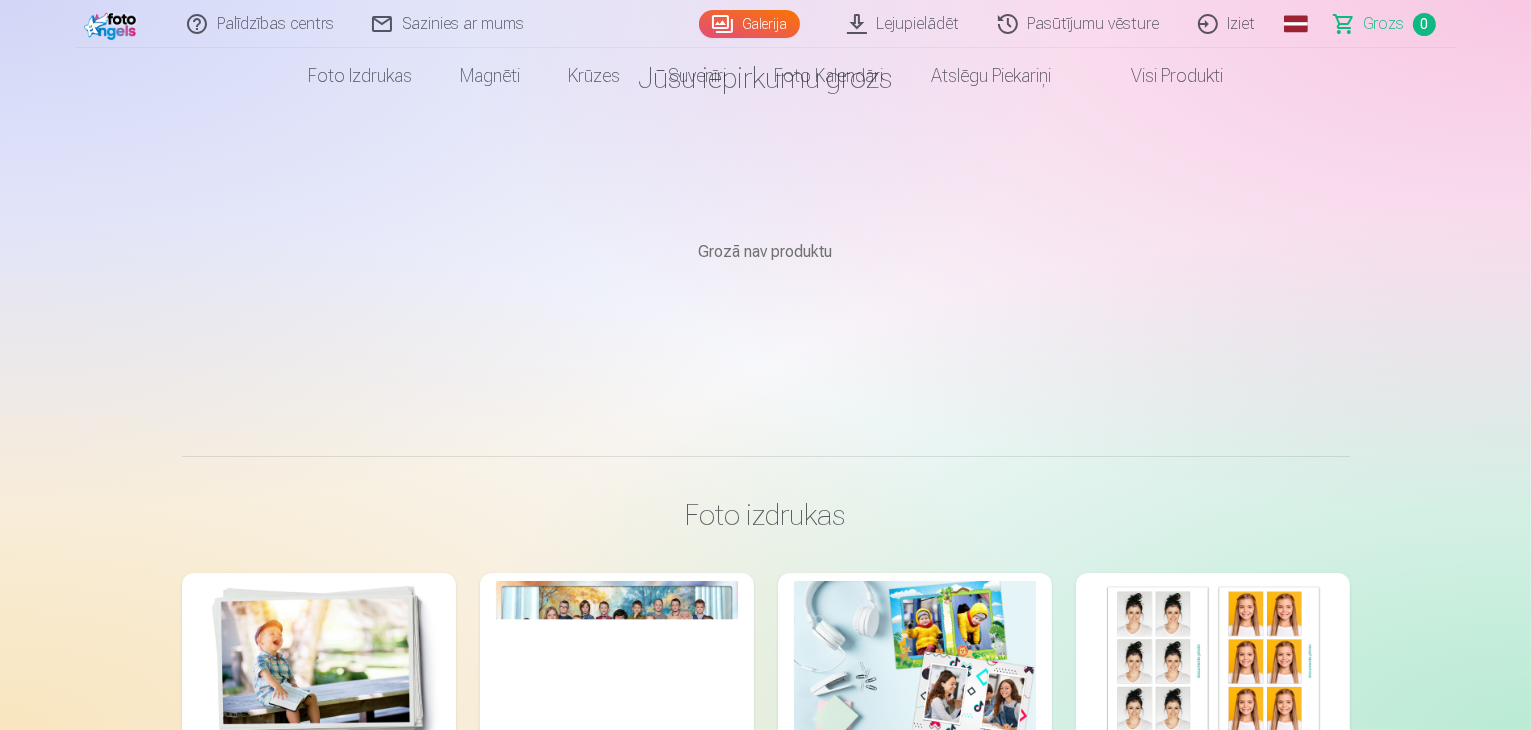 scroll, scrollTop: 0, scrollLeft: 0, axis: both 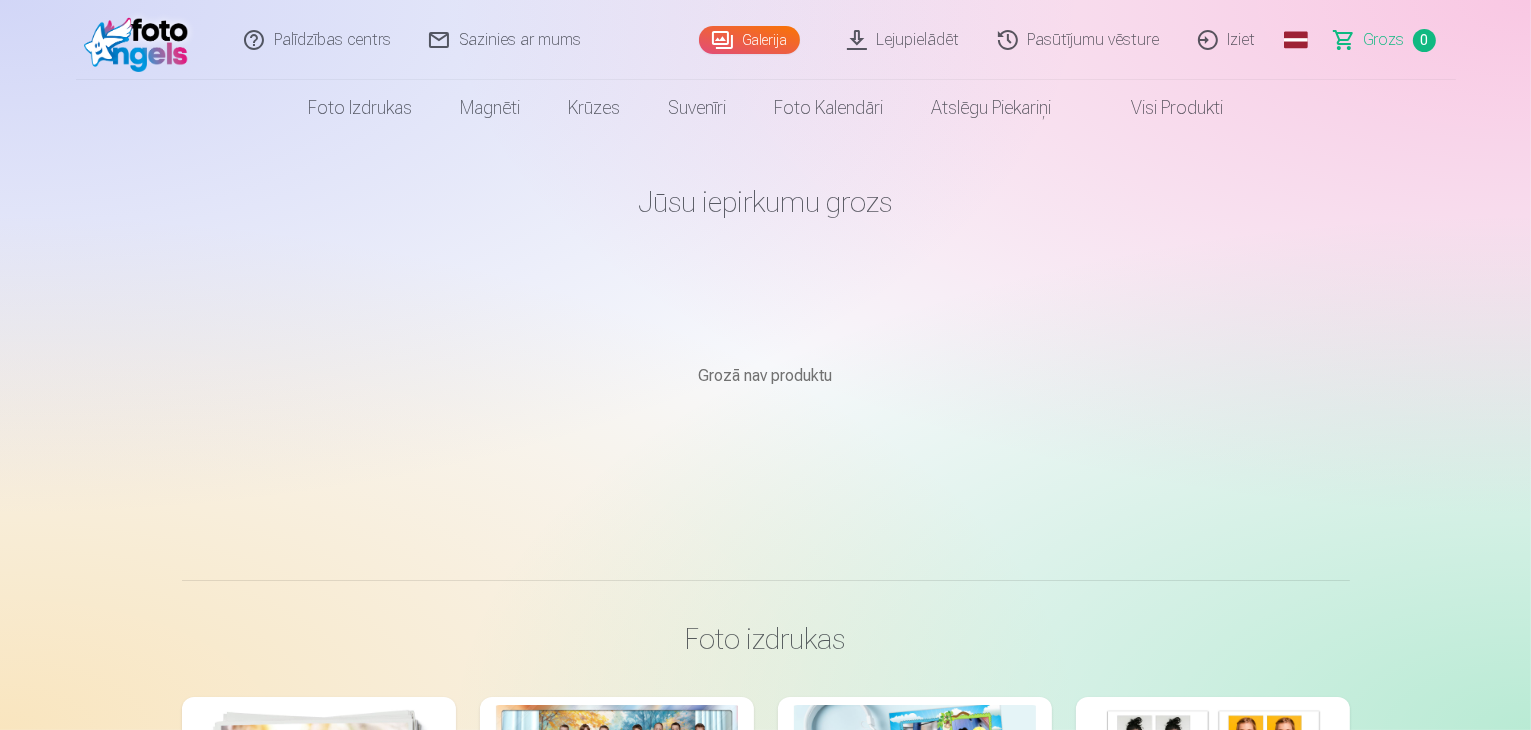 click on "Pasūtījumu vēsture" at bounding box center [1080, 40] 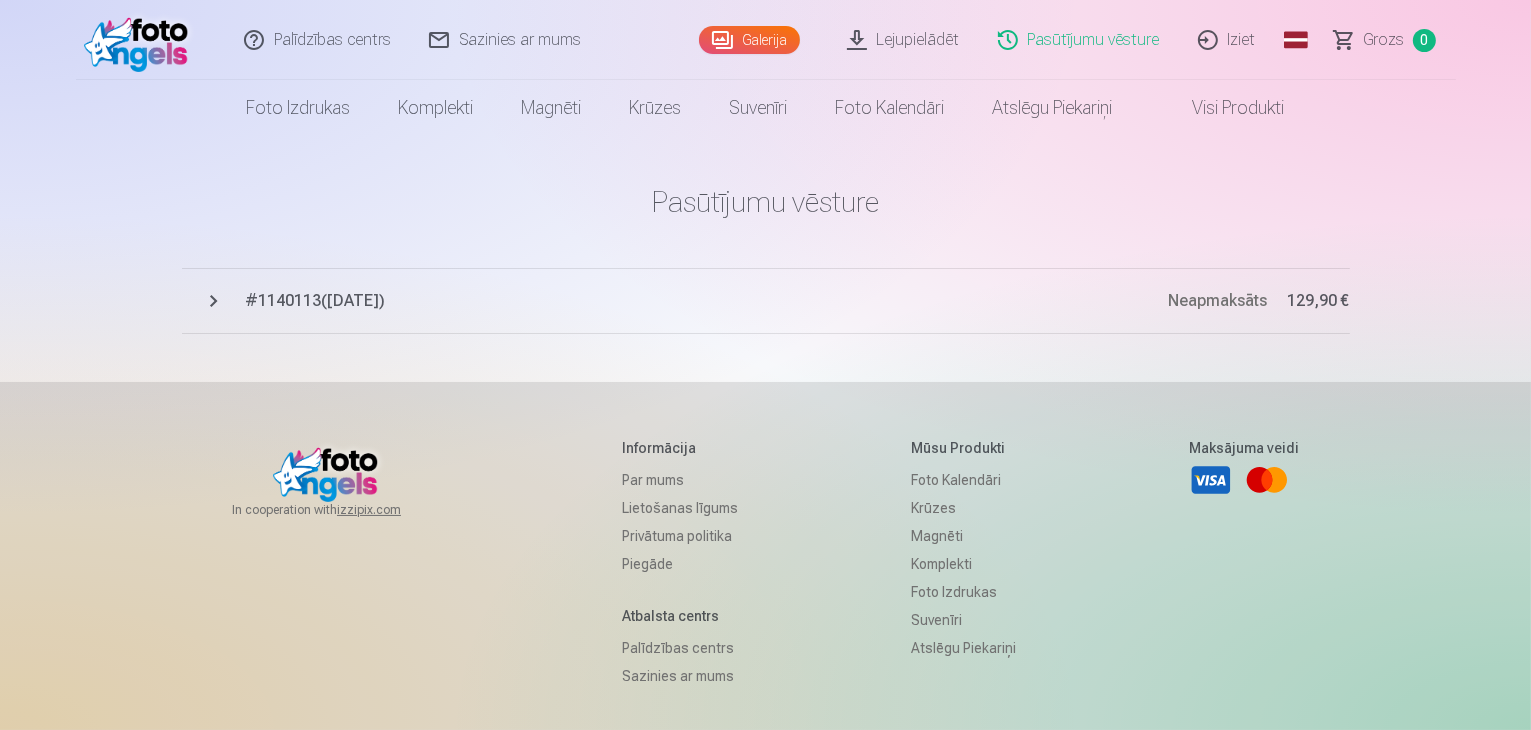click on "Neapmaksāts" at bounding box center (1218, 300) 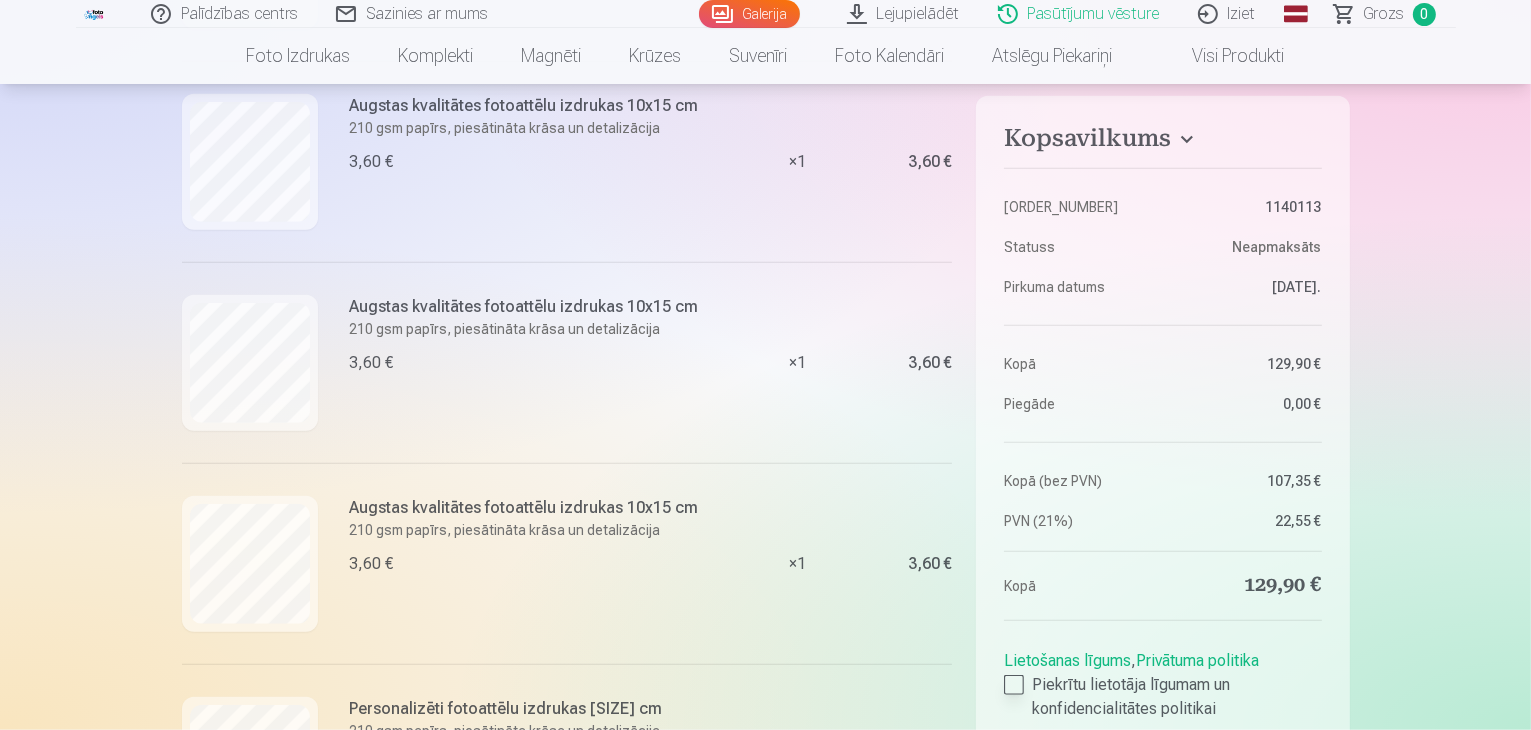 scroll, scrollTop: 2000, scrollLeft: 0, axis: vertical 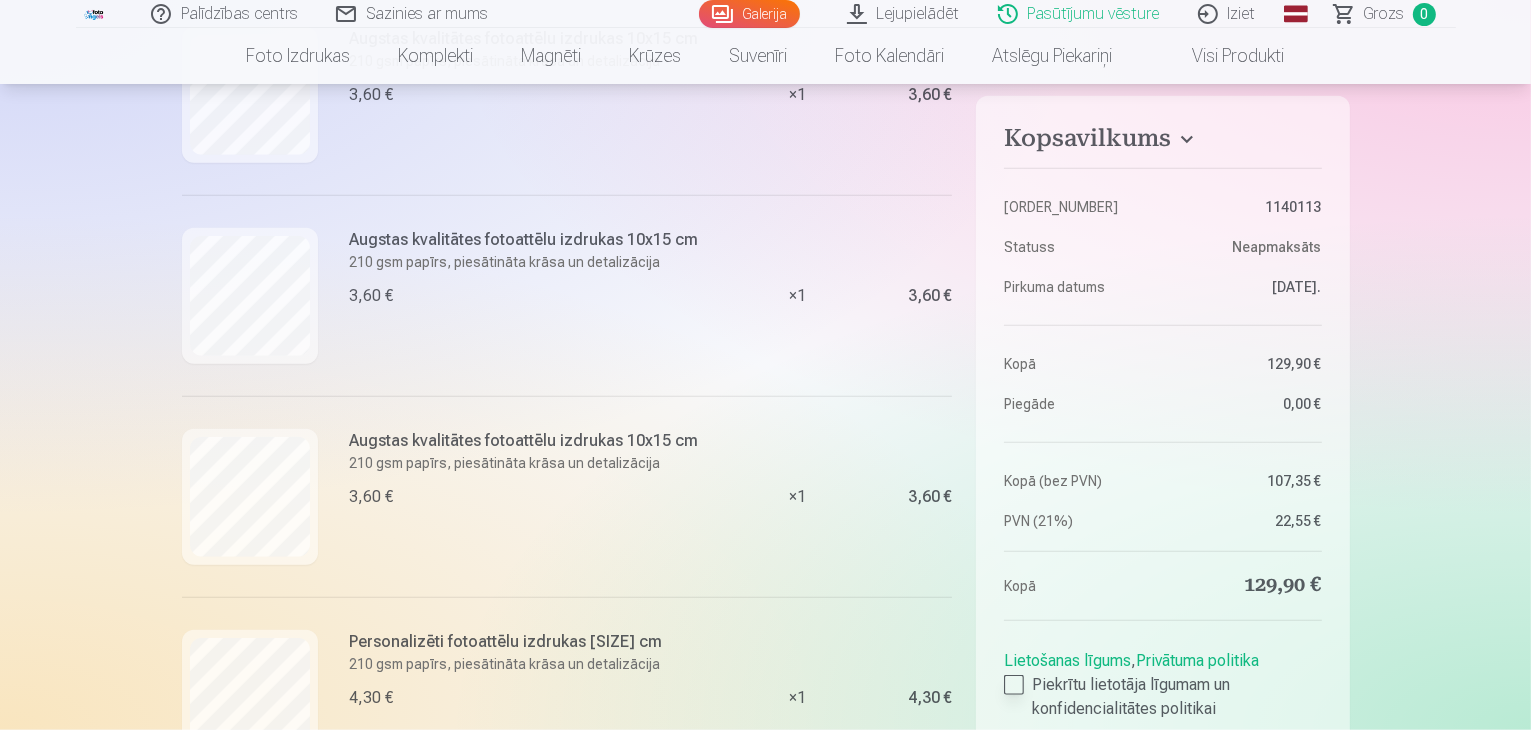 click at bounding box center (1014, 685) 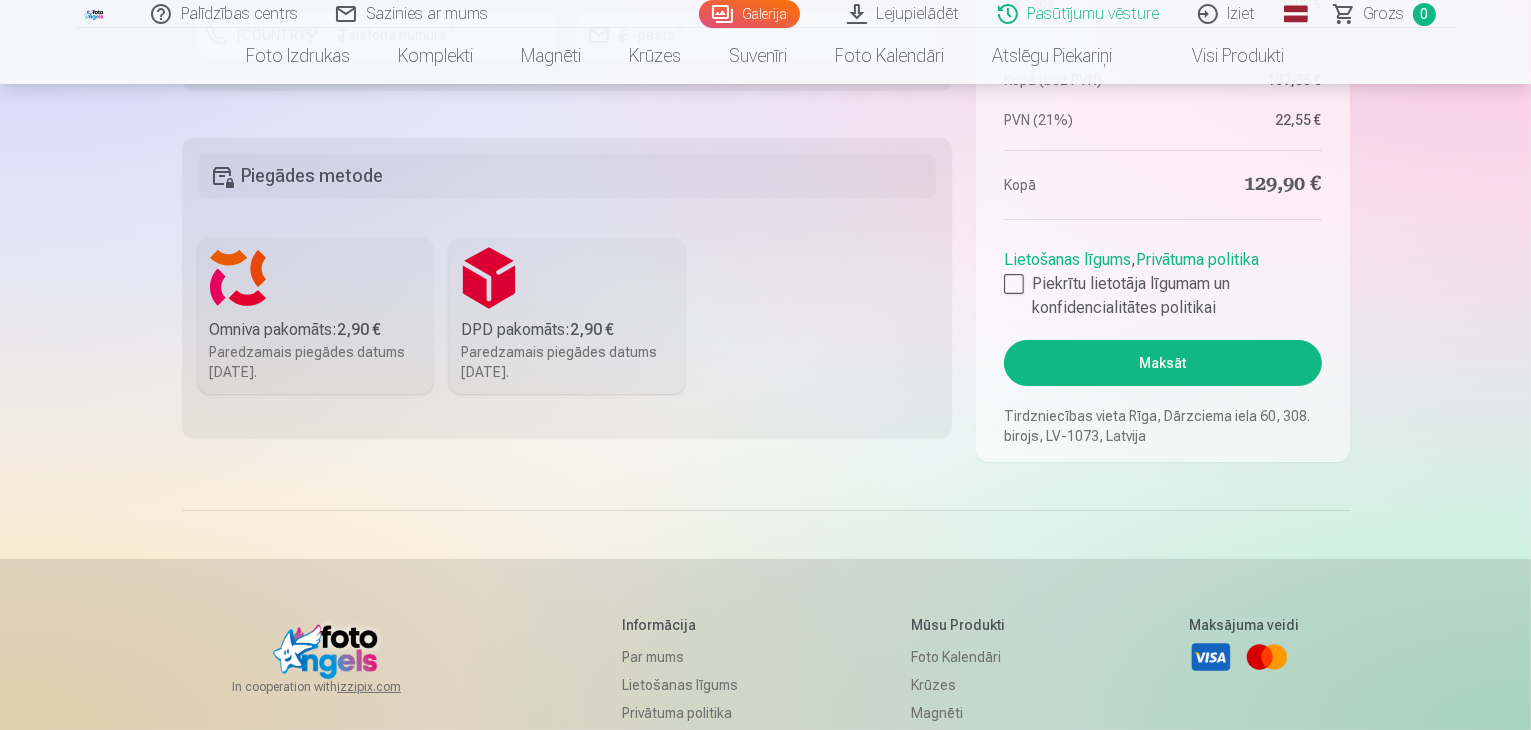 scroll, scrollTop: 7418, scrollLeft: 0, axis: vertical 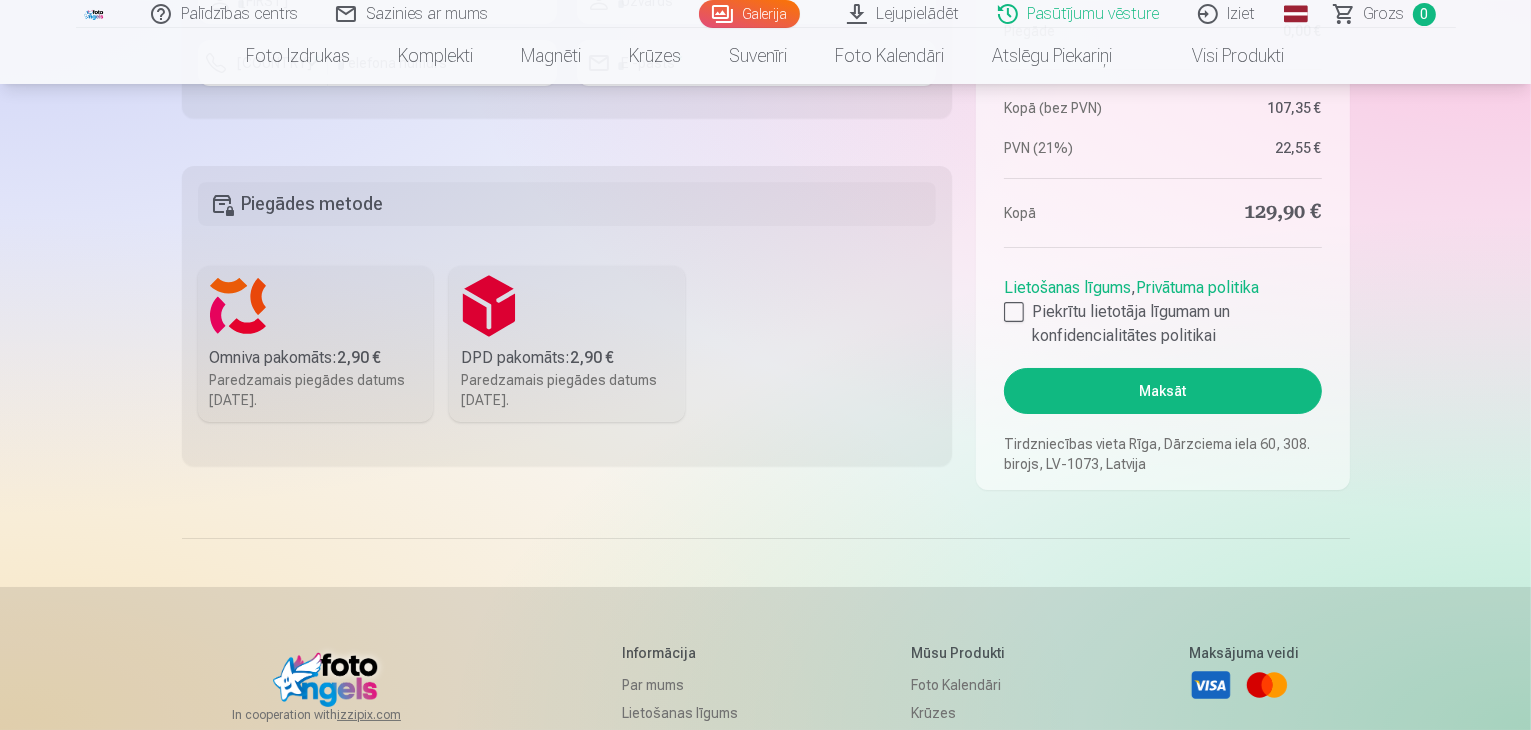 click on "Omniva pakomāts :  2,90 € Paredzamais piegādes datums 23.08.2025." at bounding box center [316, 344] 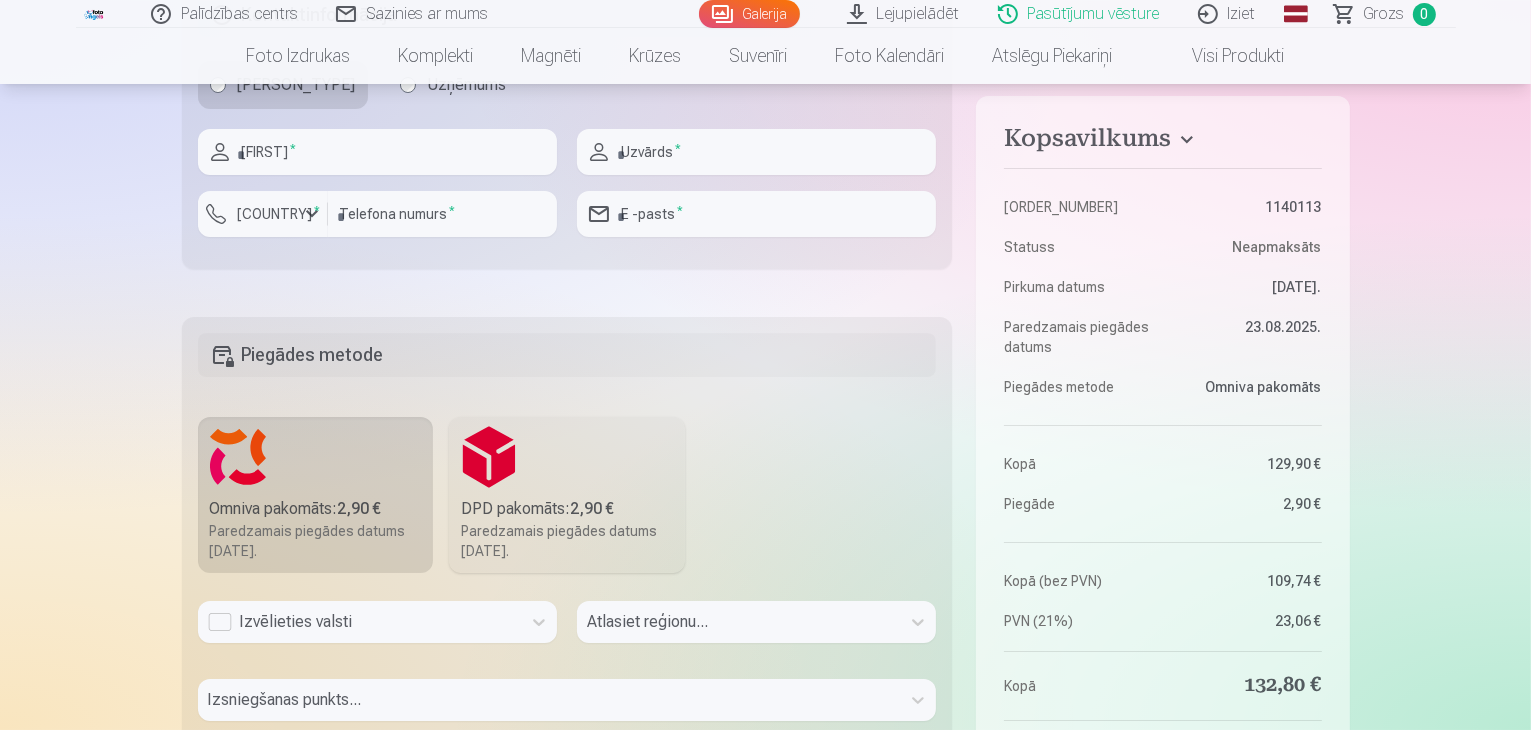 scroll, scrollTop: 7018, scrollLeft: 0, axis: vertical 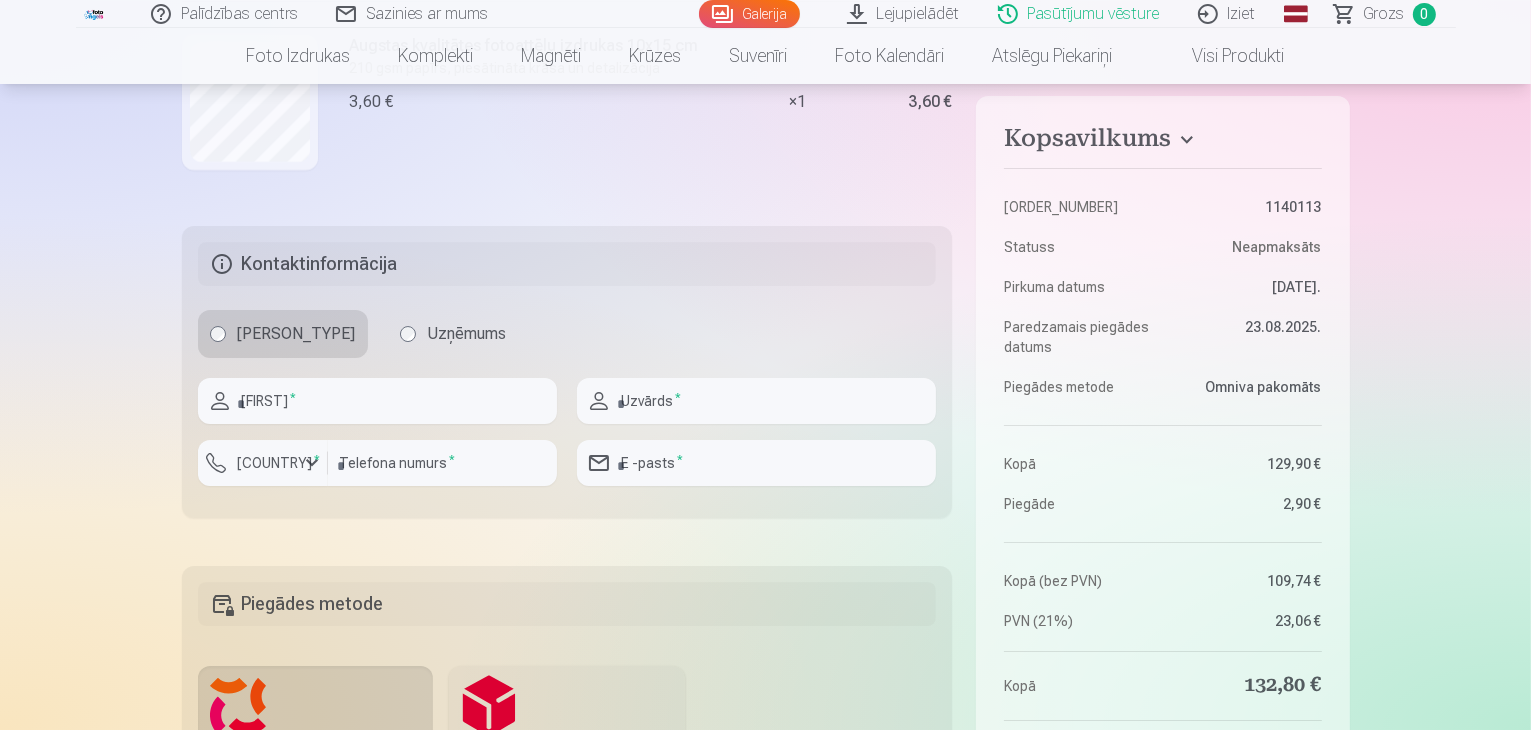 drag, startPoint x: 288, startPoint y: 425, endPoint x: 344, endPoint y: 372, distance: 77.10383 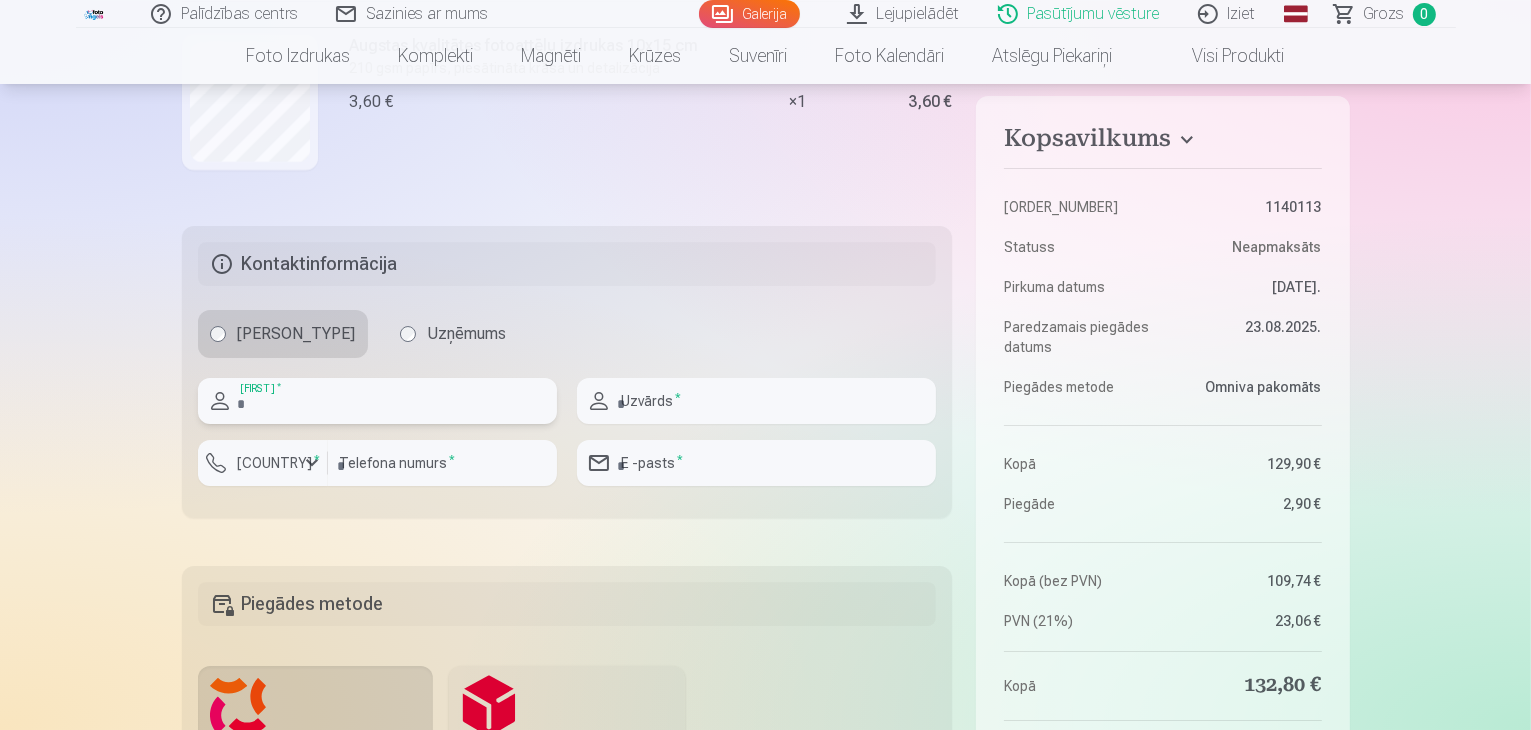 click at bounding box center (377, 401) 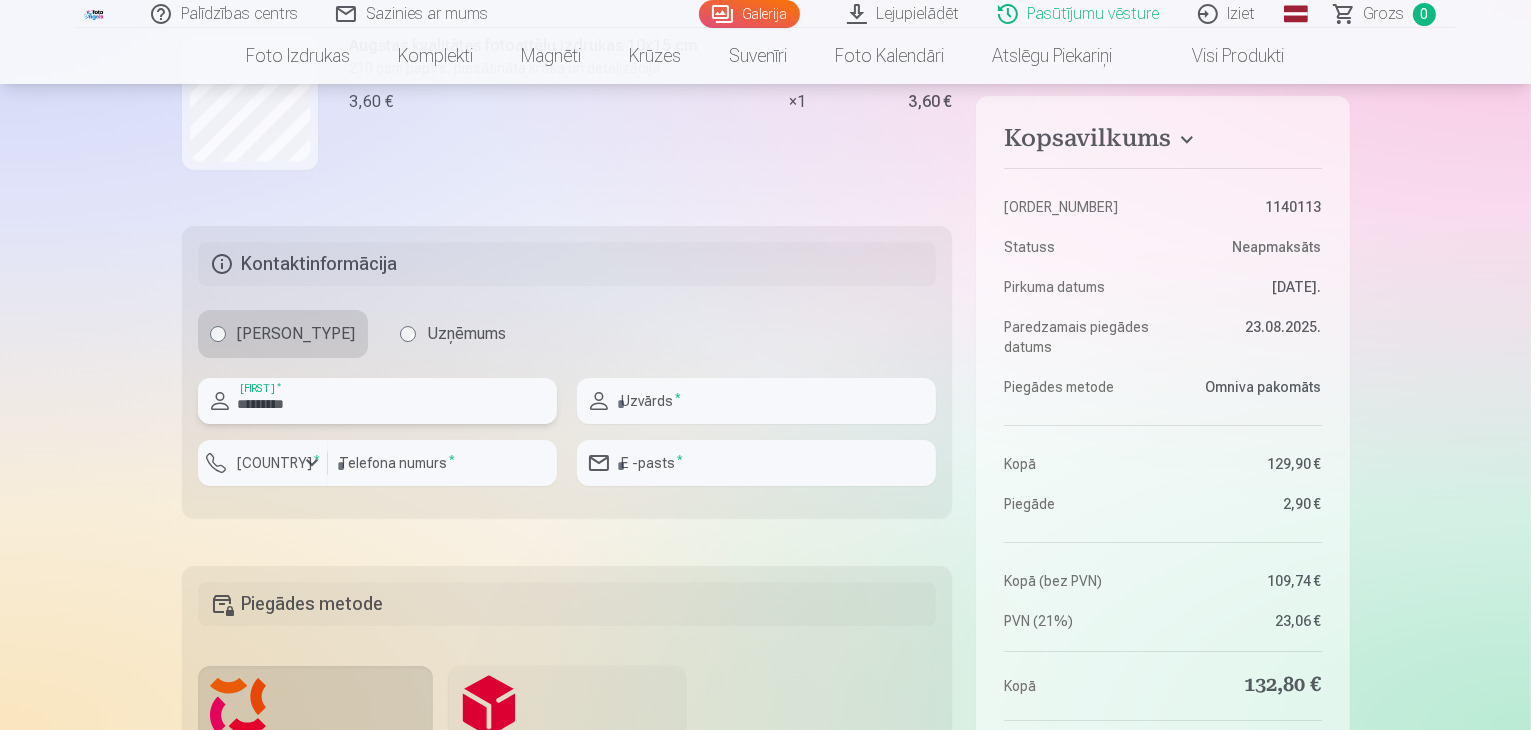 type on "*********" 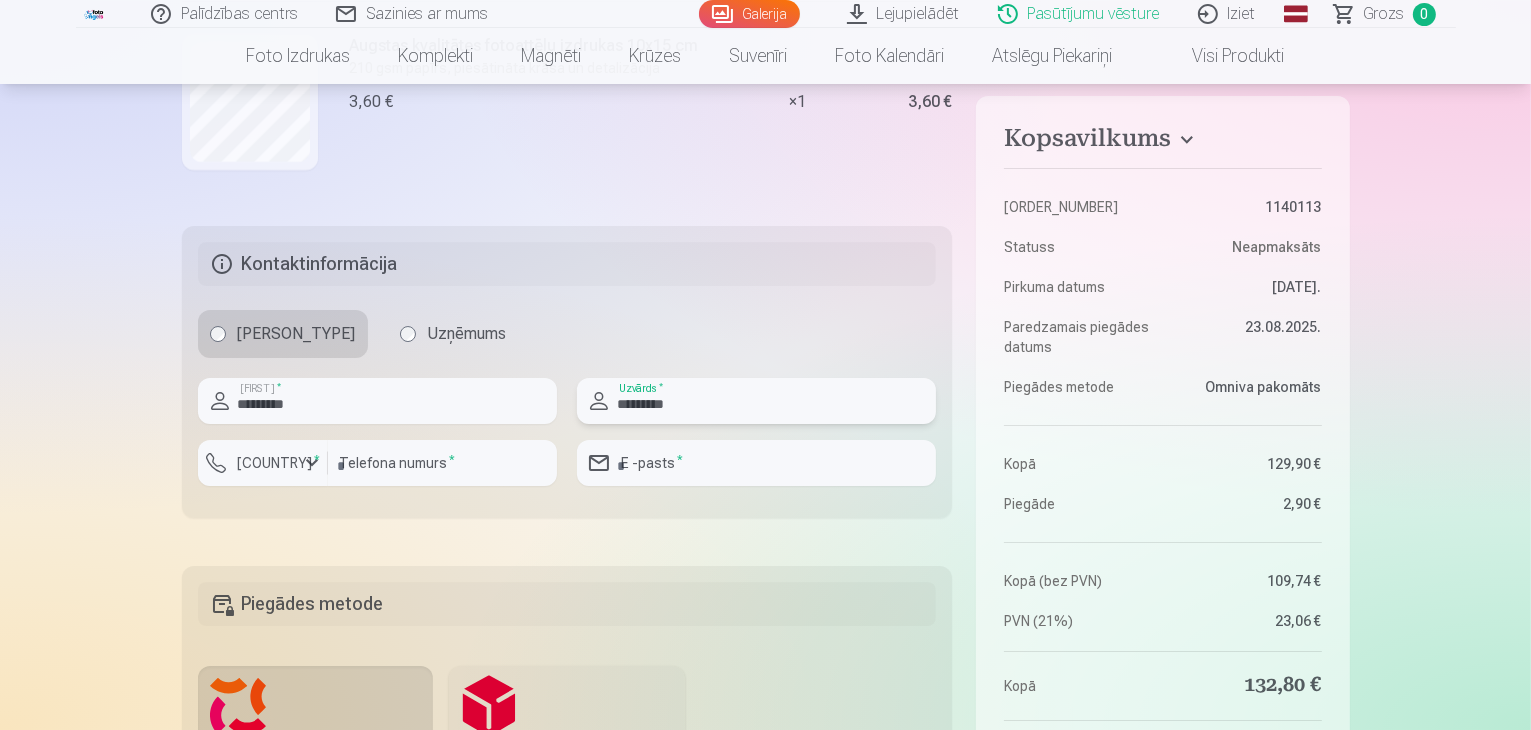 type on "*********" 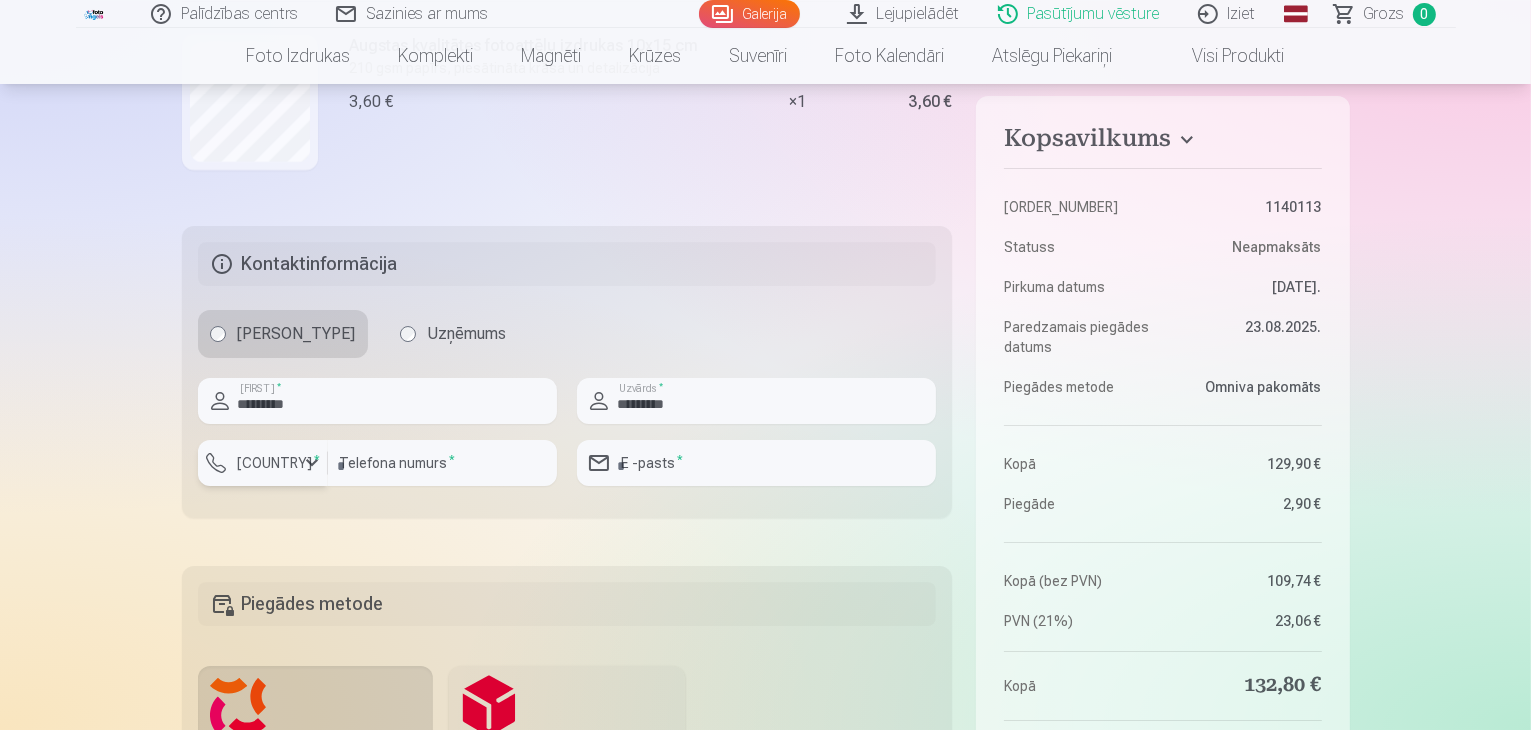 click at bounding box center [312, 463] 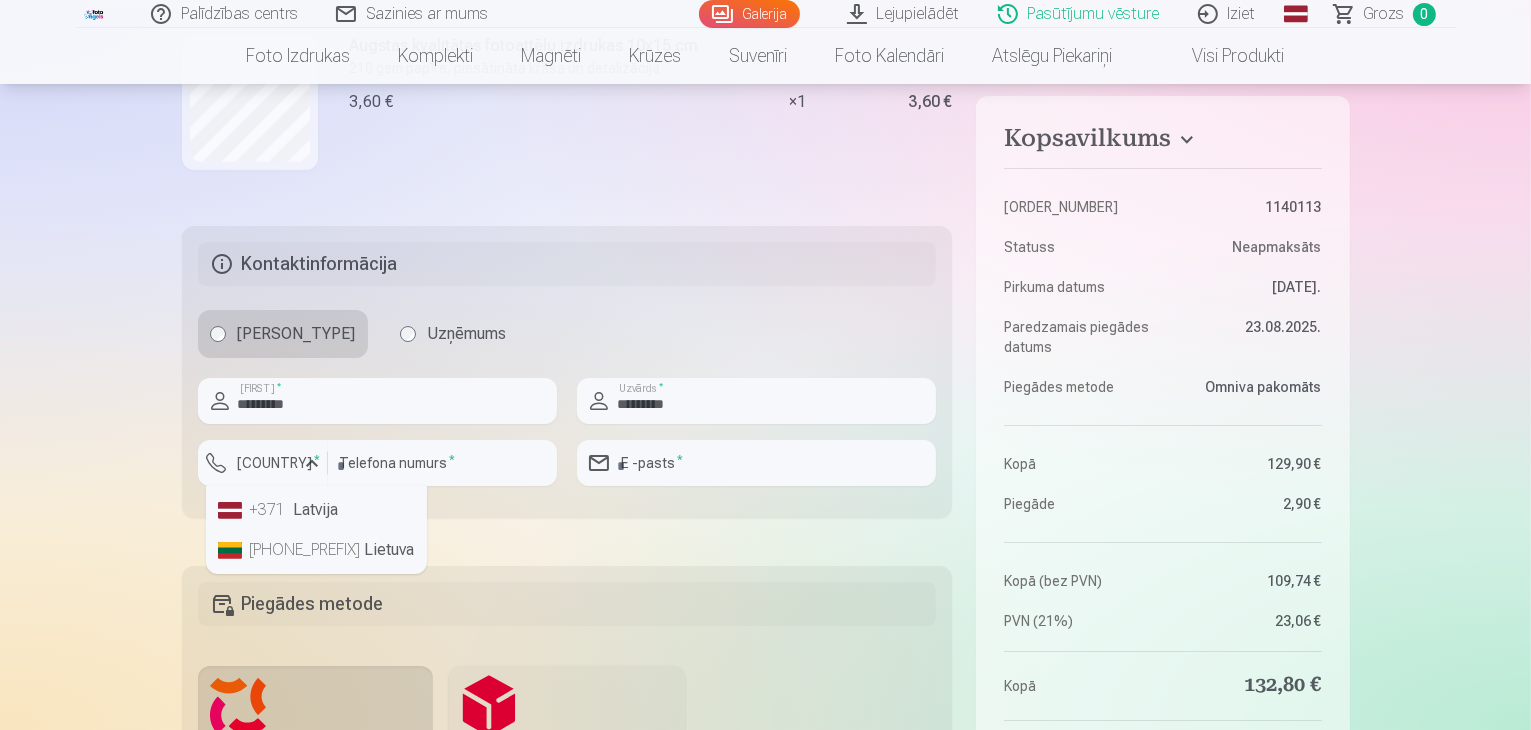 click on "+371" at bounding box center [270, 510] 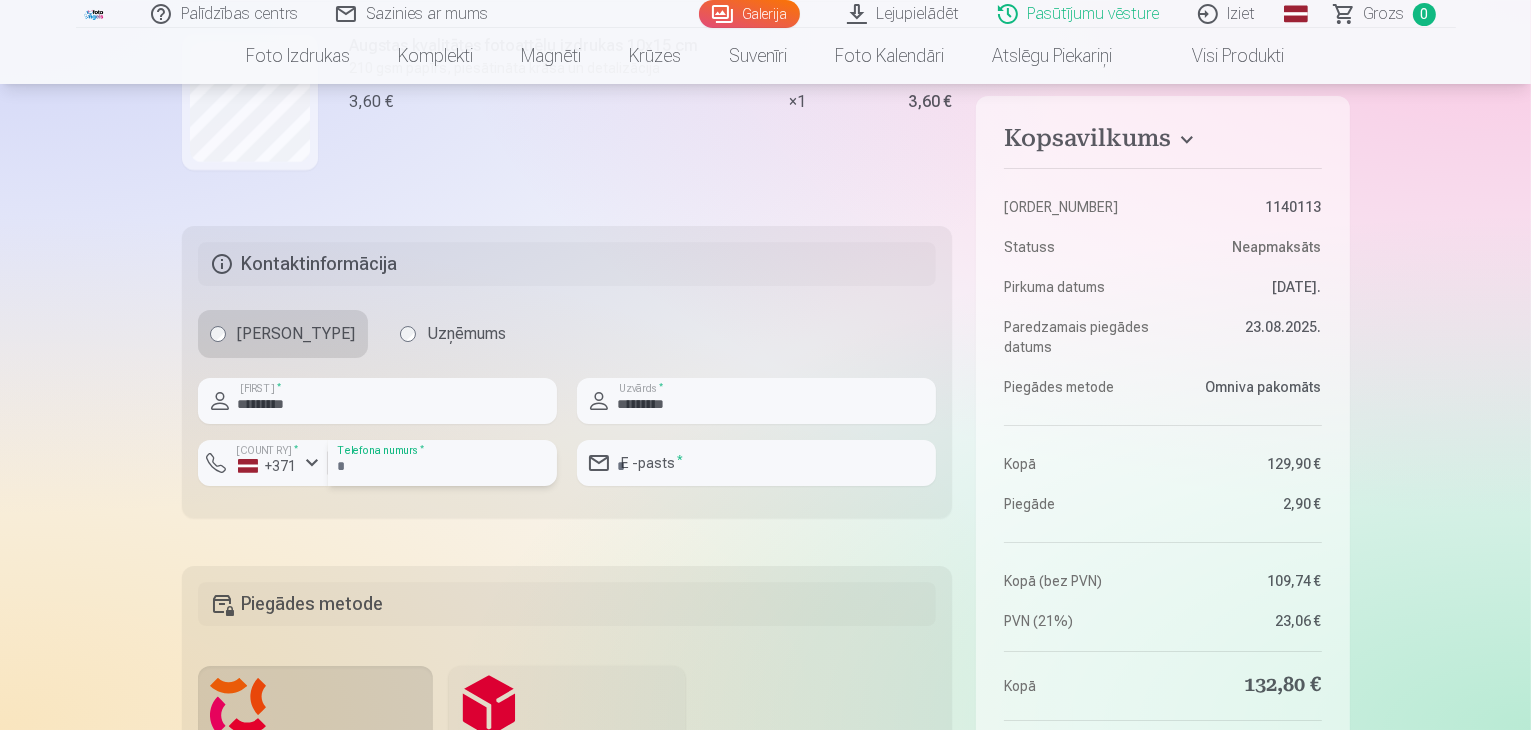 click at bounding box center (442, 463) 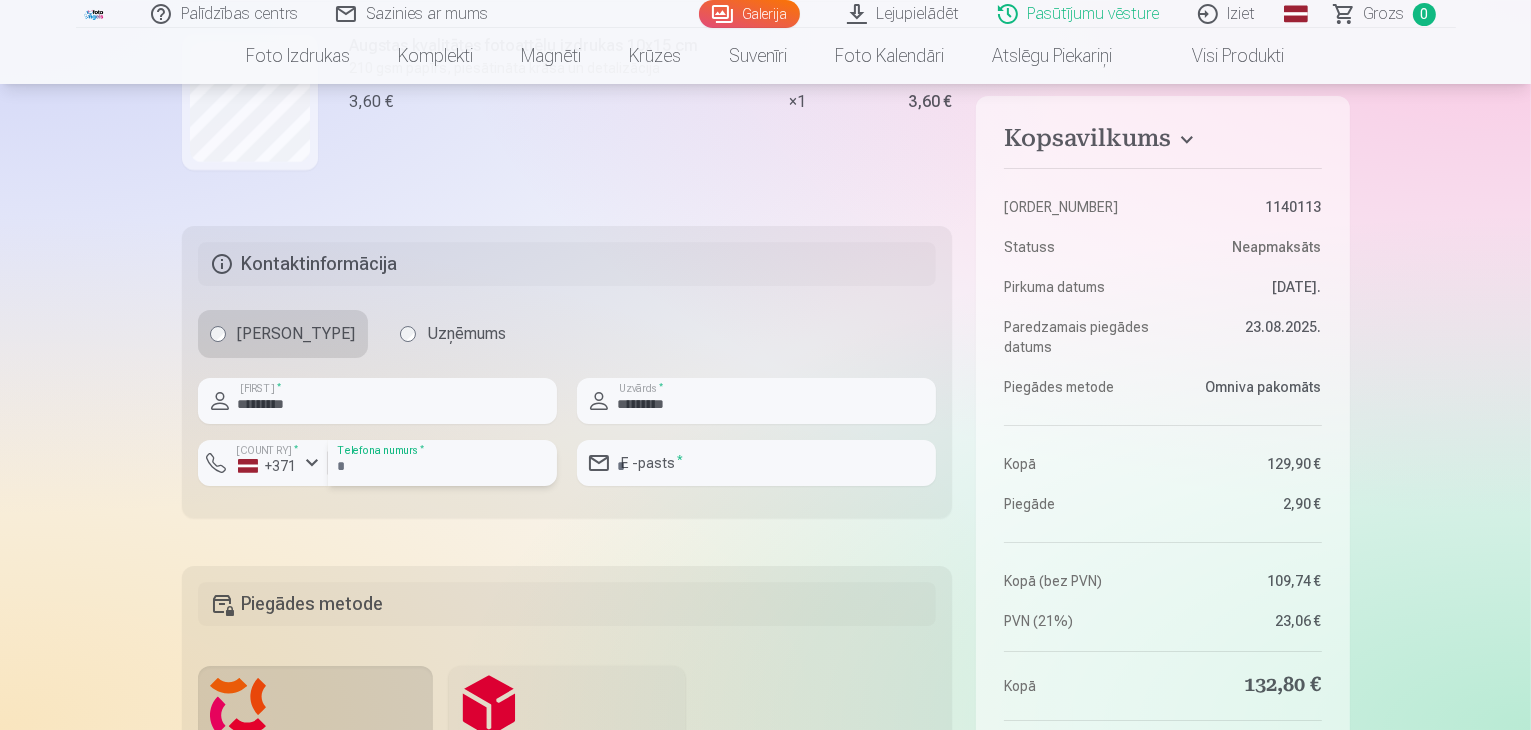 type on "********" 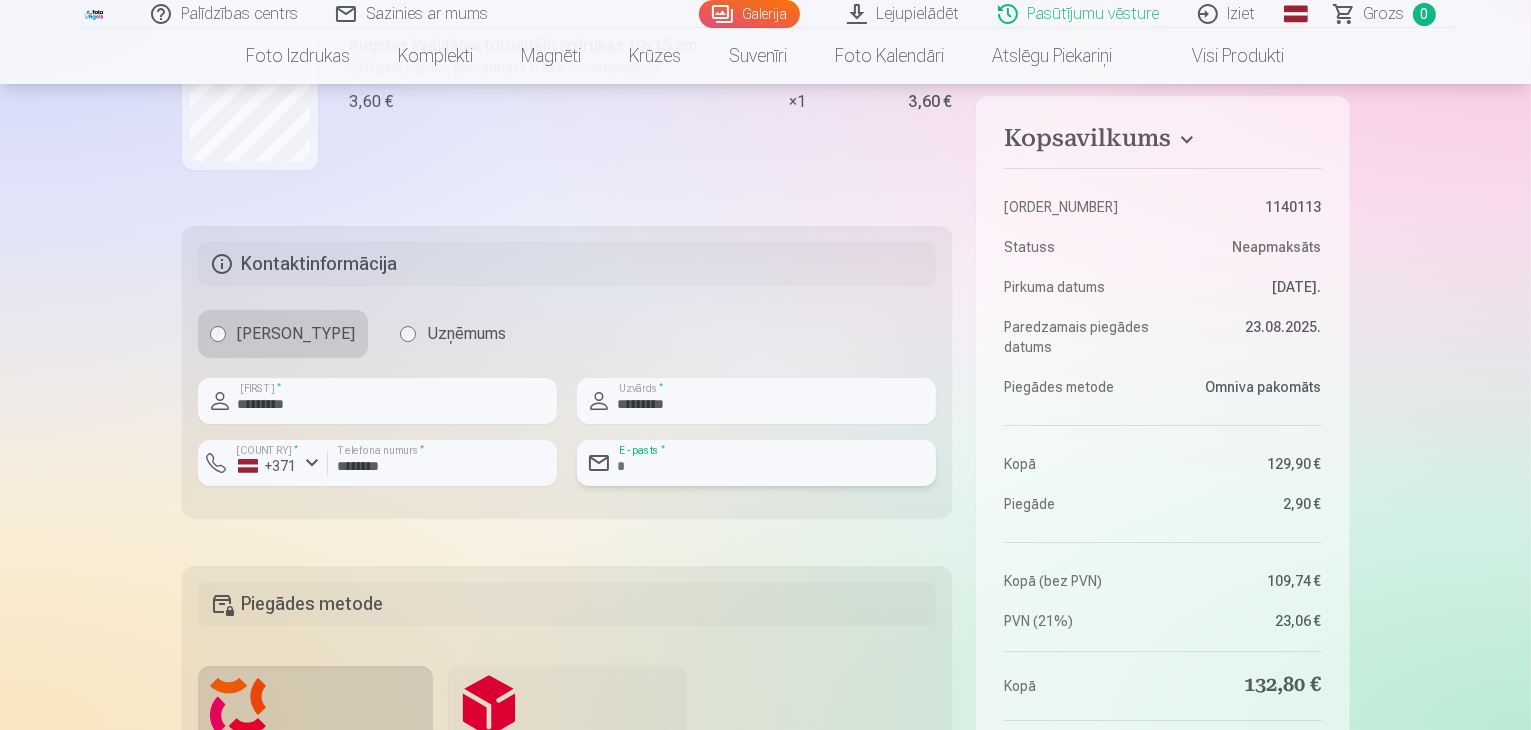 click at bounding box center [756, 463] 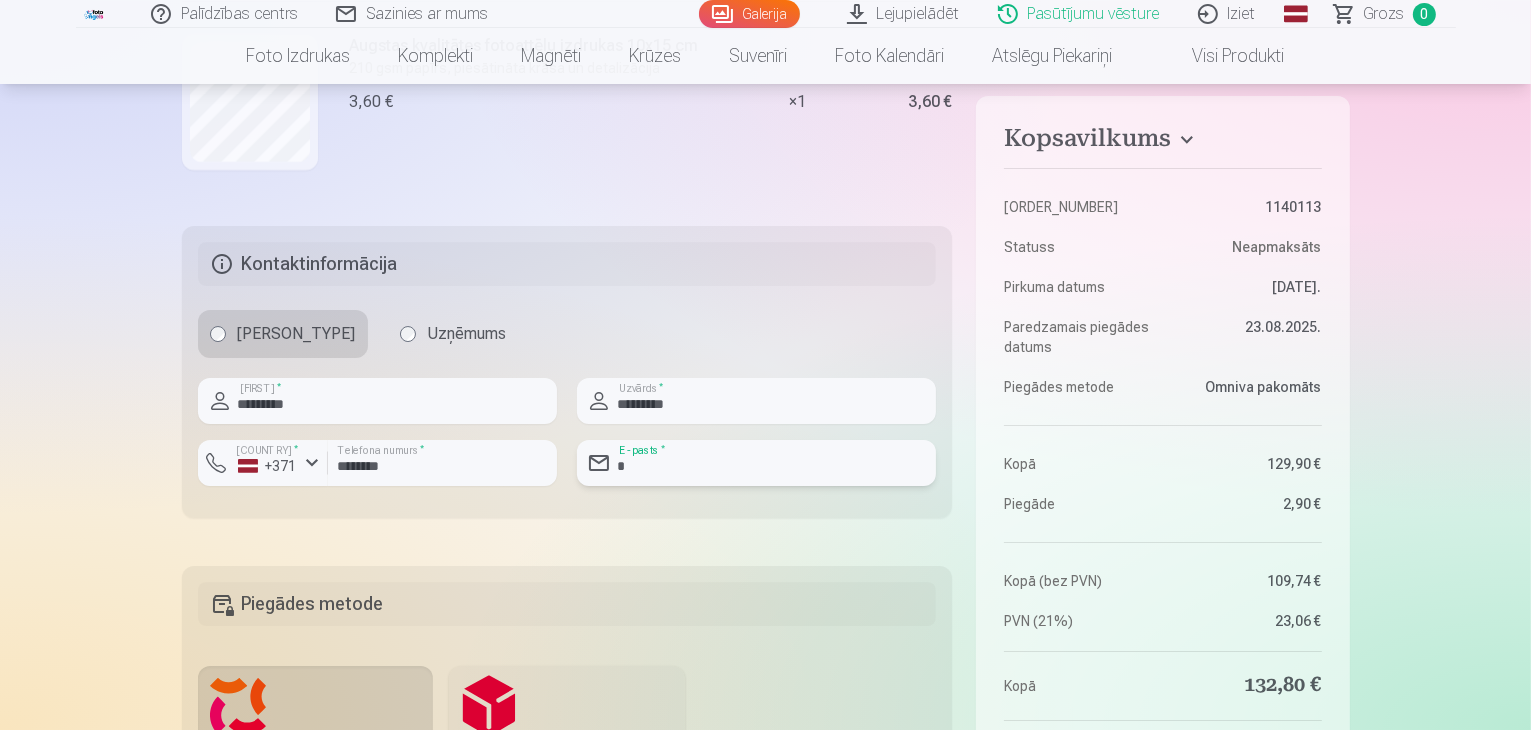 type on "**********" 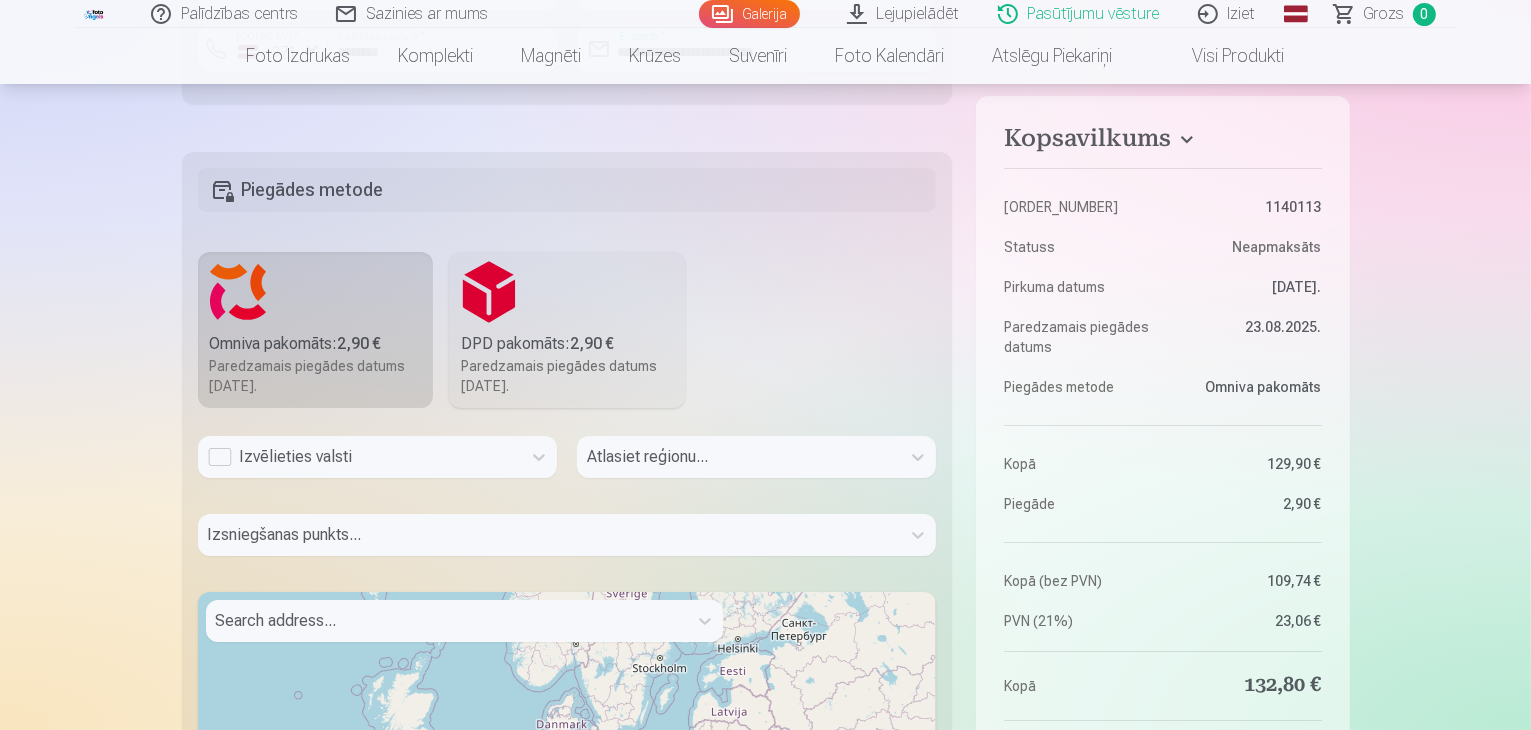scroll, scrollTop: 7518, scrollLeft: 0, axis: vertical 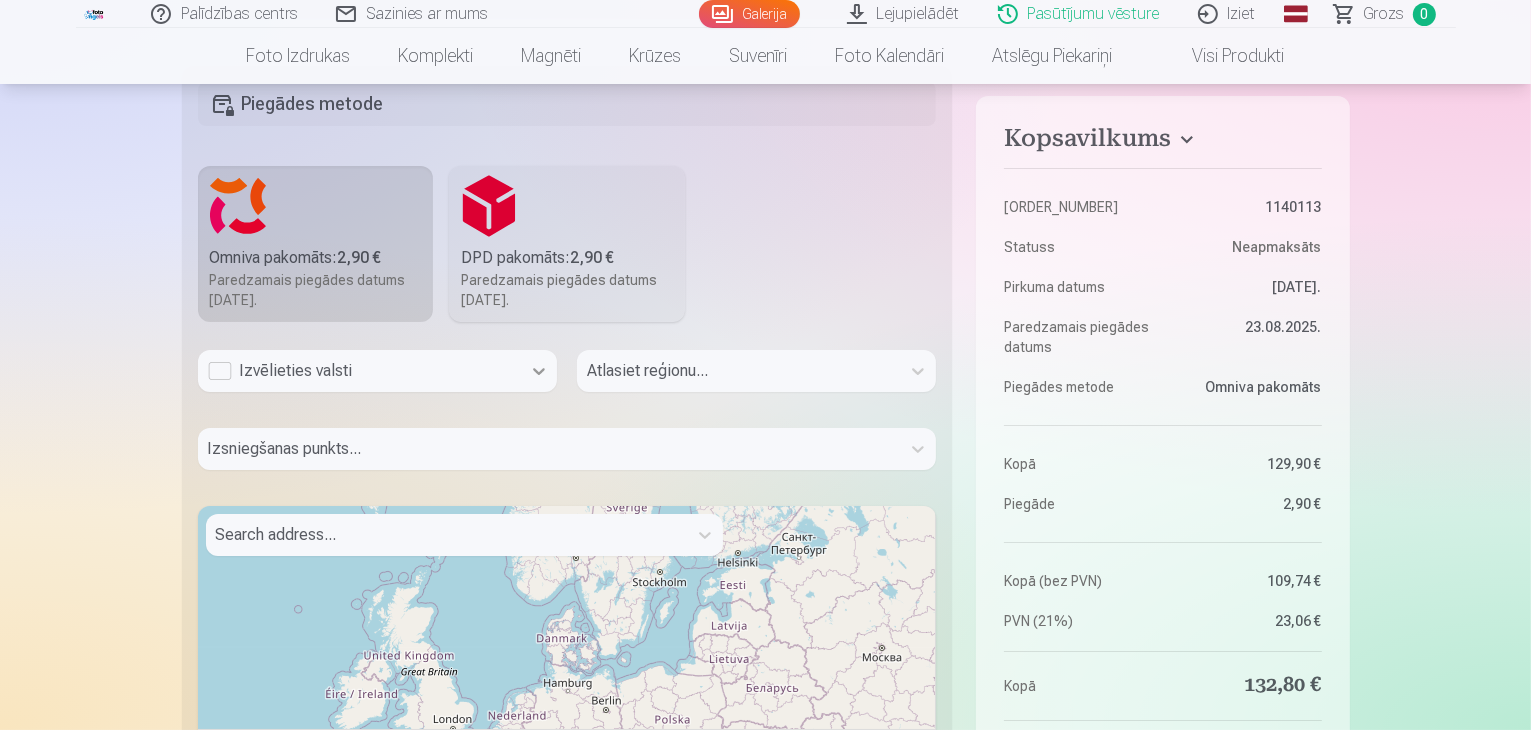 click 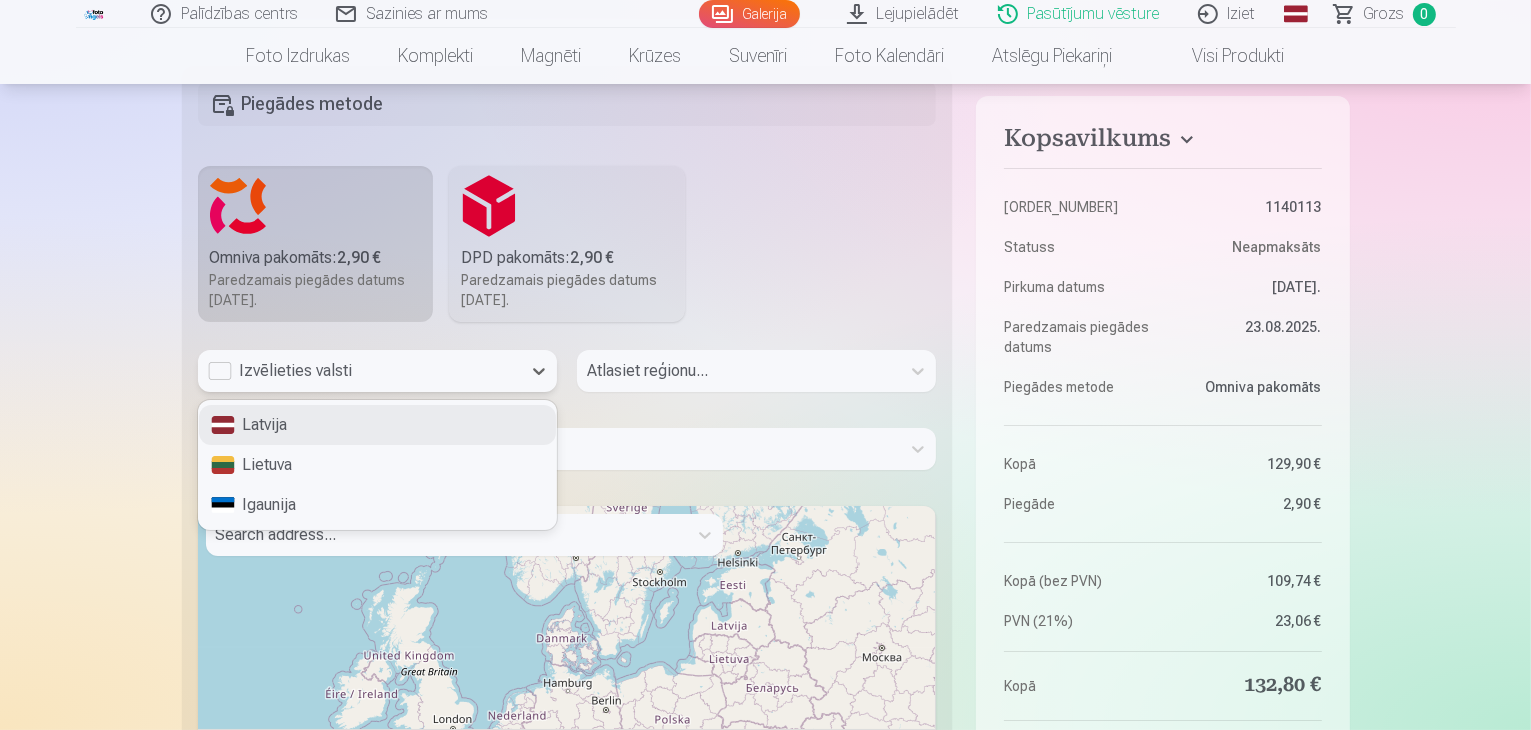 click on "Latvija" at bounding box center (377, 425) 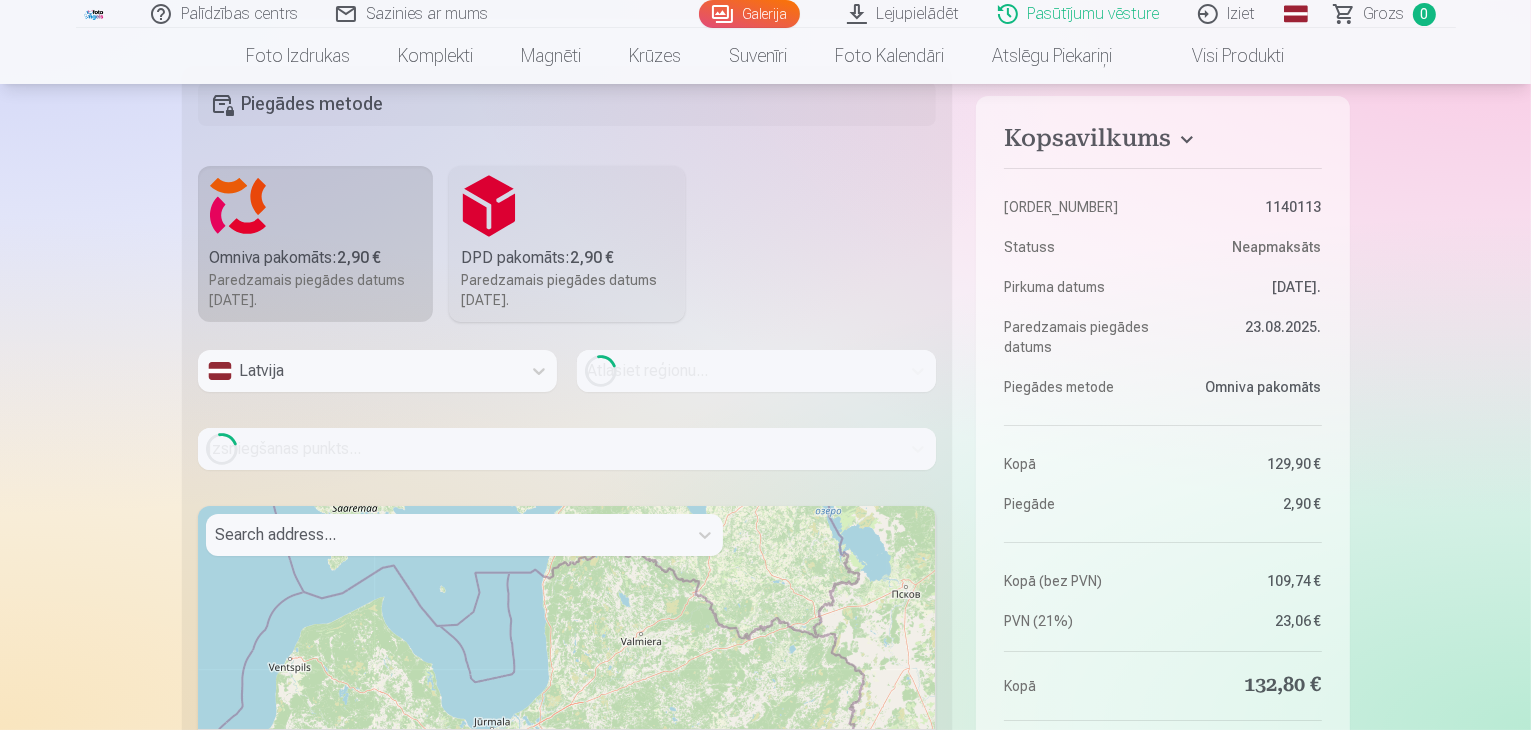 click on "Loading..." at bounding box center [567, 449] 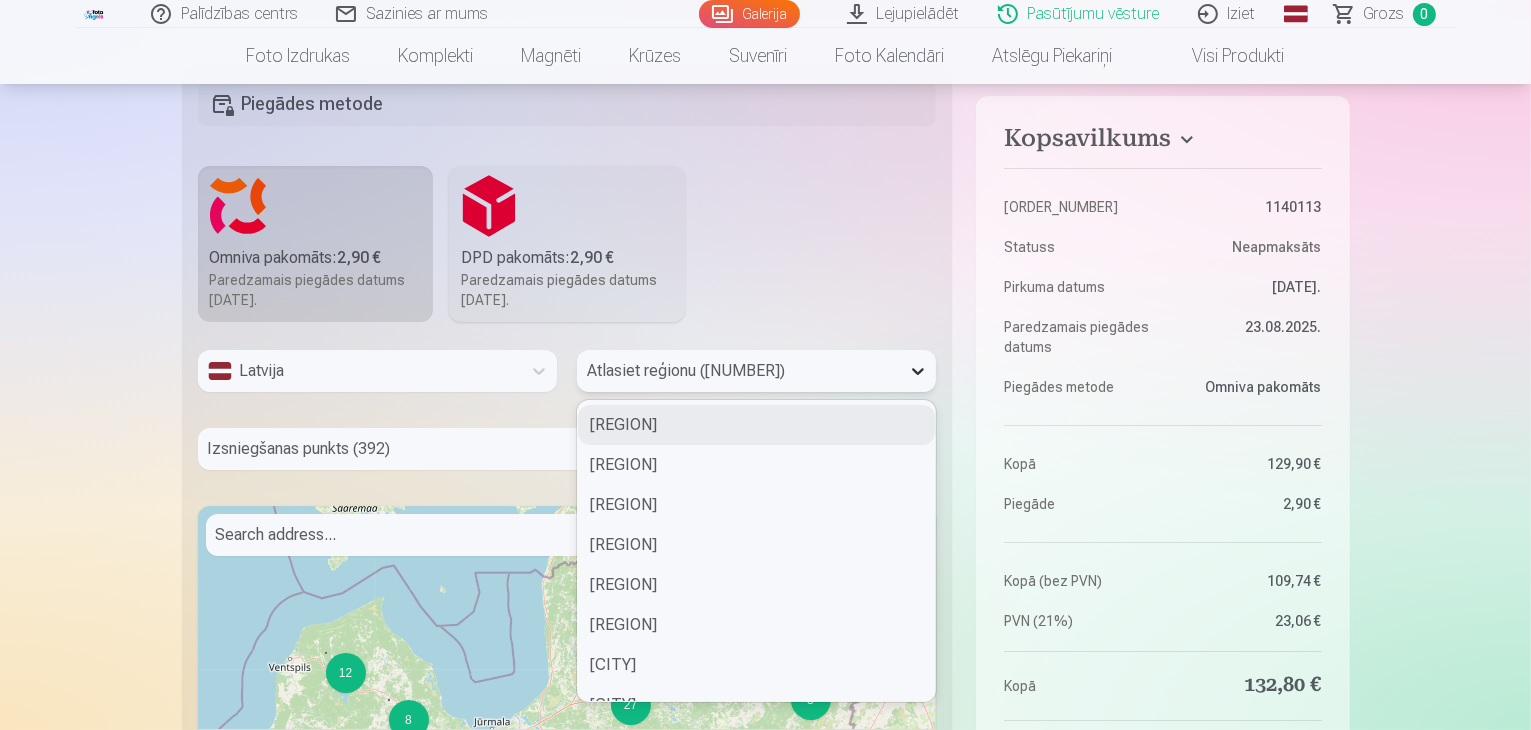 click 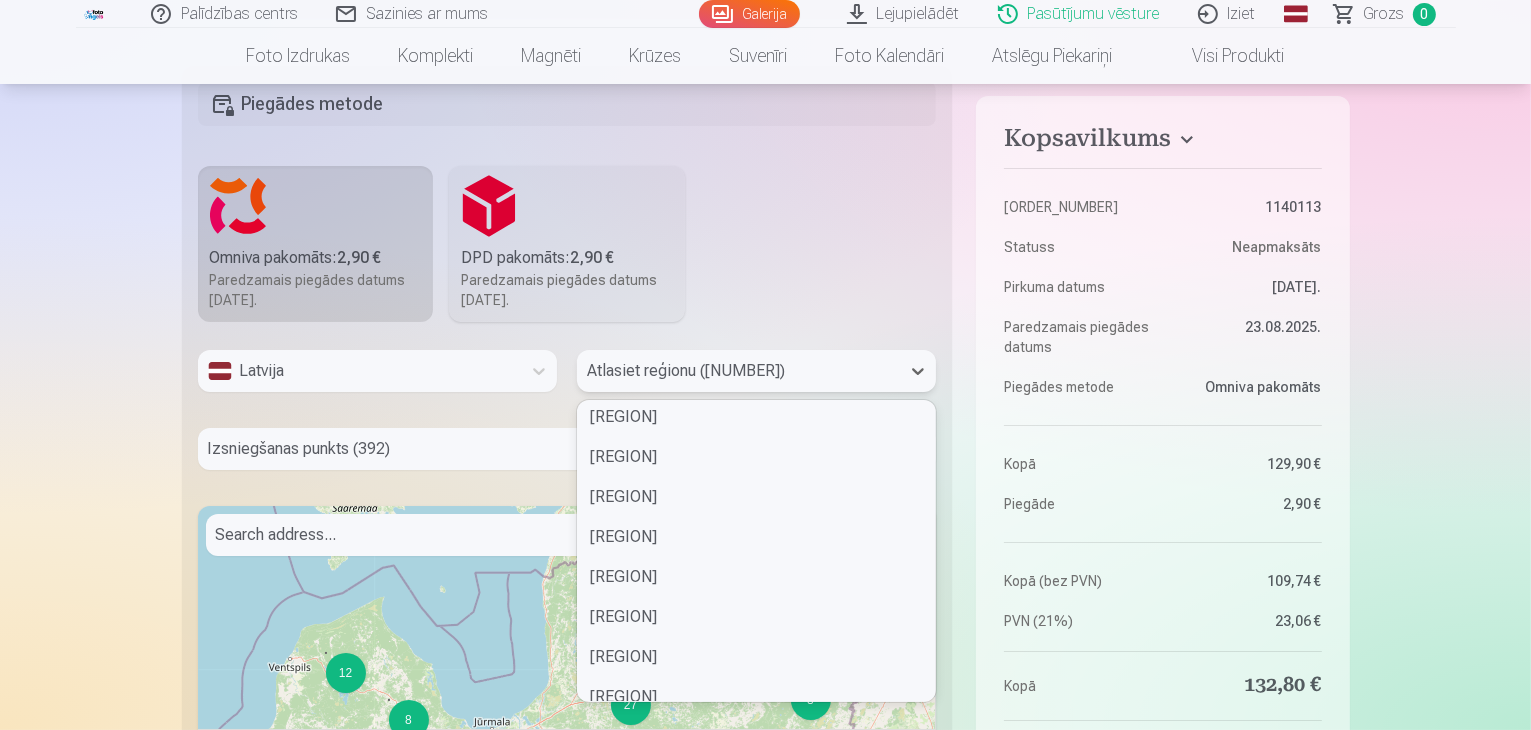scroll, scrollTop: 1000, scrollLeft: 0, axis: vertical 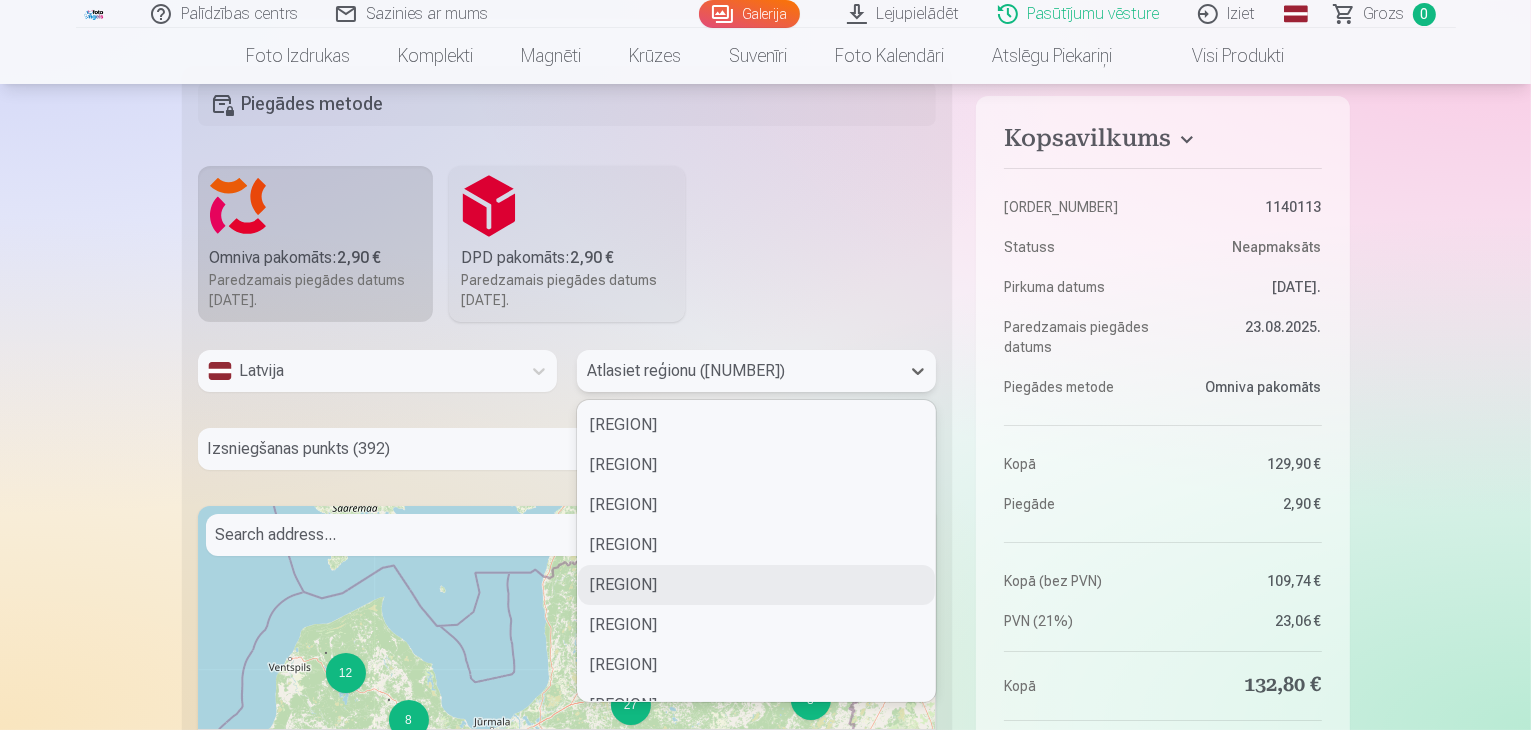 click on "Cēsu novads" at bounding box center [756, 585] 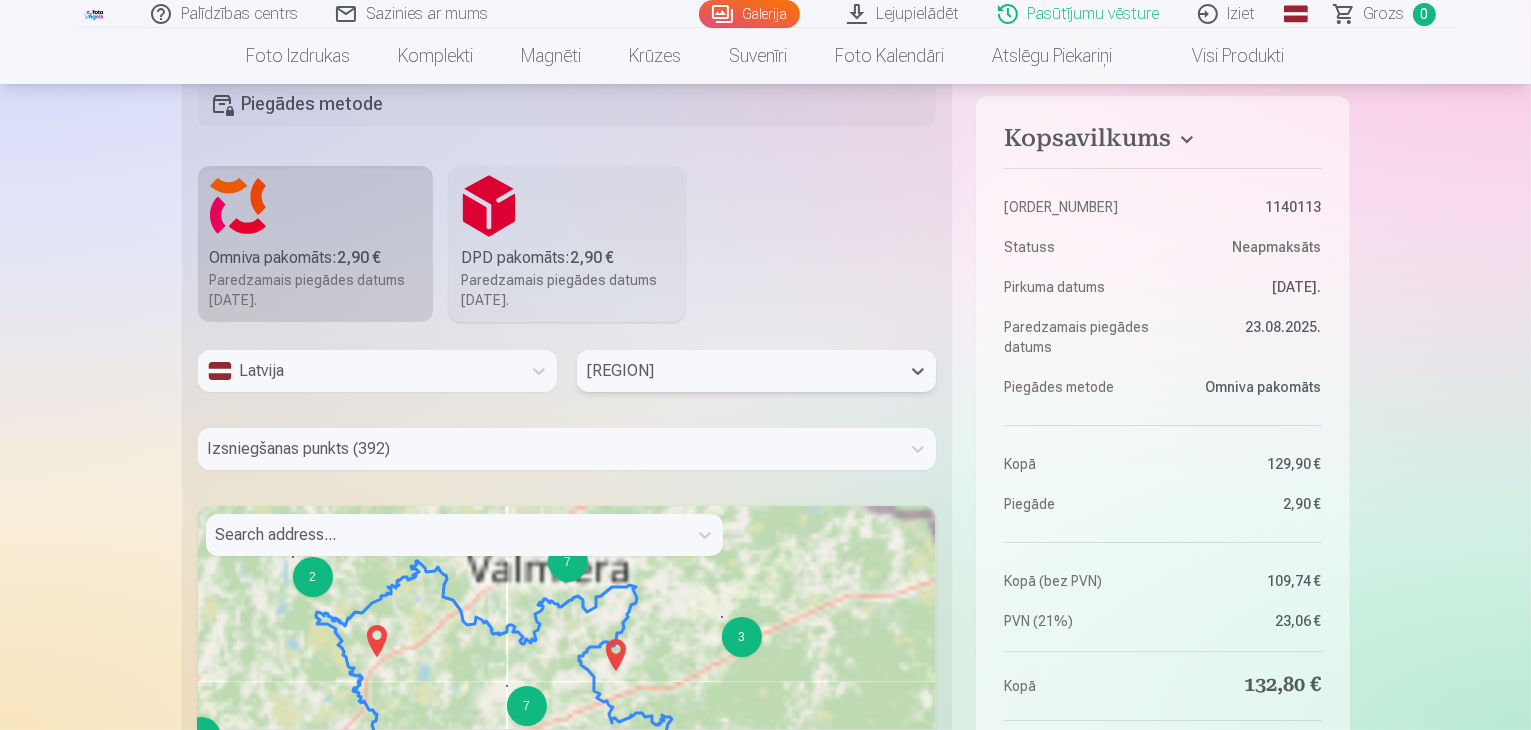 click on "Izsniegšanas punkts (392)" at bounding box center [567, 449] 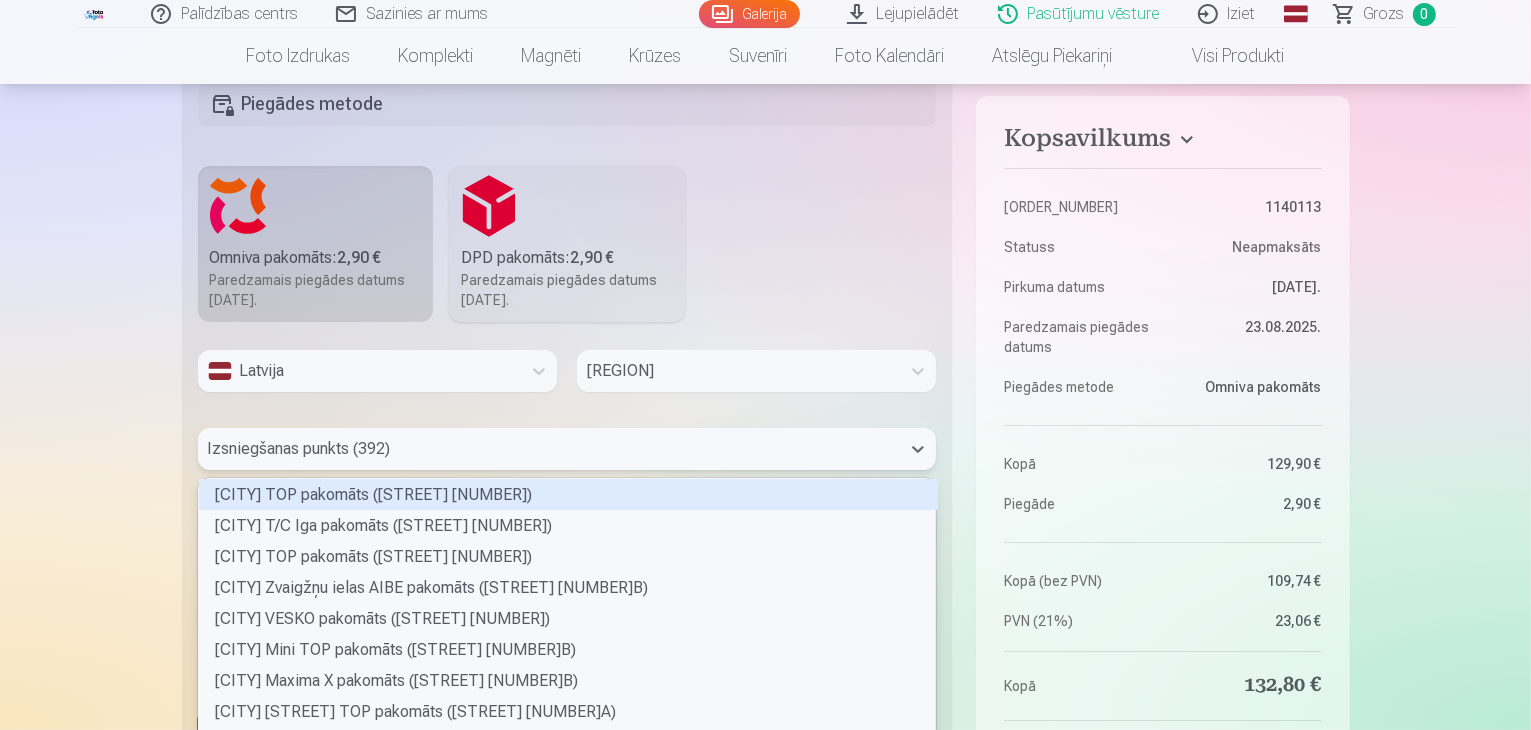 scroll, scrollTop: 7568, scrollLeft: 0, axis: vertical 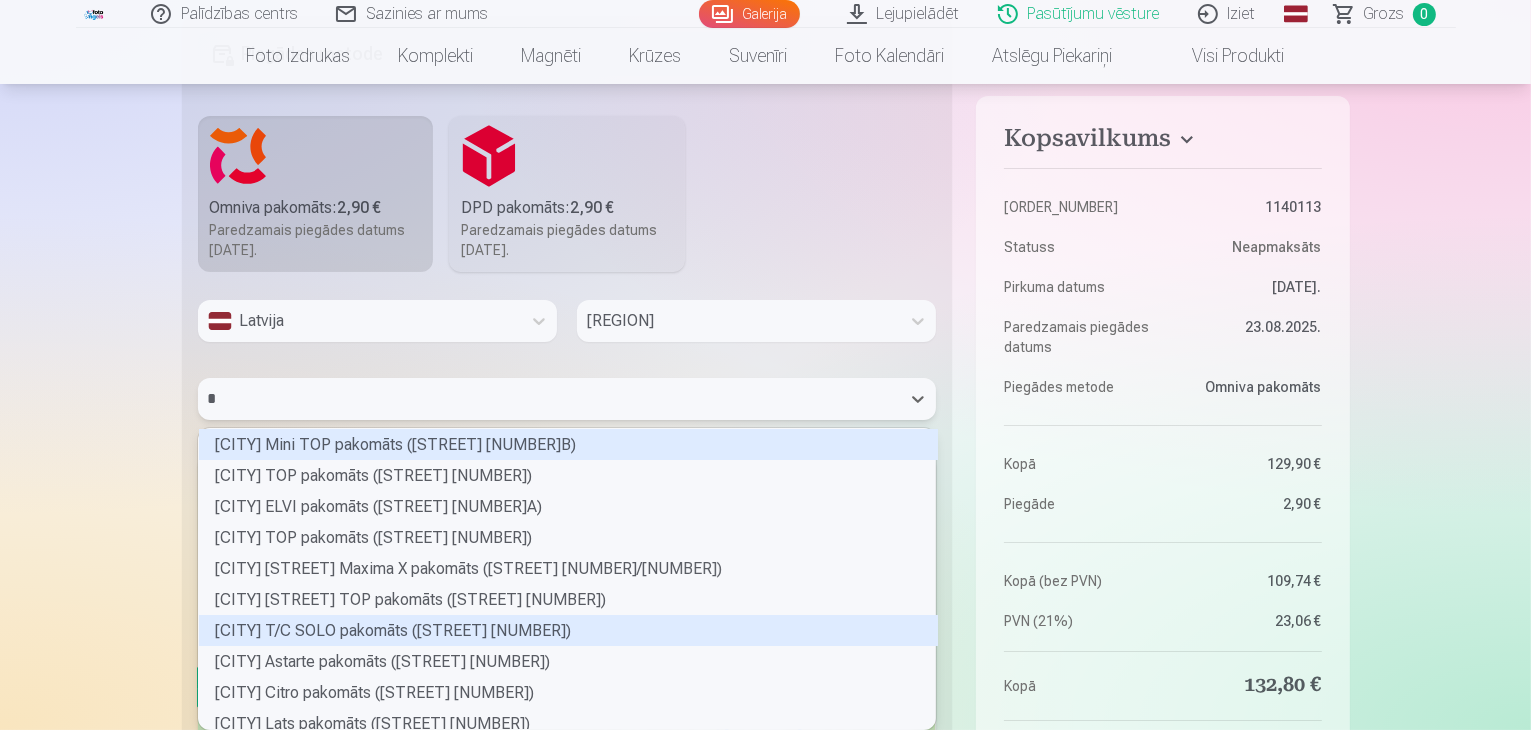 type on "**" 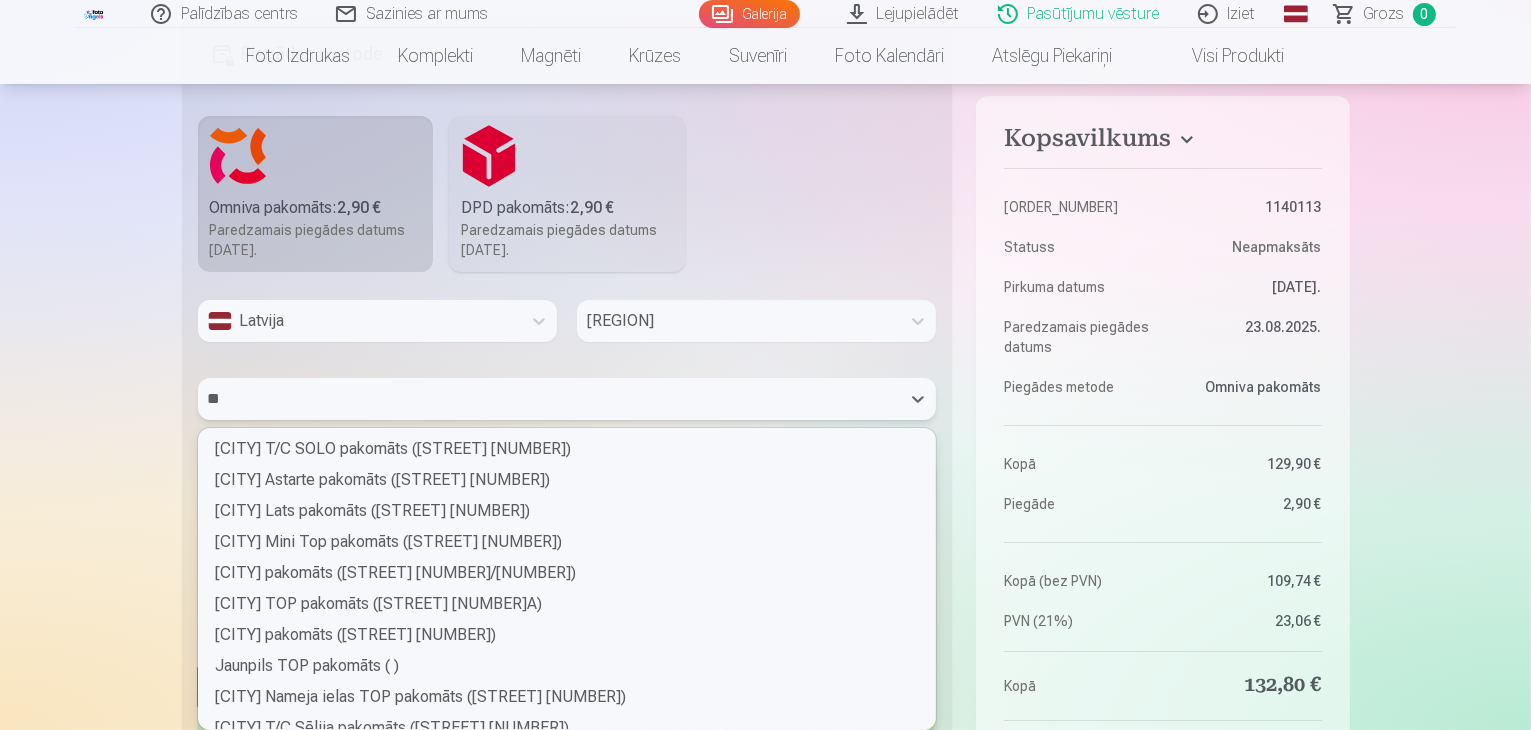 scroll, scrollTop: 200, scrollLeft: 0, axis: vertical 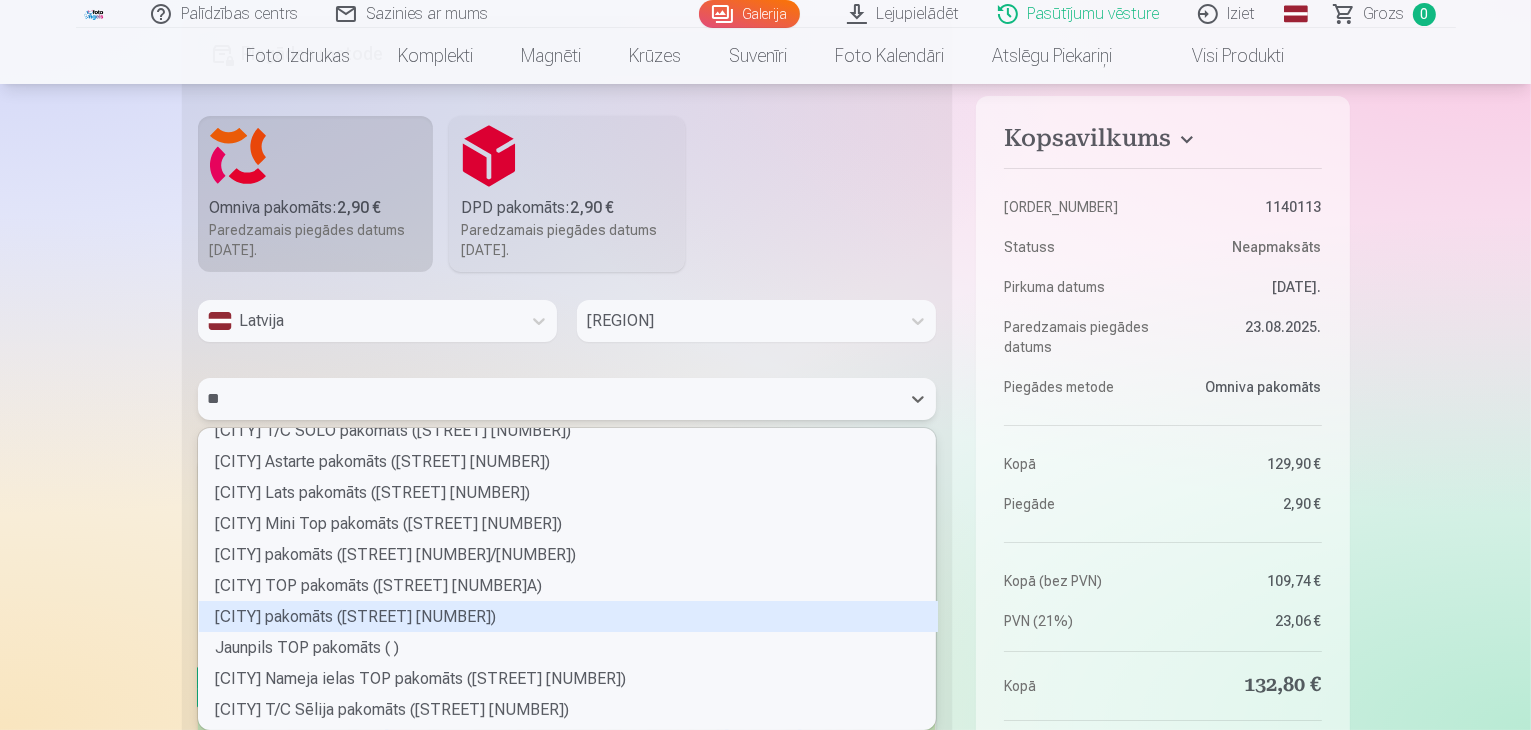 click on "Jaunpiebalgas pakomāts (Gaujas iela 4)" at bounding box center [568, 616] 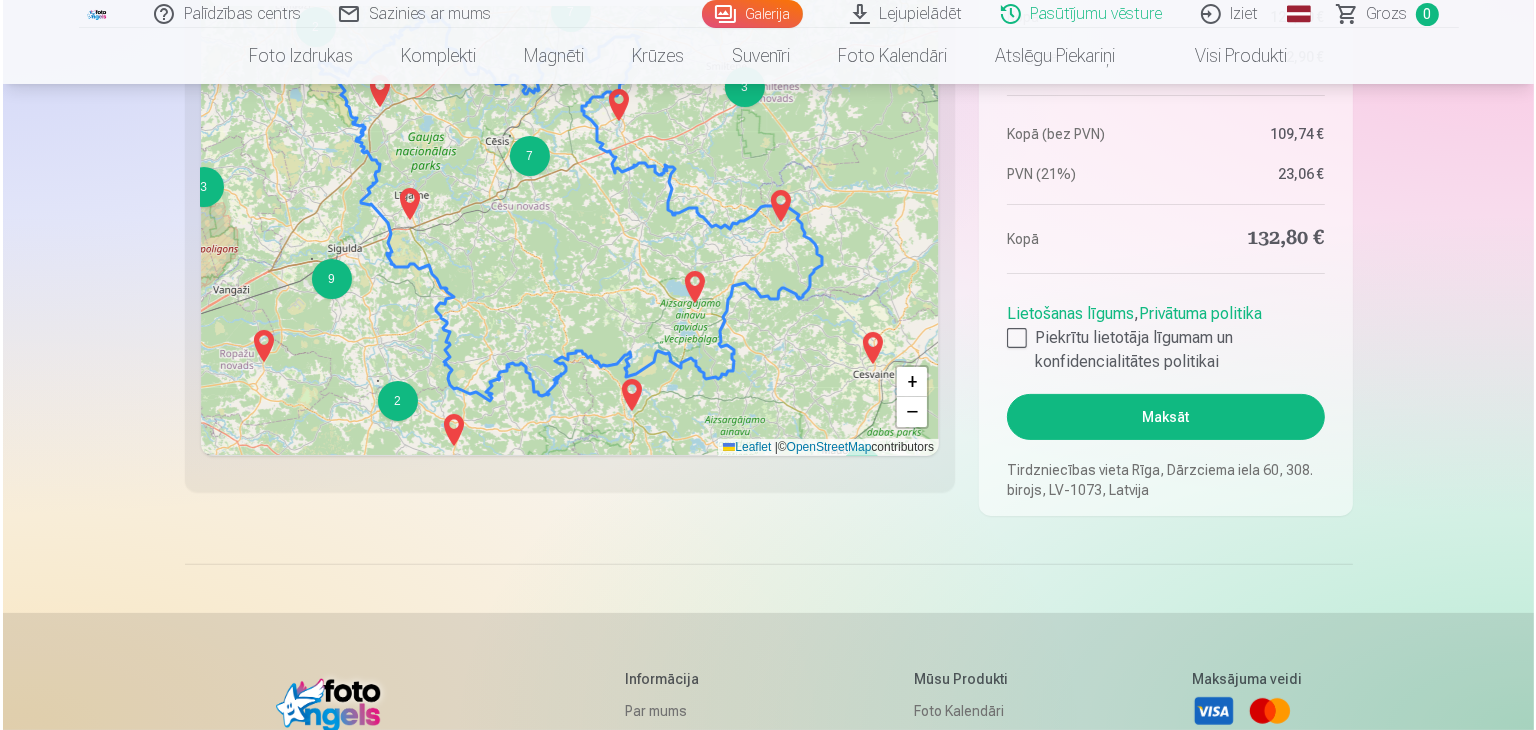 scroll, scrollTop: 8268, scrollLeft: 0, axis: vertical 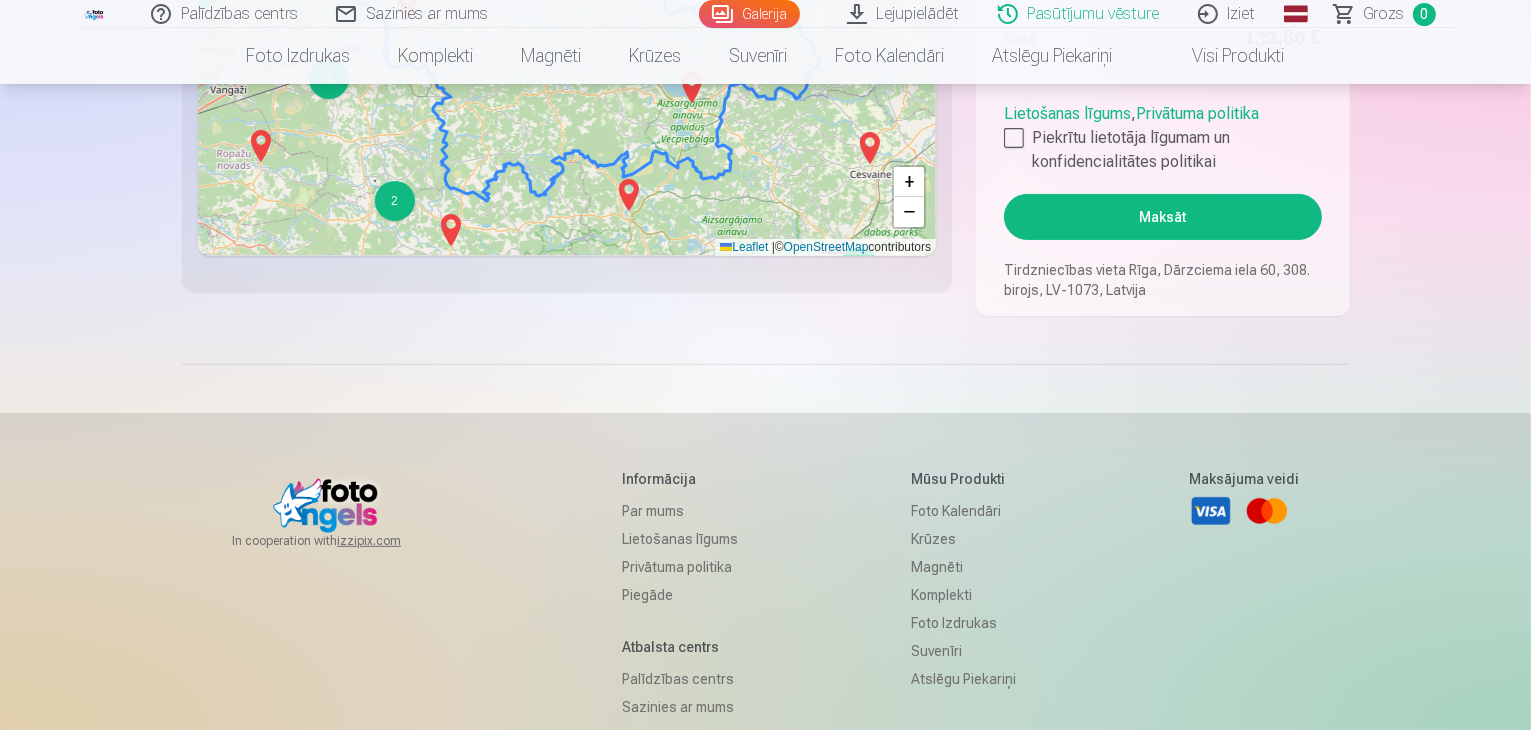 click on "Maksāt" at bounding box center (1162, 217) 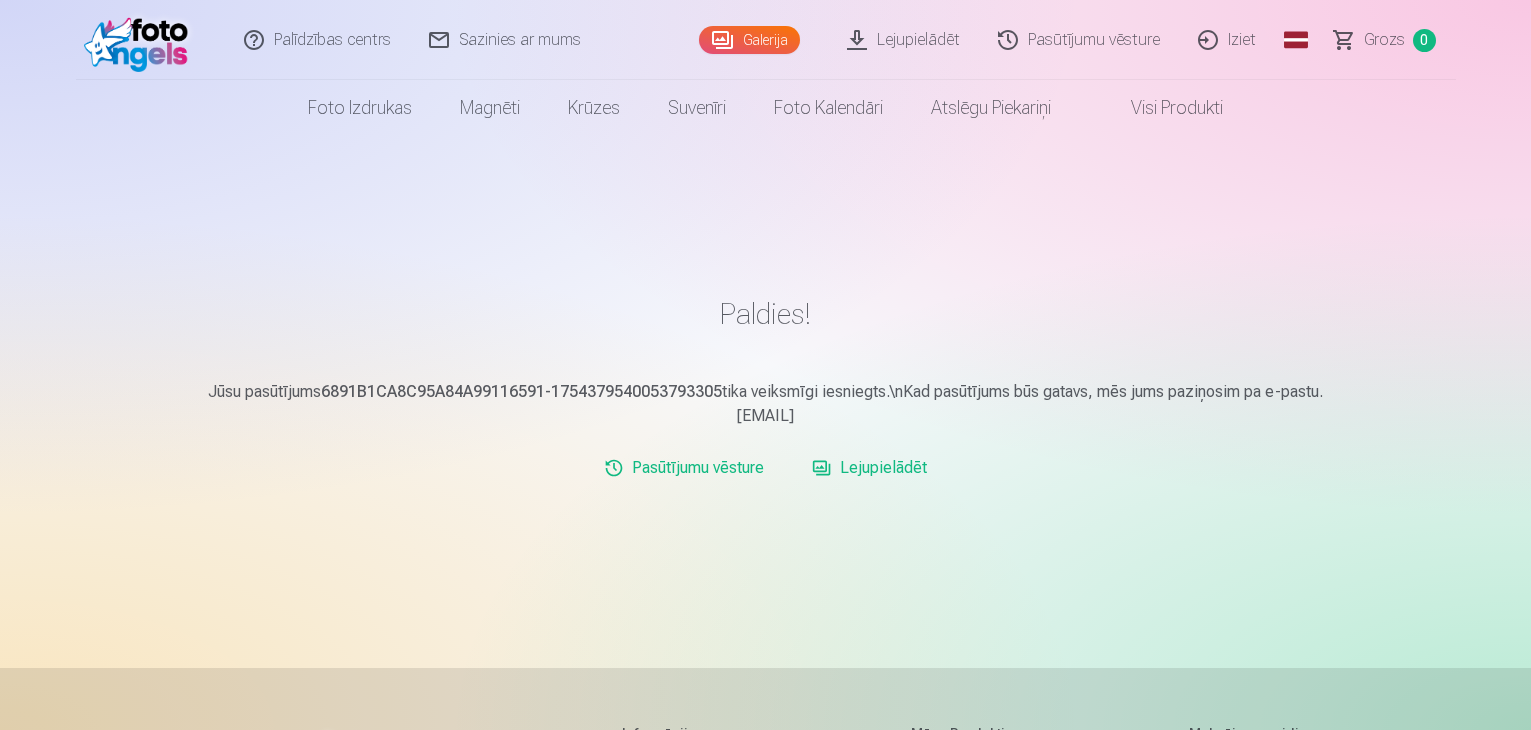 scroll, scrollTop: 0, scrollLeft: 0, axis: both 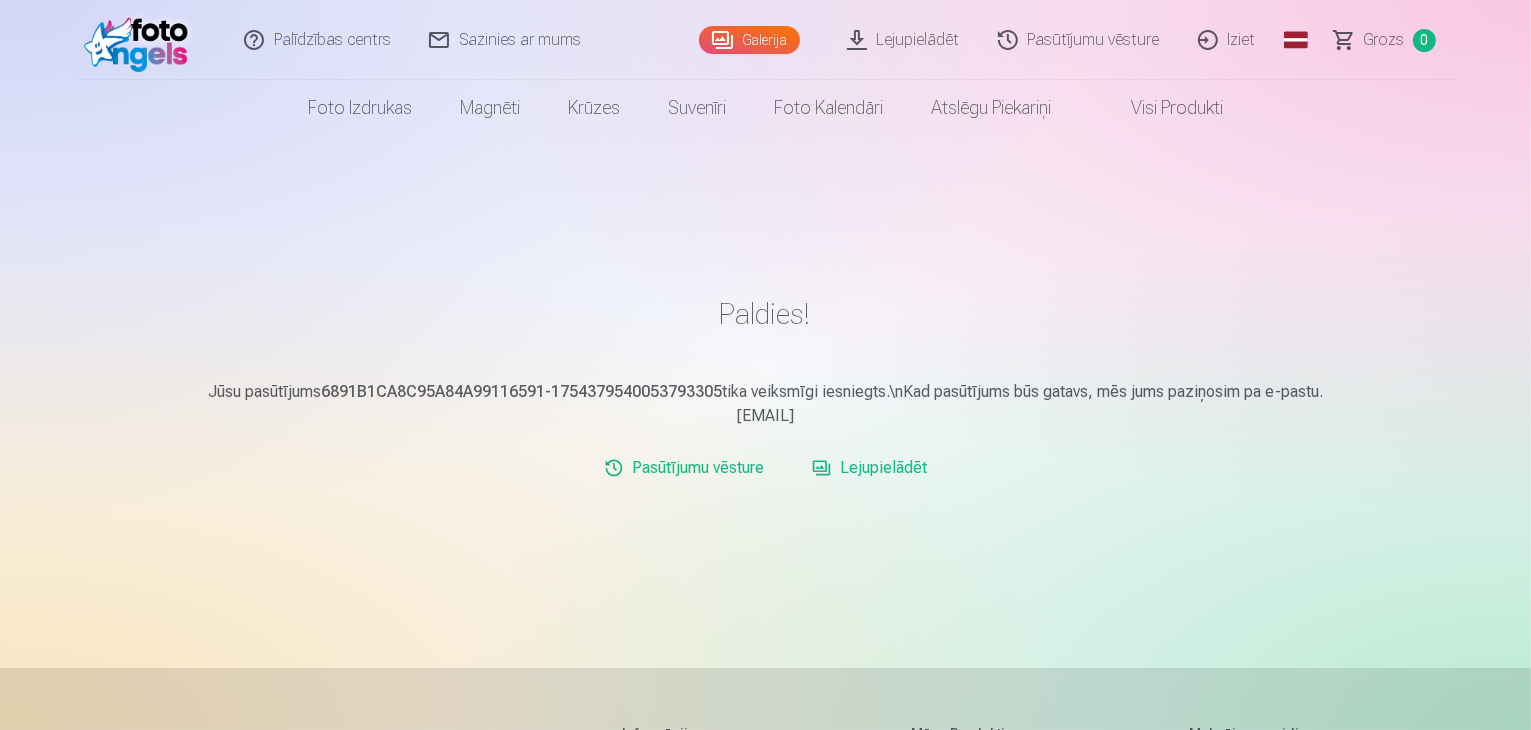 click on "Iziet" at bounding box center [1228, 40] 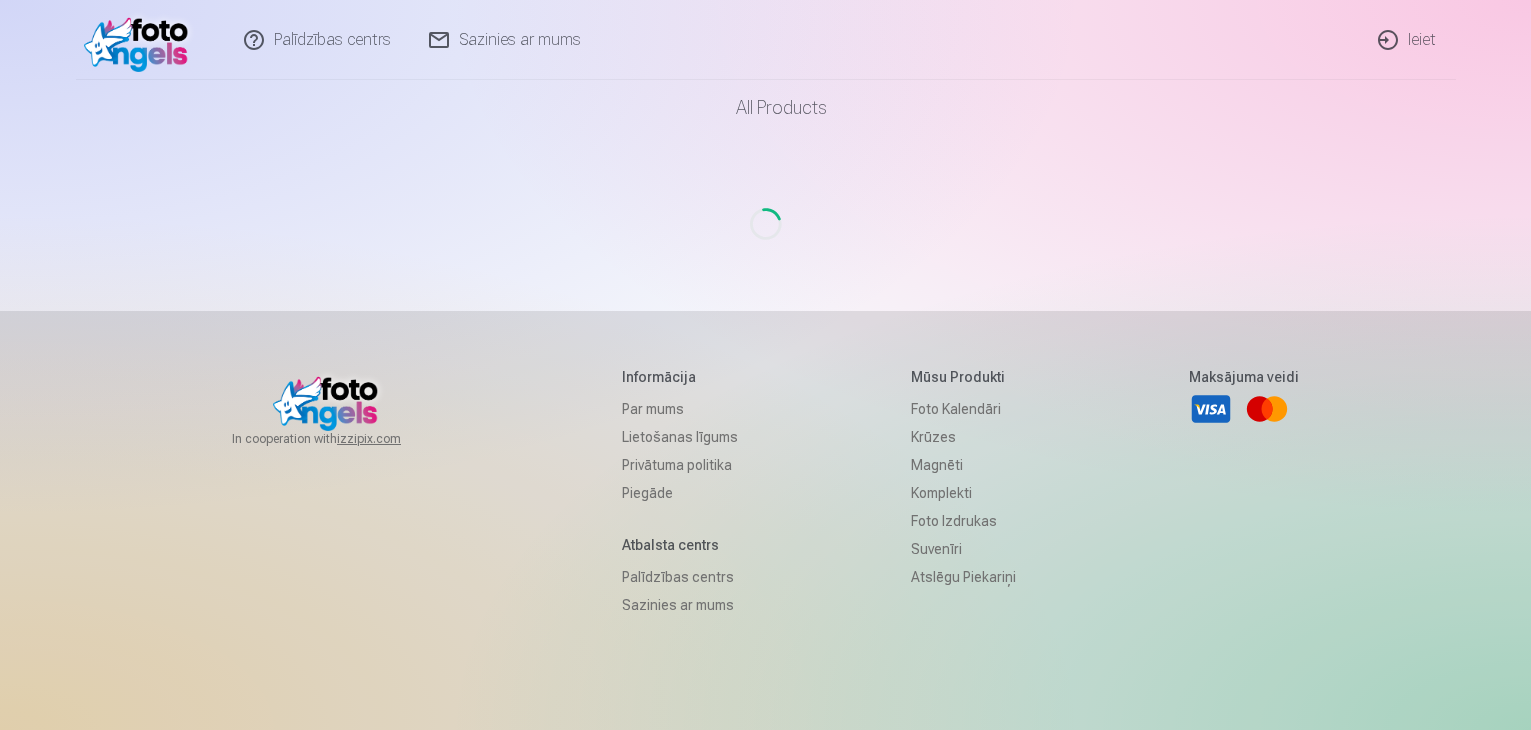 scroll, scrollTop: 0, scrollLeft: 0, axis: both 